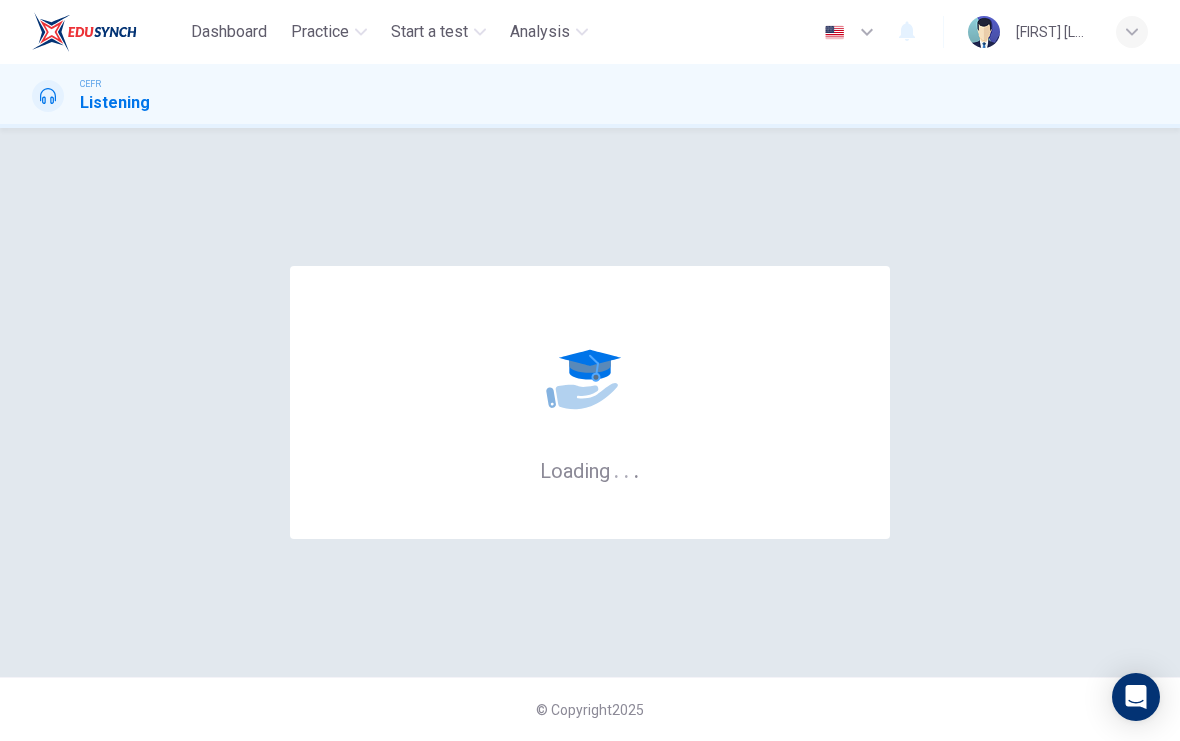 scroll, scrollTop: 0, scrollLeft: 0, axis: both 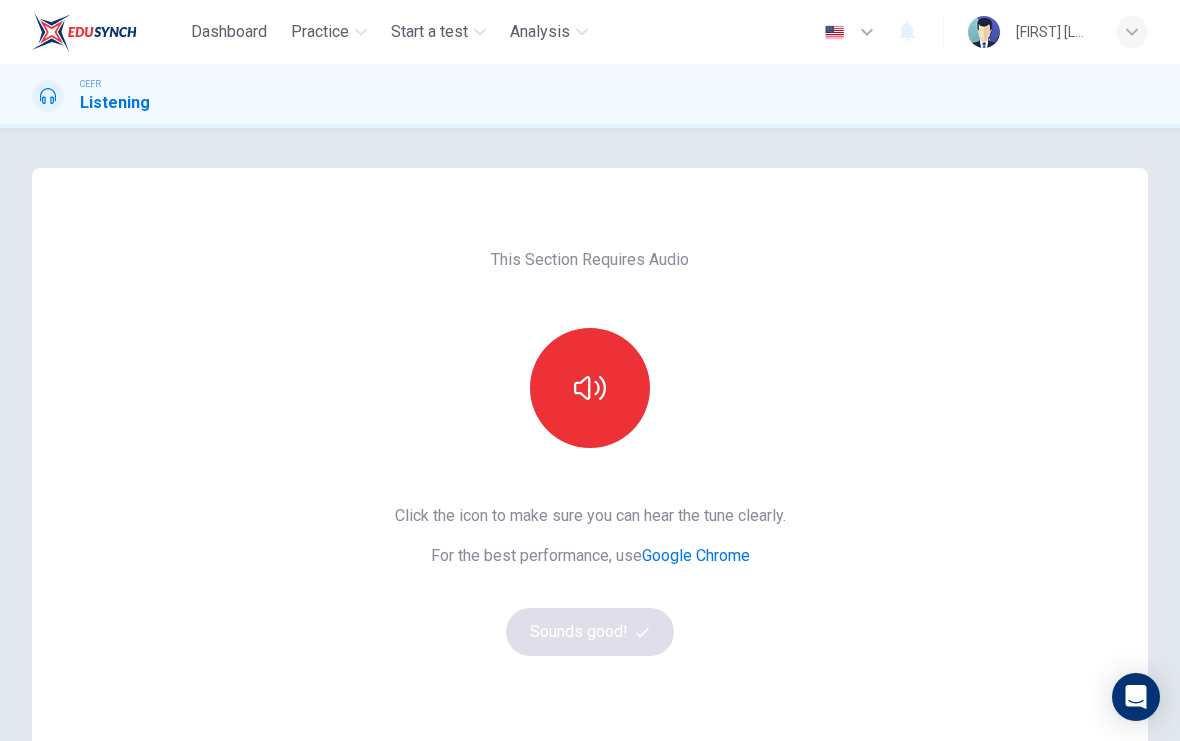 click at bounding box center (590, 388) 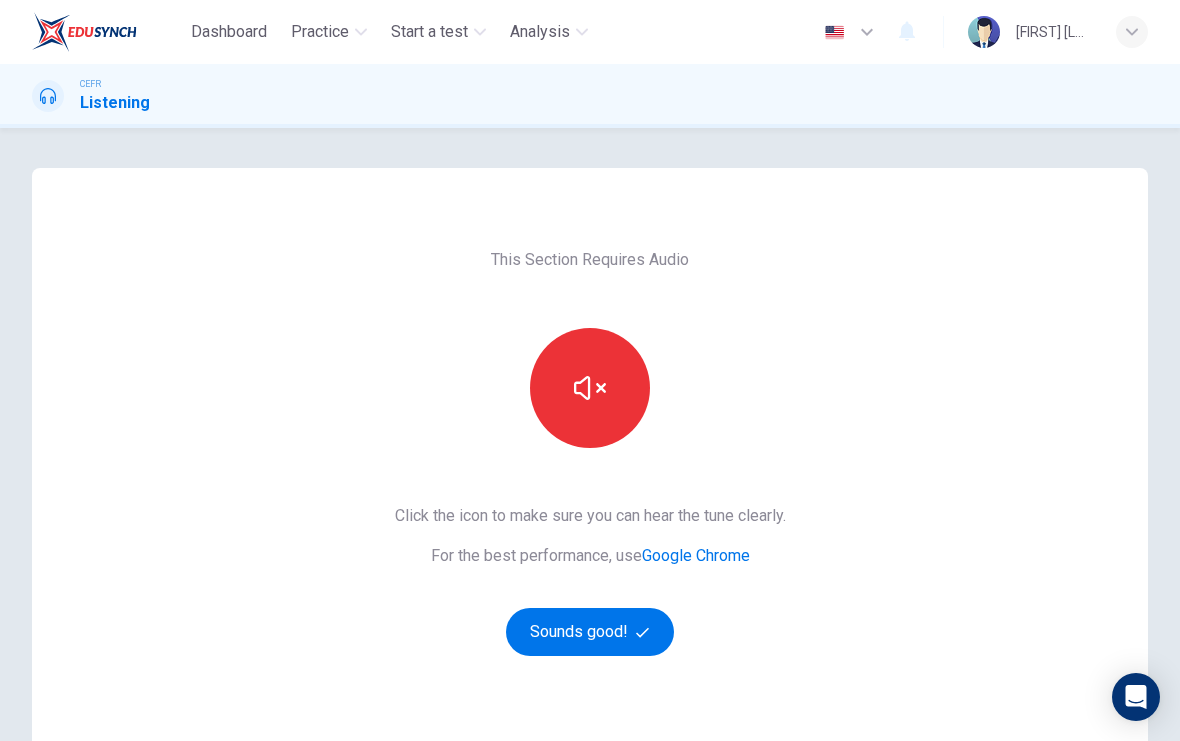 click at bounding box center [590, 388] 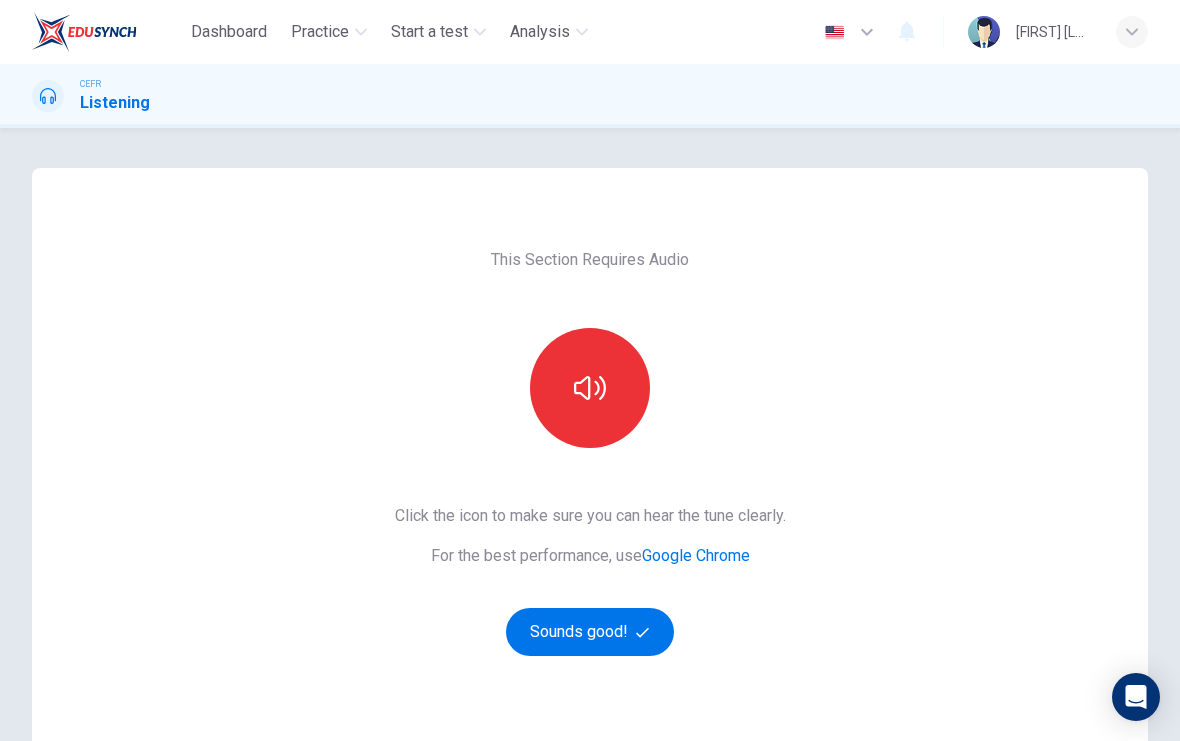 click at bounding box center [590, 388] 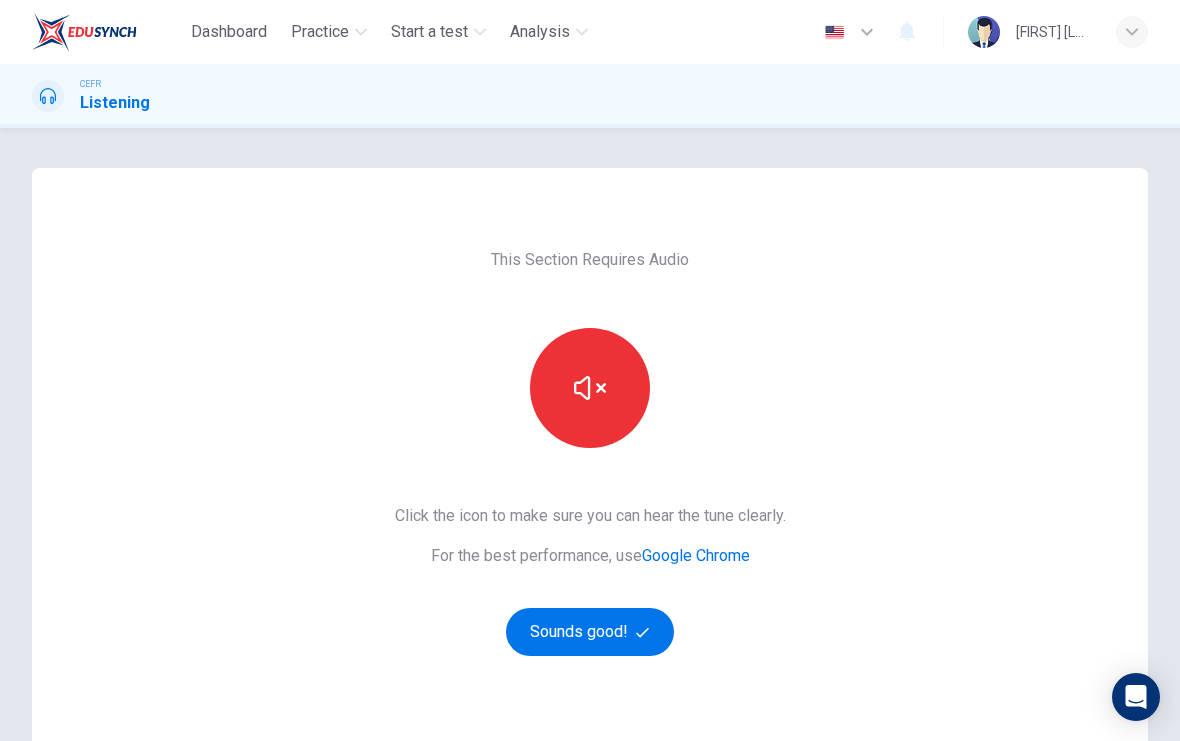 click on "Sounds good!" at bounding box center [590, 632] 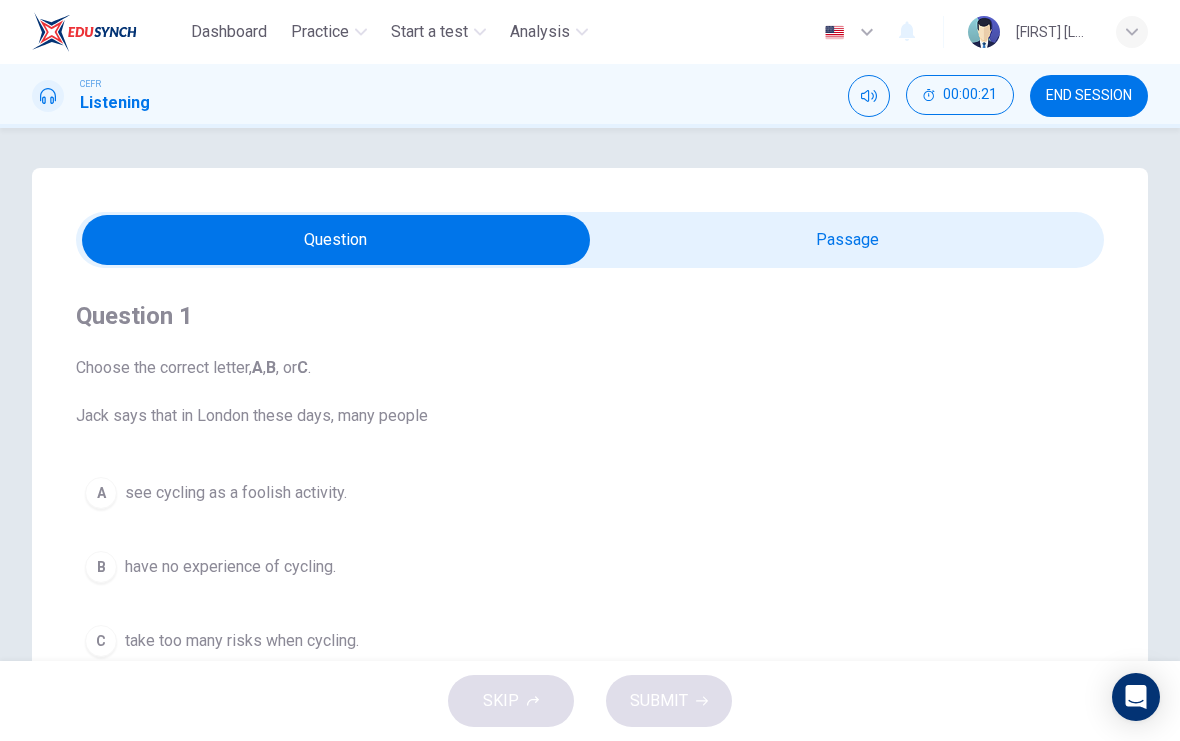 scroll, scrollTop: 0, scrollLeft: 0, axis: both 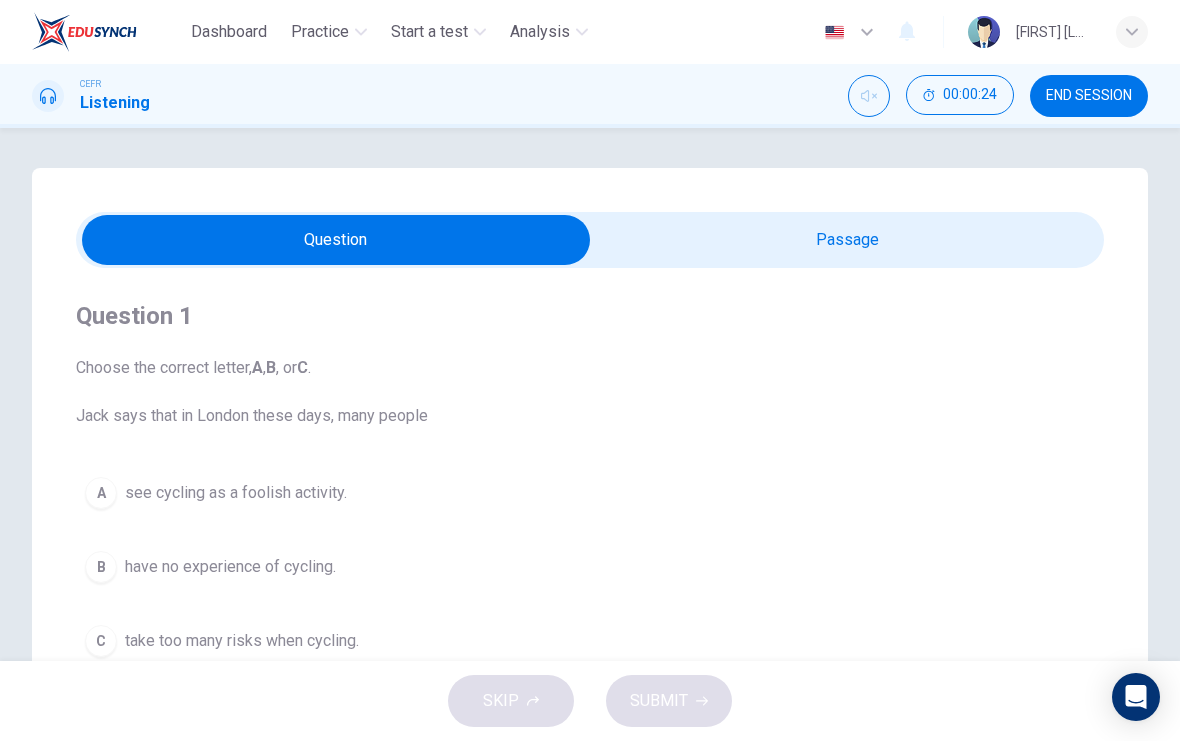click at bounding box center [869, 96] 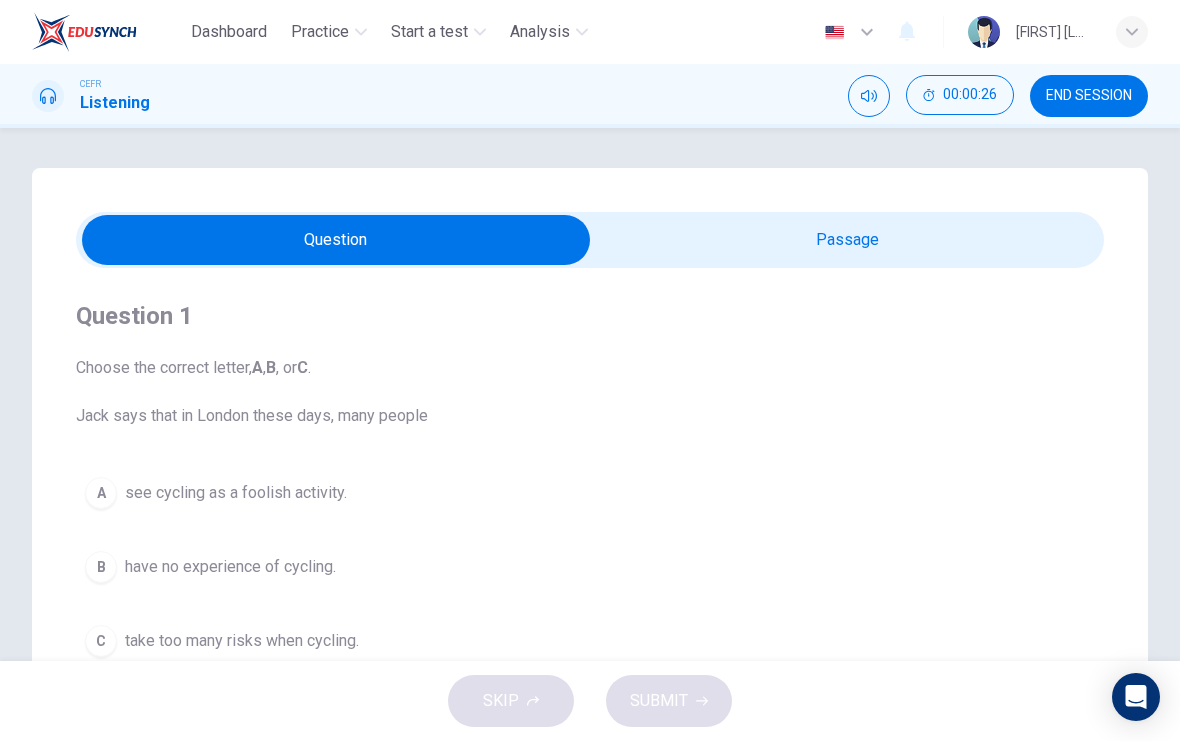 click at bounding box center [336, 240] 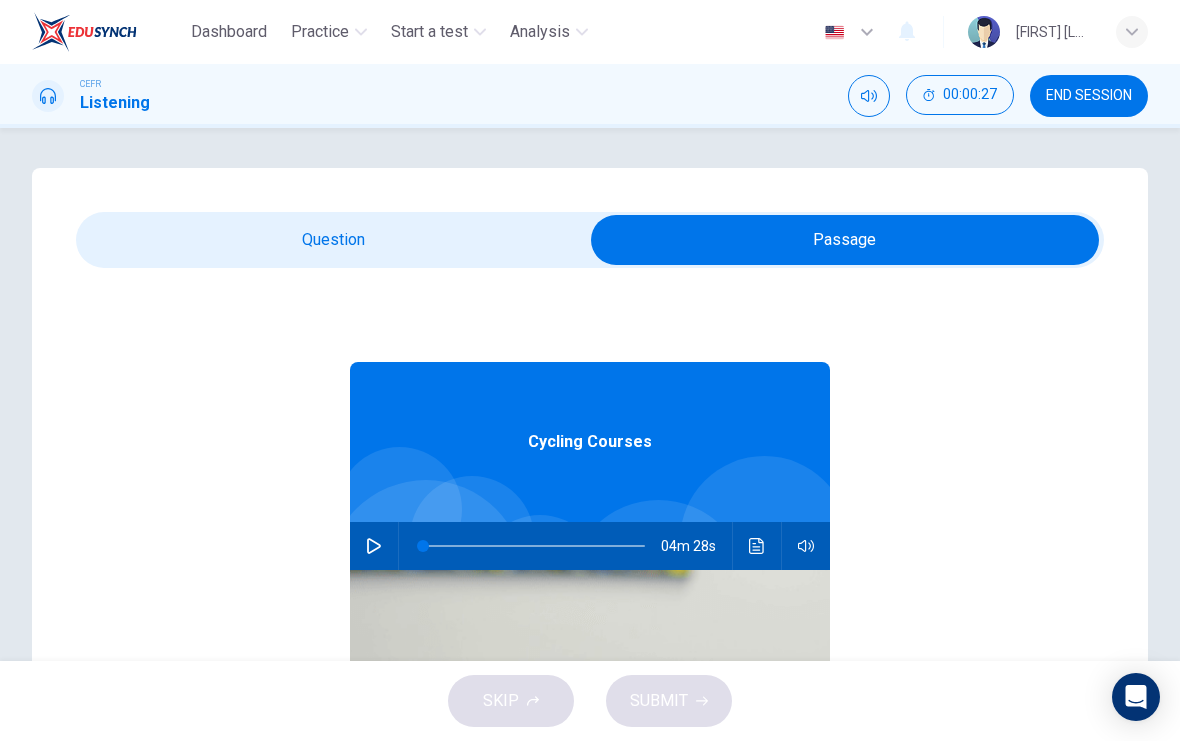 click at bounding box center [374, 546] 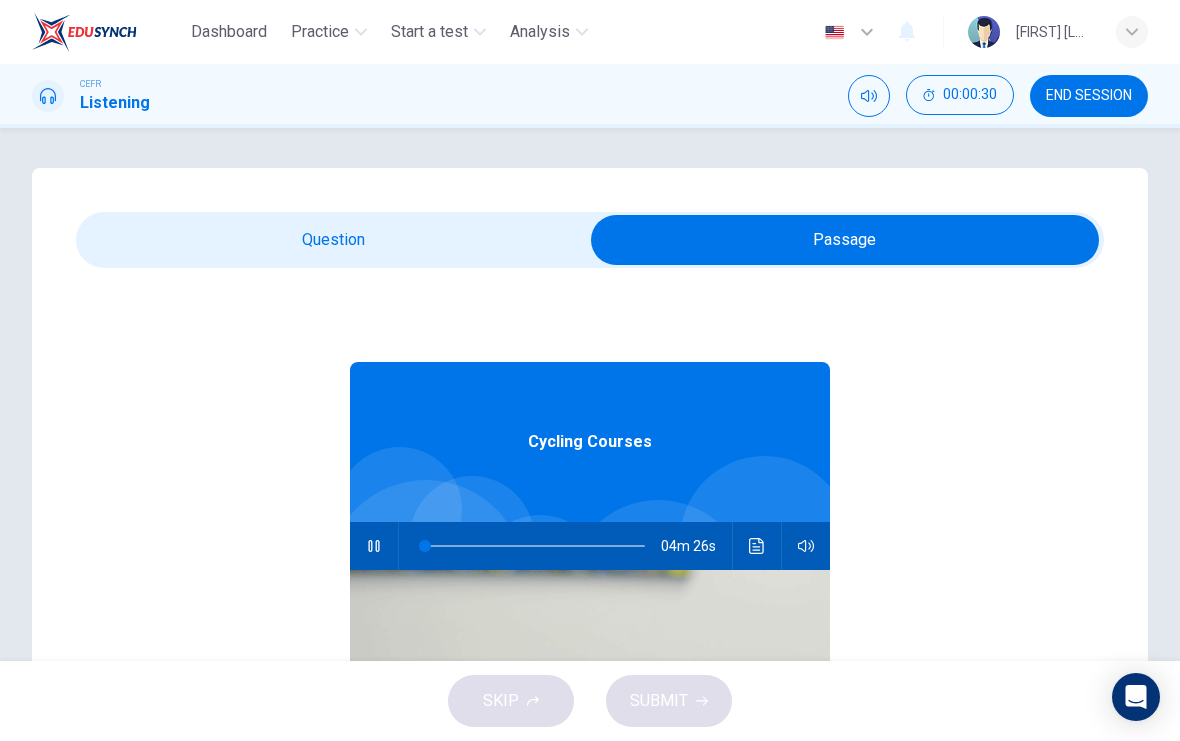 click at bounding box center (845, 240) 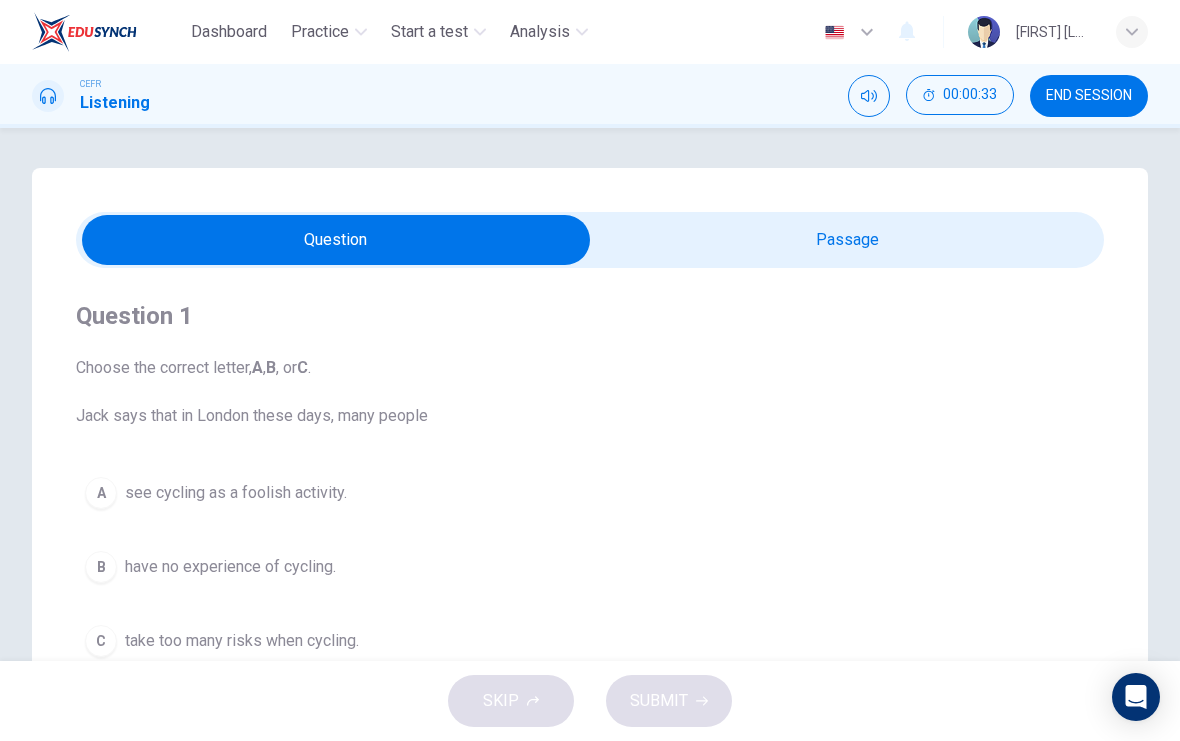 click on "END SESSION" at bounding box center [1089, 96] 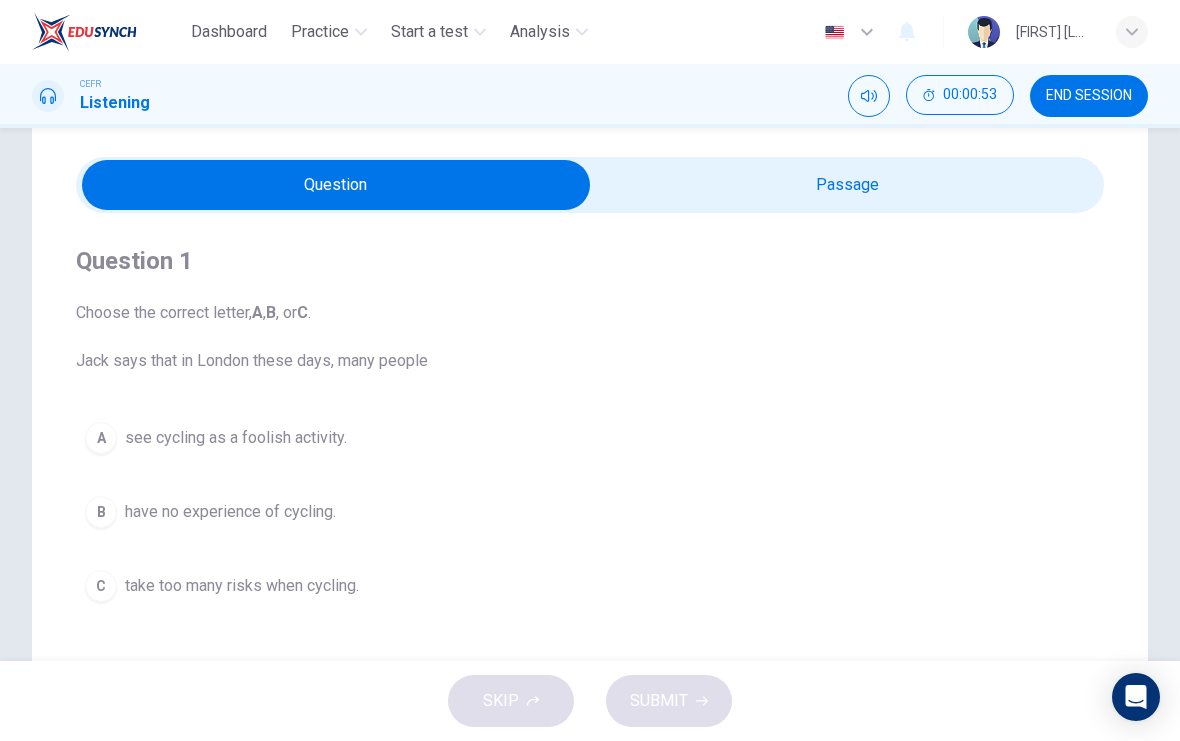 scroll, scrollTop: 53, scrollLeft: 0, axis: vertical 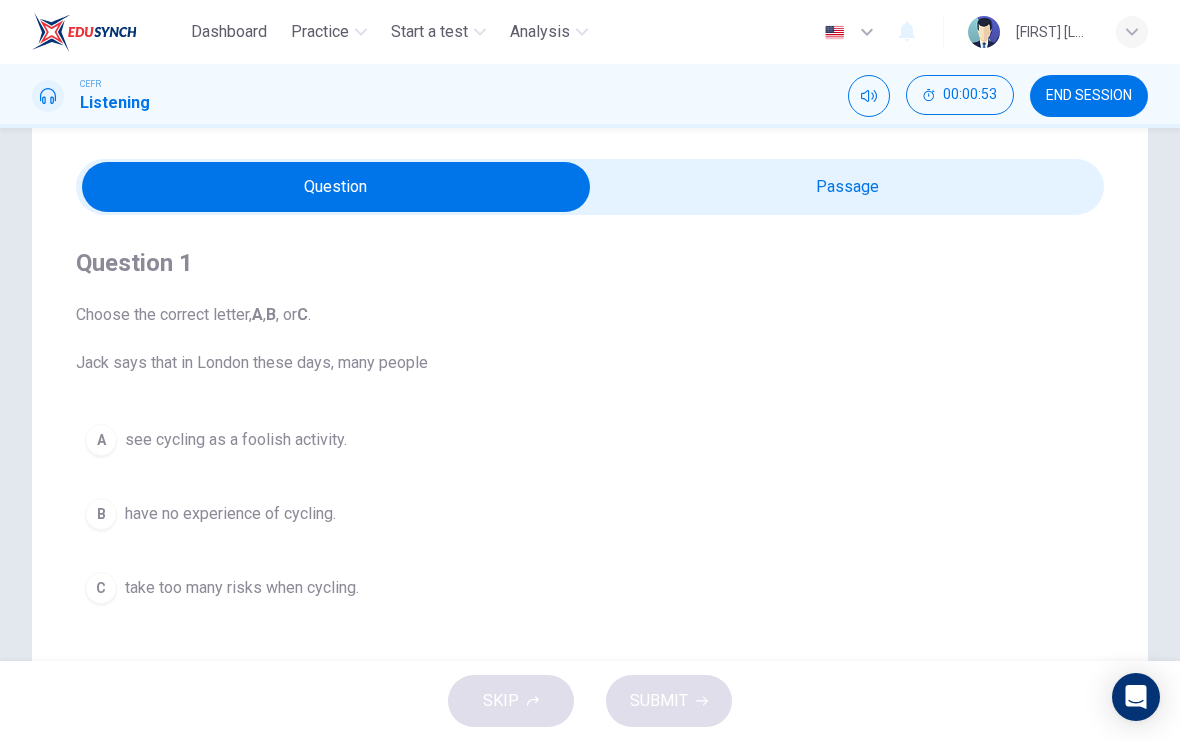click at bounding box center (336, 187) 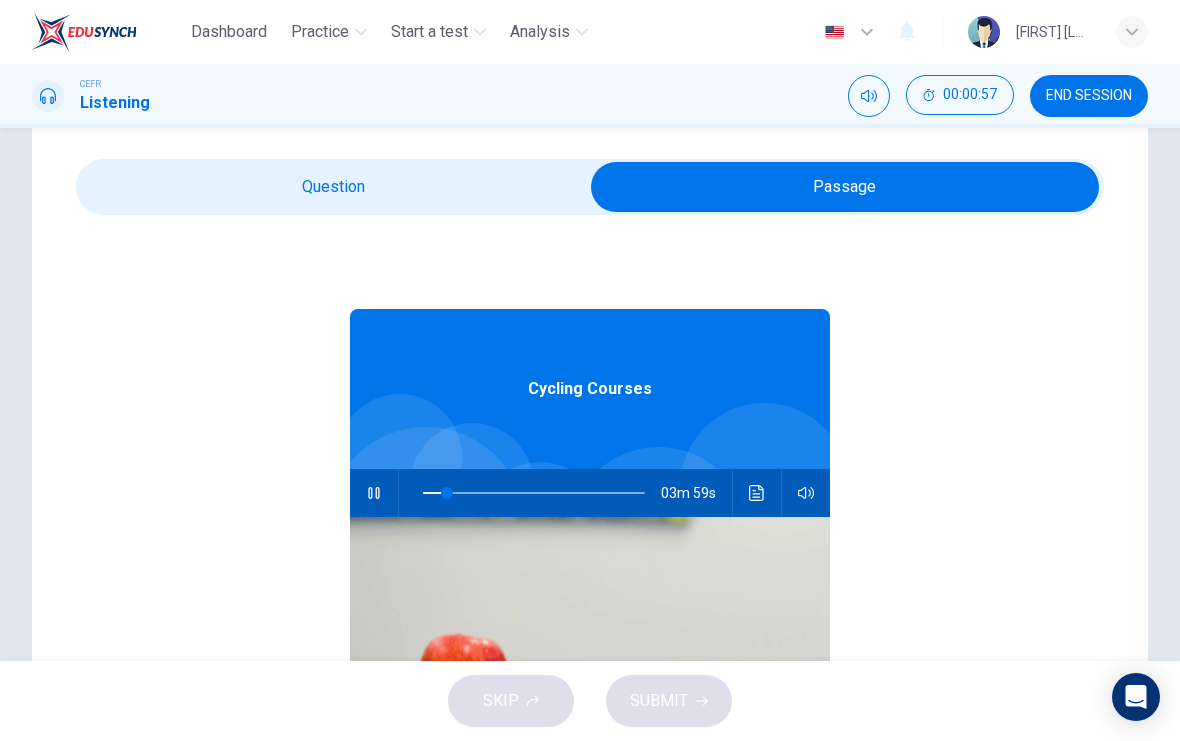 scroll, scrollTop: 0, scrollLeft: 0, axis: both 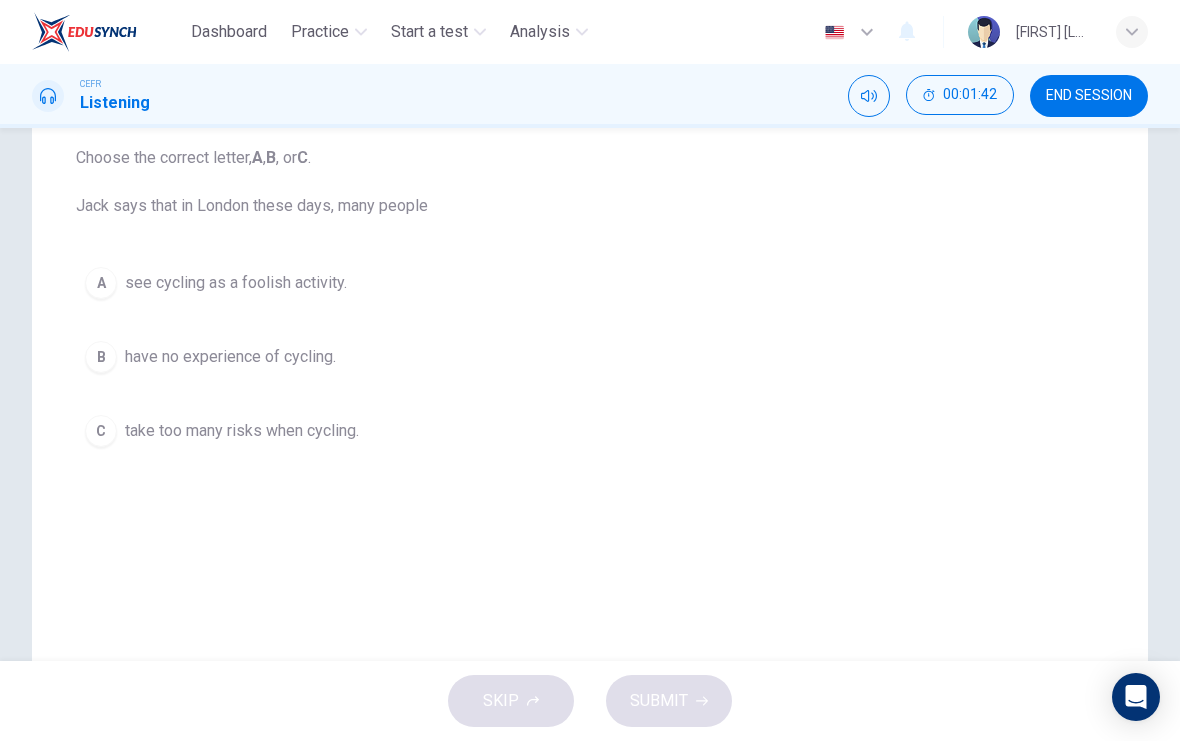 click on "A" at bounding box center [101, 283] 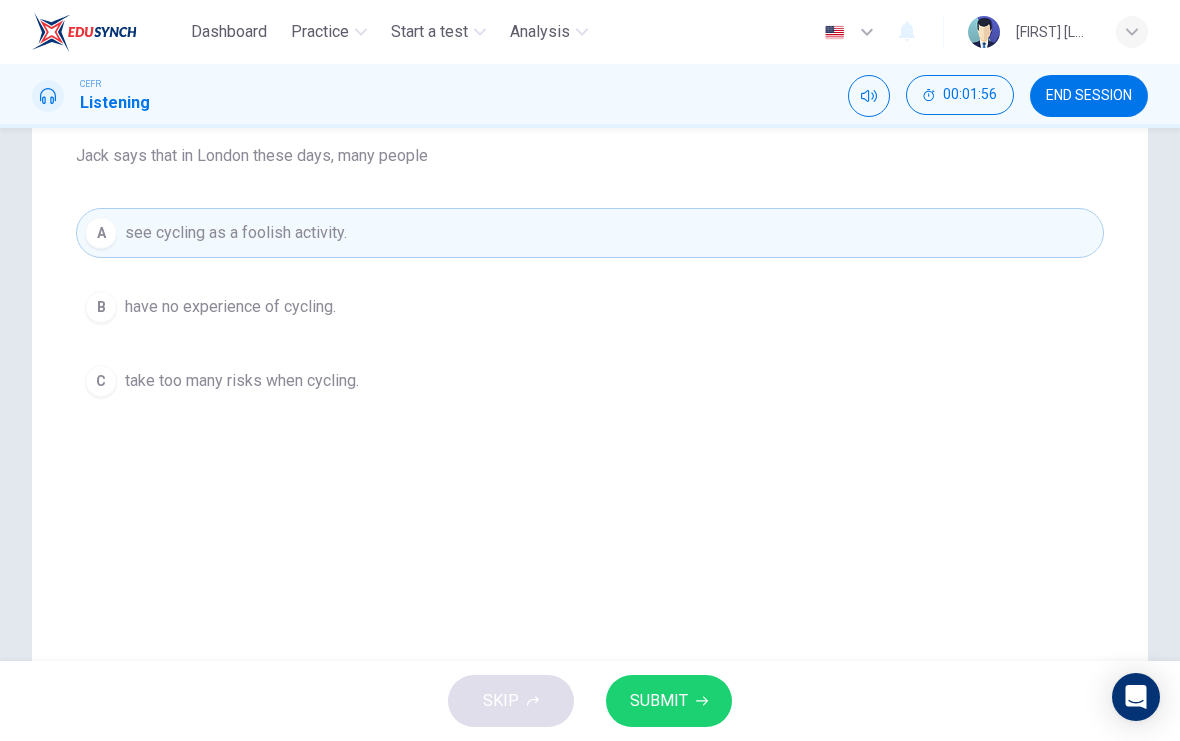 scroll, scrollTop: 158, scrollLeft: 0, axis: vertical 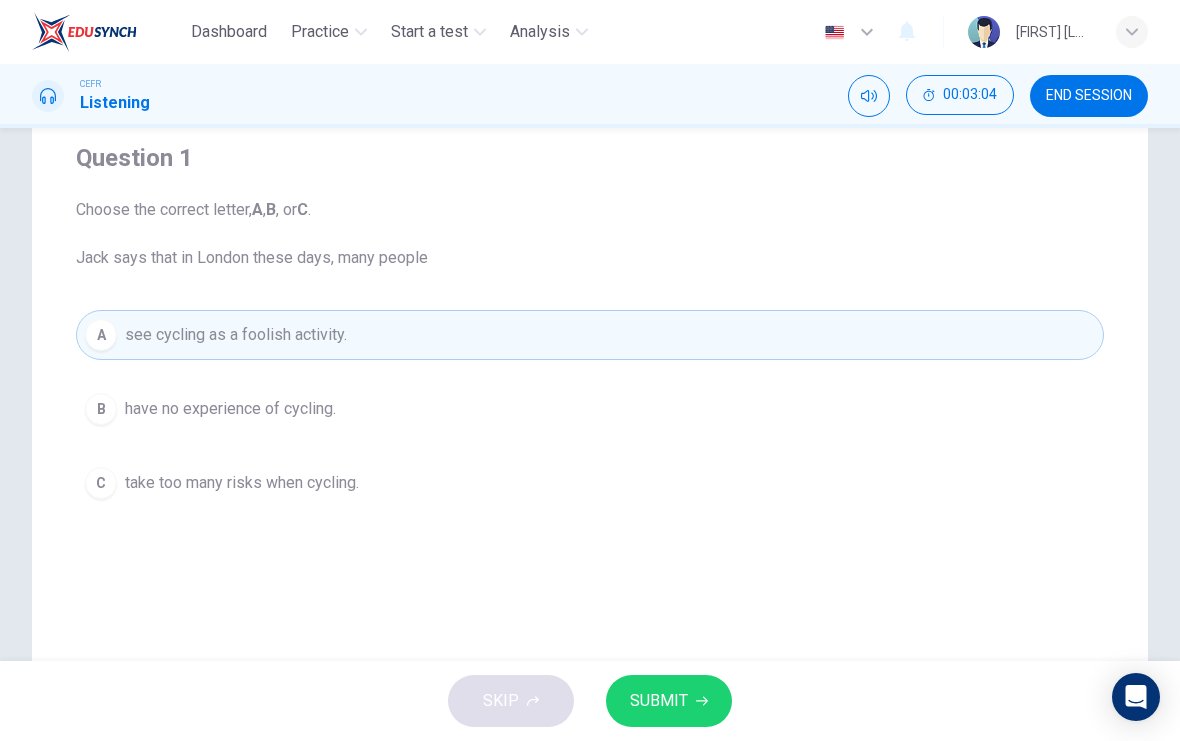 click at bounding box center [869, 96] 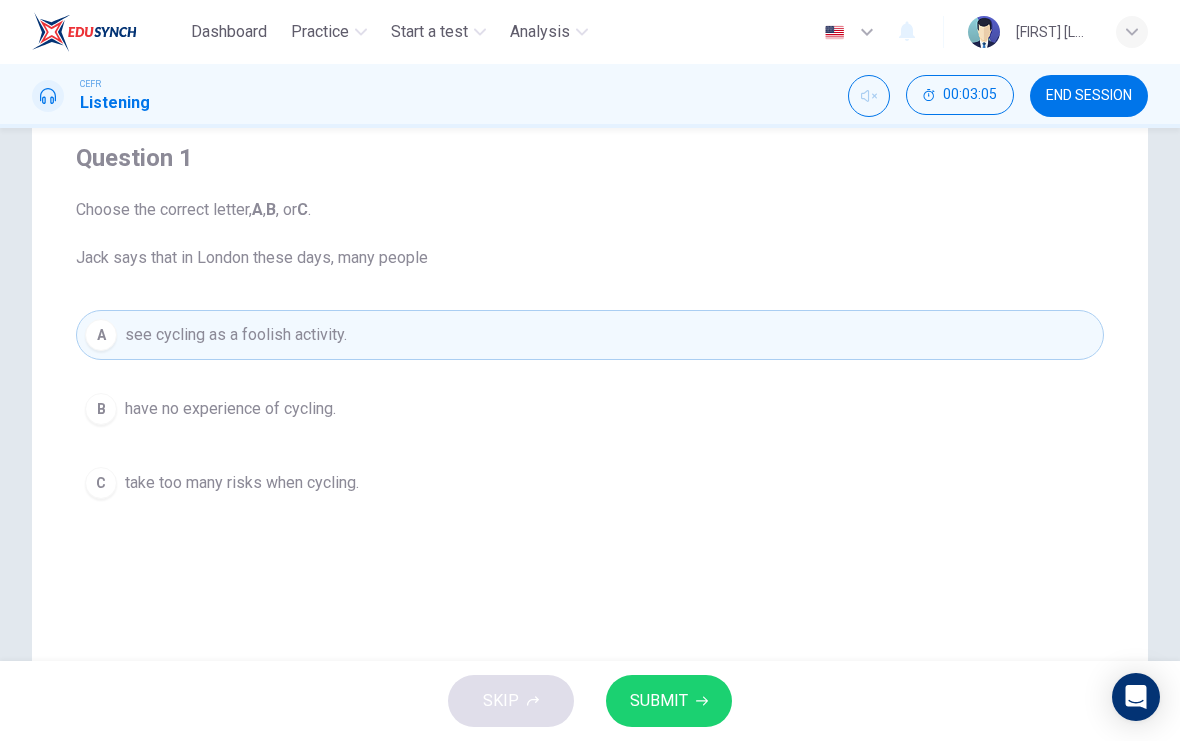 click at bounding box center (869, 96) 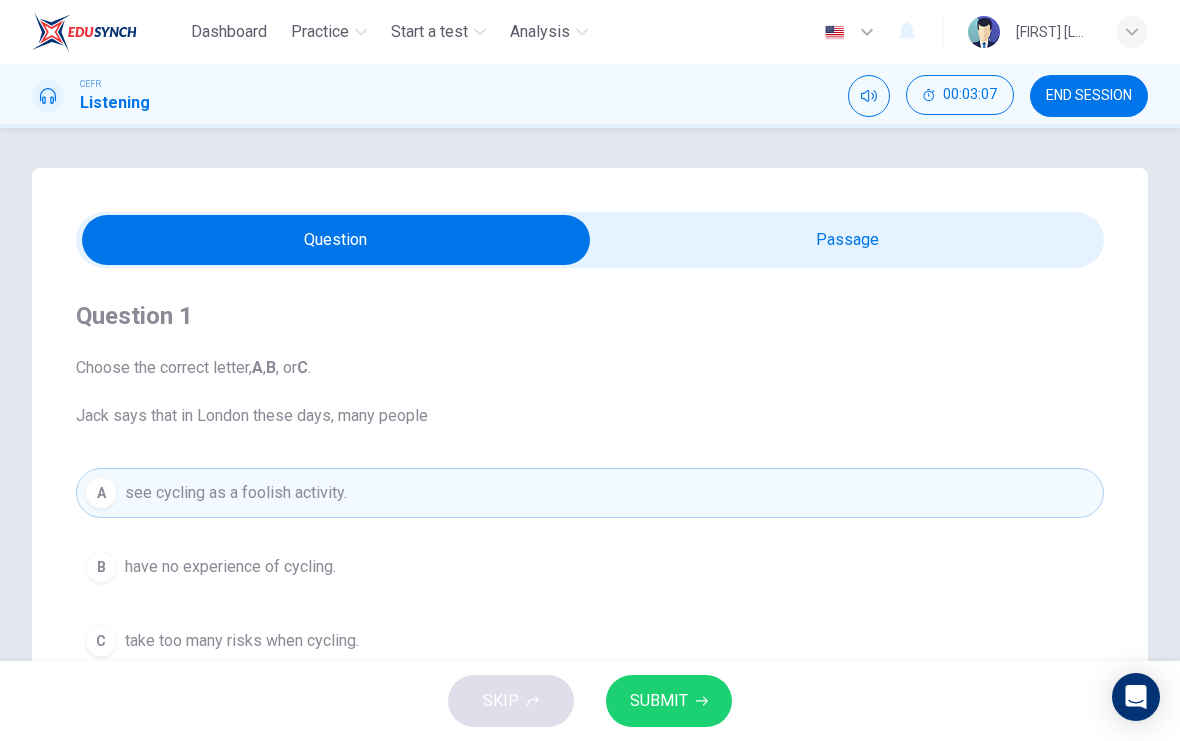 scroll, scrollTop: 0, scrollLeft: 0, axis: both 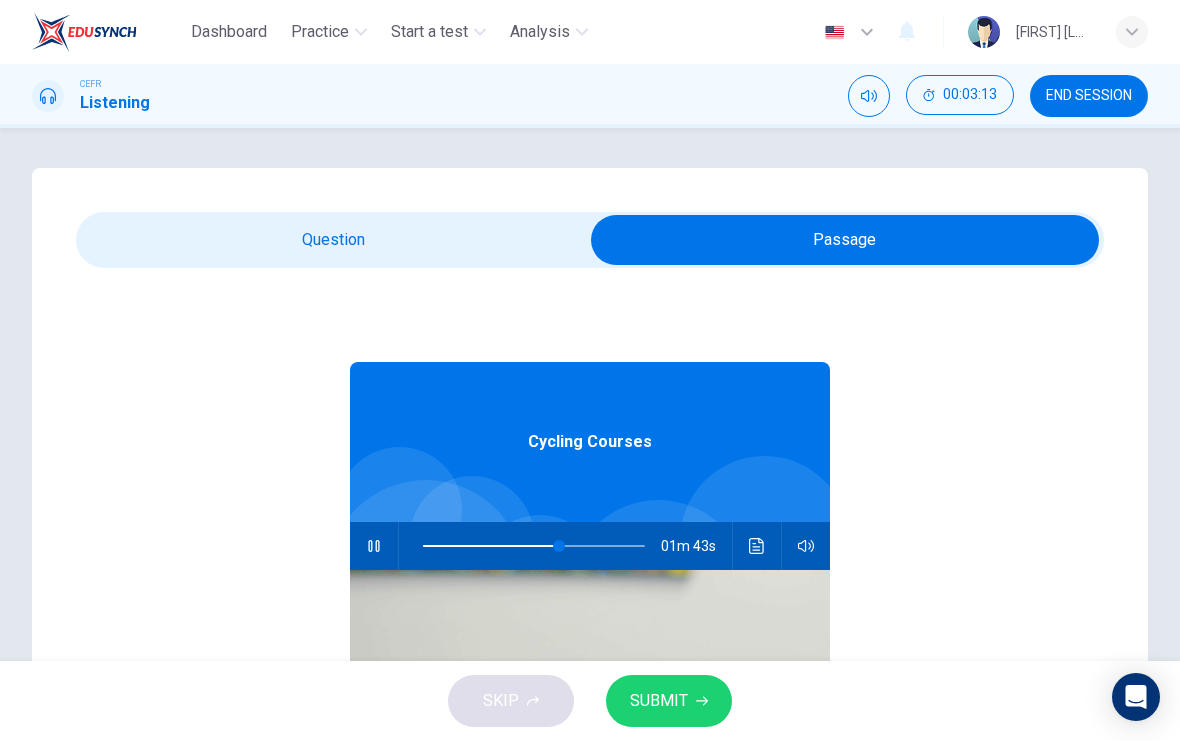 click at bounding box center (845, 240) 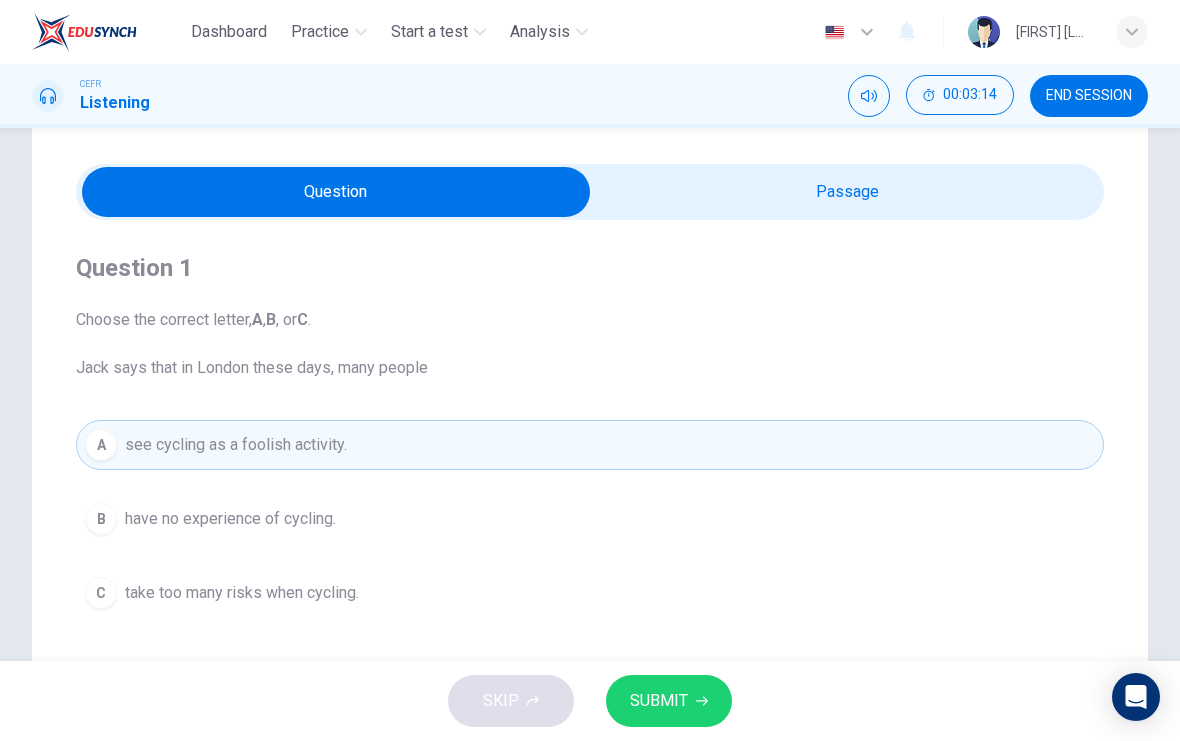 scroll, scrollTop: 71, scrollLeft: 0, axis: vertical 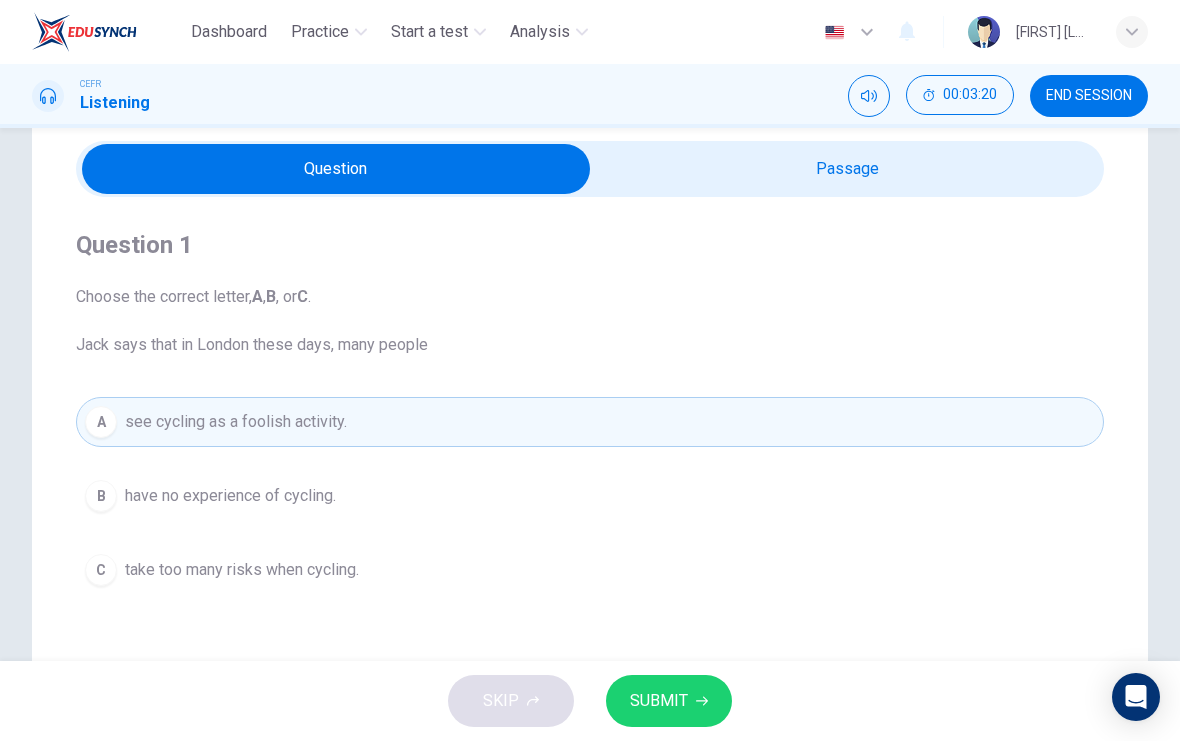 click on "SUBMIT" at bounding box center (659, 701) 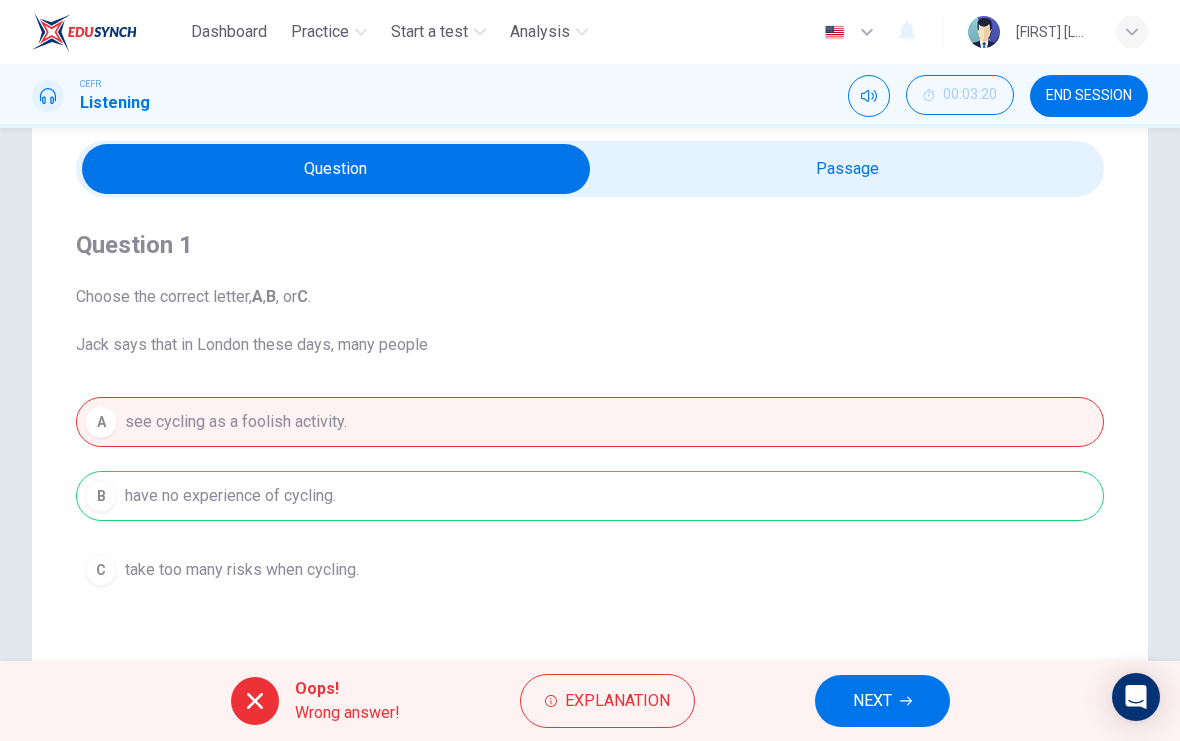 click on "NEXT" at bounding box center (872, 701) 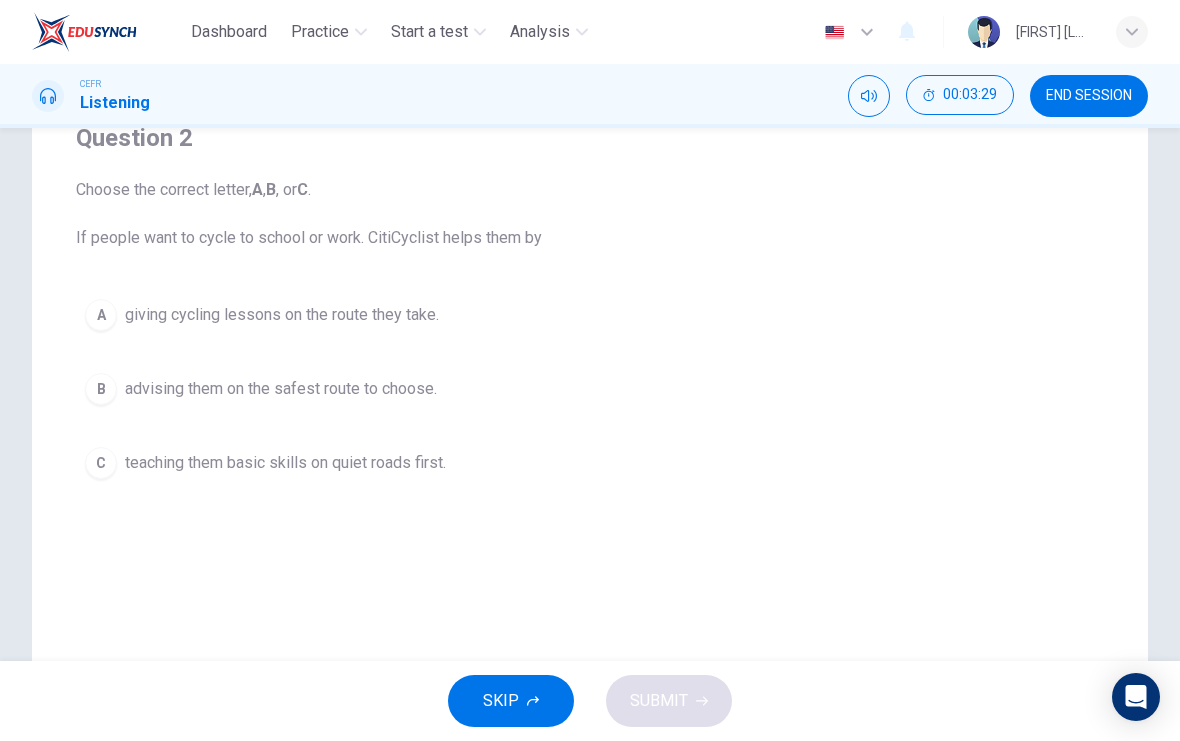 scroll, scrollTop: 177, scrollLeft: 0, axis: vertical 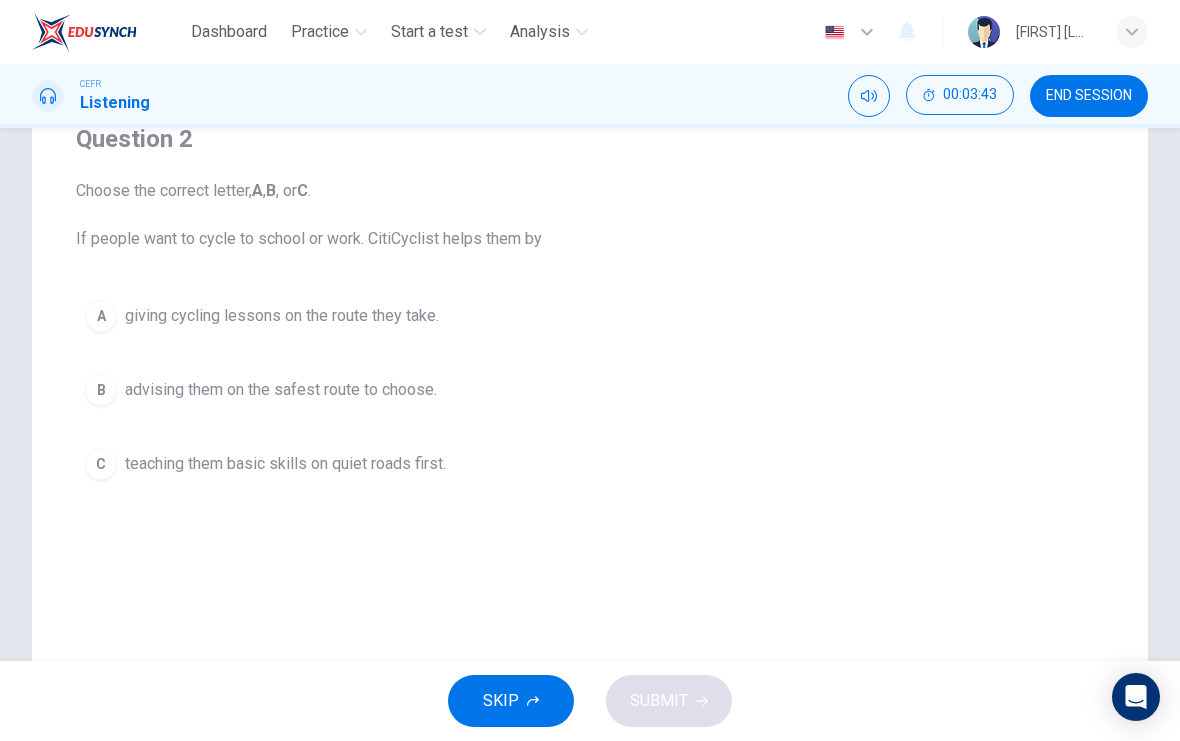 click on "A" at bounding box center (101, 316) 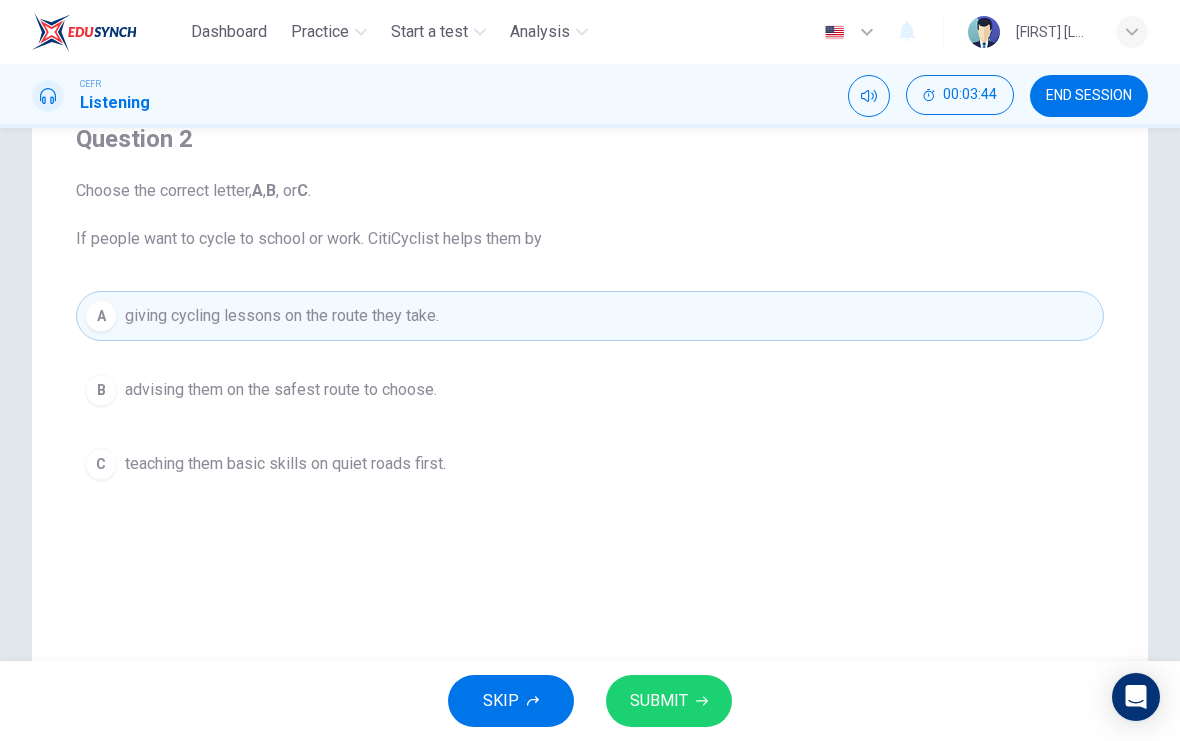 click on "SUBMIT" at bounding box center [659, 701] 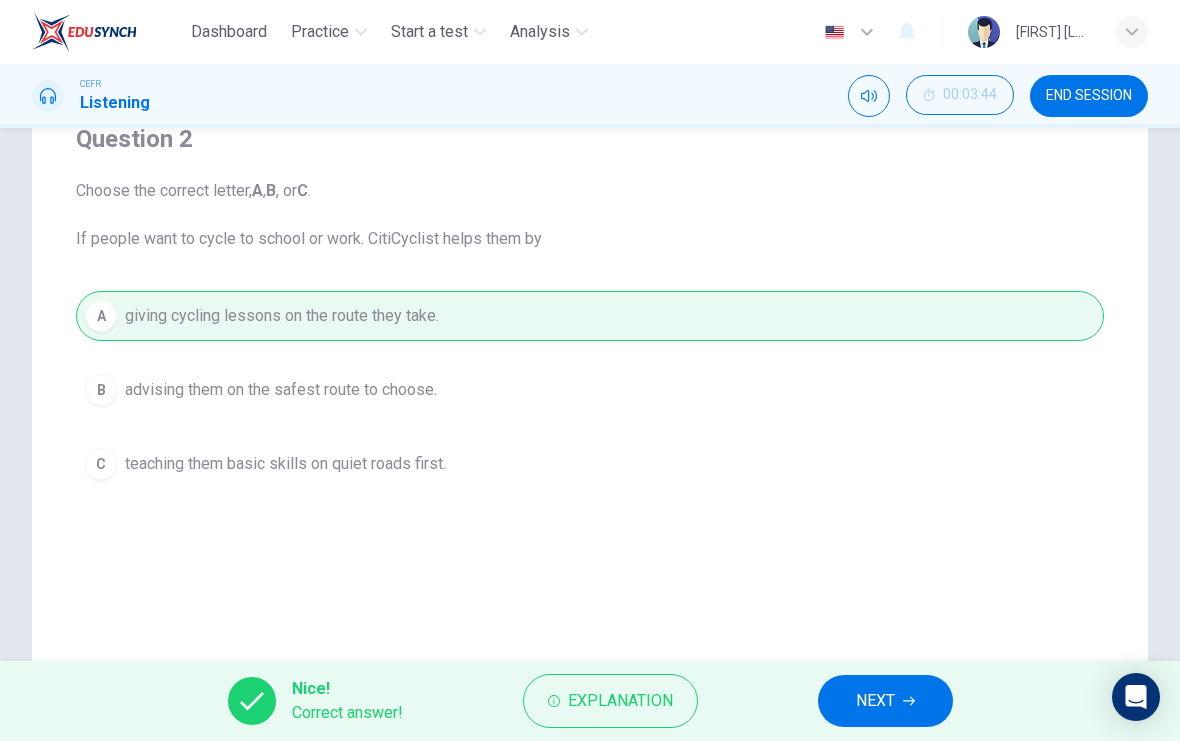 click at bounding box center [909, 701] 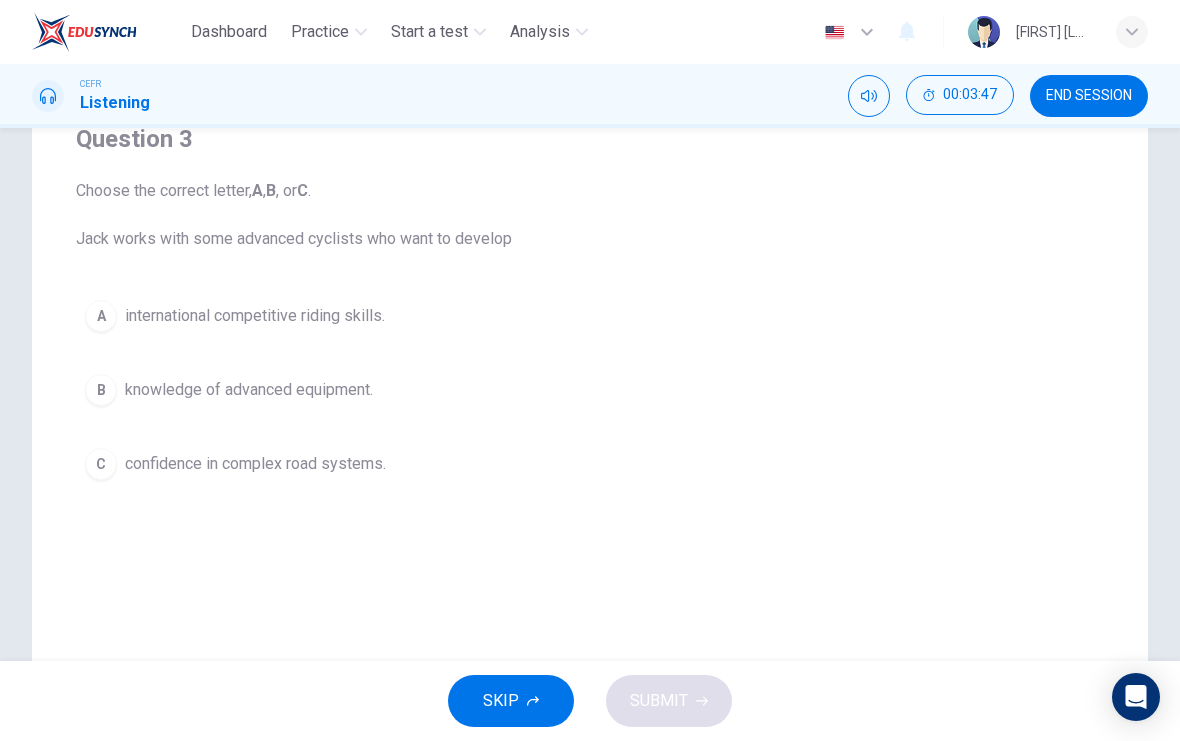 click at bounding box center [869, 96] 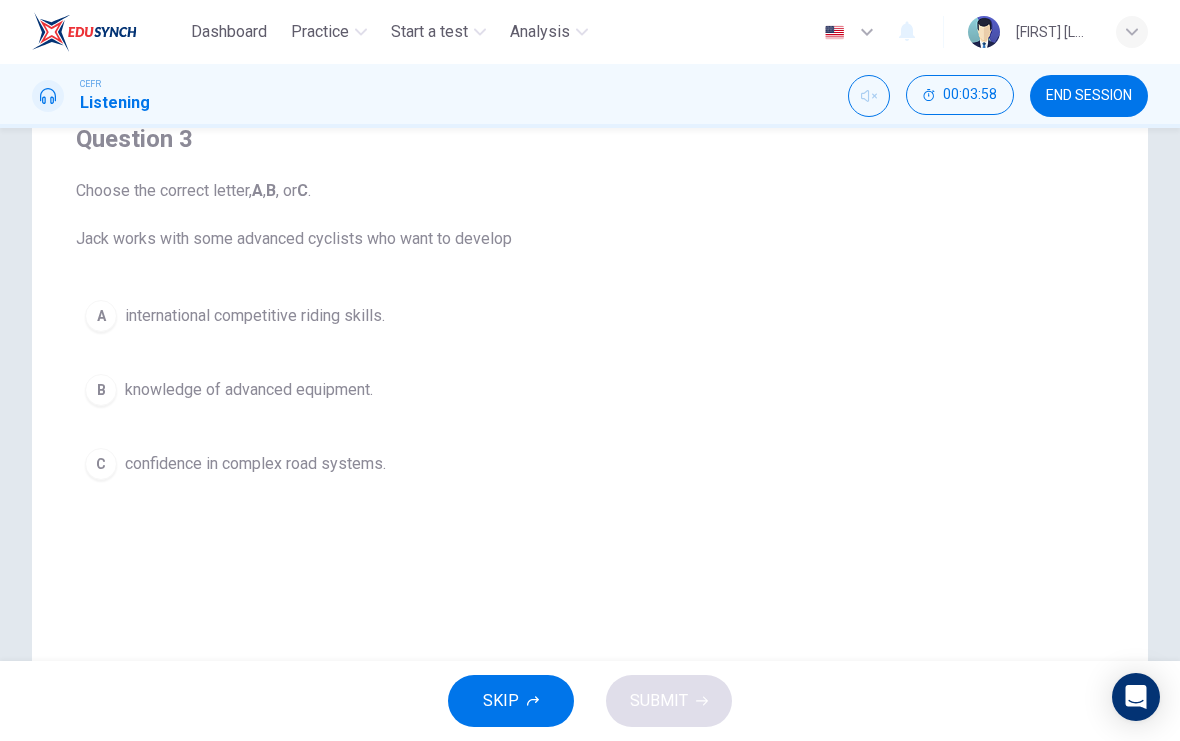 click on "C" at bounding box center (101, 316) 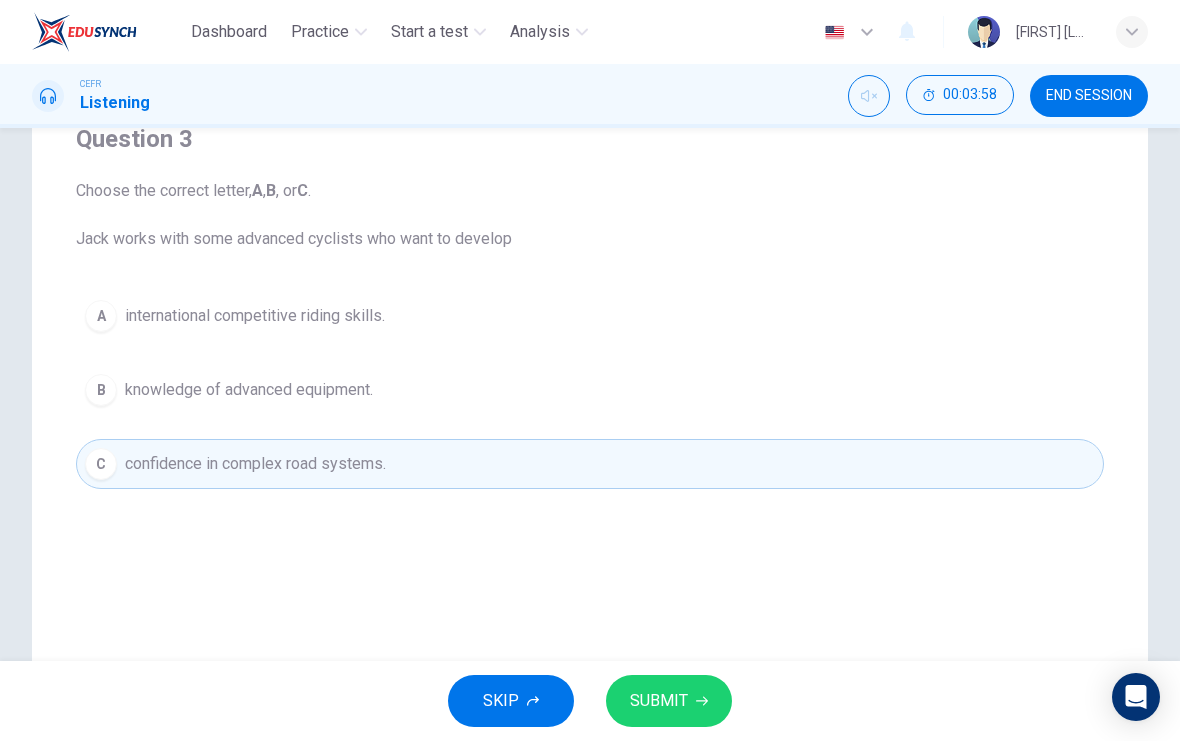 click on "SUBMIT" at bounding box center [659, 701] 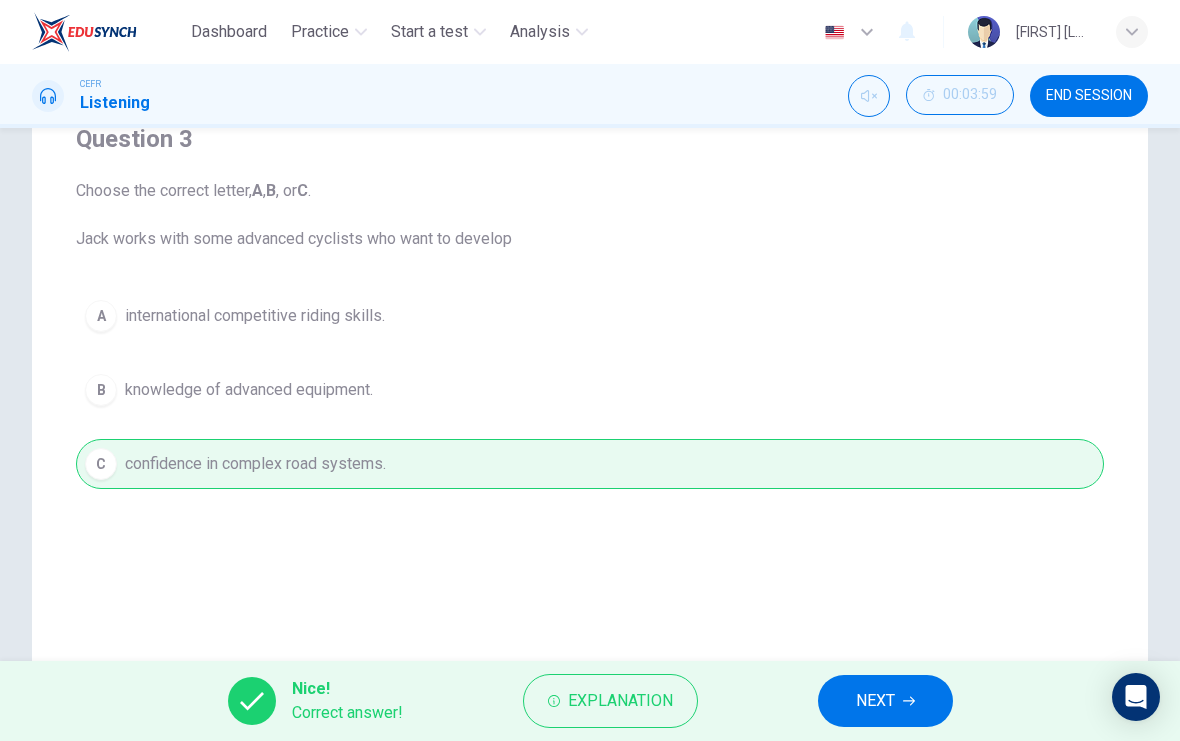 click on "NEXT" at bounding box center [875, 701] 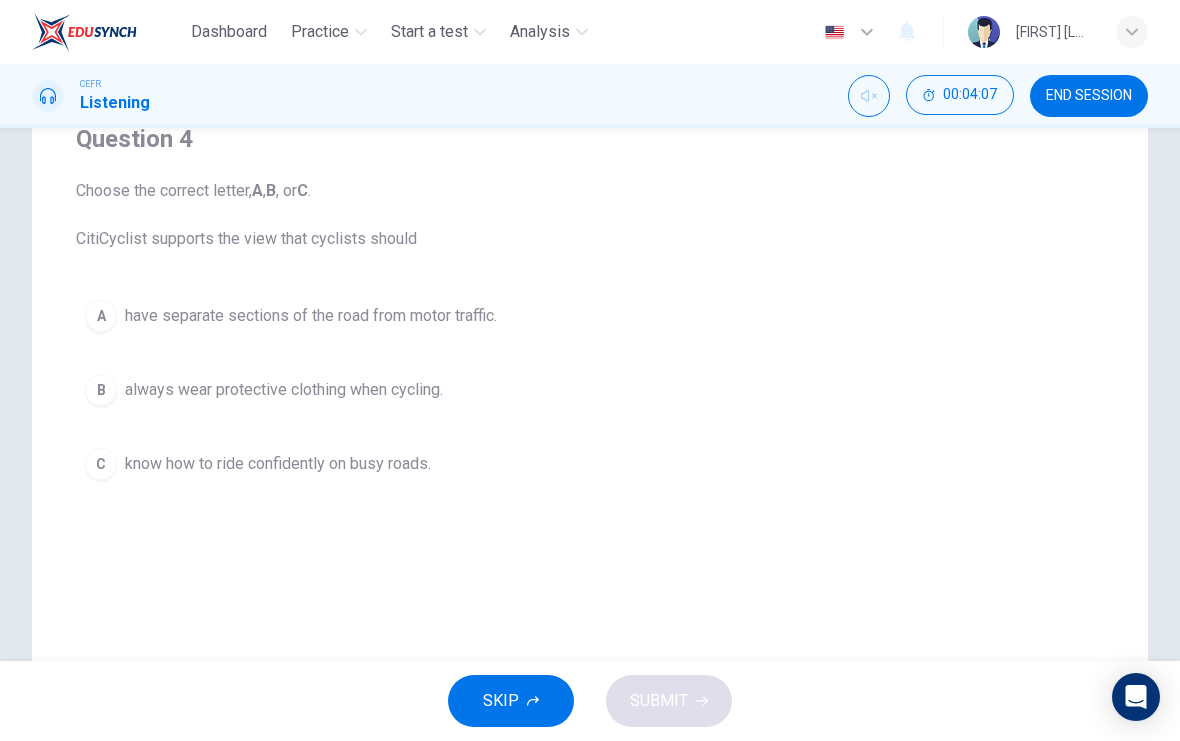 click on "A" at bounding box center (101, 316) 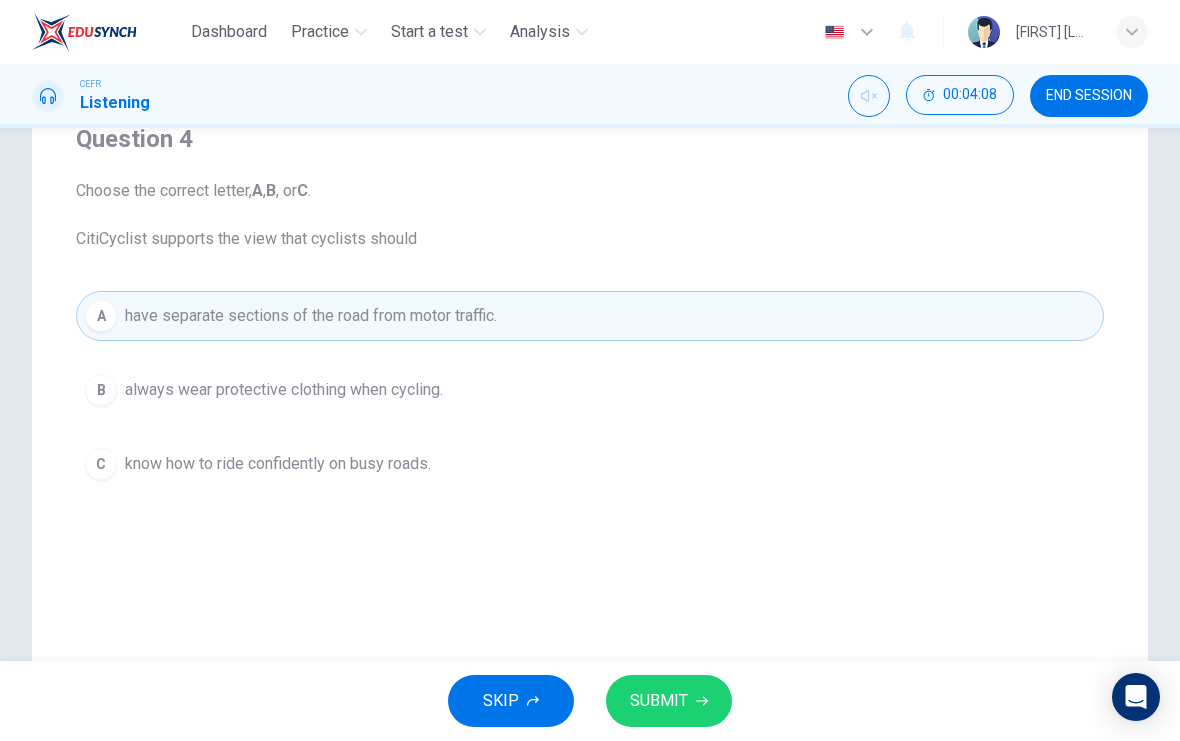click on "SUBMIT" at bounding box center (659, 701) 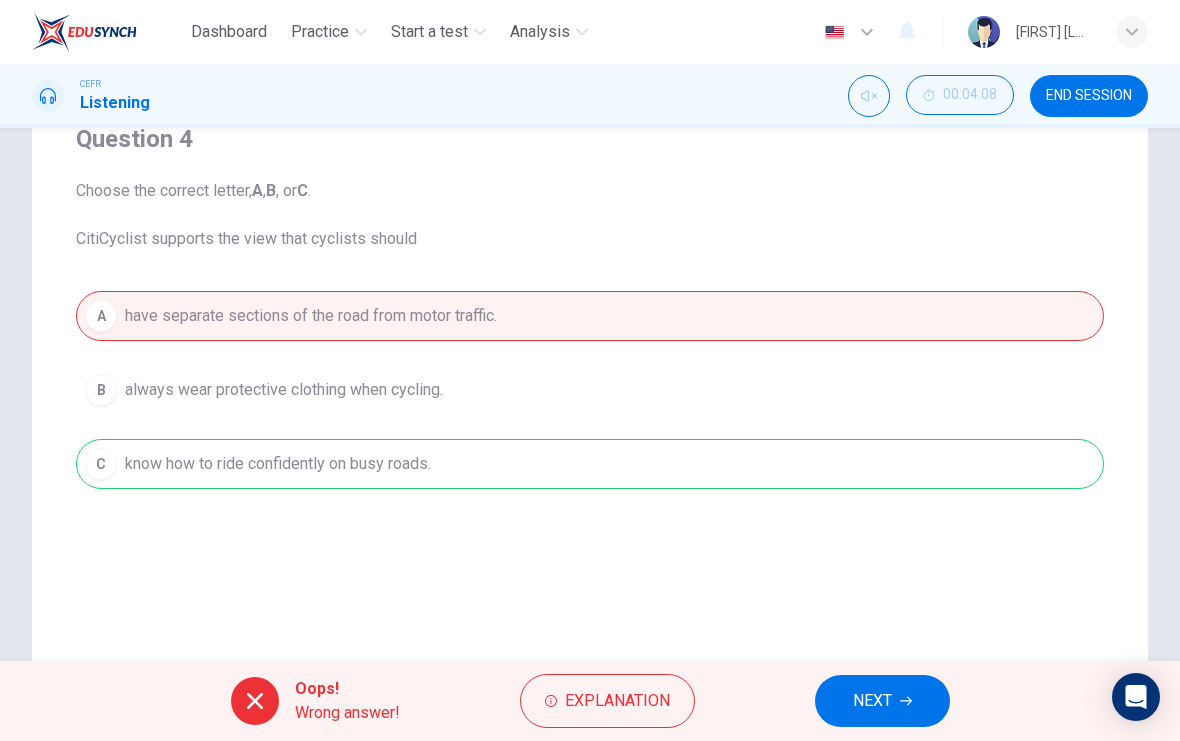 click on "NEXT" at bounding box center [872, 701] 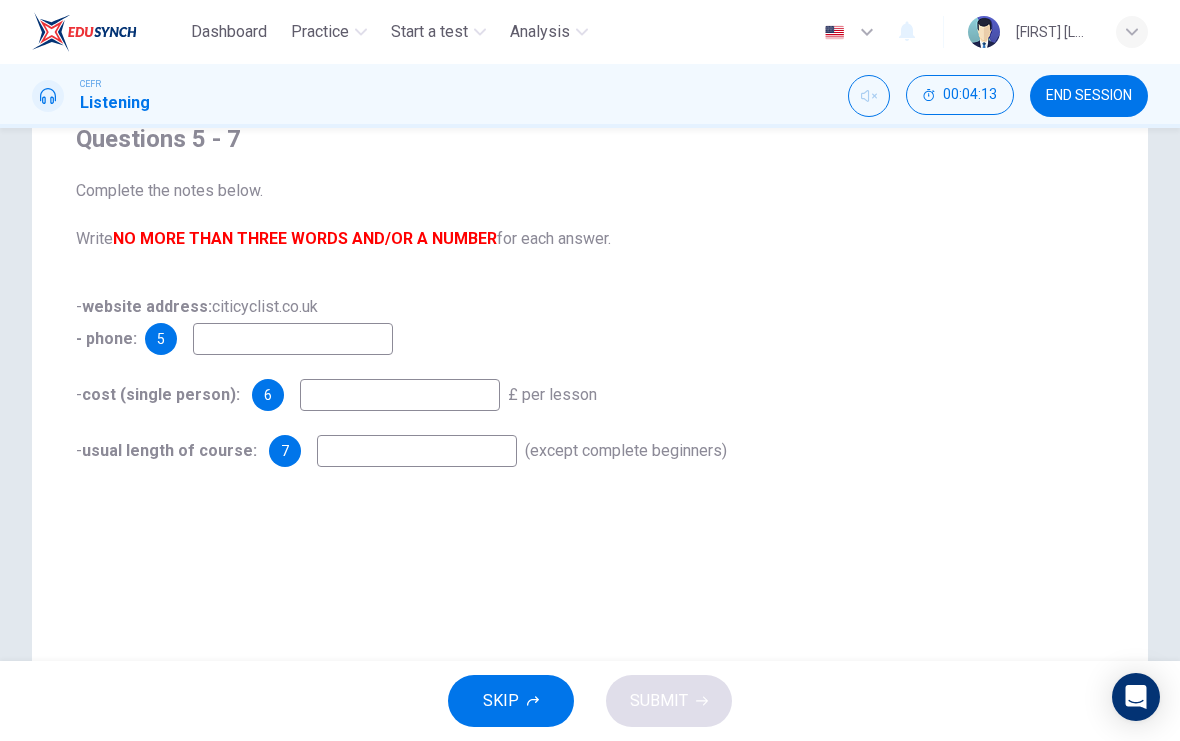click at bounding box center [293, 339] 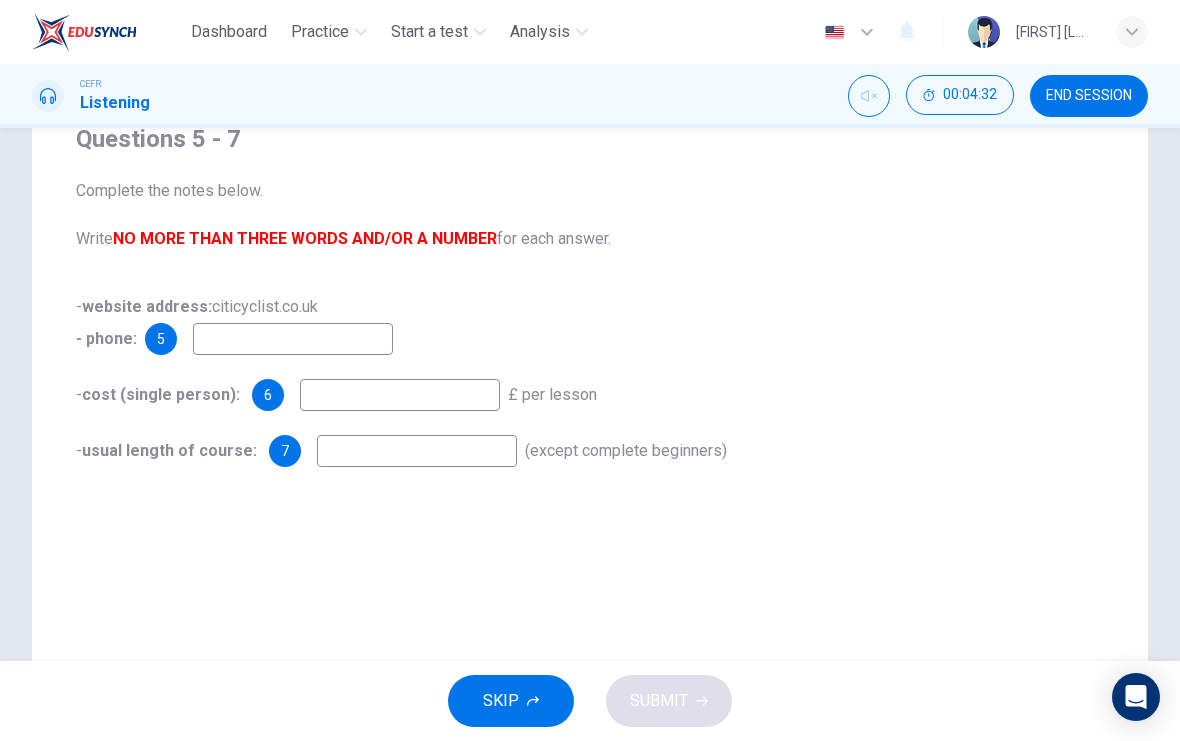 click at bounding box center (293, 339) 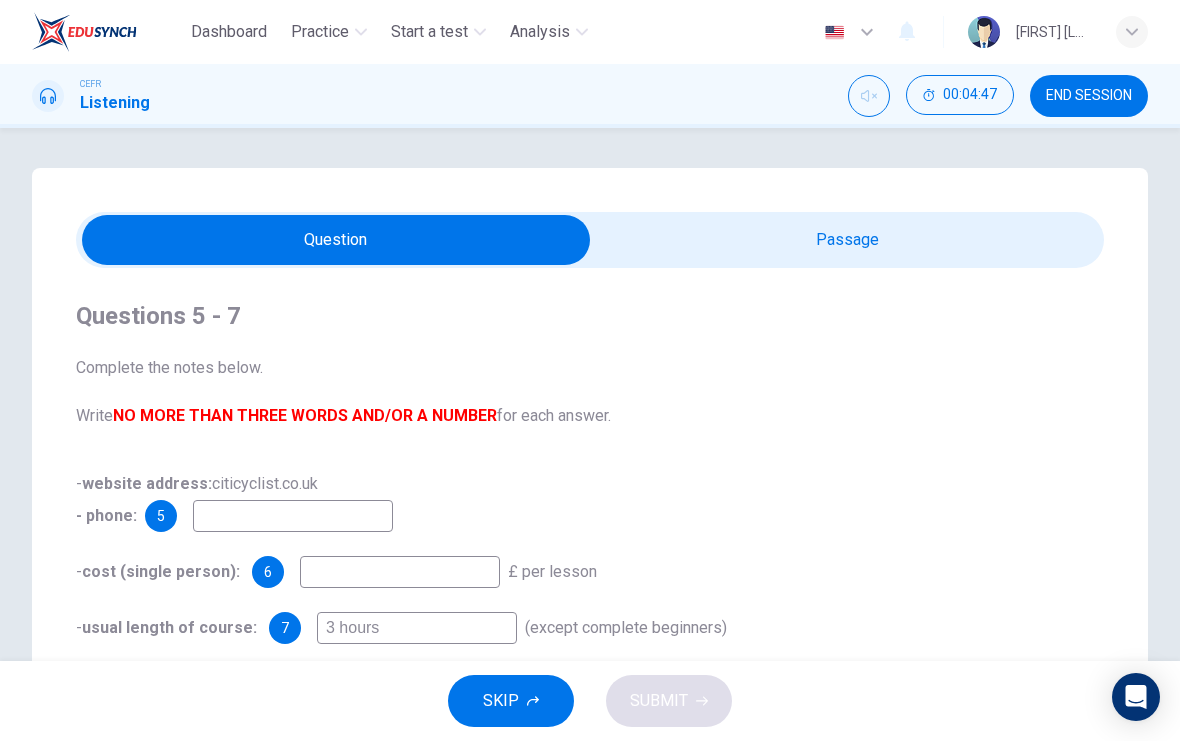 scroll, scrollTop: 0, scrollLeft: 0, axis: both 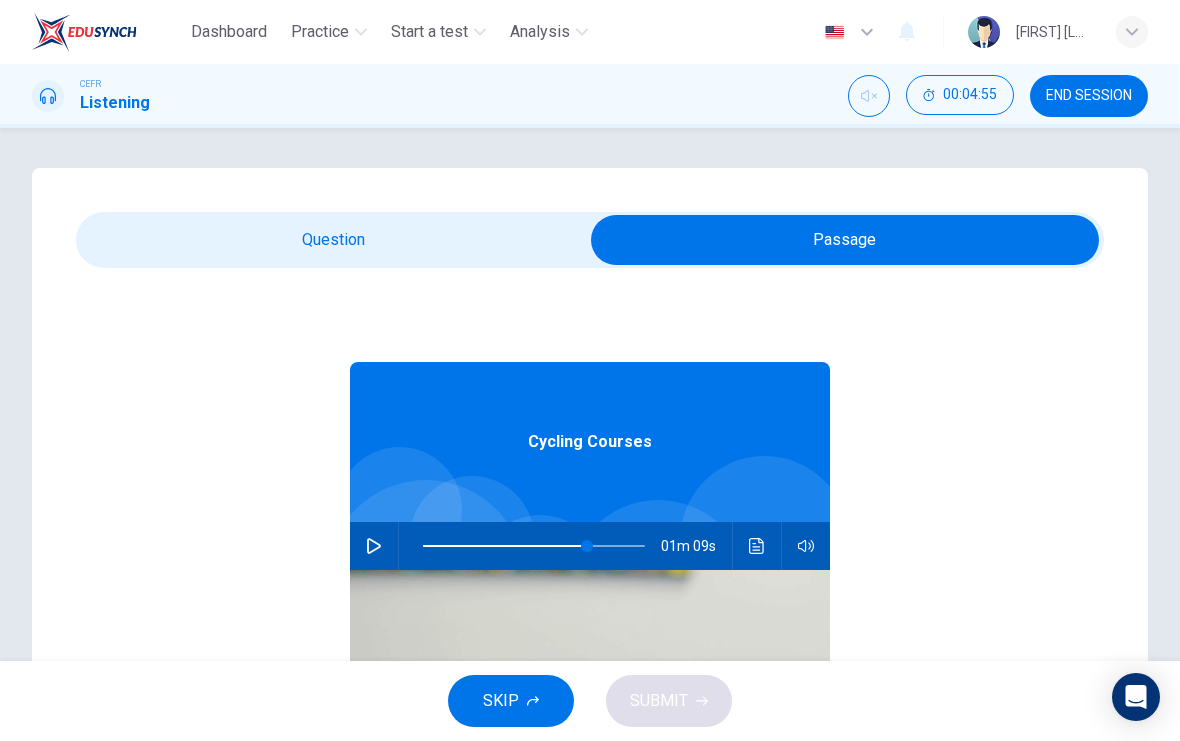 click at bounding box center [587, 546] 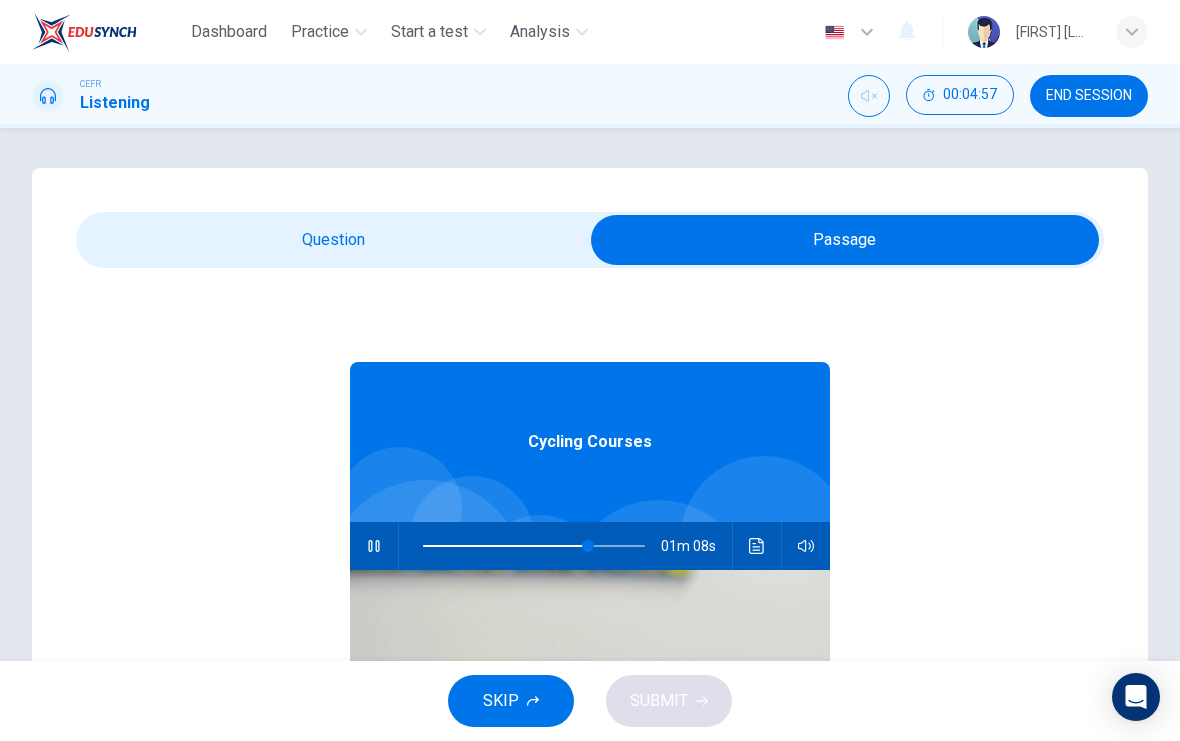 click at bounding box center [845, 240] 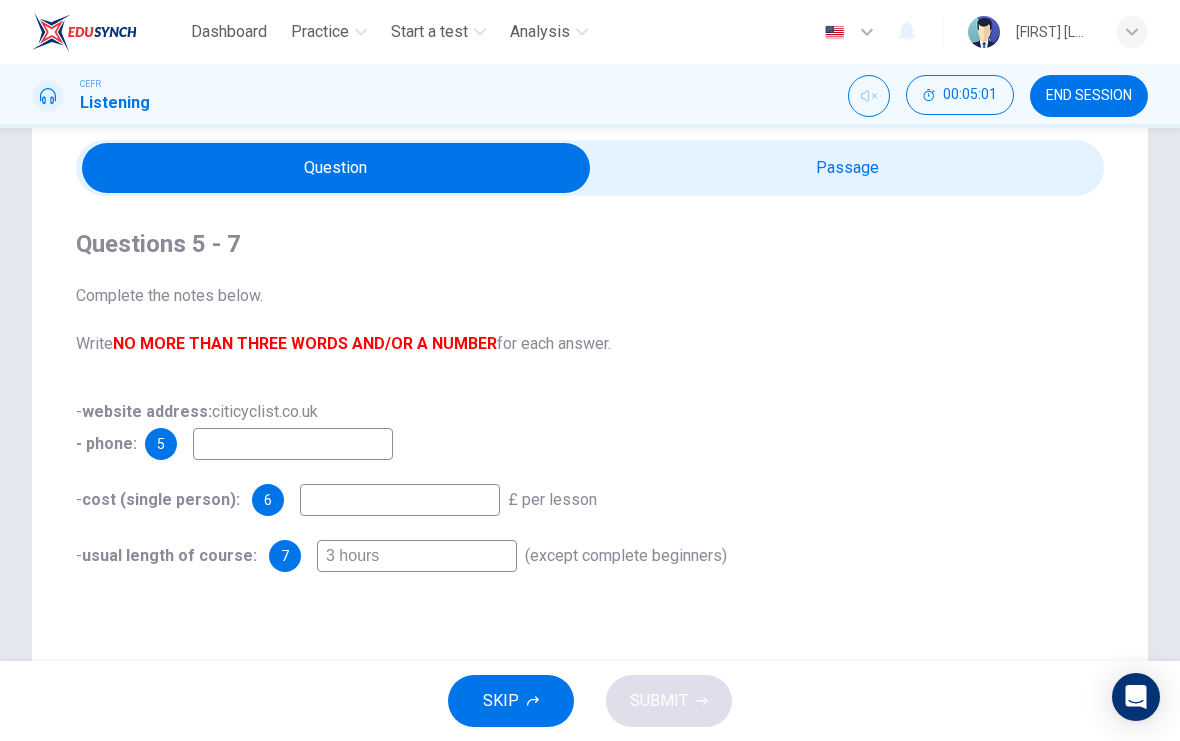 scroll, scrollTop: 72, scrollLeft: 0, axis: vertical 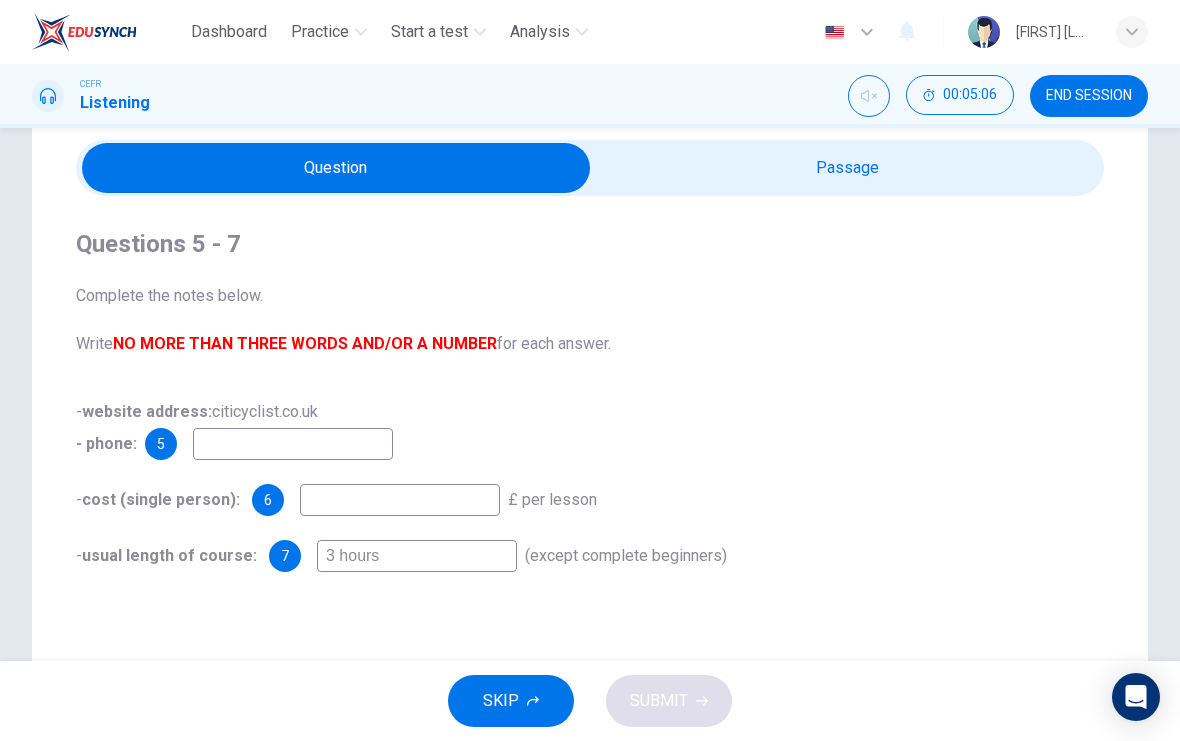 click at bounding box center (293, 444) 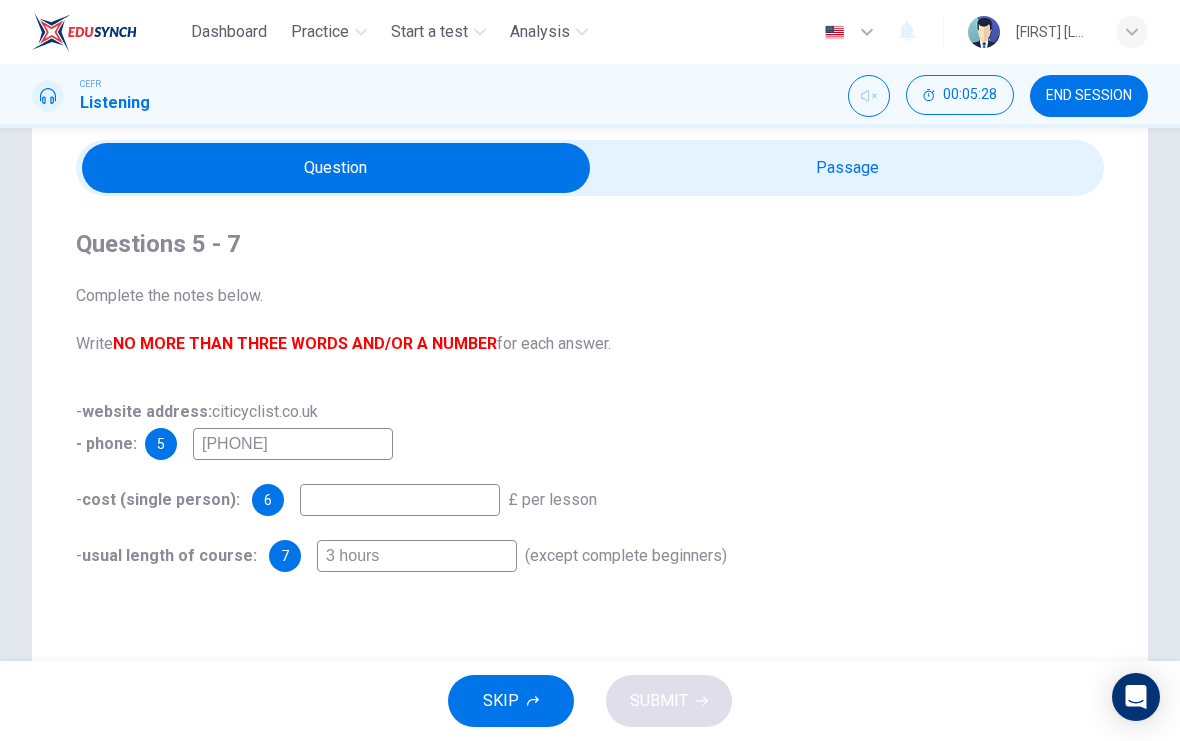 type on "02075624028" 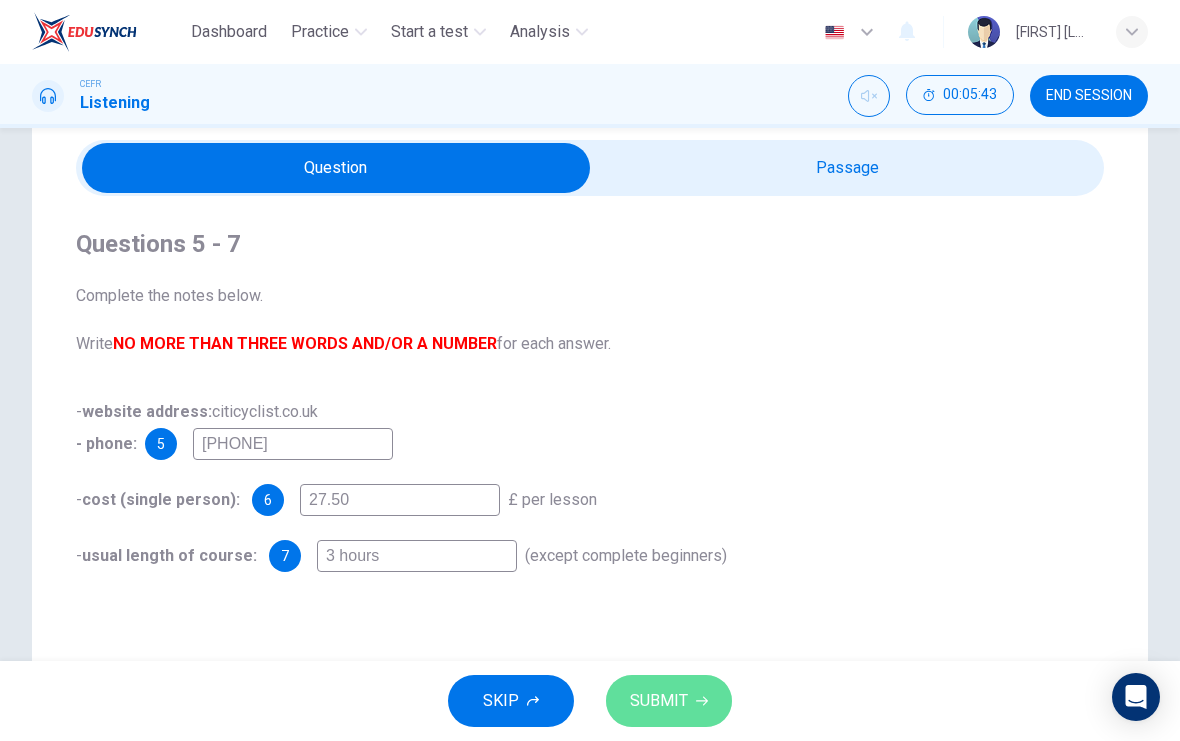 type on "27.50" 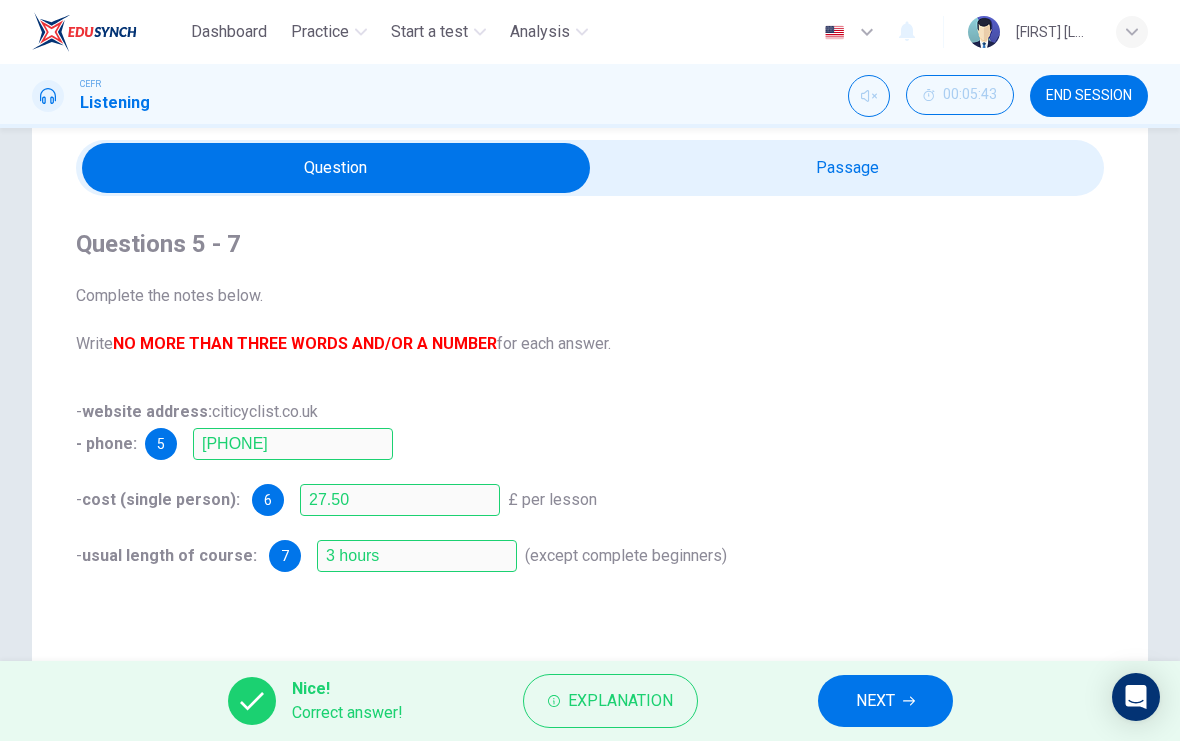 click at bounding box center [909, 701] 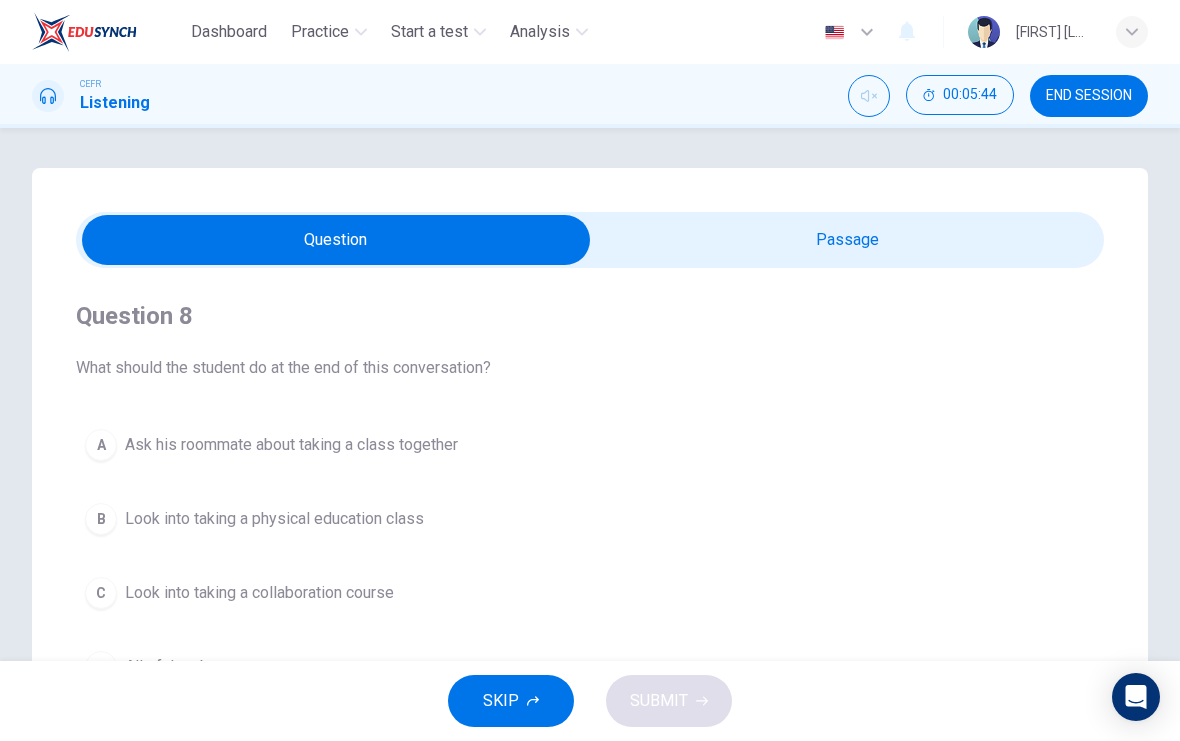 click at bounding box center [336, 240] 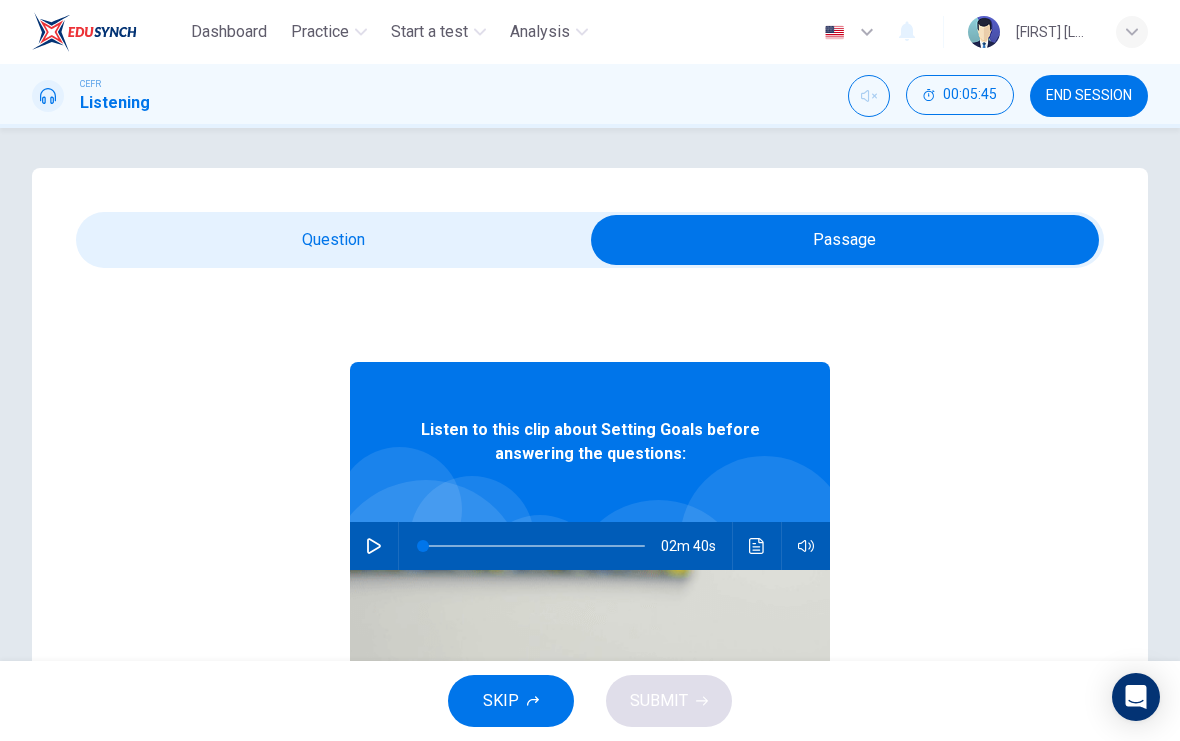 click at bounding box center (374, 546) 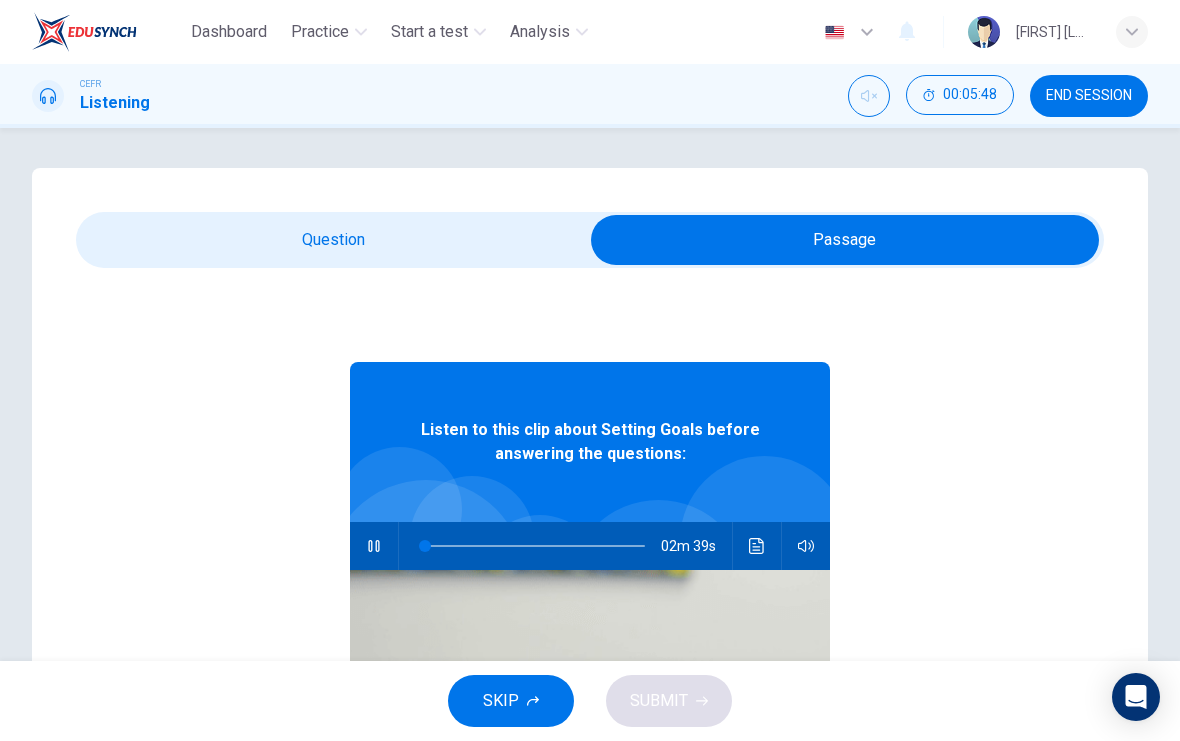click at bounding box center (845, 240) 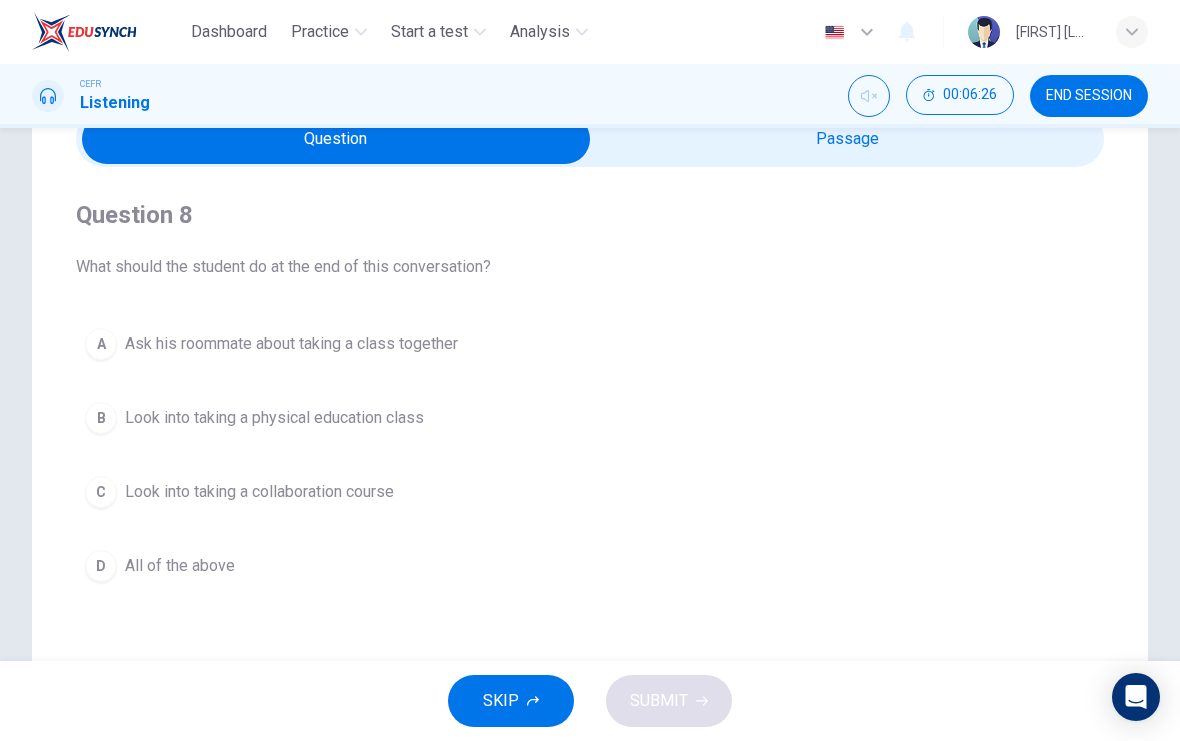 scroll, scrollTop: 100, scrollLeft: 0, axis: vertical 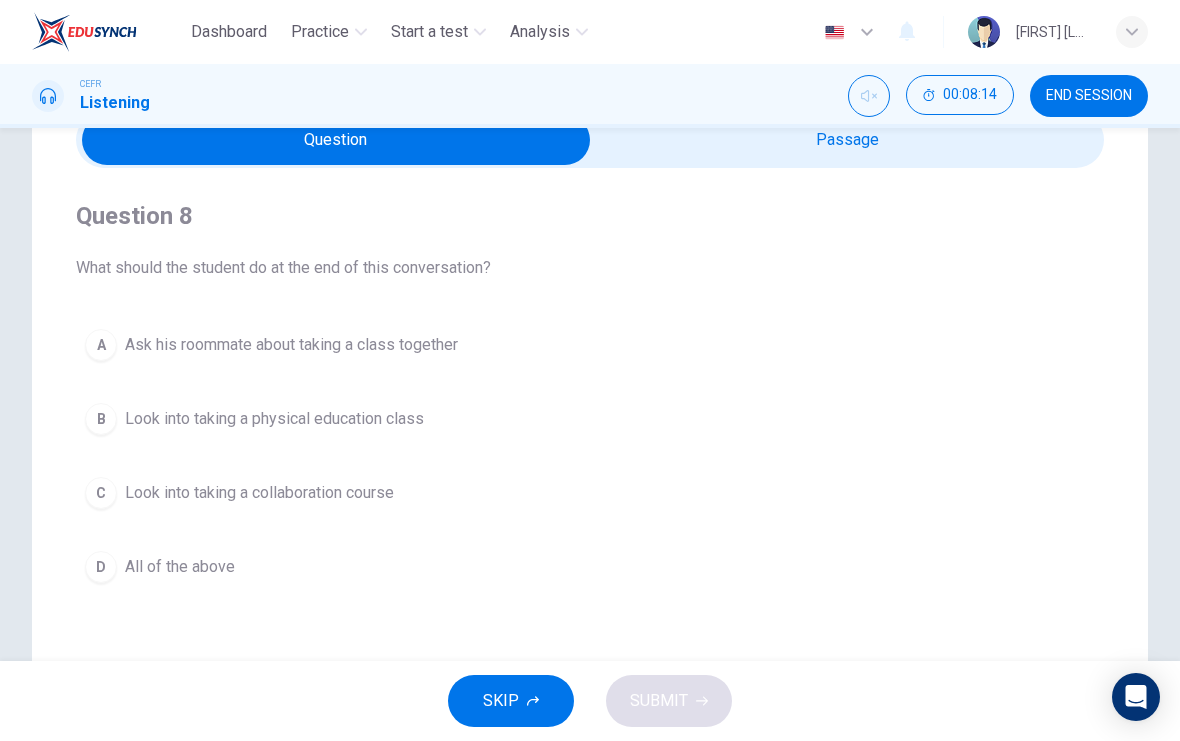 click on "D" at bounding box center (101, 345) 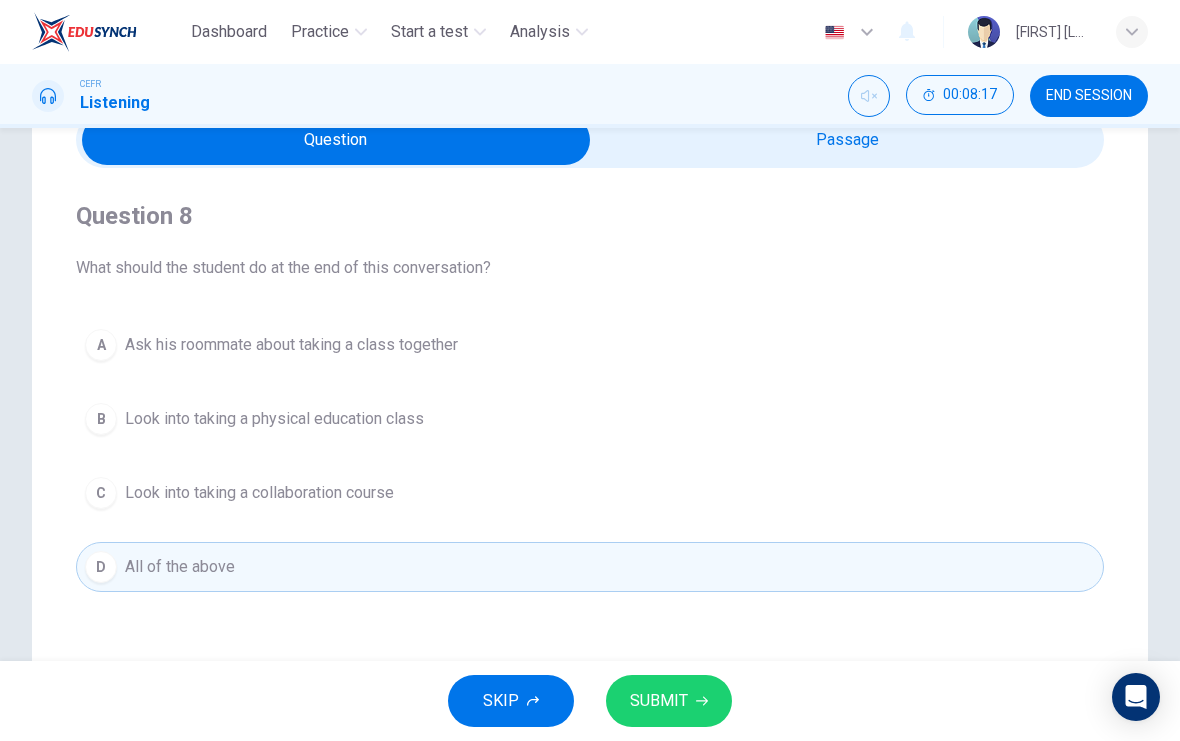 click on "SUBMIT" at bounding box center [659, 701] 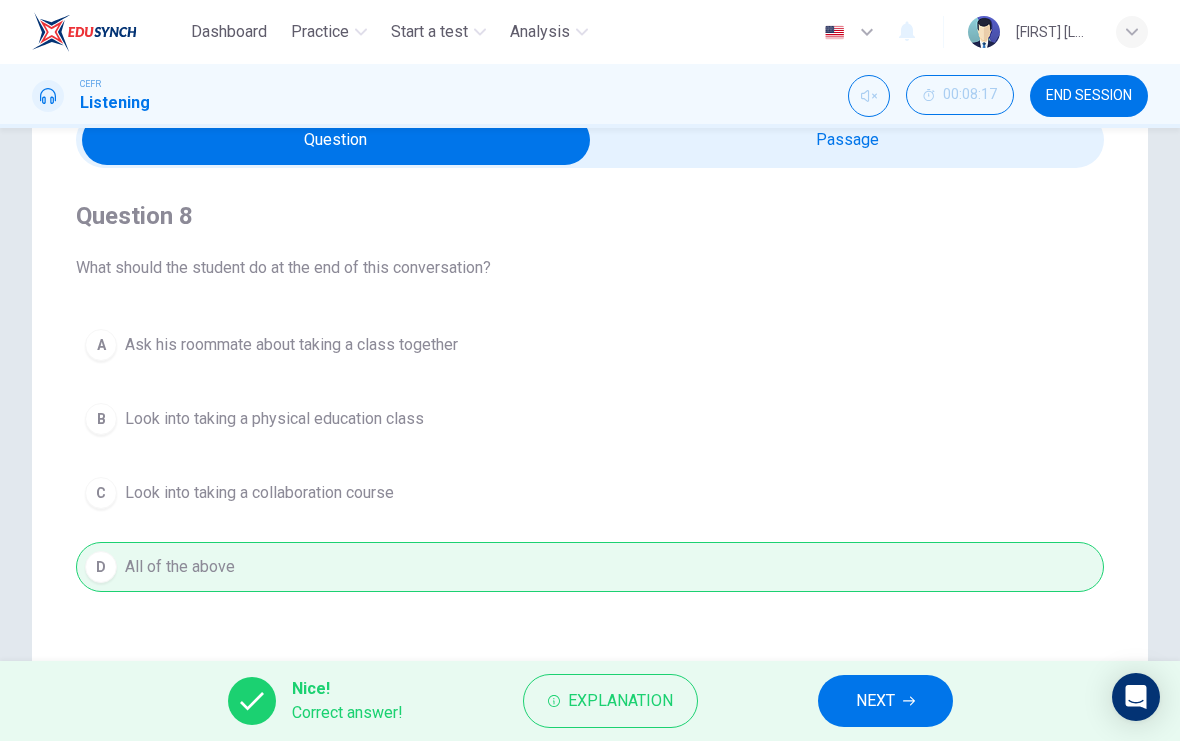 click on "NEXT" at bounding box center [875, 701] 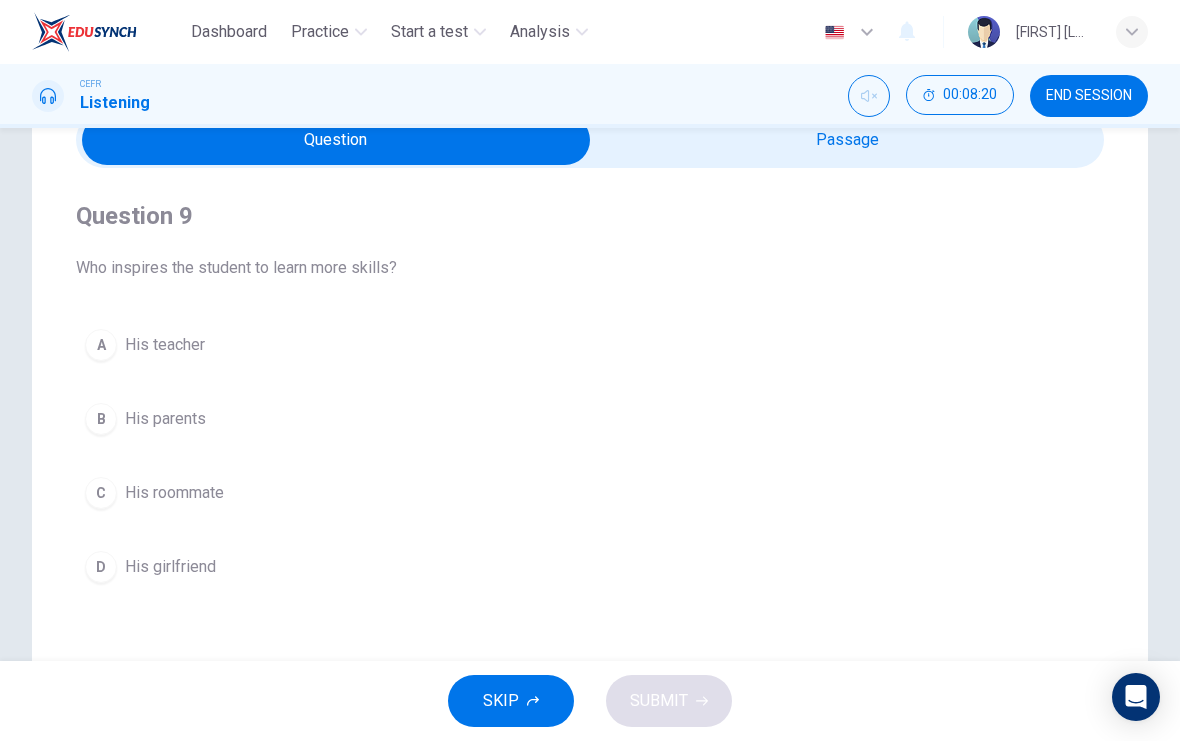 click on "C" at bounding box center (101, 345) 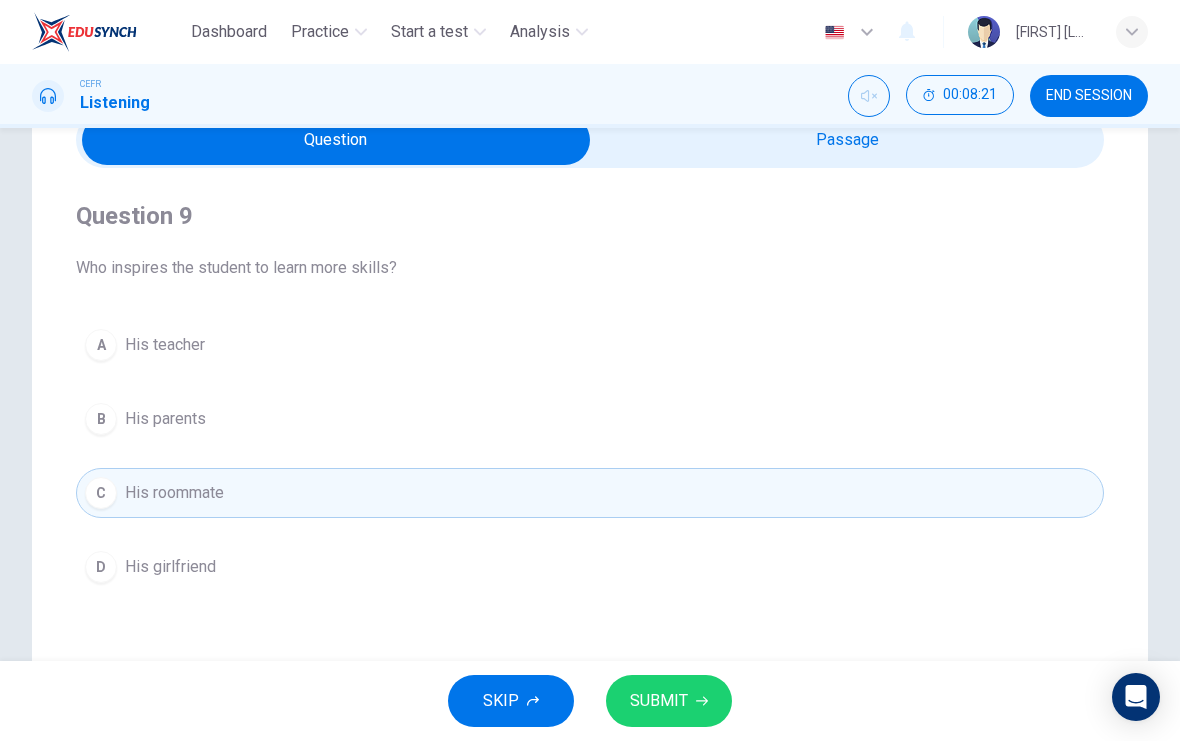 click on "SUBMIT" at bounding box center (659, 701) 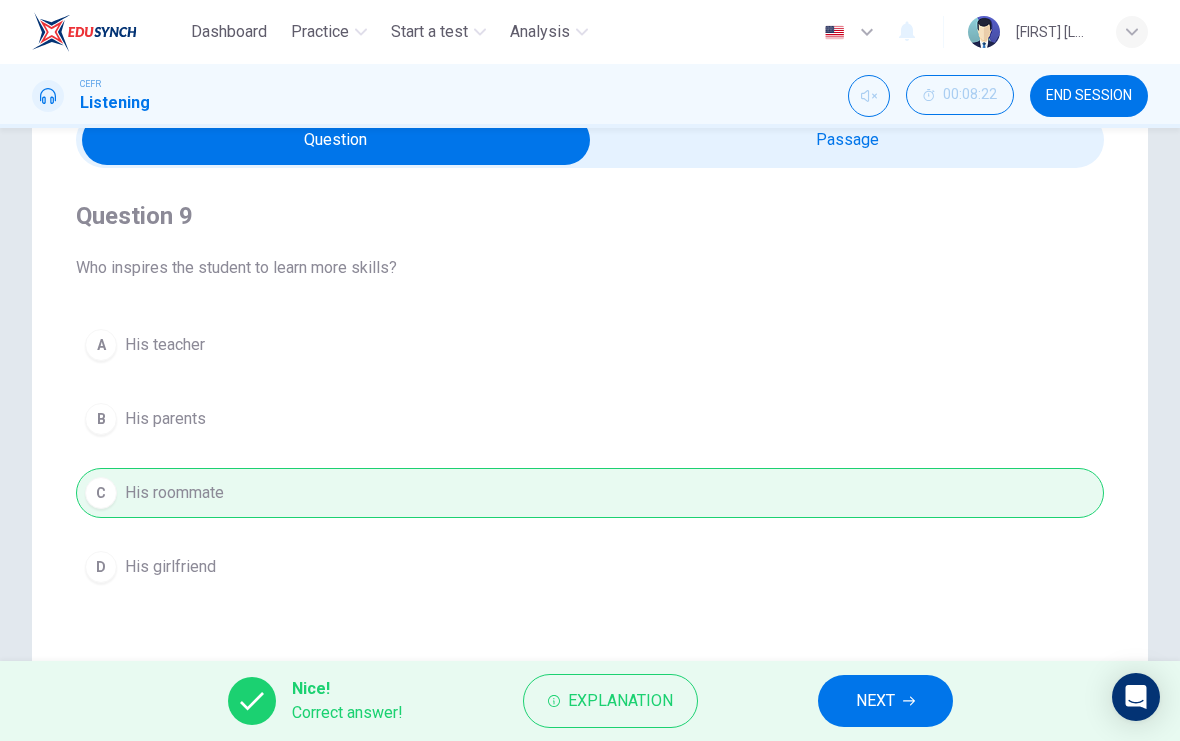 click on "NEXT" at bounding box center (875, 701) 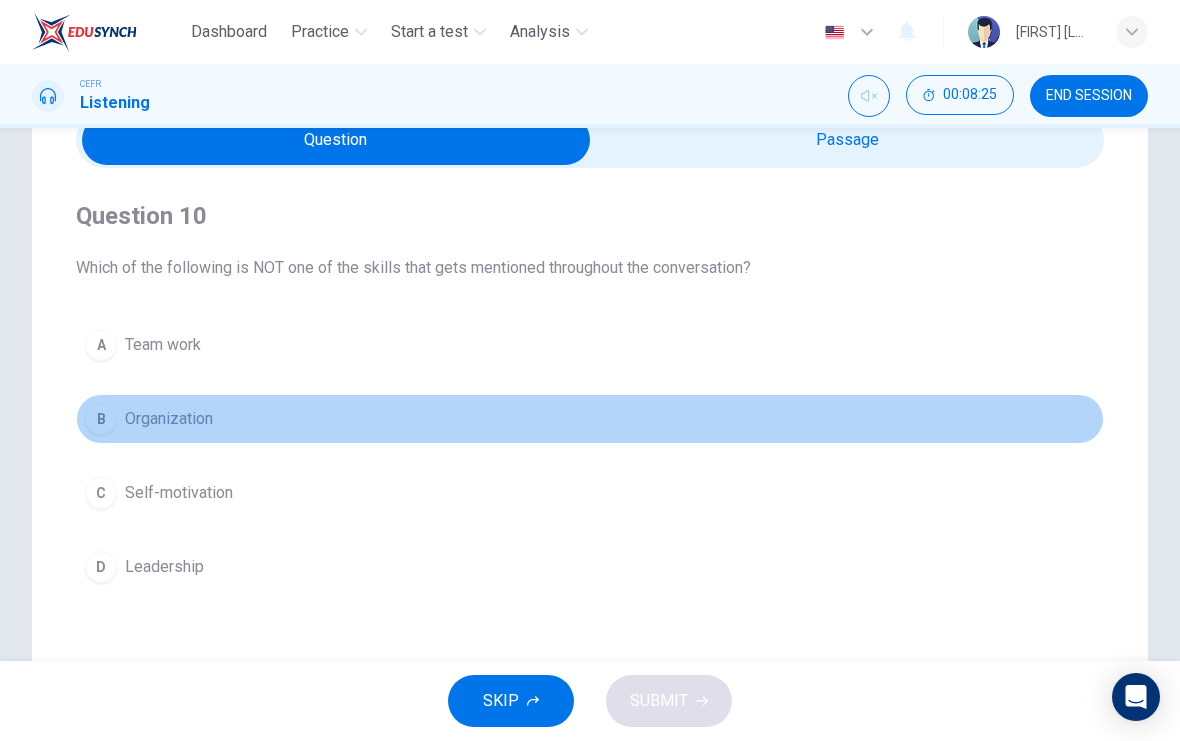 click on "B" at bounding box center (101, 345) 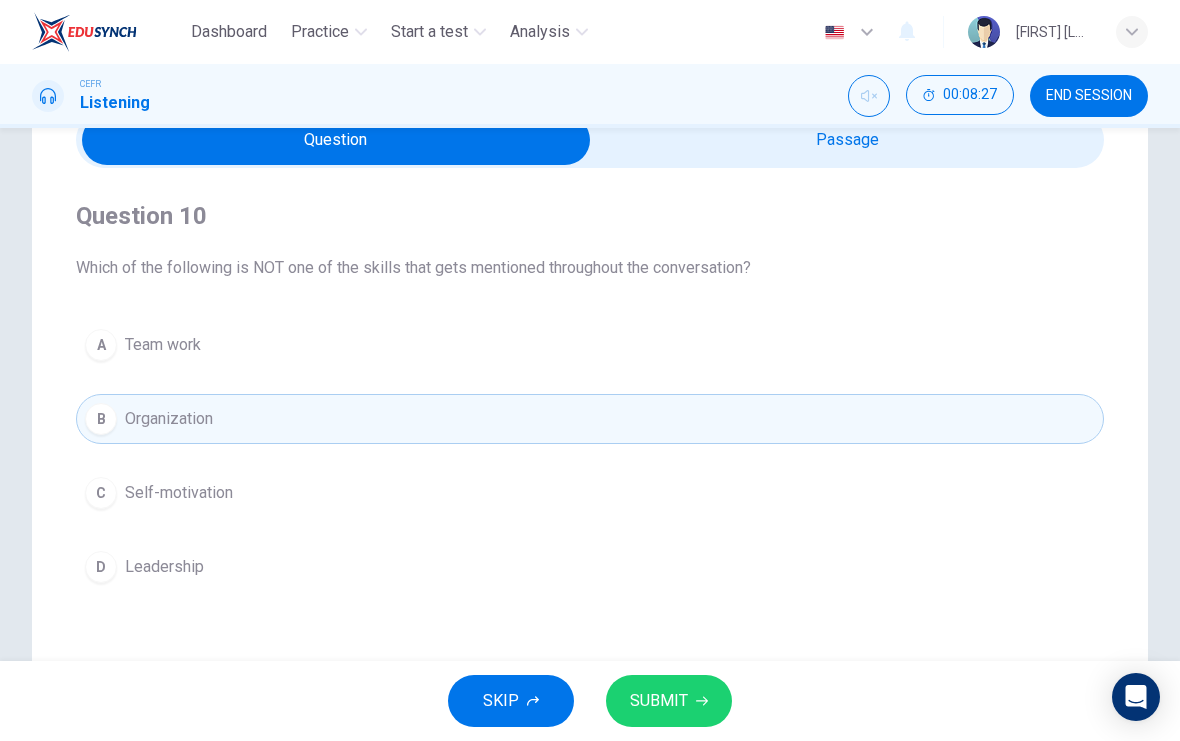 click on "D" at bounding box center [101, 345] 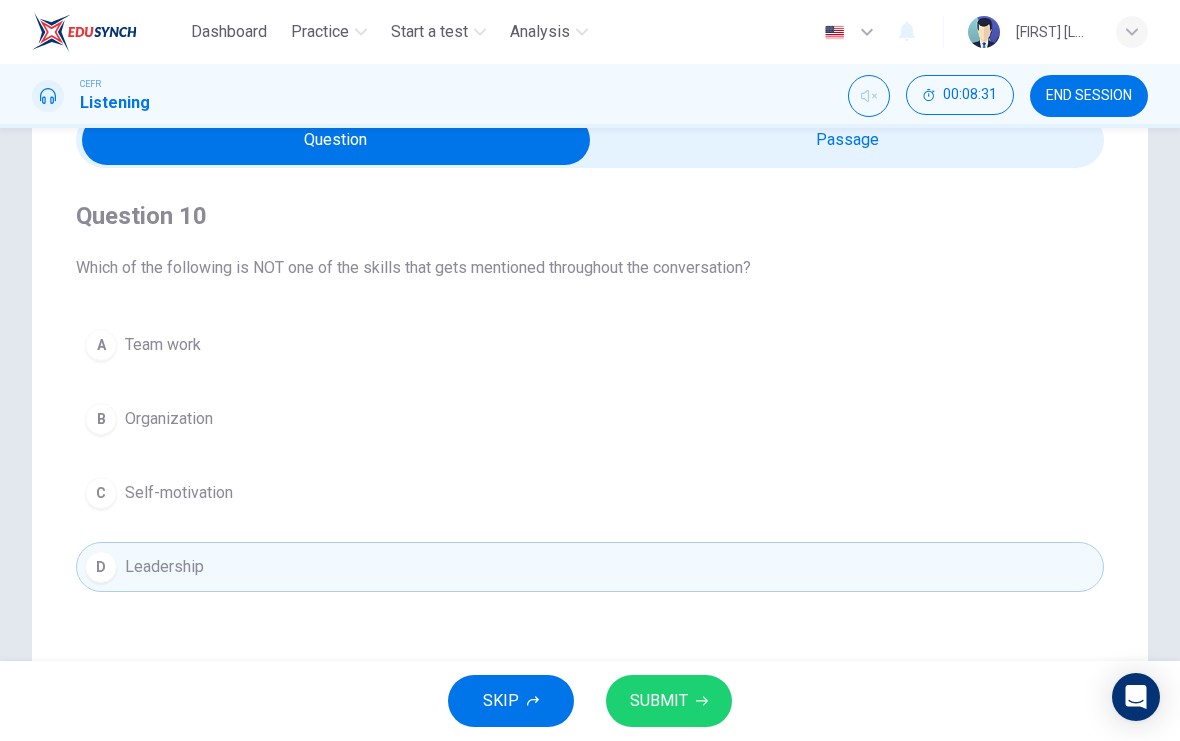 click at bounding box center (336, 140) 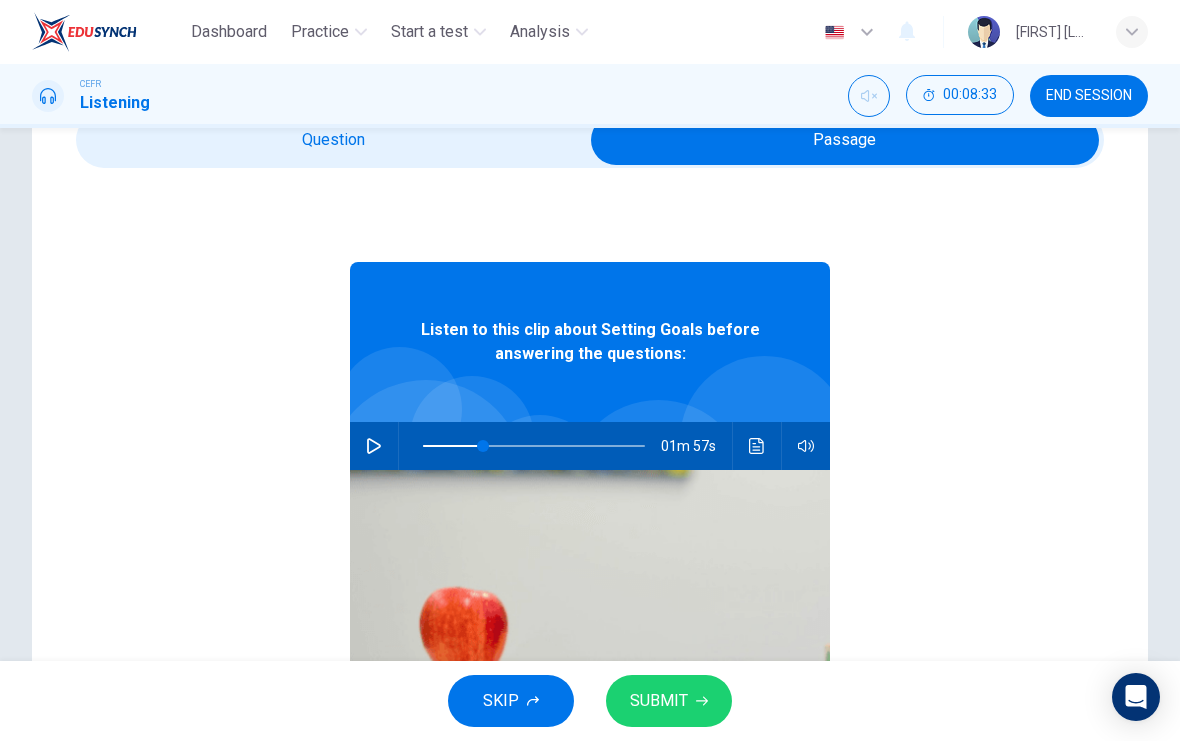 click at bounding box center [483, 446] 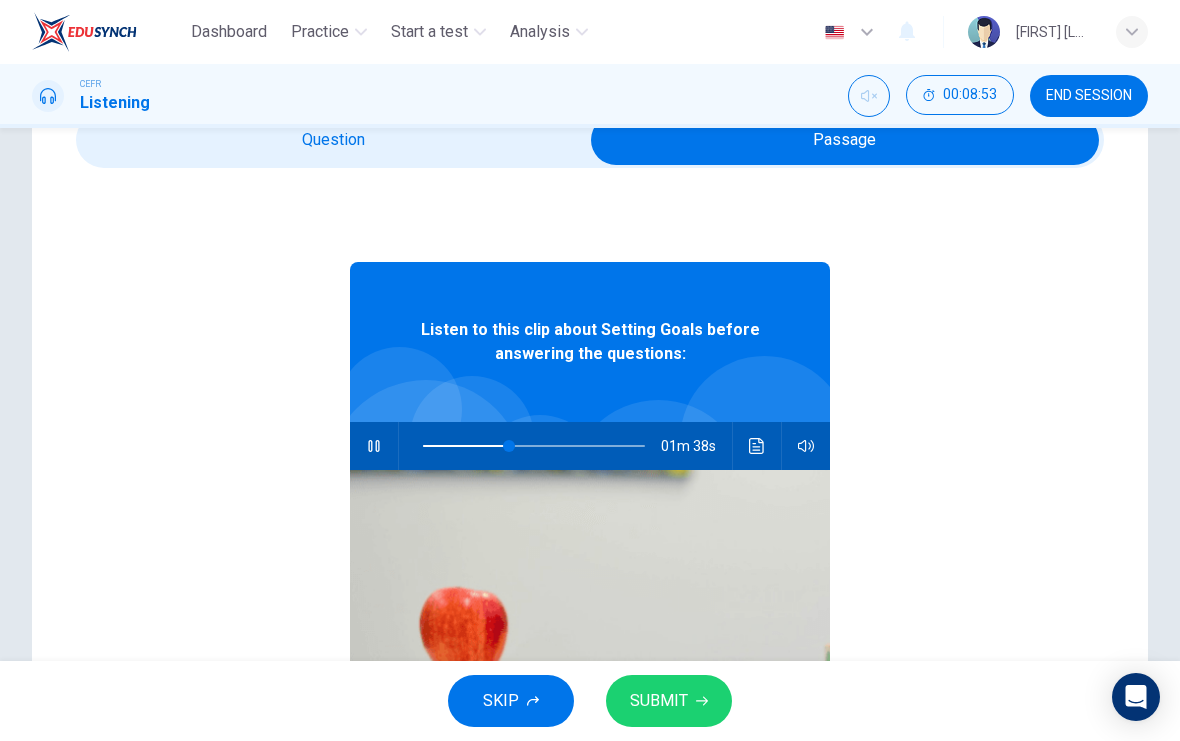 click at bounding box center [374, 446] 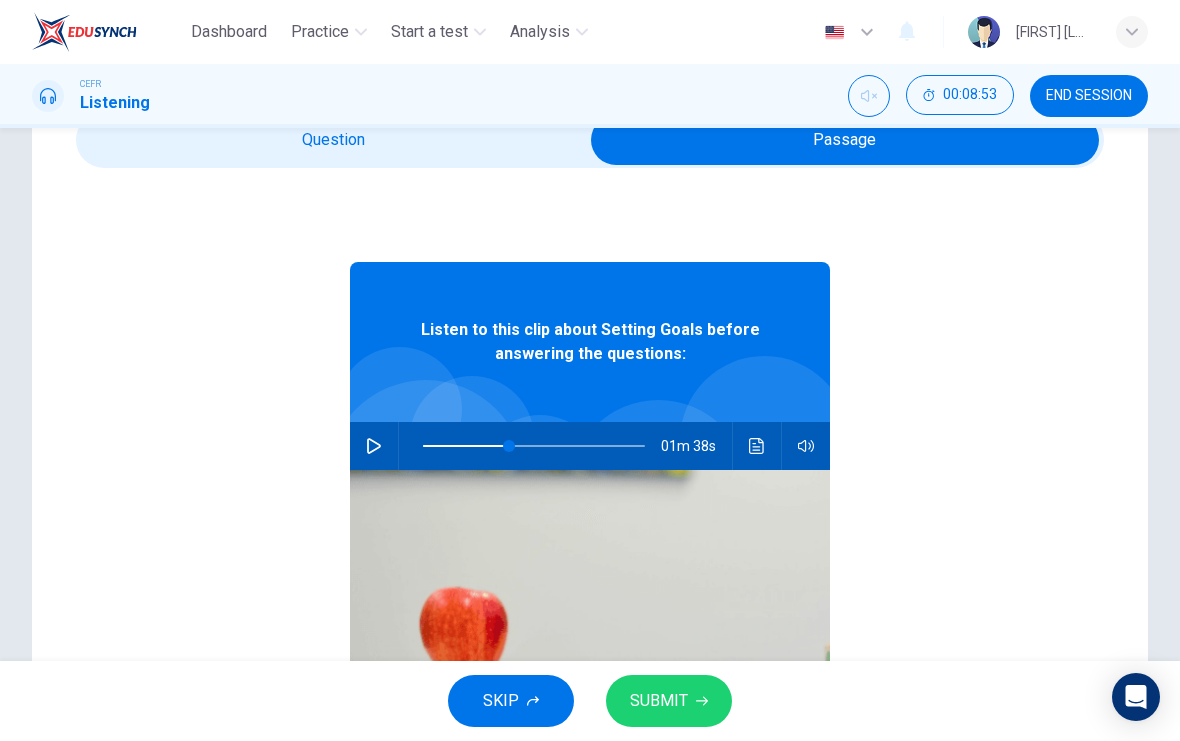 click at bounding box center [845, 140] 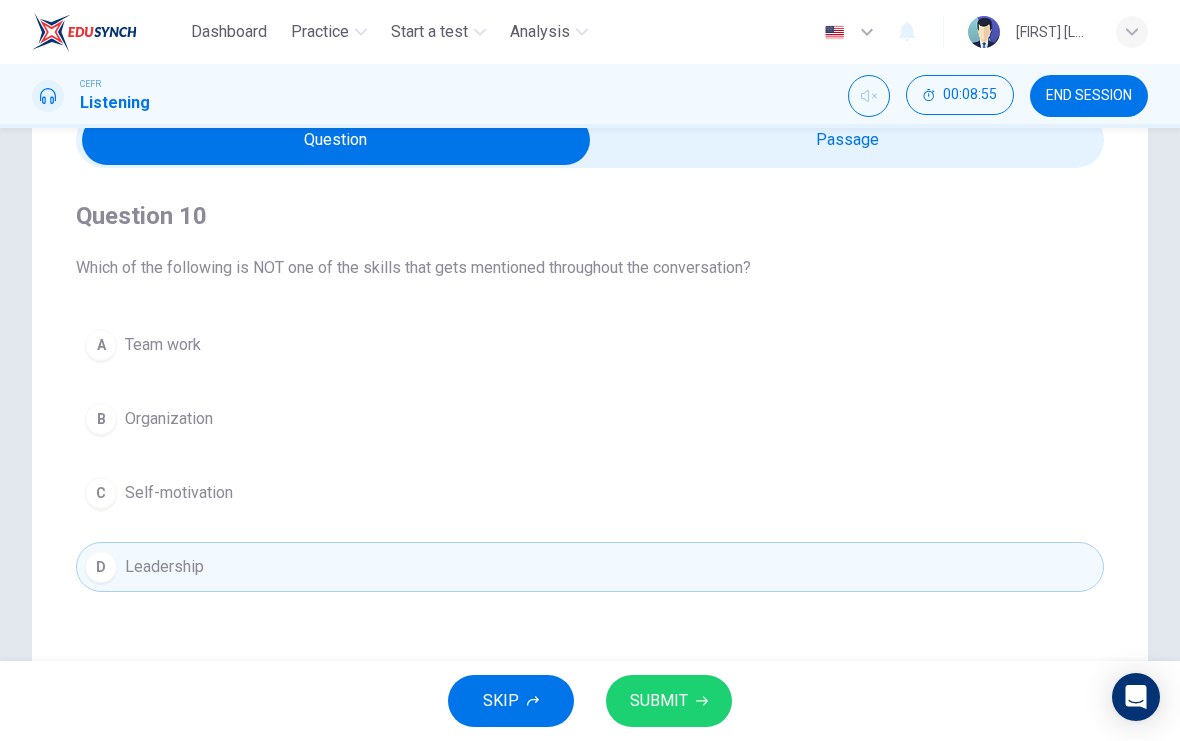 click on "B" at bounding box center (101, 345) 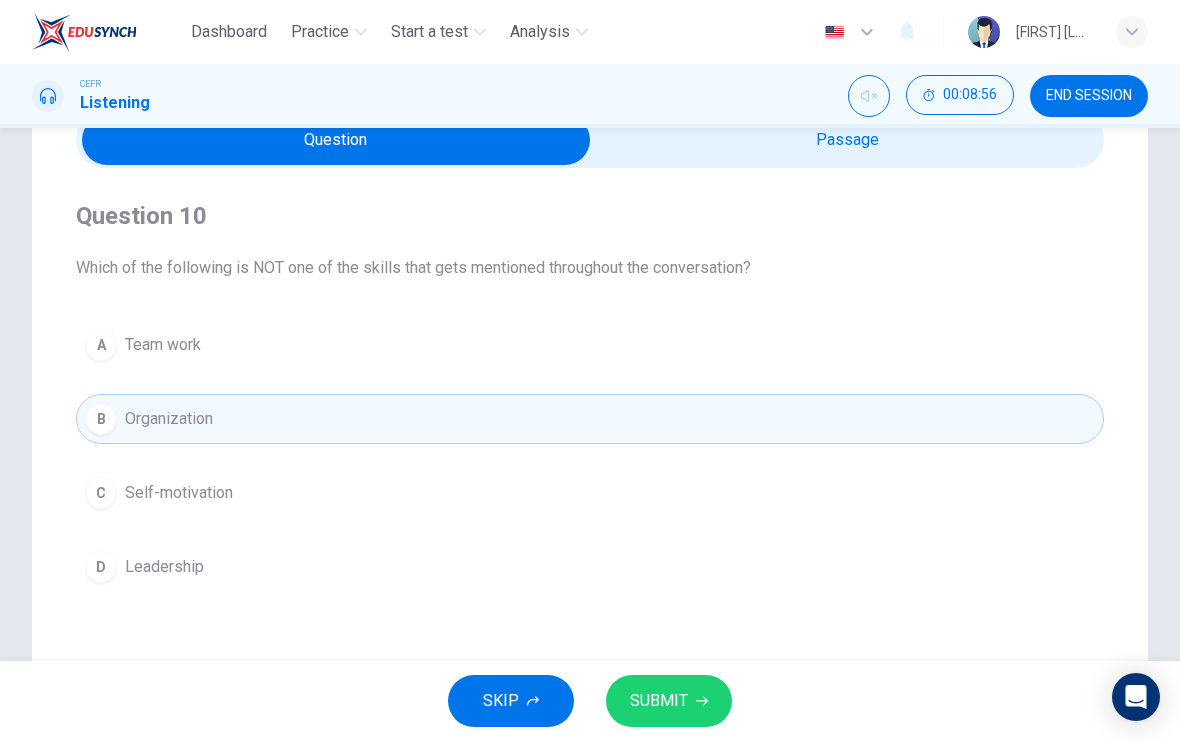 click on "SUBMIT" at bounding box center (659, 701) 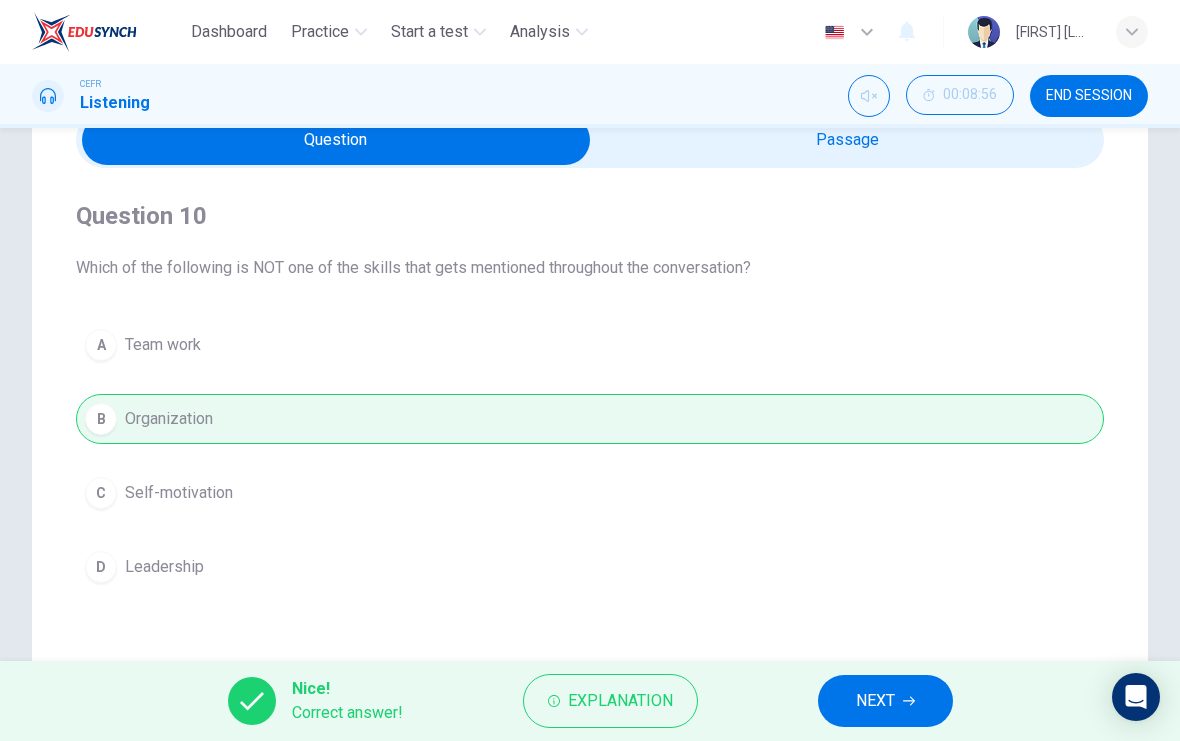 click on "NEXT" at bounding box center (885, 701) 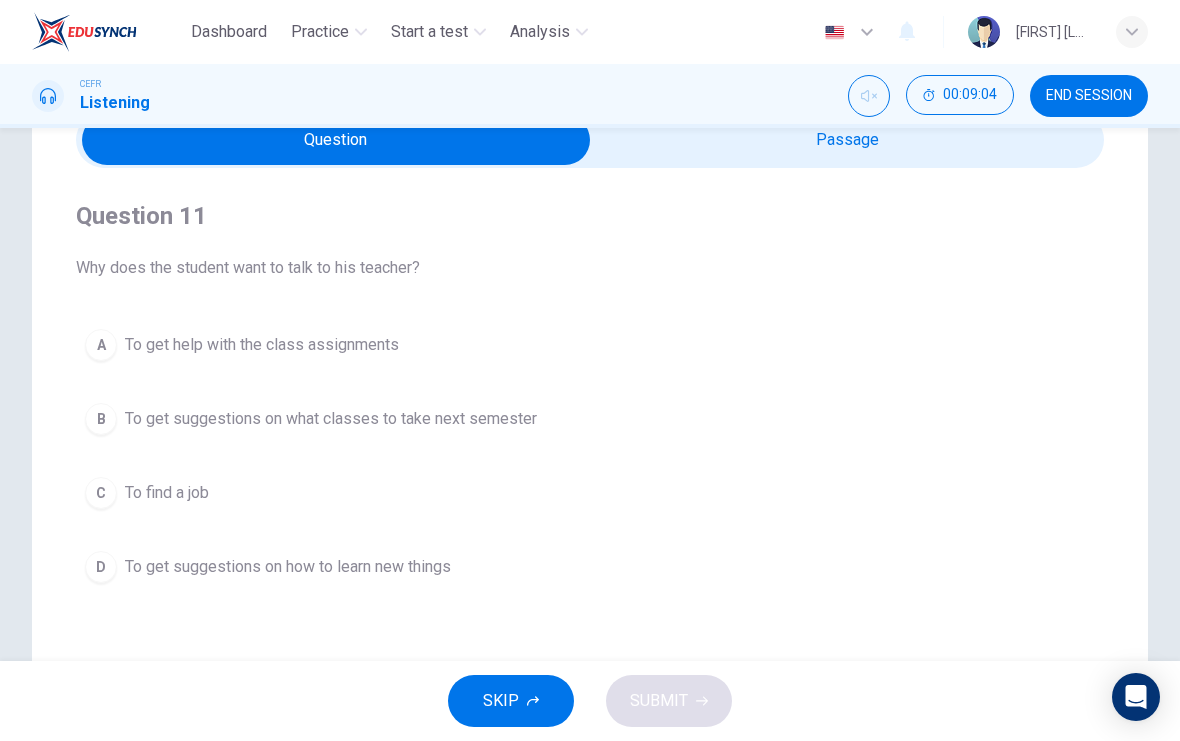 click at bounding box center (336, 140) 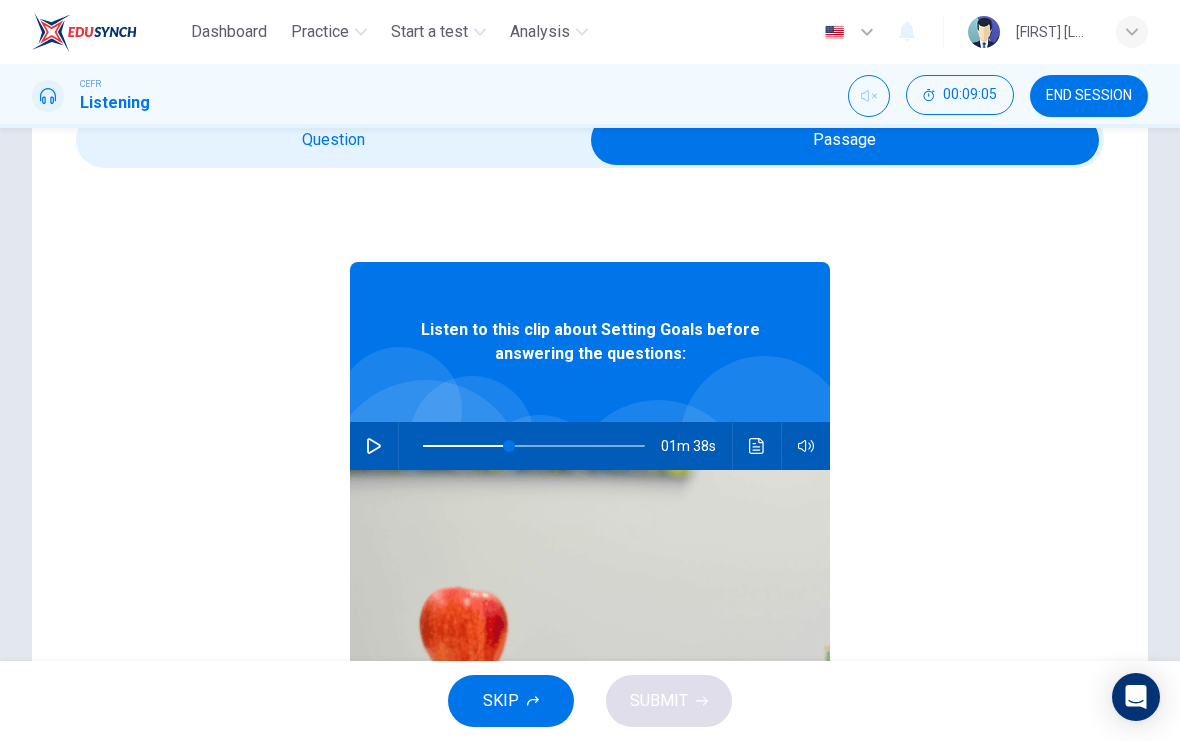click at bounding box center (530, 446) 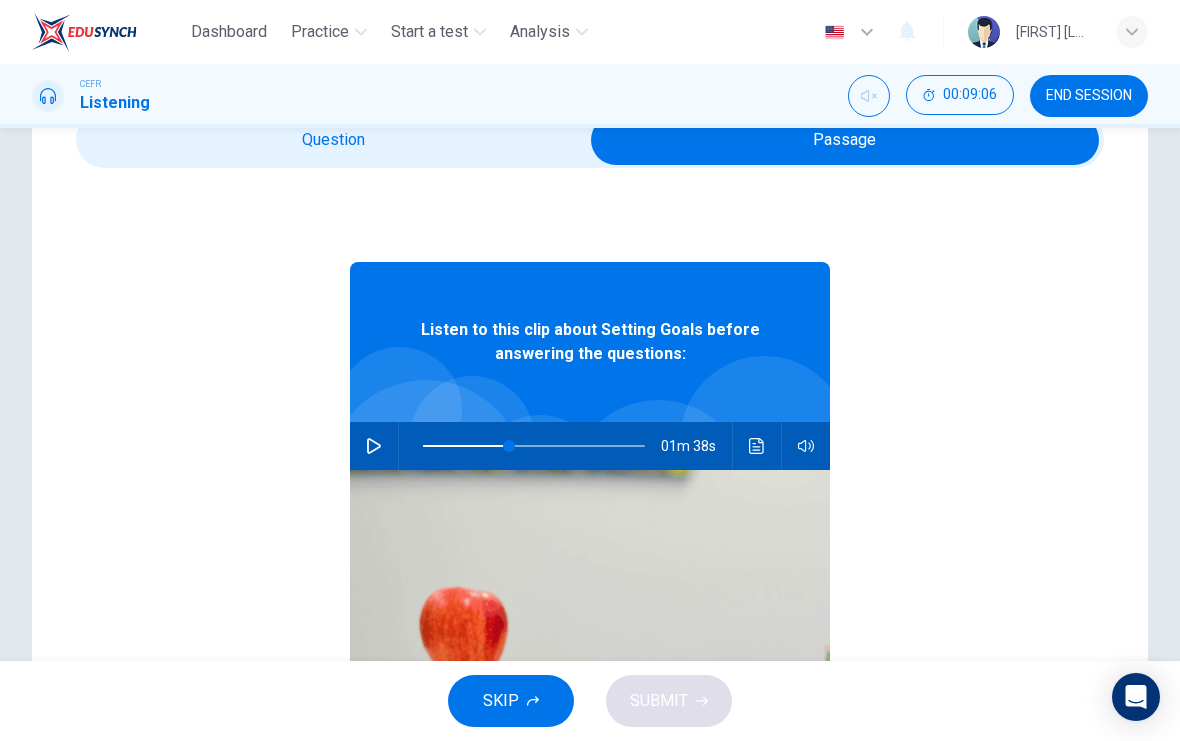 click at bounding box center (530, 446) 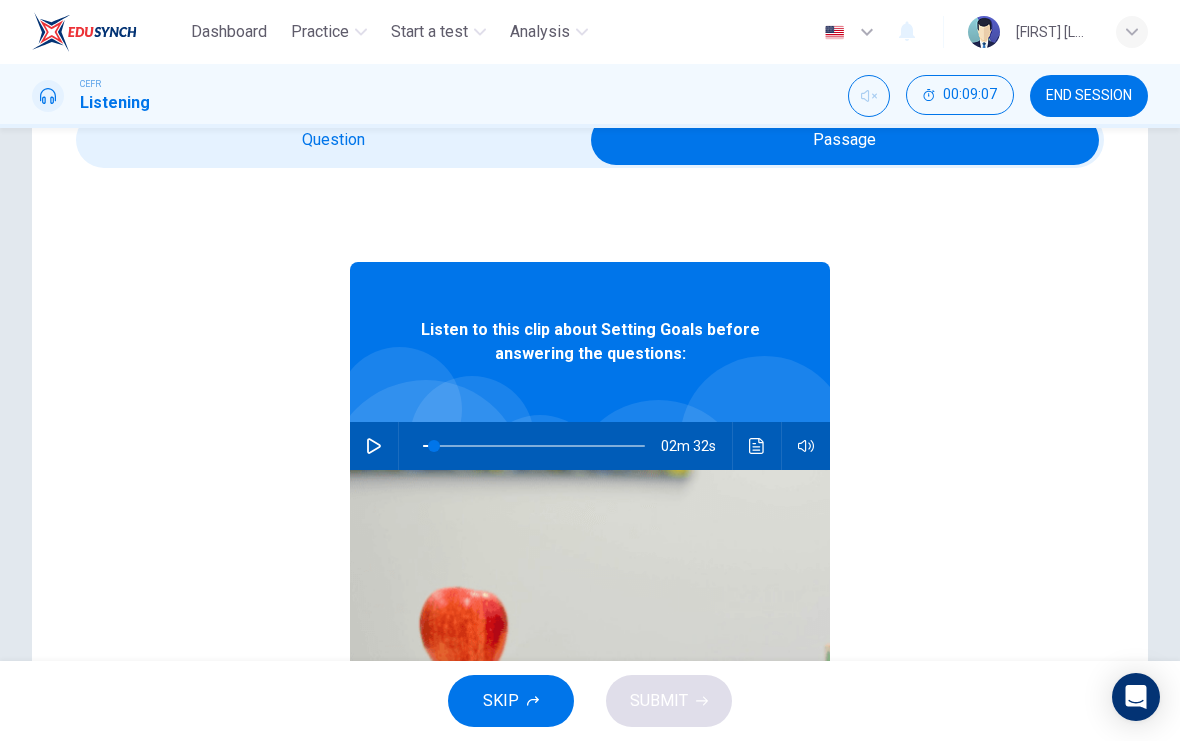 click at bounding box center [374, 446] 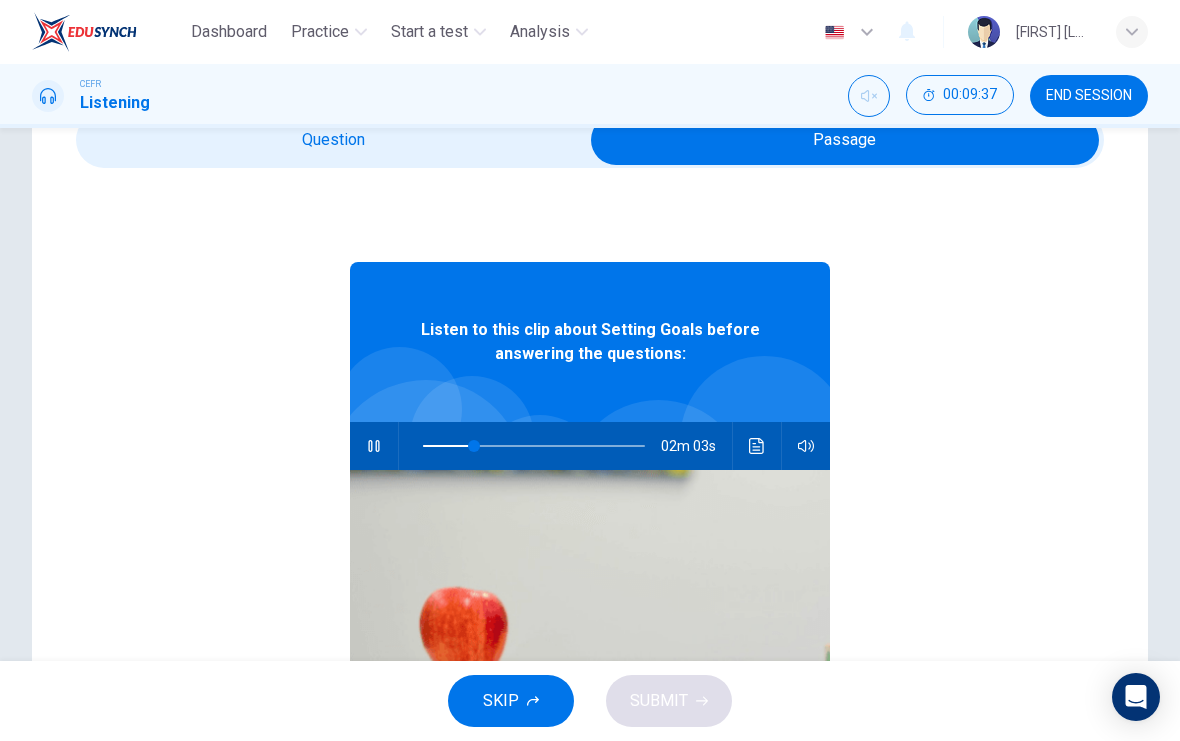 click at bounding box center [374, 446] 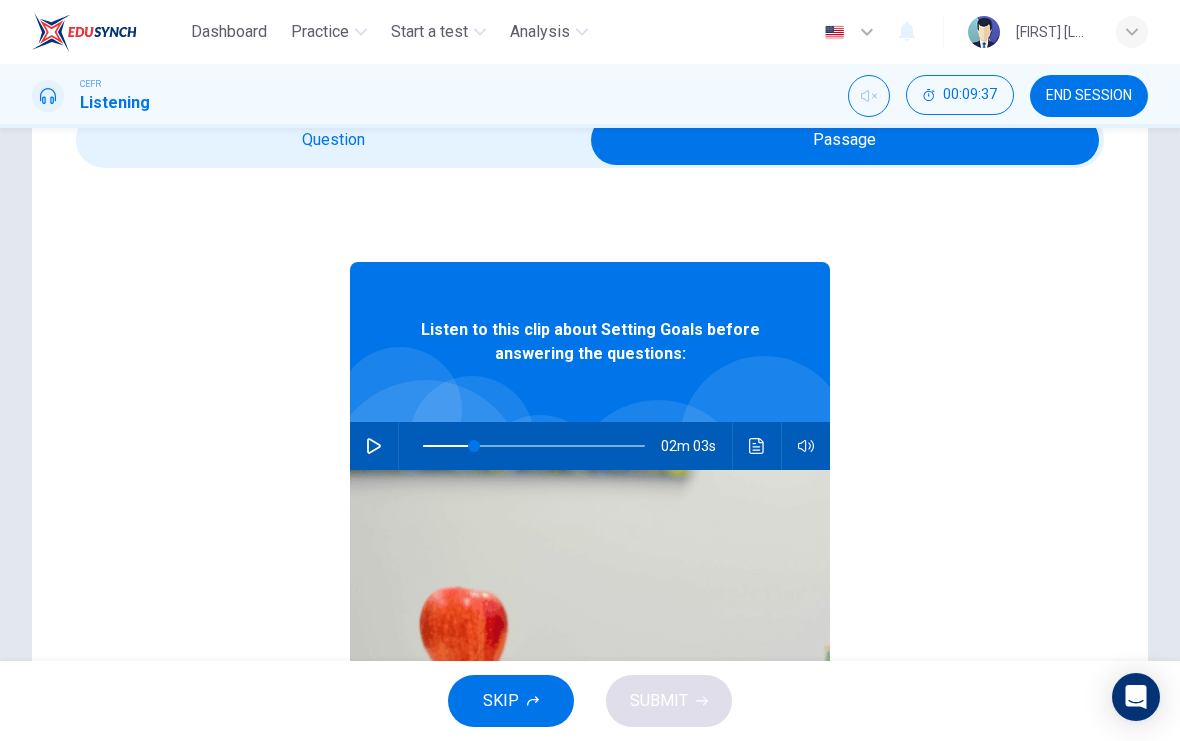 click at bounding box center (845, 140) 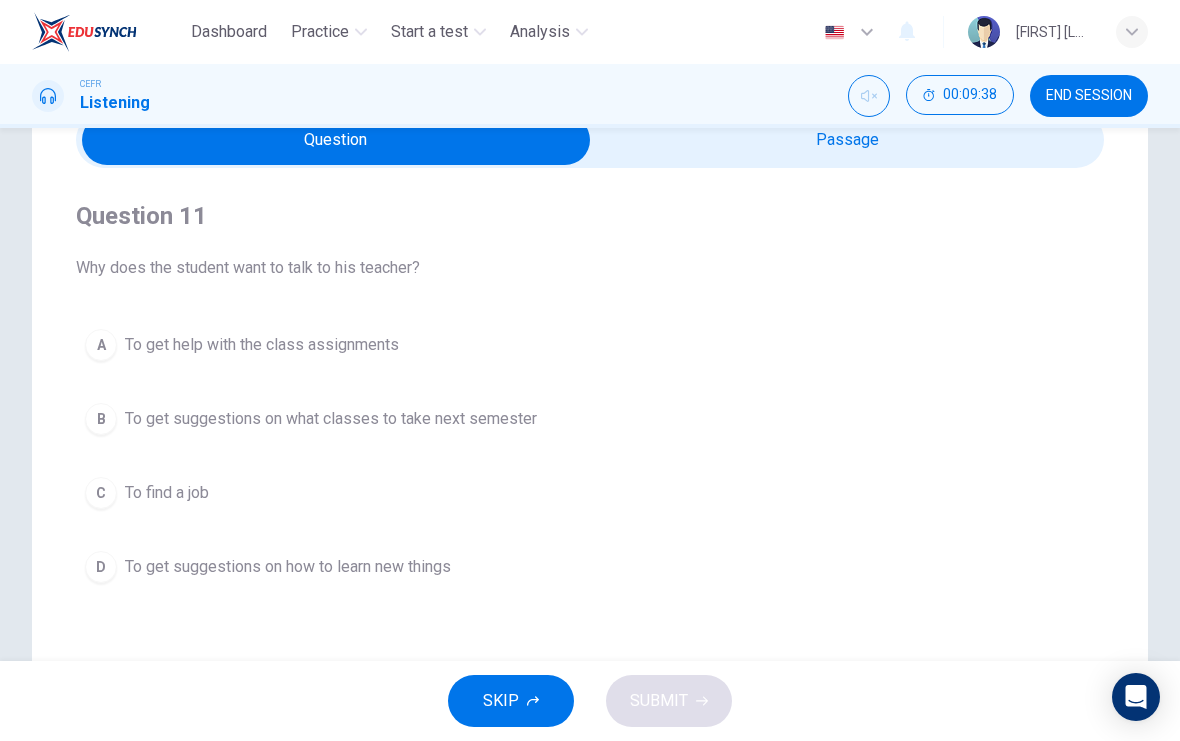 click on "D" at bounding box center (101, 345) 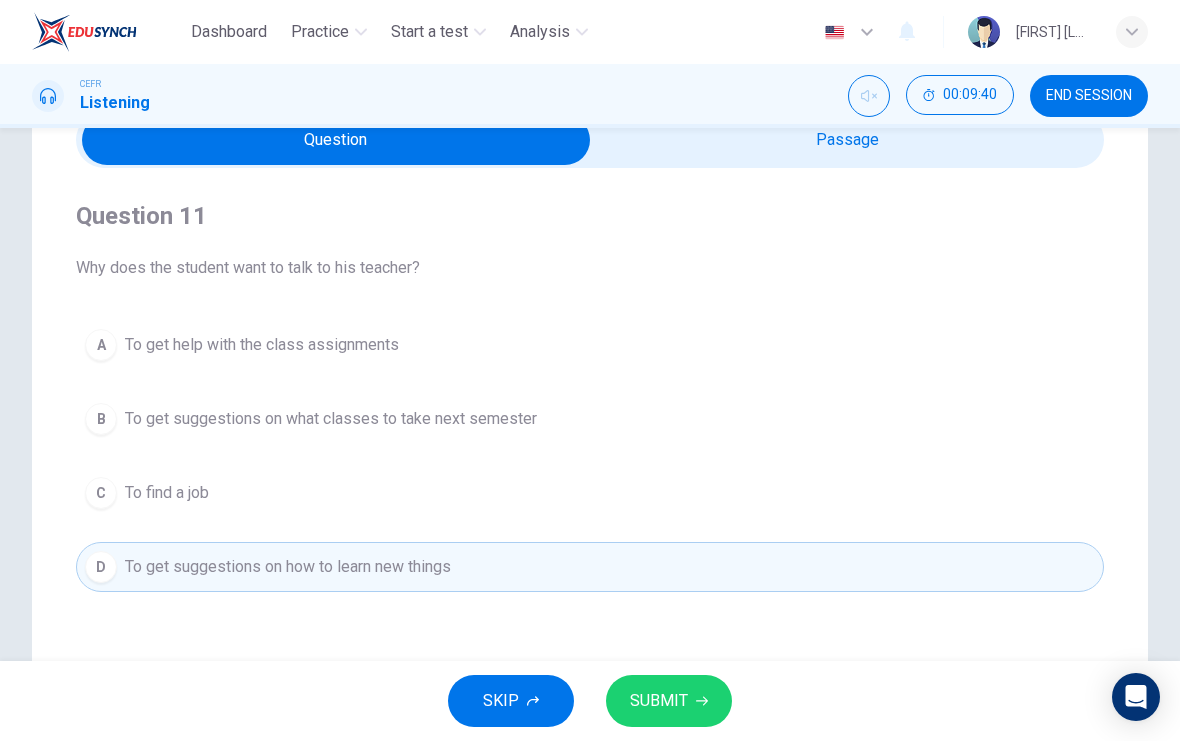 click on "SUBMIT" at bounding box center (669, 701) 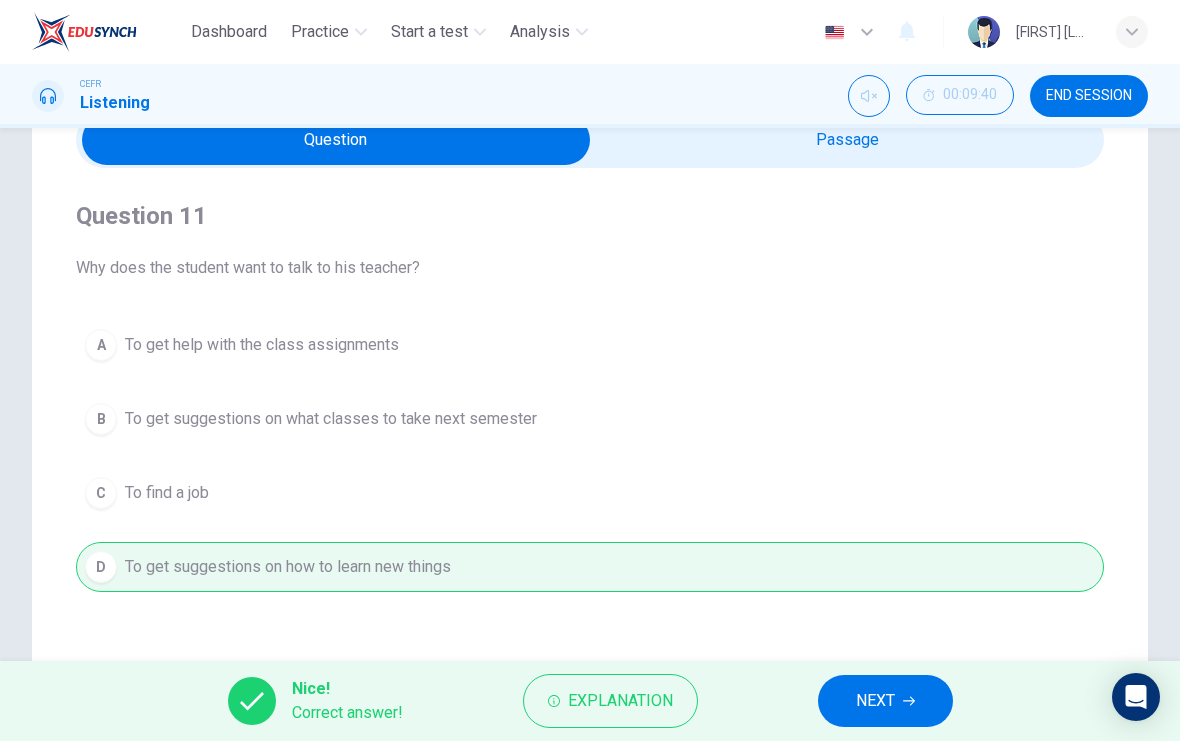 click on "NEXT" at bounding box center [885, 701] 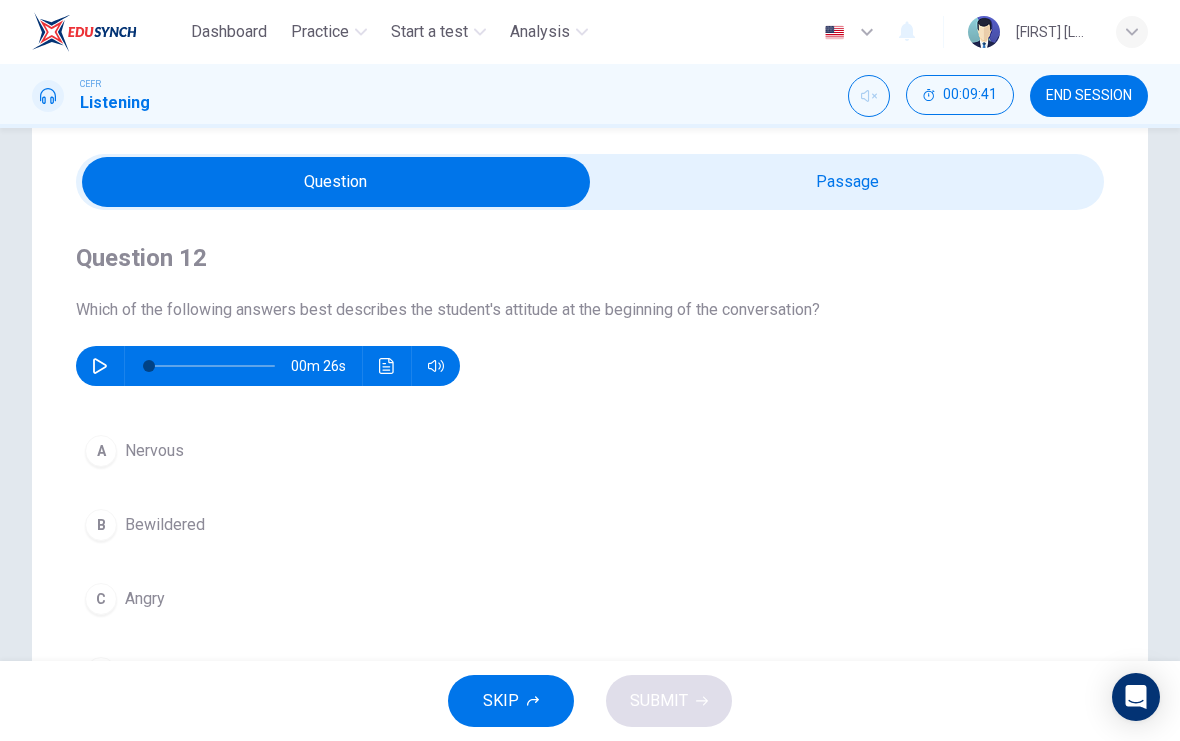 scroll, scrollTop: 29, scrollLeft: 0, axis: vertical 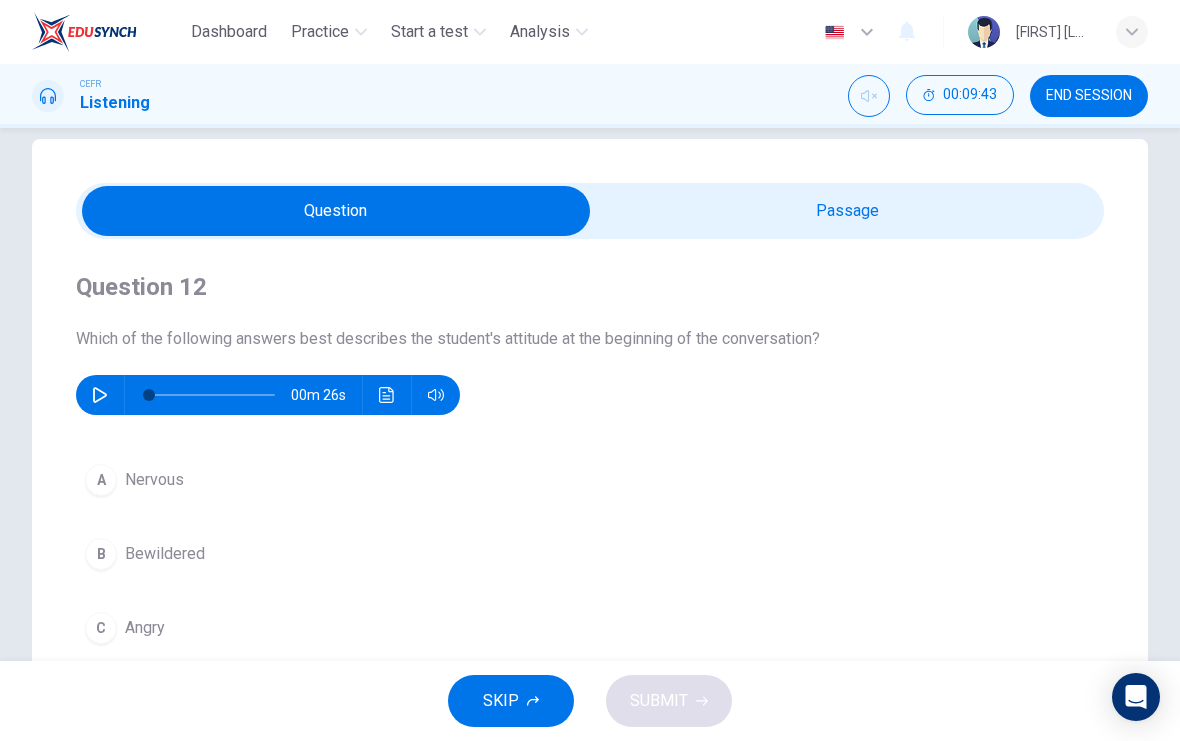 click at bounding box center (100, 395) 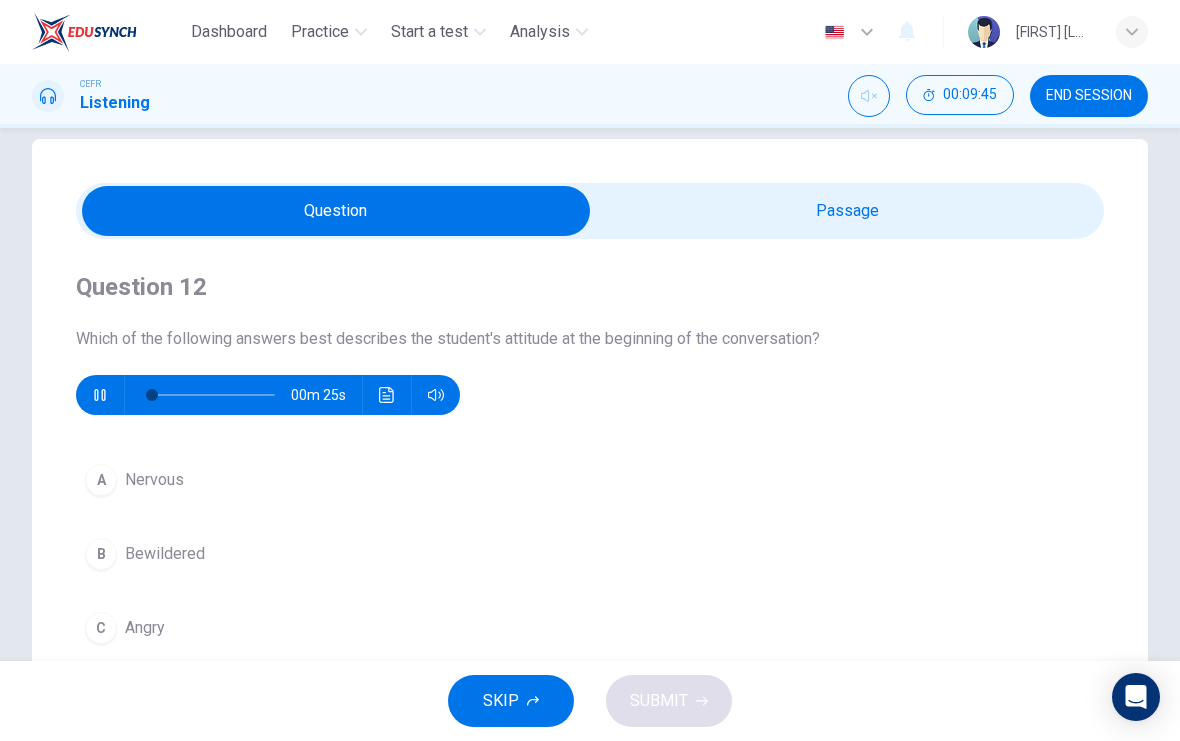 click at bounding box center [100, 395] 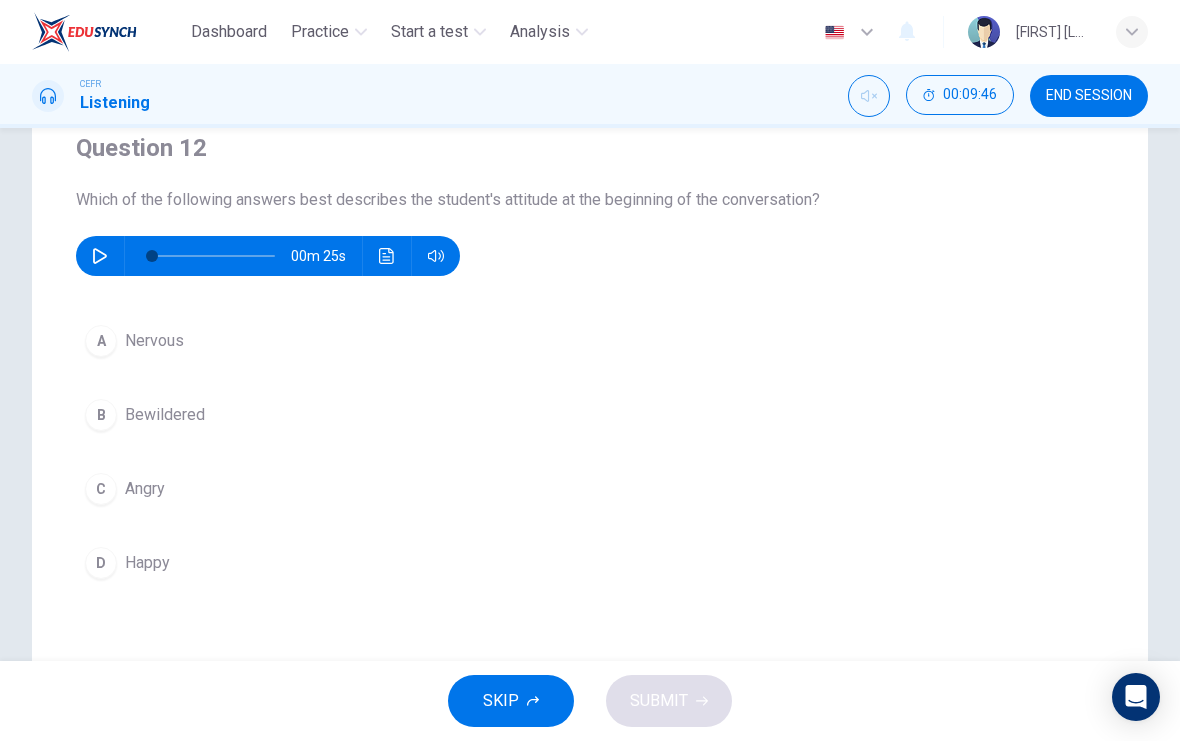 scroll, scrollTop: 169, scrollLeft: 0, axis: vertical 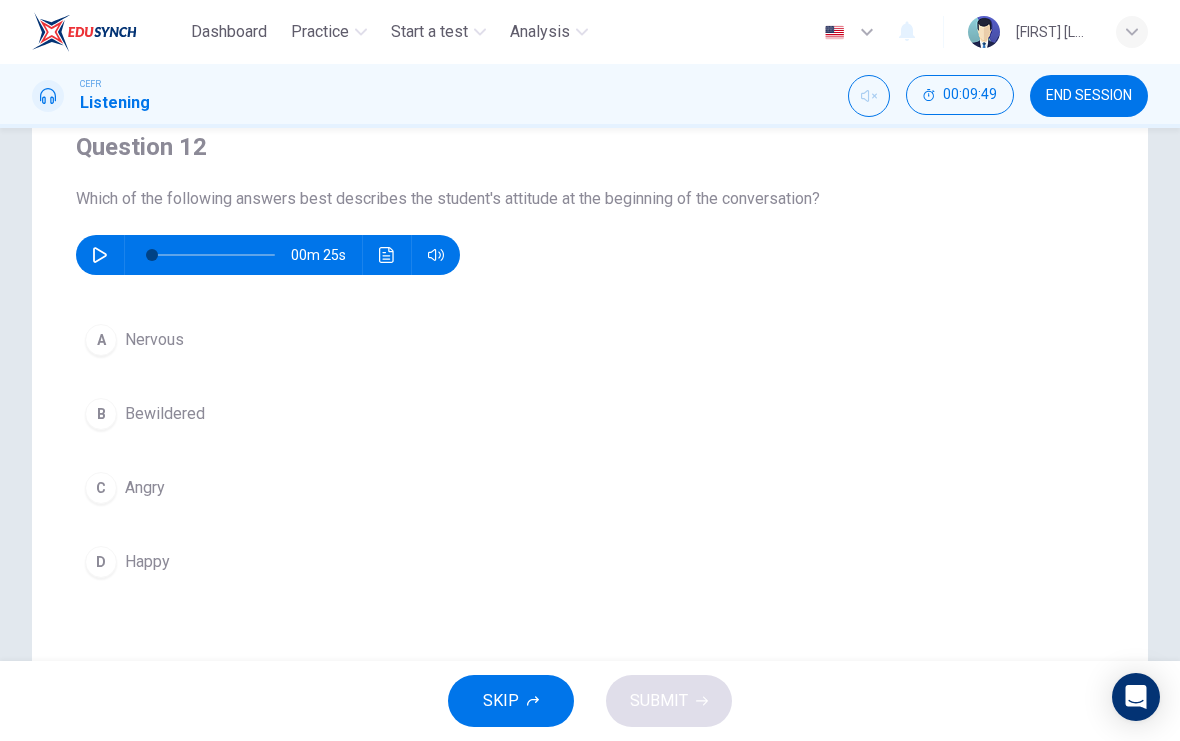 click at bounding box center [100, 255] 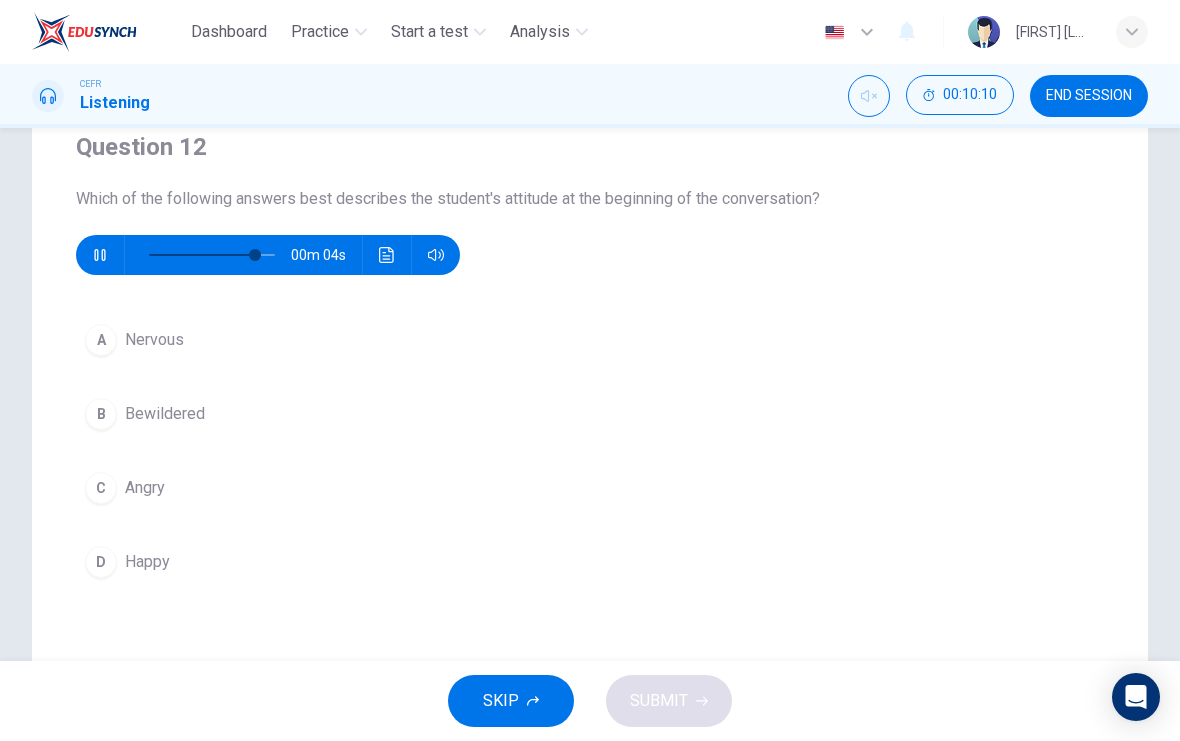 click on "B" at bounding box center [101, 340] 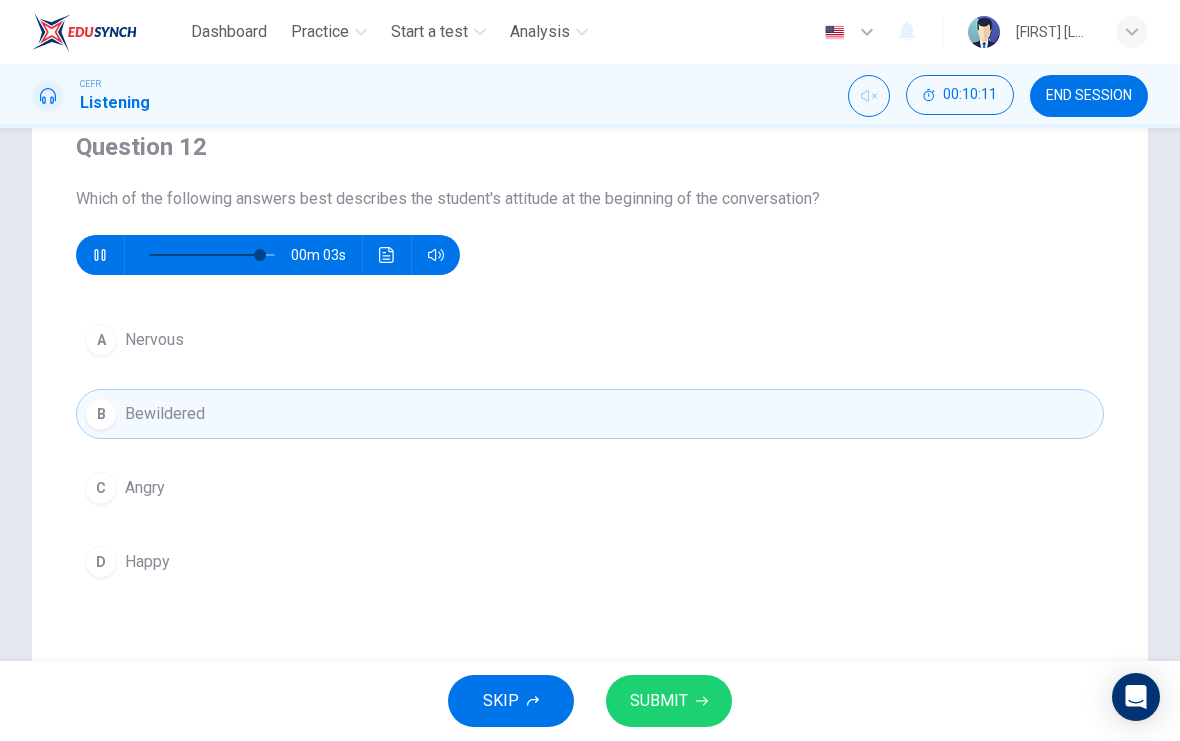 click on "SUBMIT" at bounding box center (669, 701) 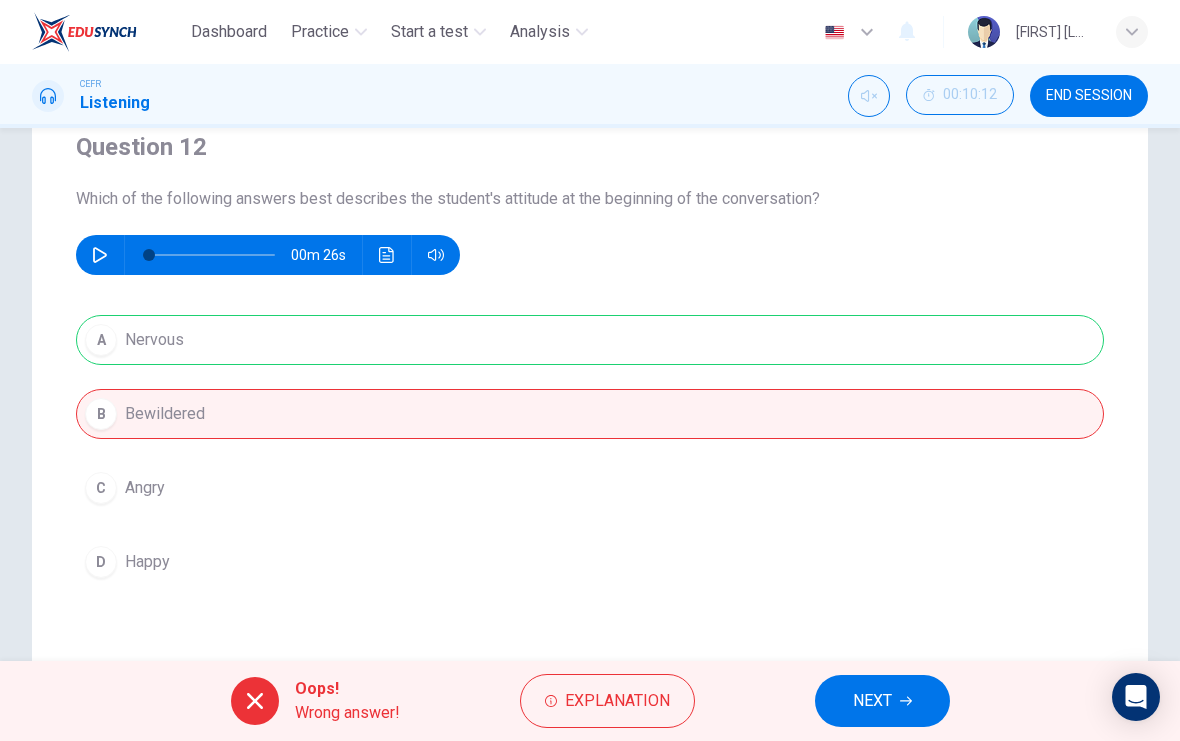 click on "NEXT" at bounding box center [882, 701] 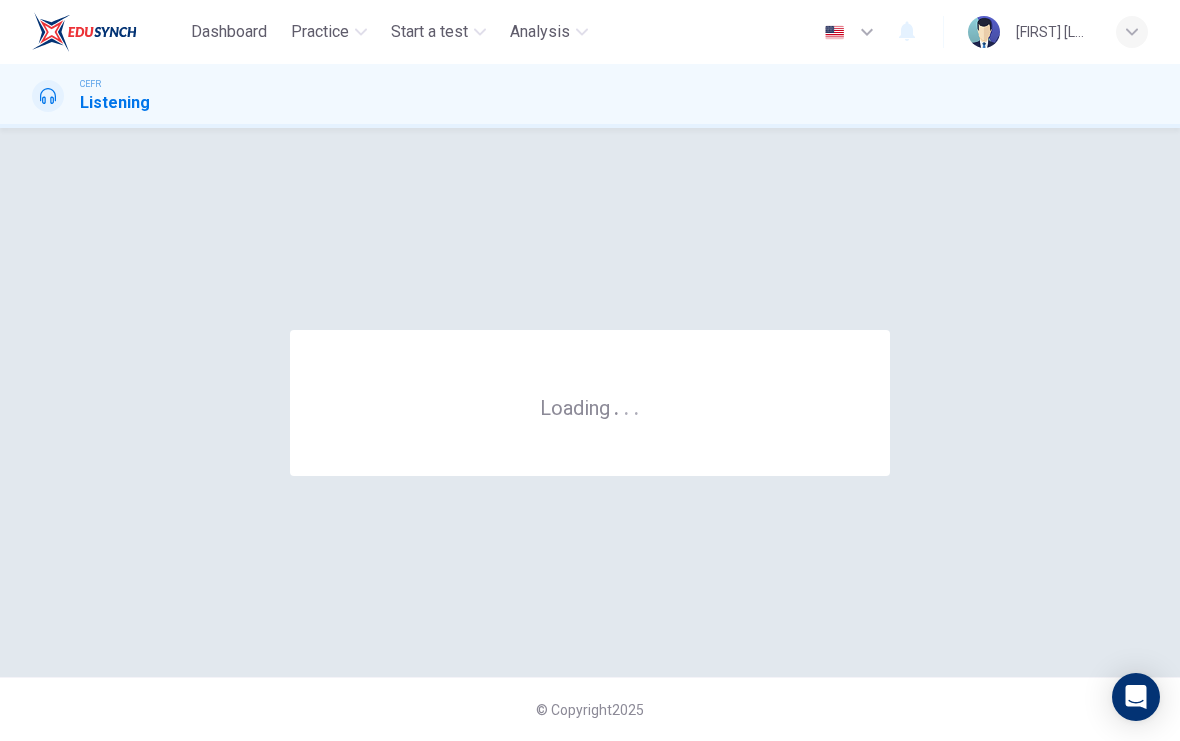 scroll, scrollTop: 0, scrollLeft: 0, axis: both 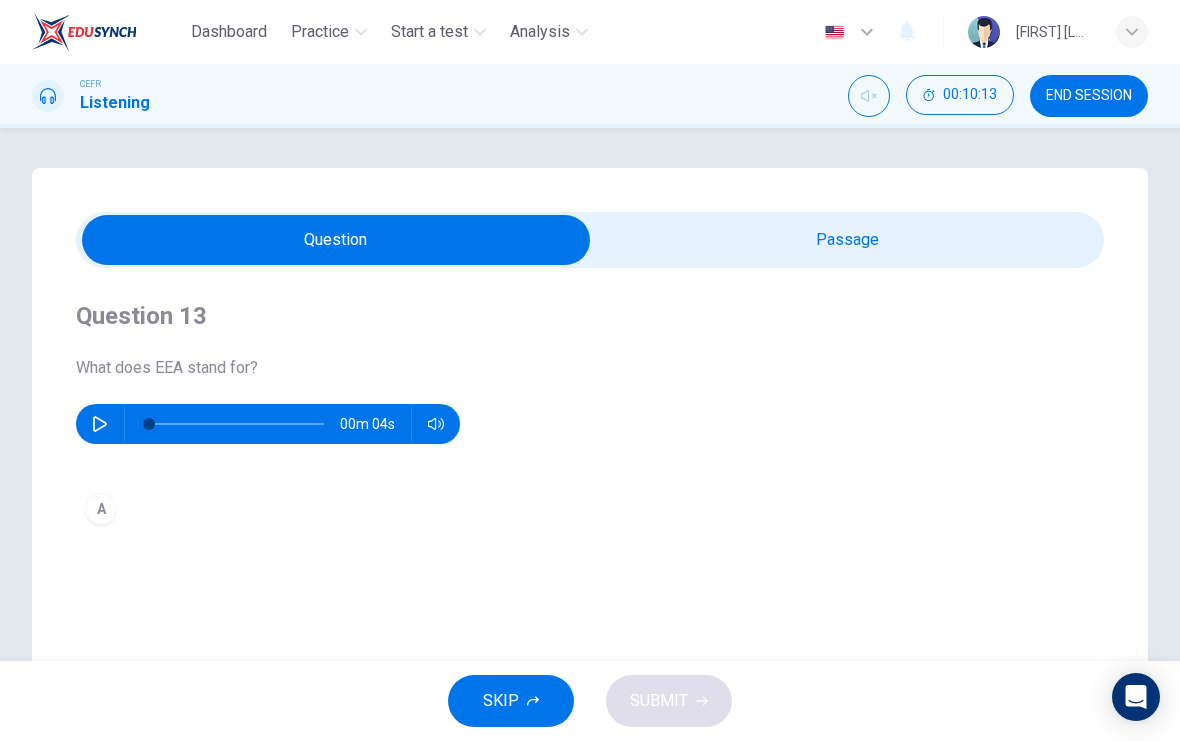 click at bounding box center (100, 424) 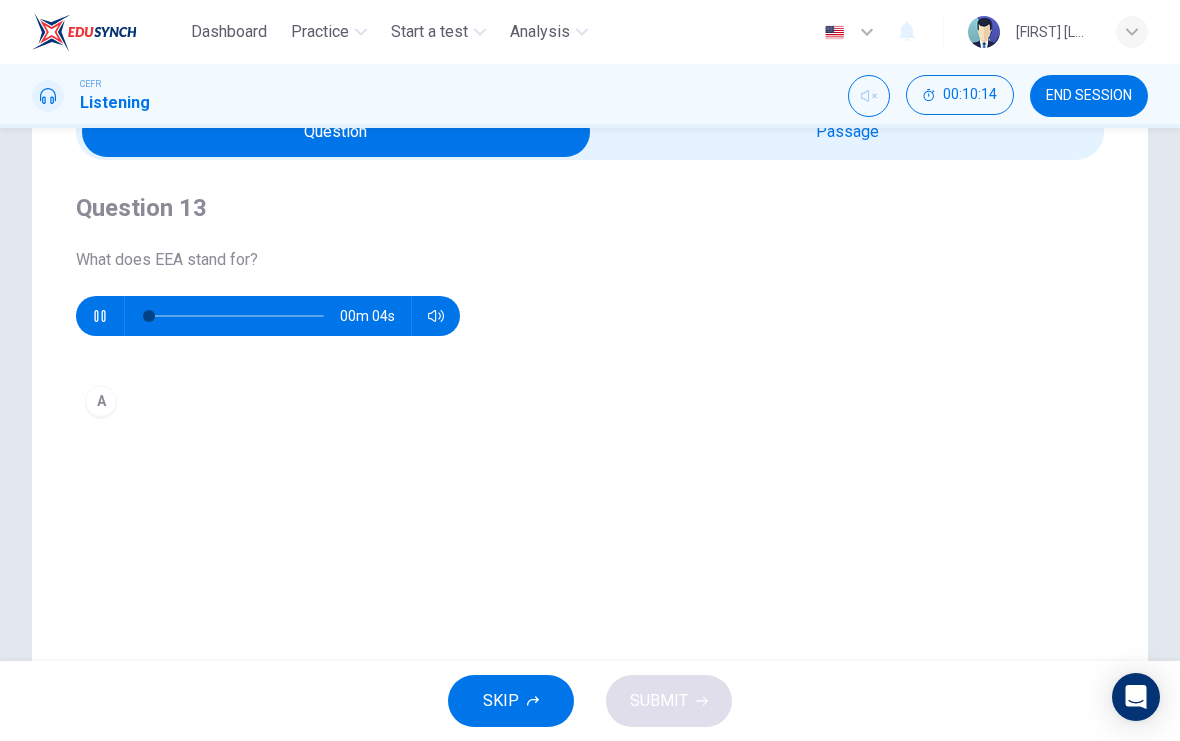 scroll, scrollTop: 107, scrollLeft: 0, axis: vertical 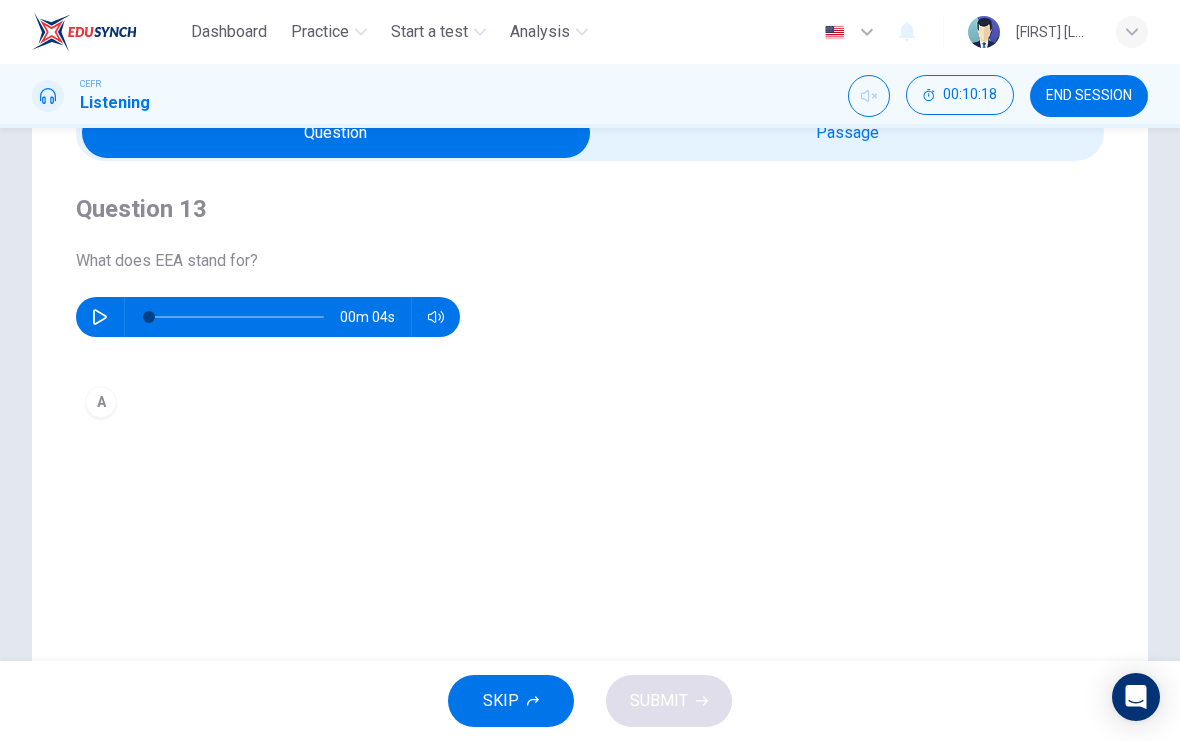 click at bounding box center [100, 317] 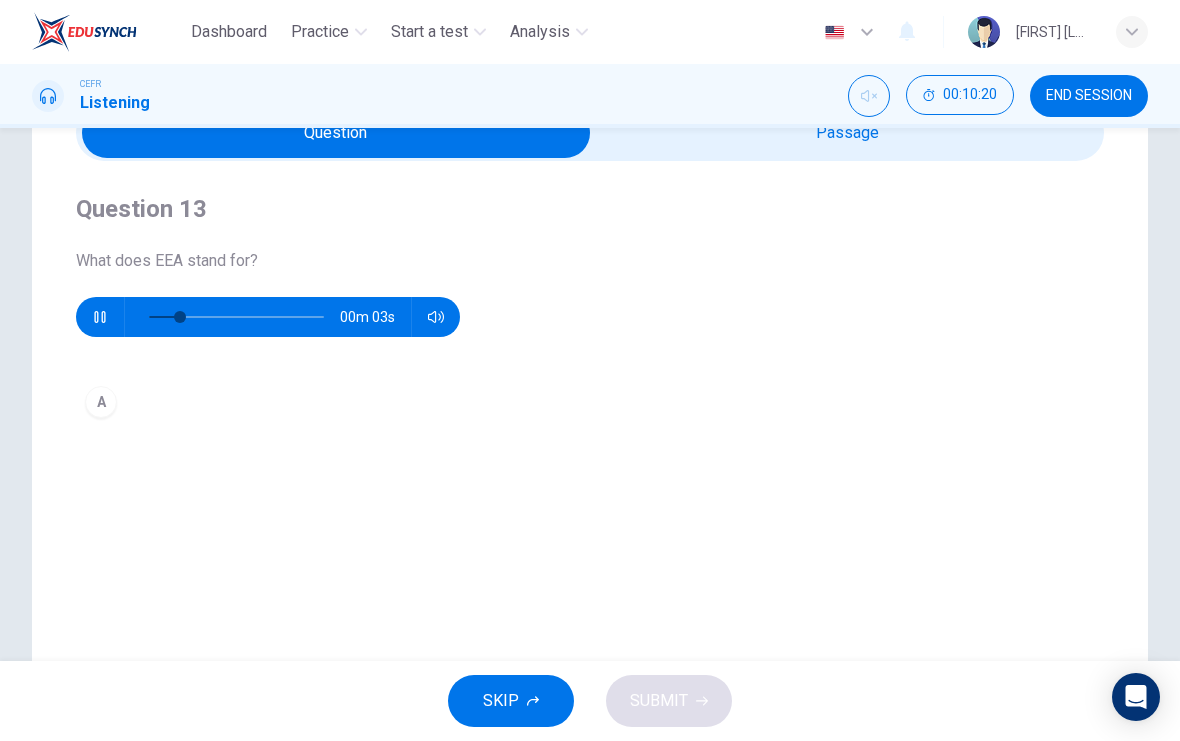 click on "A" at bounding box center [101, 402] 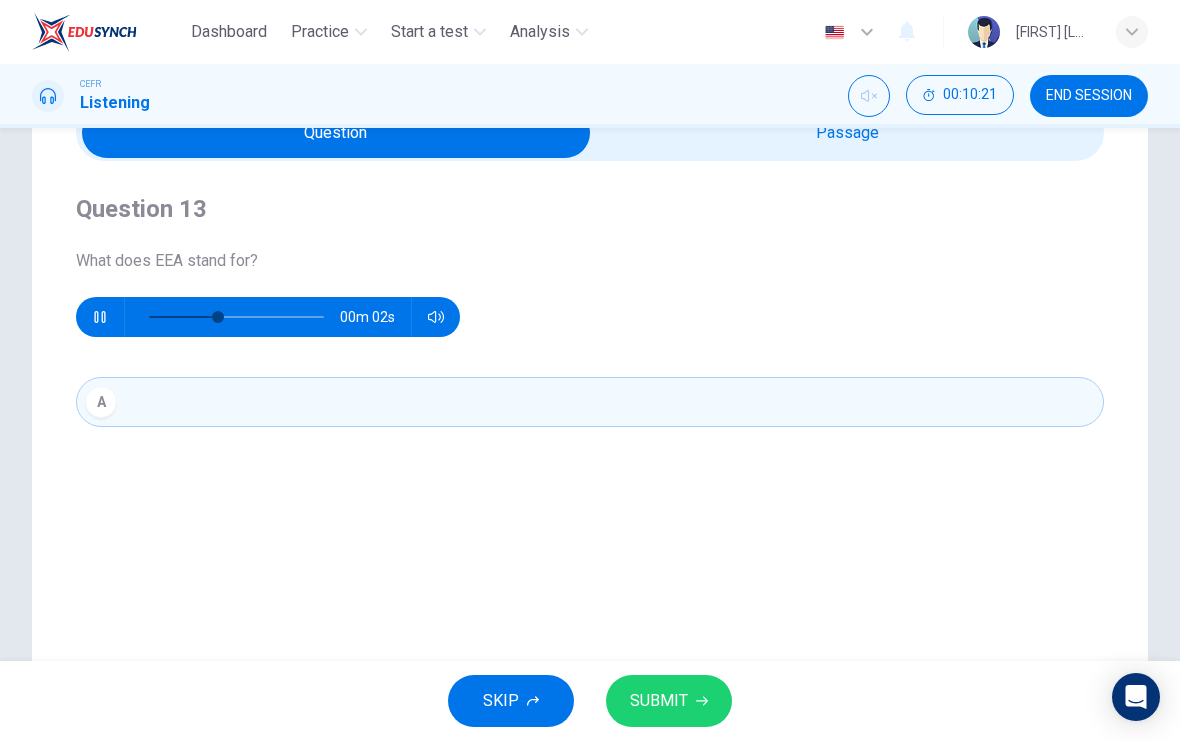click at bounding box center [702, 701] 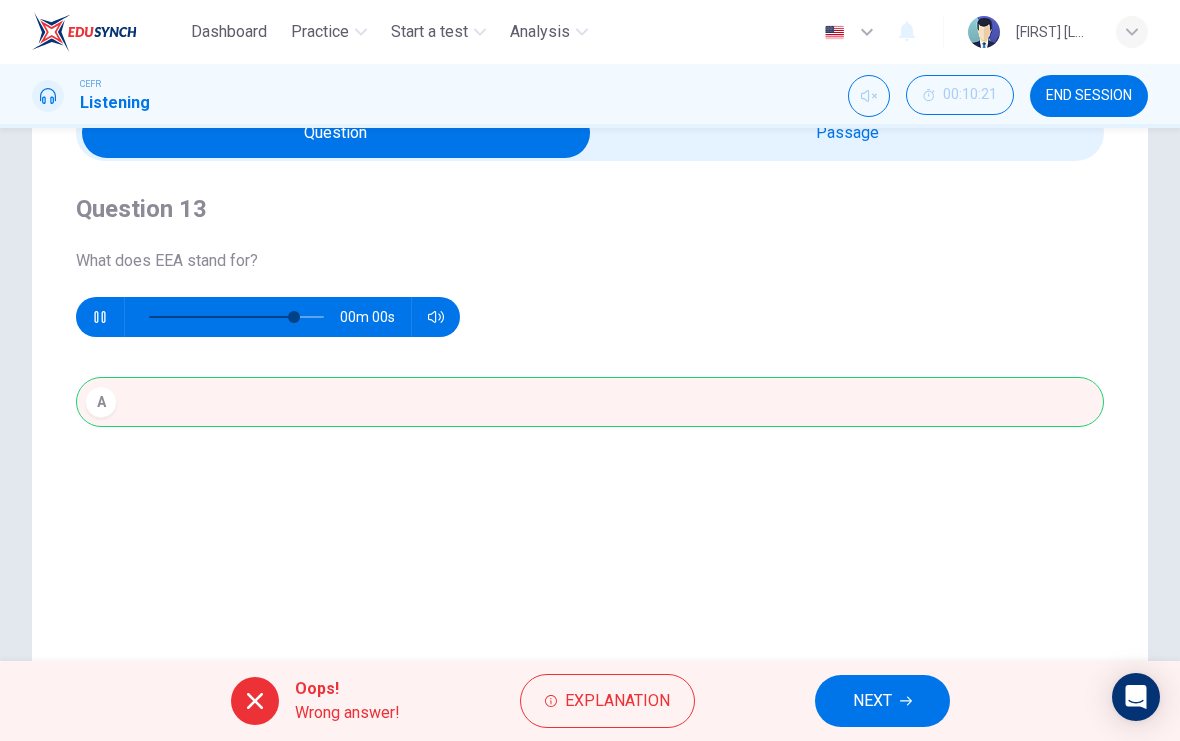click on "Question Passage Question 13 What does EEA stand for? 00m 00s A International Employment 06m 18s" at bounding box center [590, 463] 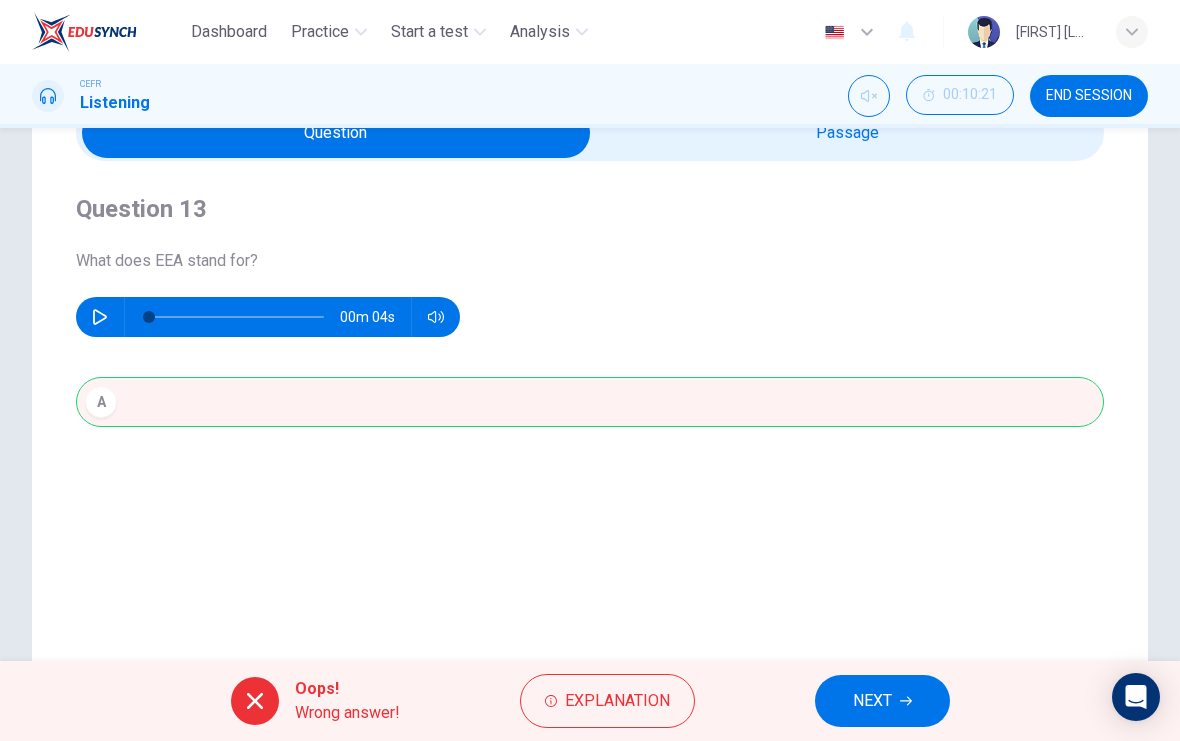 click on "Question Passage Question 13 What does EEA stand for? 00m 04s A International Employment 06m 18s" at bounding box center [590, 463] 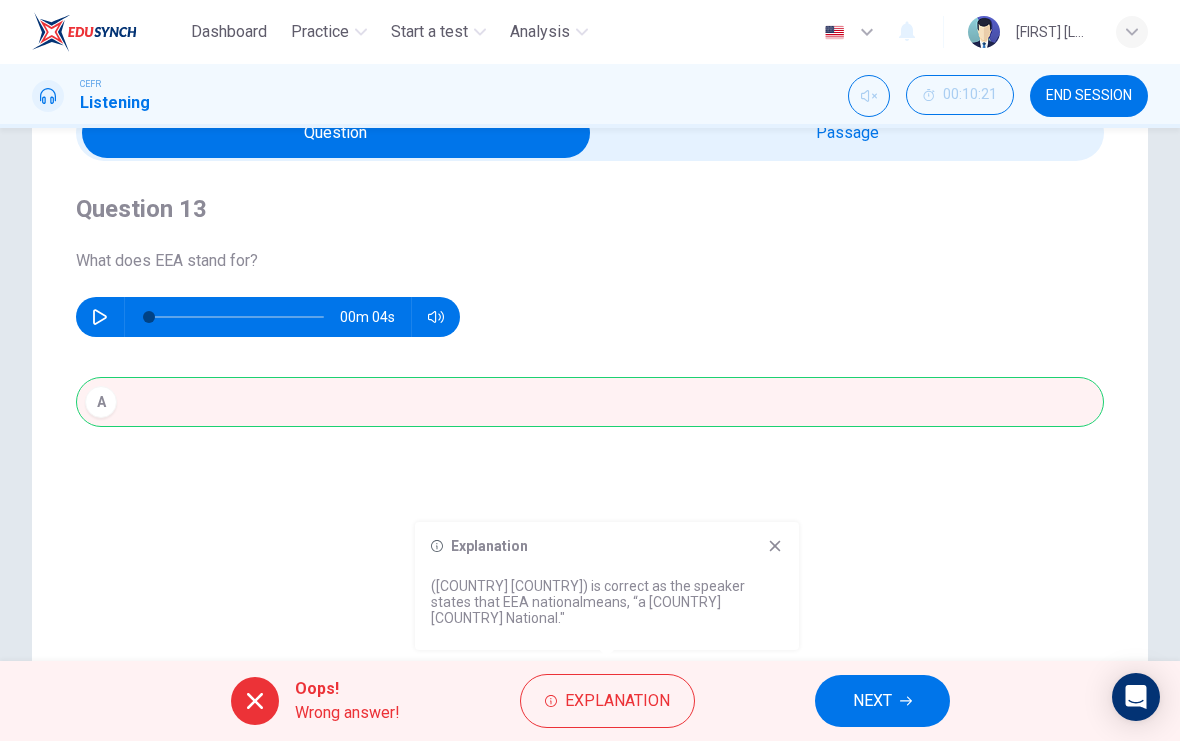 click on "Explanation" at bounding box center [607, 701] 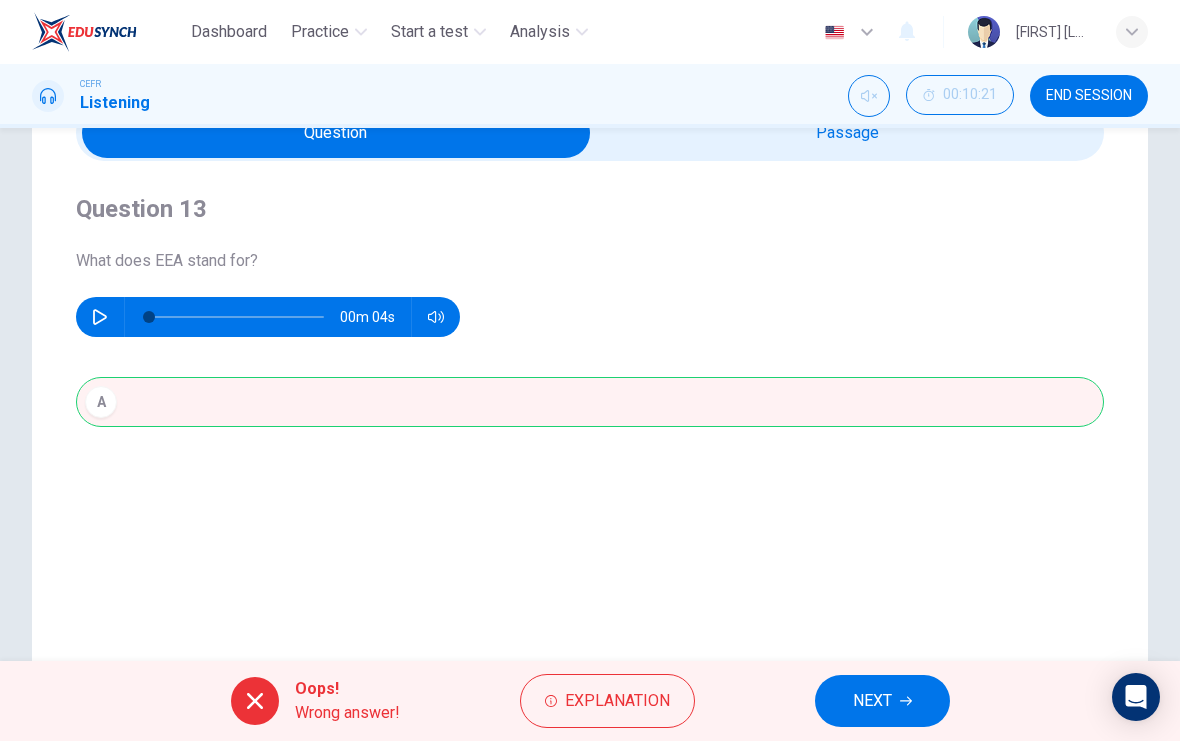 click on "Question Passage Question 13 What does EEA stand for? 00m 04s A International Employment 06m 18s" at bounding box center [590, 463] 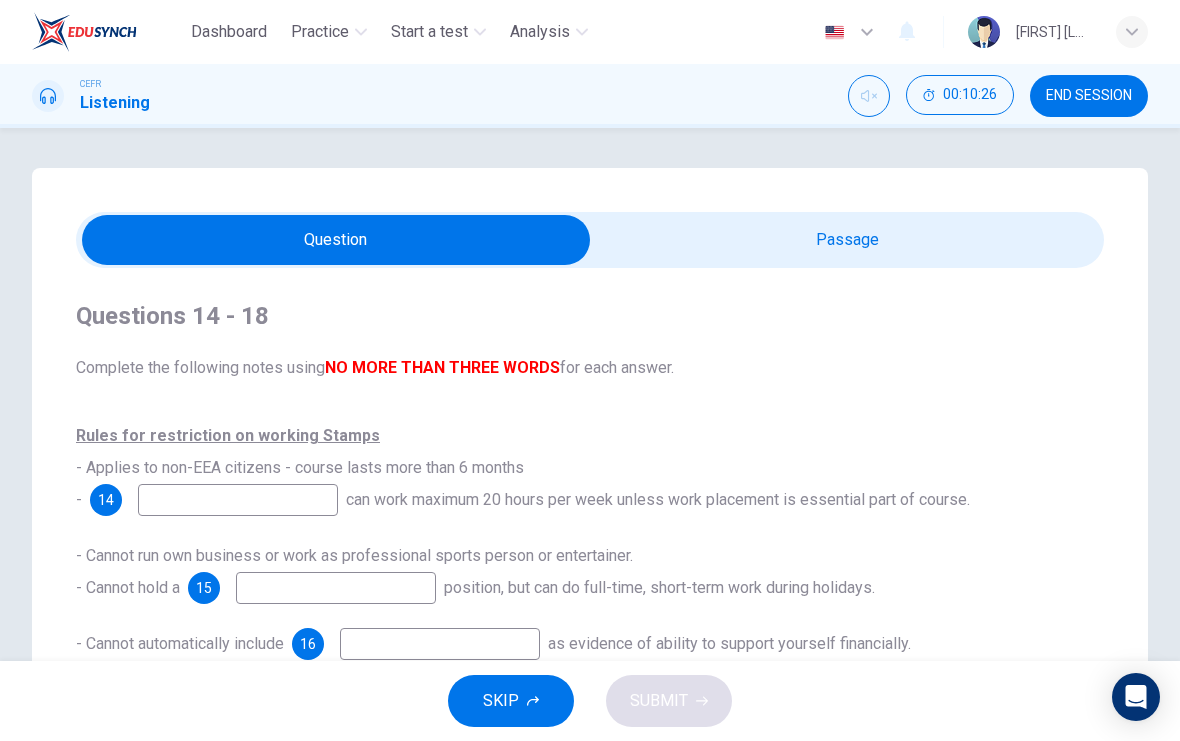 scroll, scrollTop: 0, scrollLeft: 0, axis: both 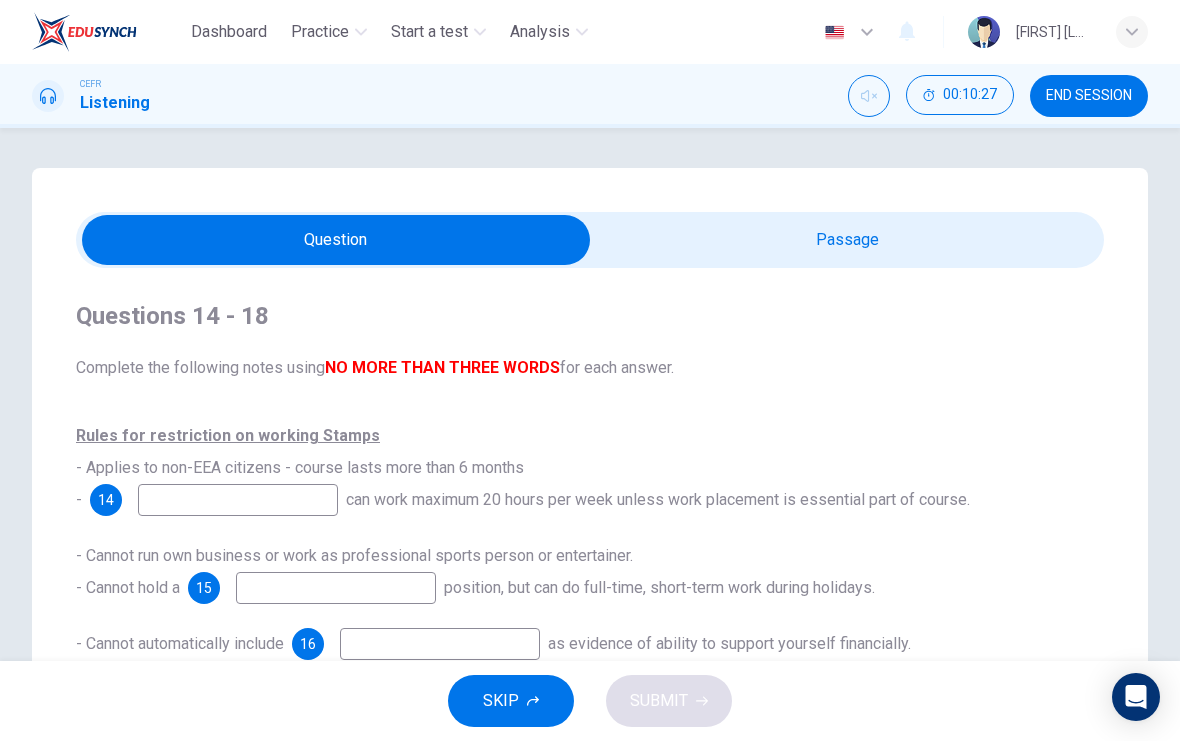 click at bounding box center [336, 240] 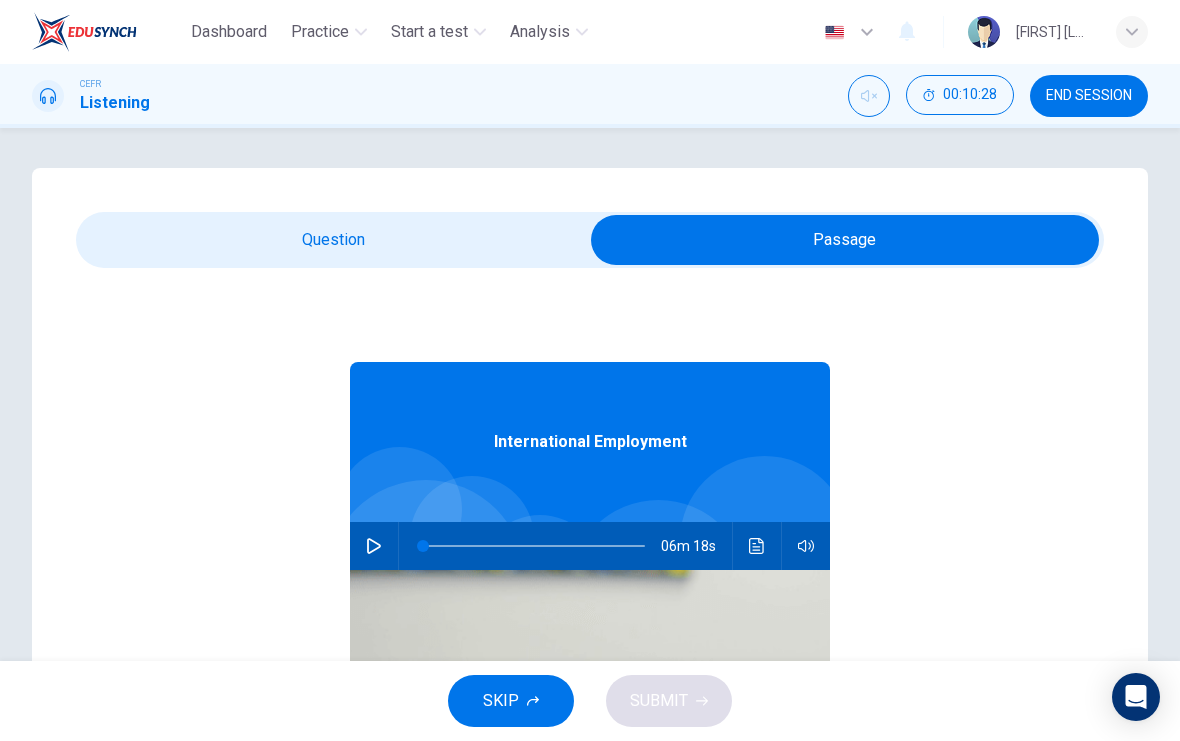 click at bounding box center (374, 546) 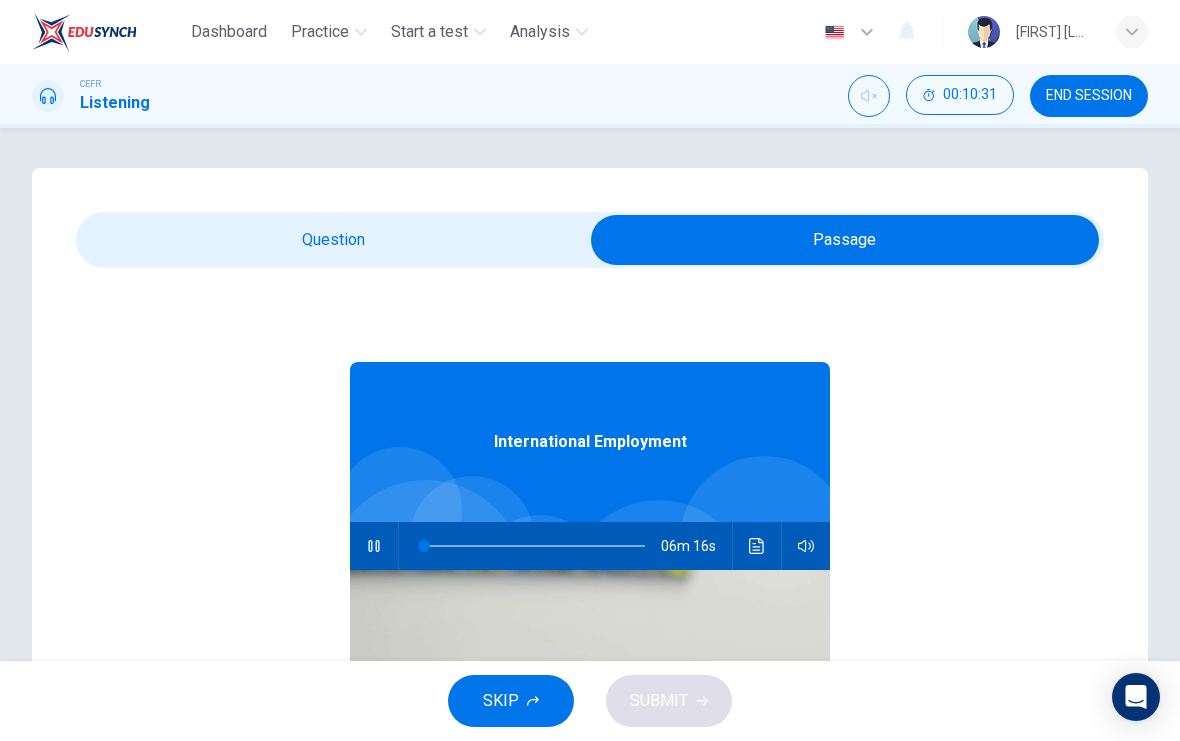 click at bounding box center (845, 240) 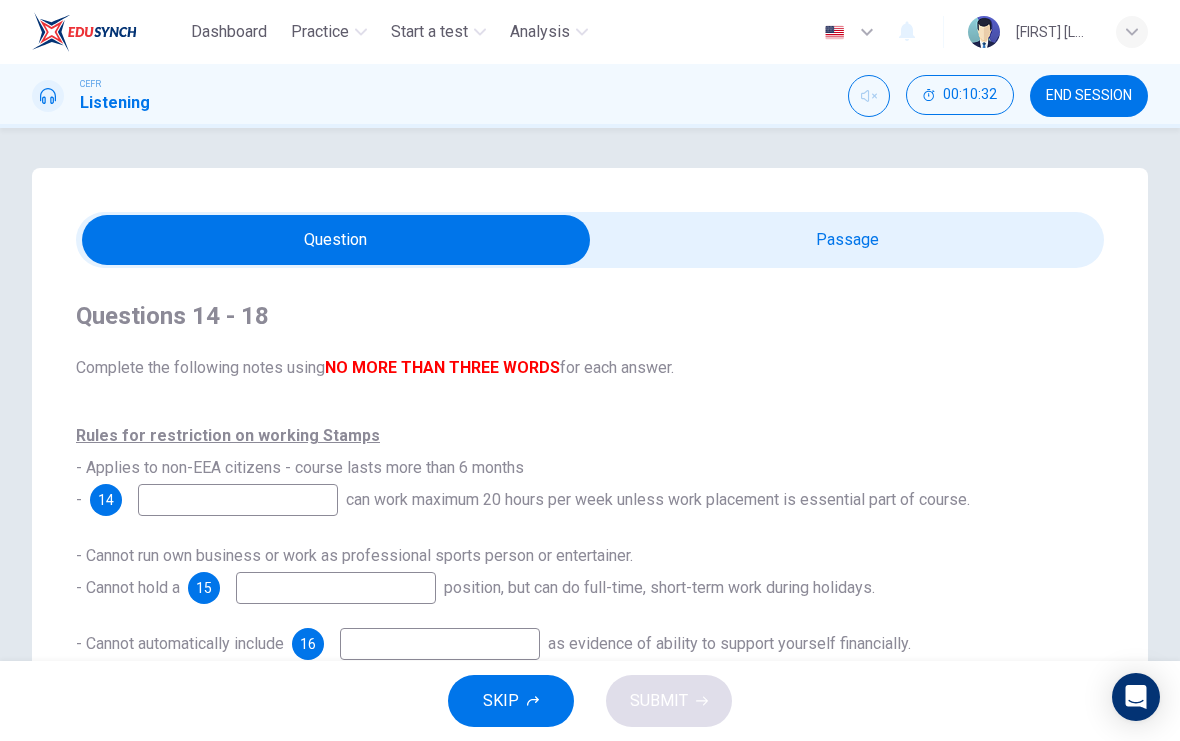 click on "END SESSION" at bounding box center (1089, 96) 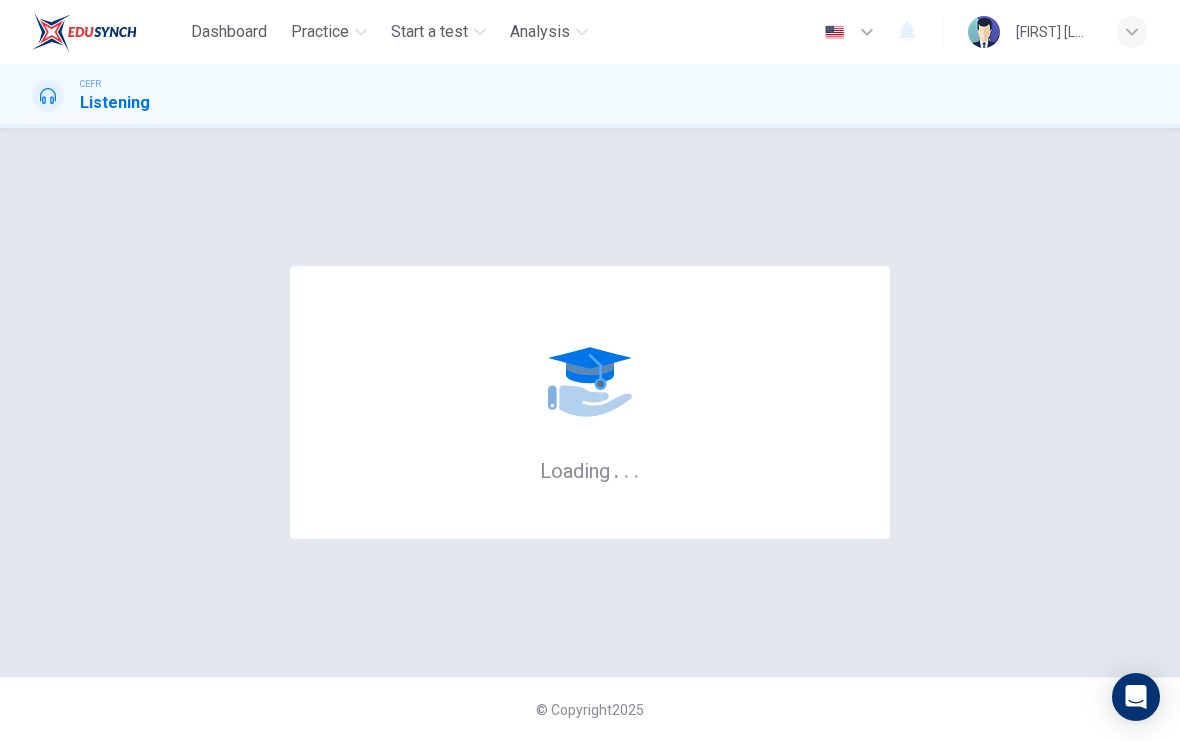 scroll, scrollTop: 0, scrollLeft: 0, axis: both 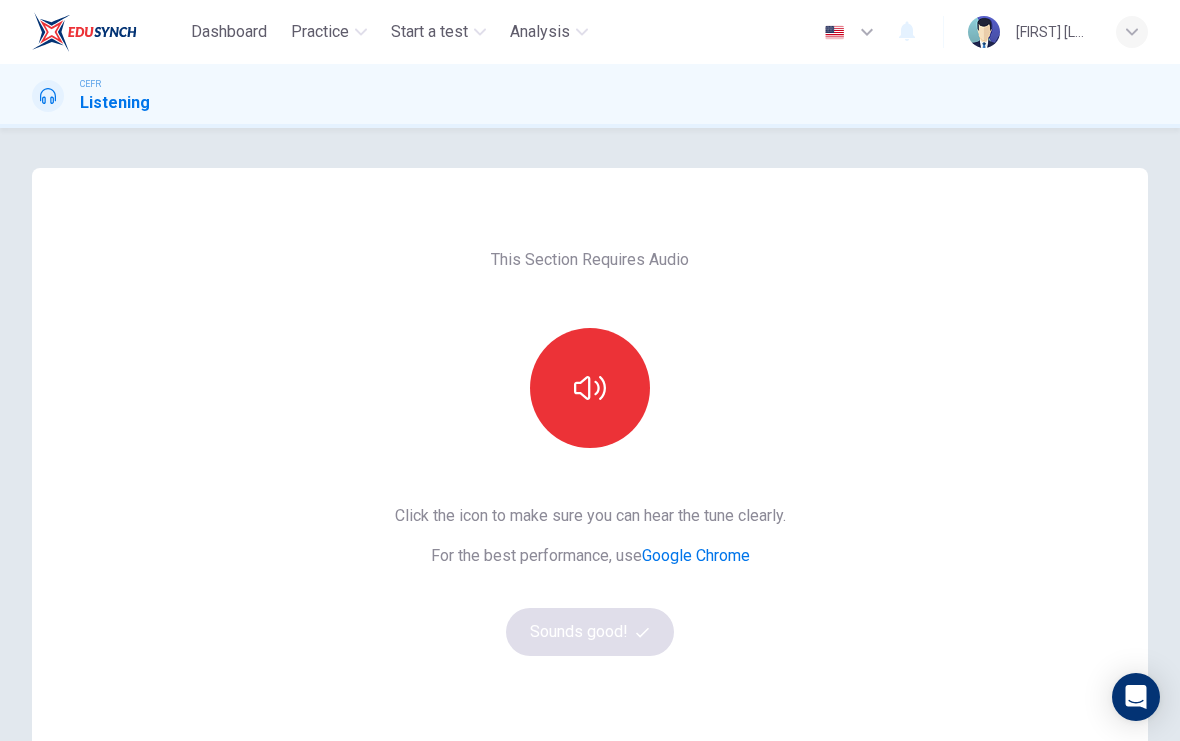 click at bounding box center (590, 388) 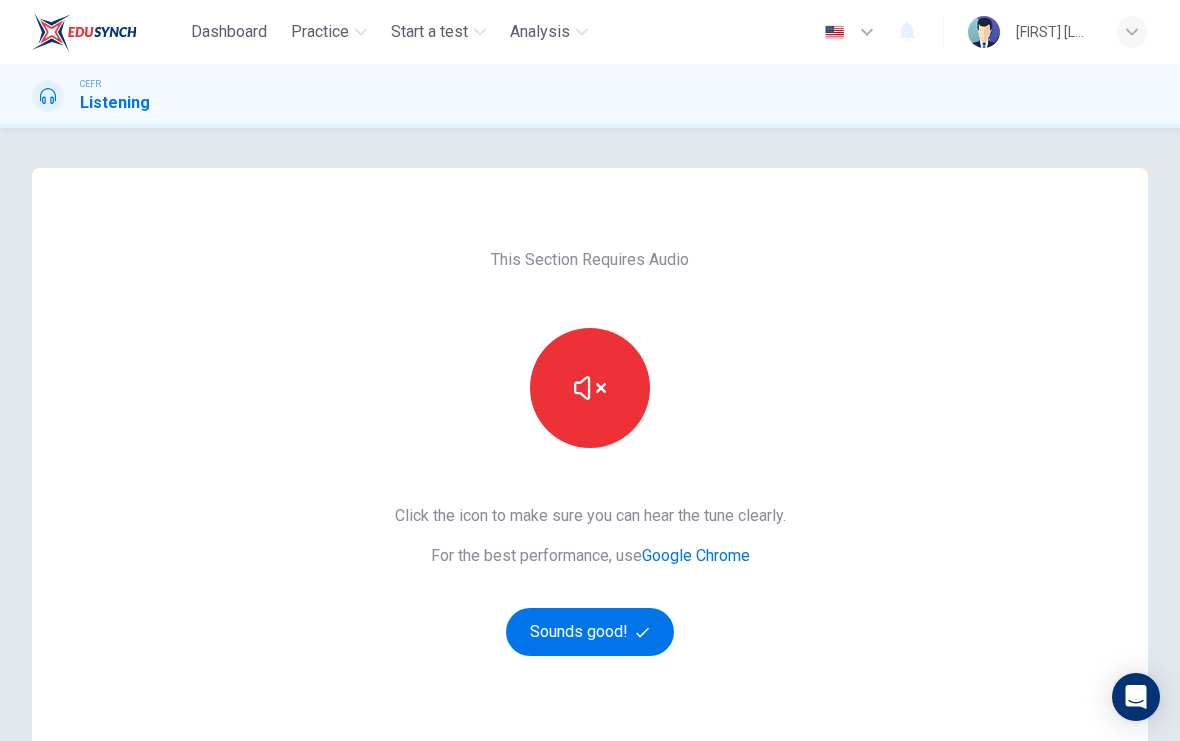 click on "Sounds good!" at bounding box center (590, 632) 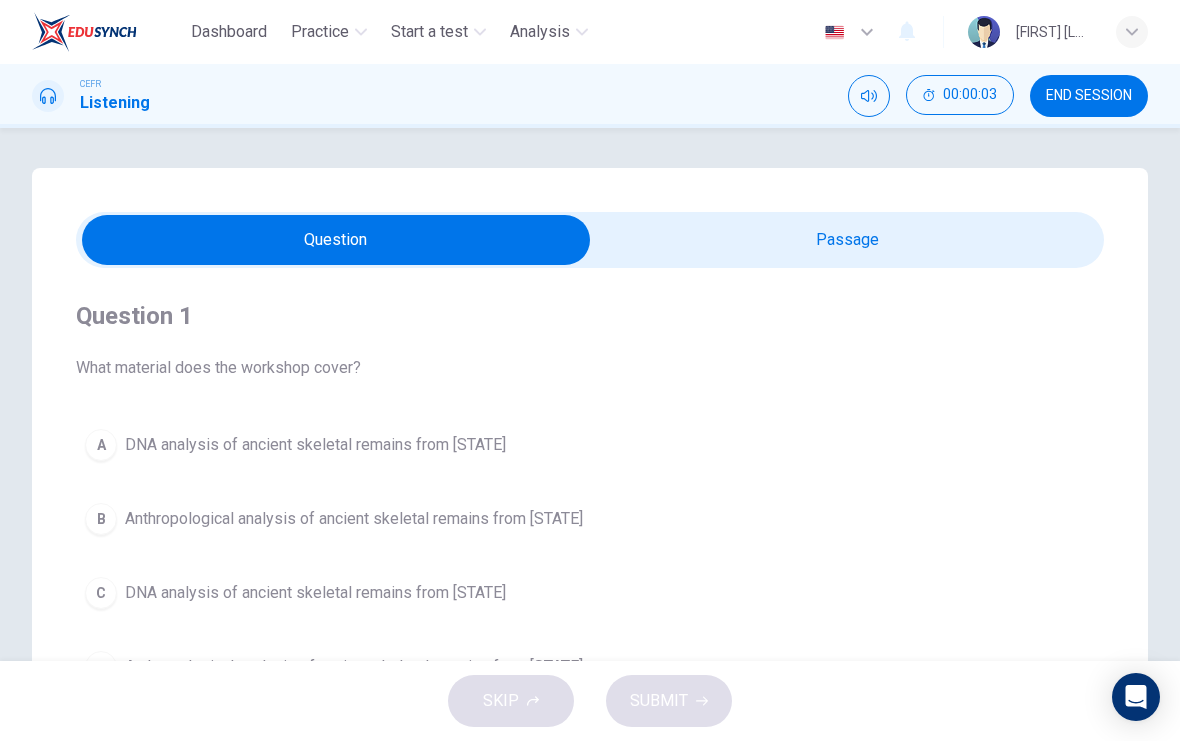 scroll, scrollTop: 0, scrollLeft: 0, axis: both 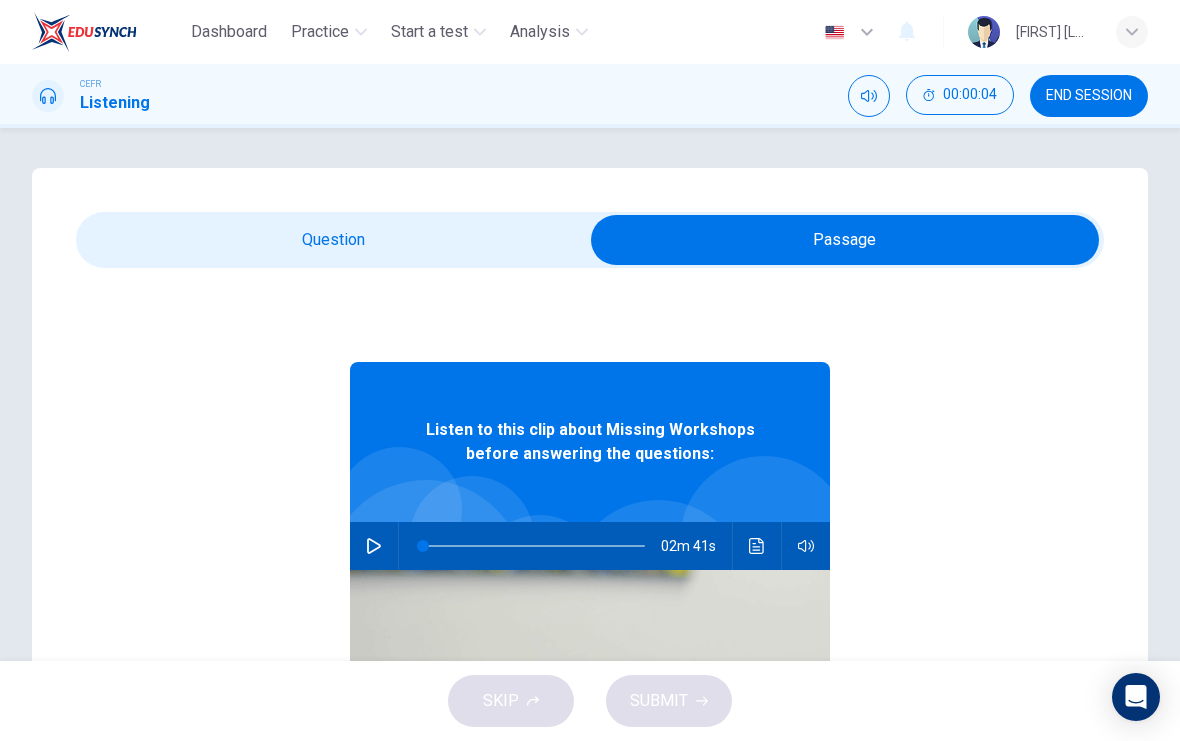 click at bounding box center (374, 546) 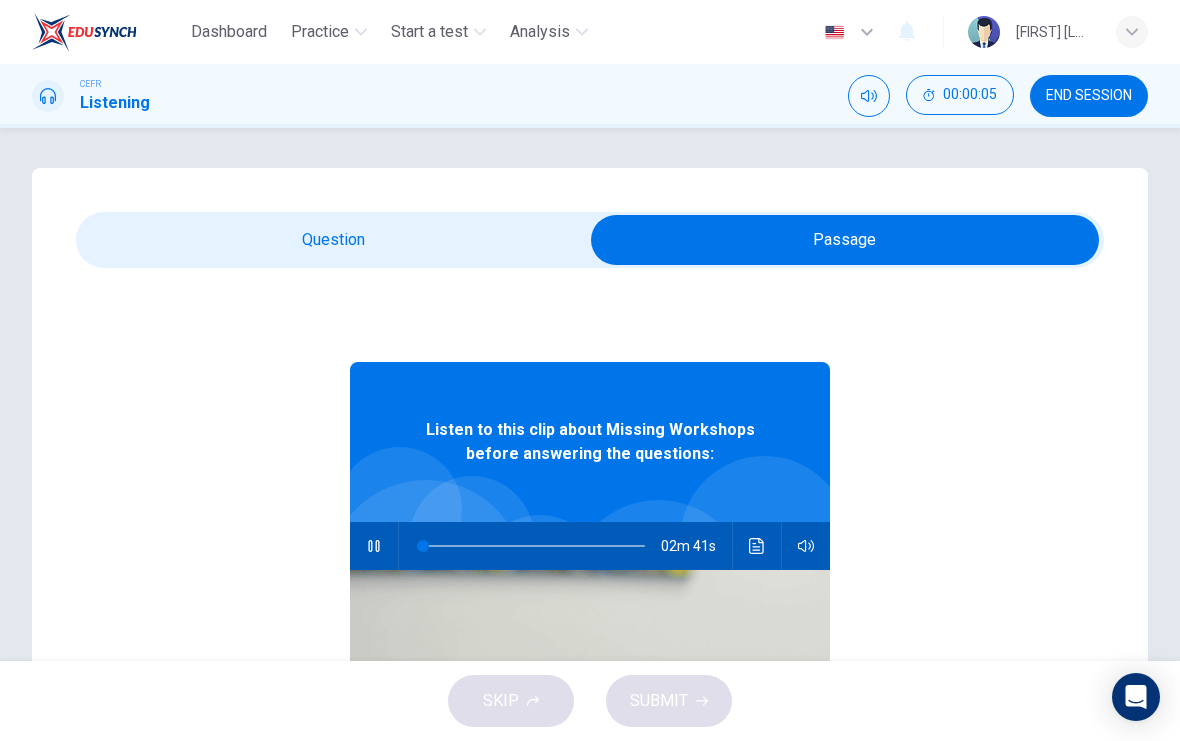 click at bounding box center [845, 240] 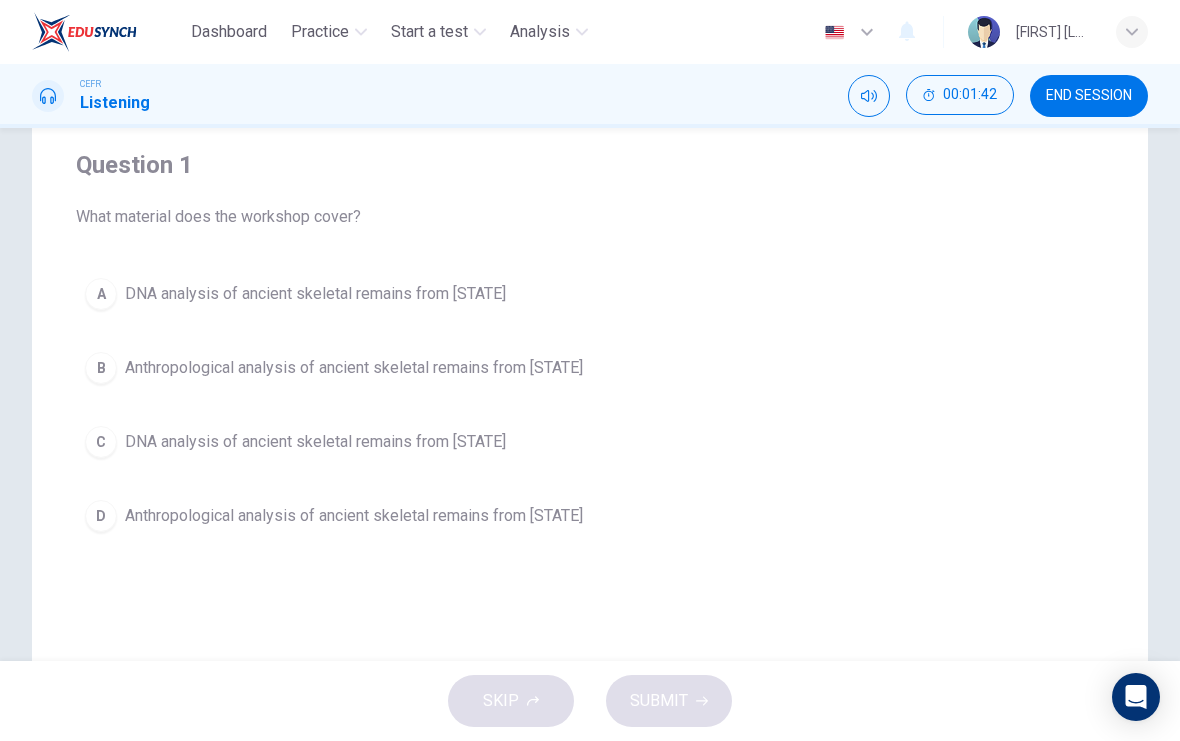 scroll, scrollTop: 161, scrollLeft: 0, axis: vertical 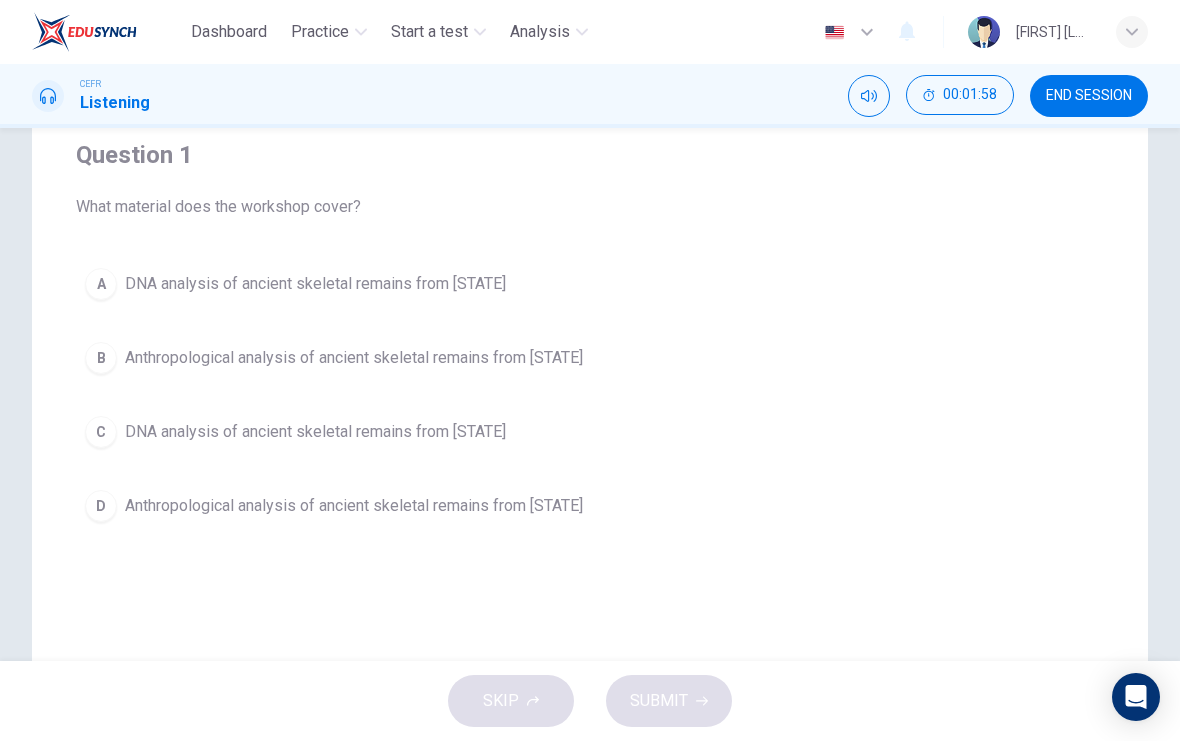 click on "C" at bounding box center (101, 284) 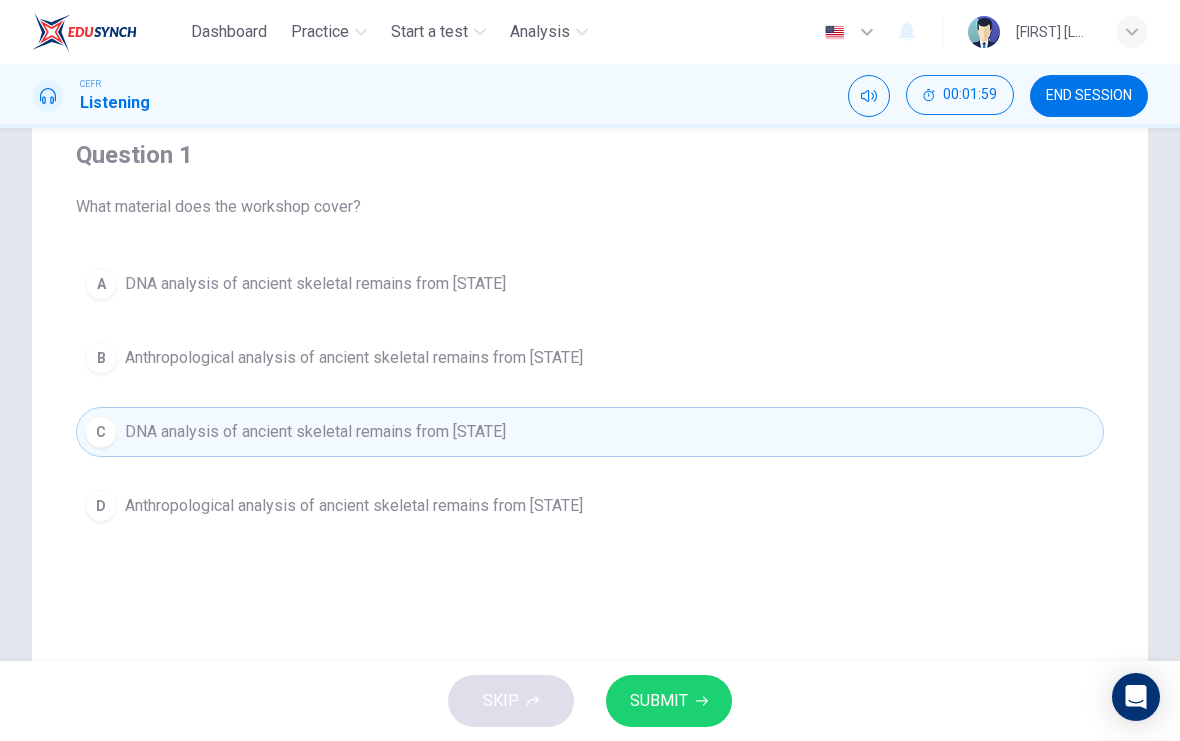 click at bounding box center [702, 701] 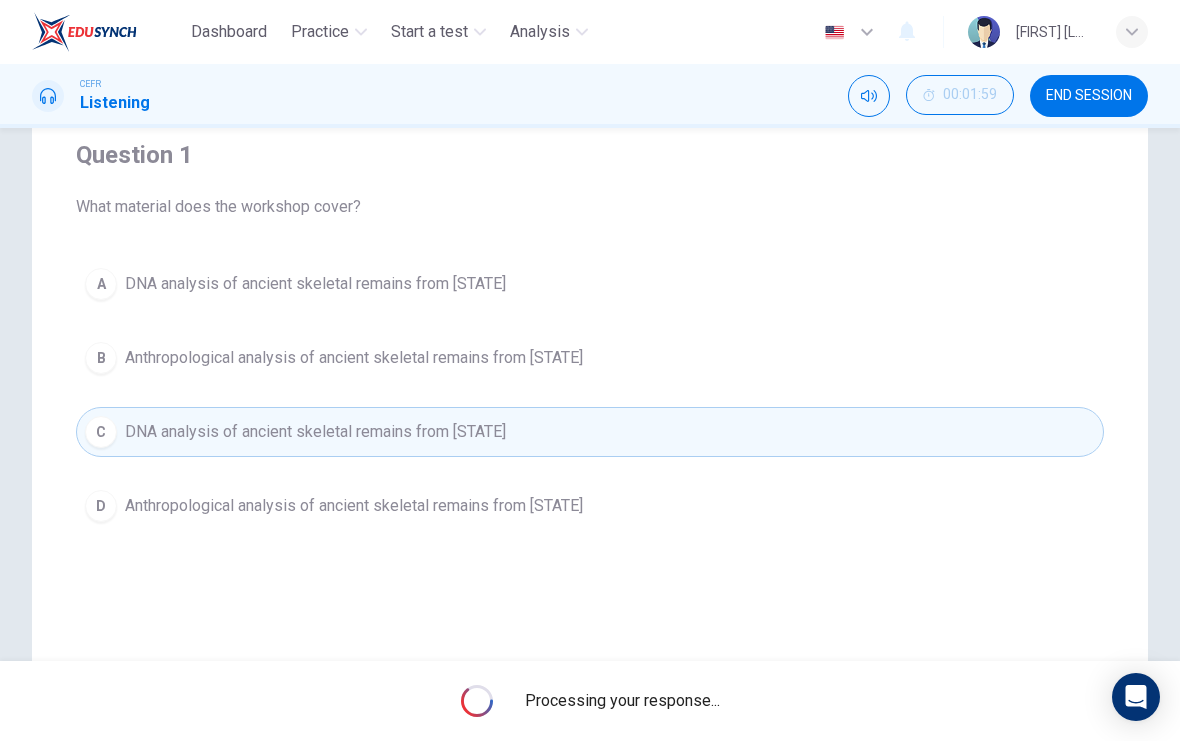 click on "B" at bounding box center (101, 284) 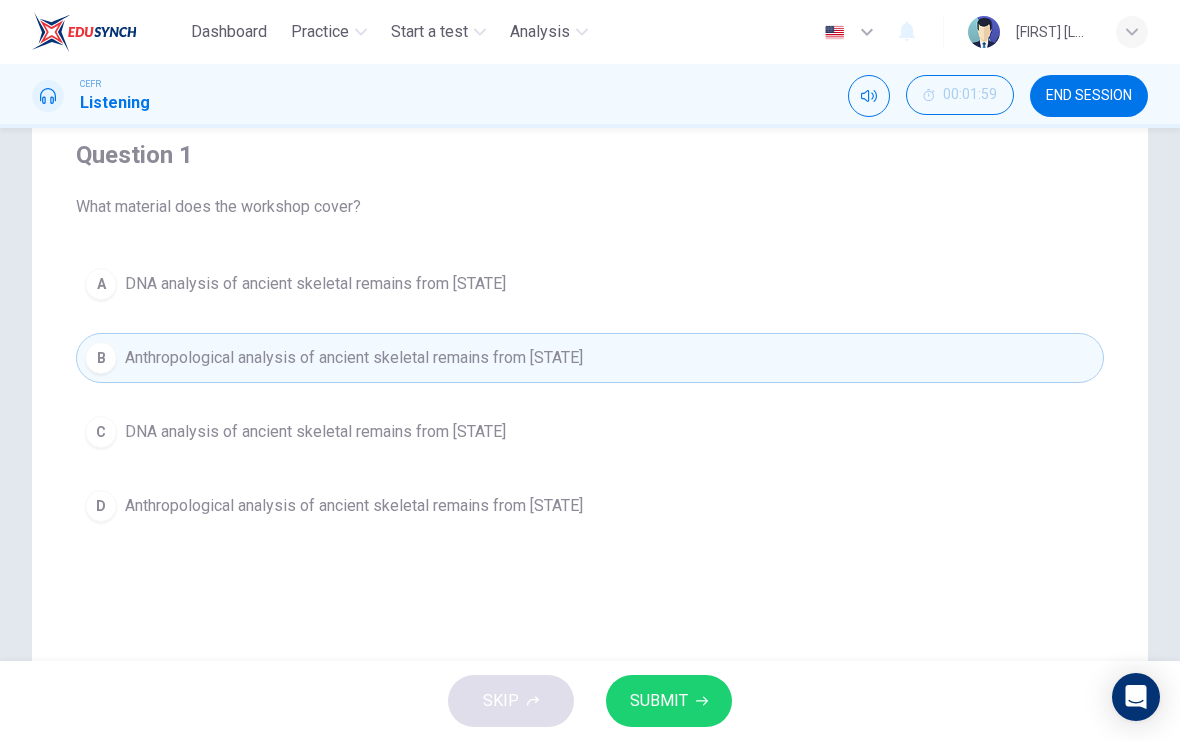 click on "SUBMIT" at bounding box center (659, 701) 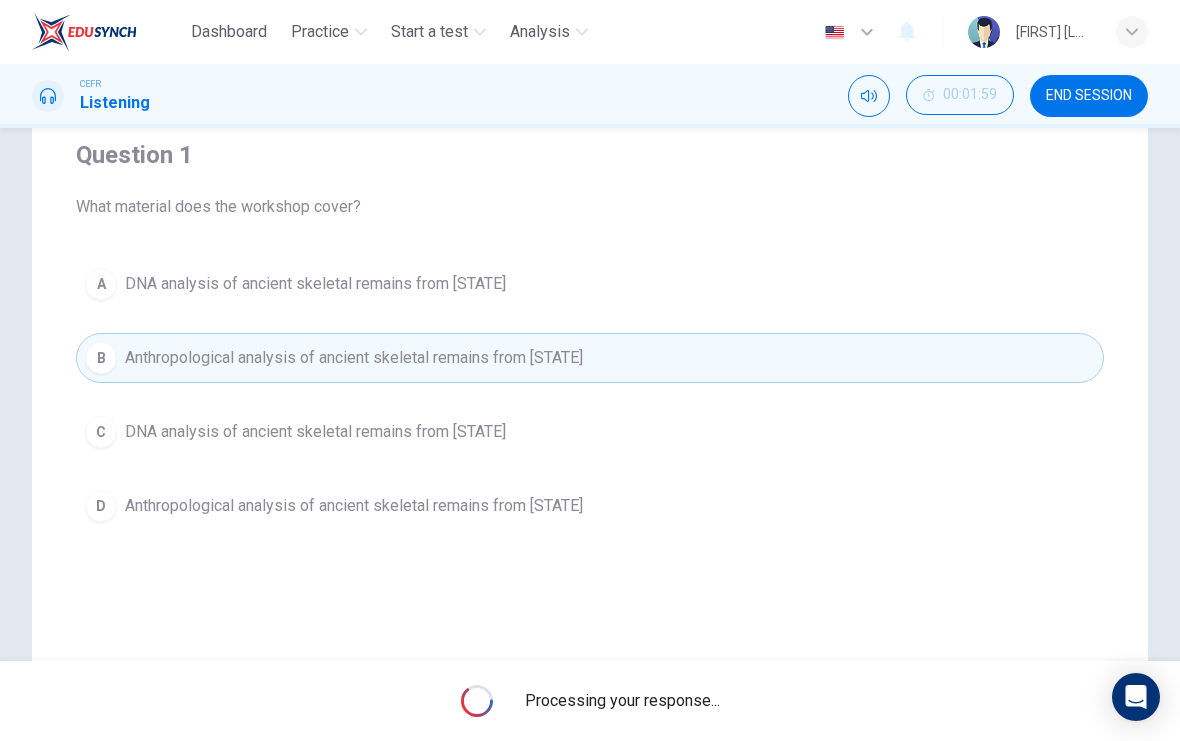 click on "00:01:59" at bounding box center [970, 95] 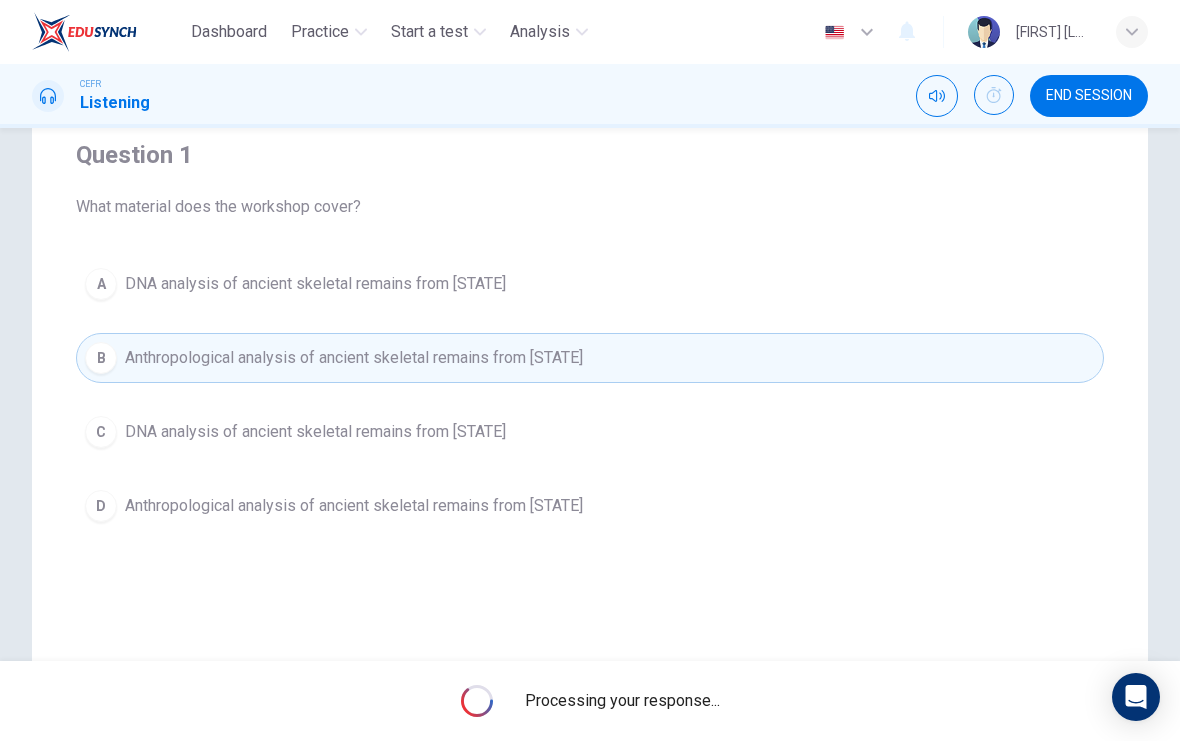 click at bounding box center (994, 95) 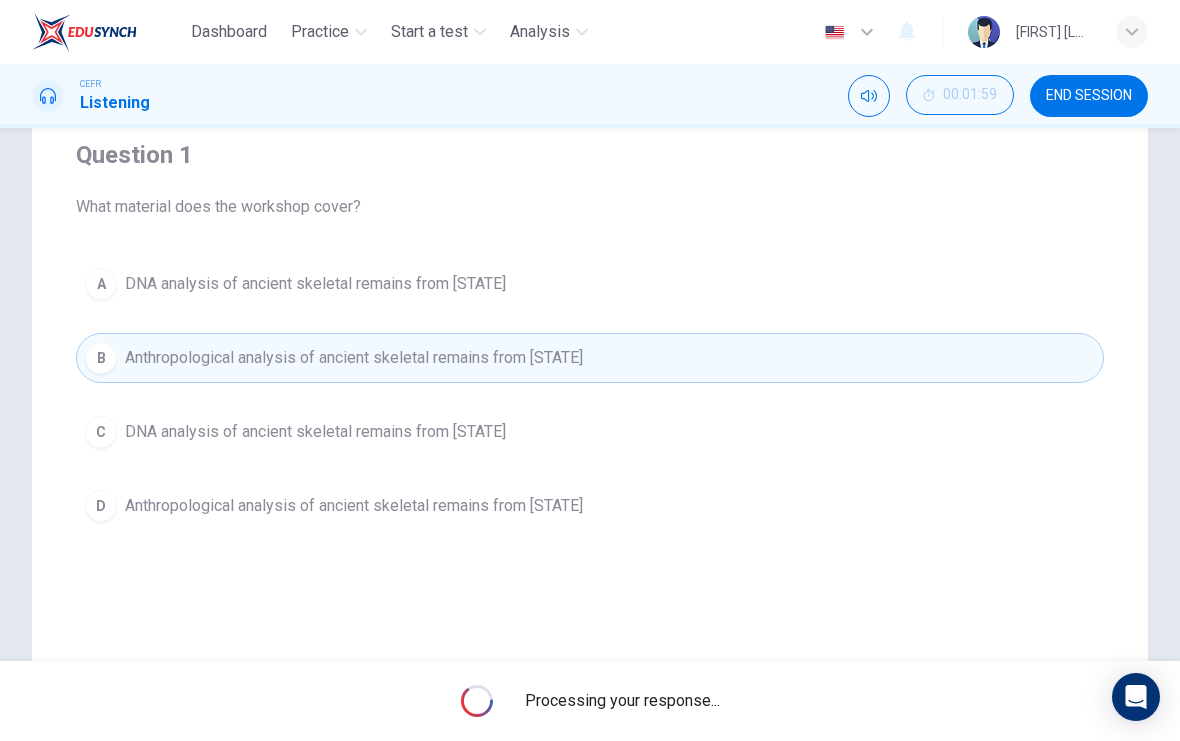 click at bounding box center (869, 96) 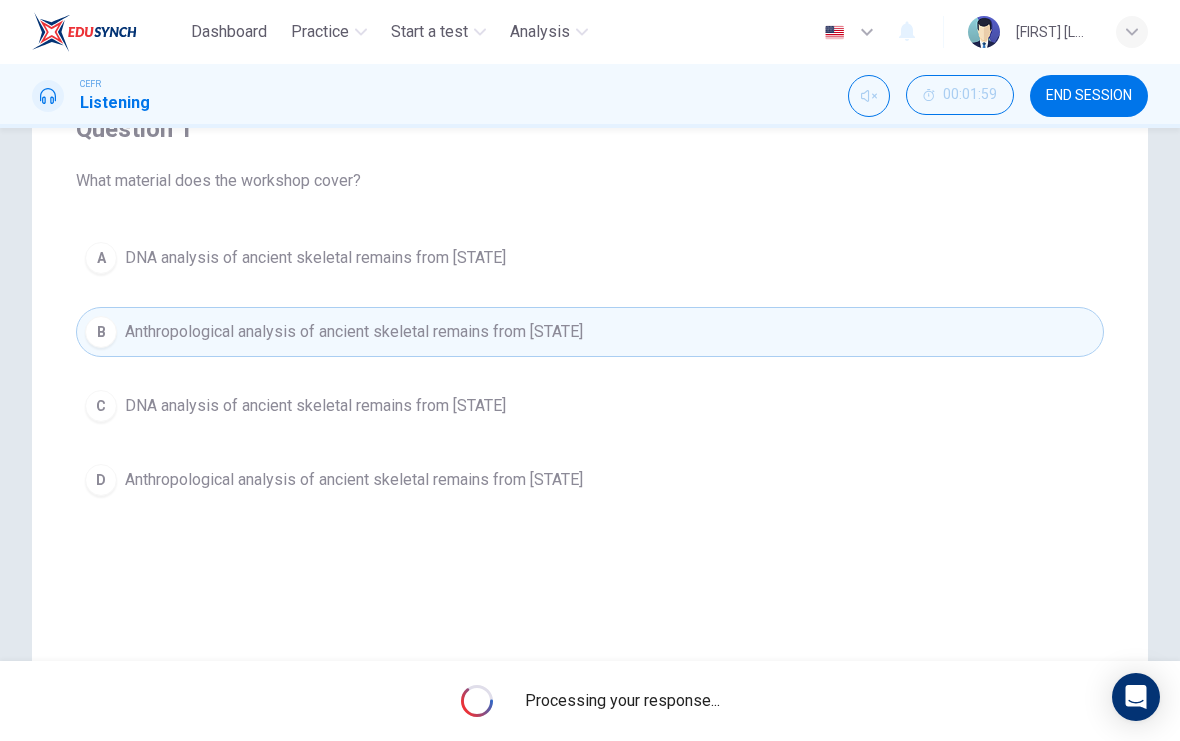 scroll, scrollTop: 185, scrollLeft: 0, axis: vertical 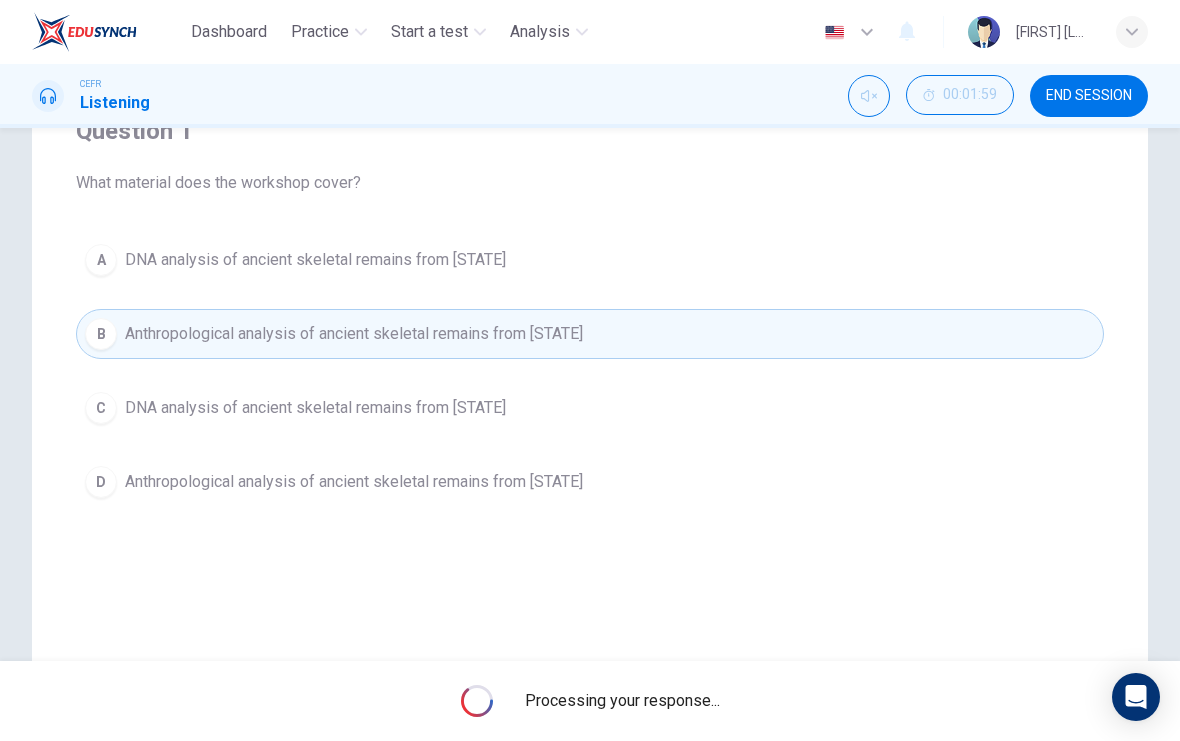 click on "B" at bounding box center [101, 334] 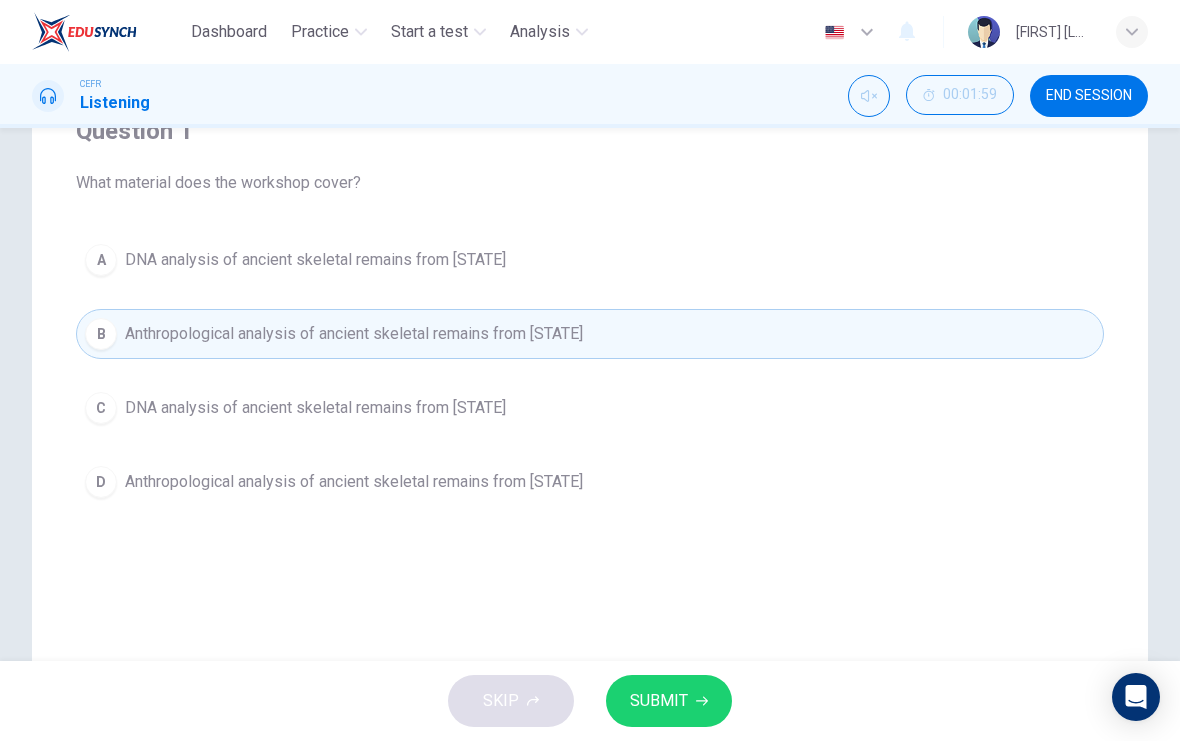 click at bounding box center [702, 701] 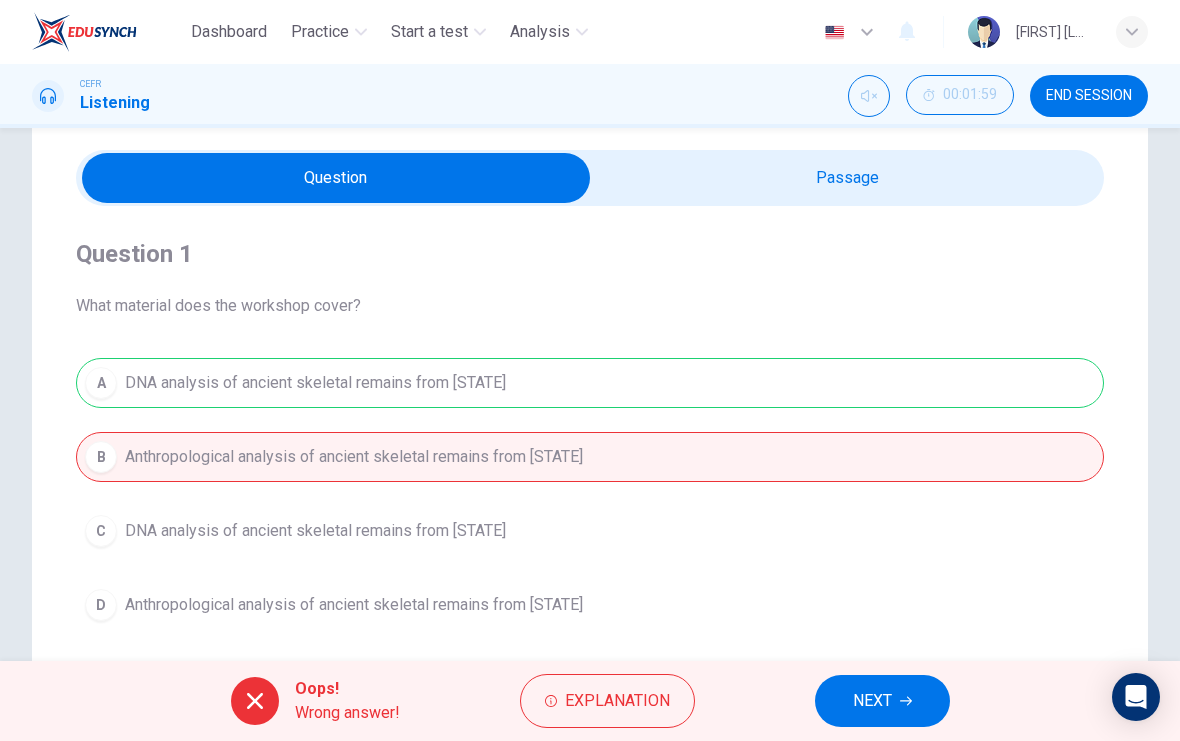 scroll, scrollTop: 63, scrollLeft: 0, axis: vertical 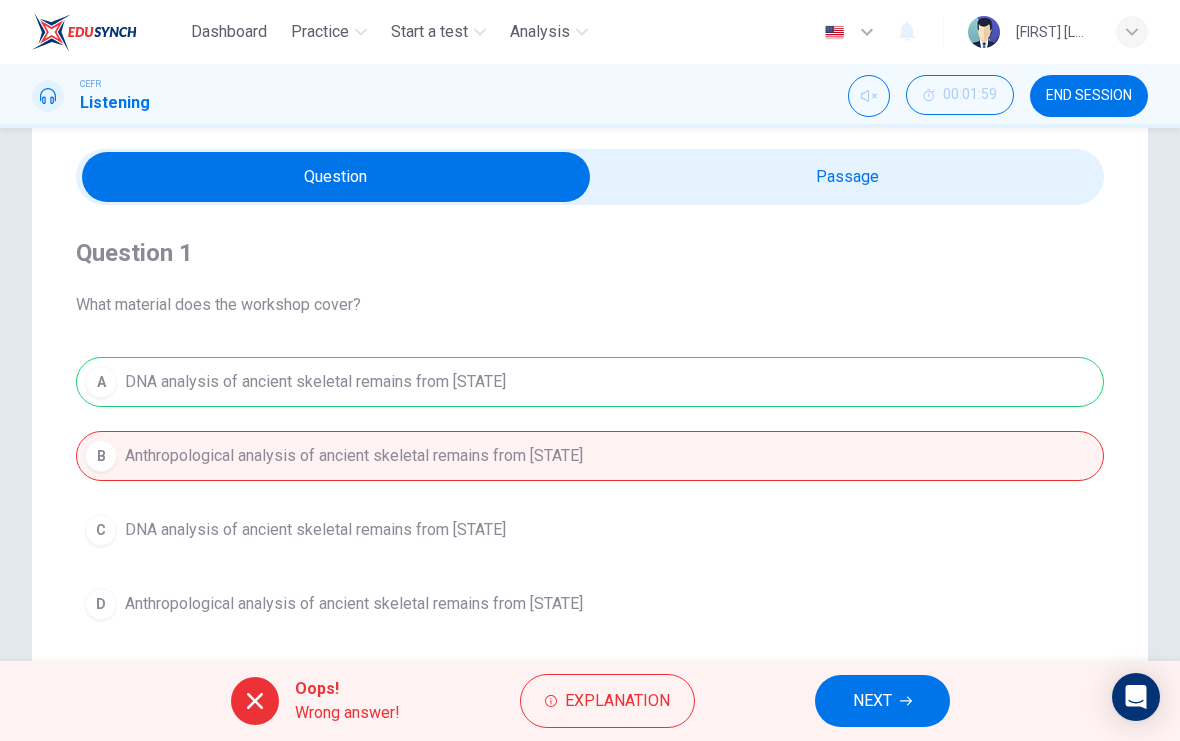 click on "NEXT" at bounding box center (872, 701) 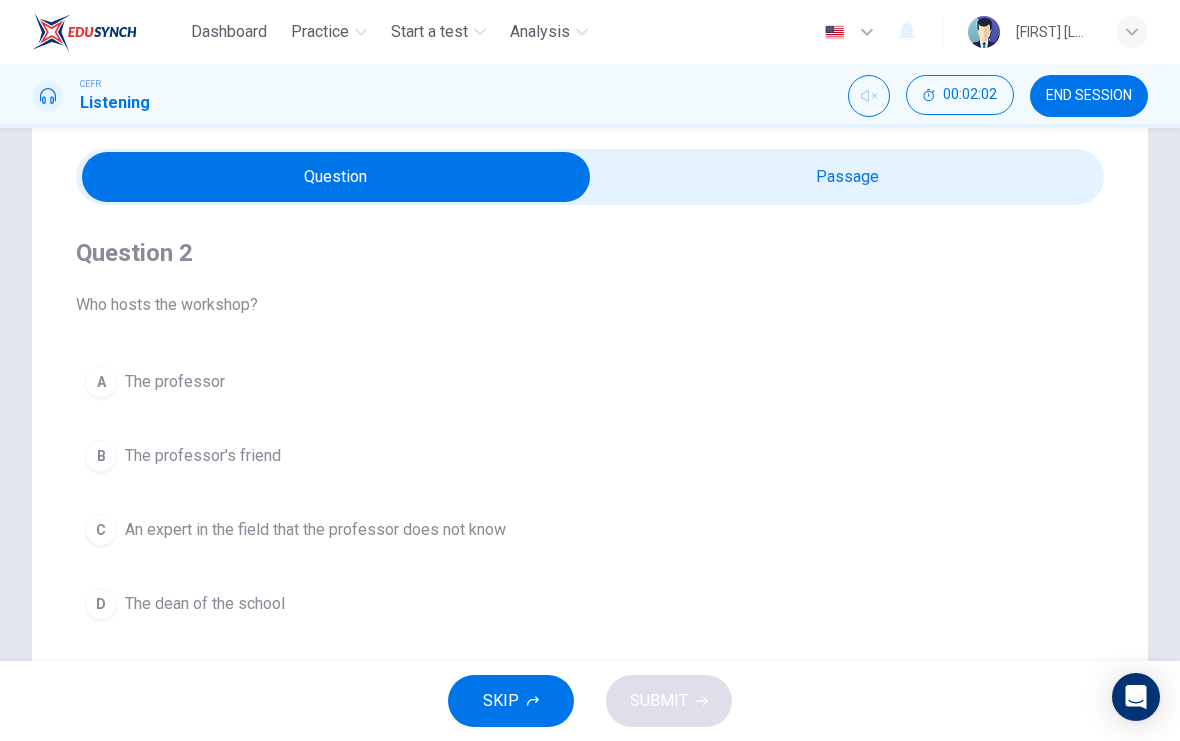 click on "END SESSION" at bounding box center [1089, 96] 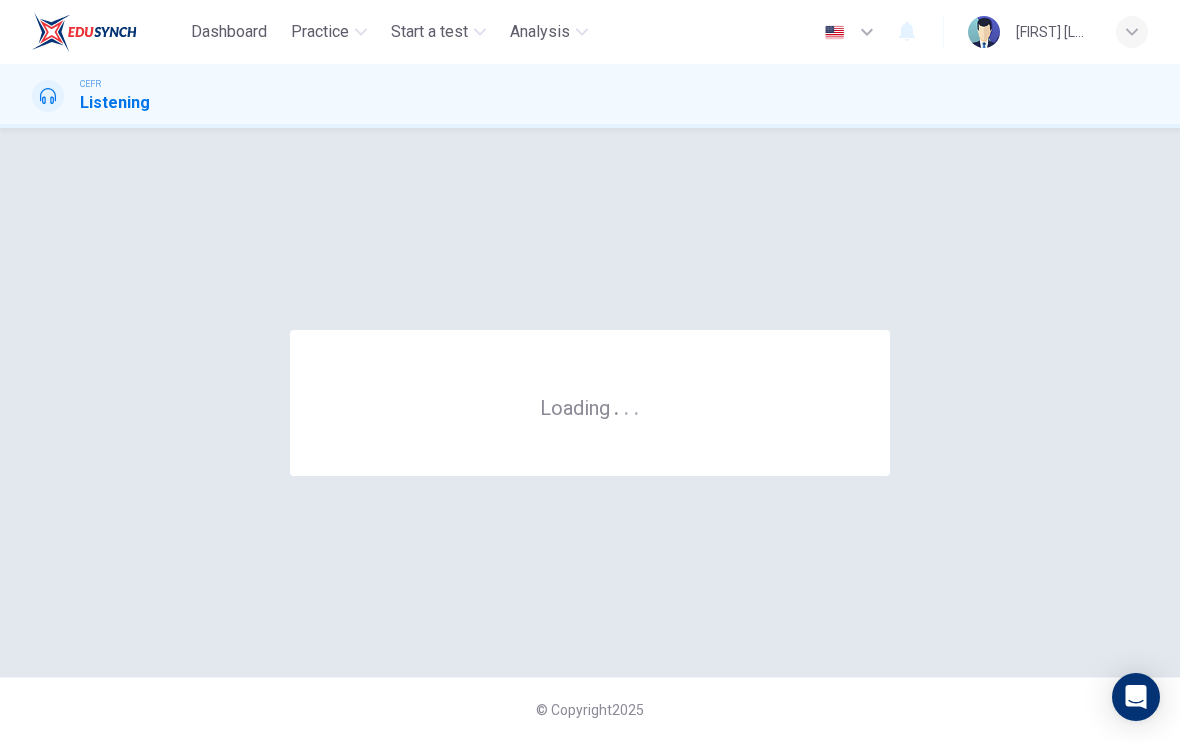 scroll, scrollTop: 0, scrollLeft: 0, axis: both 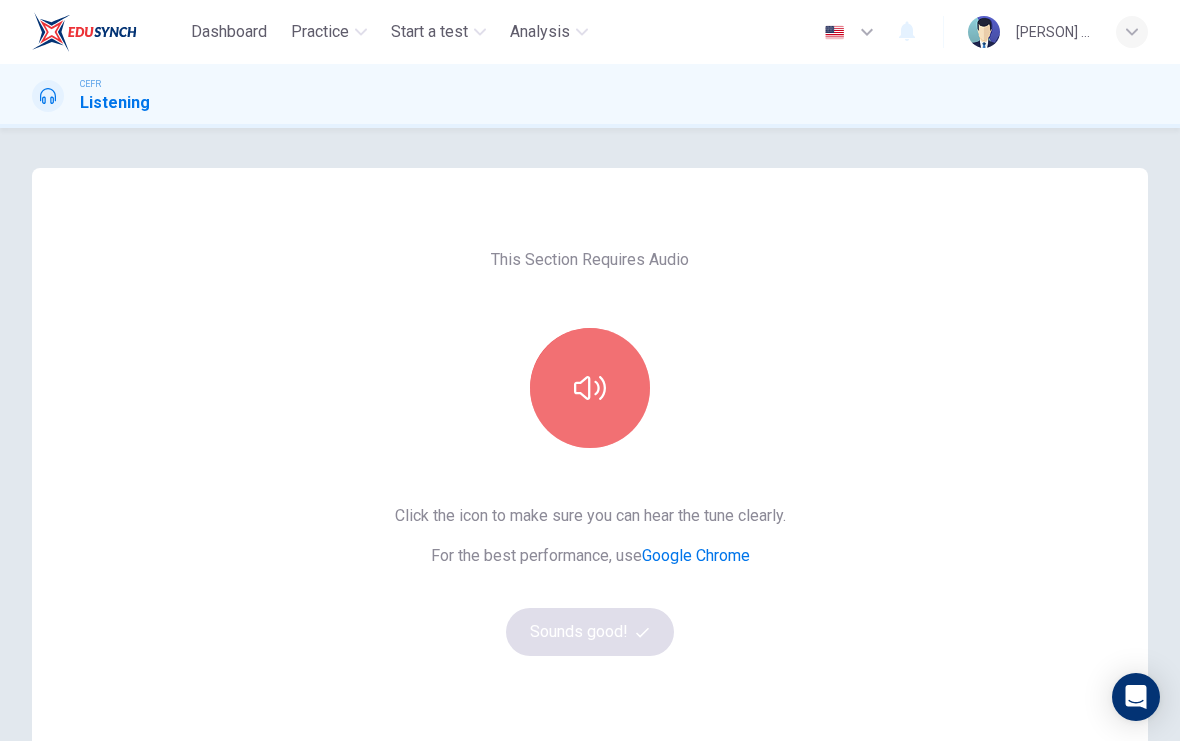 click at bounding box center [590, 388] 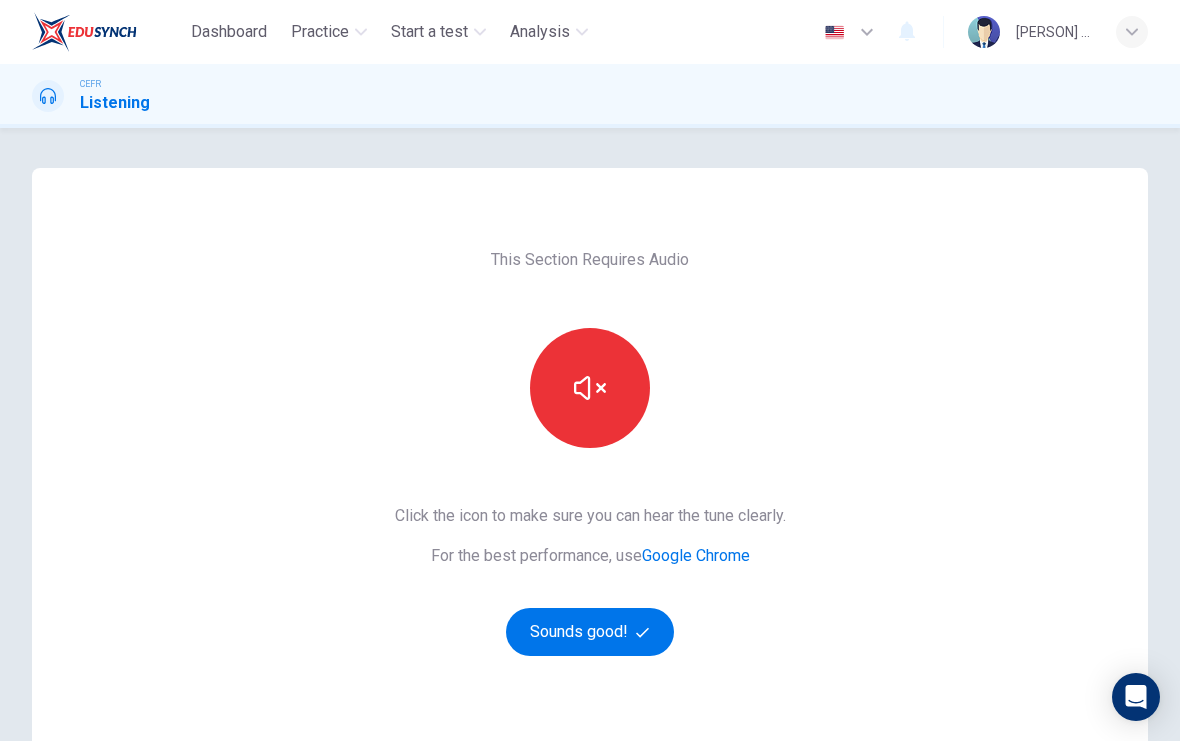 click on "Sounds good!" at bounding box center [590, 632] 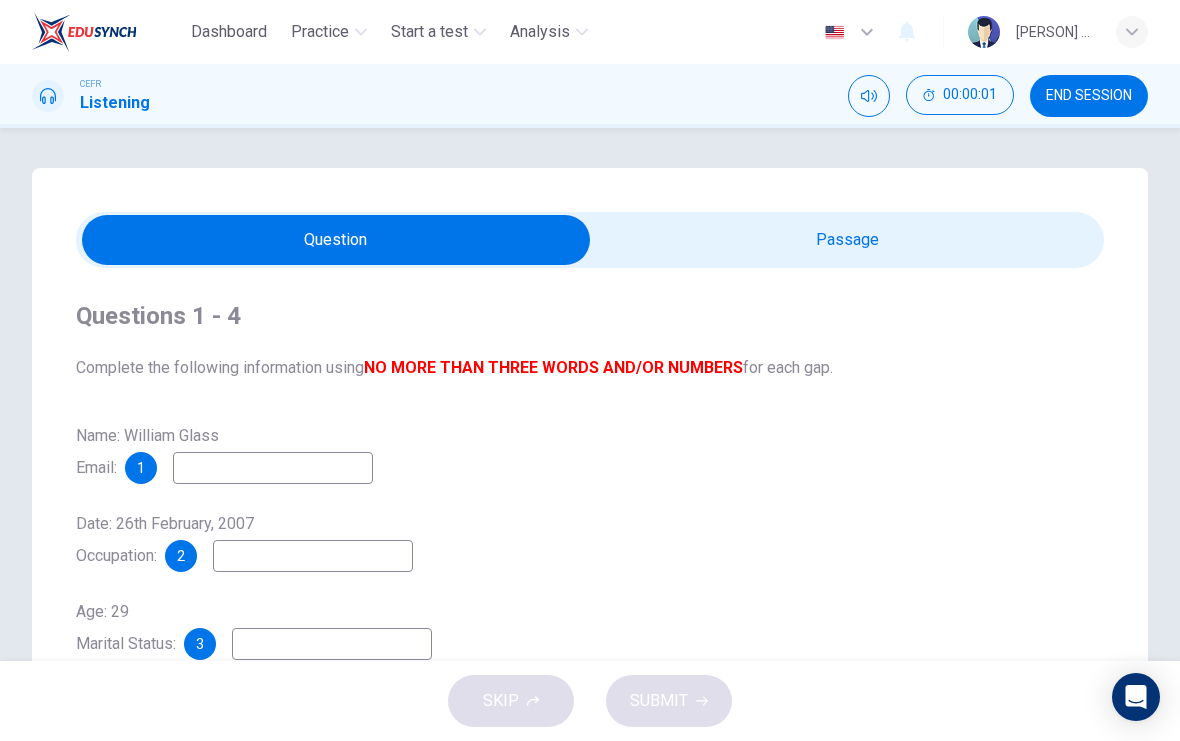 click at bounding box center [336, 240] 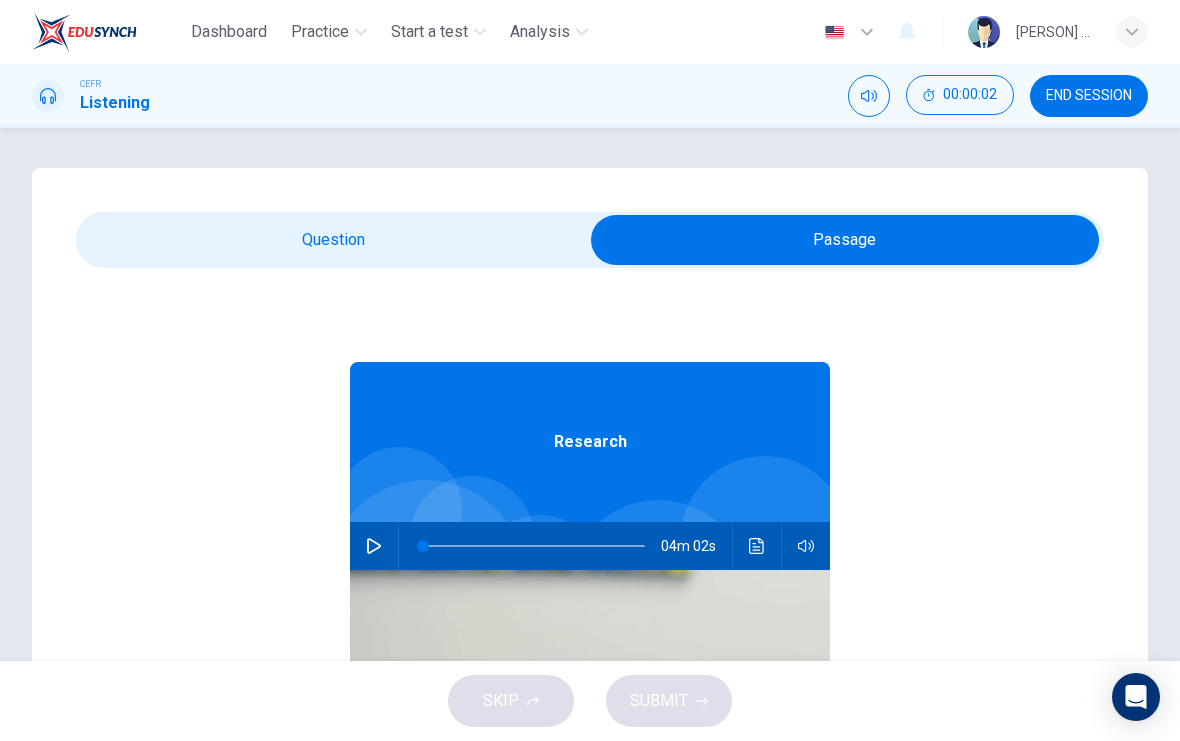 click at bounding box center (374, 546) 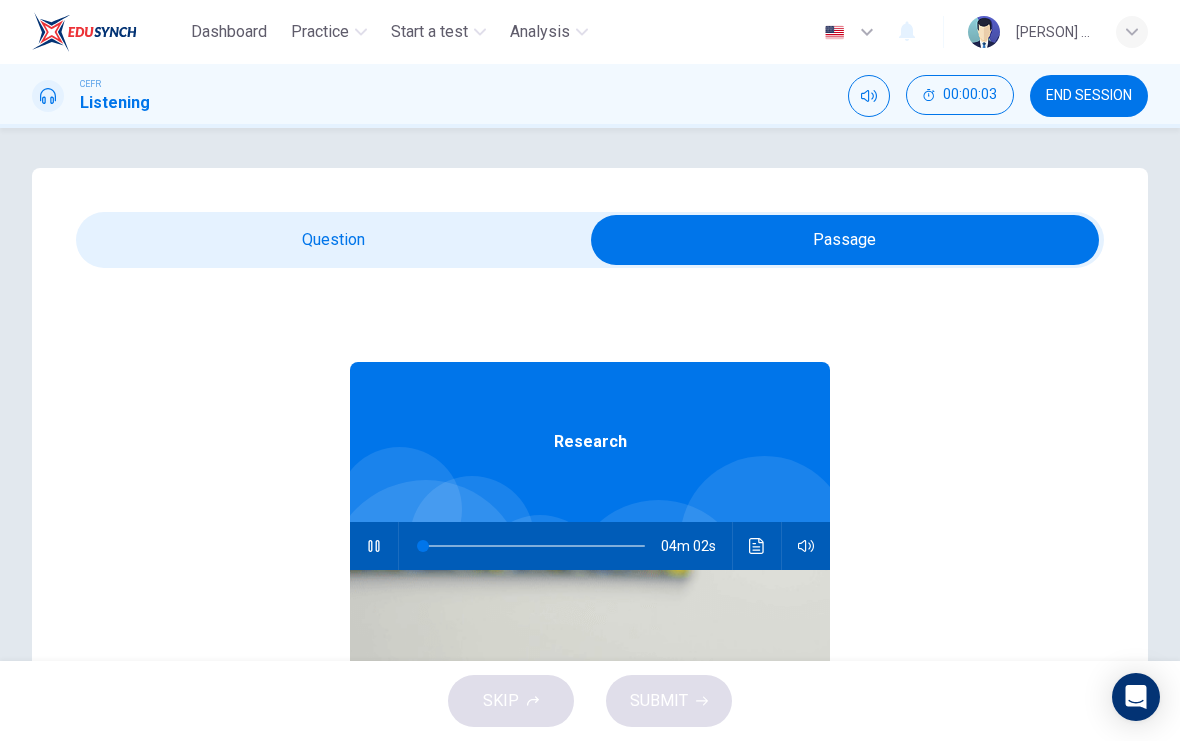 click on "Question Passage Questions 1 - 4 Complete the following information using  NO MORE THAN THREE WORDS AND/OR NUMBERS  for each gap. Name: [PERSON]
Email:  [EMAIL] Date: 26th February, 2007
Occupation:  [OCCUPATION] Age: 29
Marital Status:  [MARITAL_STATUS] Children: no
Salary:  [SALARY_RANGE]  thousand/year Research  04m 02s" at bounding box center [590, 570] 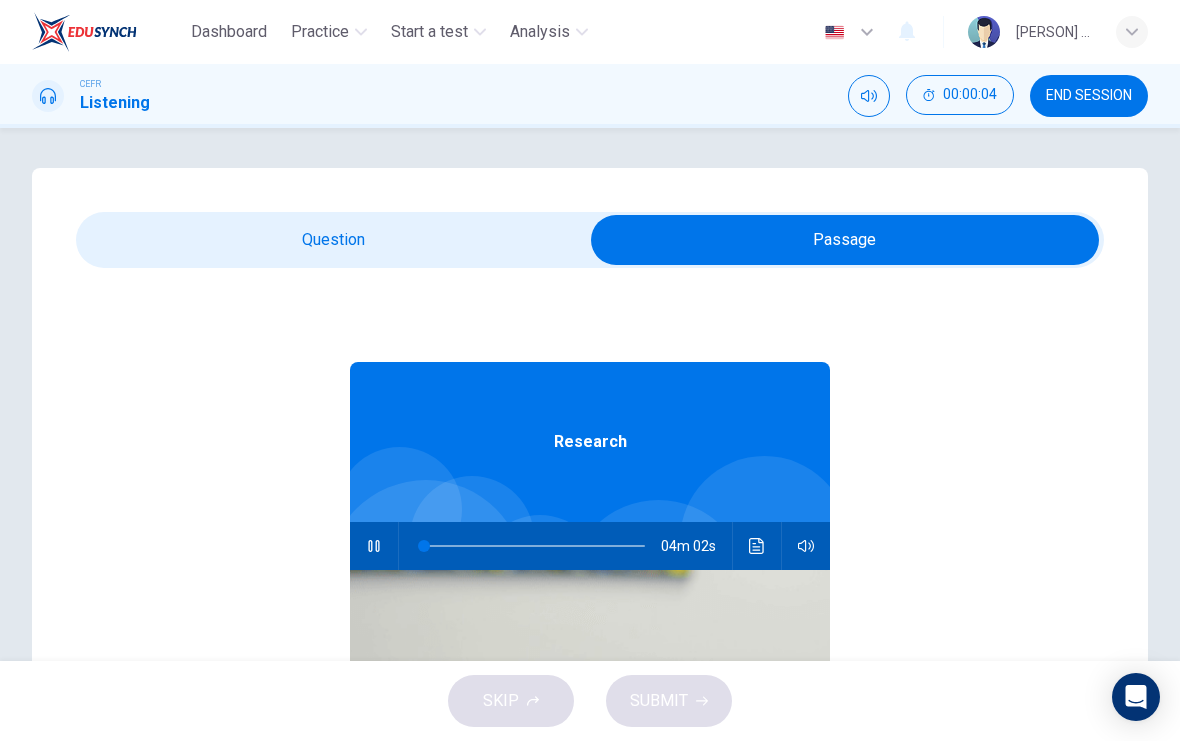 click at bounding box center (845, 240) 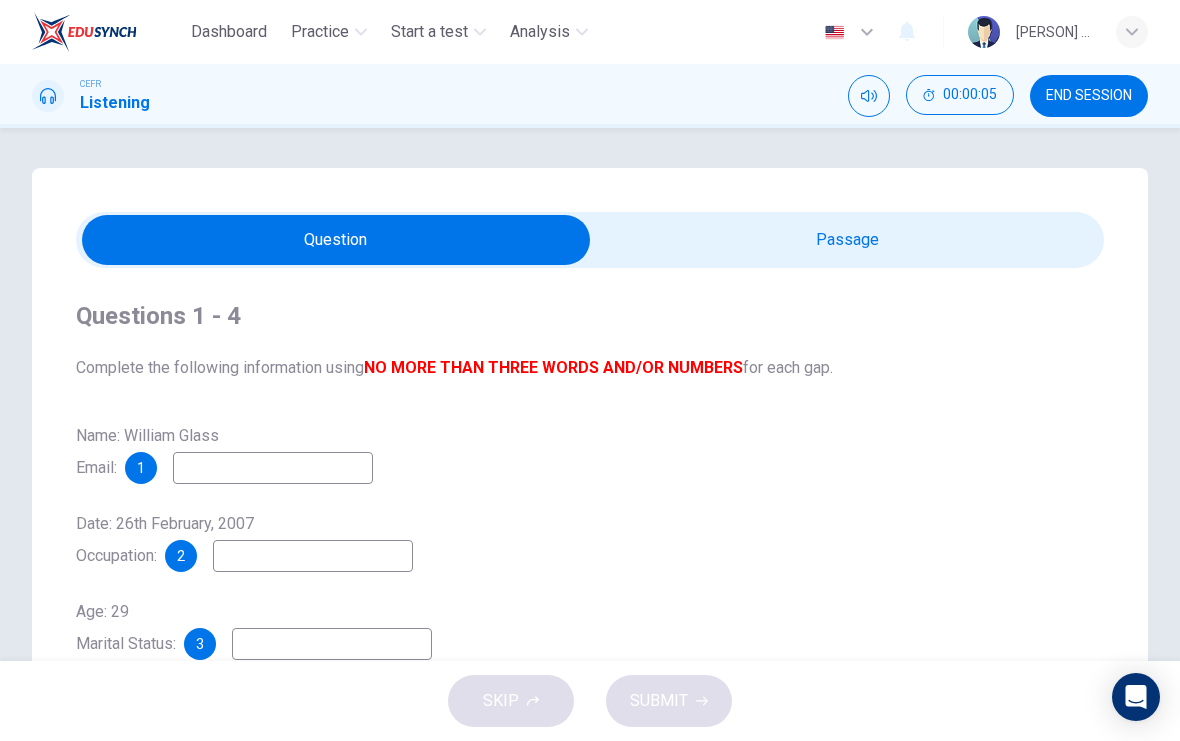 click on "Name: [PERSON]
Email:  1" at bounding box center (590, 452) 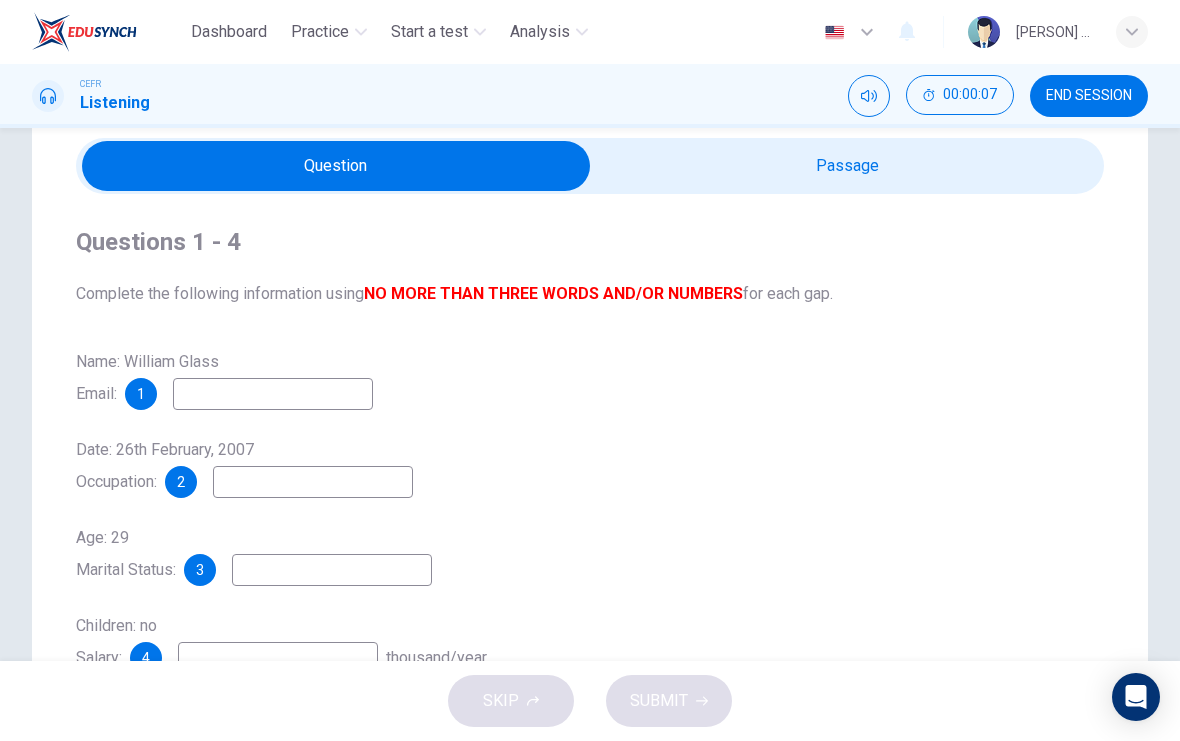 scroll, scrollTop: 103, scrollLeft: 0, axis: vertical 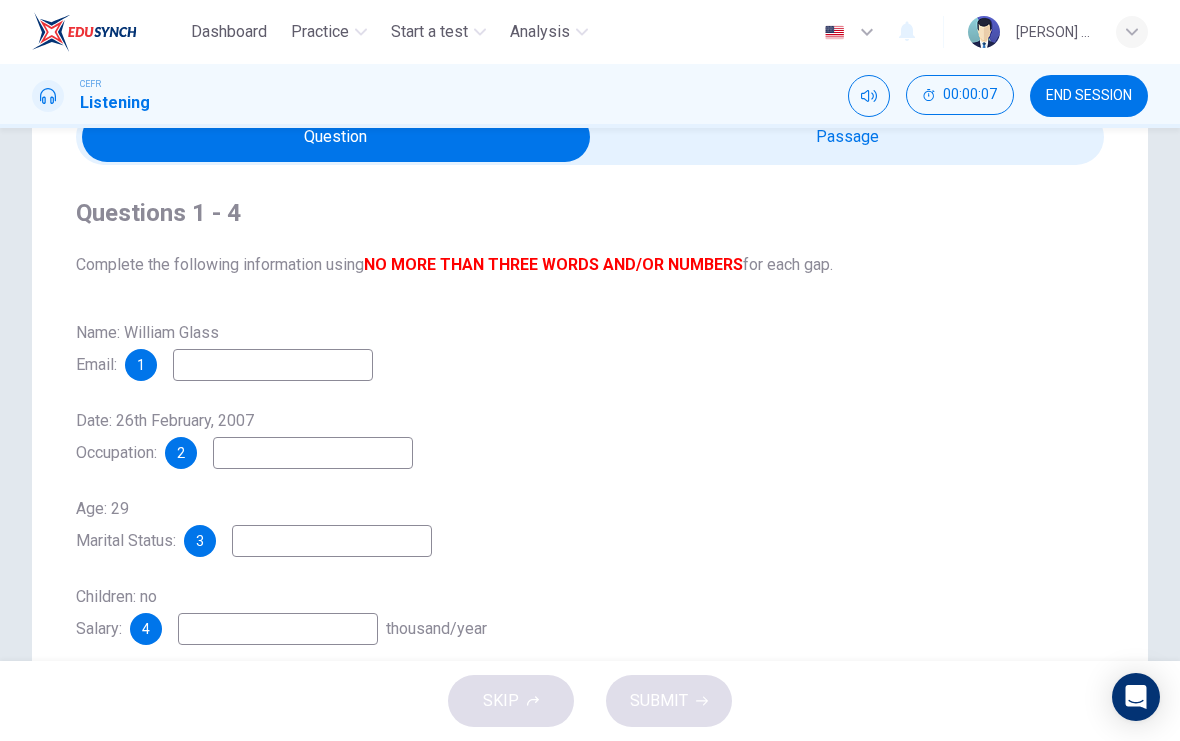 click at bounding box center (273, 365) 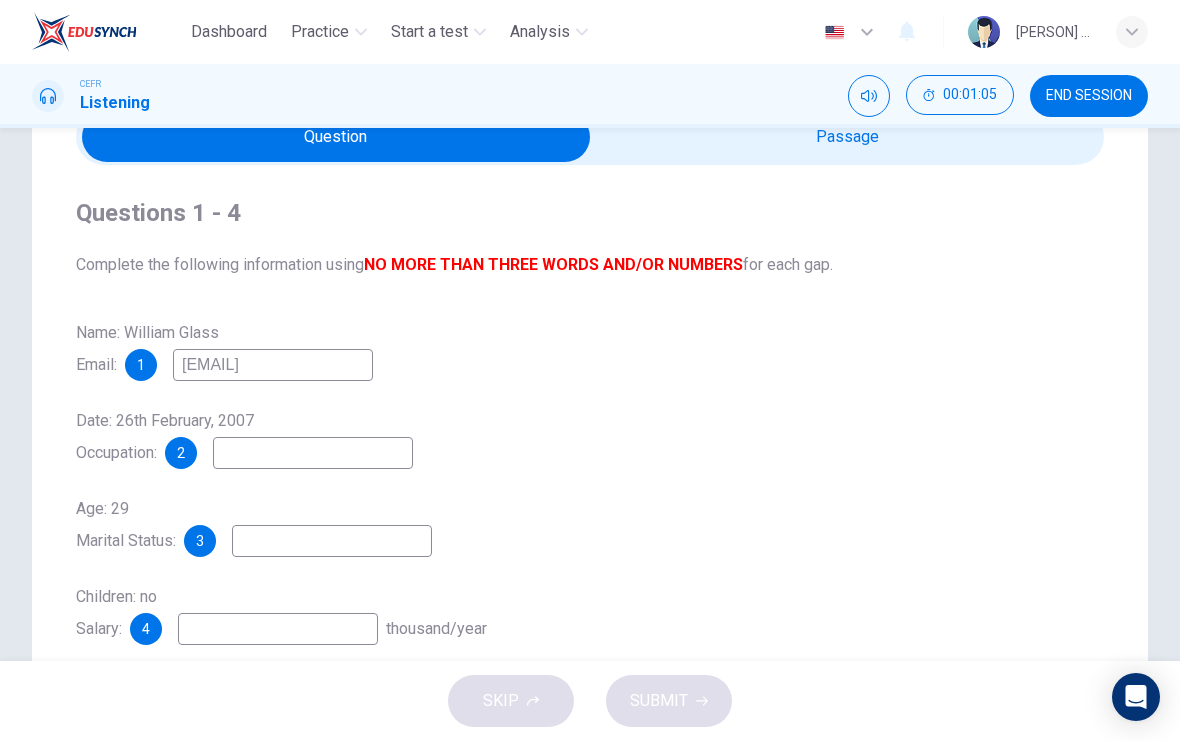 type on "[EMAIL]" 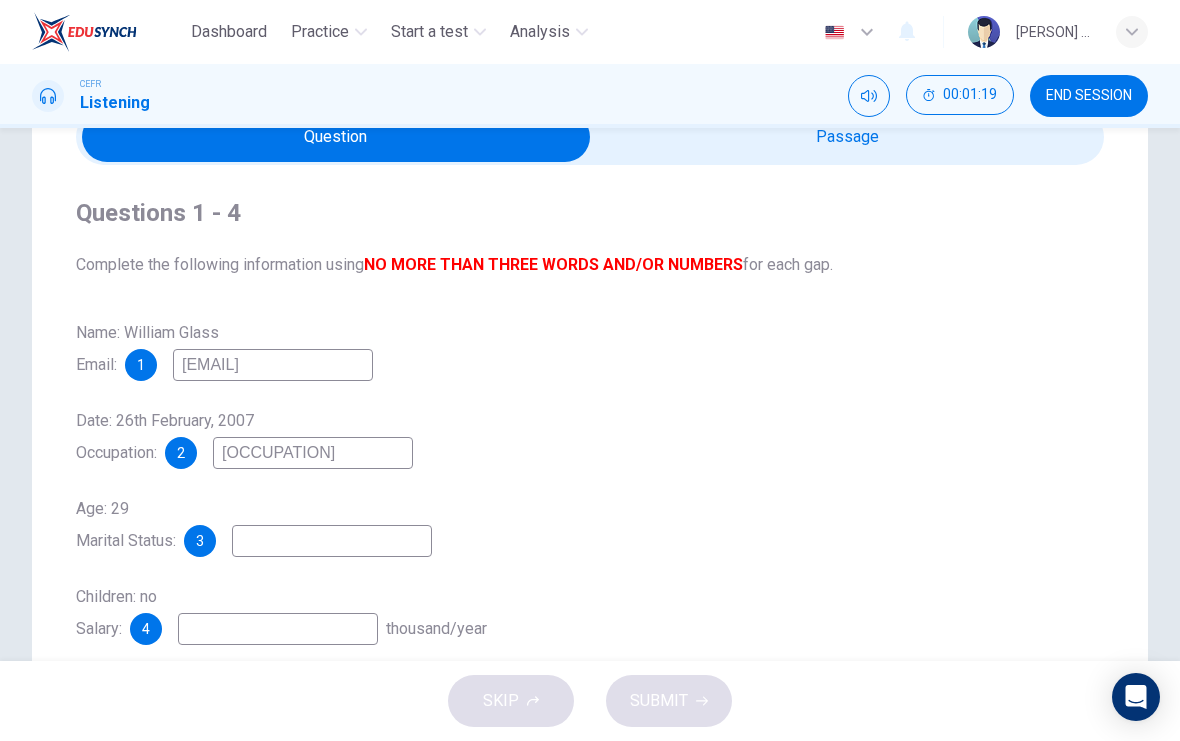 type on "[OCCUPATION]" 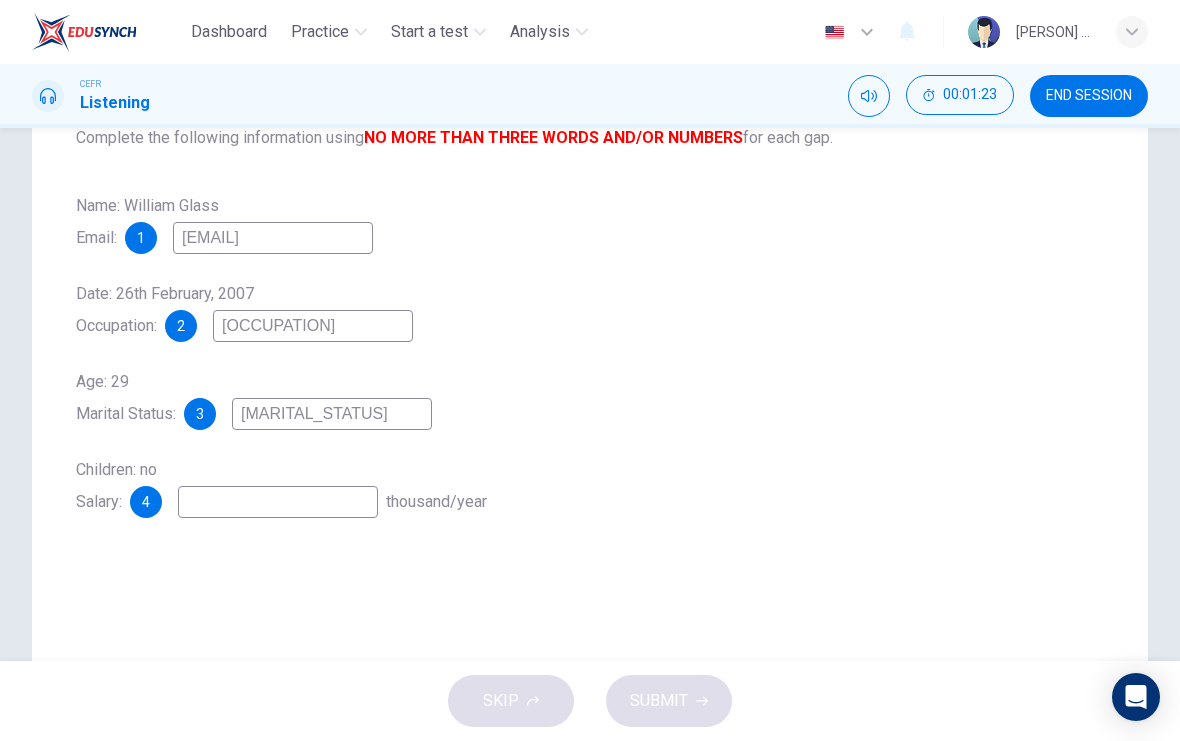 scroll, scrollTop: 256, scrollLeft: 0, axis: vertical 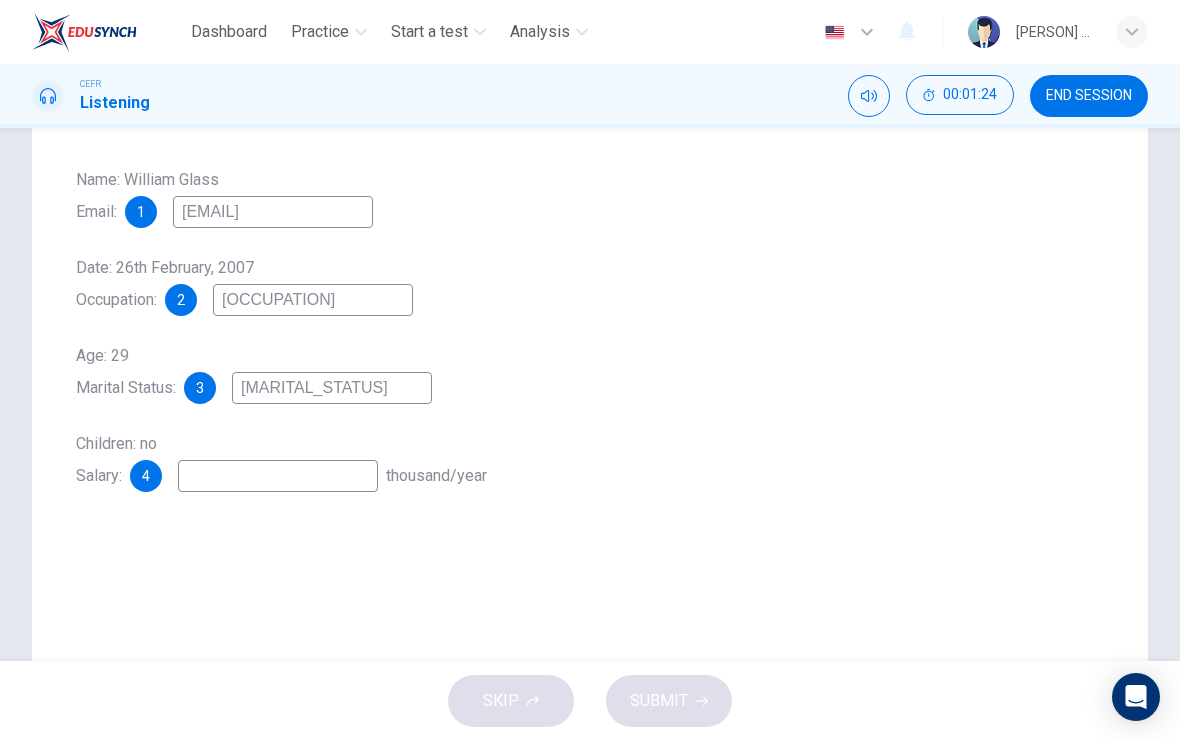 type on "[MARITAL_STATUS]" 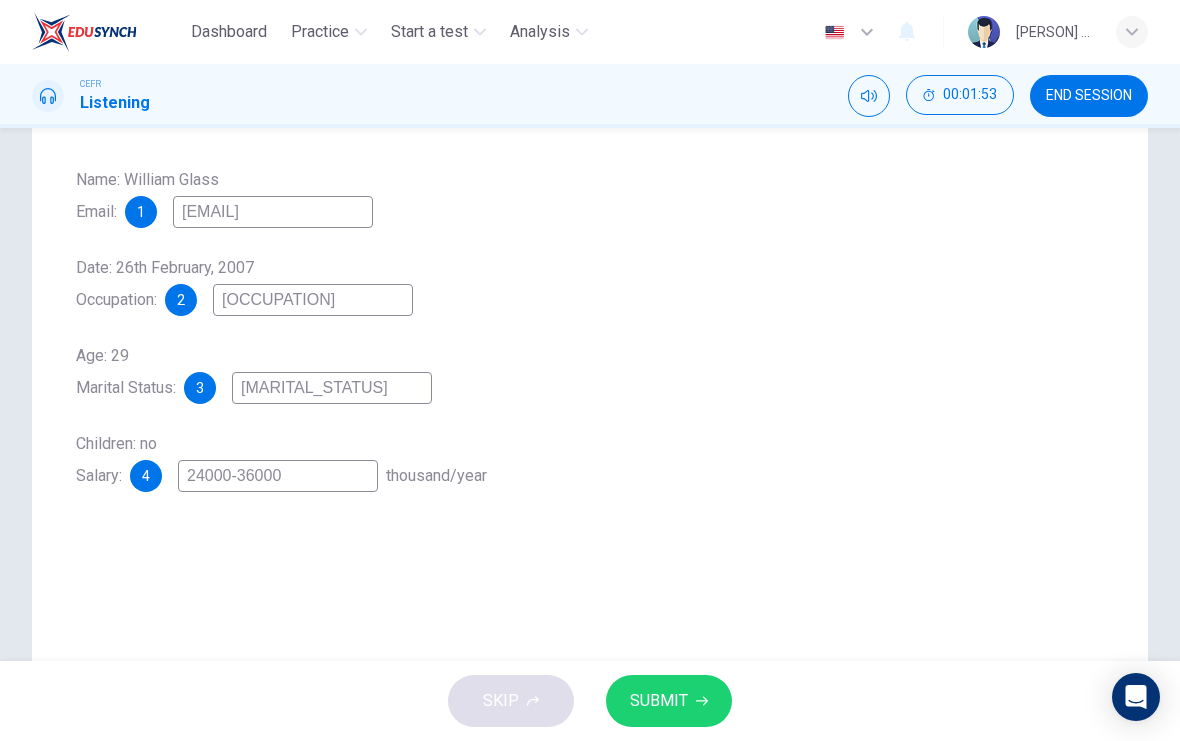 type on "24000-36000" 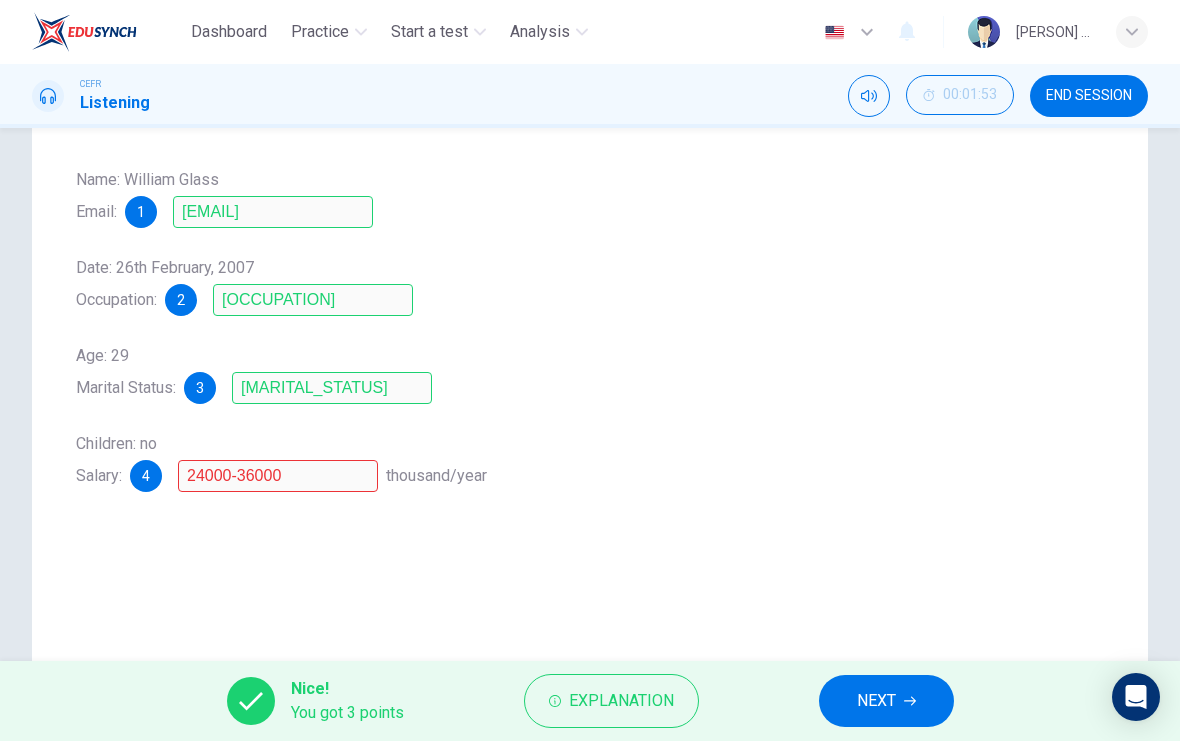 click on "Explanation" at bounding box center [621, 701] 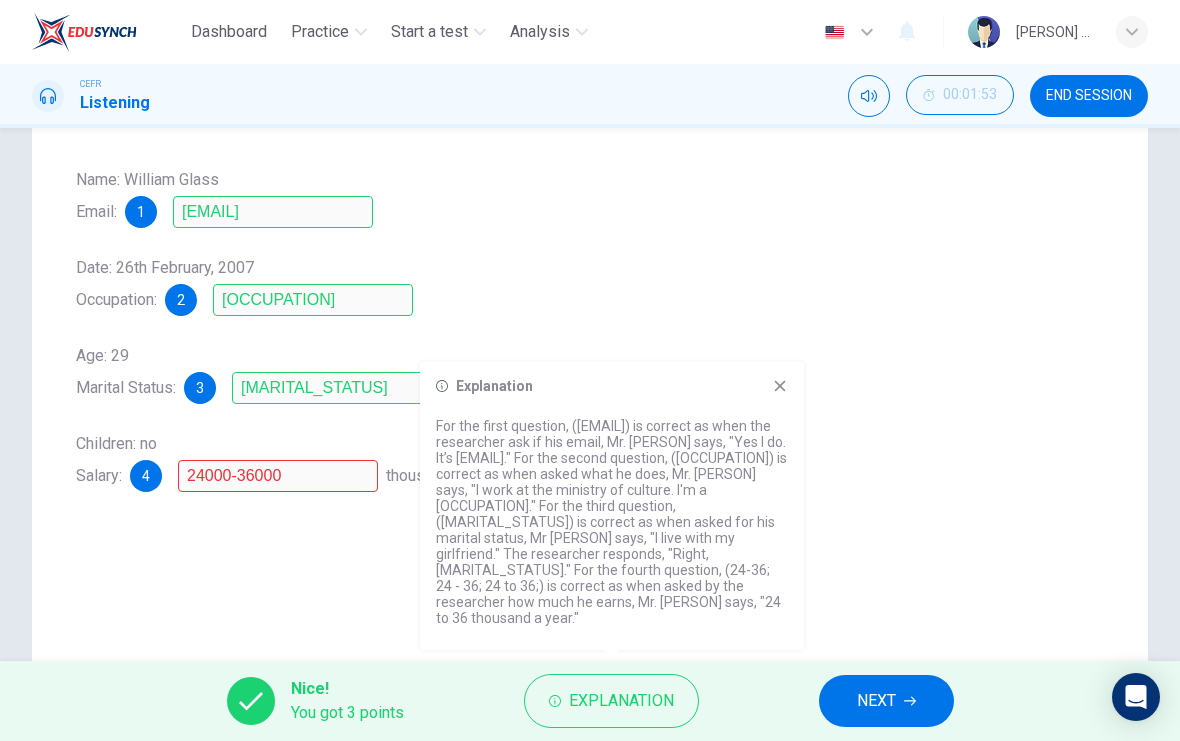 click at bounding box center (780, 386) 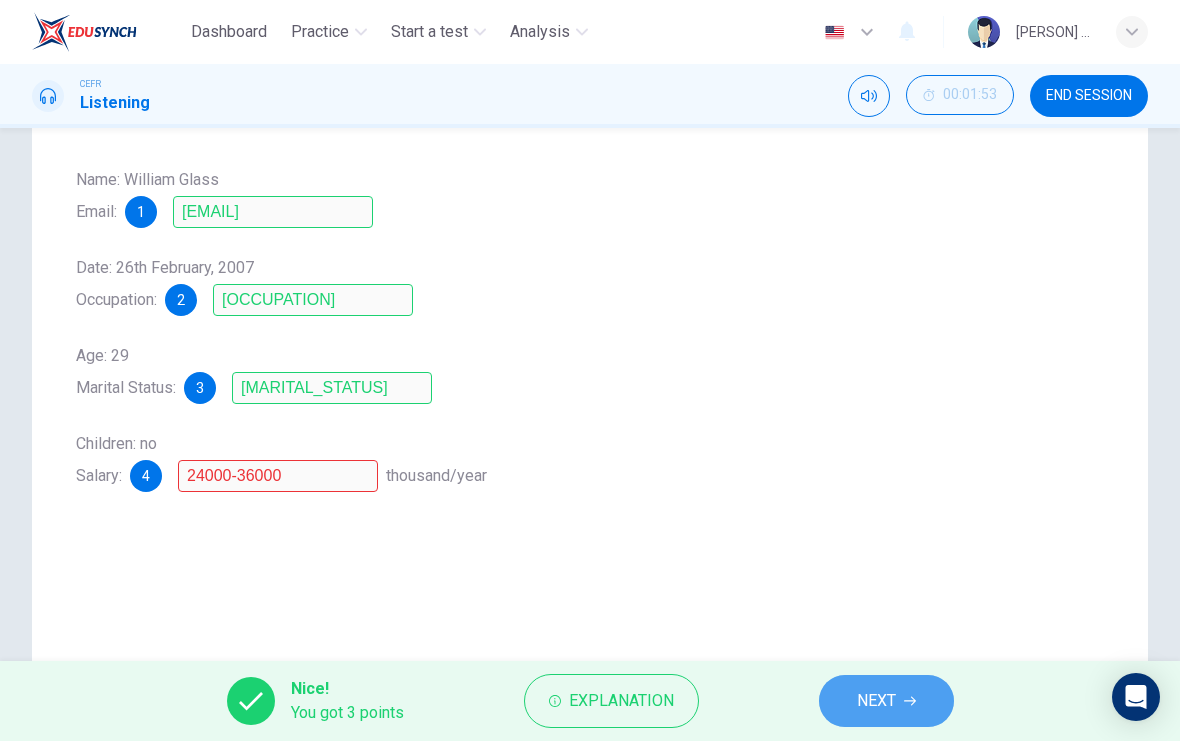 click on "NEXT" at bounding box center [876, 701] 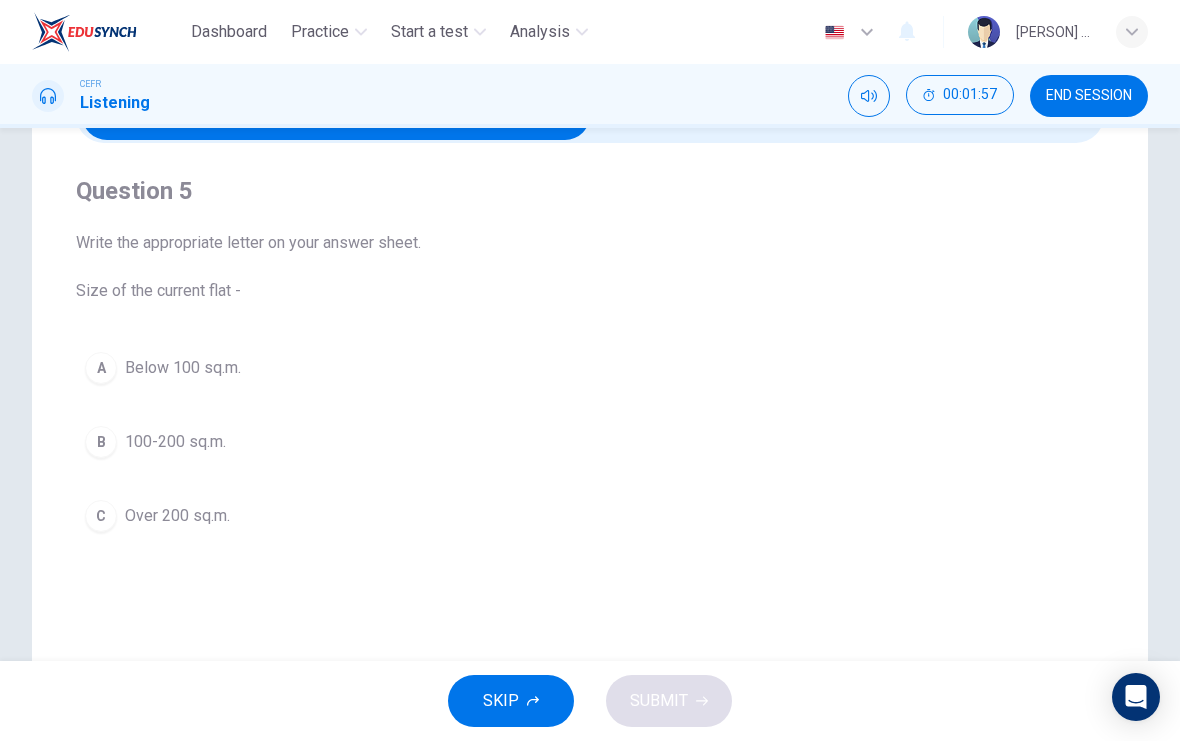 scroll, scrollTop: 104, scrollLeft: 0, axis: vertical 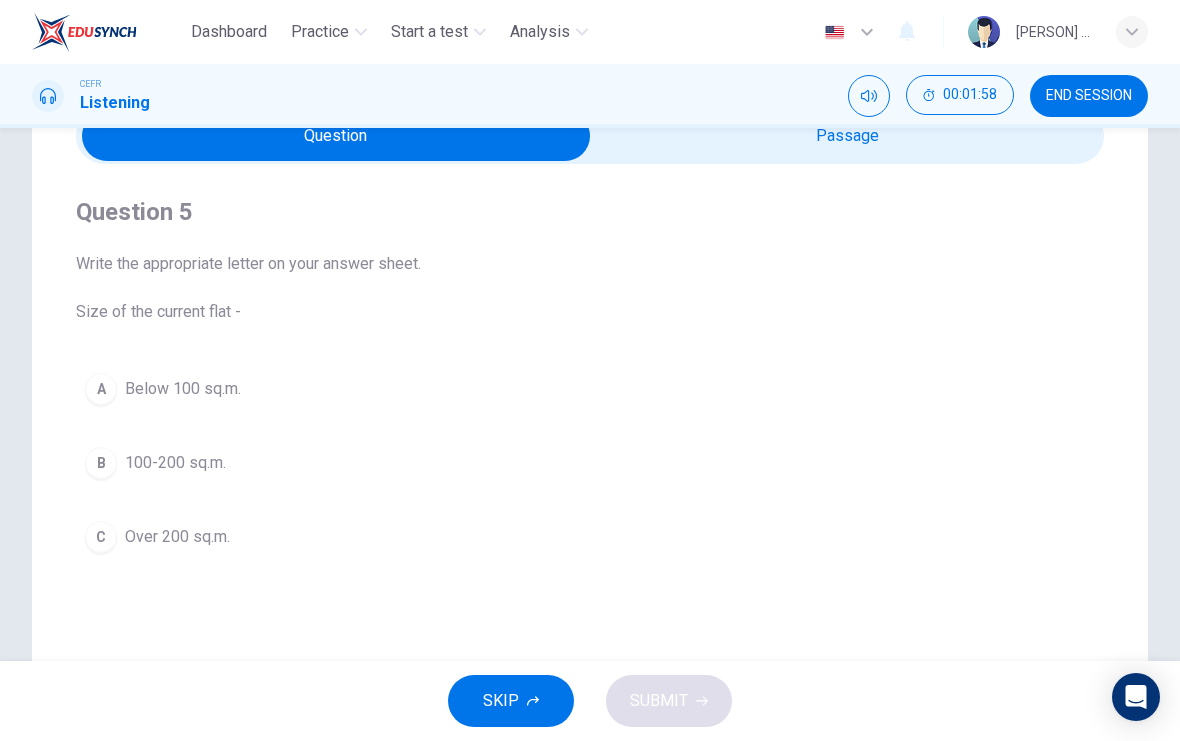 click on "100-200 sq.m." at bounding box center (183, 389) 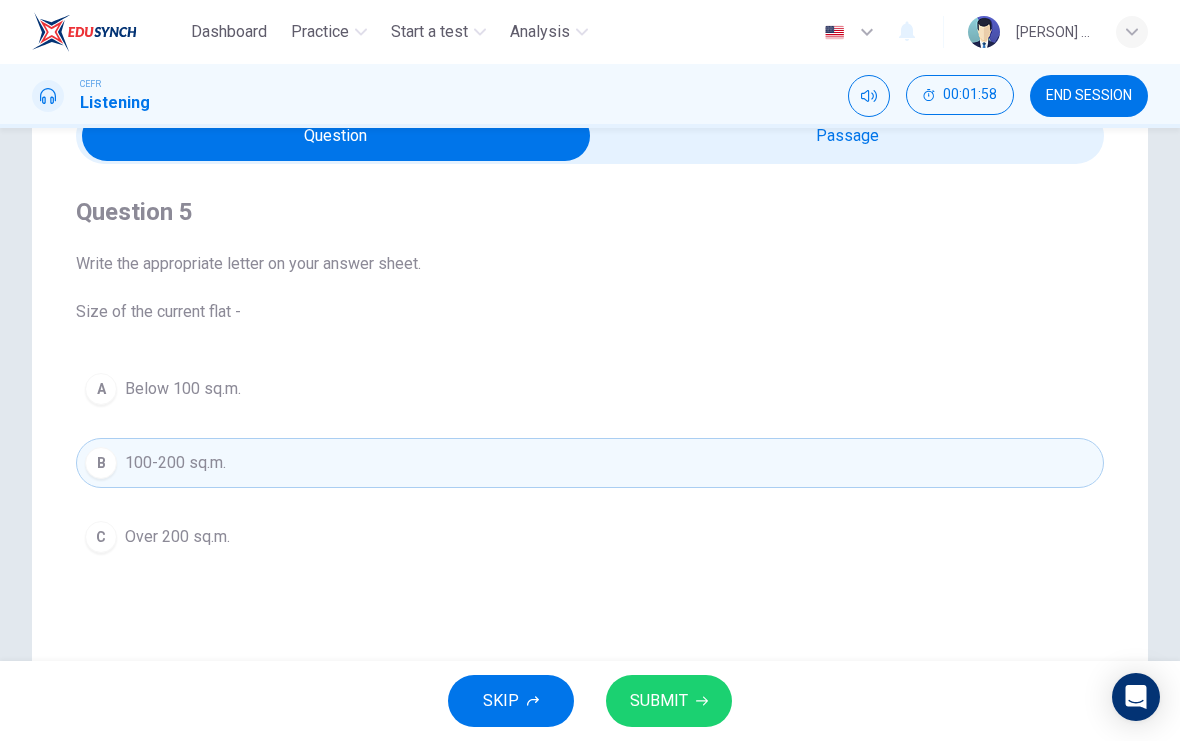 click at bounding box center [336, 136] 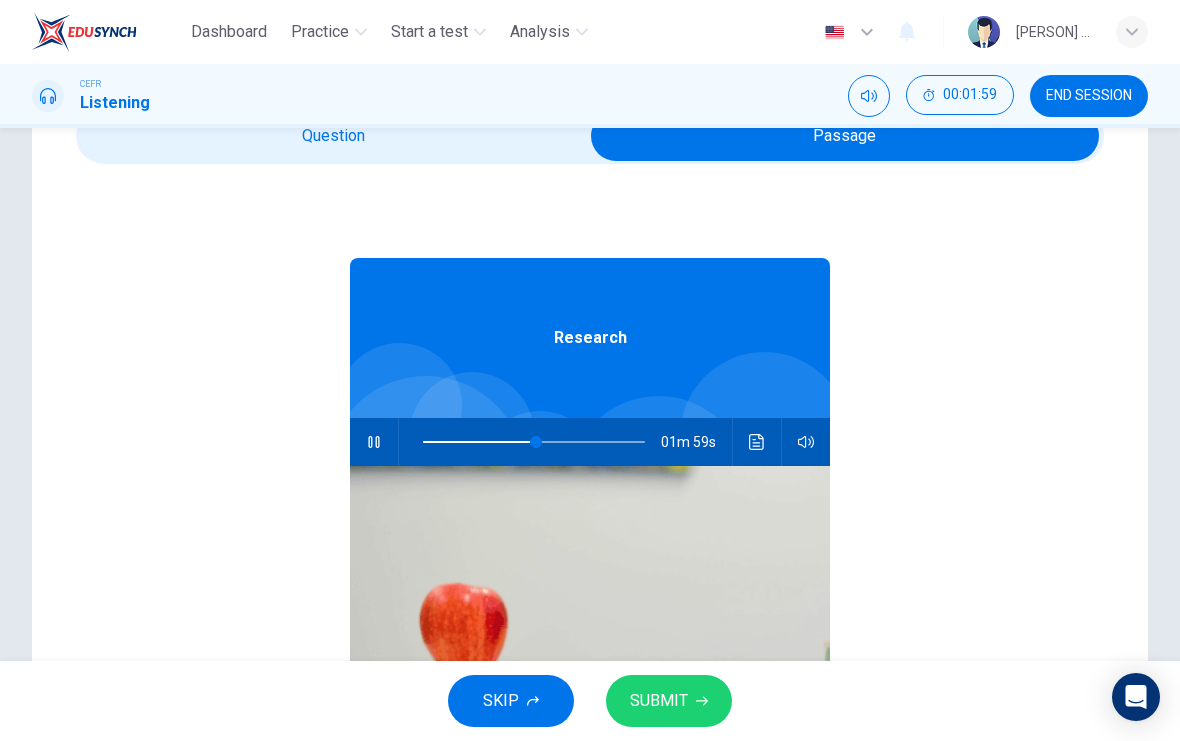 click at bounding box center [845, 136] 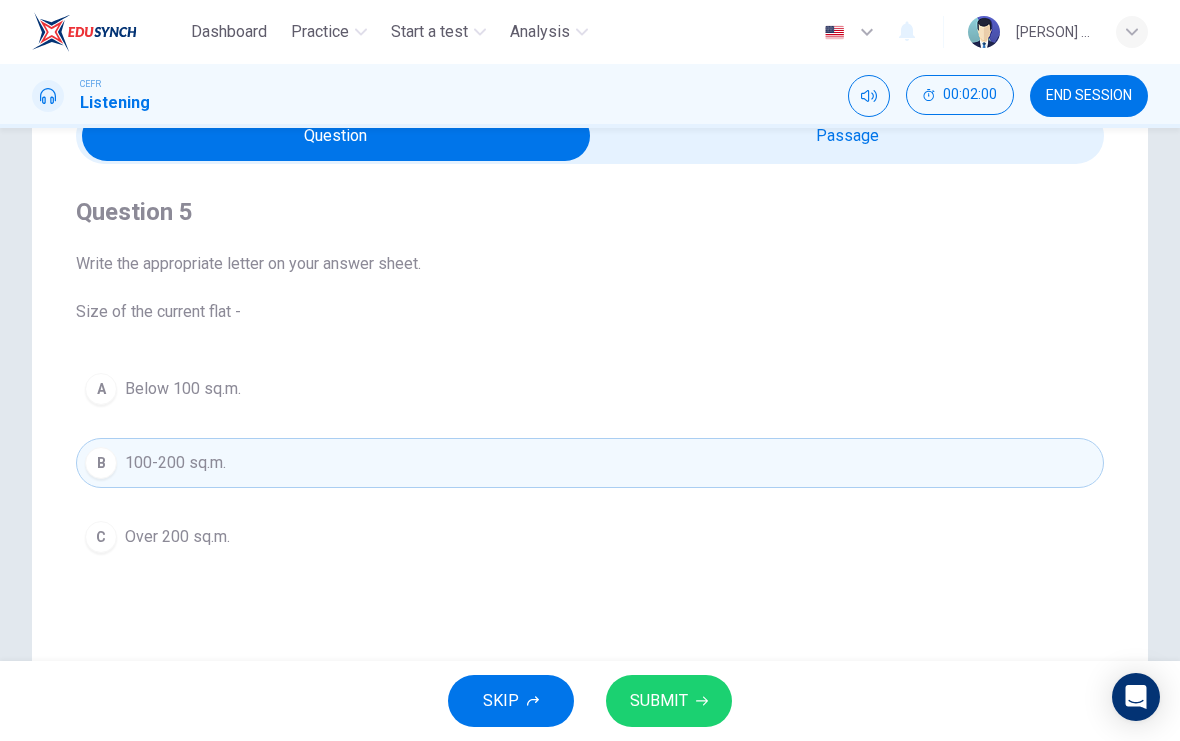 click at bounding box center [336, 136] 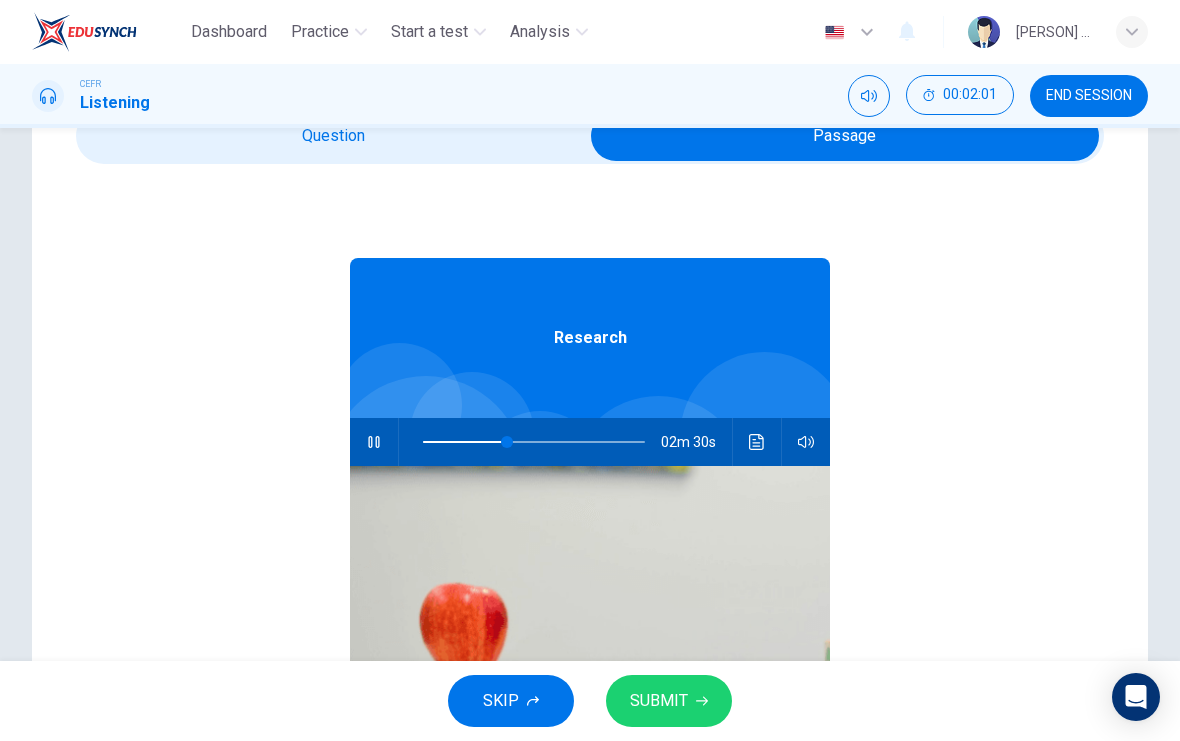 click at bounding box center (507, 442) 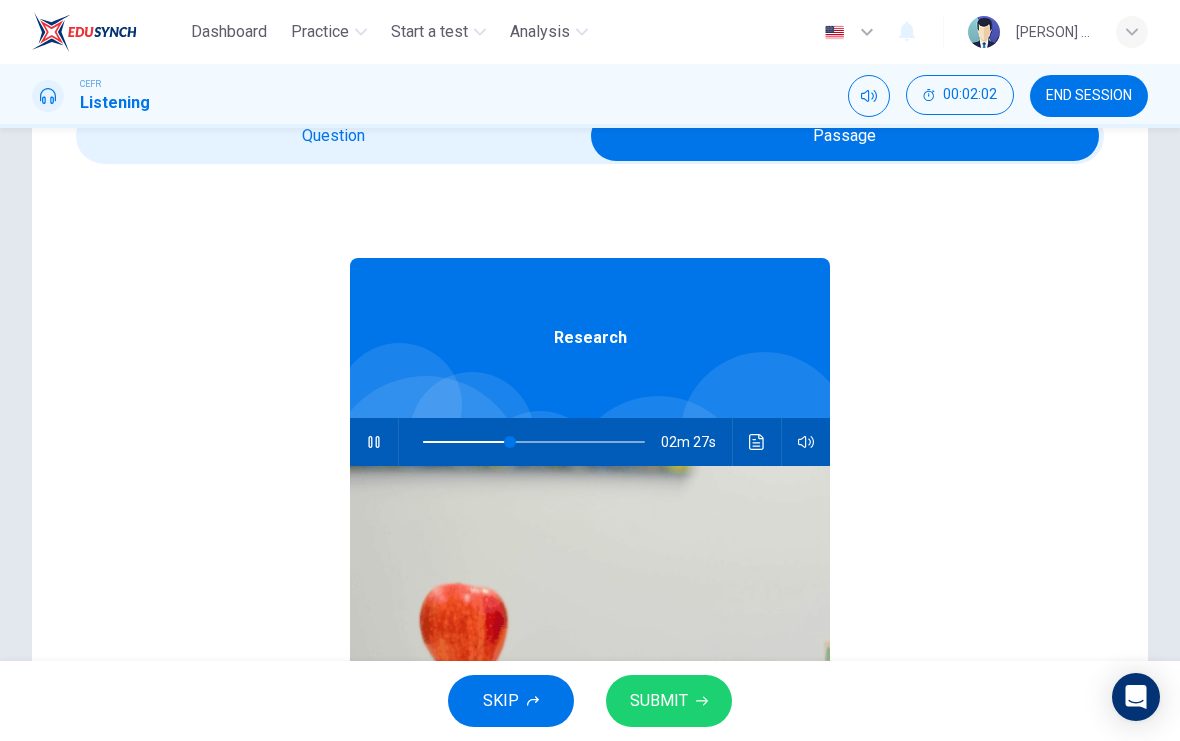 click at bounding box center (845, 136) 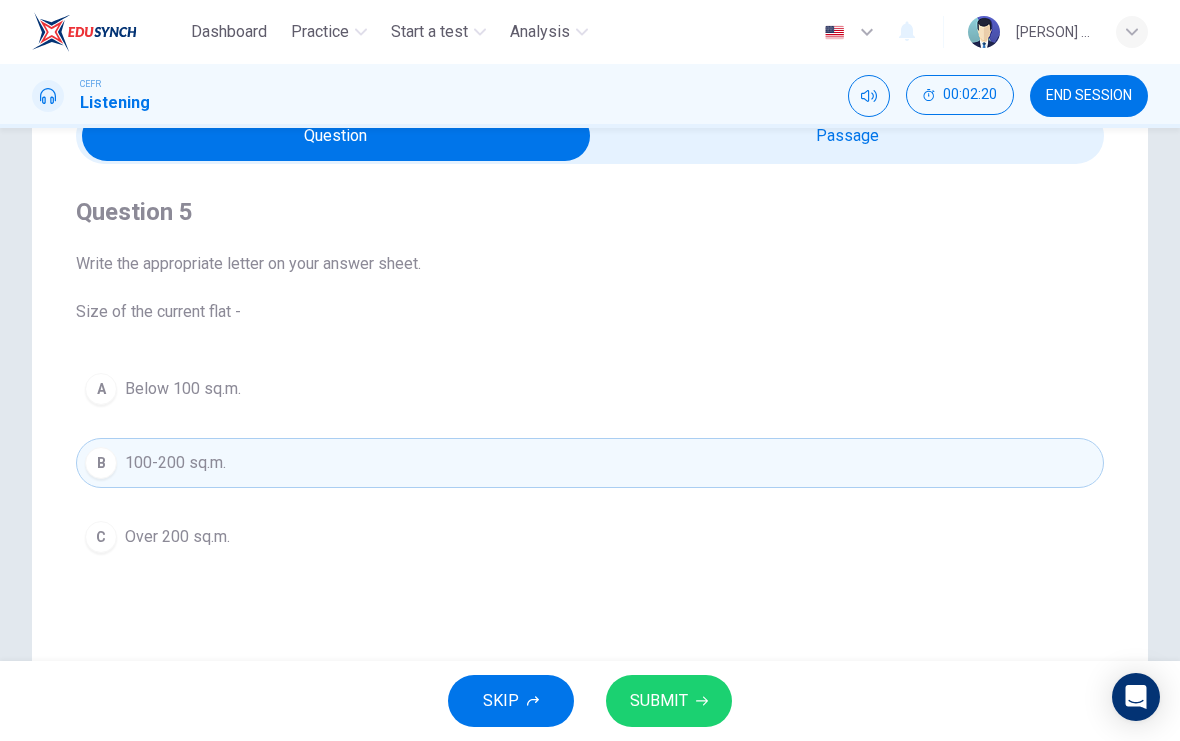 click on "A" at bounding box center (101, 389) 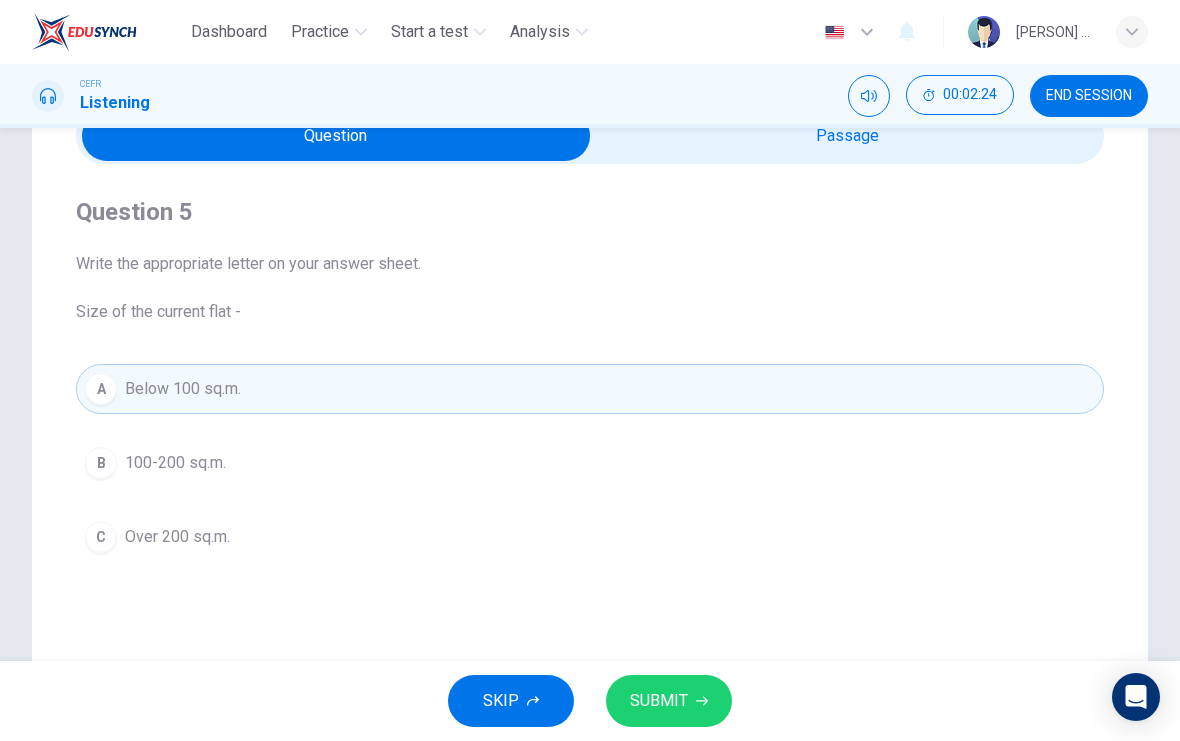 click on "SUBMIT" at bounding box center (669, 701) 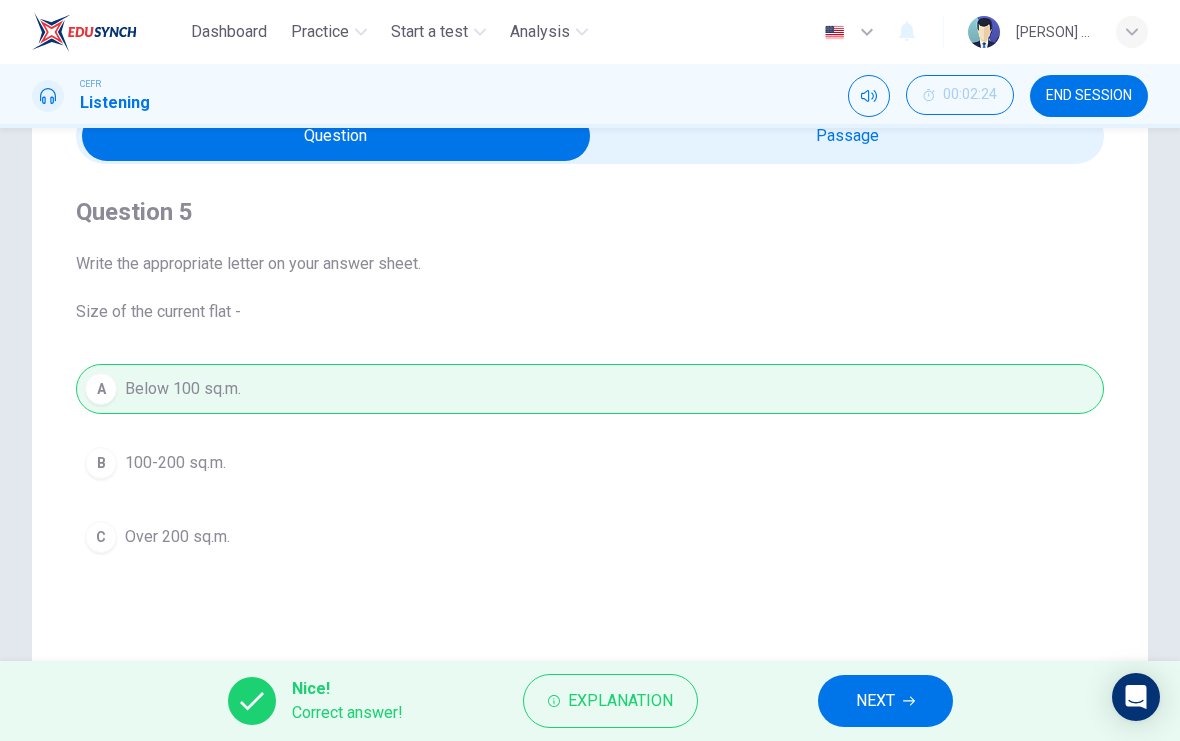 click on "NEXT" at bounding box center [875, 701] 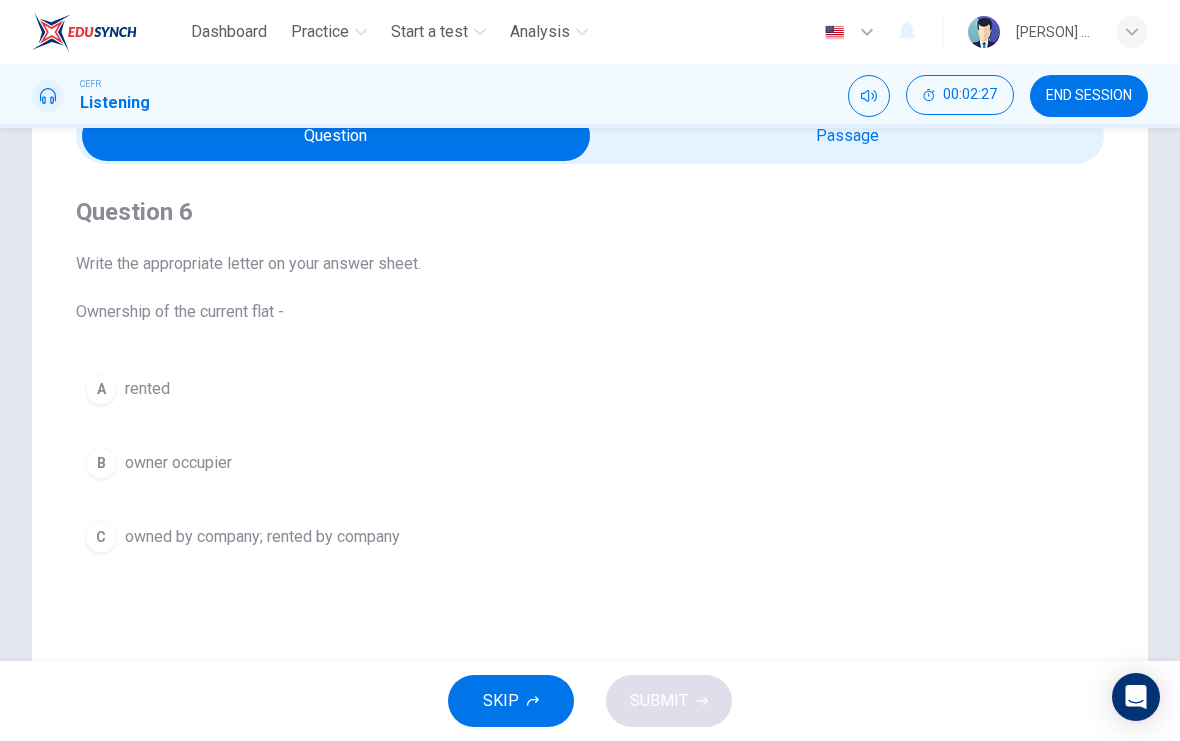 click on "A" at bounding box center (101, 389) 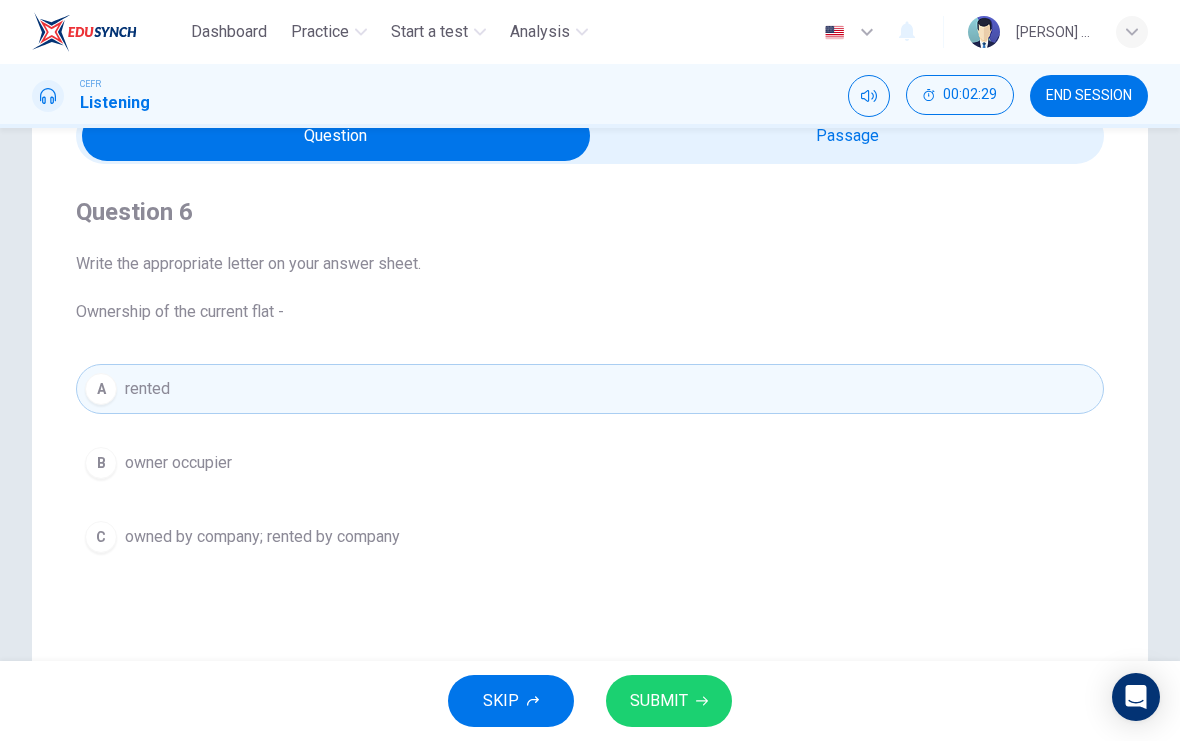 click at bounding box center (336, 136) 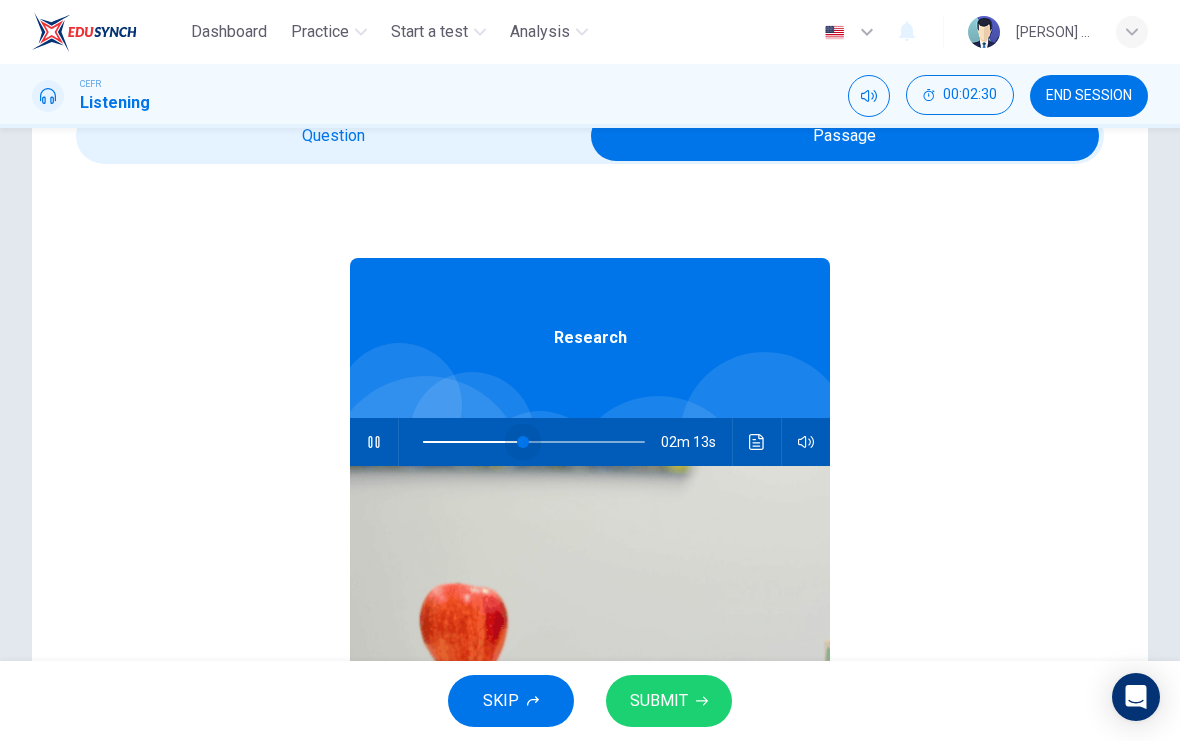 click at bounding box center (523, 442) 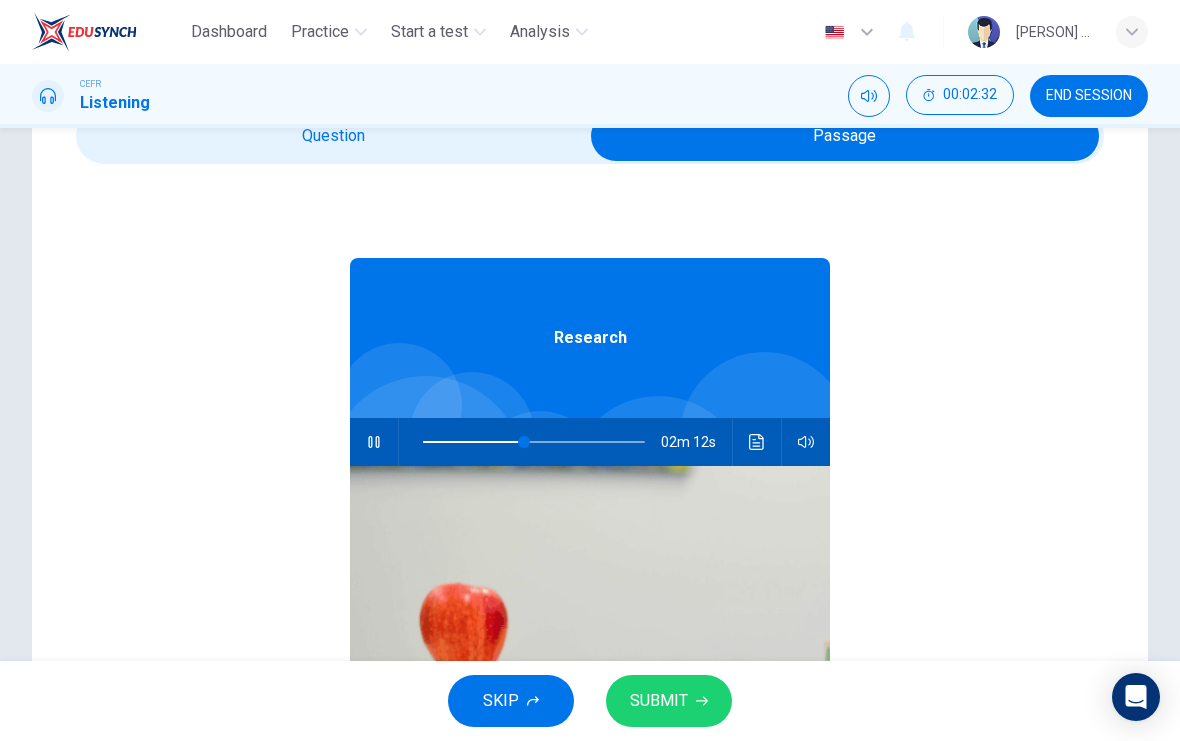 click at bounding box center (845, 136) 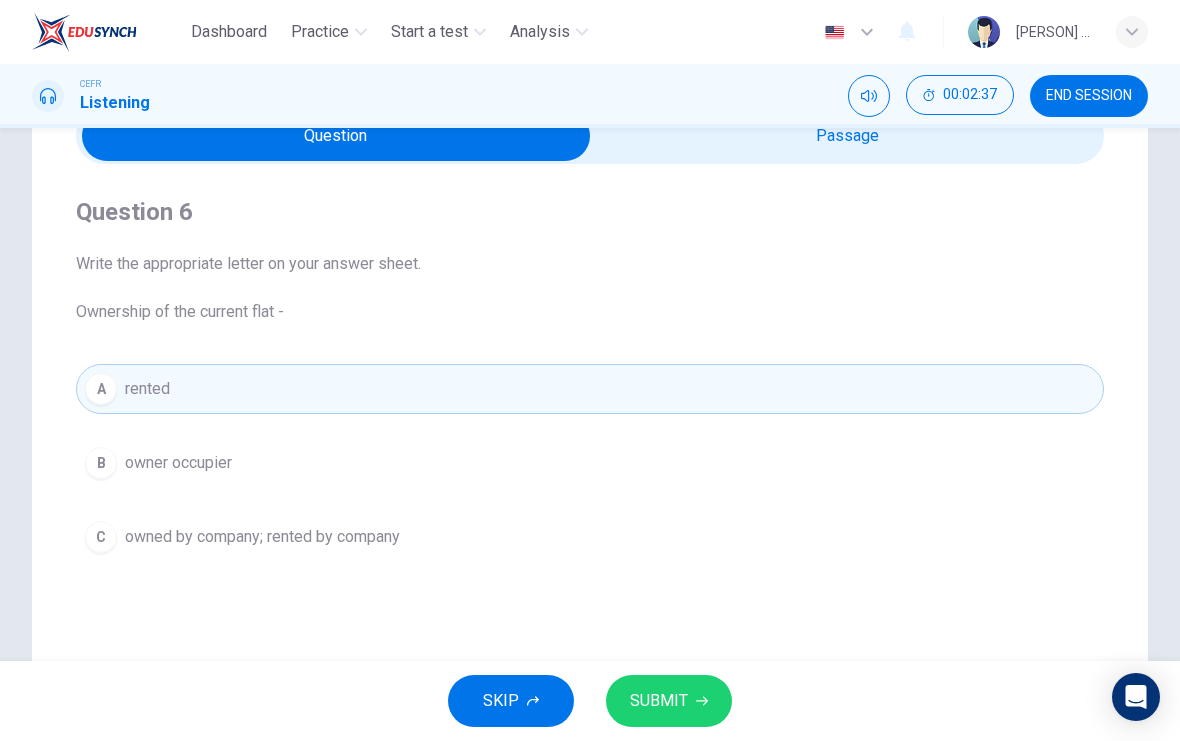 click on "B" at bounding box center (101, 463) 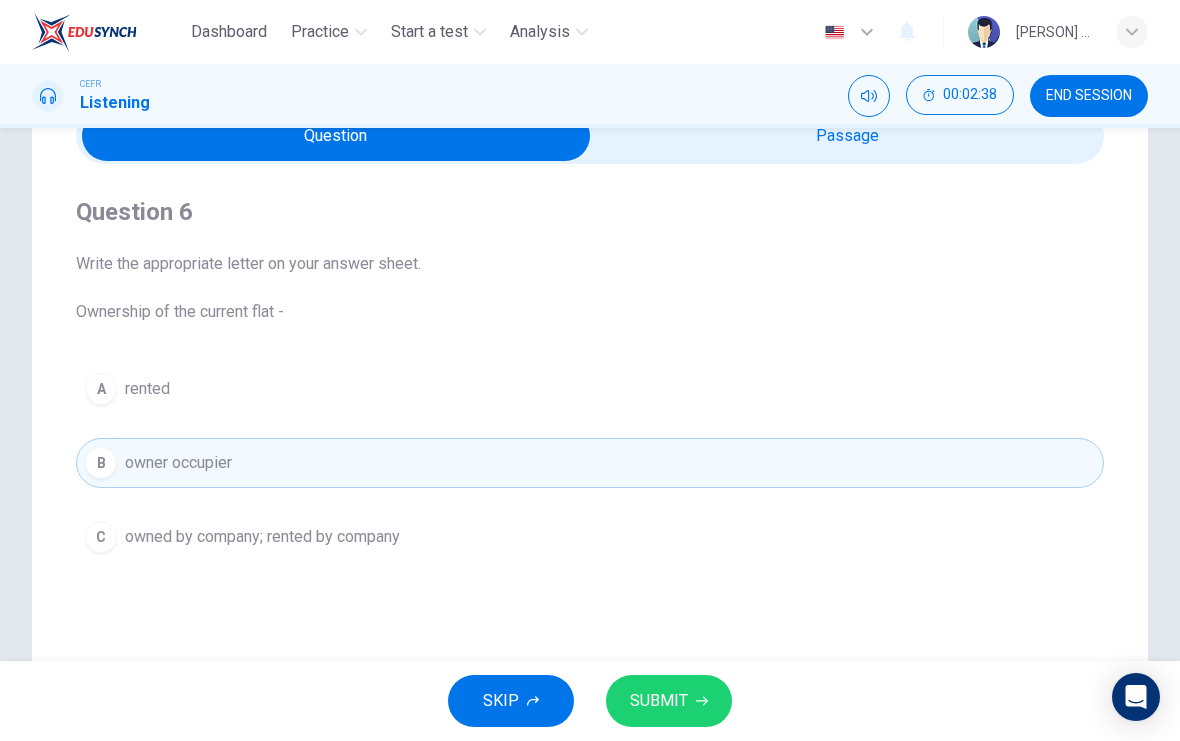 click on "SUBMIT" at bounding box center (669, 701) 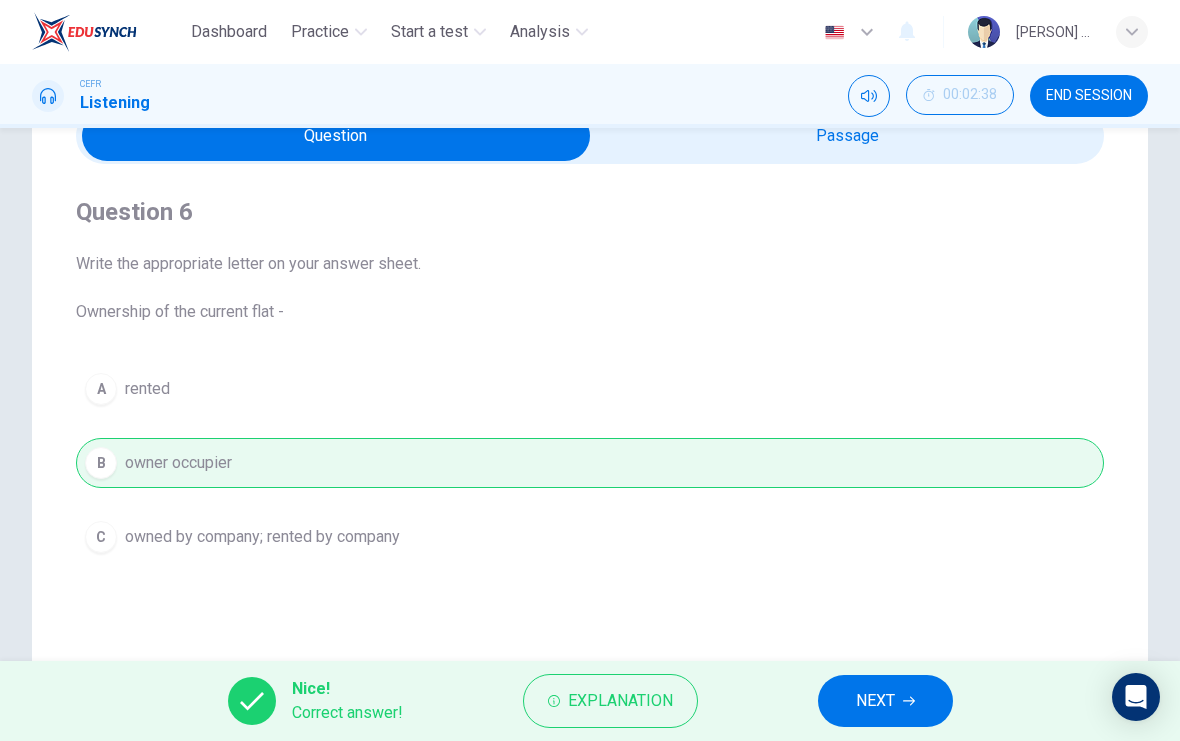 click on "NEXT" at bounding box center [885, 701] 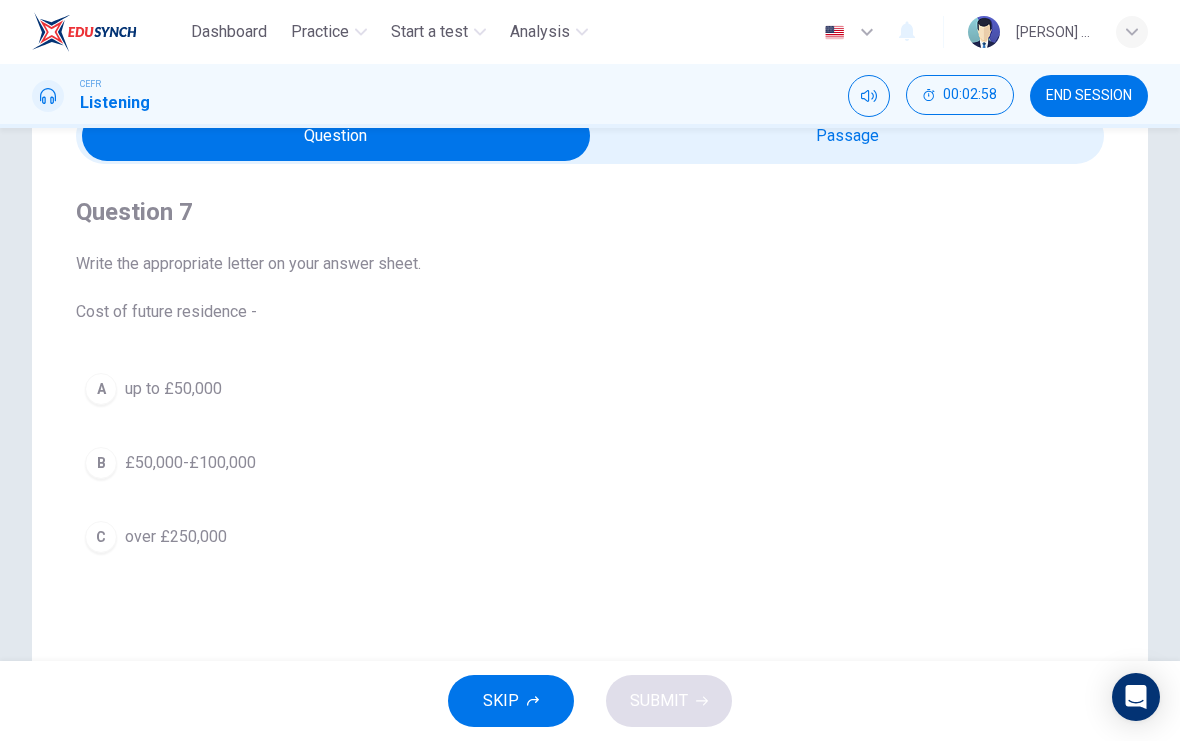 click on "B" at bounding box center [101, 389] 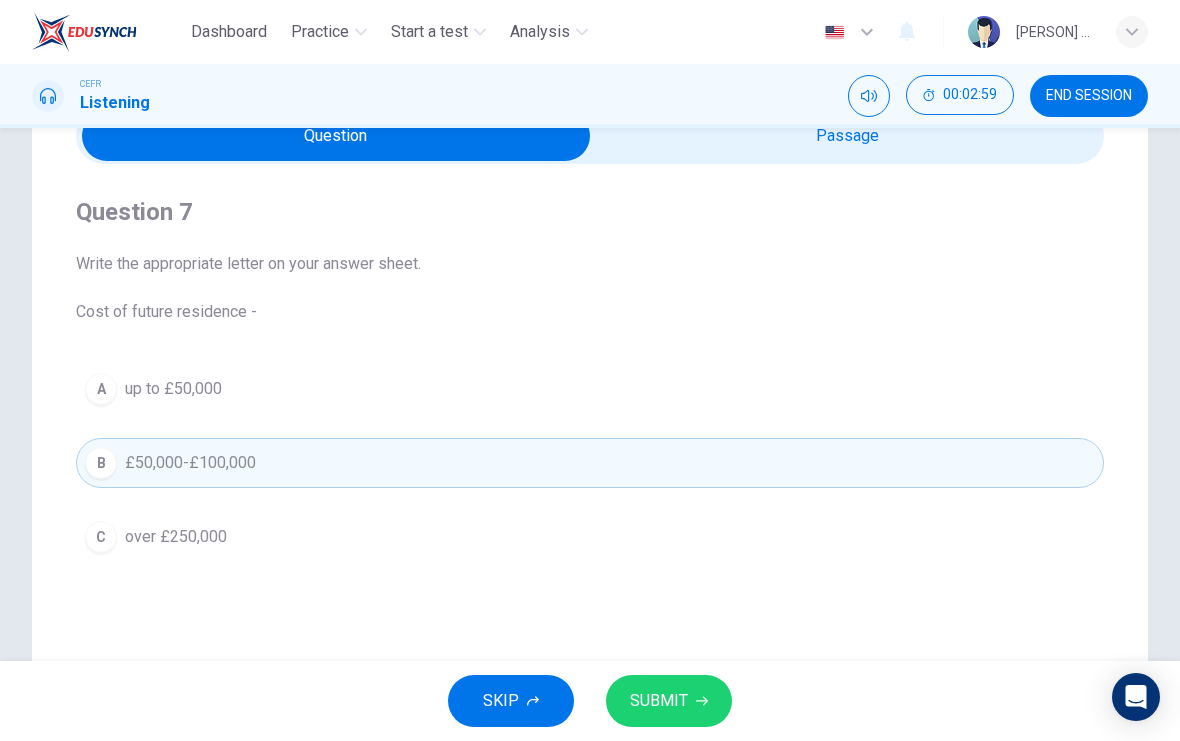 click on "SUBMIT" at bounding box center (669, 701) 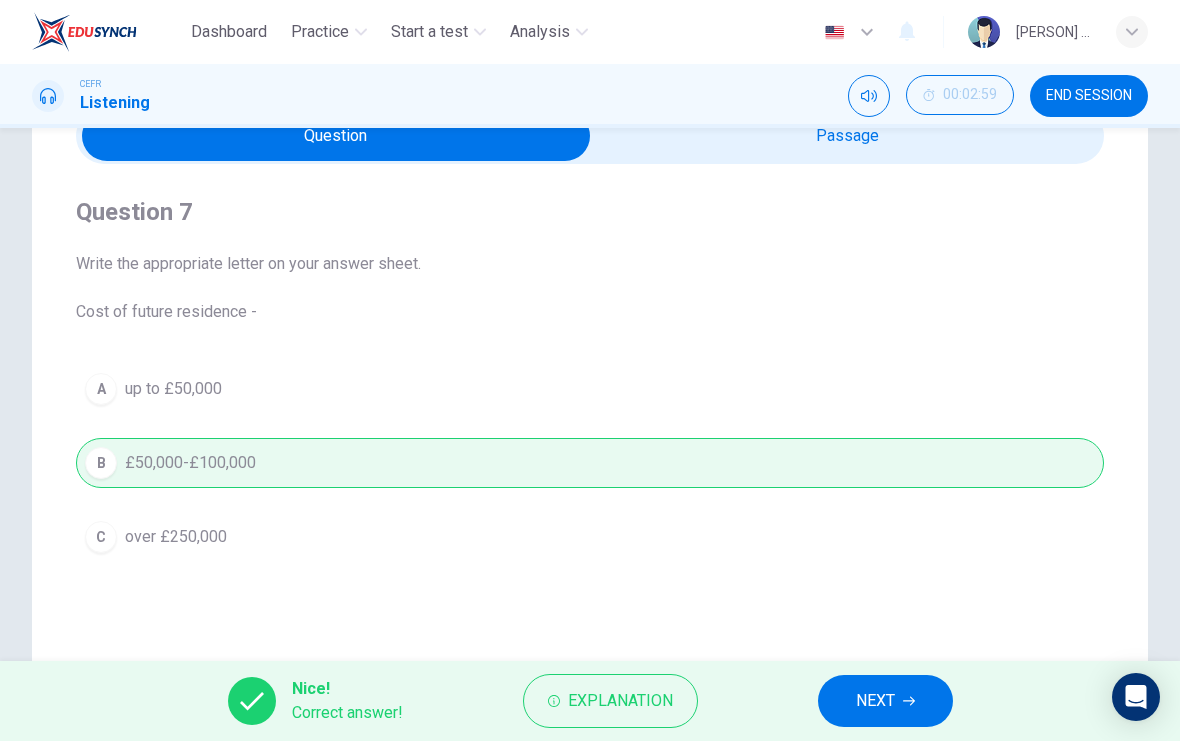 click on "NEXT" at bounding box center (875, 701) 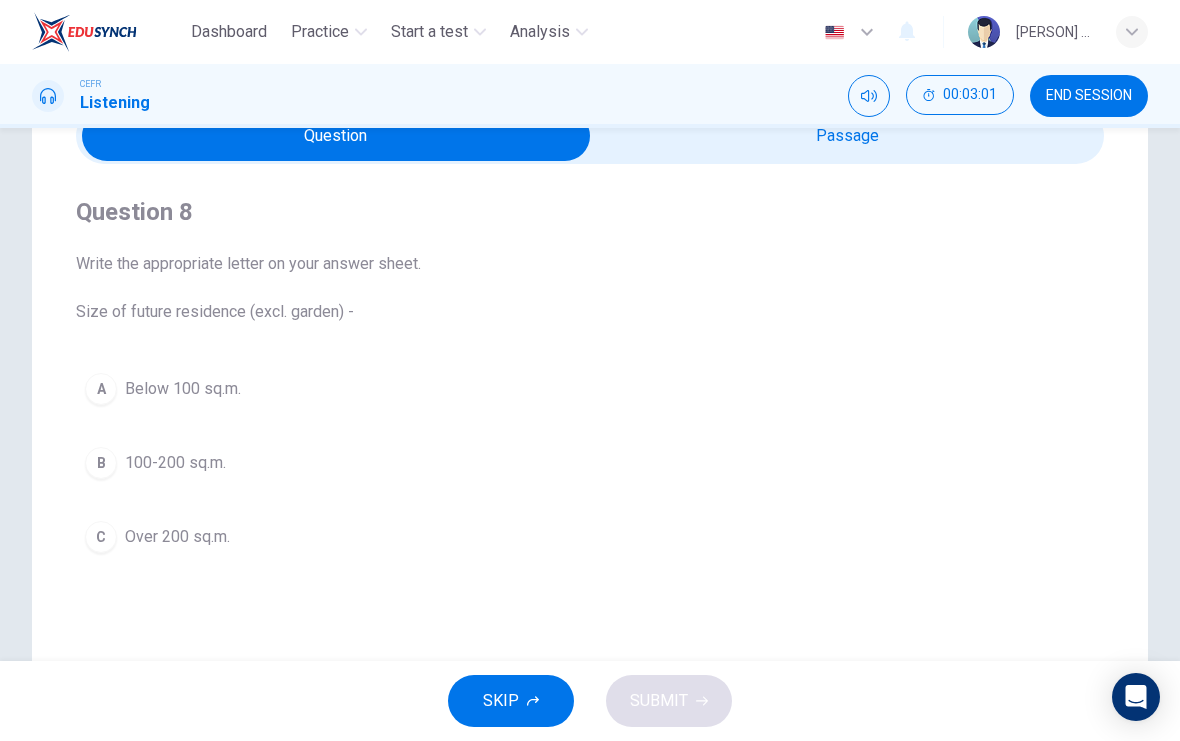 click at bounding box center [336, 136] 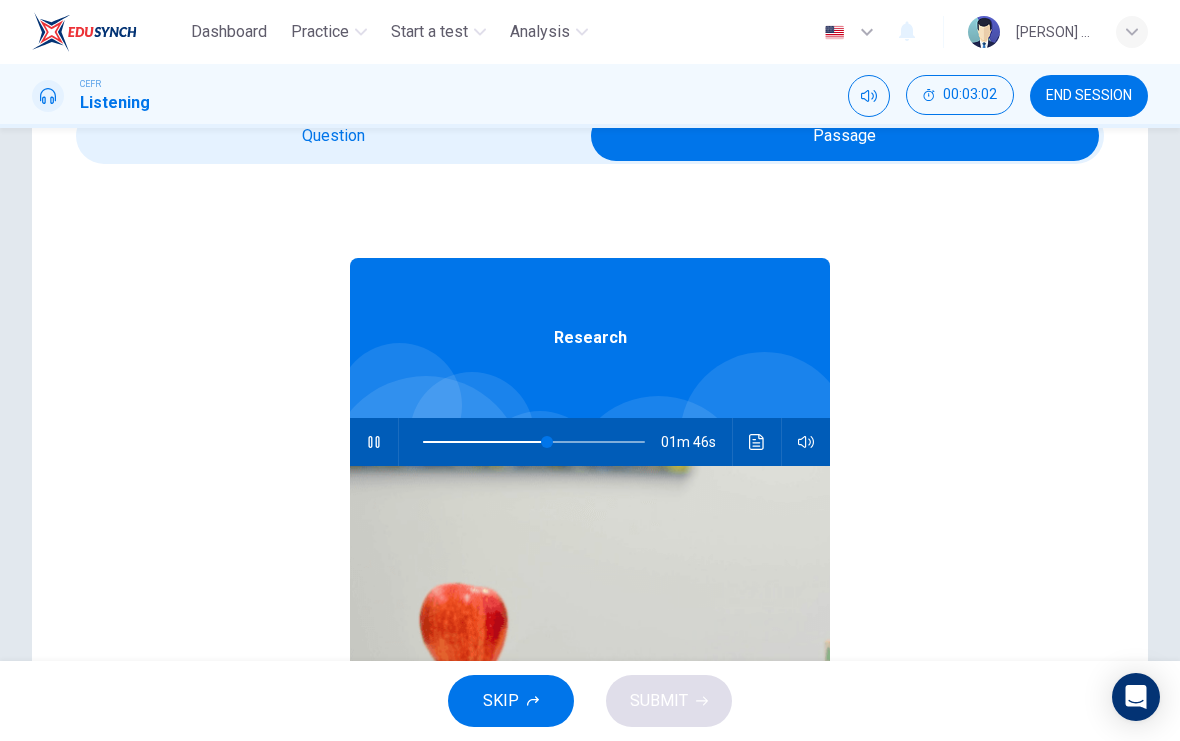 click at bounding box center (547, 442) 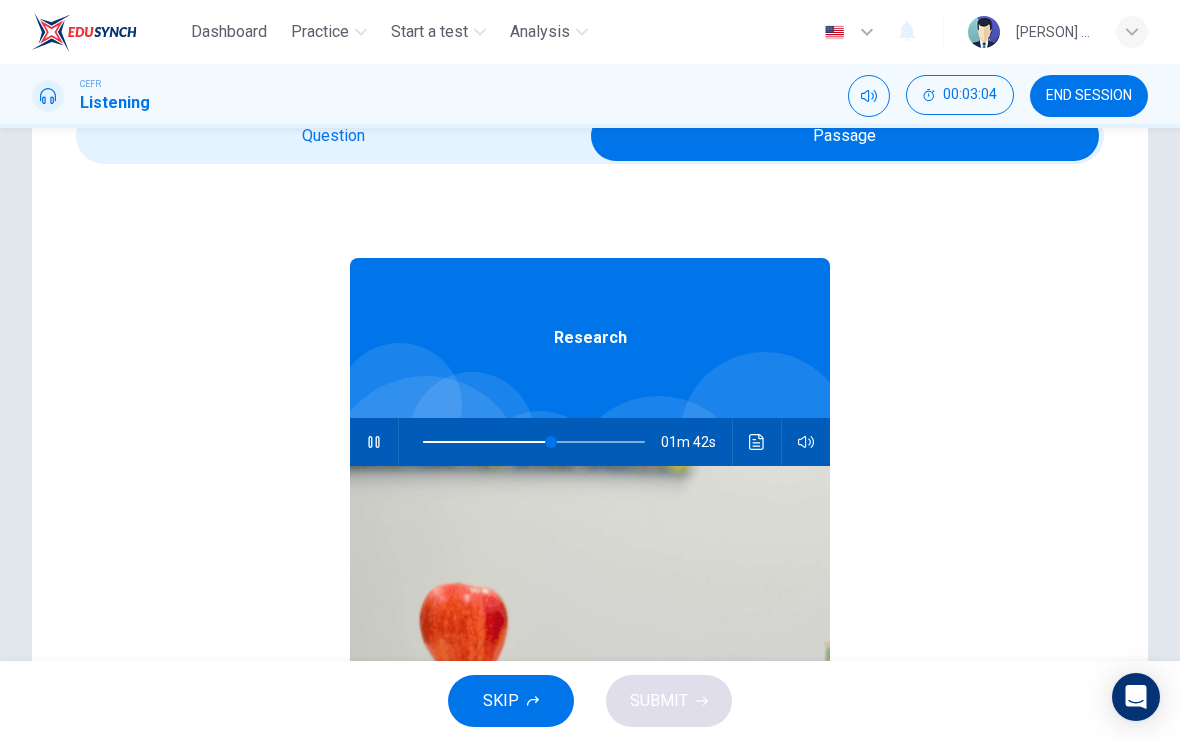 click at bounding box center [845, 136] 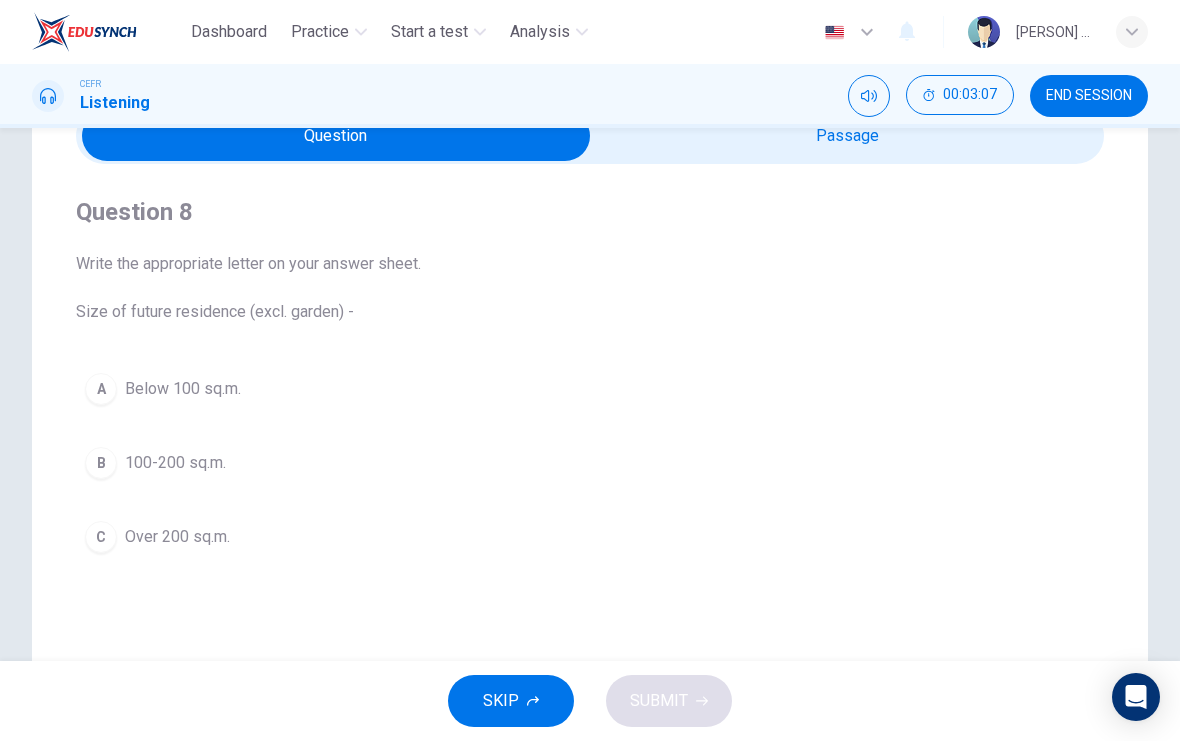 click on "B" at bounding box center (101, 389) 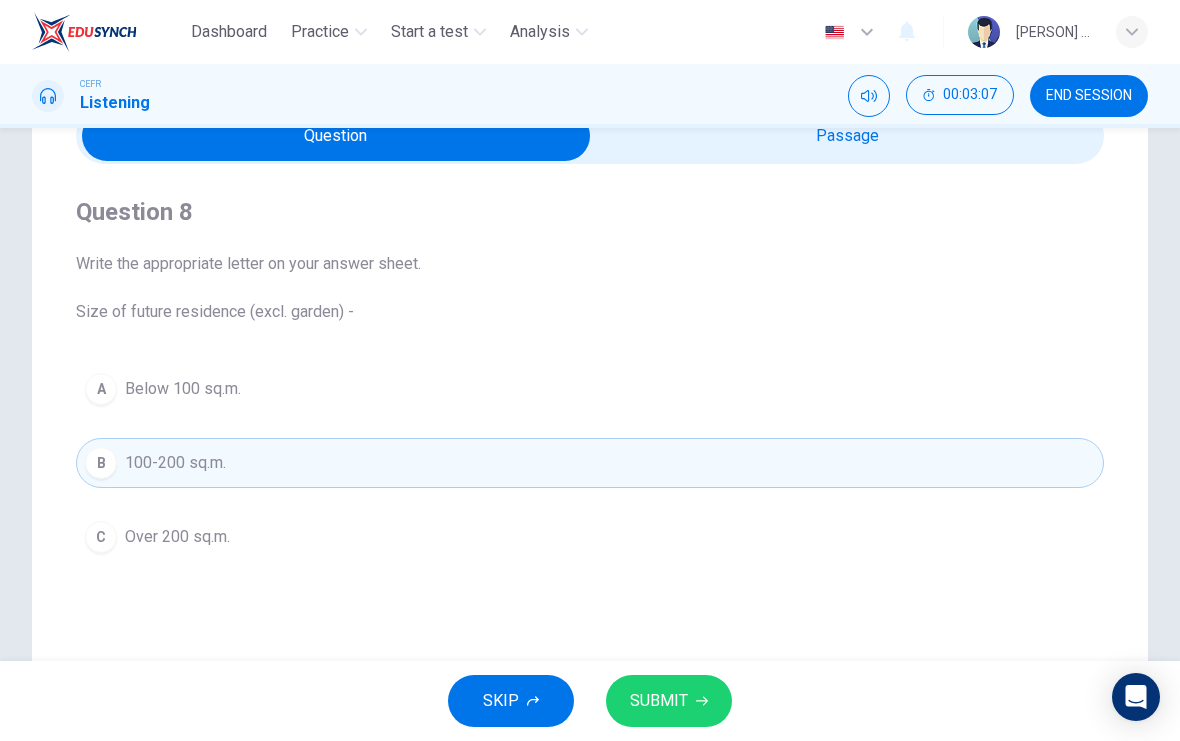 click on "SUBMIT" at bounding box center (669, 701) 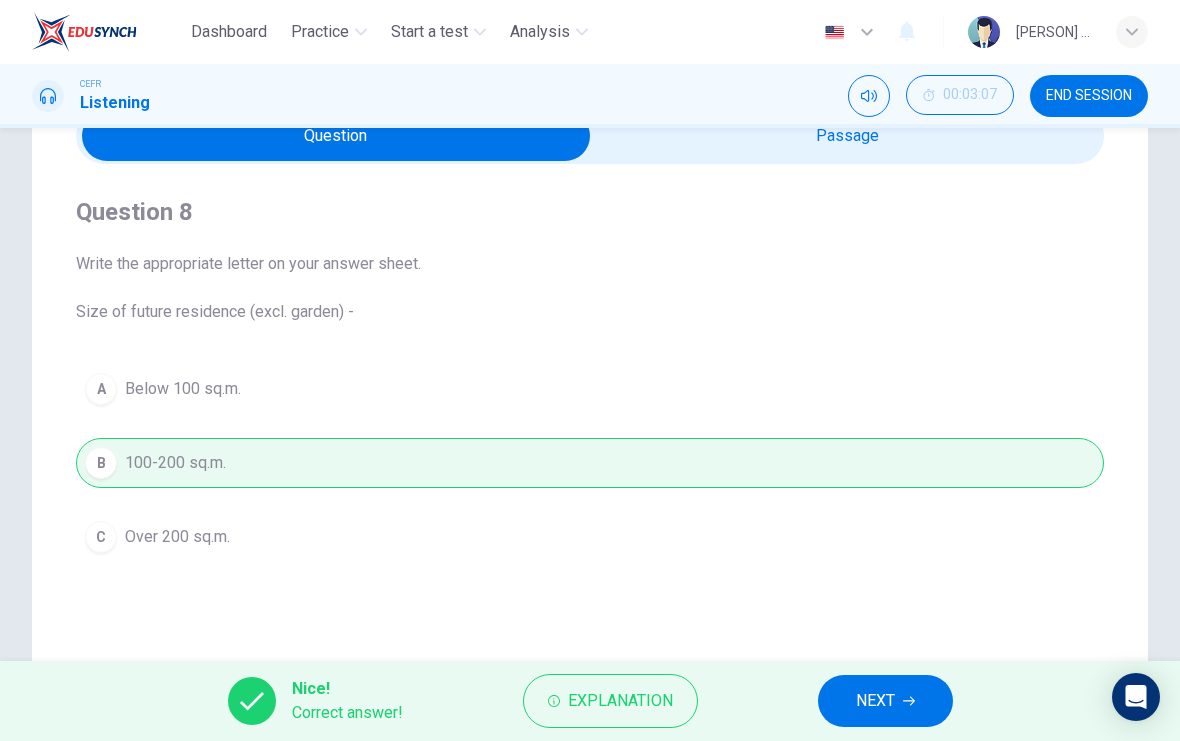 click on "NEXT" at bounding box center [875, 701] 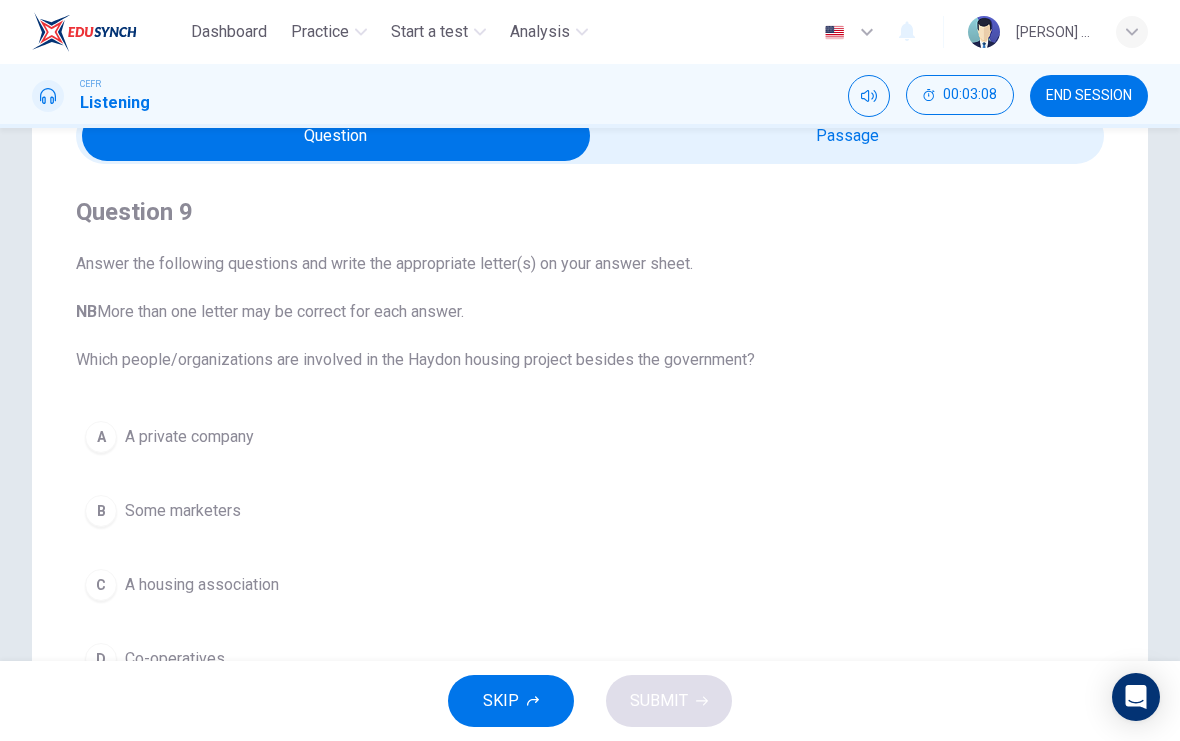 click at bounding box center (869, 96) 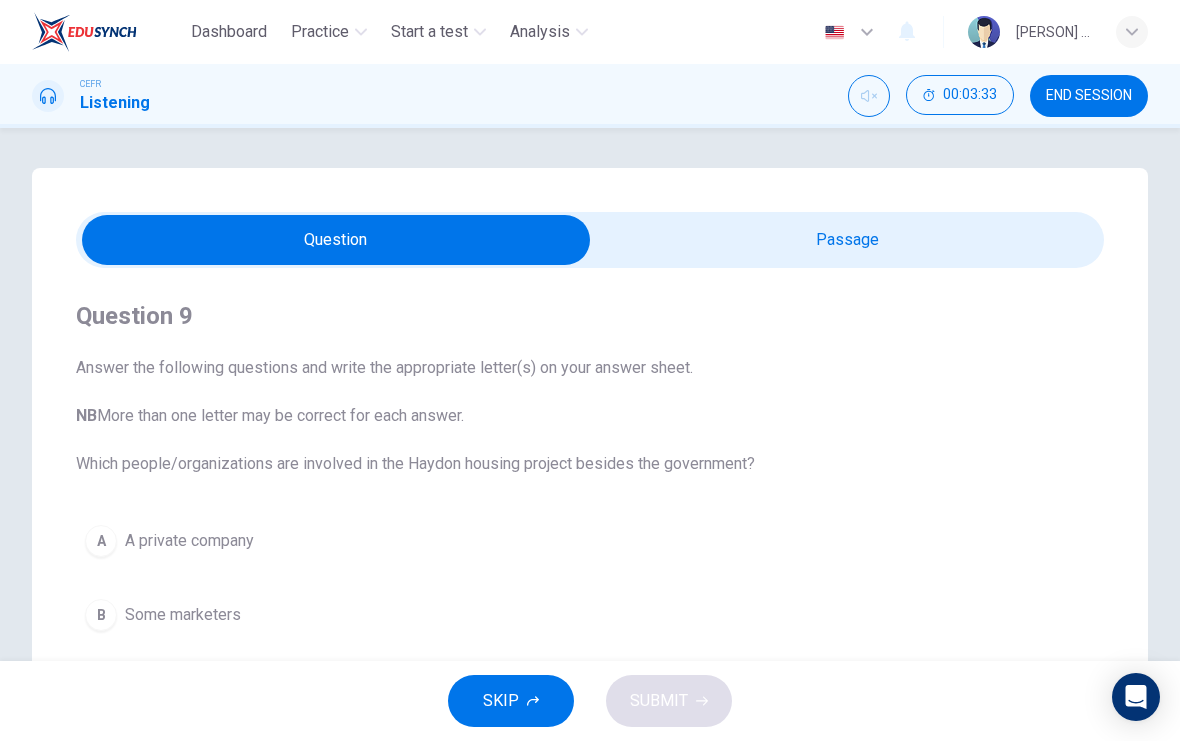 scroll, scrollTop: 0, scrollLeft: 0, axis: both 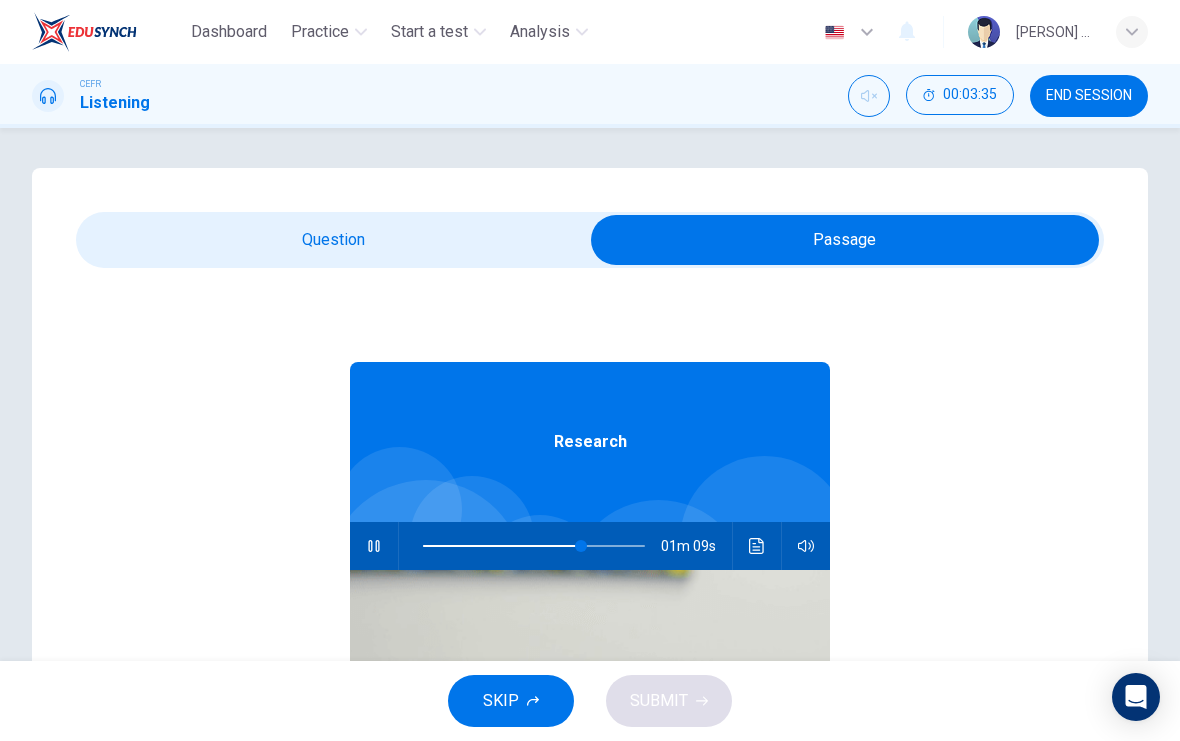 click at bounding box center [845, 240] 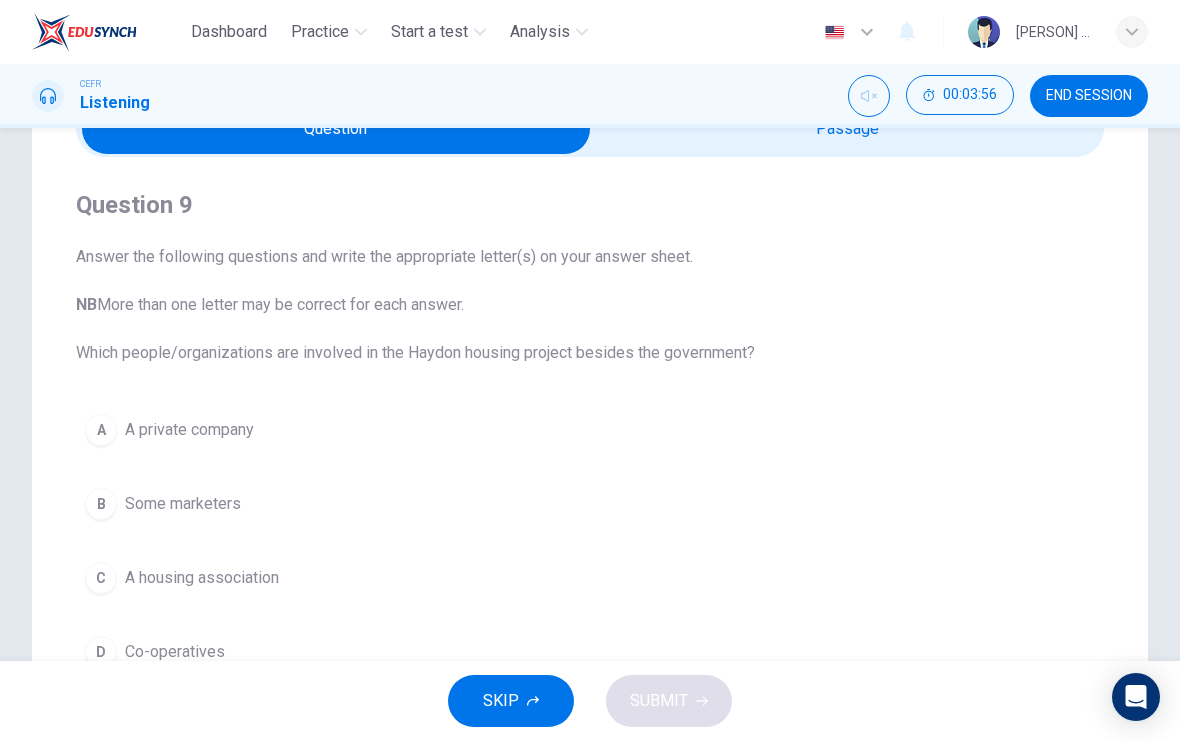 scroll, scrollTop: 26, scrollLeft: 0, axis: vertical 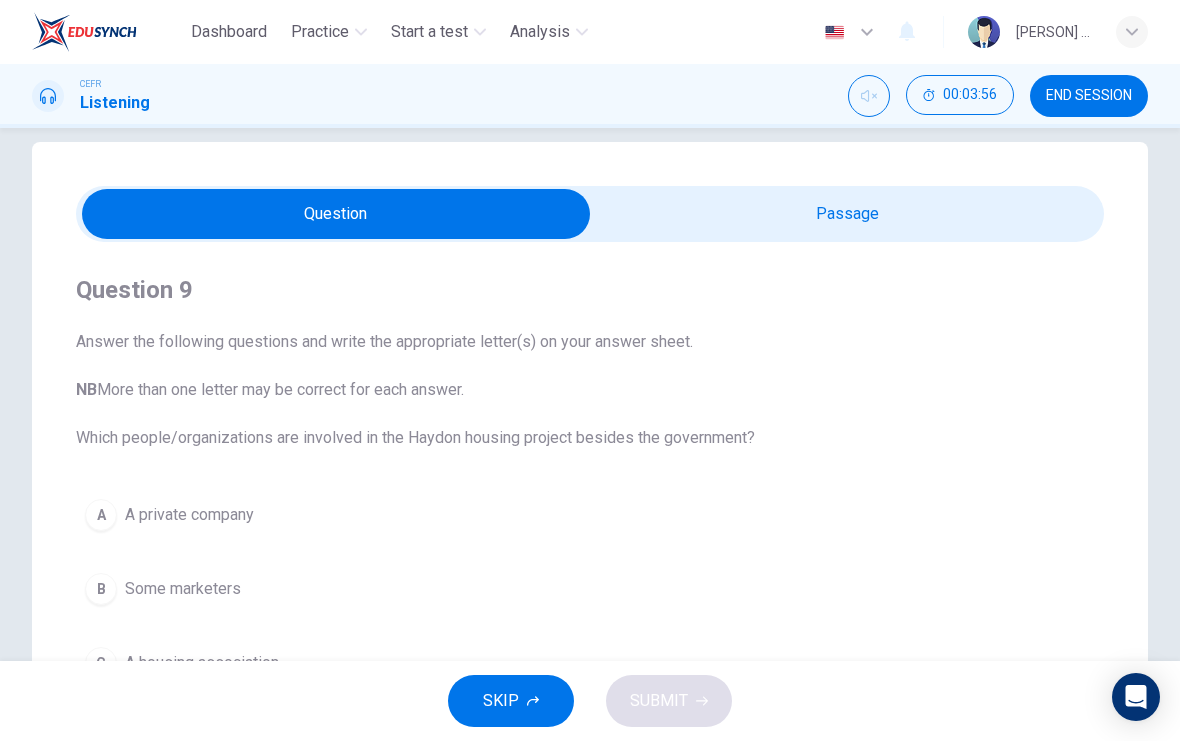 click at bounding box center [336, 214] 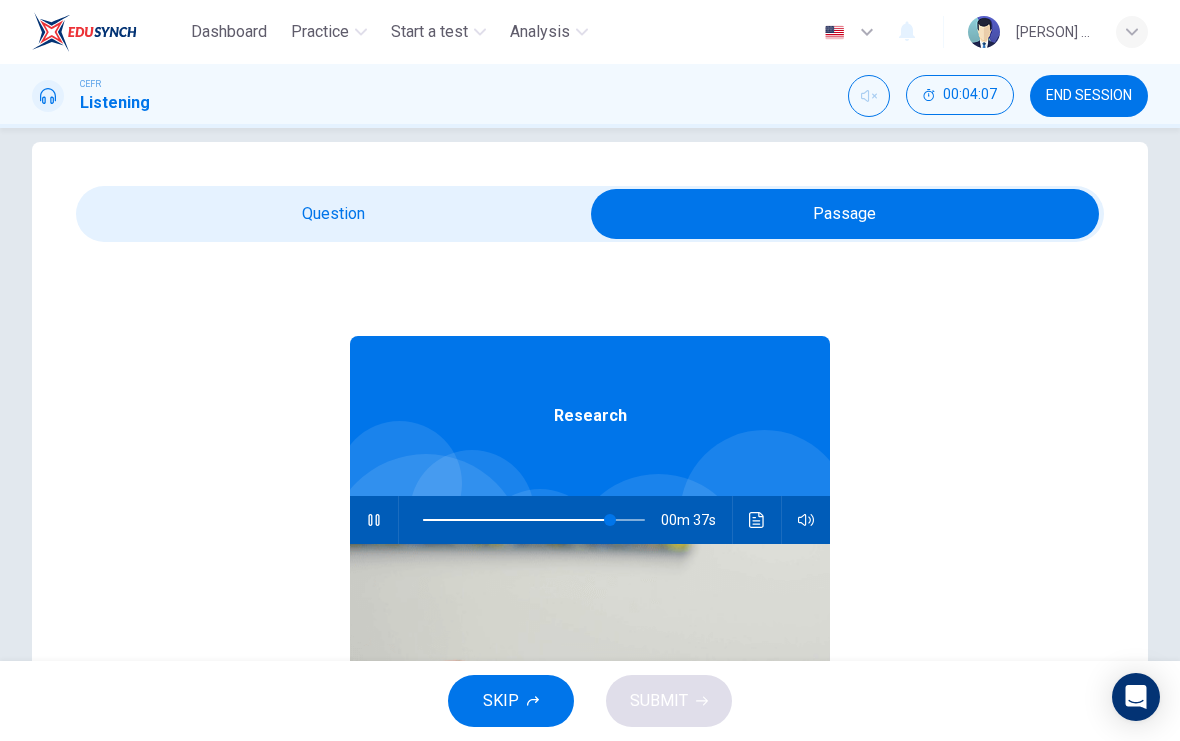 click at bounding box center (845, 214) 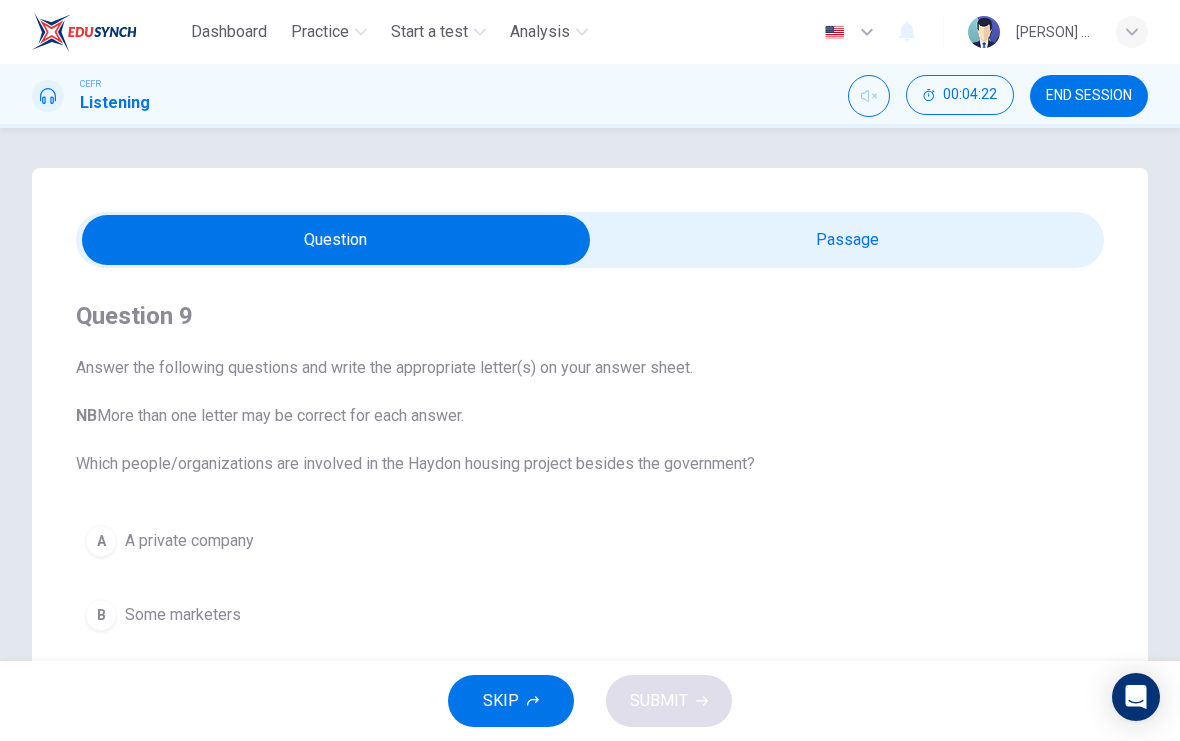 scroll, scrollTop: 0, scrollLeft: 0, axis: both 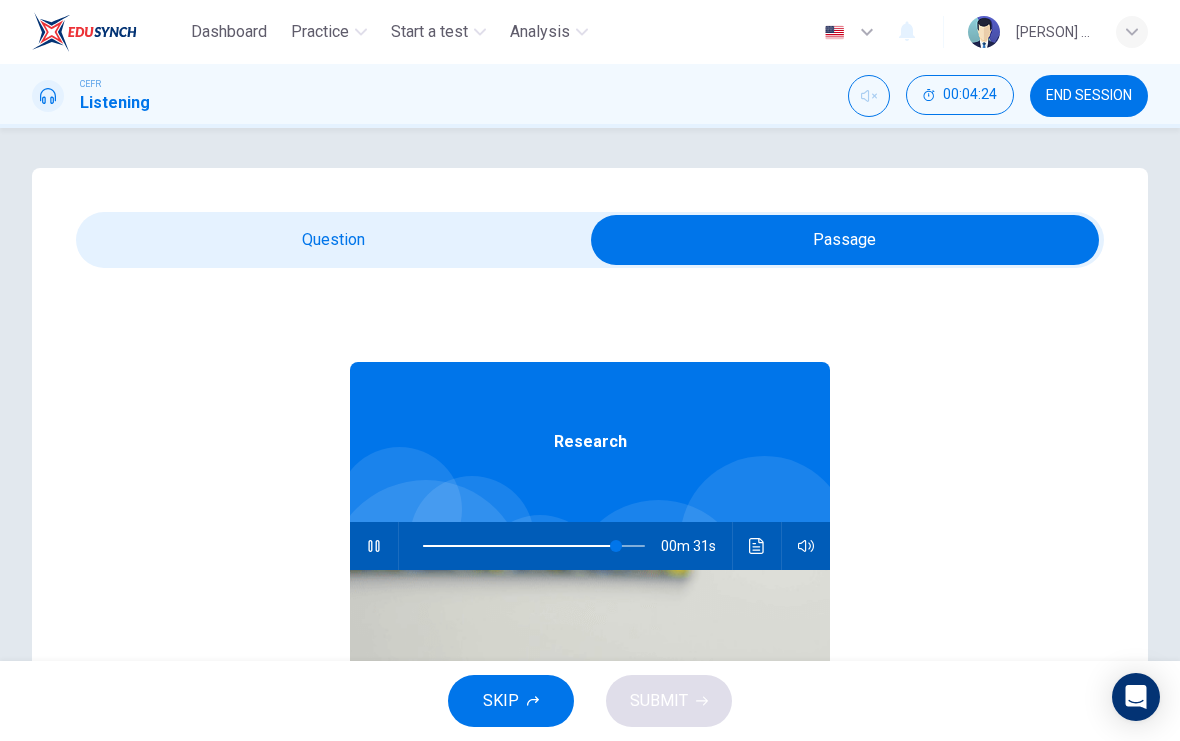 click at bounding box center [616, 546] 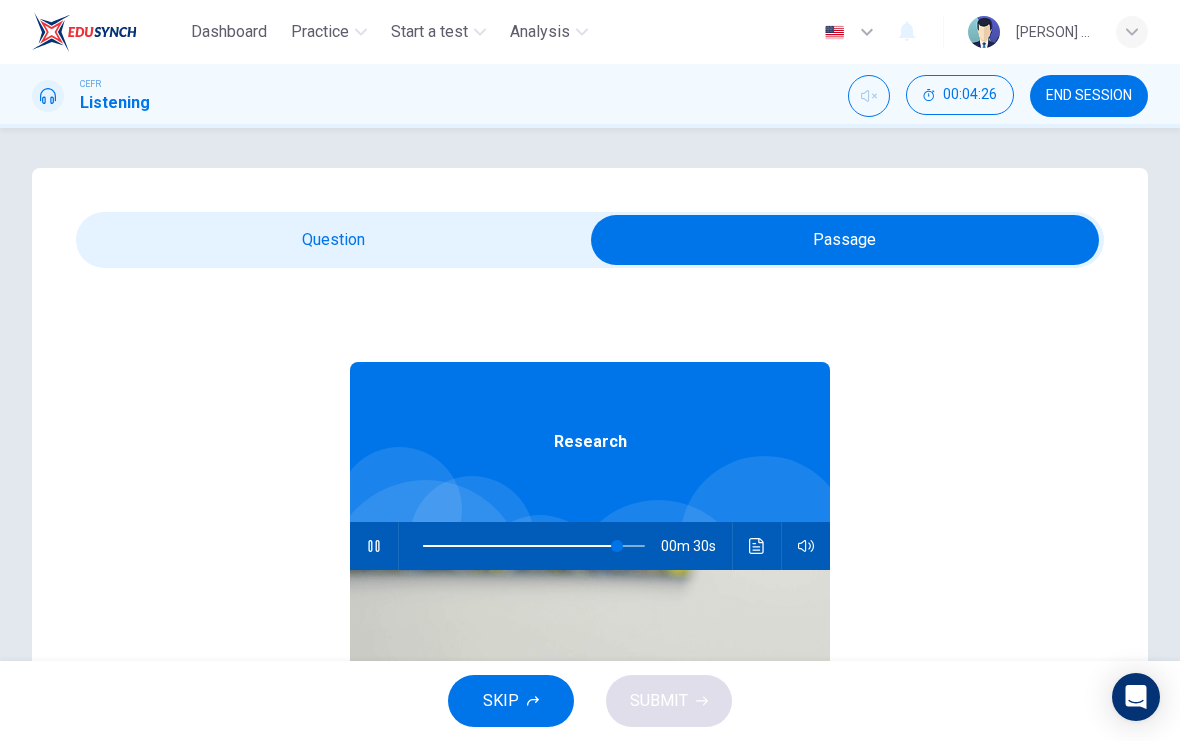 click at bounding box center (845, 240) 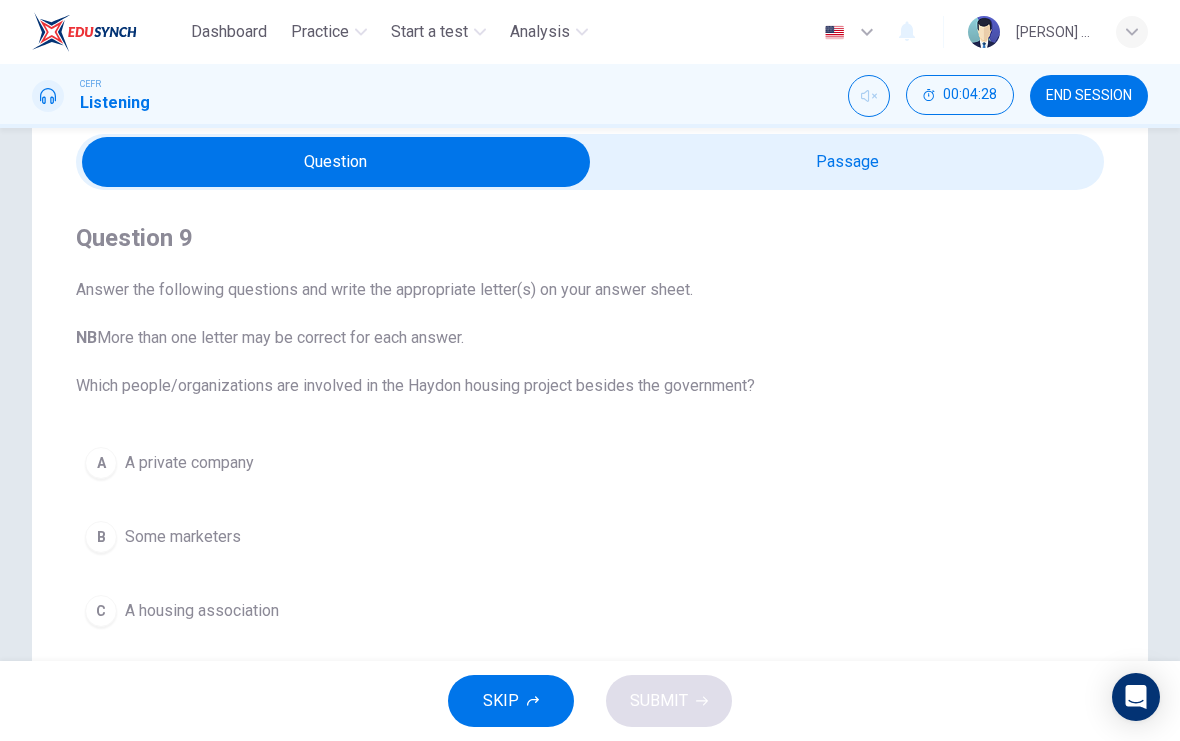 scroll, scrollTop: 77, scrollLeft: 0, axis: vertical 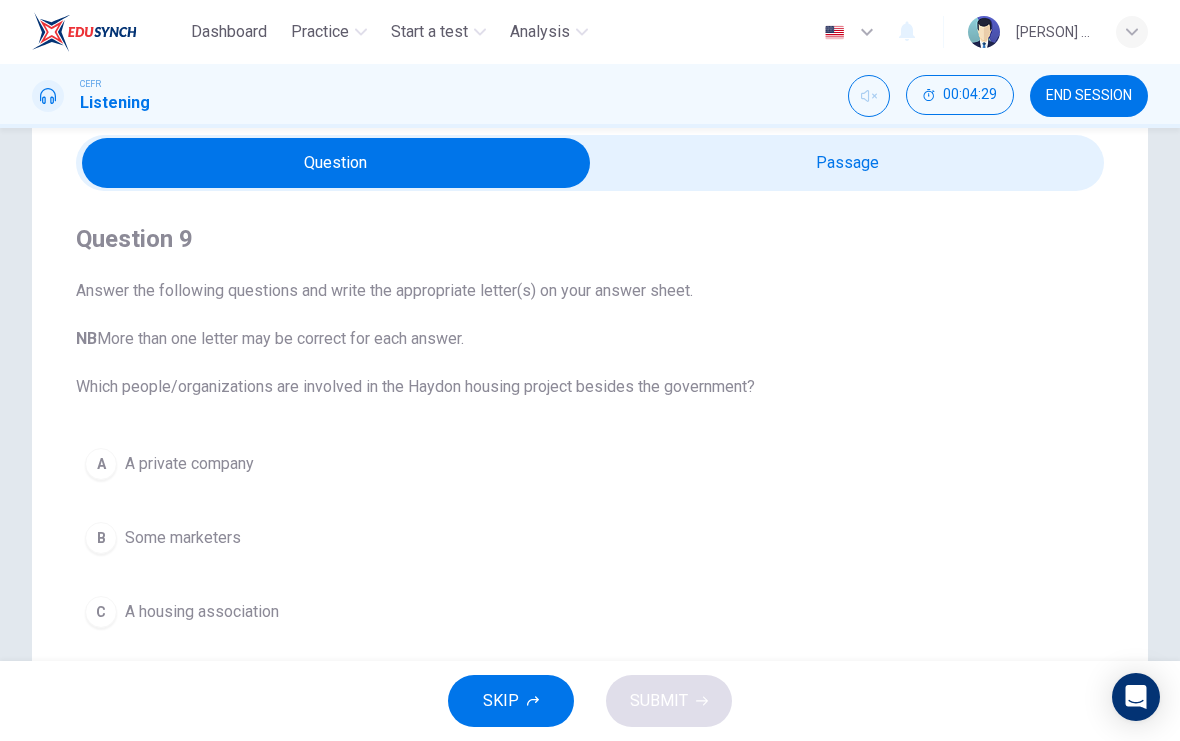 click at bounding box center [336, 163] 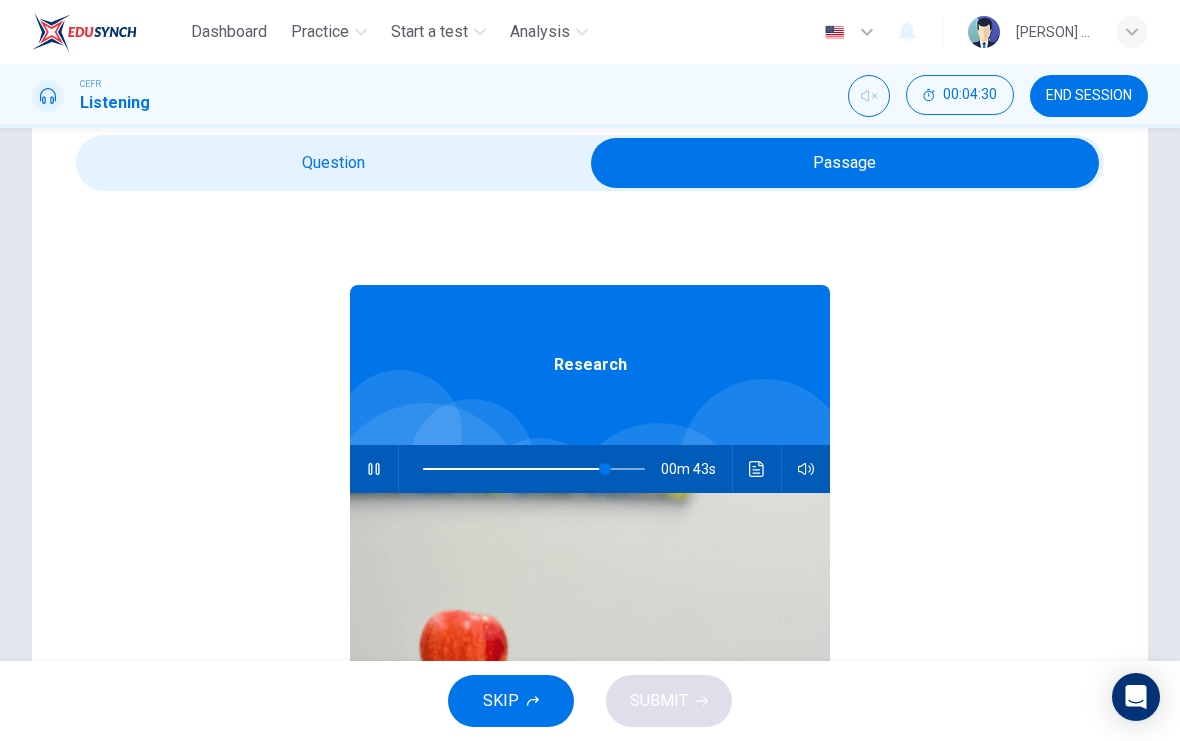 click at bounding box center [605, 469] 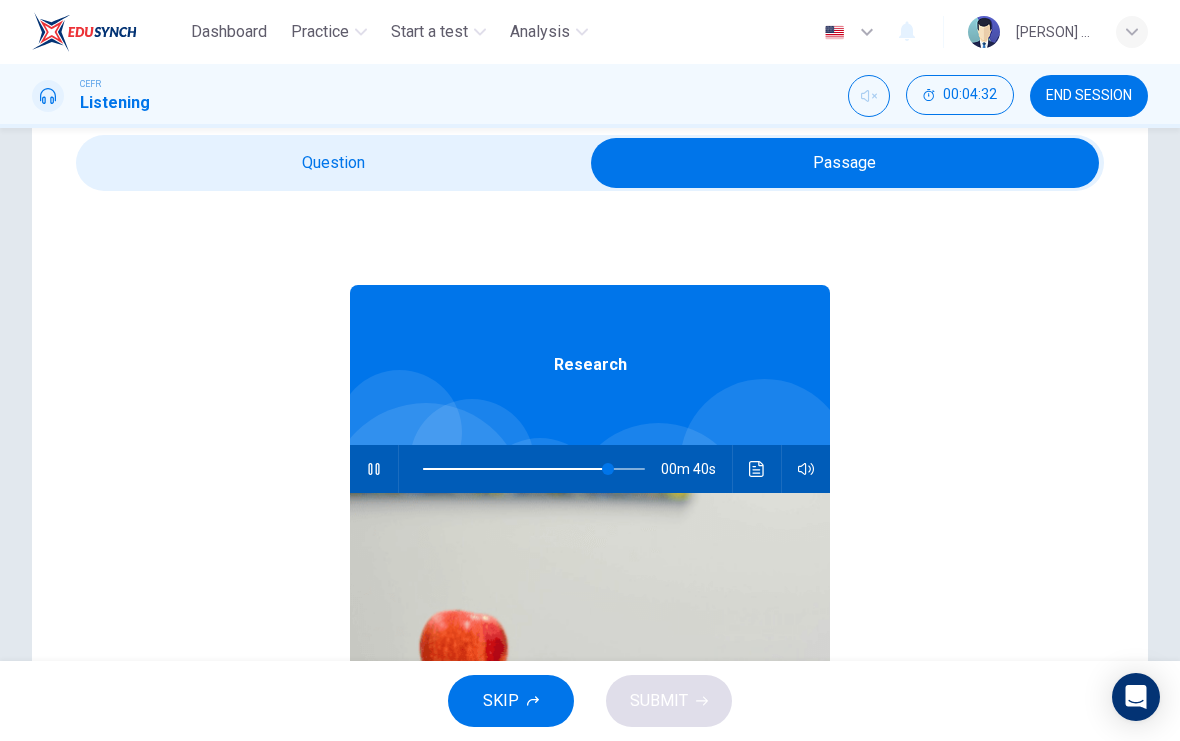 click at bounding box center [845, 163] 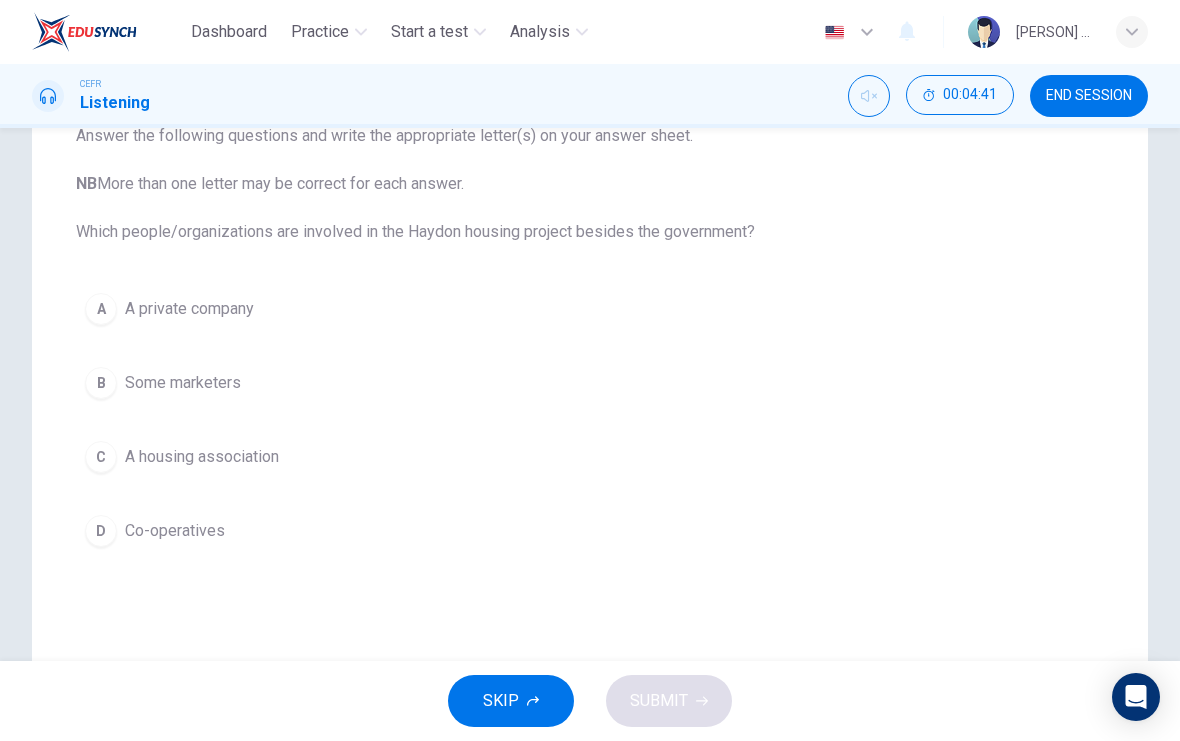 scroll, scrollTop: 230, scrollLeft: 0, axis: vertical 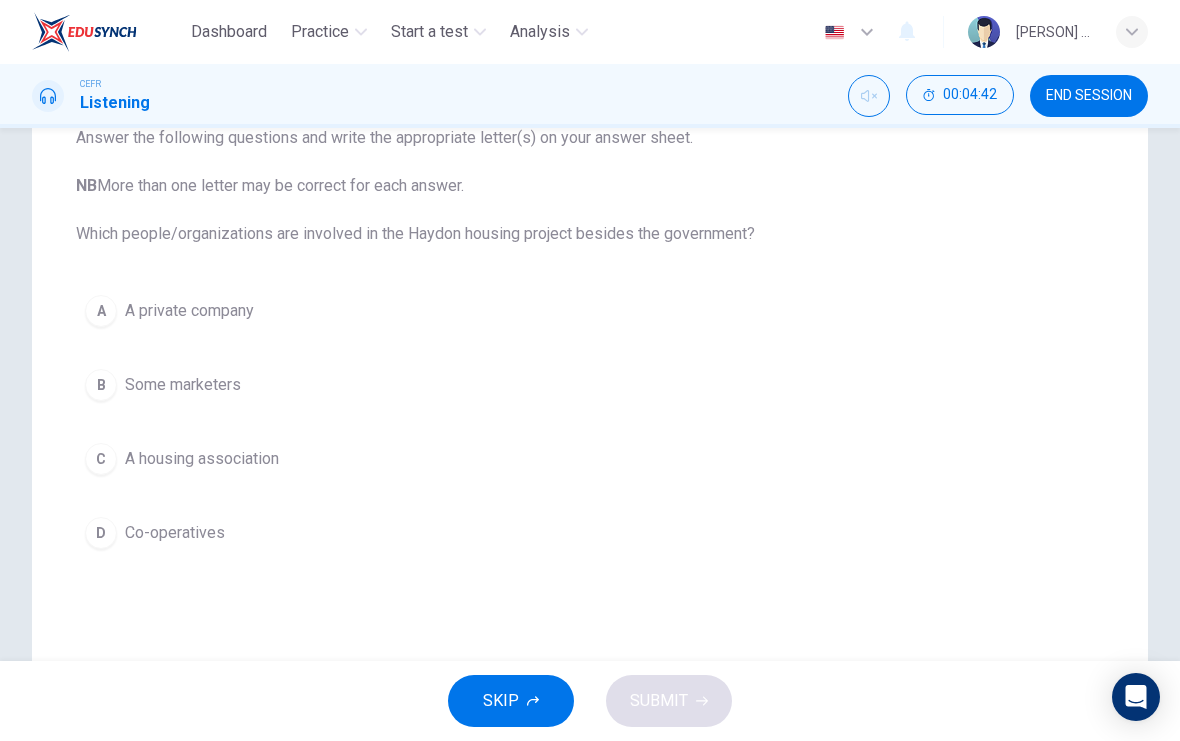 click on "A" at bounding box center [101, 311] 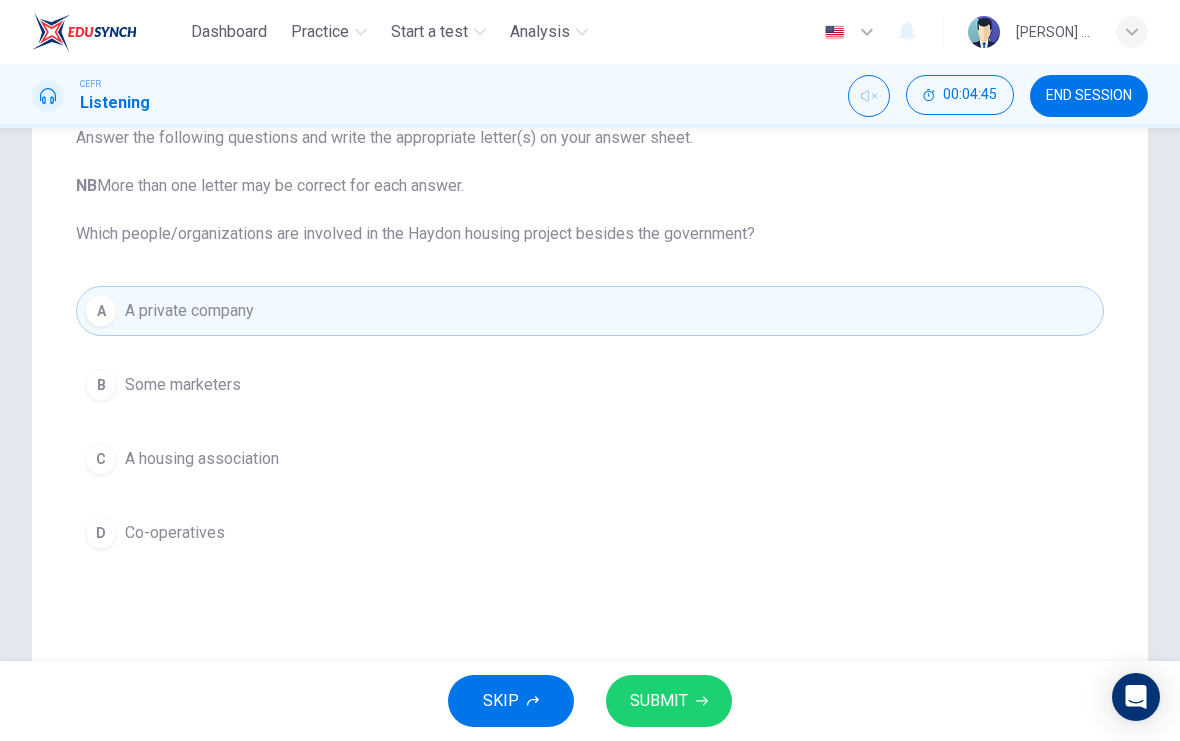 click on "SUBMIT" at bounding box center [659, 701] 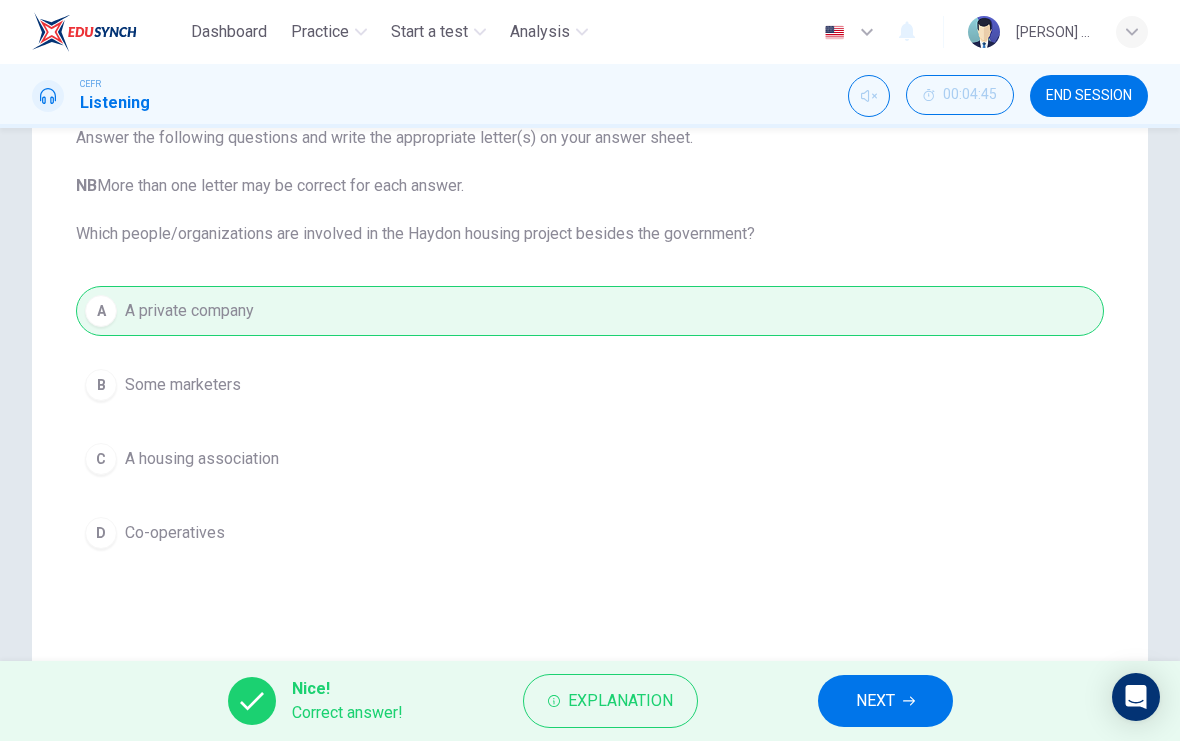 click on "NEXT" at bounding box center [885, 701] 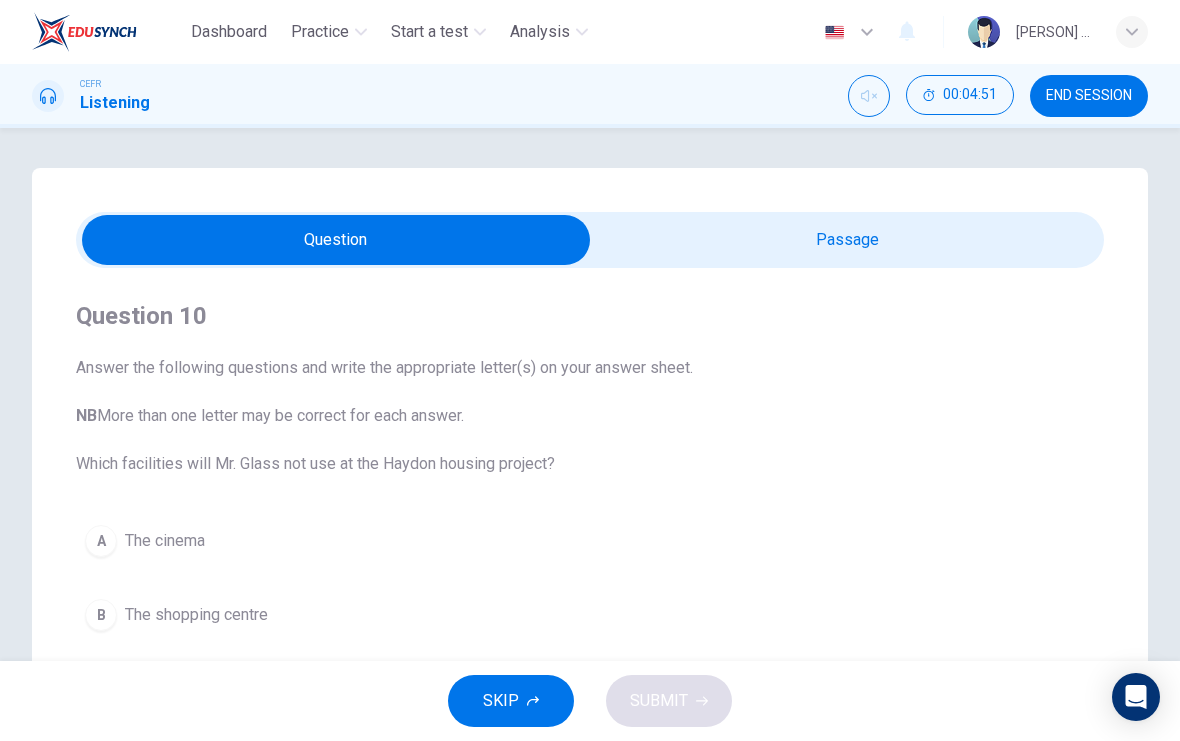 scroll, scrollTop: 0, scrollLeft: 0, axis: both 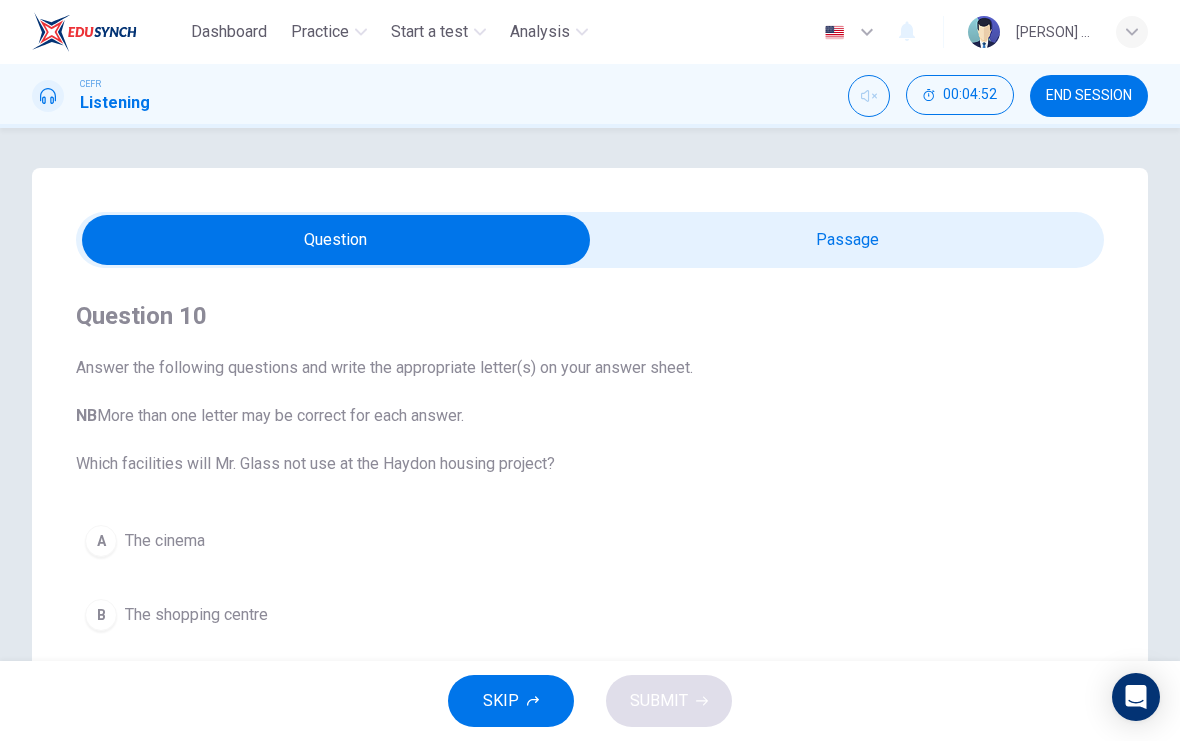 click at bounding box center (336, 240) 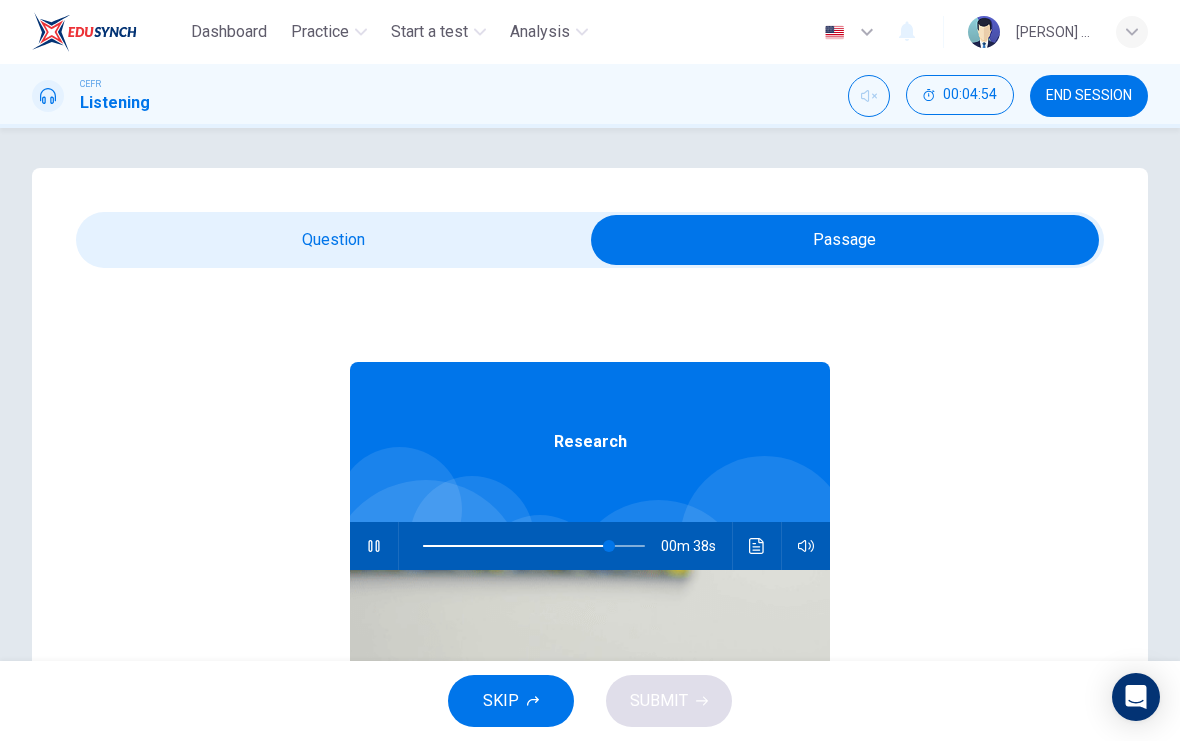 click at bounding box center (609, 546) 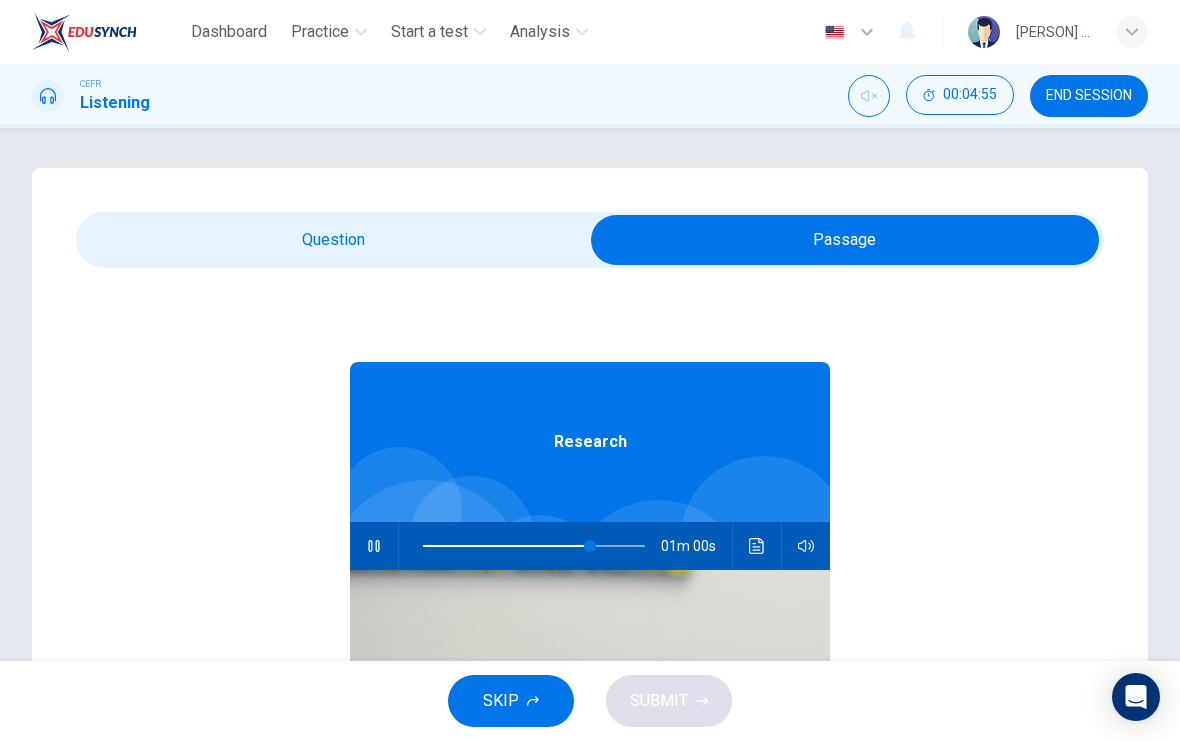 click at bounding box center (590, 546) 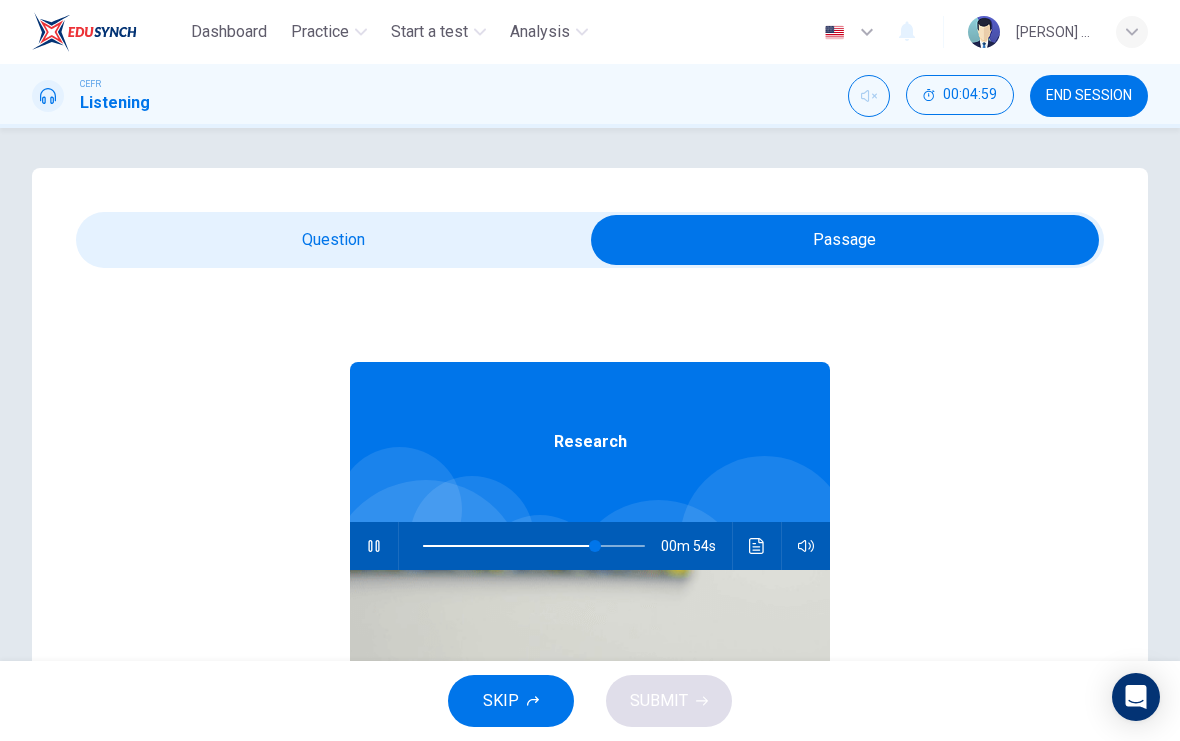 click at bounding box center (845, 240) 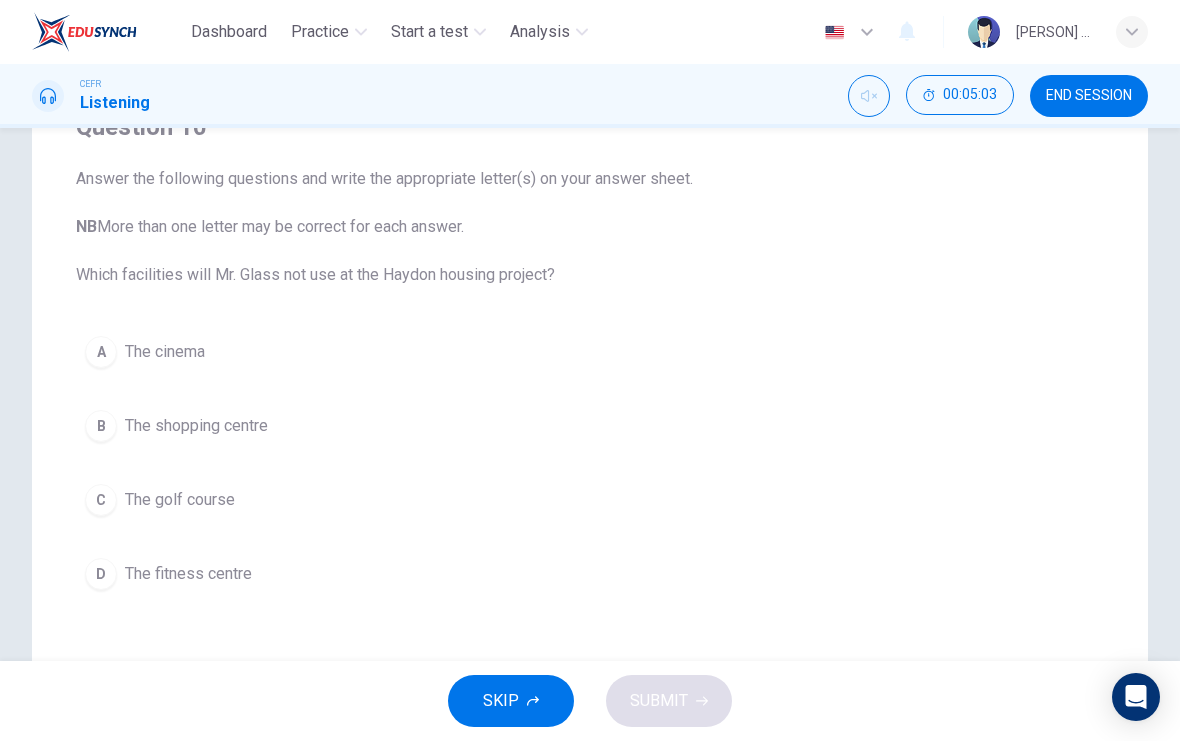 scroll, scrollTop: 191, scrollLeft: 0, axis: vertical 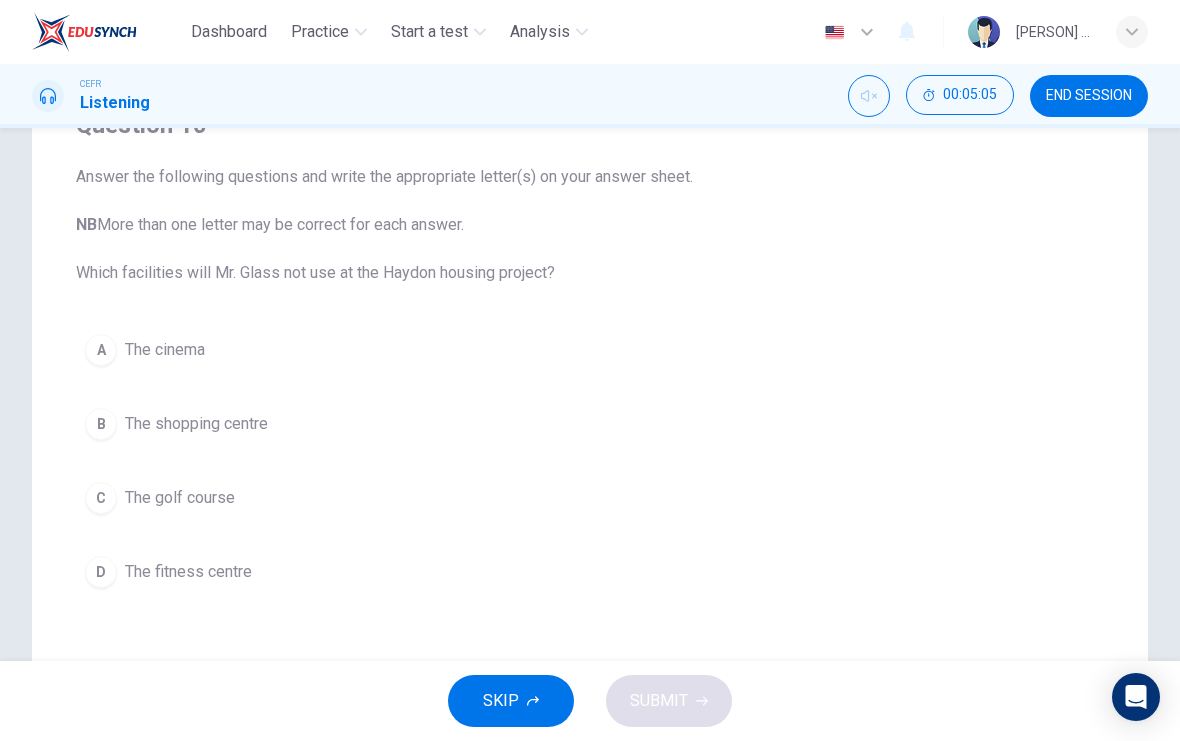click on "C" at bounding box center (101, 350) 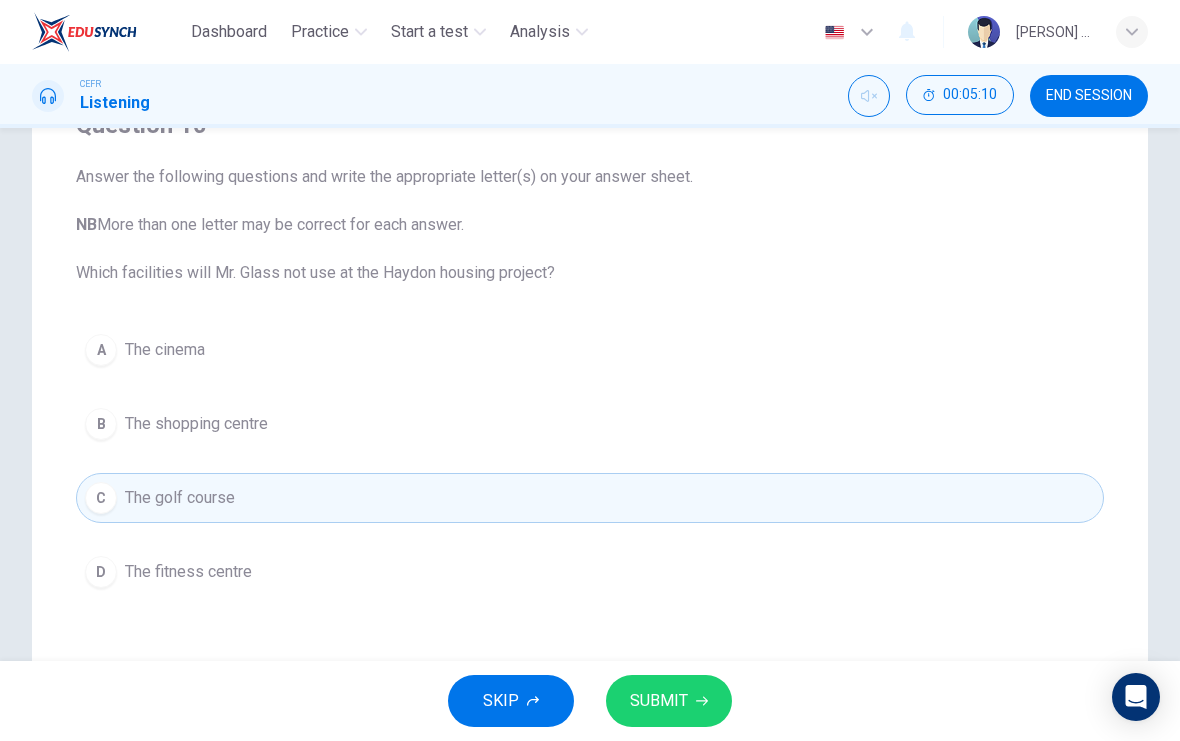 click on "SKIP SUBMIT" at bounding box center [590, 701] 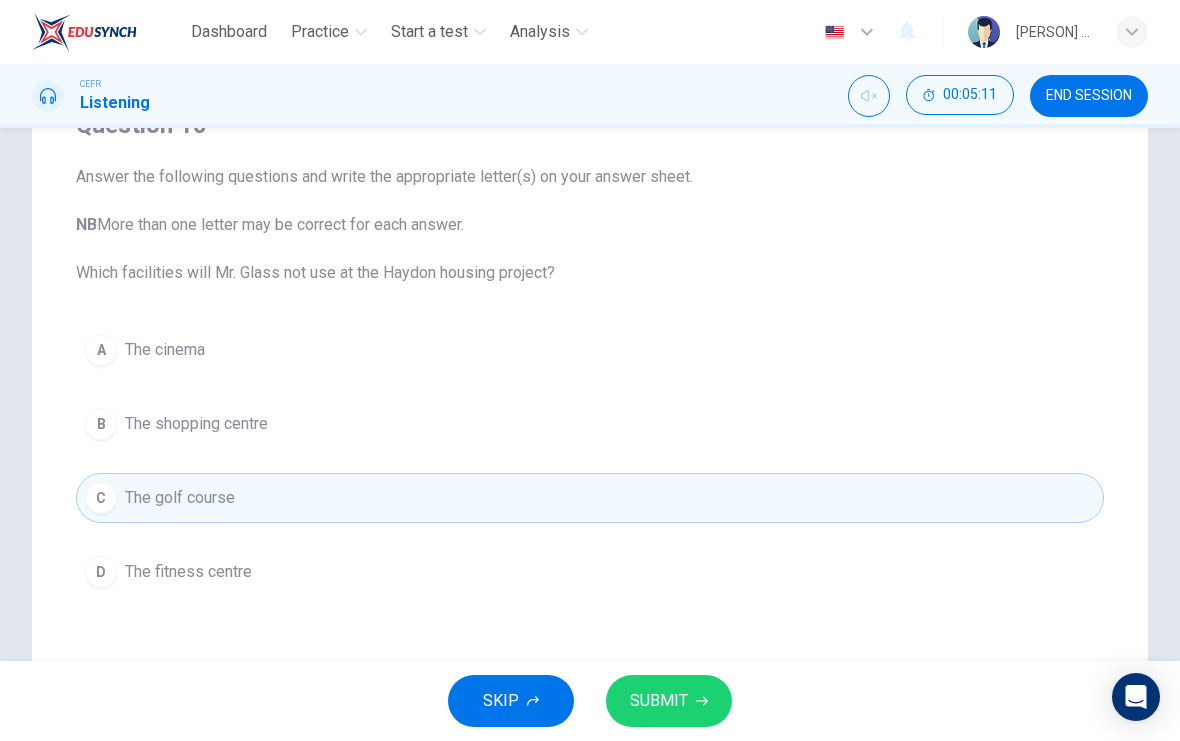 click on "SUBMIT" at bounding box center (659, 701) 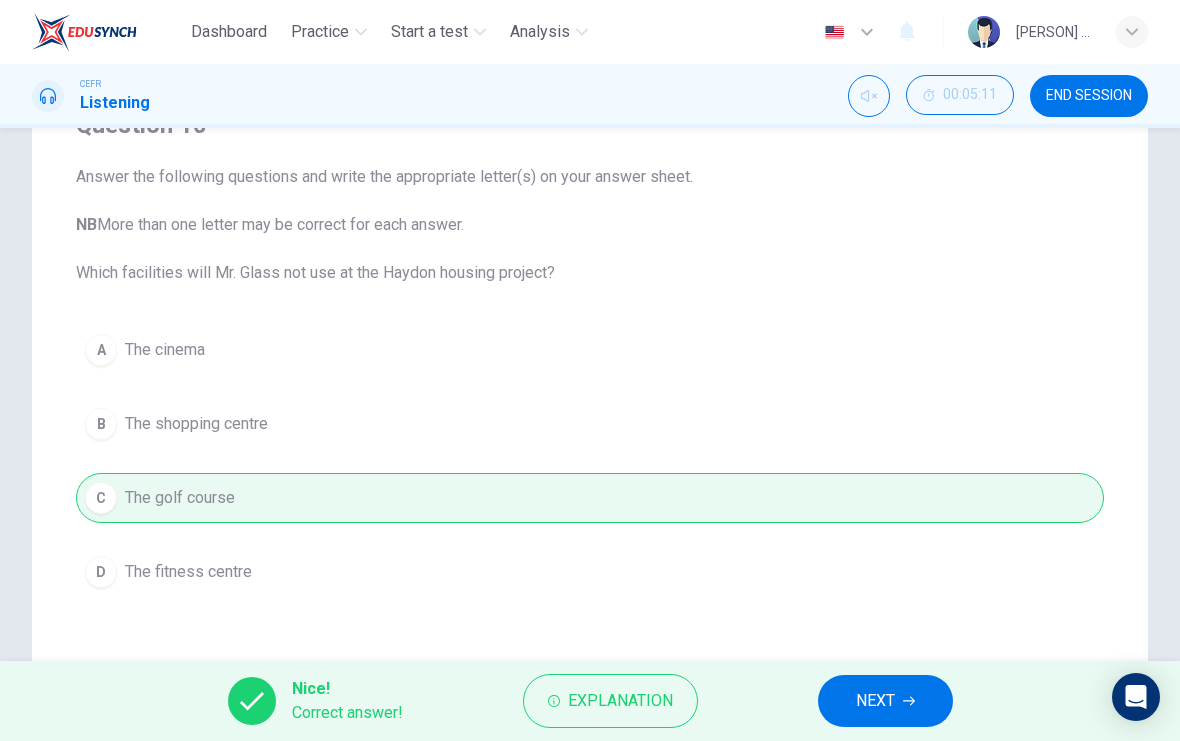 click on "NEXT" at bounding box center (885, 701) 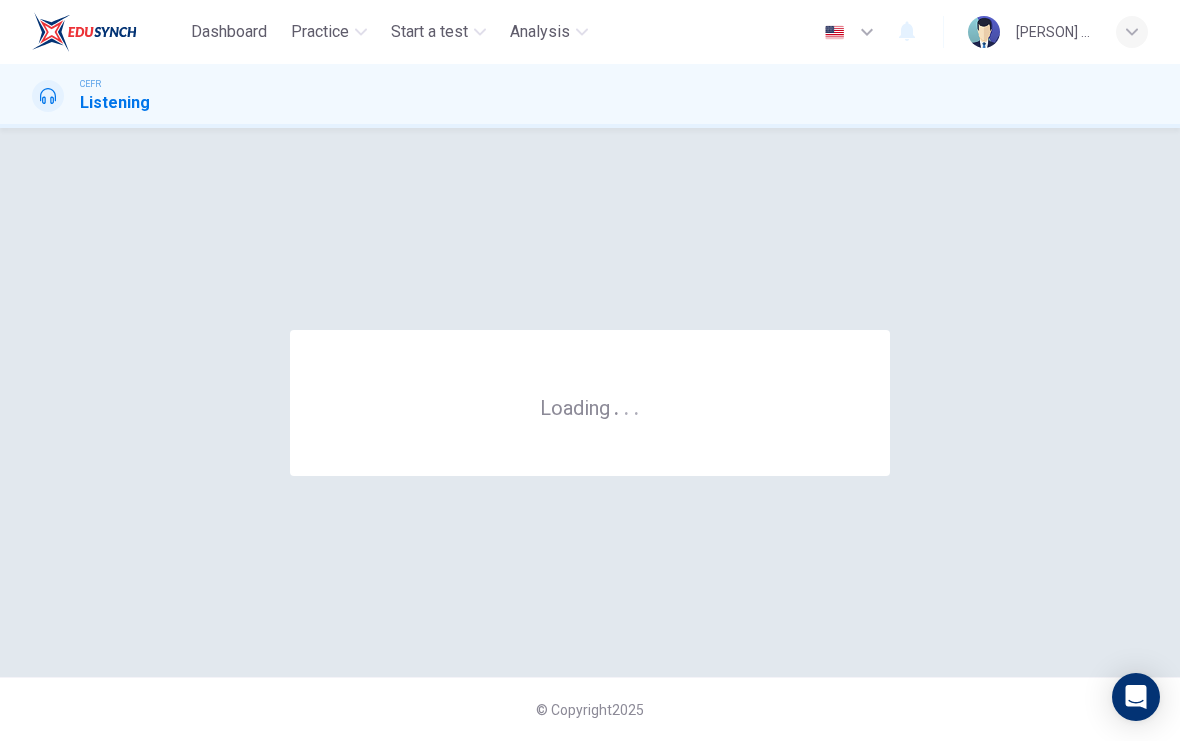 scroll, scrollTop: 0, scrollLeft: 0, axis: both 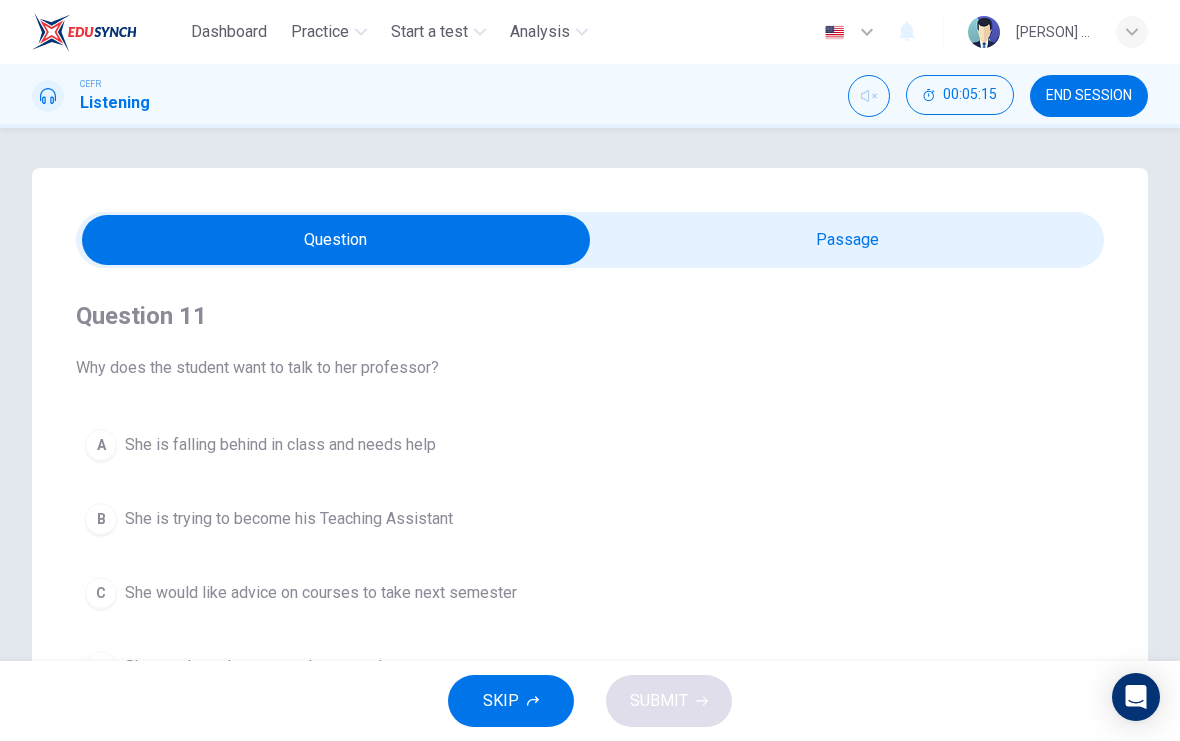 click at bounding box center (336, 240) 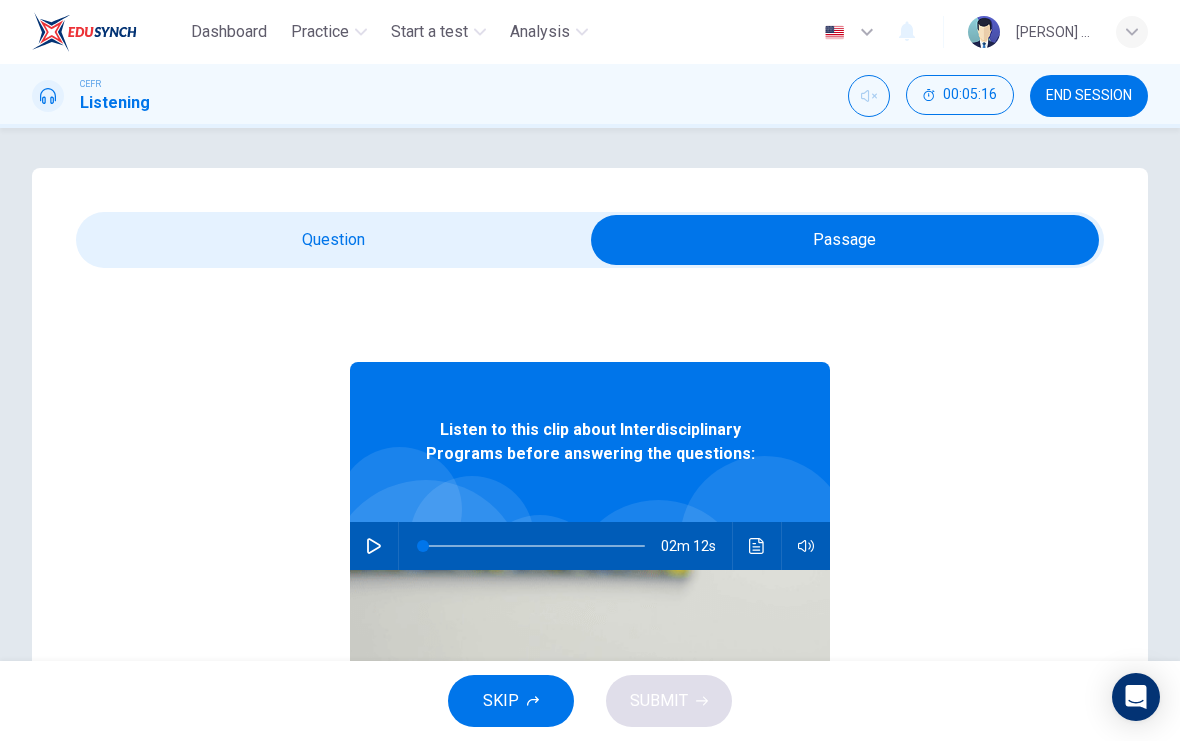 click at bounding box center [374, 546] 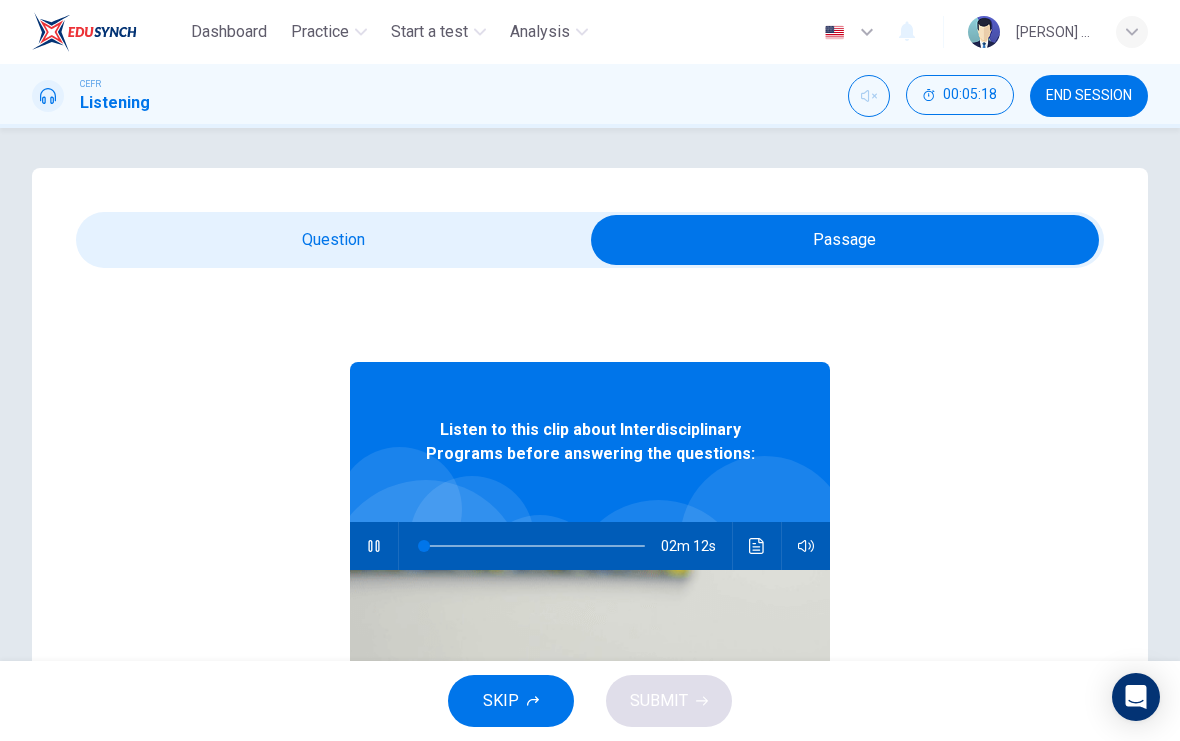 click at bounding box center (845, 240) 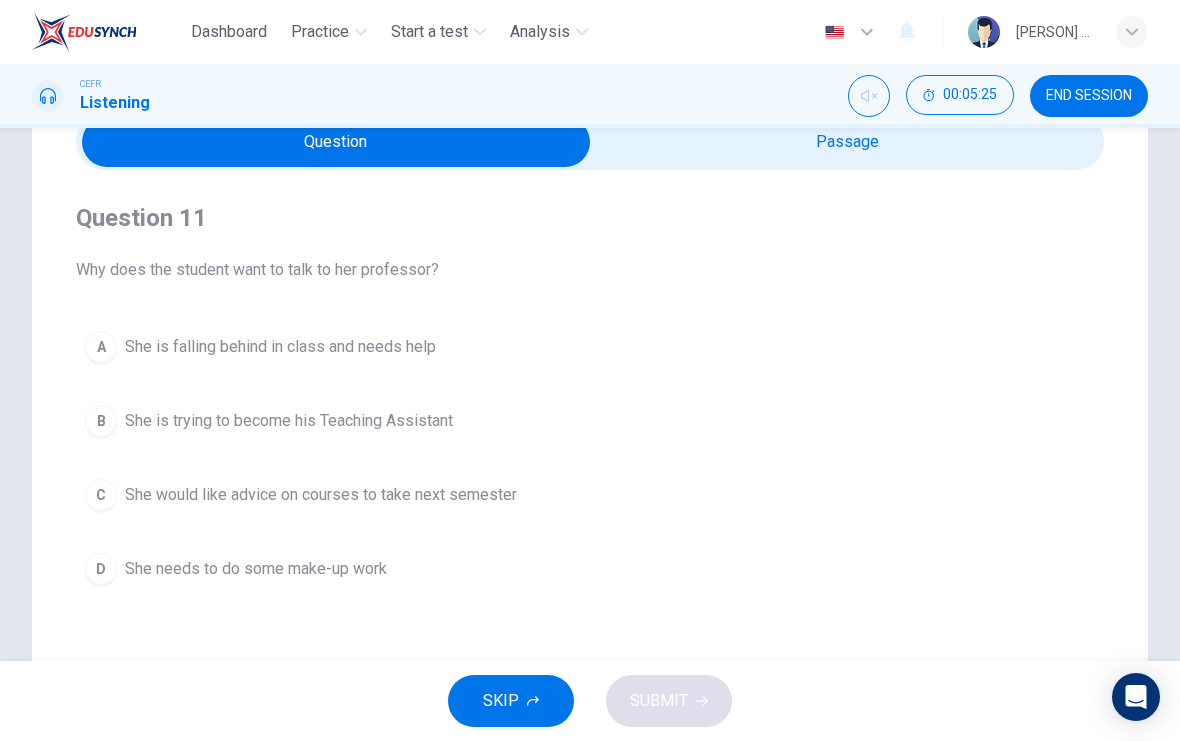 scroll, scrollTop: 114, scrollLeft: 0, axis: vertical 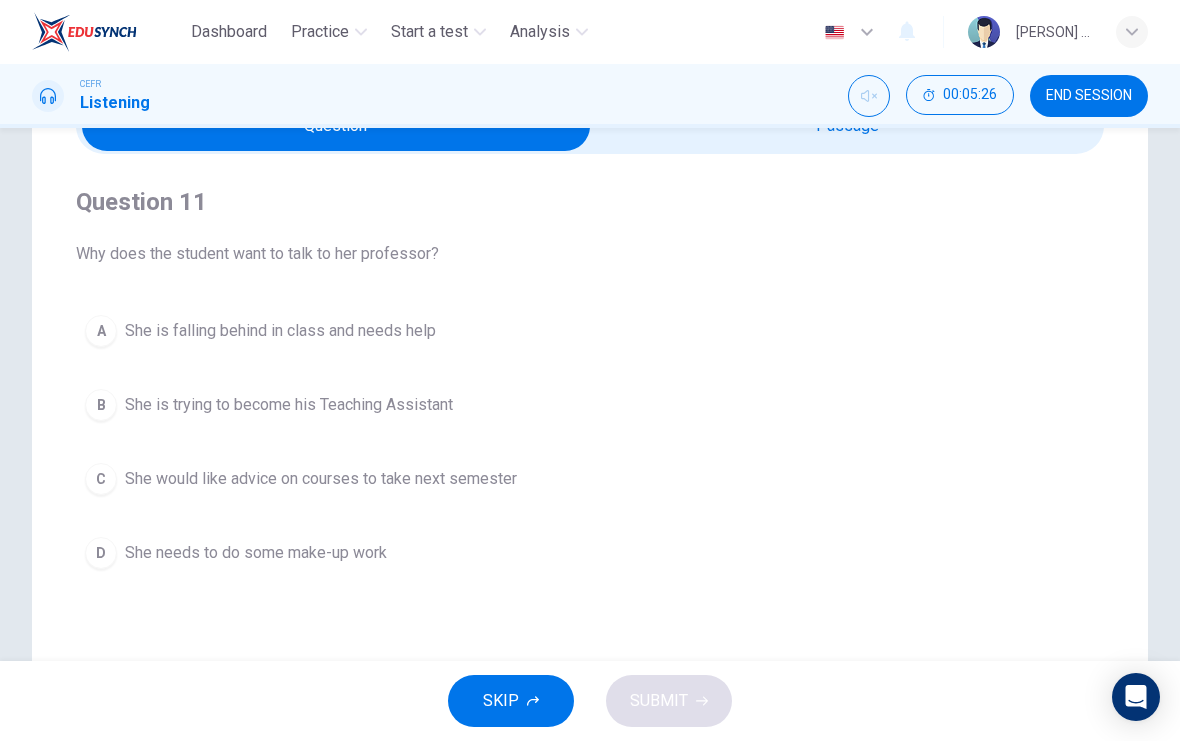 click on "She would like advice on courses to take next semester" at bounding box center [280, 331] 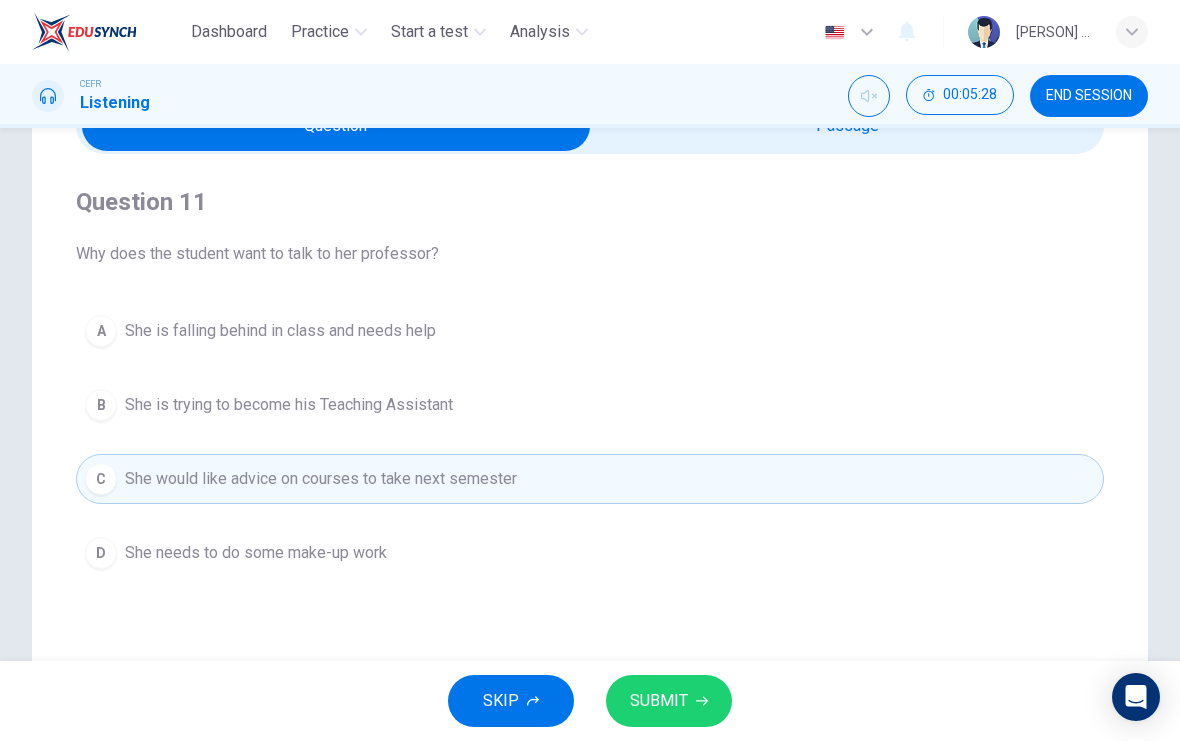click on "SUBMIT" at bounding box center (669, 701) 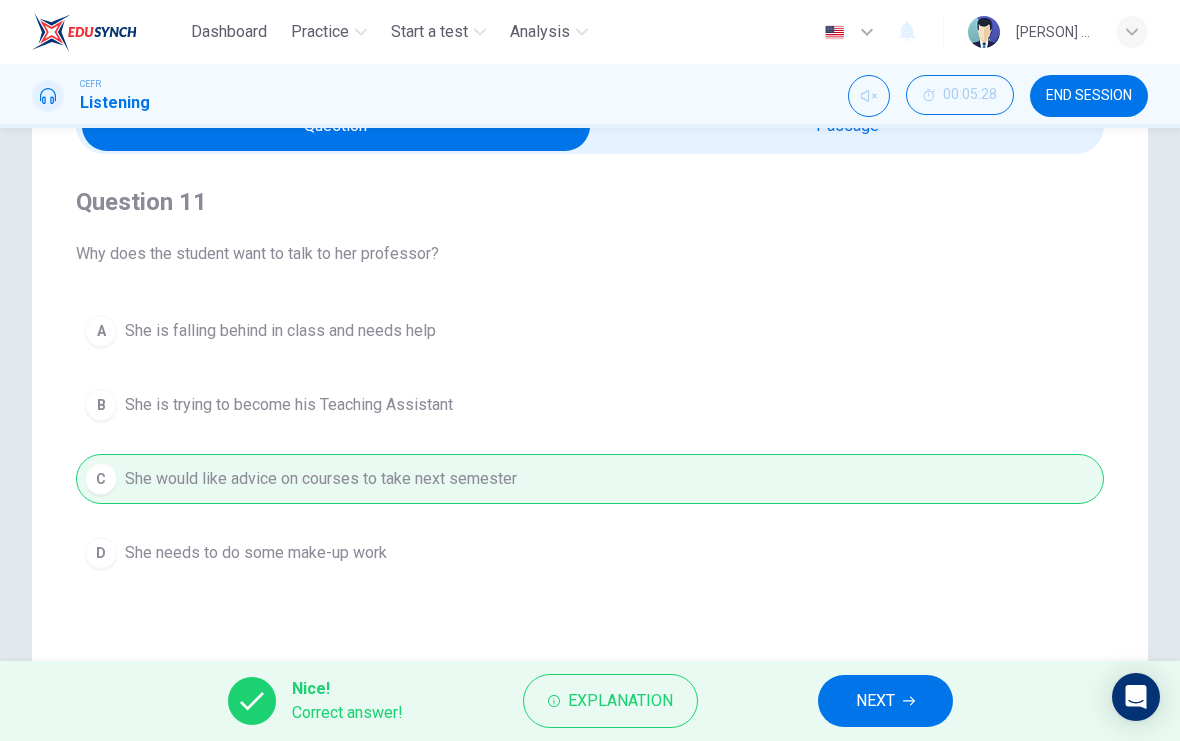click on "NEXT" at bounding box center (875, 701) 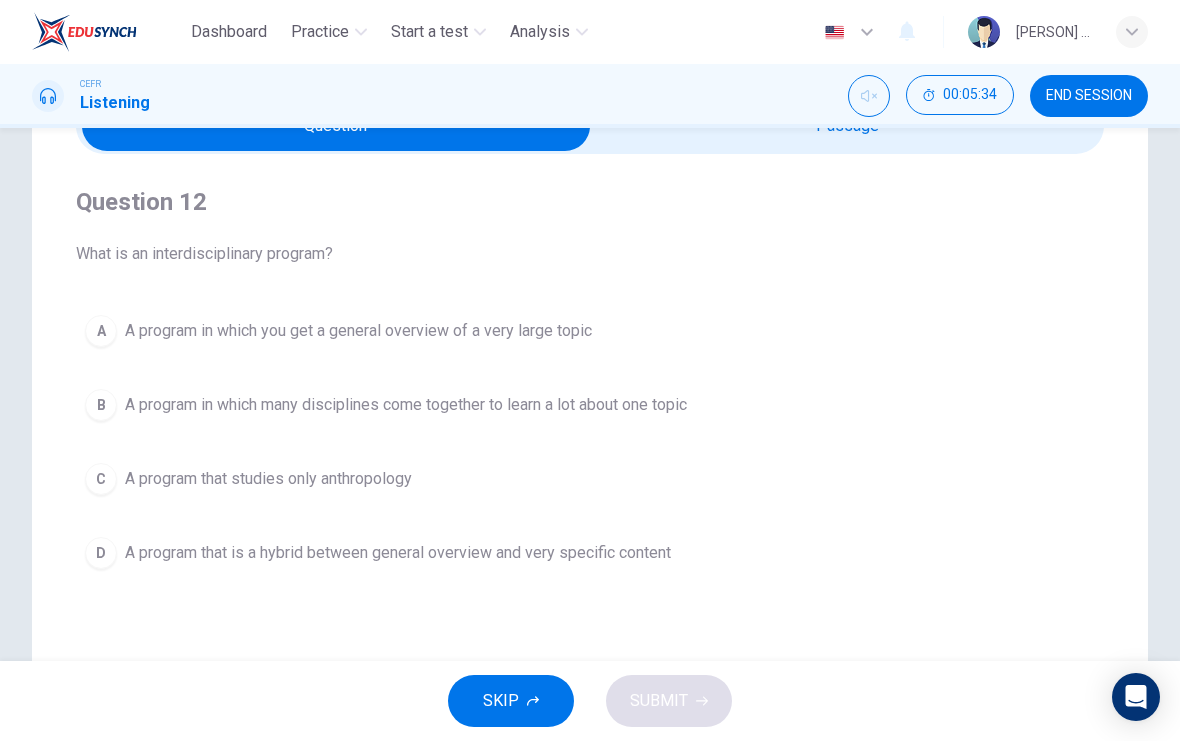click on "A program in which many disciplines come together to learn a lot about one topic" at bounding box center [358, 331] 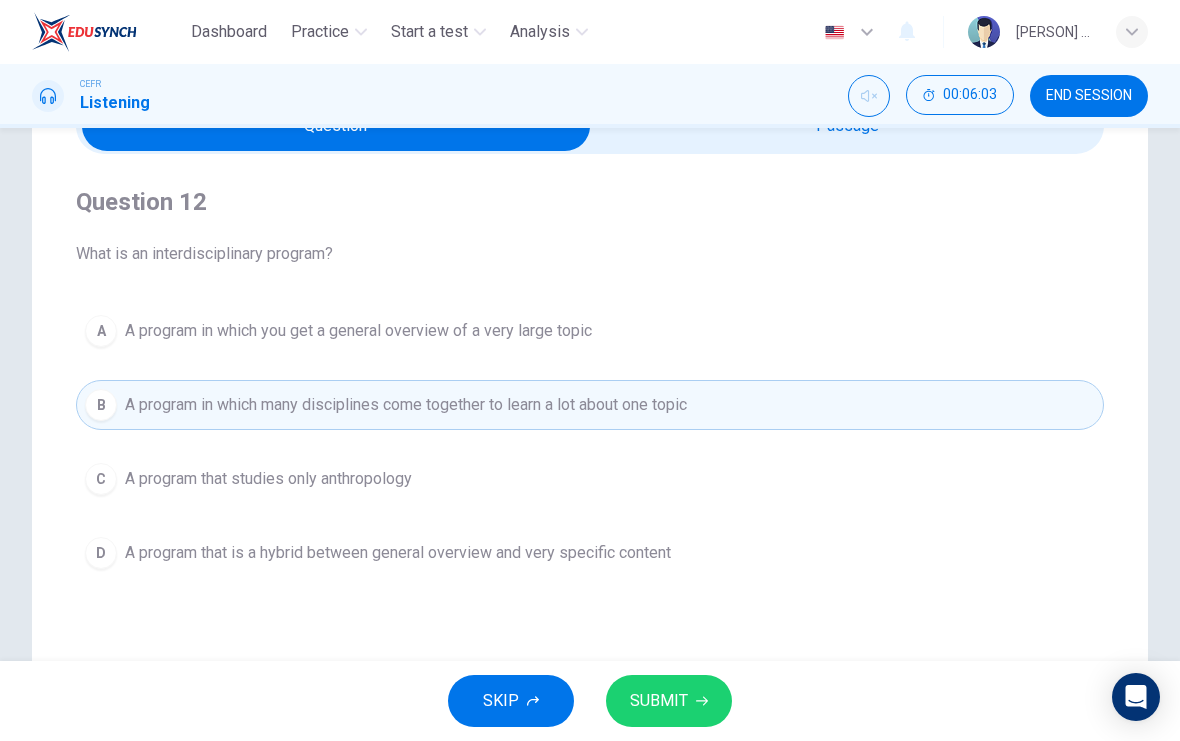 click on "SUBMIT" at bounding box center [669, 701] 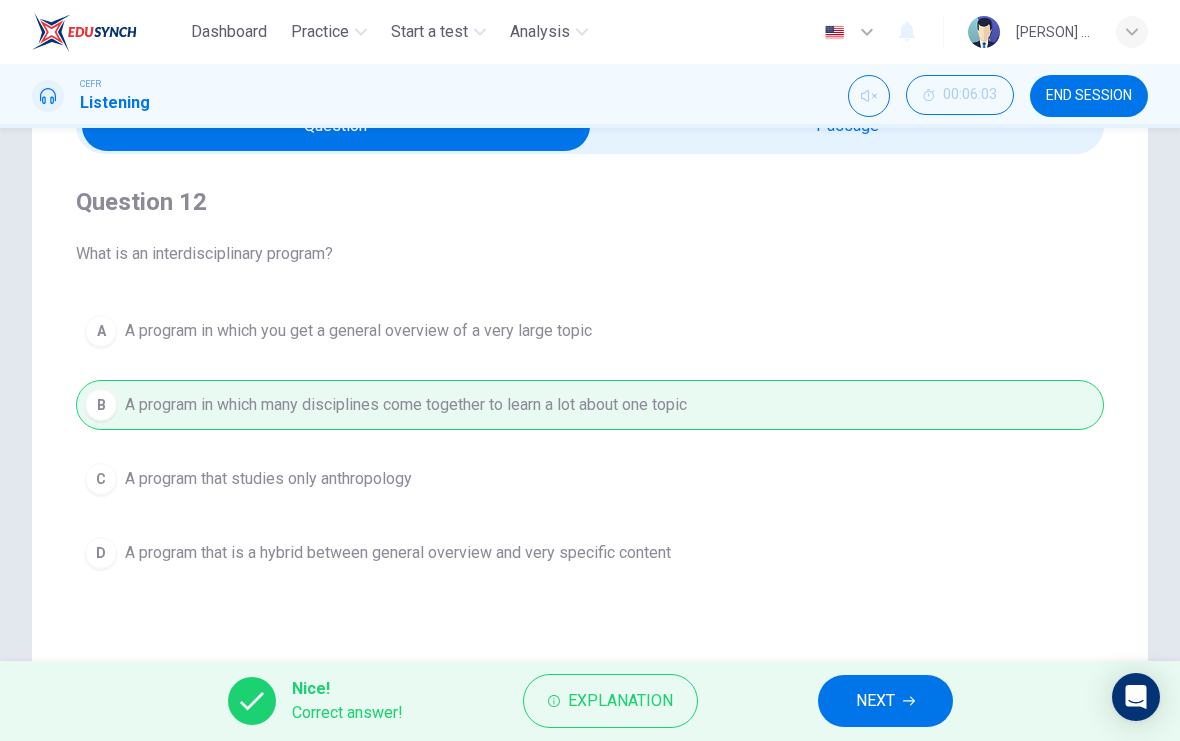 click on "NEXT" at bounding box center [885, 701] 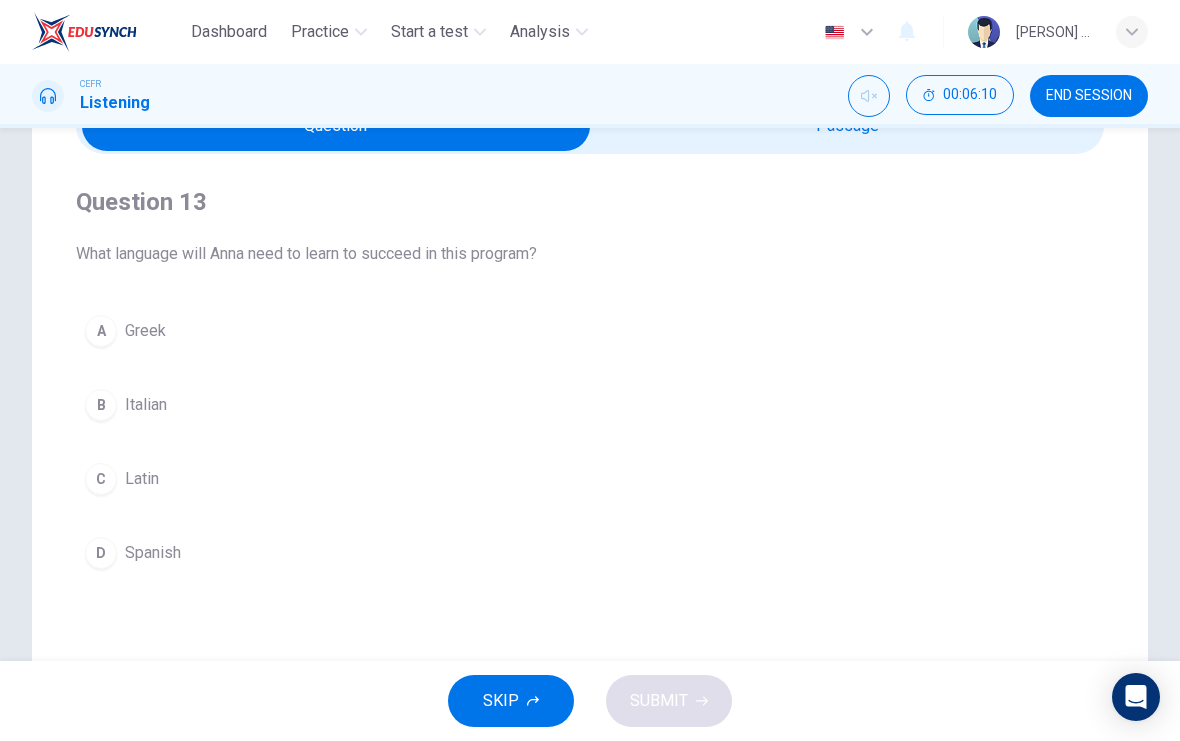 click on "A Greek" at bounding box center [590, 331] 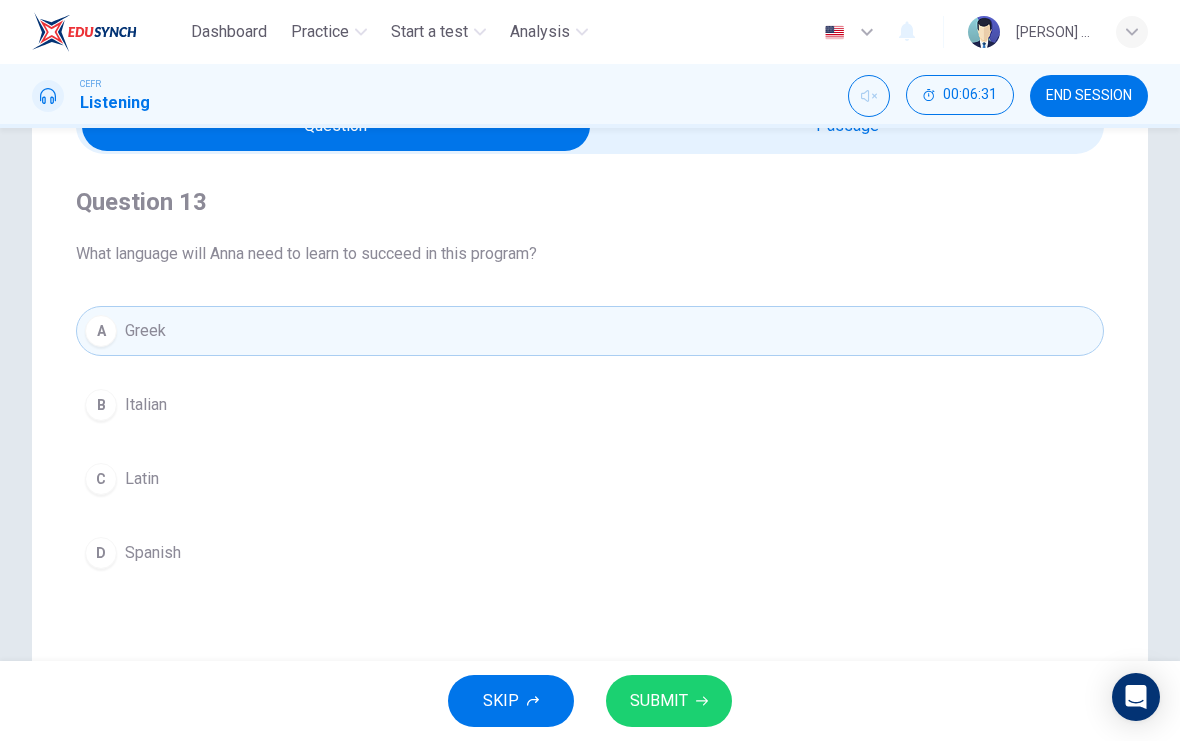 click on "C" at bounding box center (101, 405) 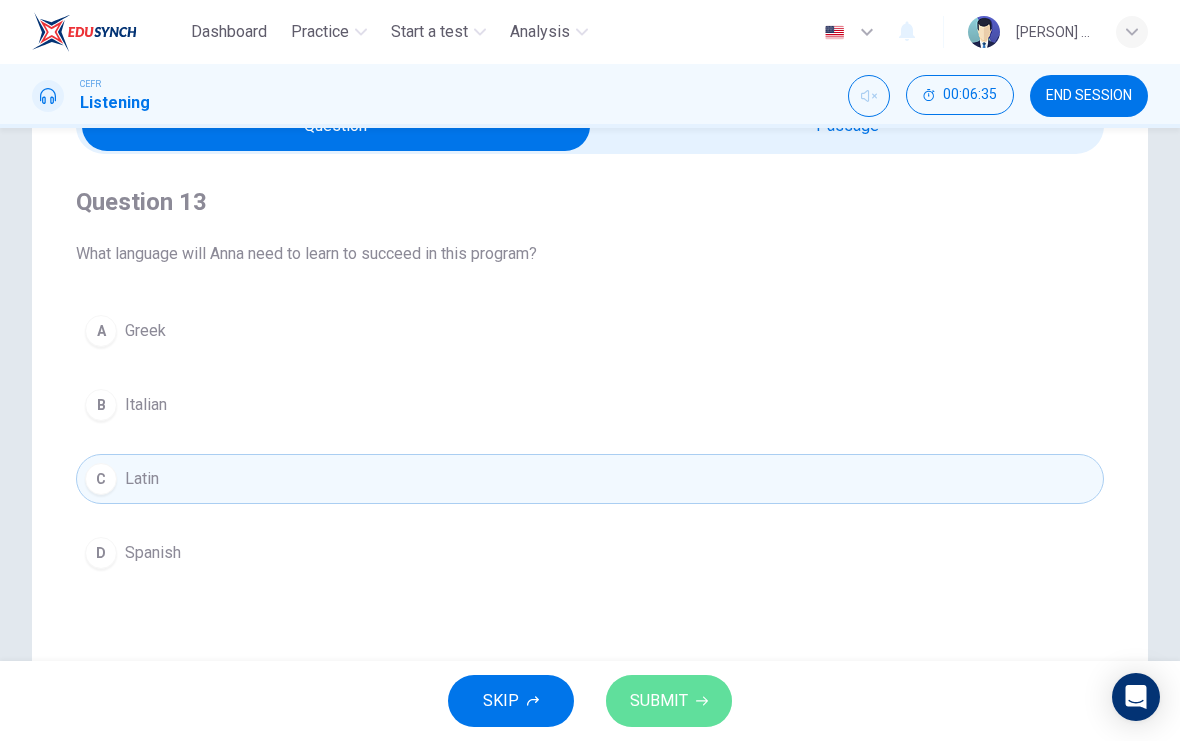 click on "SUBMIT" at bounding box center (659, 701) 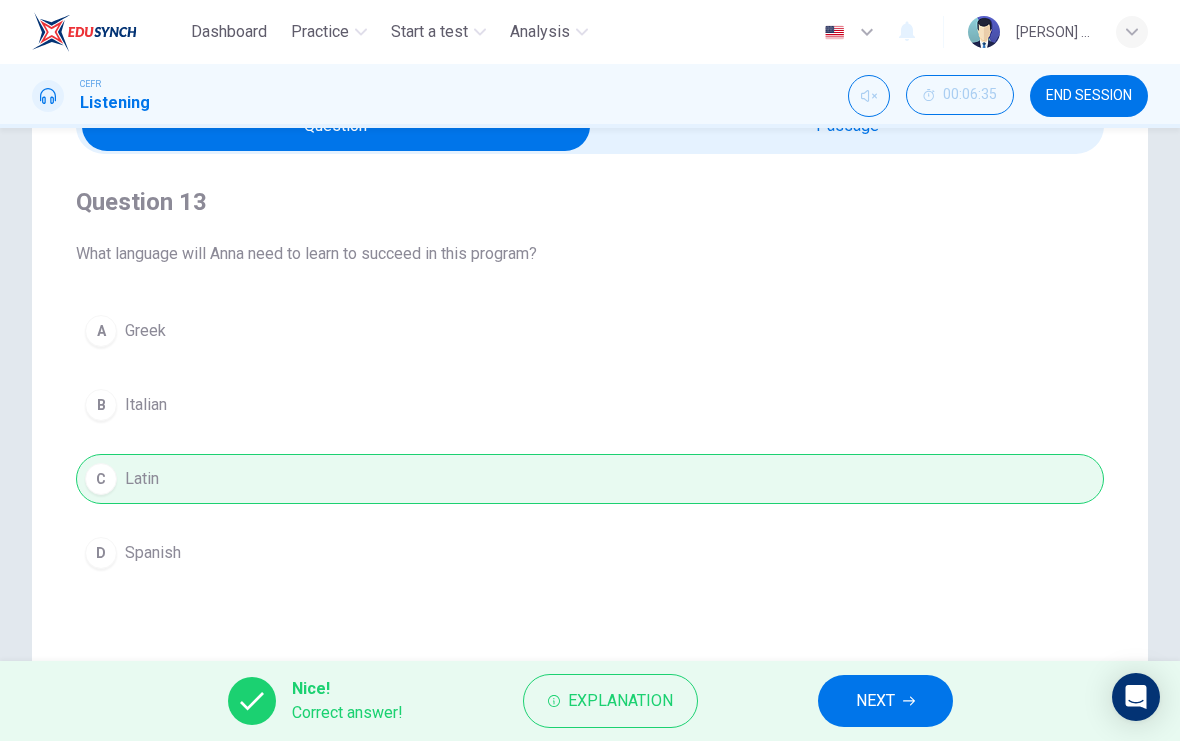 click on "NEXT" at bounding box center [885, 701] 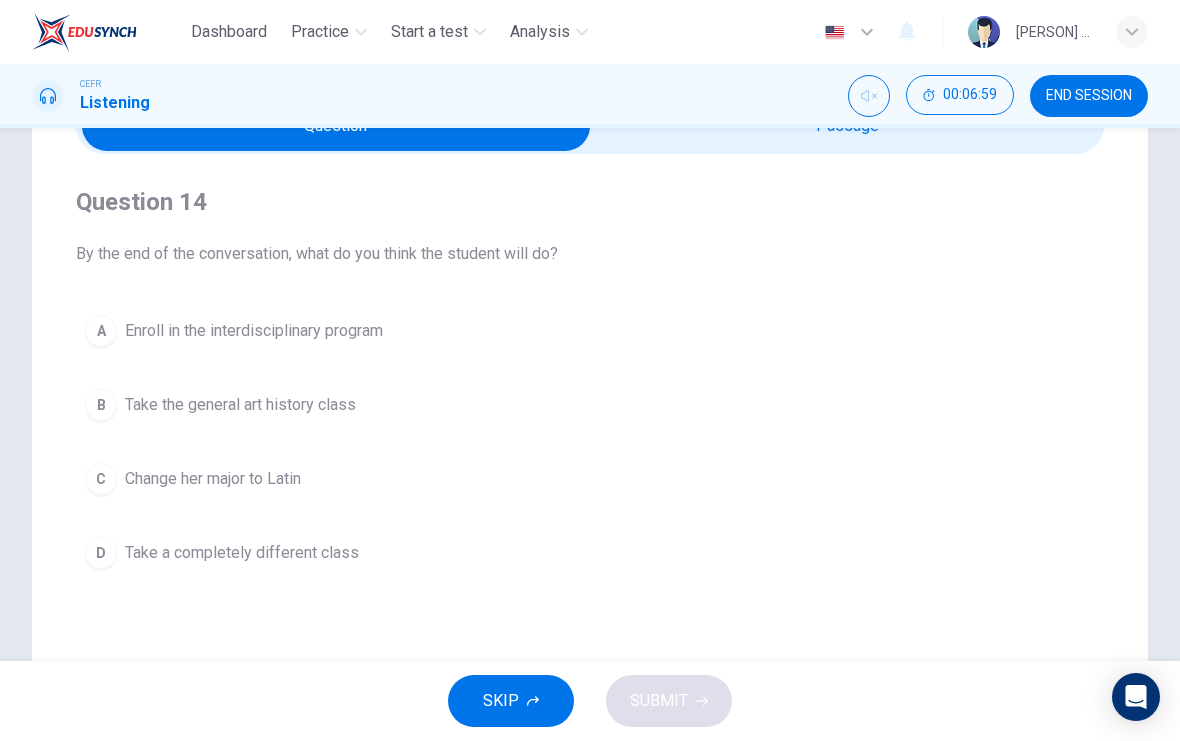 click on "A Enroll in the interdisciplinary program" at bounding box center (590, 331) 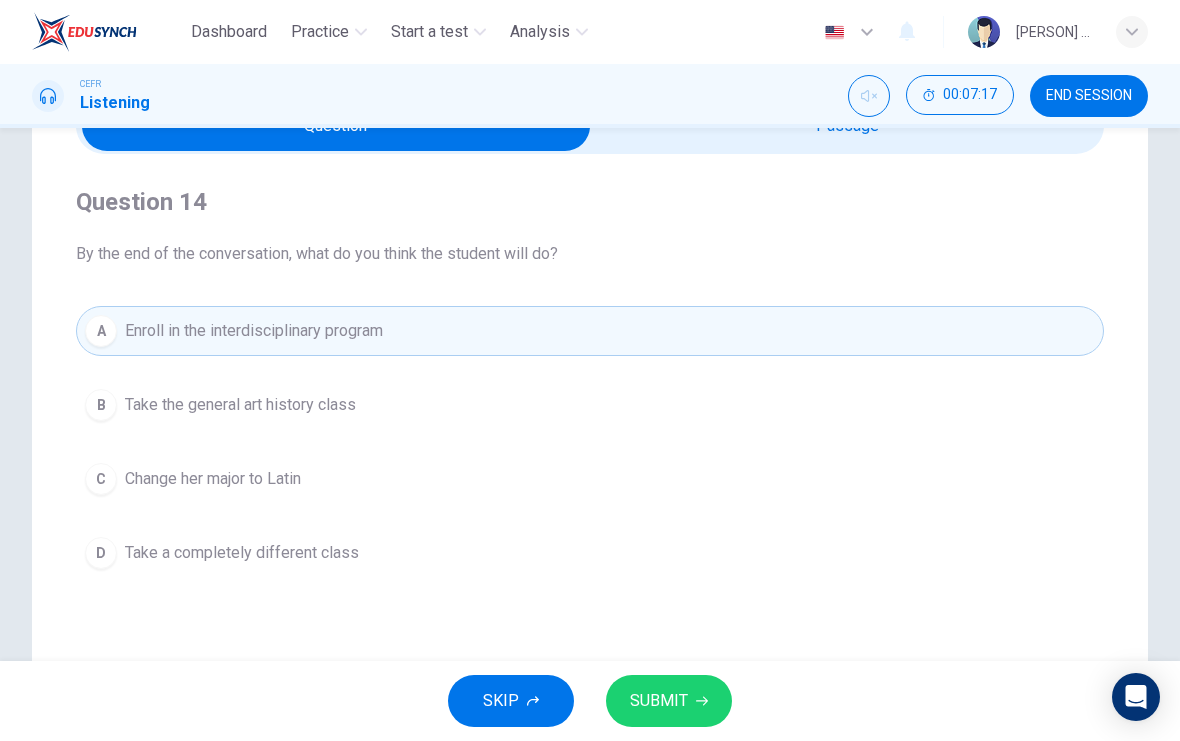 click on "SUBMIT" at bounding box center (669, 701) 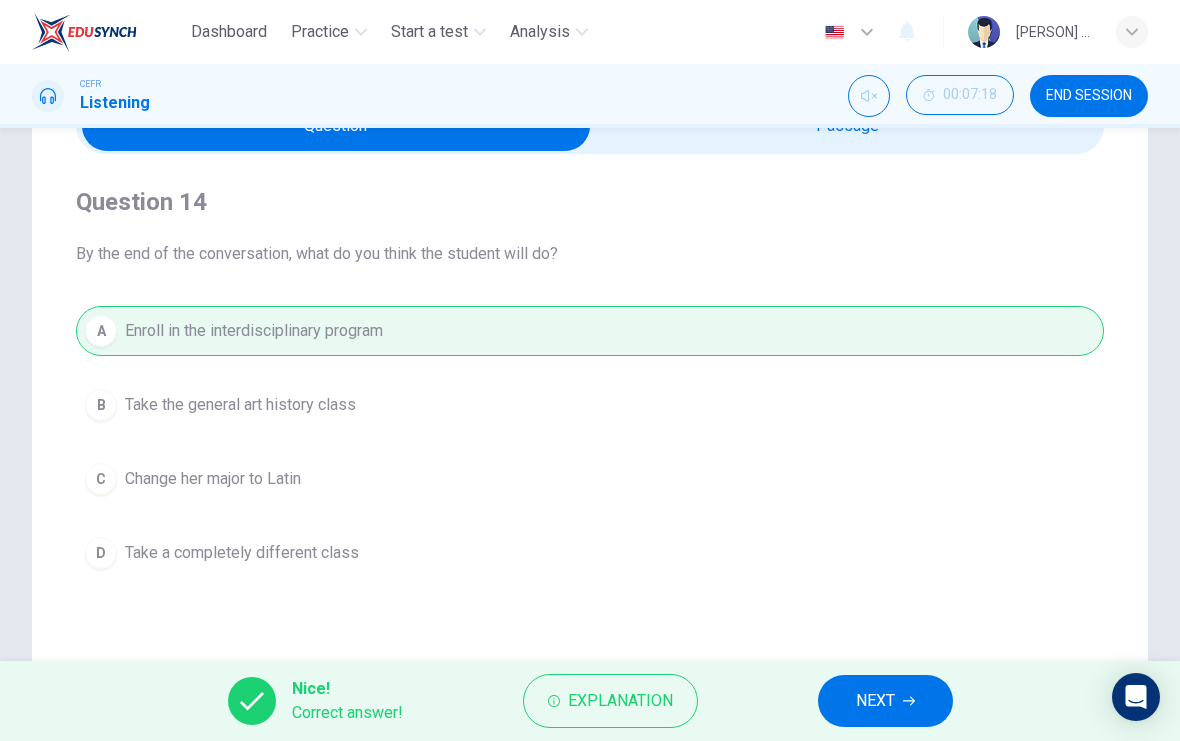 click on "NEXT" at bounding box center [885, 701] 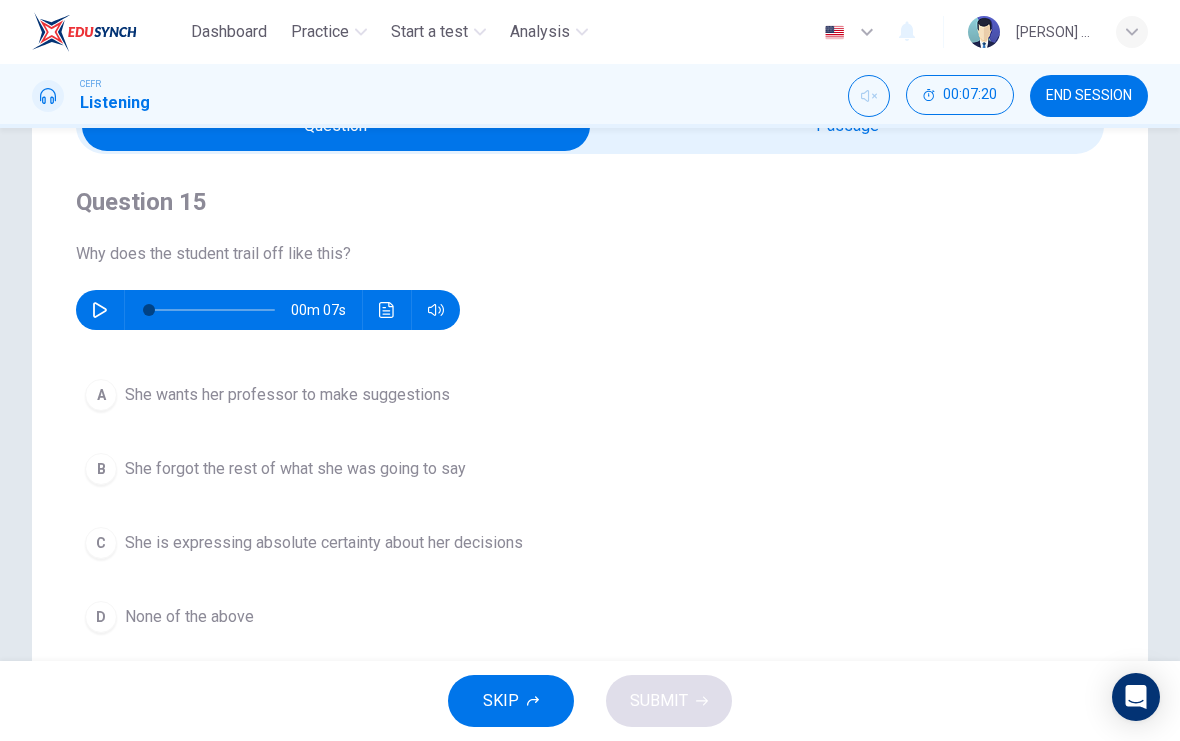 click at bounding box center (100, 310) 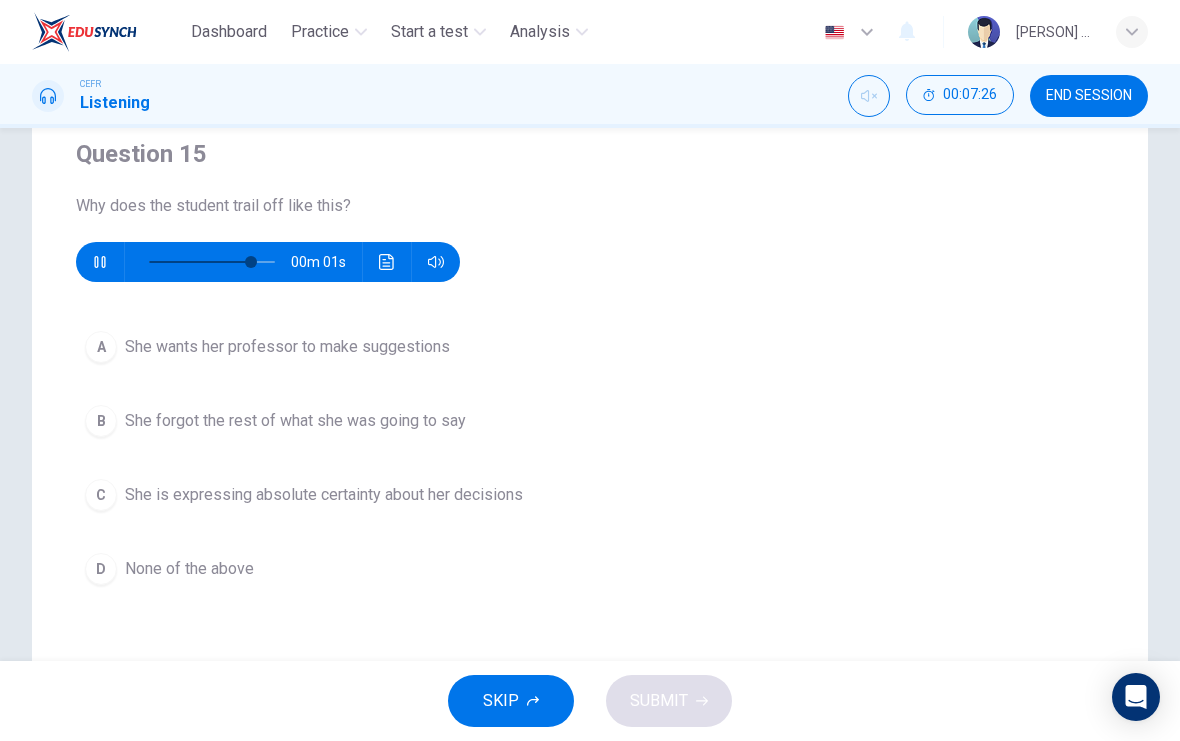 scroll, scrollTop: 177, scrollLeft: 0, axis: vertical 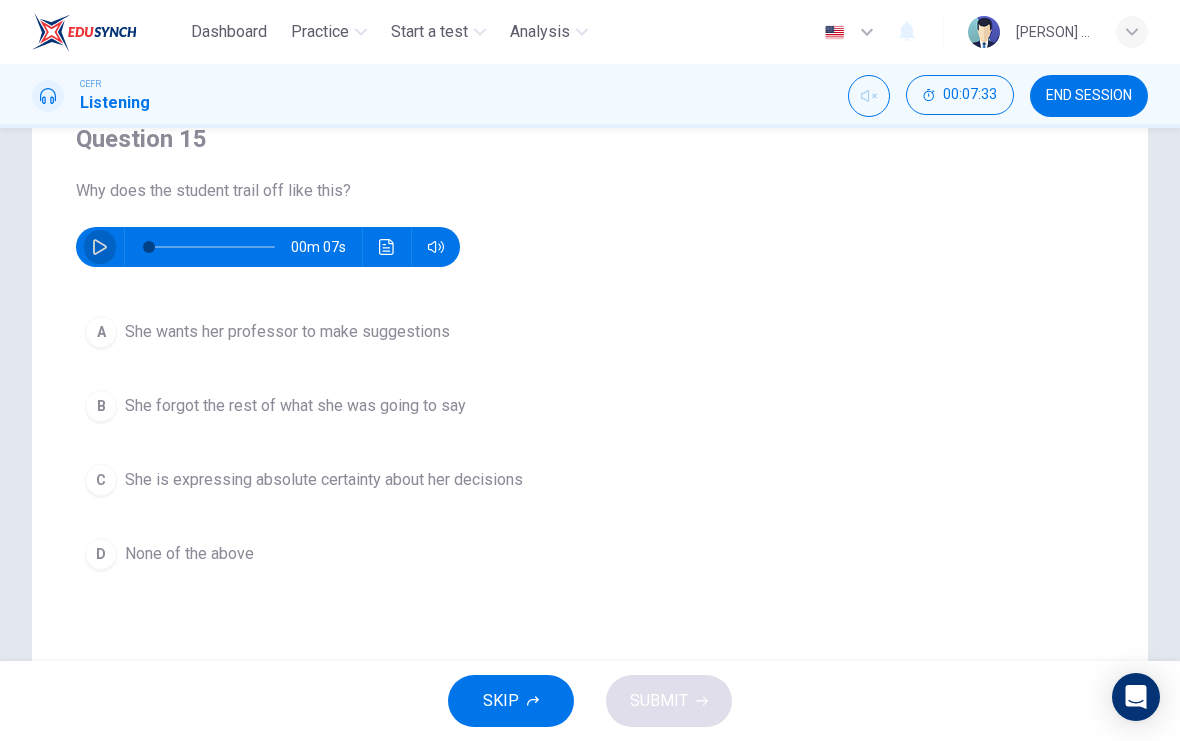 click at bounding box center (100, 247) 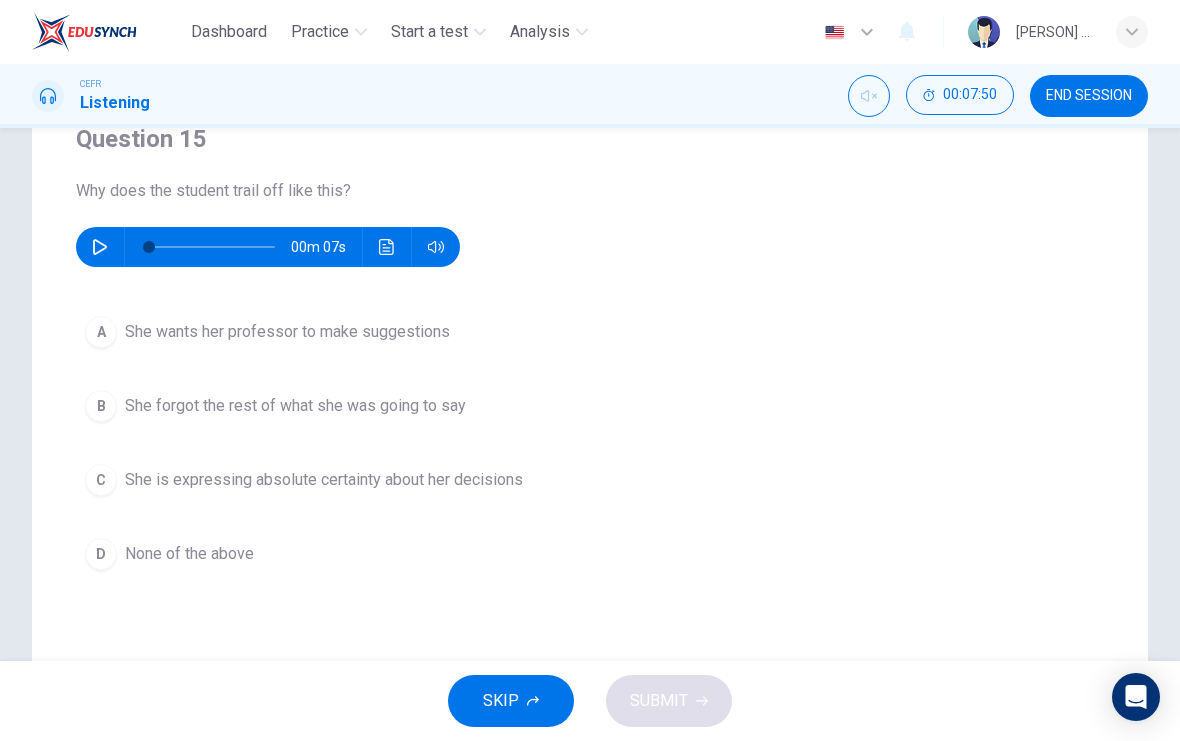 click at bounding box center (100, 247) 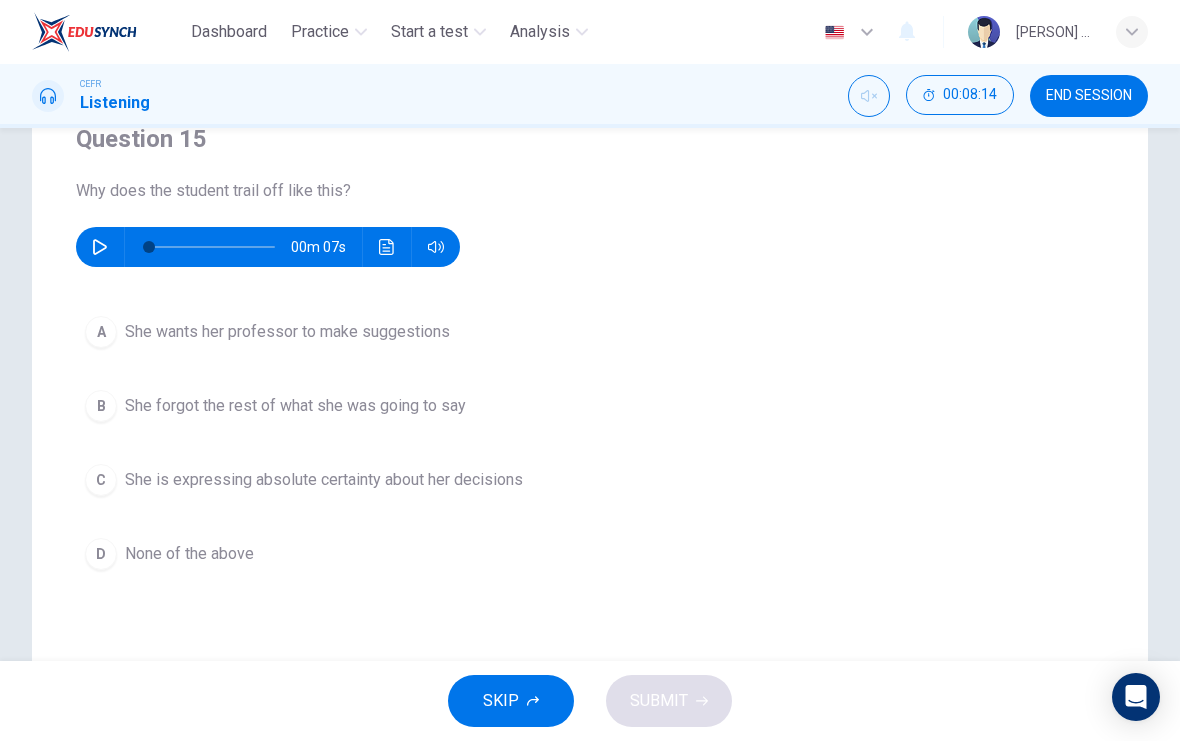 click on "A" at bounding box center (101, 332) 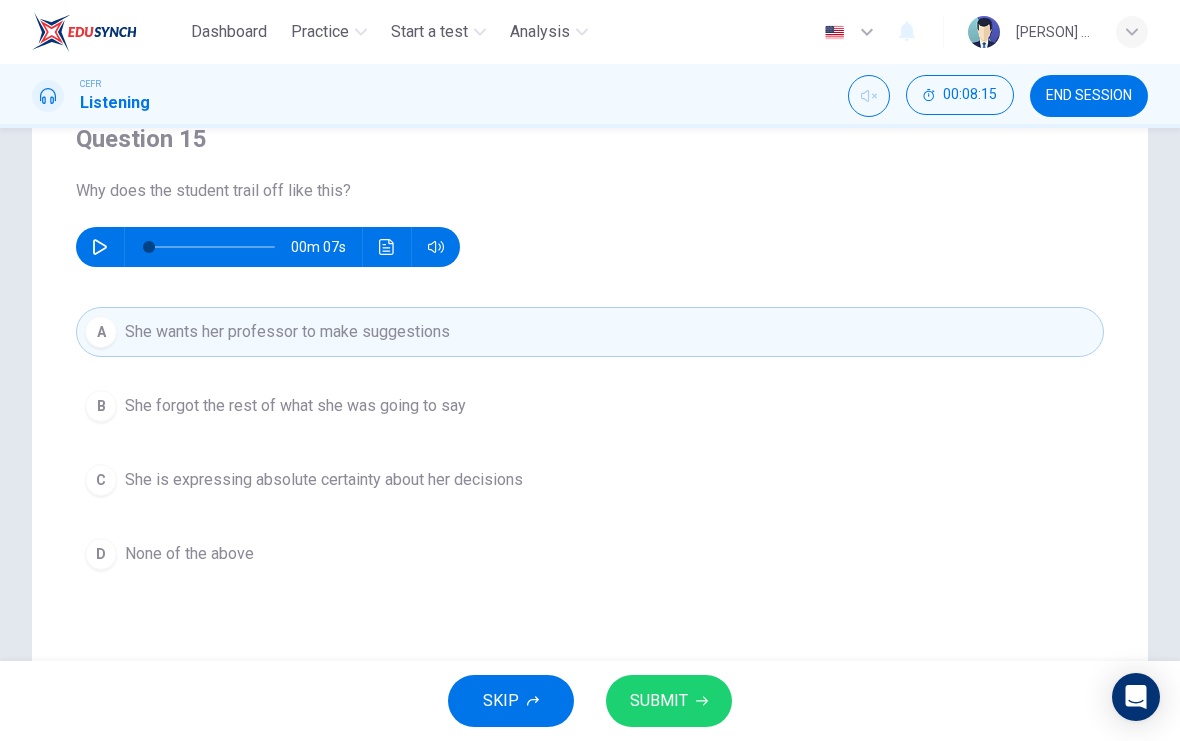 click on "SUBMIT" at bounding box center [659, 701] 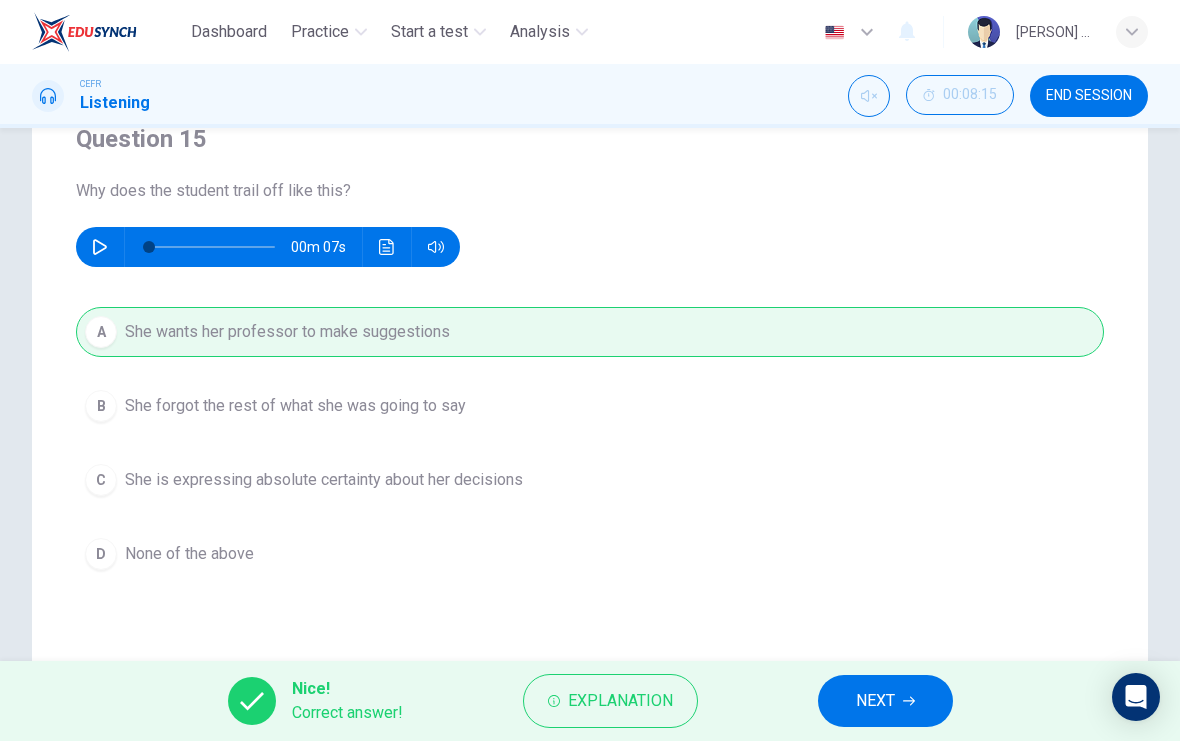 click on "NEXT" at bounding box center (885, 701) 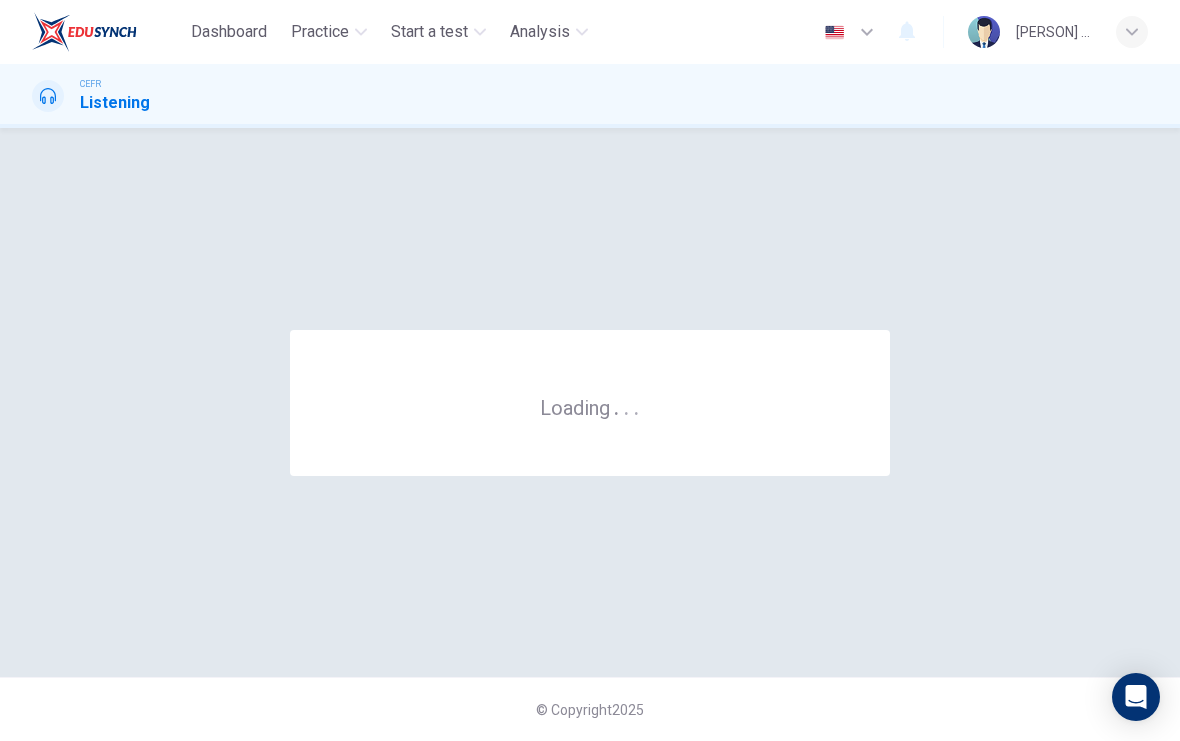 scroll, scrollTop: 0, scrollLeft: 0, axis: both 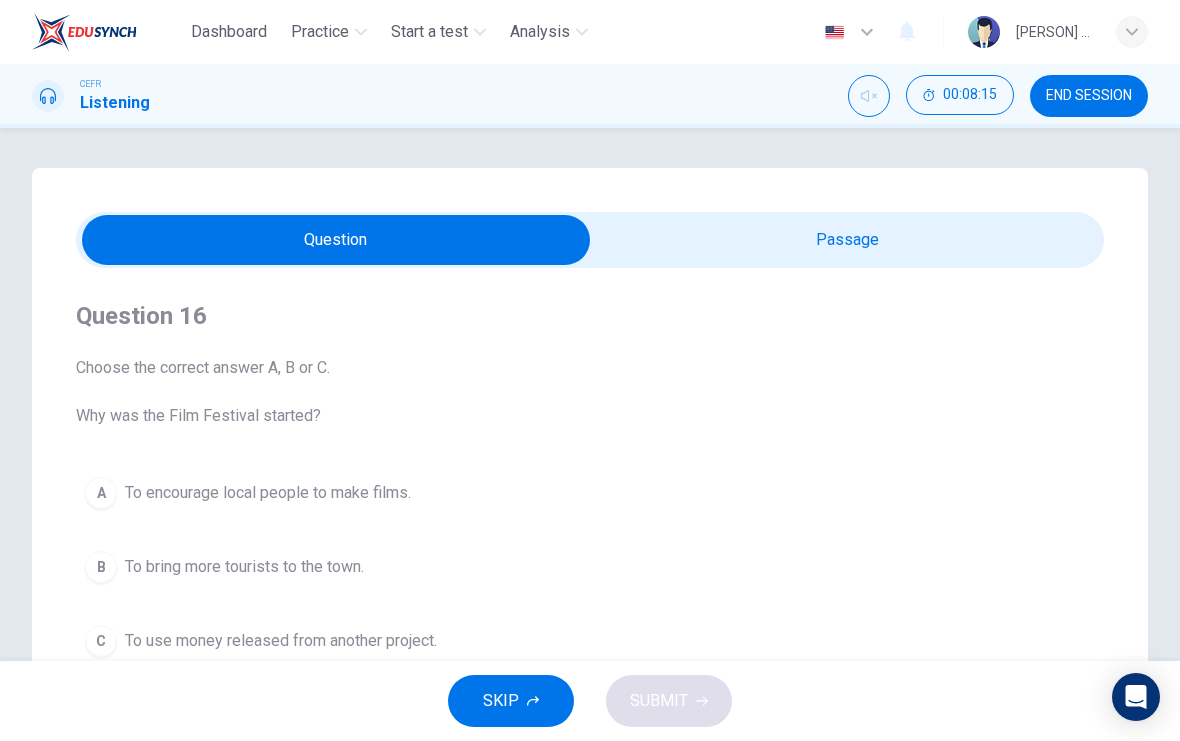 click at bounding box center [336, 240] 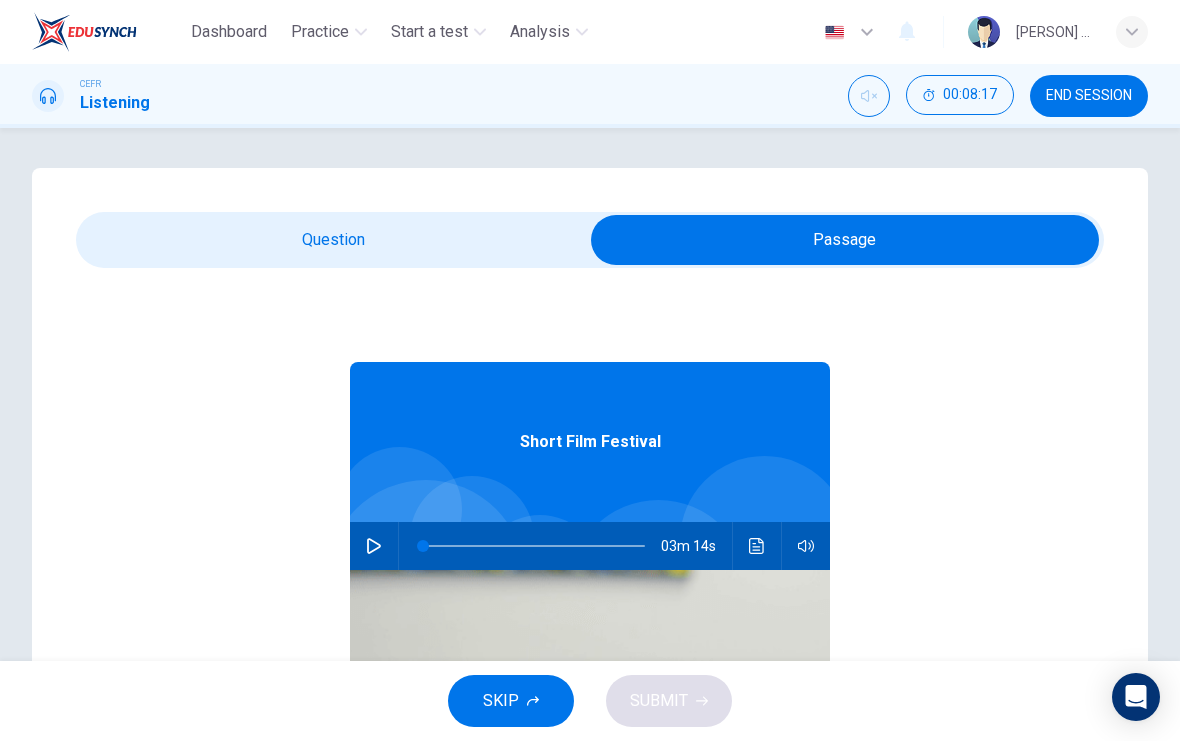 click at bounding box center [374, 546] 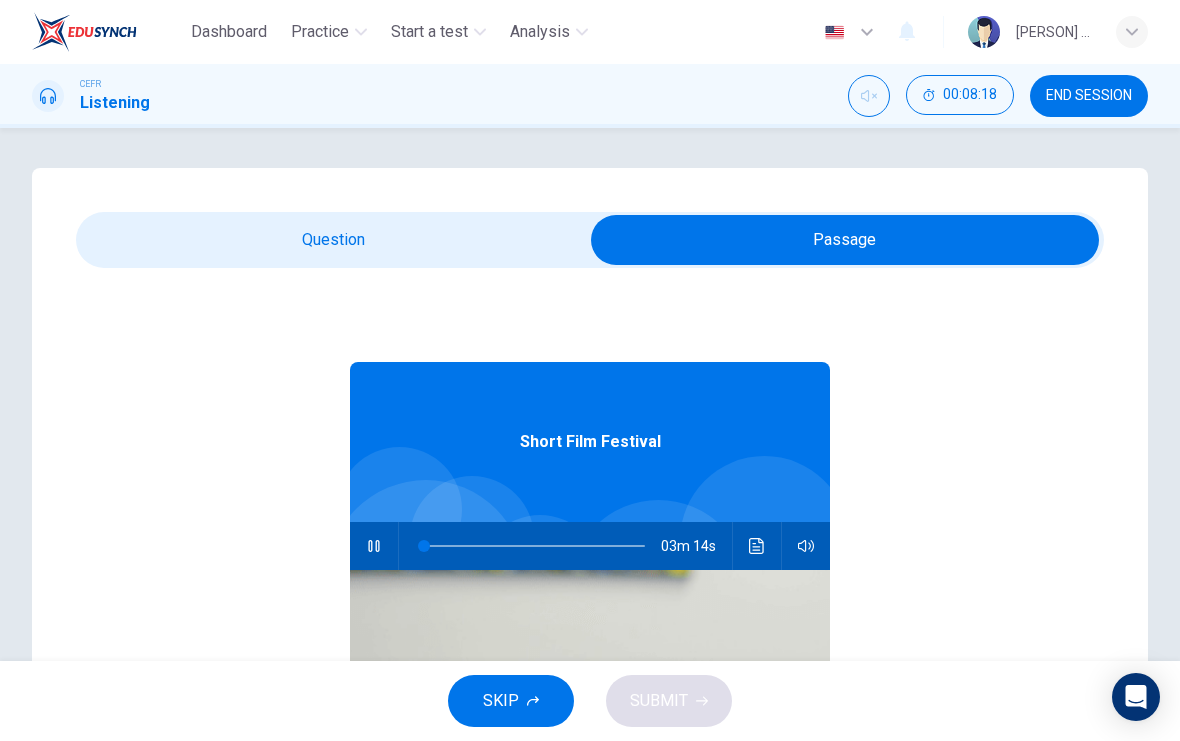 click at bounding box center [845, 240] 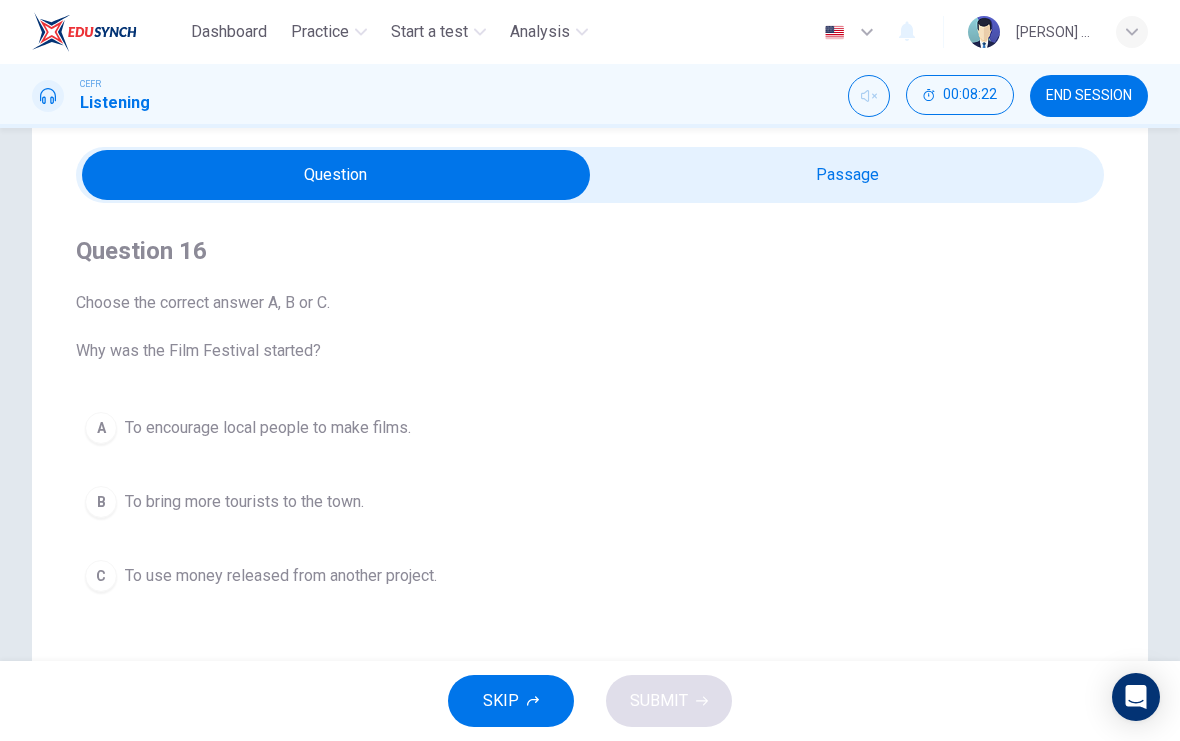 scroll, scrollTop: 97, scrollLeft: 0, axis: vertical 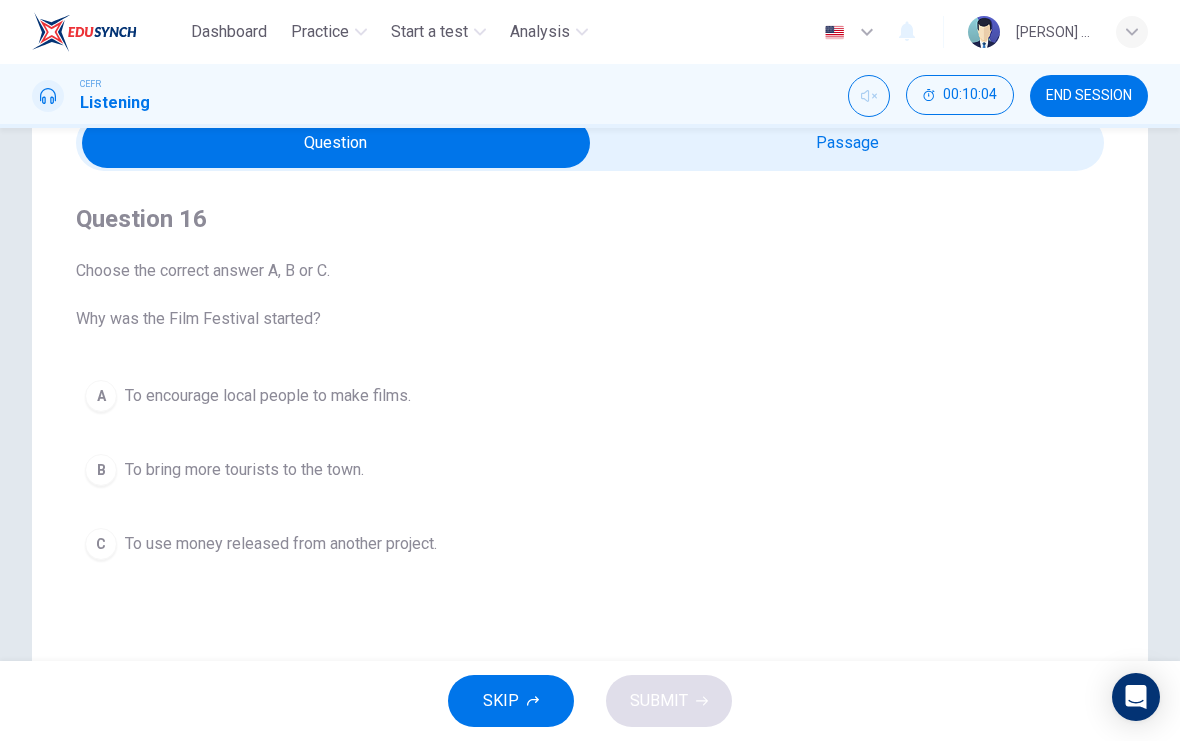 click at bounding box center (336, 143) 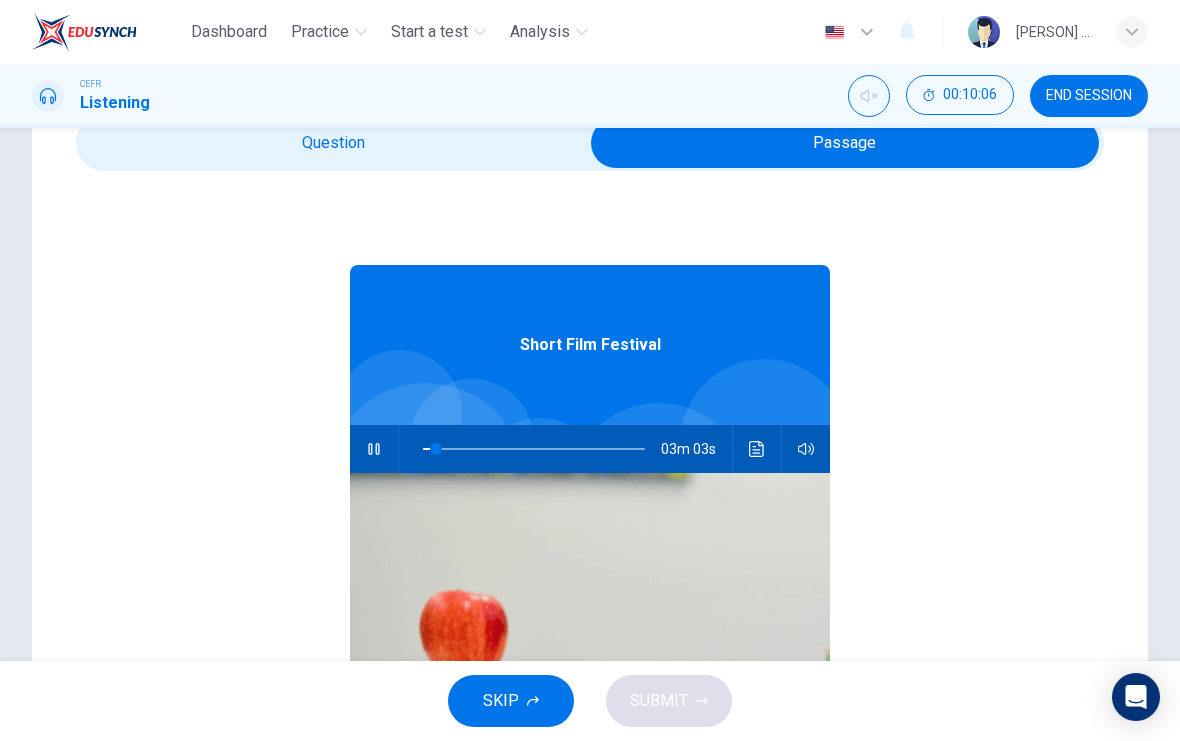 click at bounding box center [436, 449] 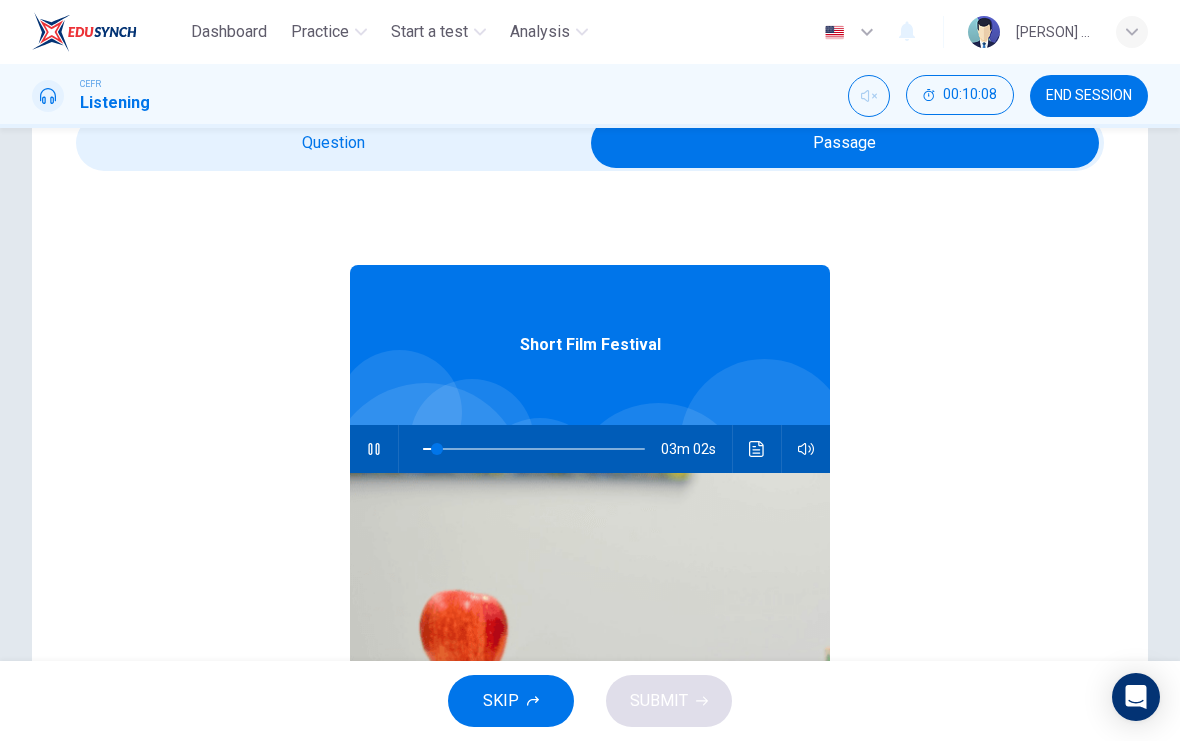 click at bounding box center [845, 143] 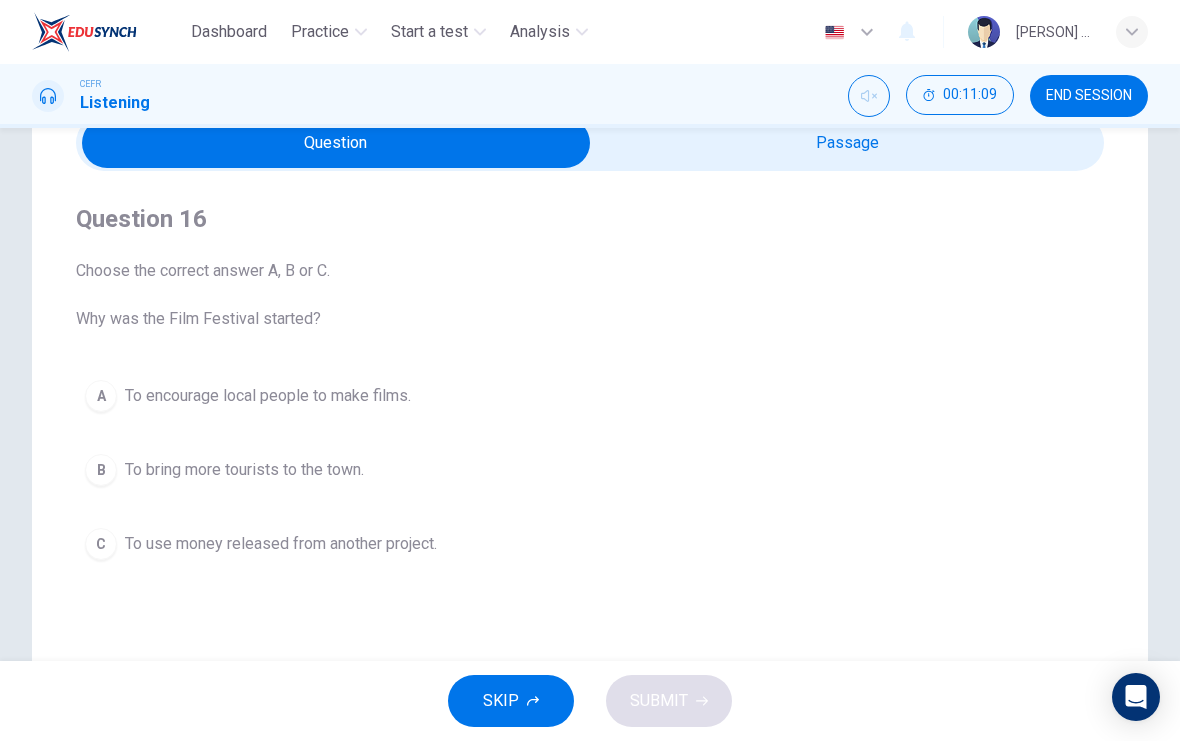 click at bounding box center (336, 143) 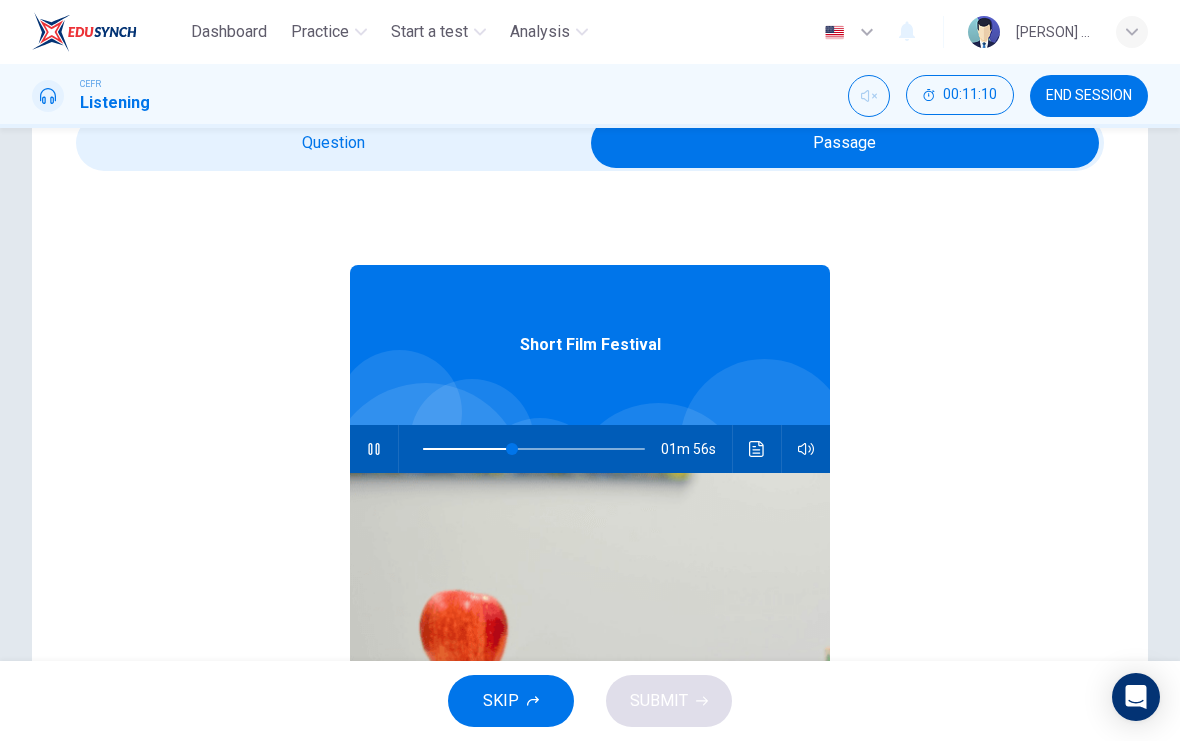 click at bounding box center (512, 449) 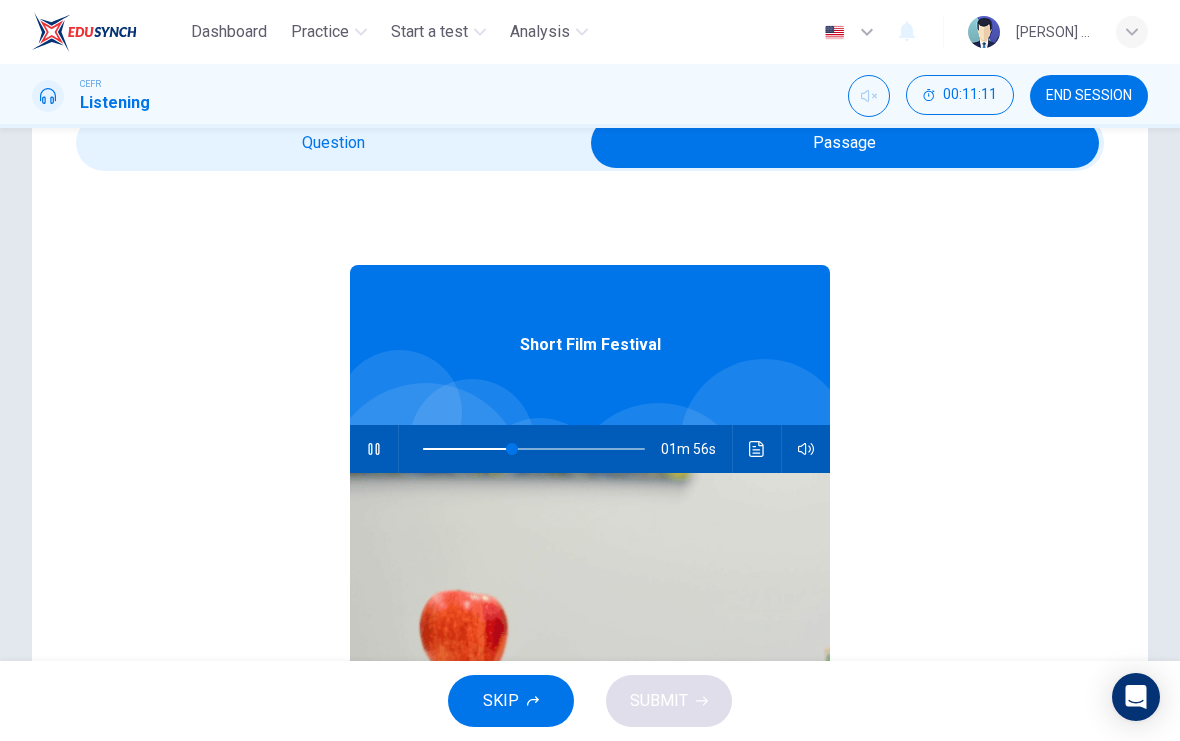 click at bounding box center [757, 449] 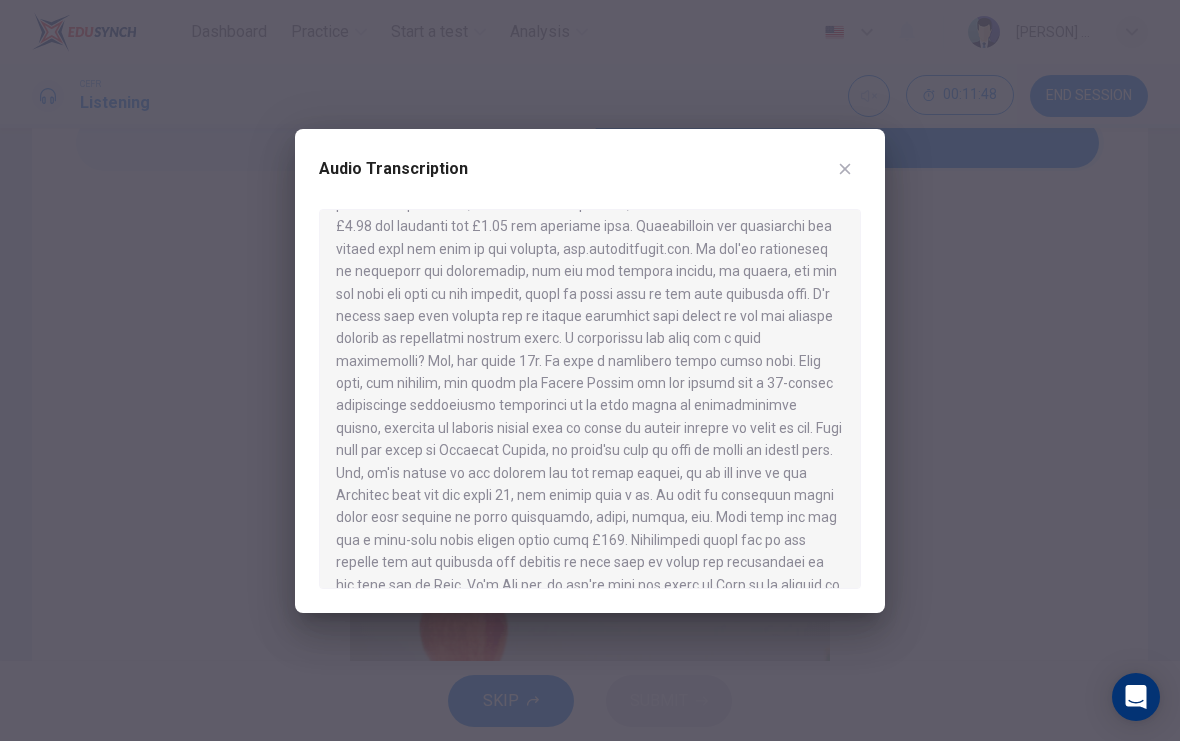 scroll, scrollTop: 347, scrollLeft: 0, axis: vertical 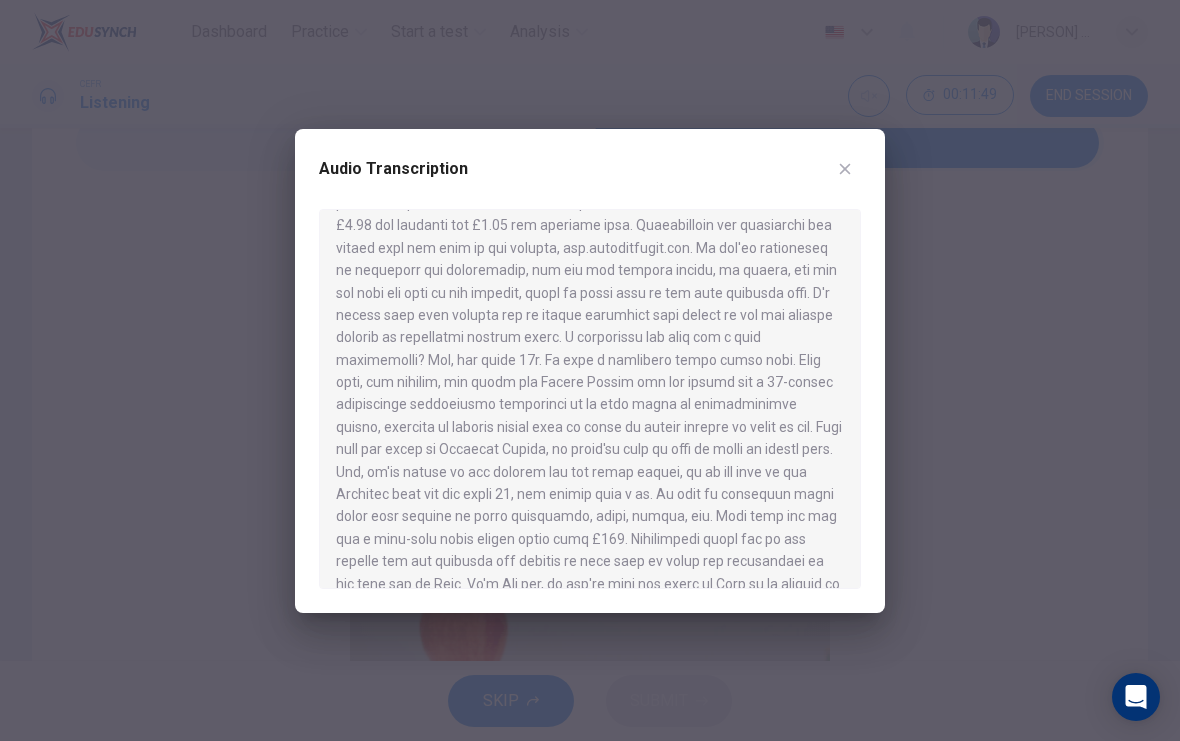 click at bounding box center [845, 169] 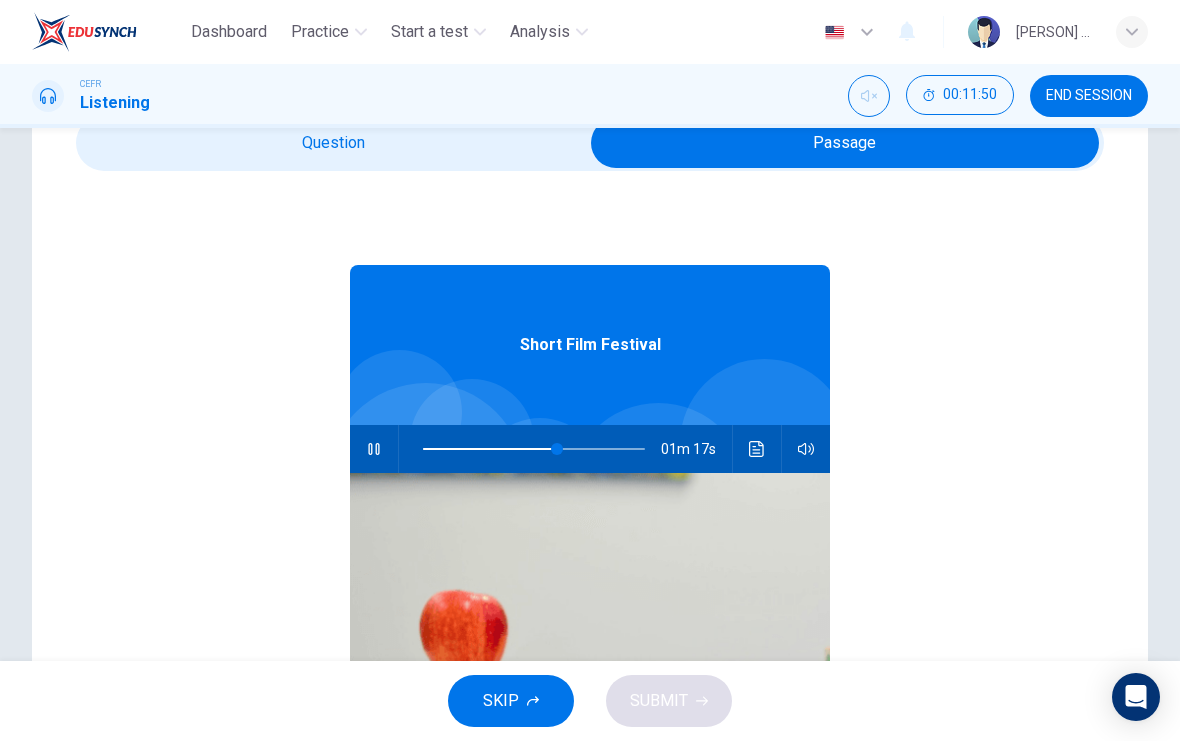 click at bounding box center (845, 143) 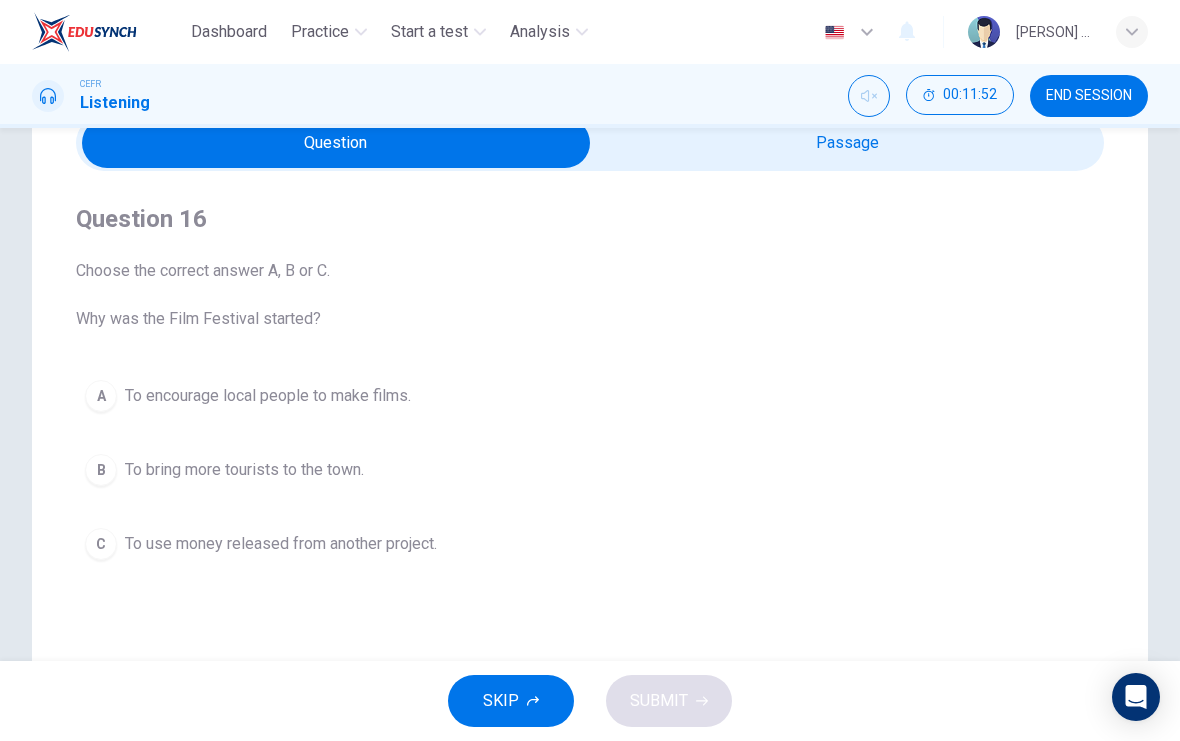 click at bounding box center [336, 143] 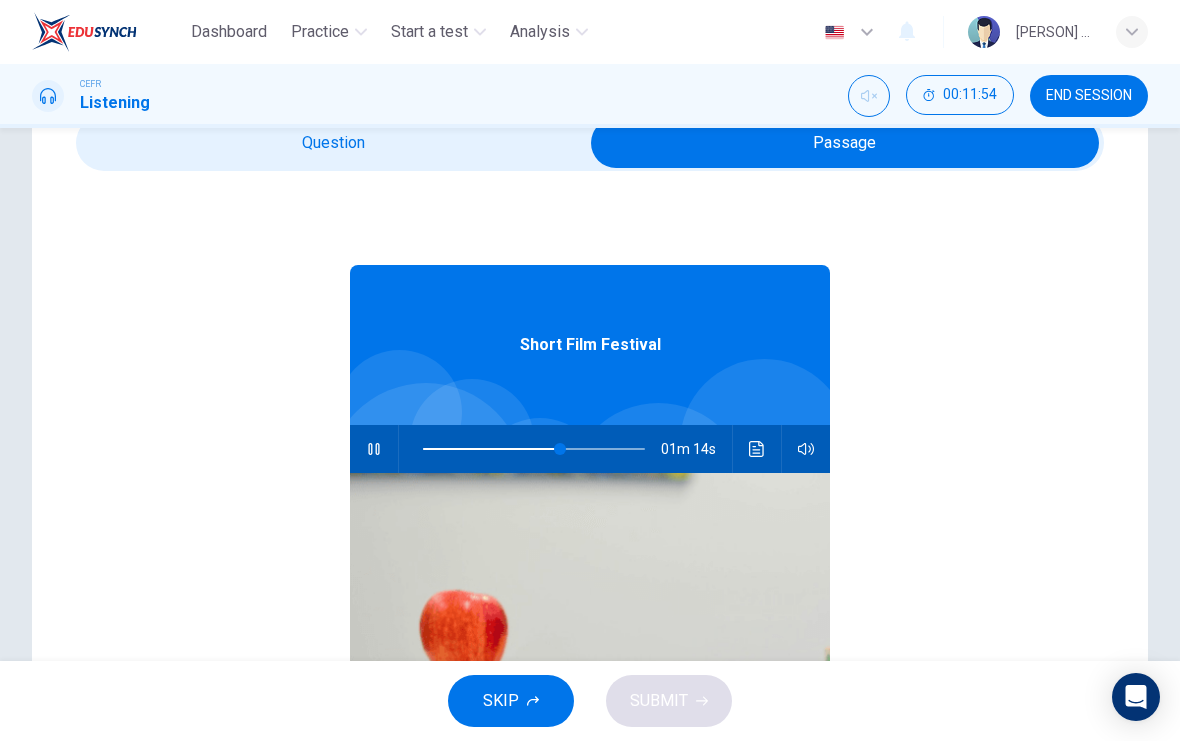 click at bounding box center [756, 449] 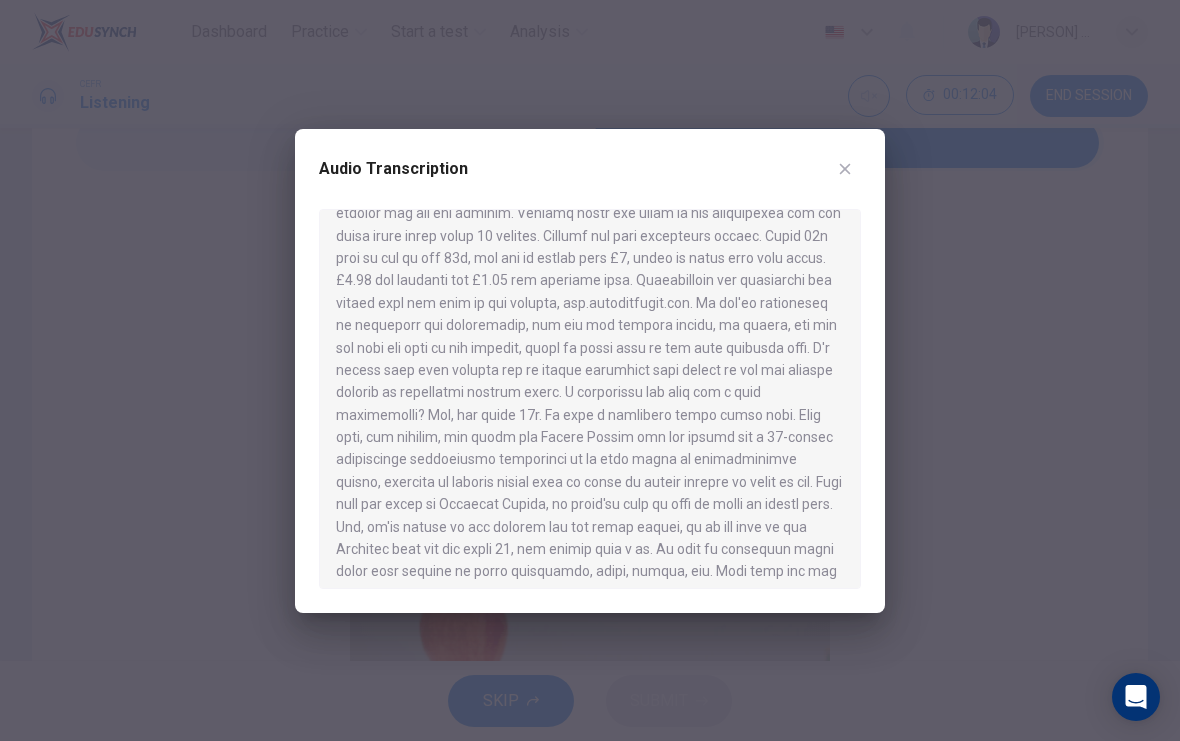scroll, scrollTop: 280, scrollLeft: 0, axis: vertical 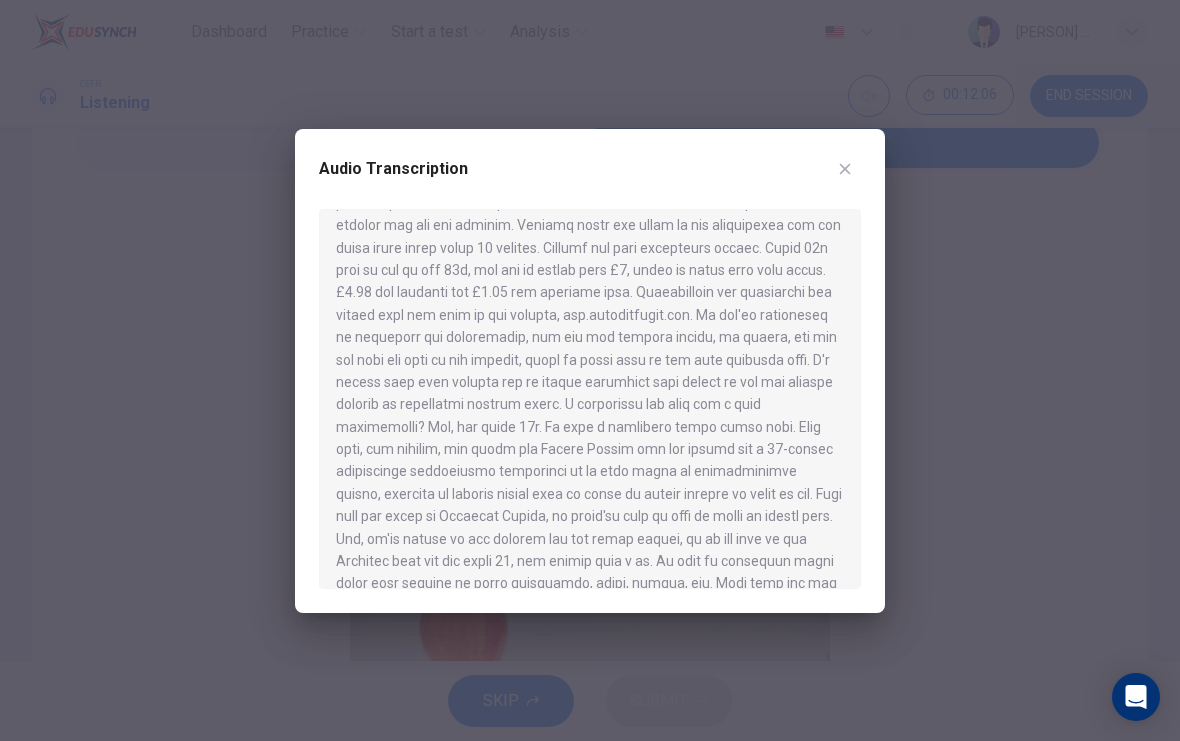 click at bounding box center (845, 169) 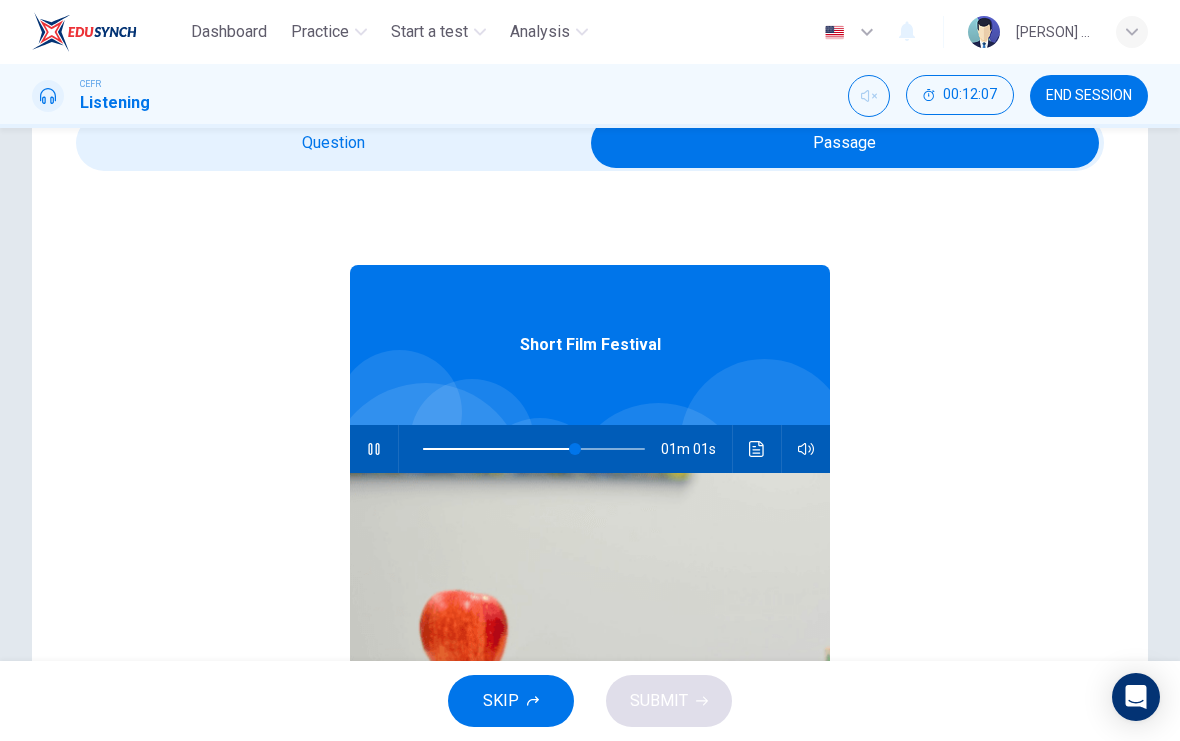 click at bounding box center (845, 143) 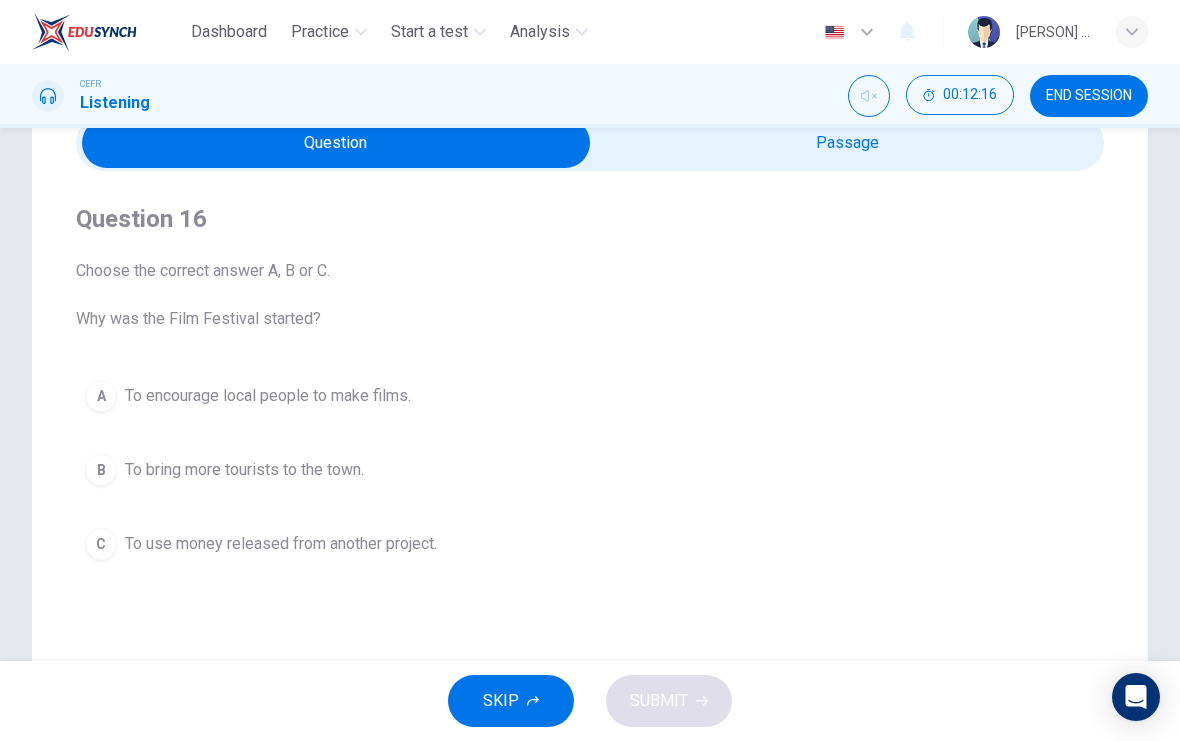click on "A" at bounding box center [101, 396] 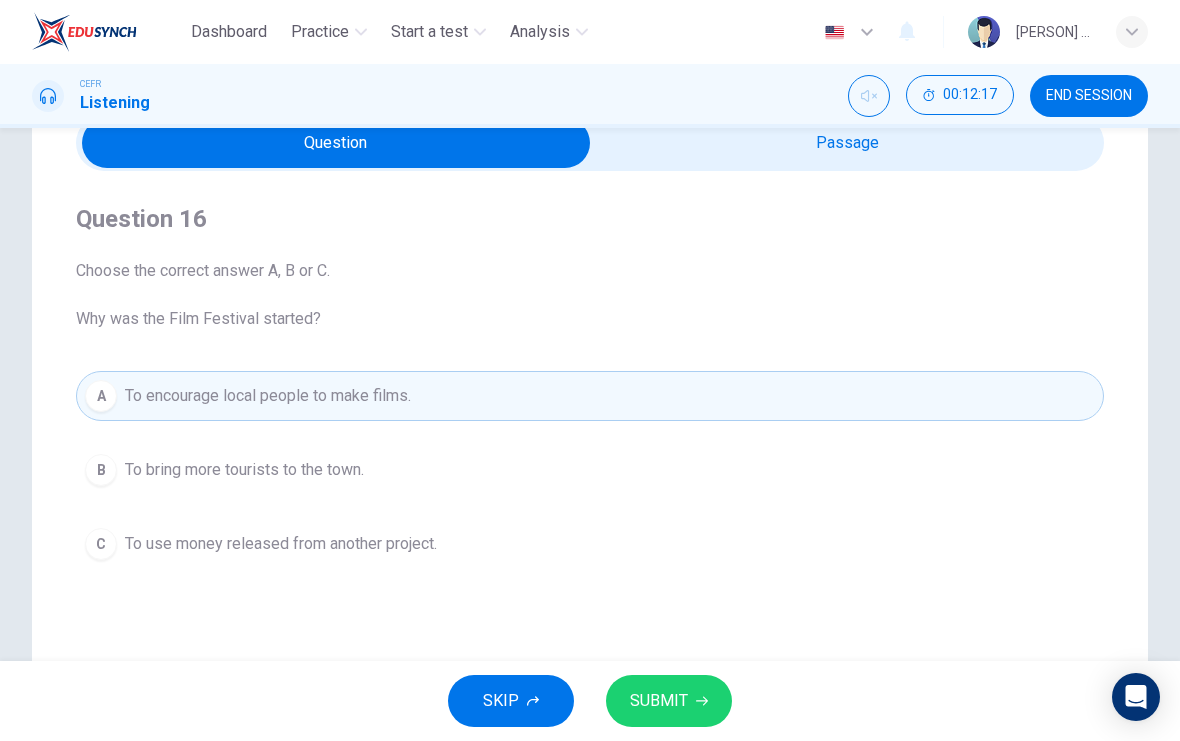 click on "SUBMIT" at bounding box center [659, 701] 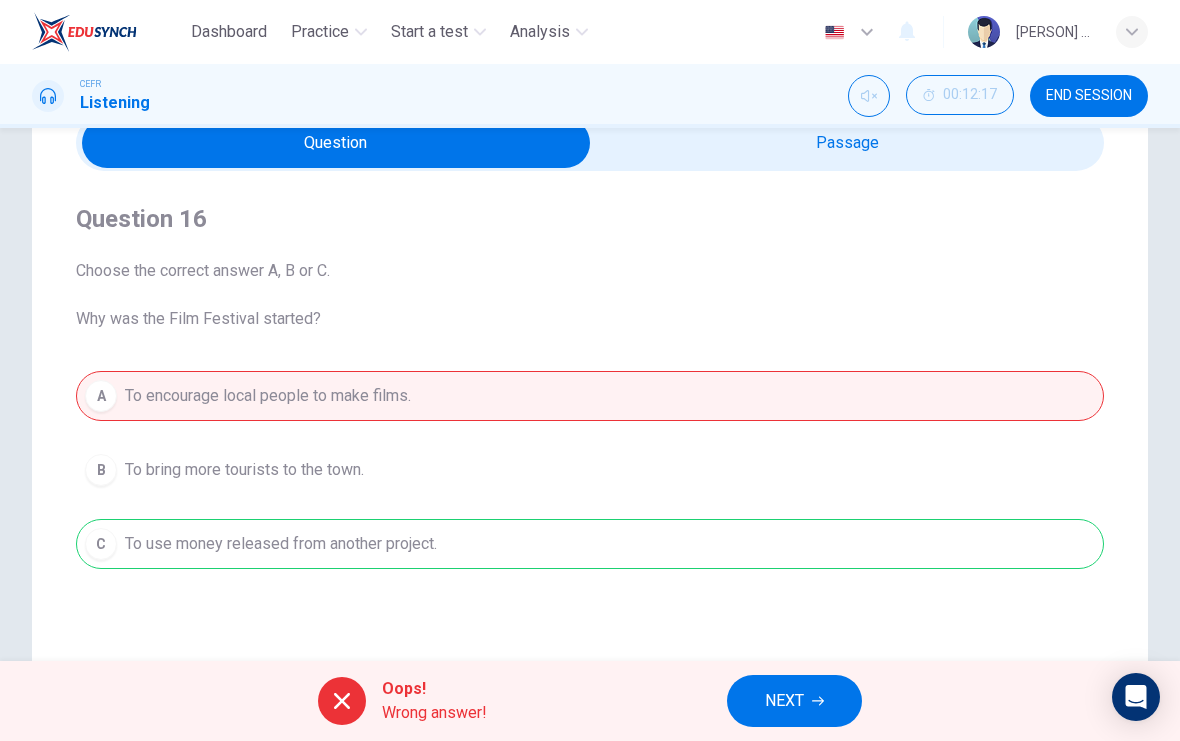 click on "NEXT" at bounding box center (794, 701) 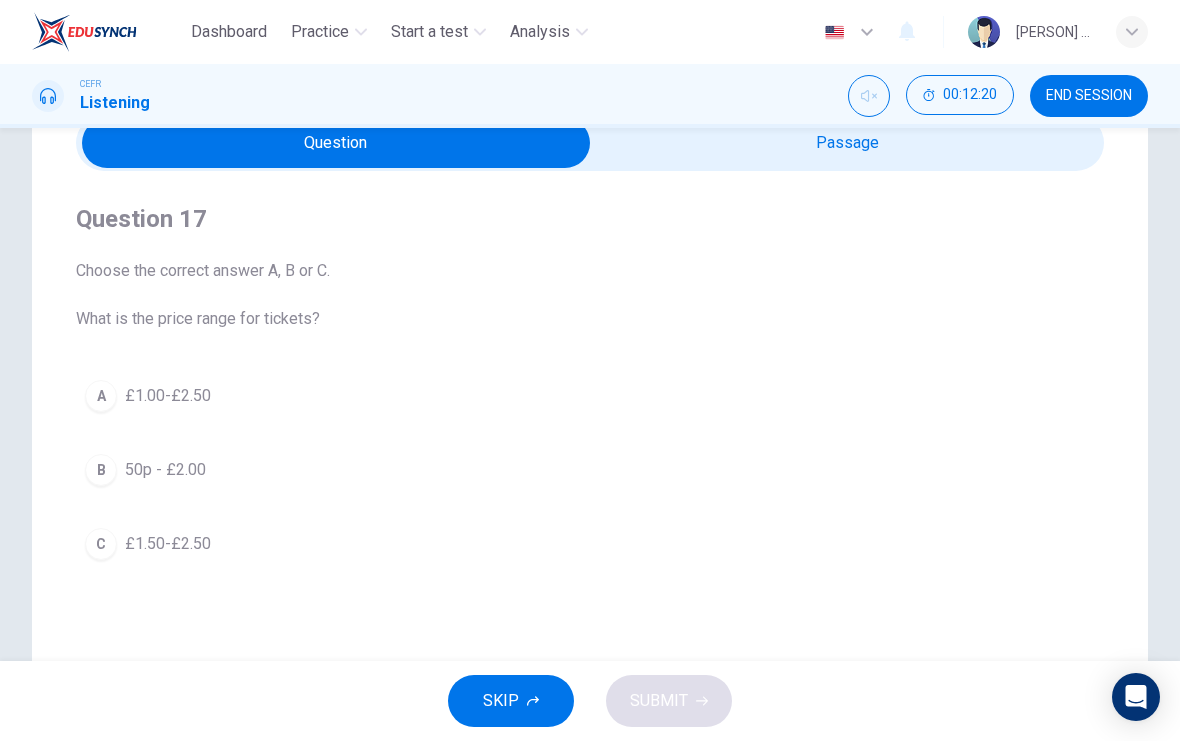 click on "A" at bounding box center [101, 396] 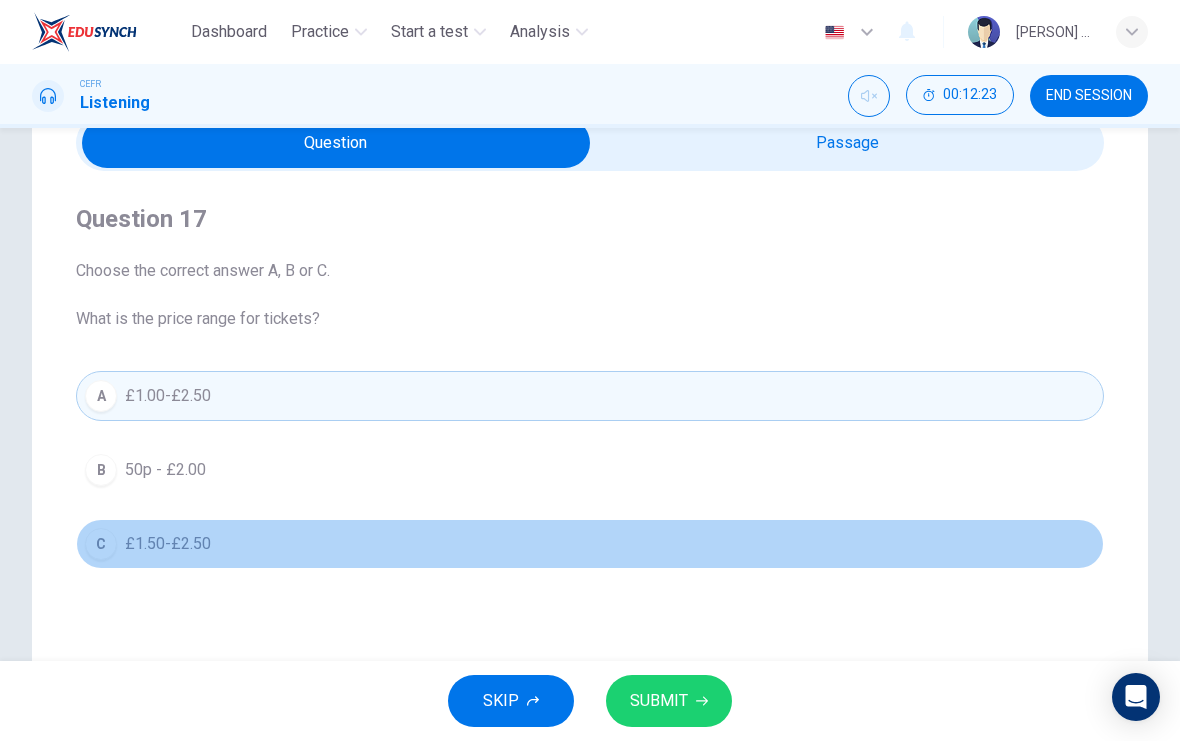 click on "C" at bounding box center (101, 470) 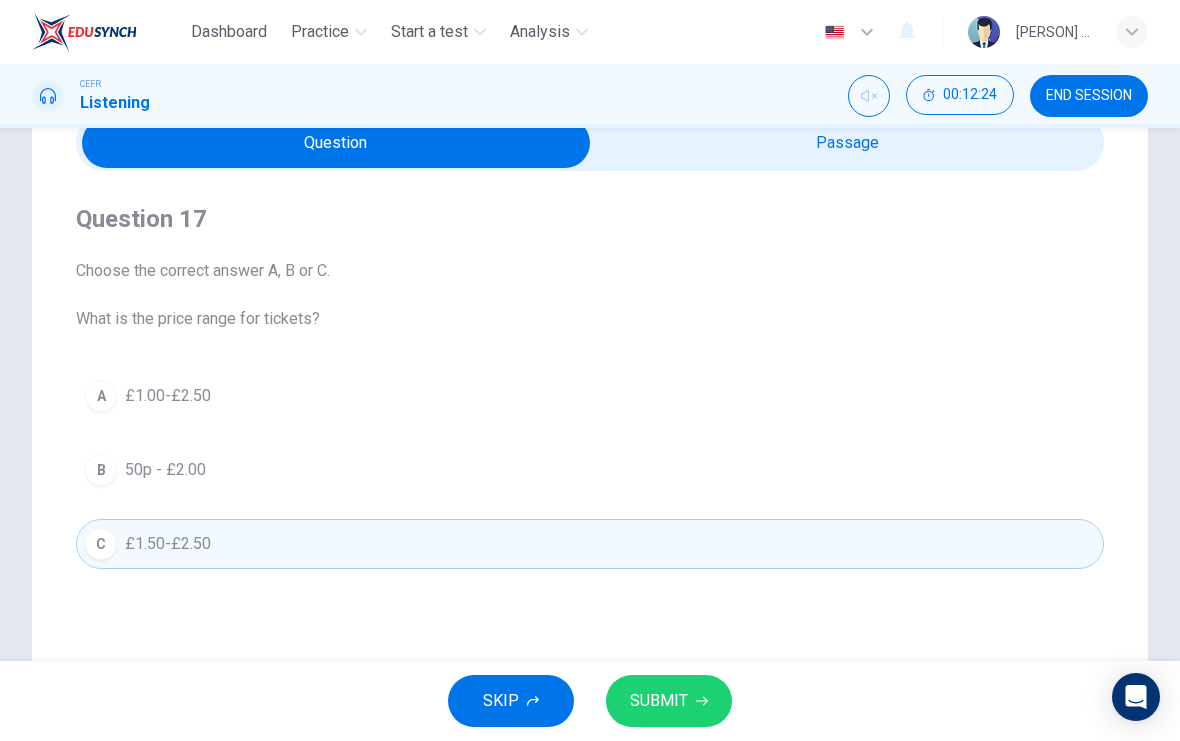 click on "SUBMIT" at bounding box center (669, 701) 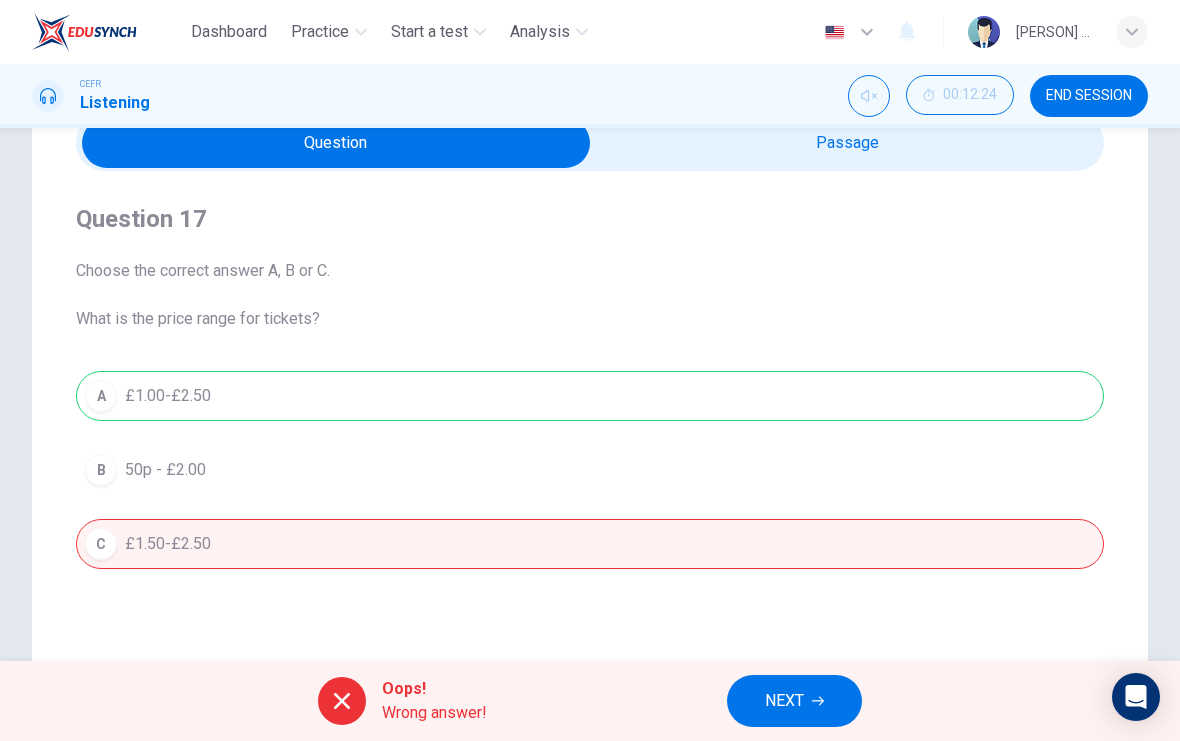 click on "NEXT" at bounding box center (794, 701) 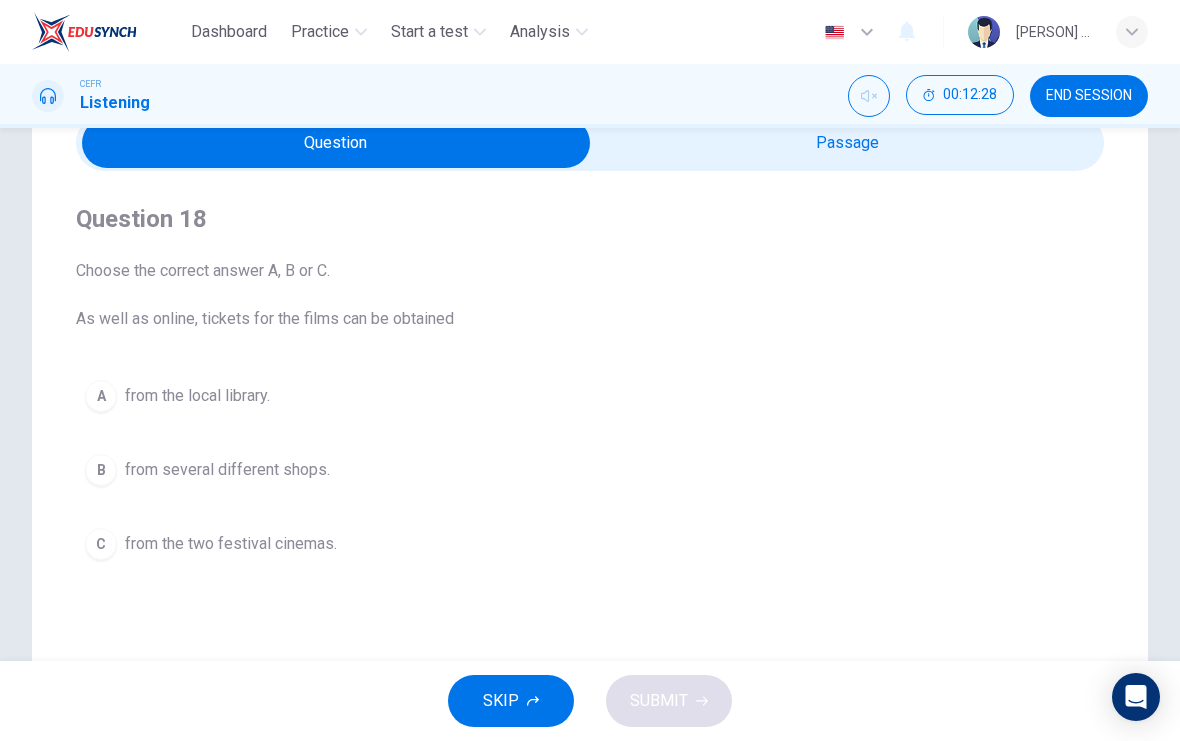 click on "C" at bounding box center [101, 396] 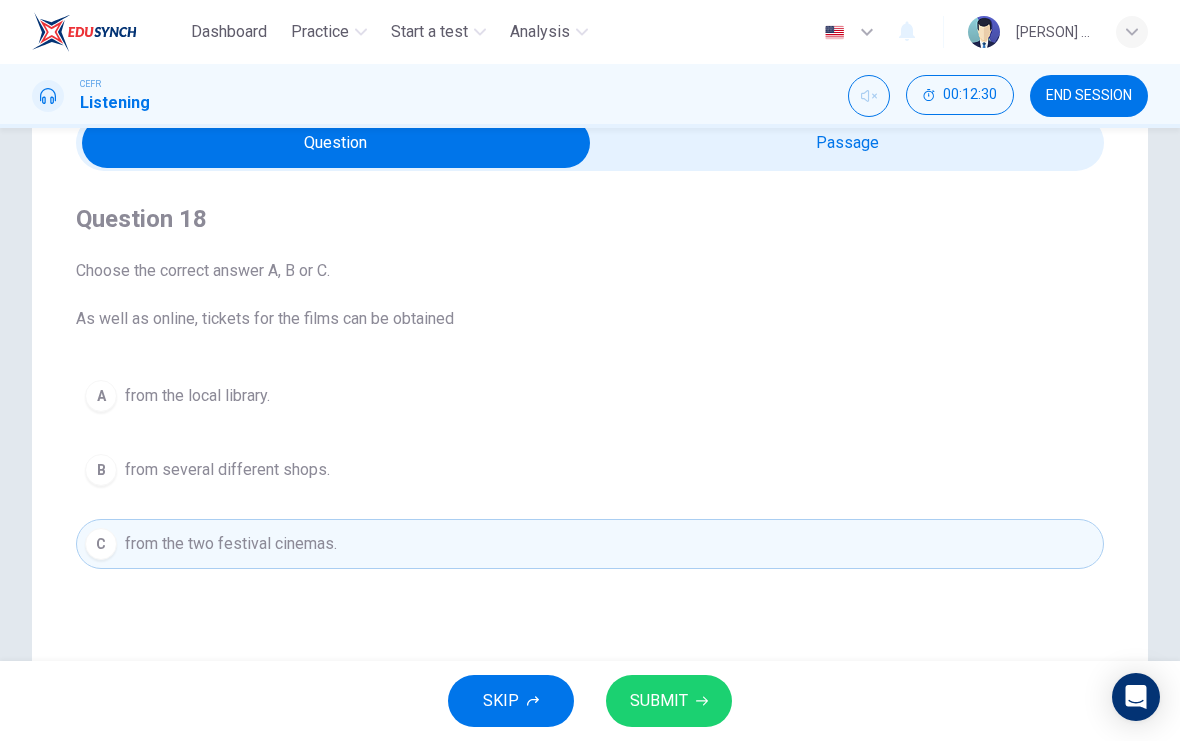 click at bounding box center [702, 701] 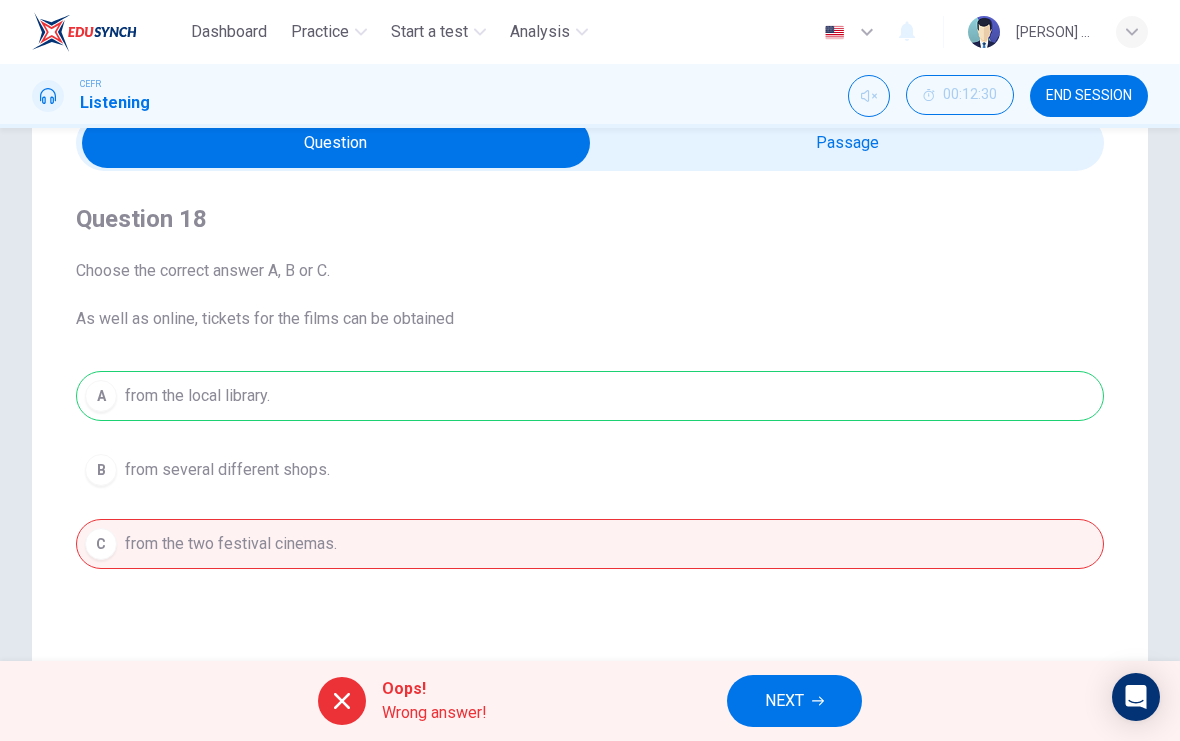 click on "NEXT" at bounding box center [794, 701] 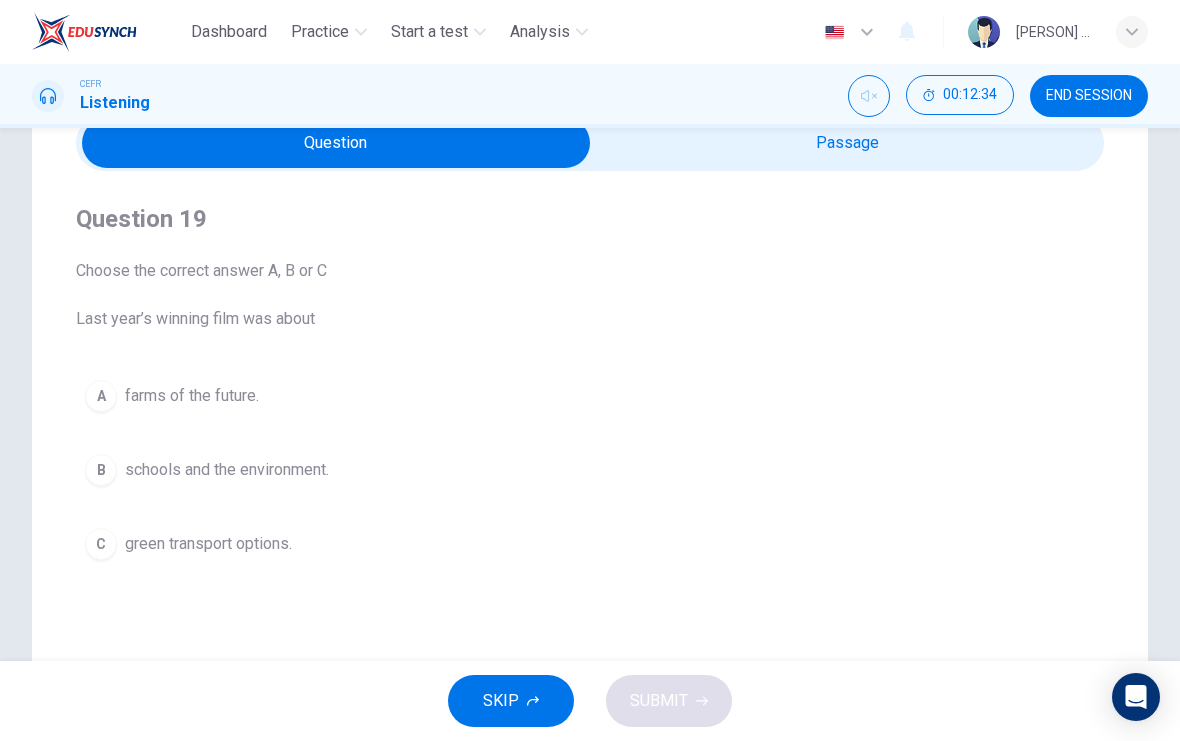 click at bounding box center (336, 143) 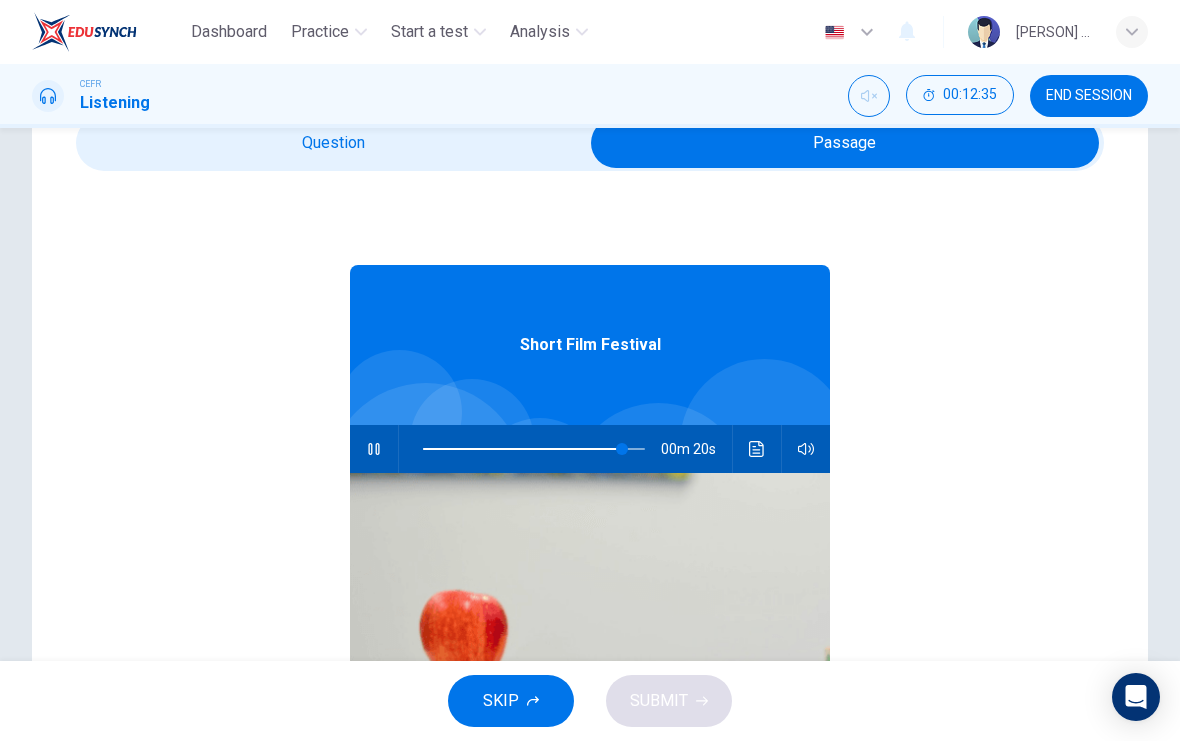 click at bounding box center [757, 449] 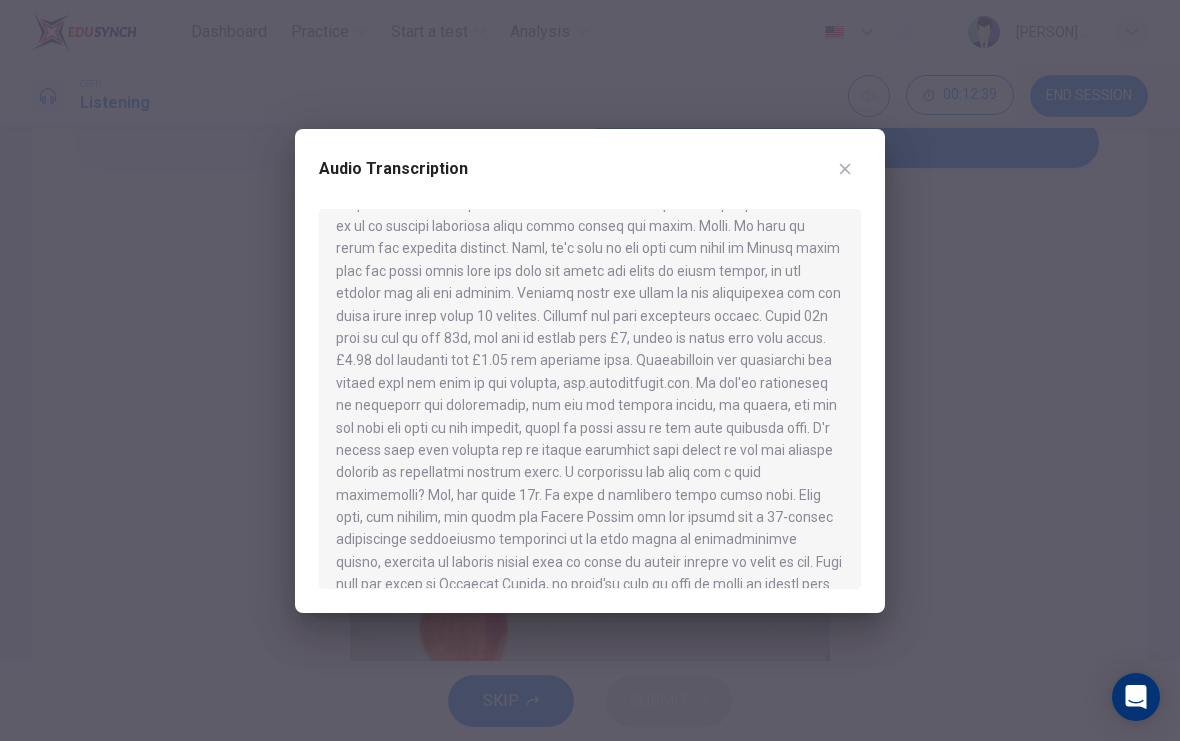 scroll, scrollTop: 220, scrollLeft: 0, axis: vertical 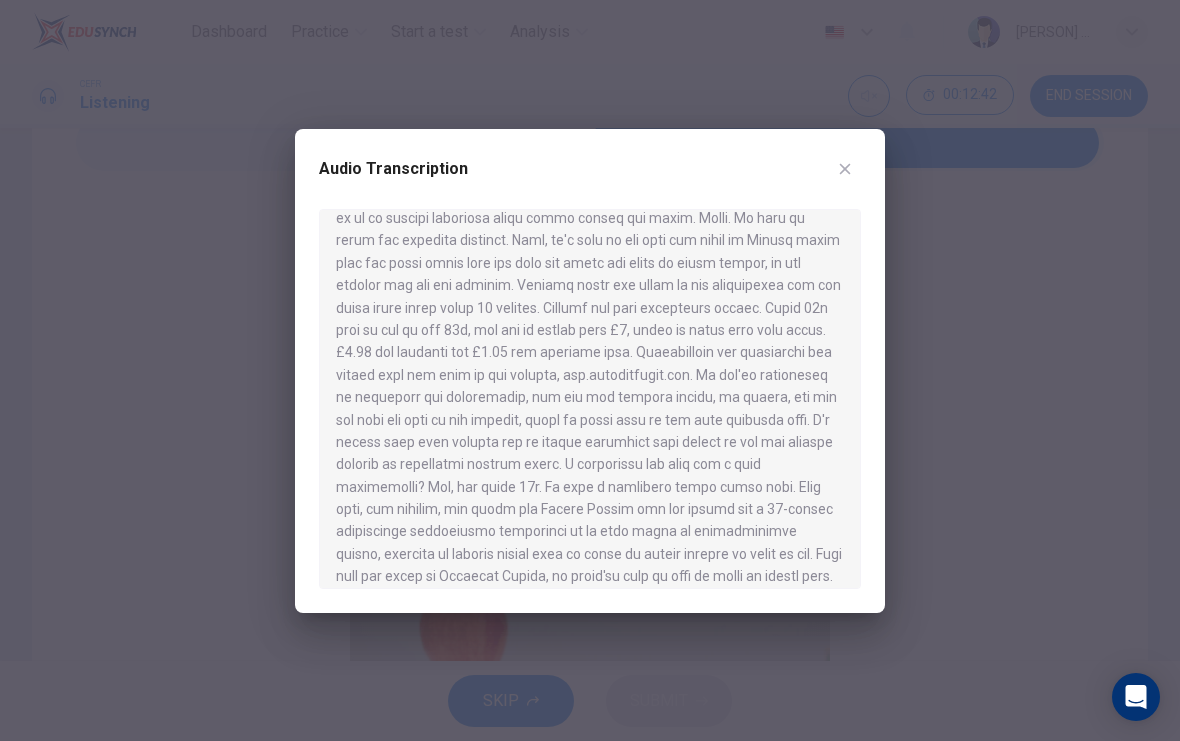 click at bounding box center (845, 169) 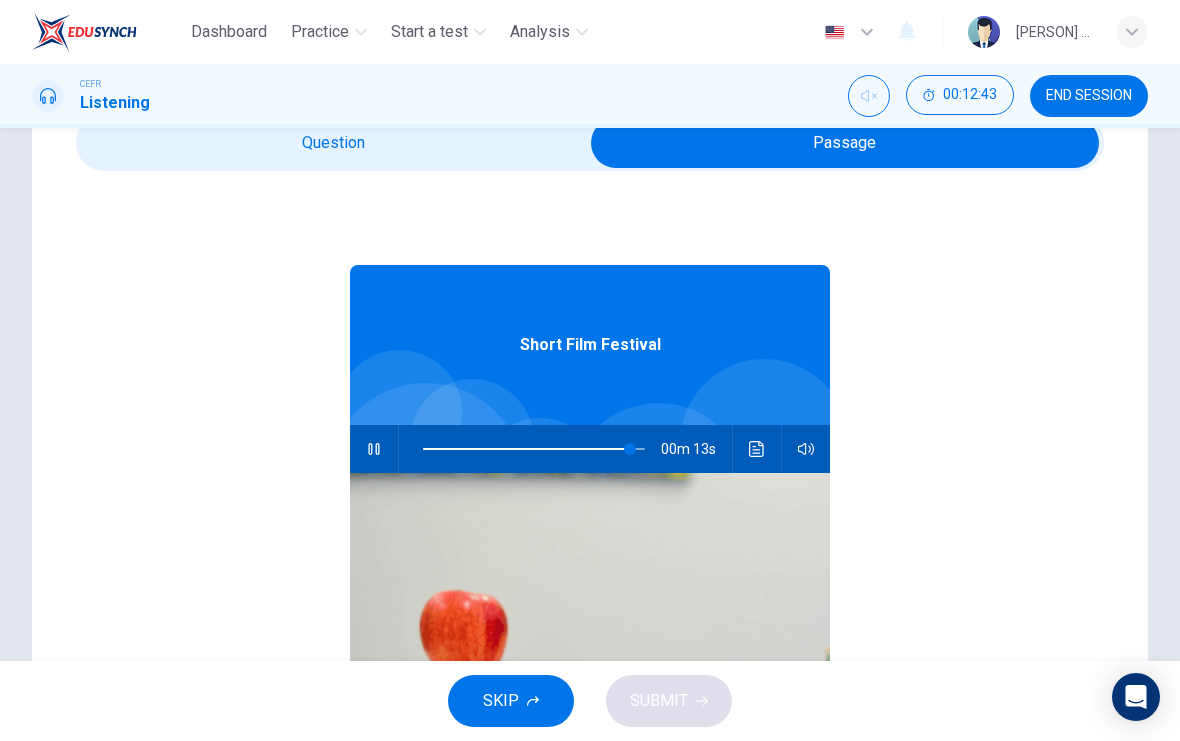 click at bounding box center [845, 143] 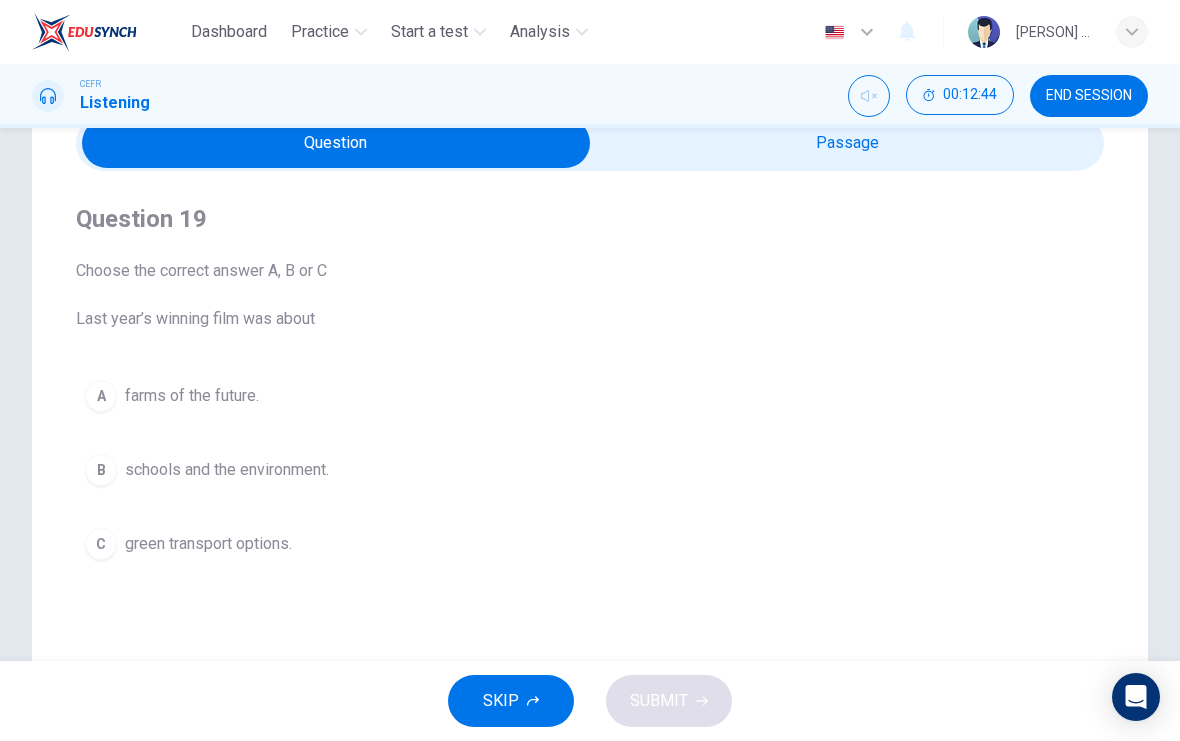 click on "B" at bounding box center [101, 396] 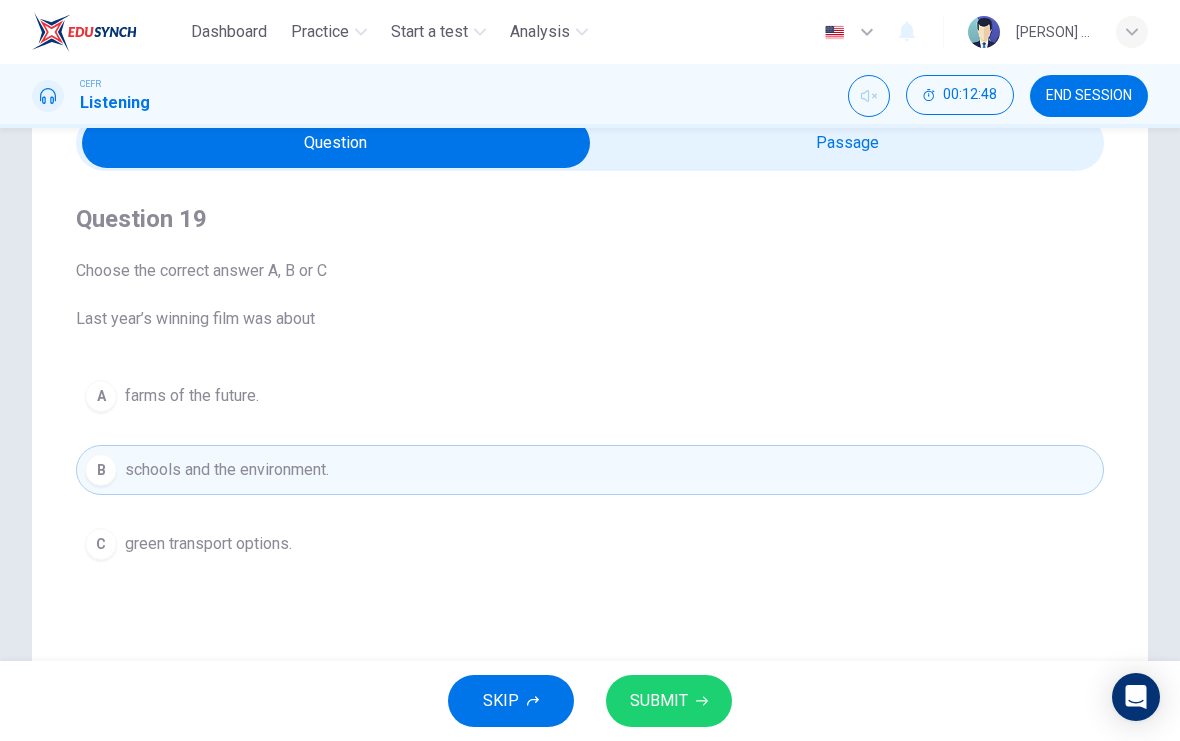 click at bounding box center [336, 143] 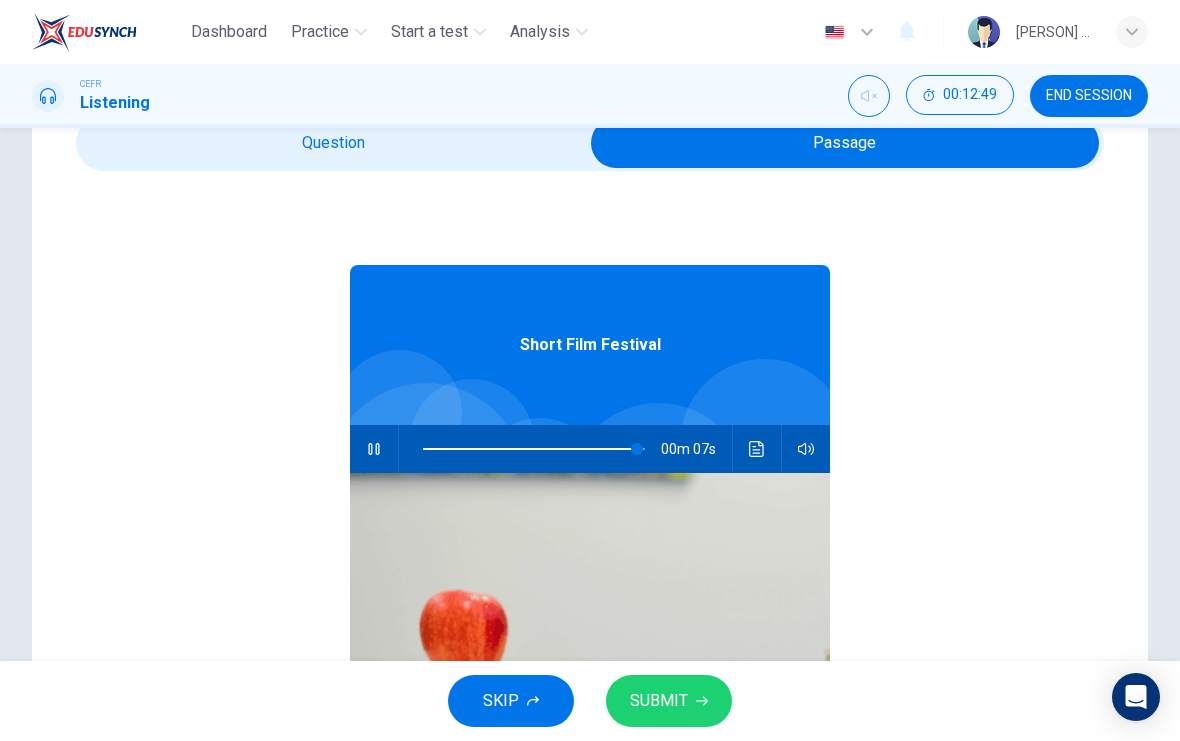 click at bounding box center (757, 449) 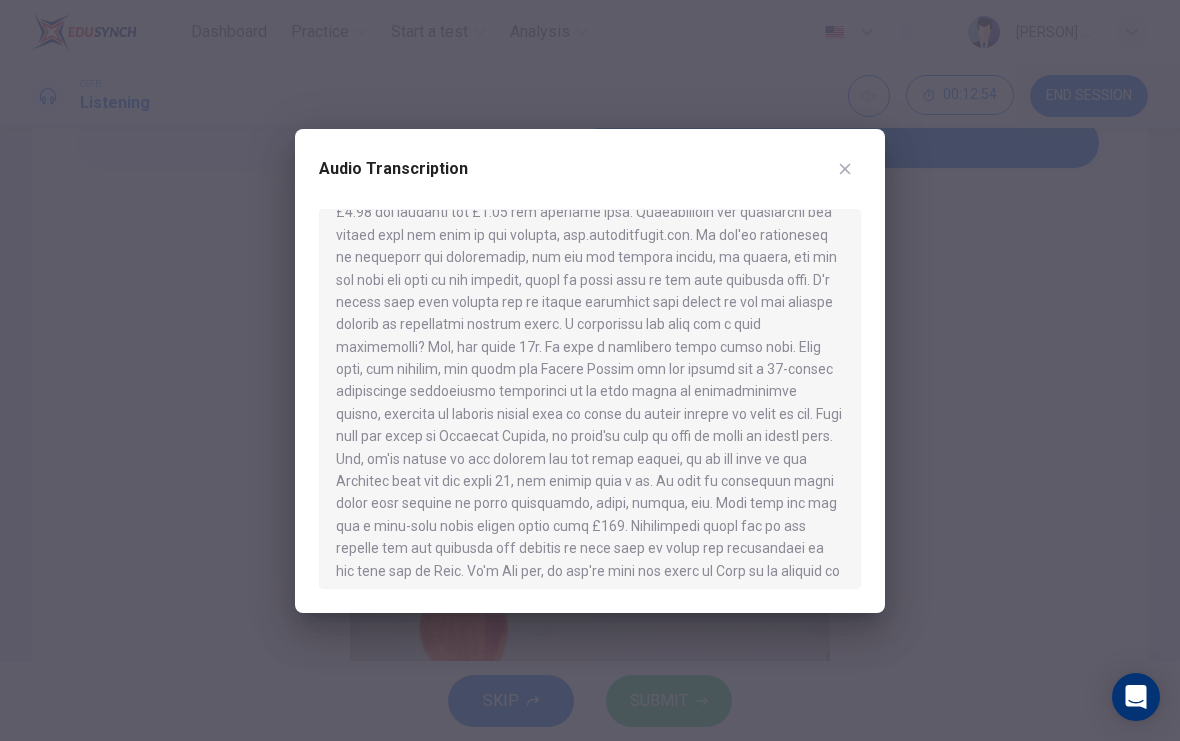scroll, scrollTop: 358, scrollLeft: 0, axis: vertical 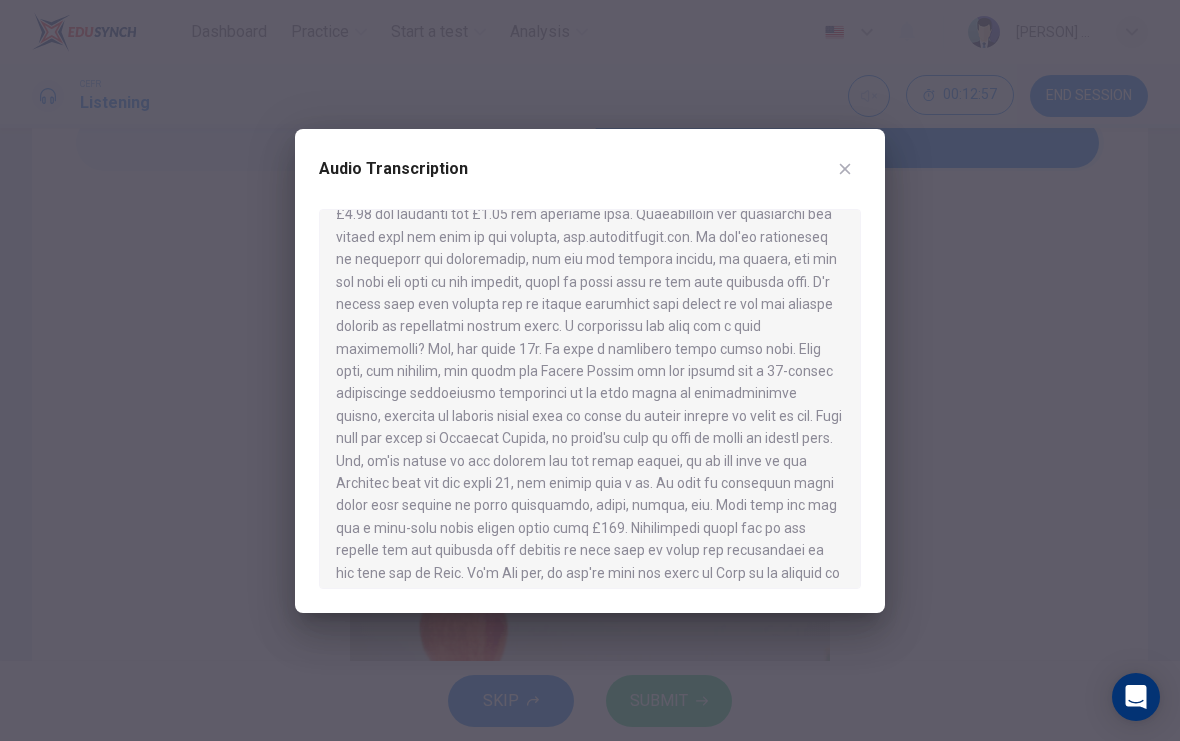 click at bounding box center [845, 169] 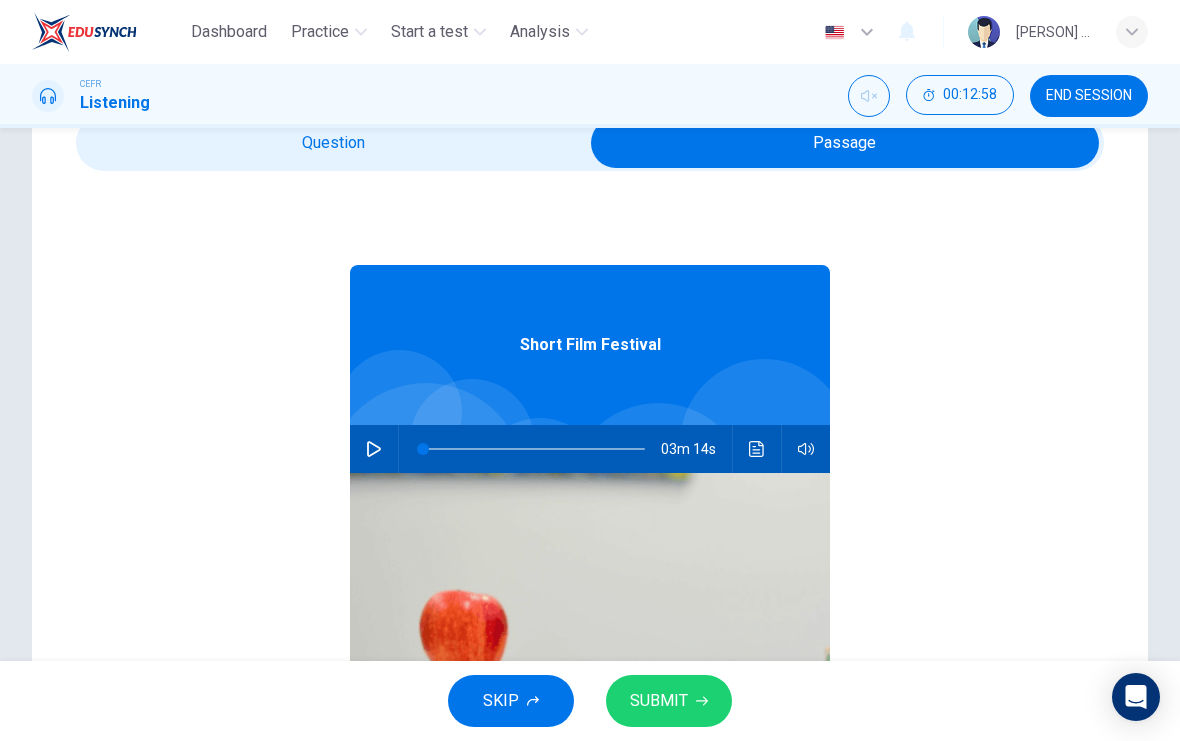 click at bounding box center (845, 143) 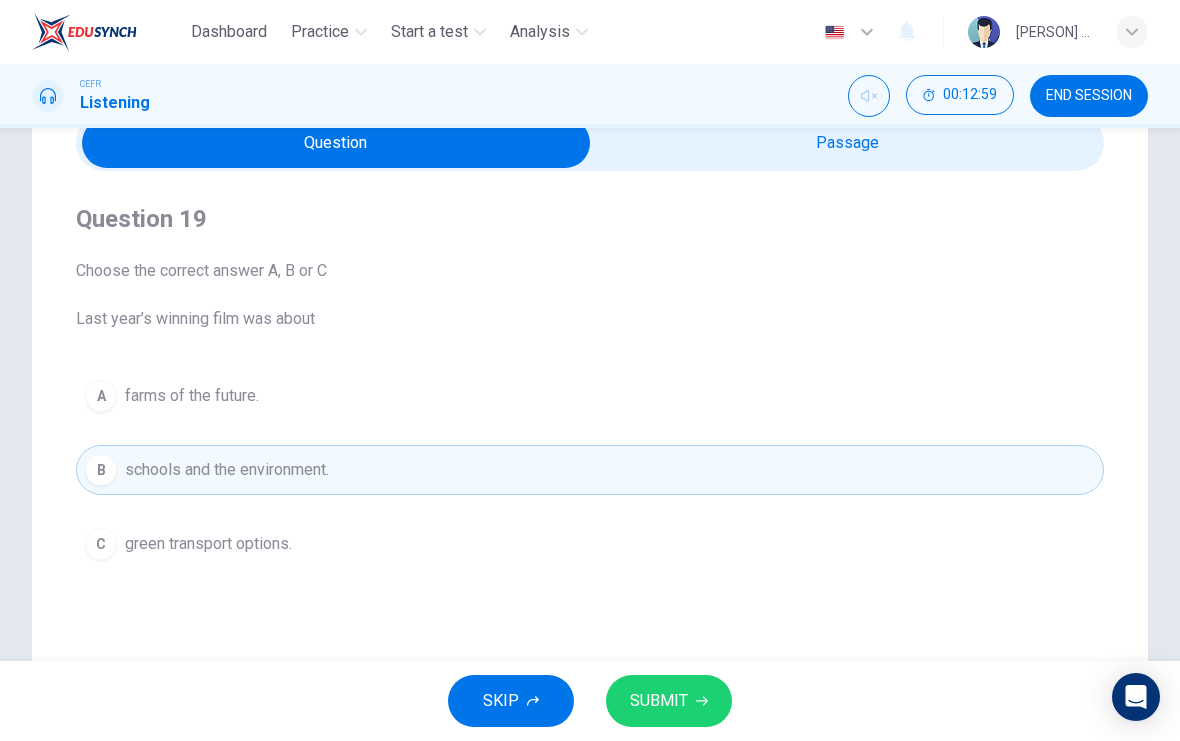 click on "SUBMIT" at bounding box center [669, 701] 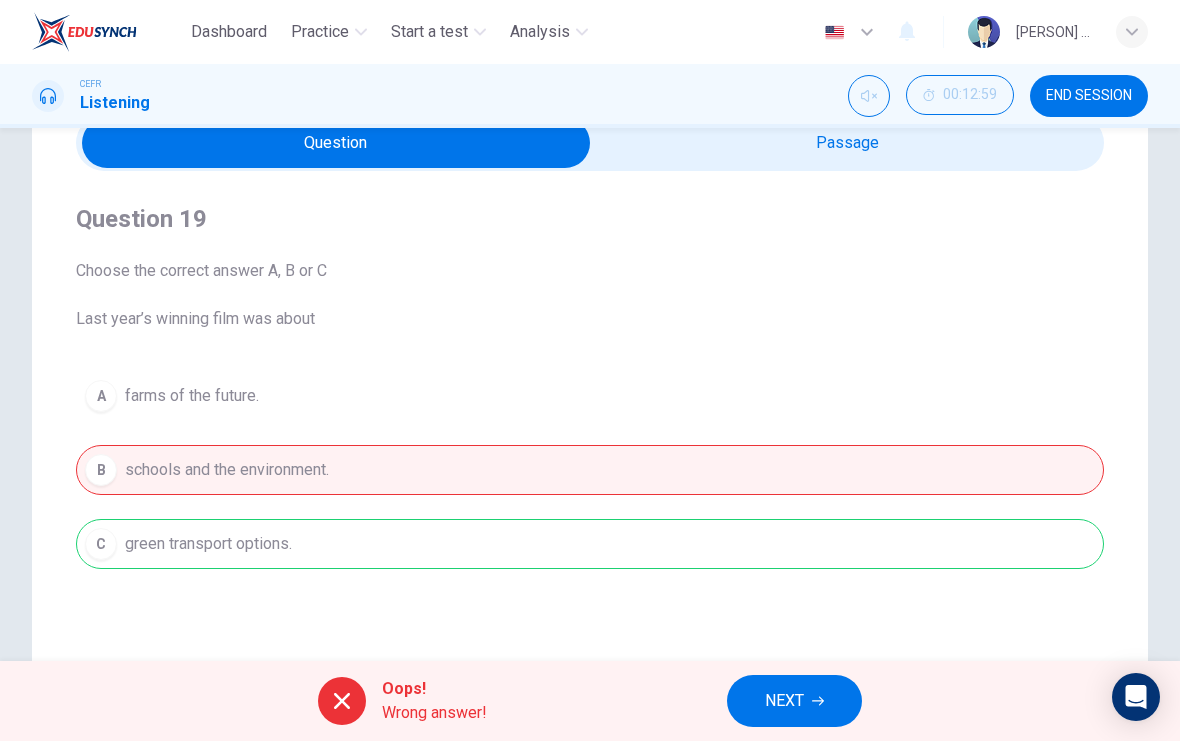 click on "NEXT" at bounding box center (794, 701) 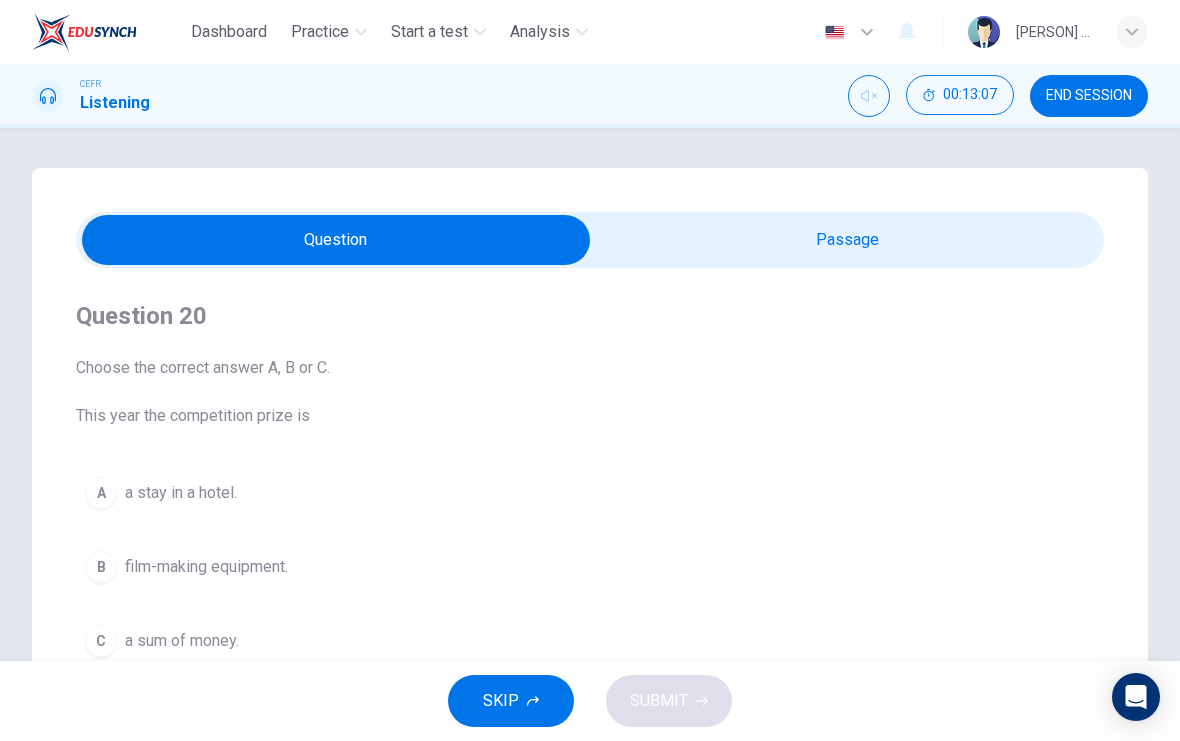 scroll, scrollTop: 0, scrollLeft: 0, axis: both 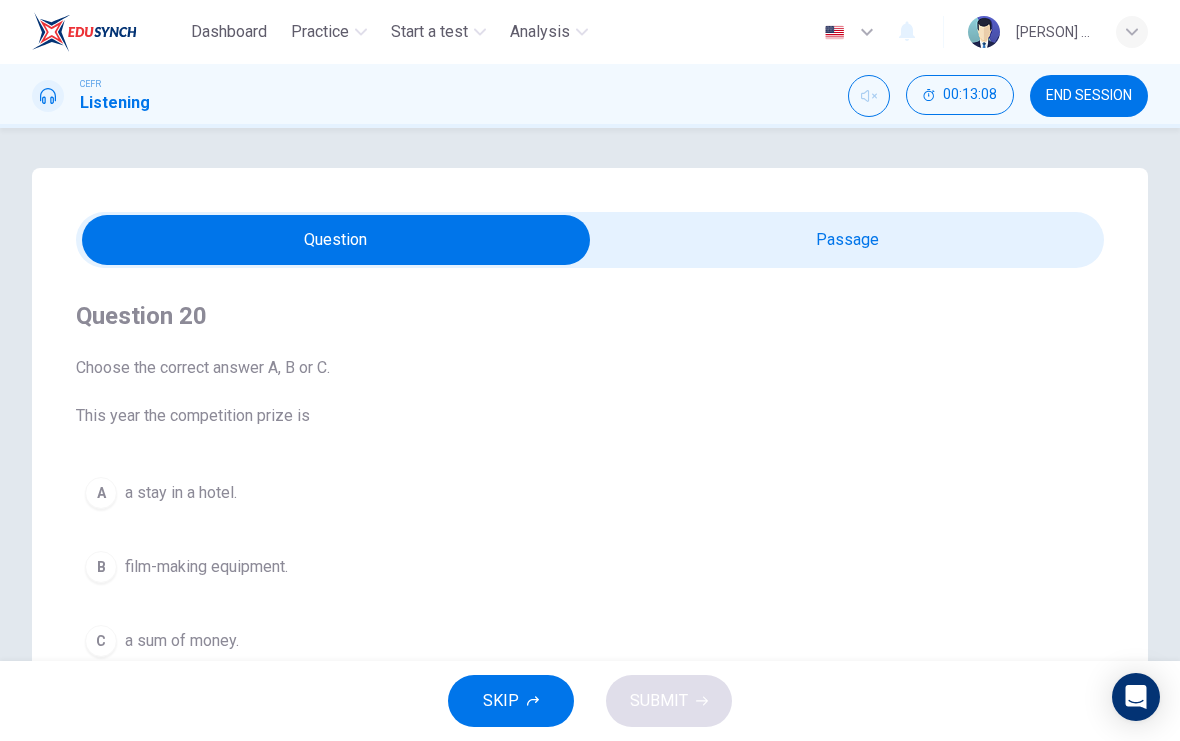 click at bounding box center (336, 240) 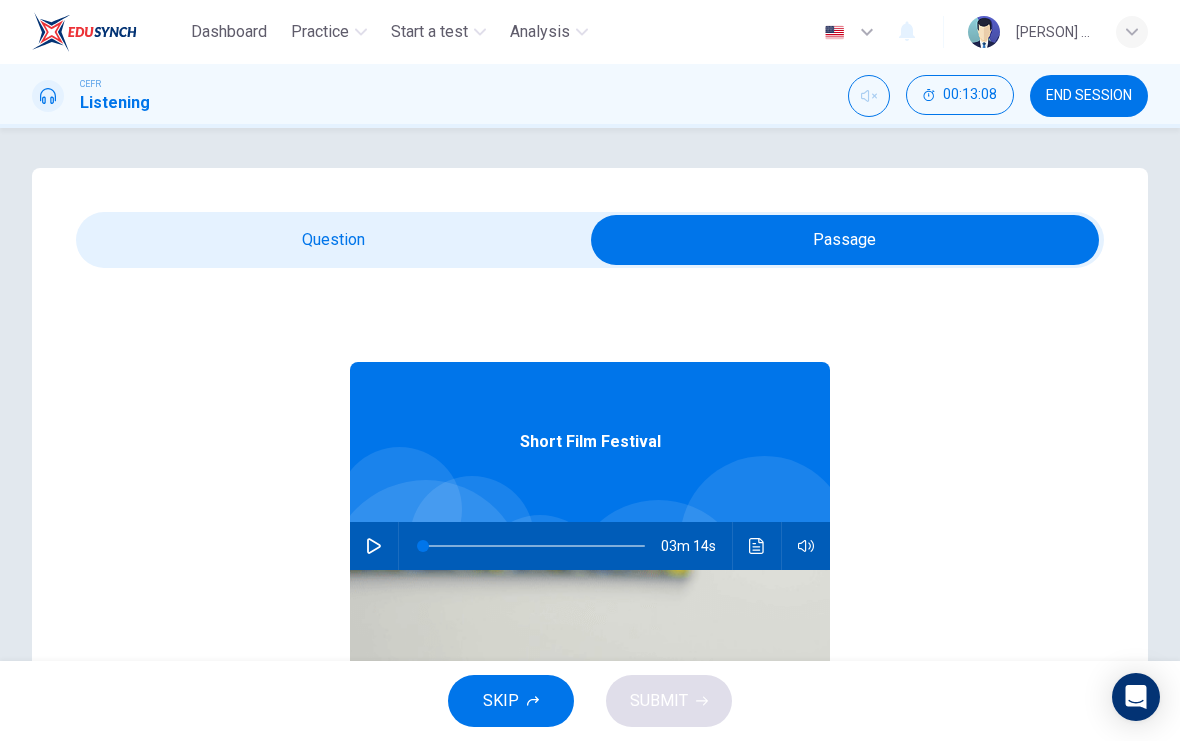click at bounding box center [757, 546] 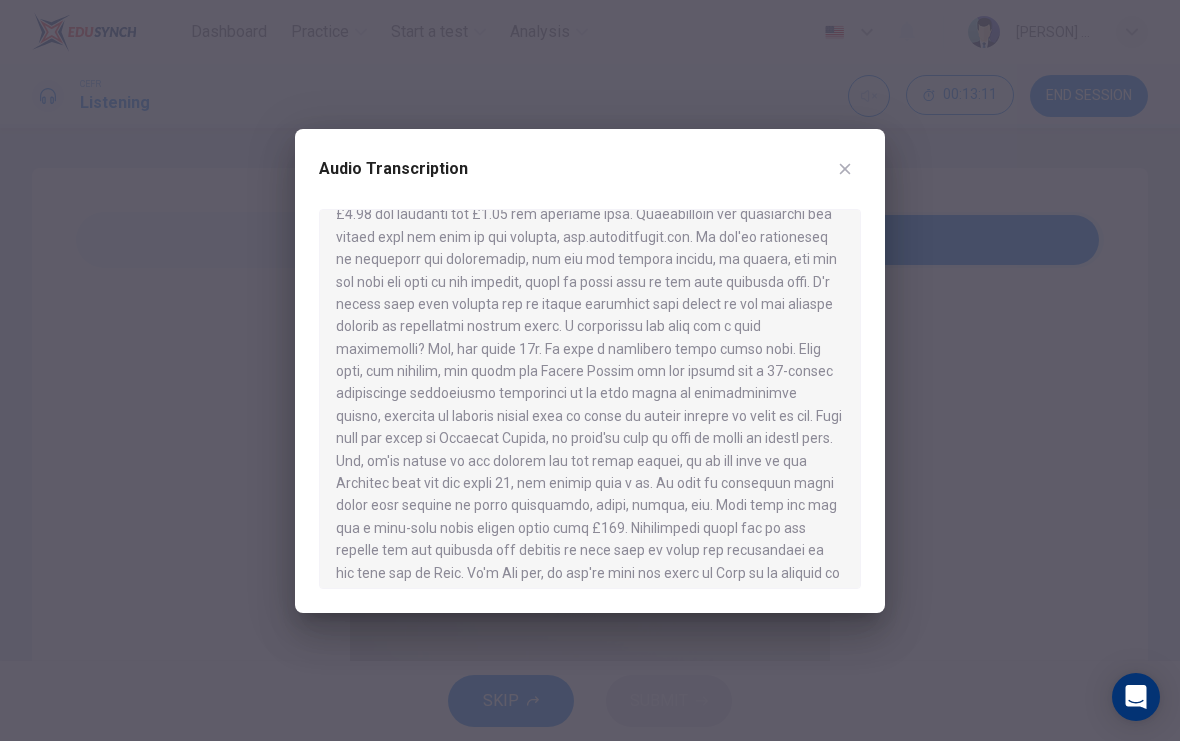 scroll, scrollTop: 358, scrollLeft: 0, axis: vertical 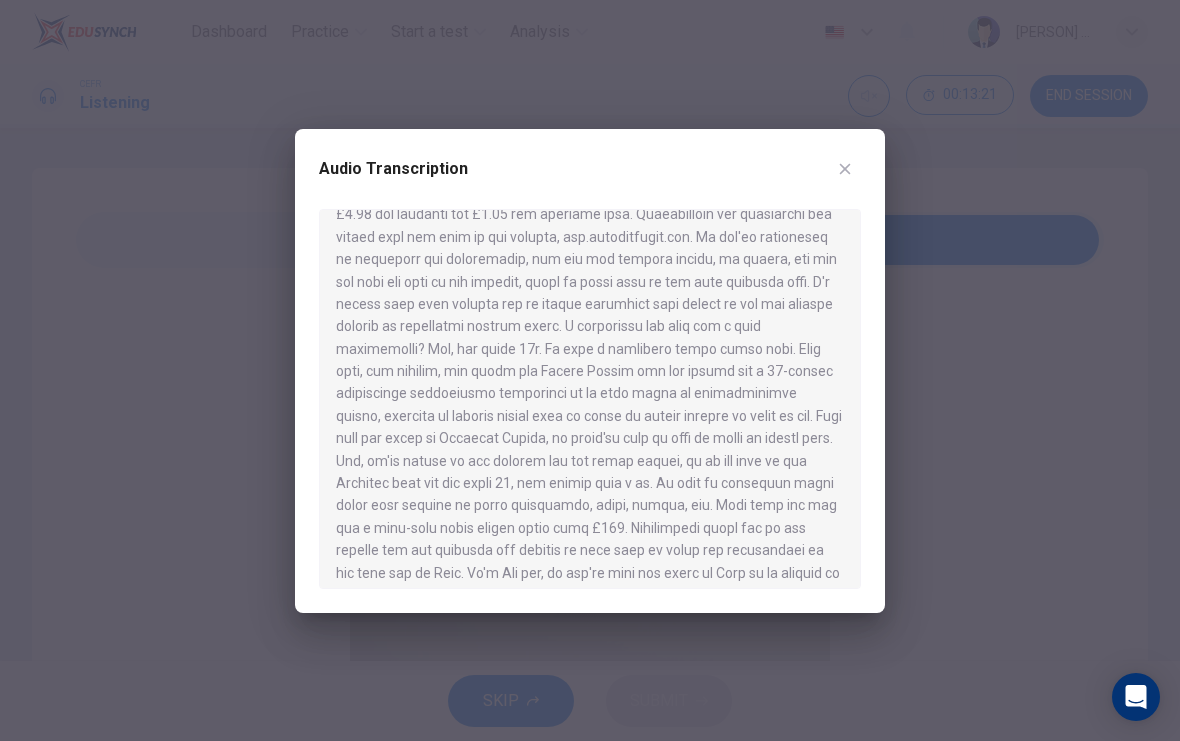 click at bounding box center [845, 169] 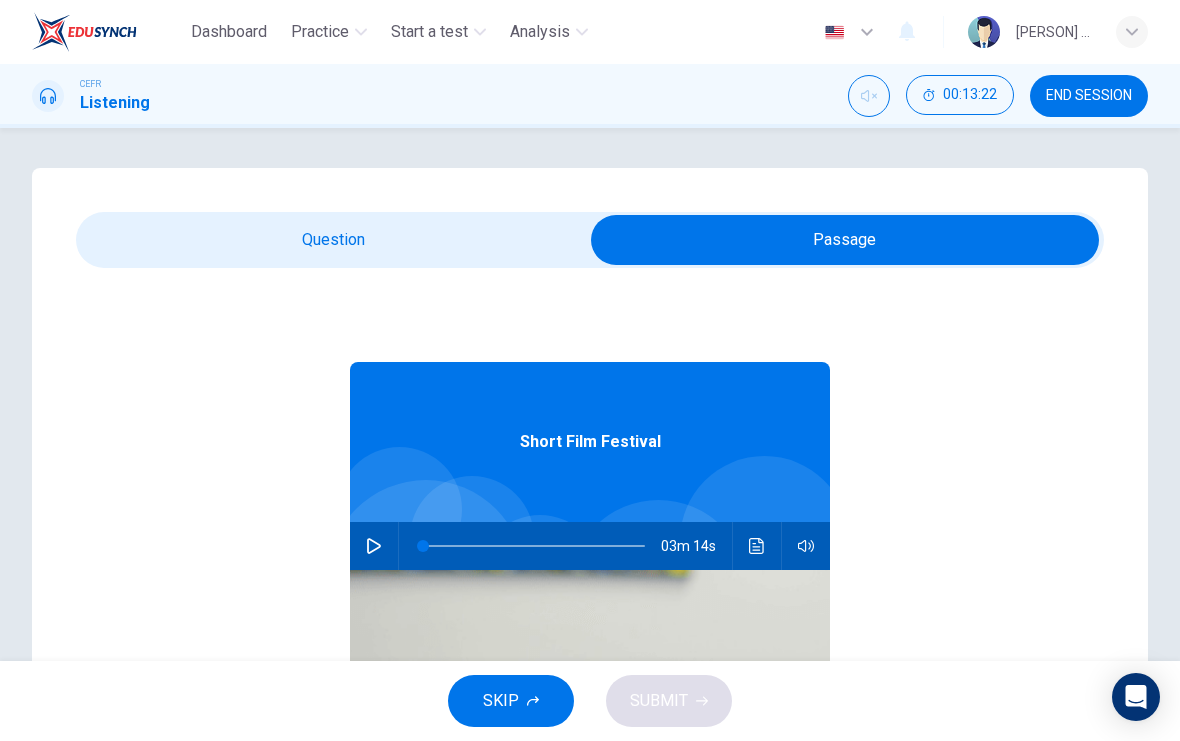 click at bounding box center (845, 240) 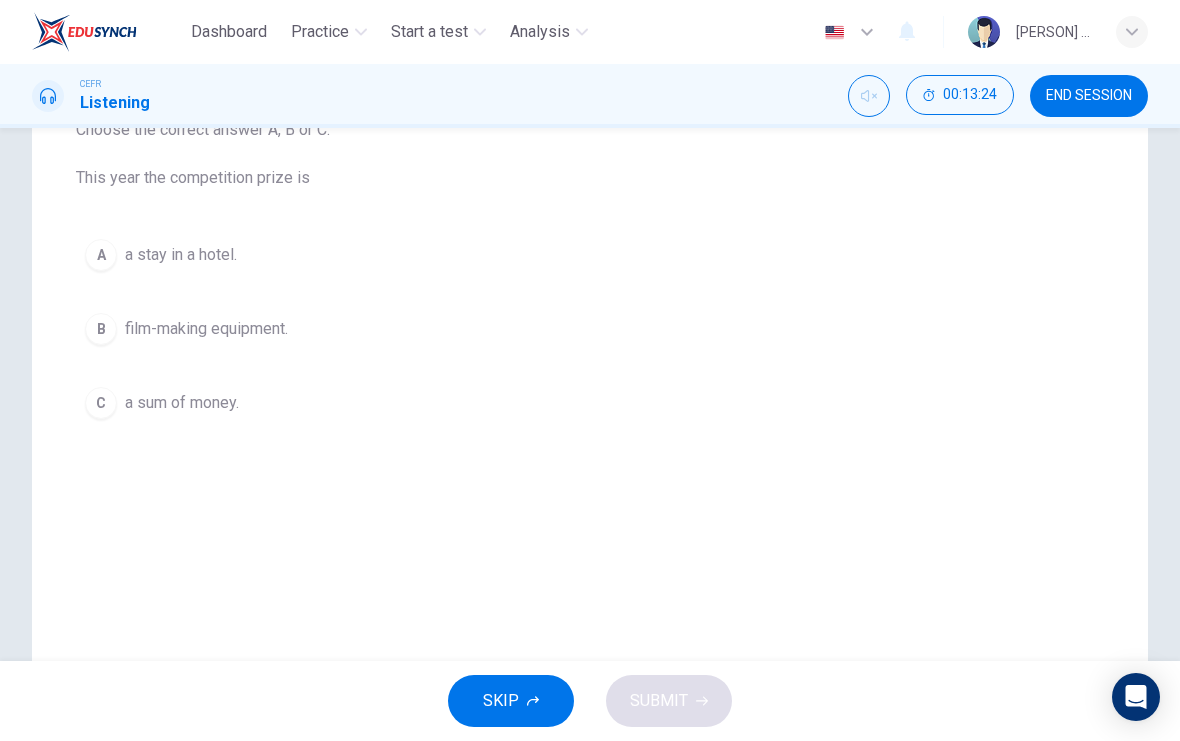 scroll, scrollTop: 219, scrollLeft: 0, axis: vertical 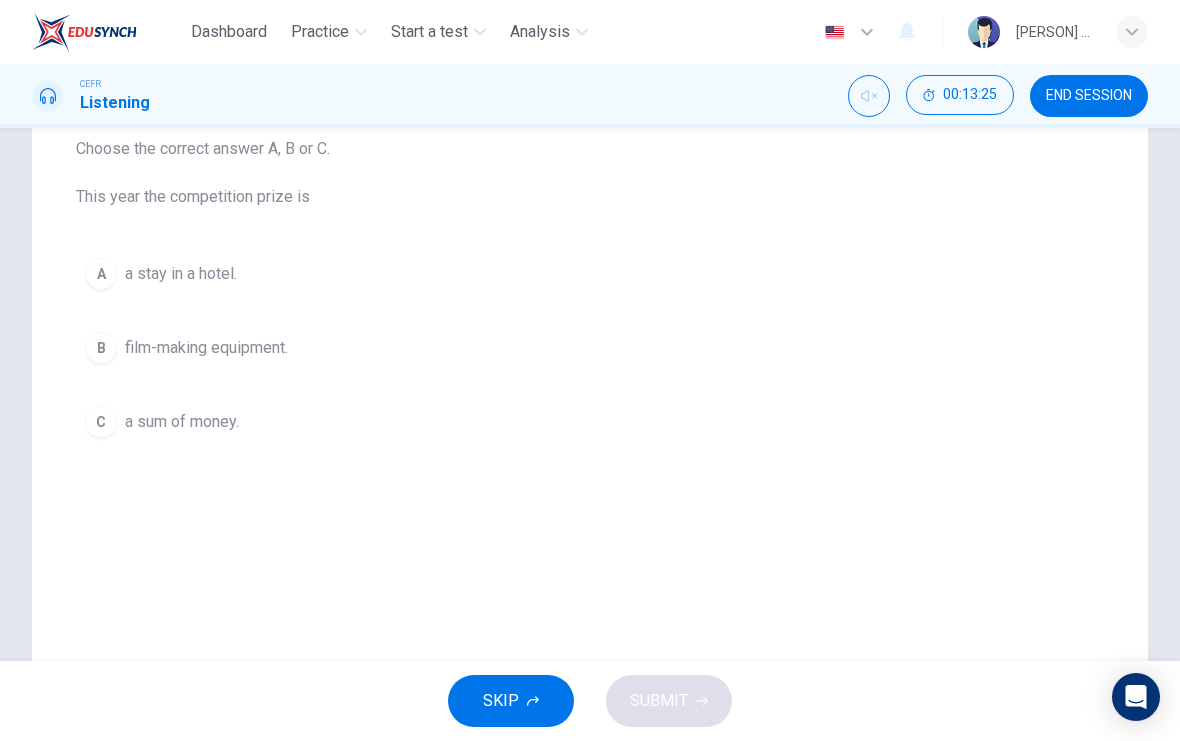 click on "B" at bounding box center [101, 274] 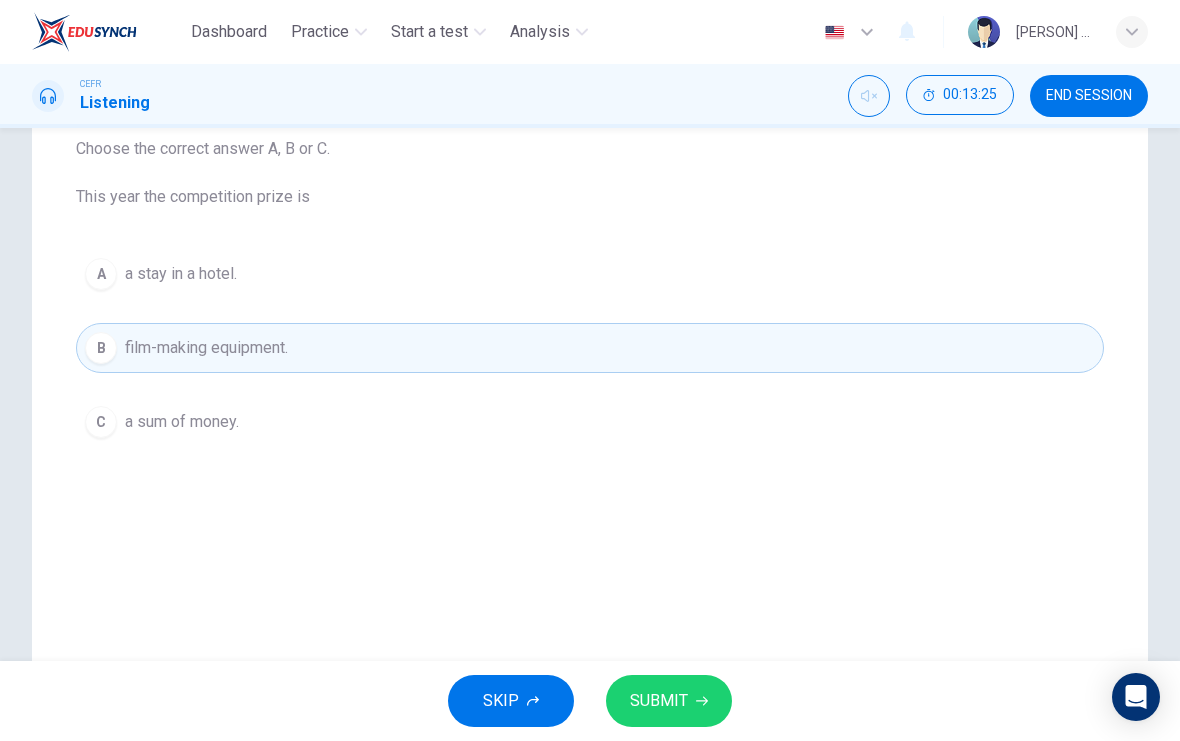 click on "SUBMIT" at bounding box center (669, 701) 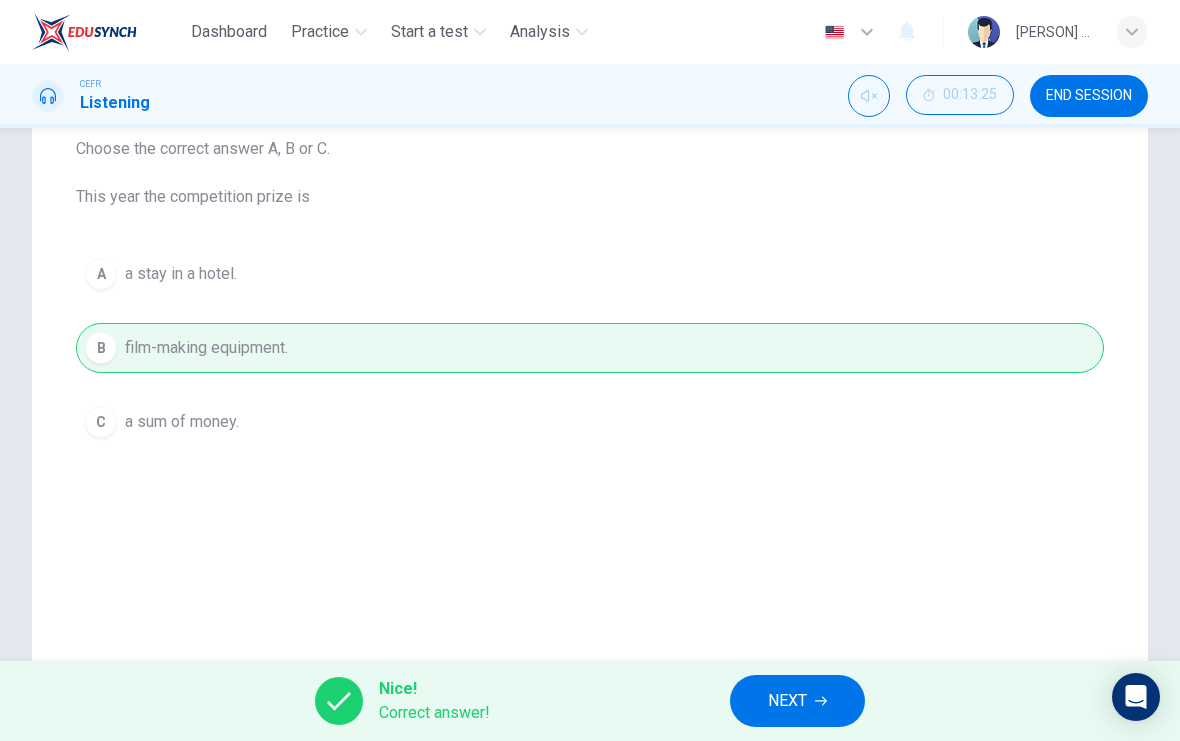 click on "NEXT" at bounding box center (787, 701) 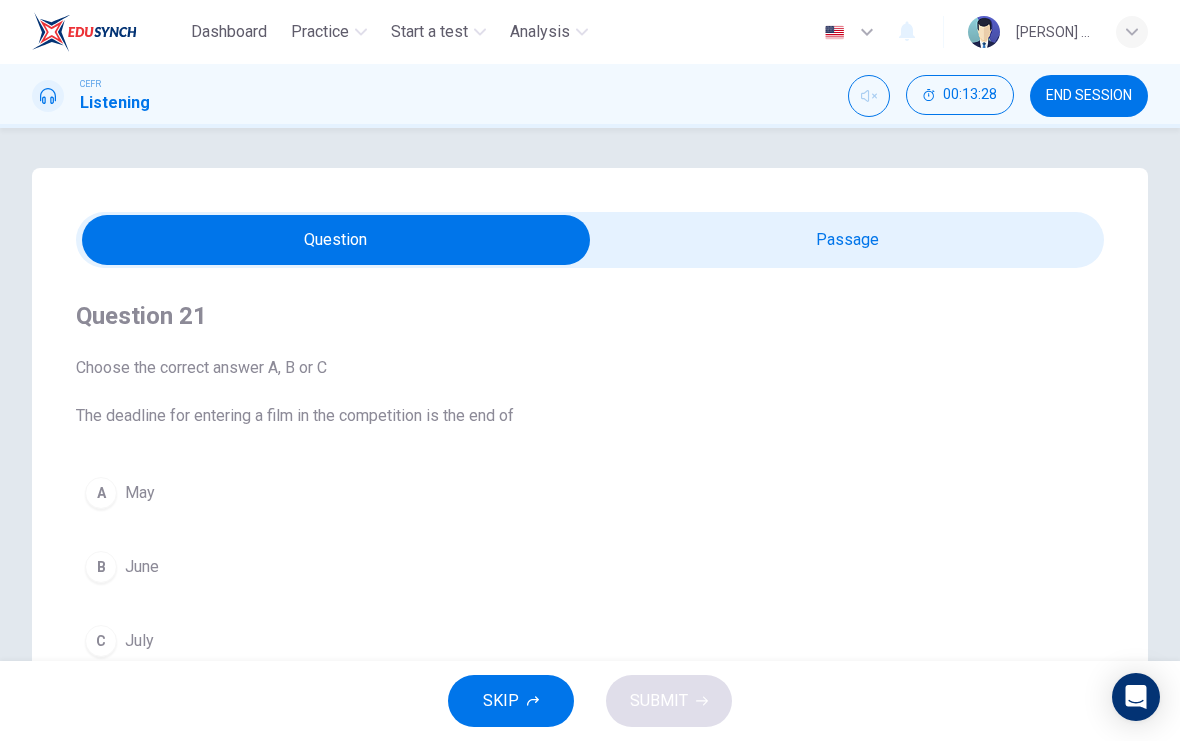 scroll, scrollTop: 0, scrollLeft: 0, axis: both 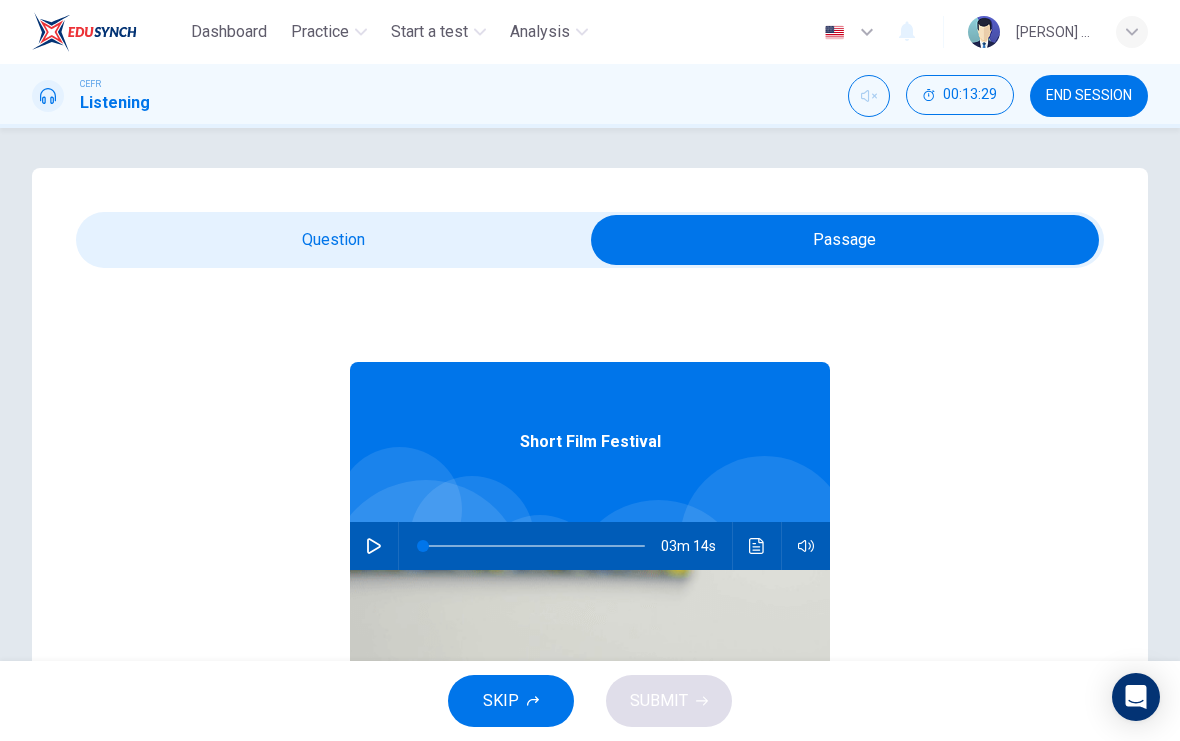 click at bounding box center [757, 546] 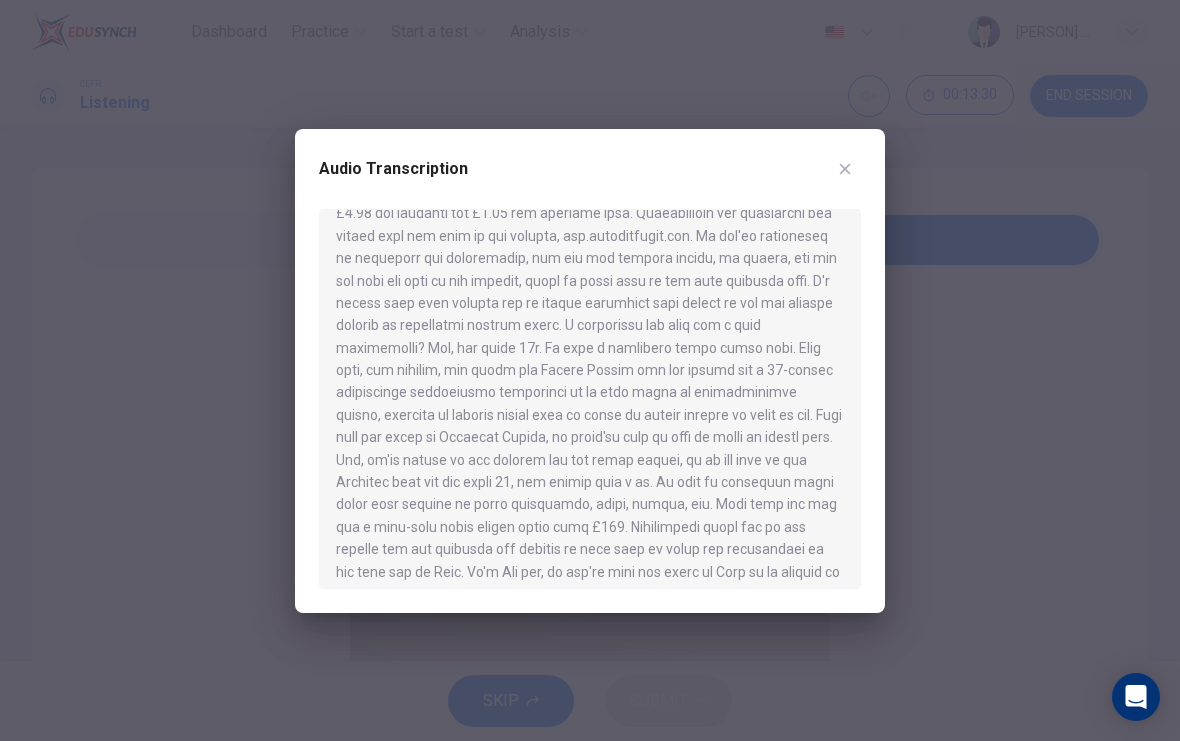 scroll, scrollTop: 358, scrollLeft: 0, axis: vertical 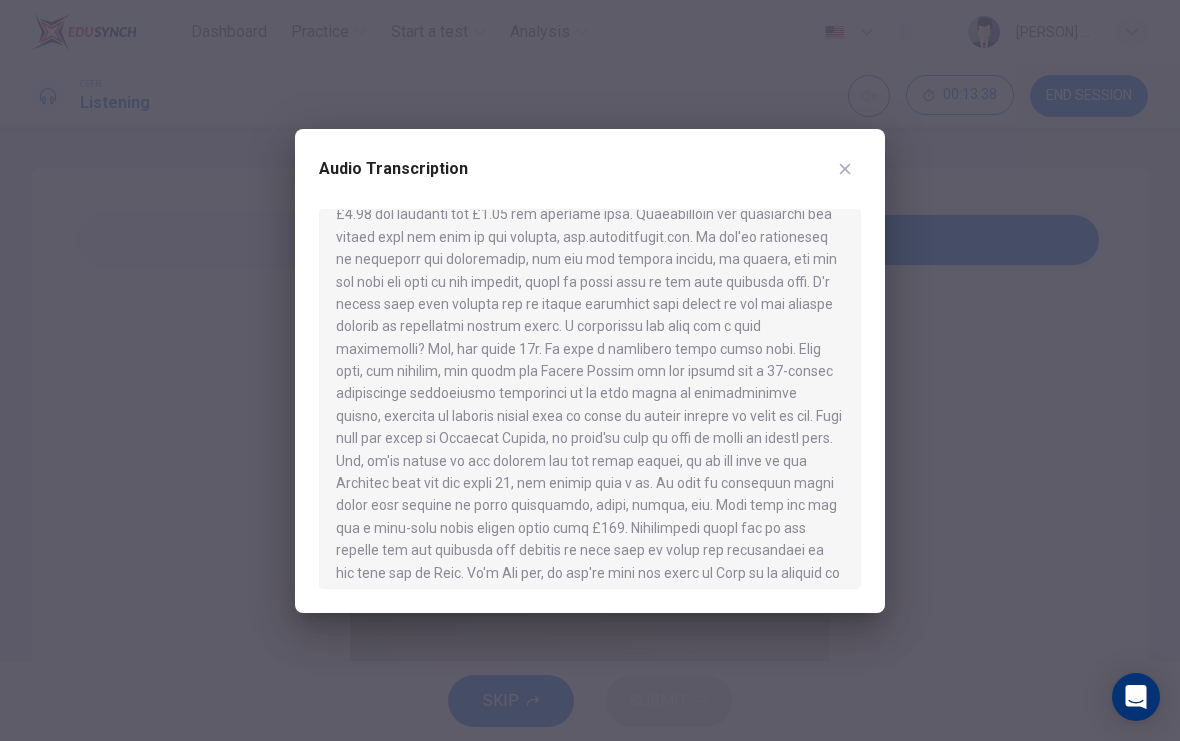 click at bounding box center (590, 370) 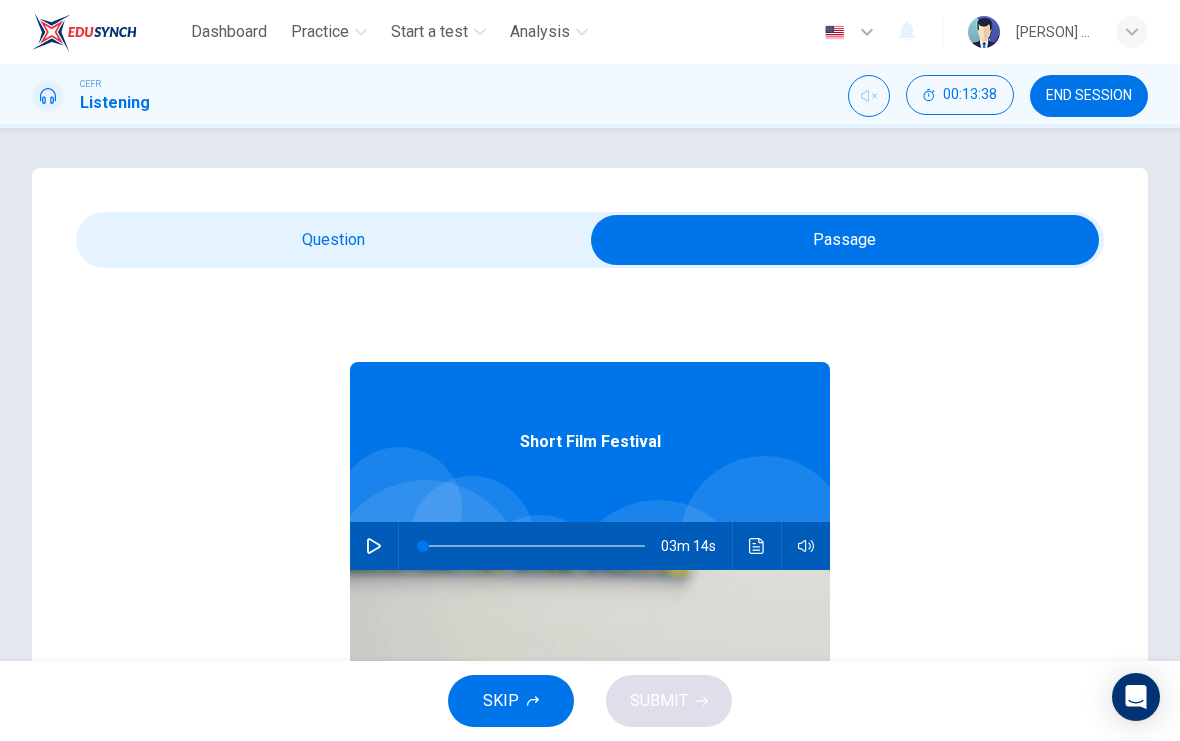 click at bounding box center (845, 240) 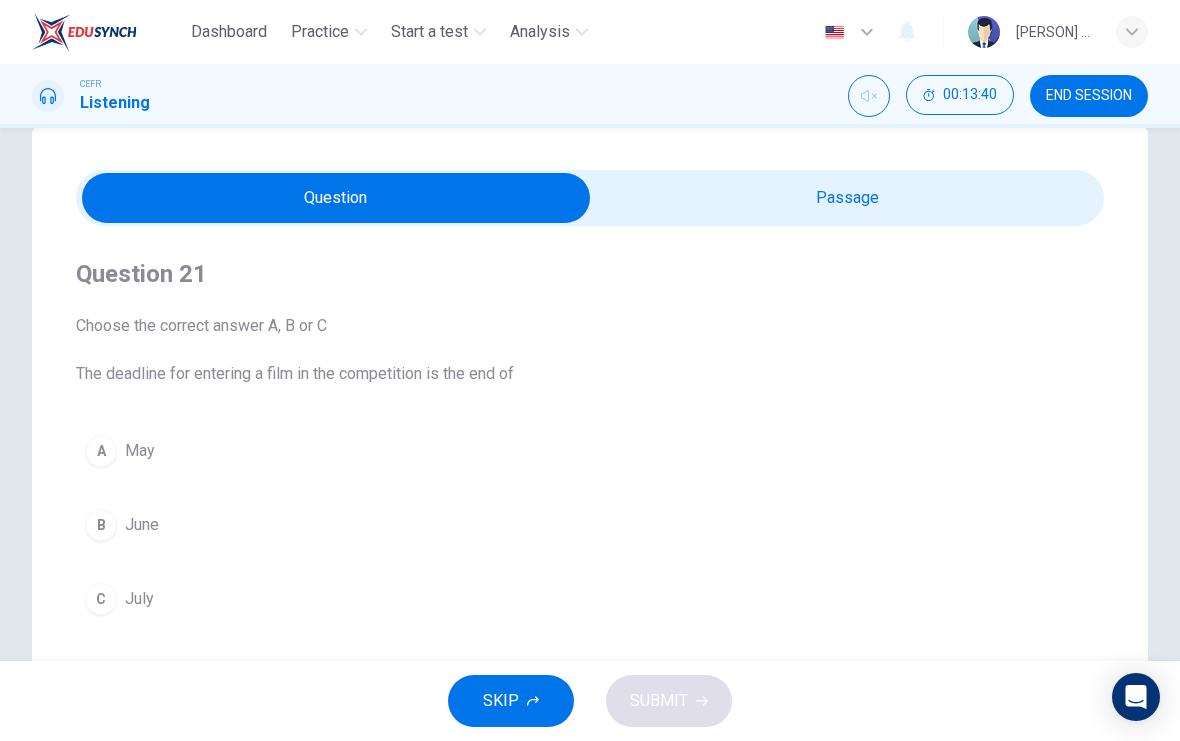 scroll, scrollTop: 43, scrollLeft: 0, axis: vertical 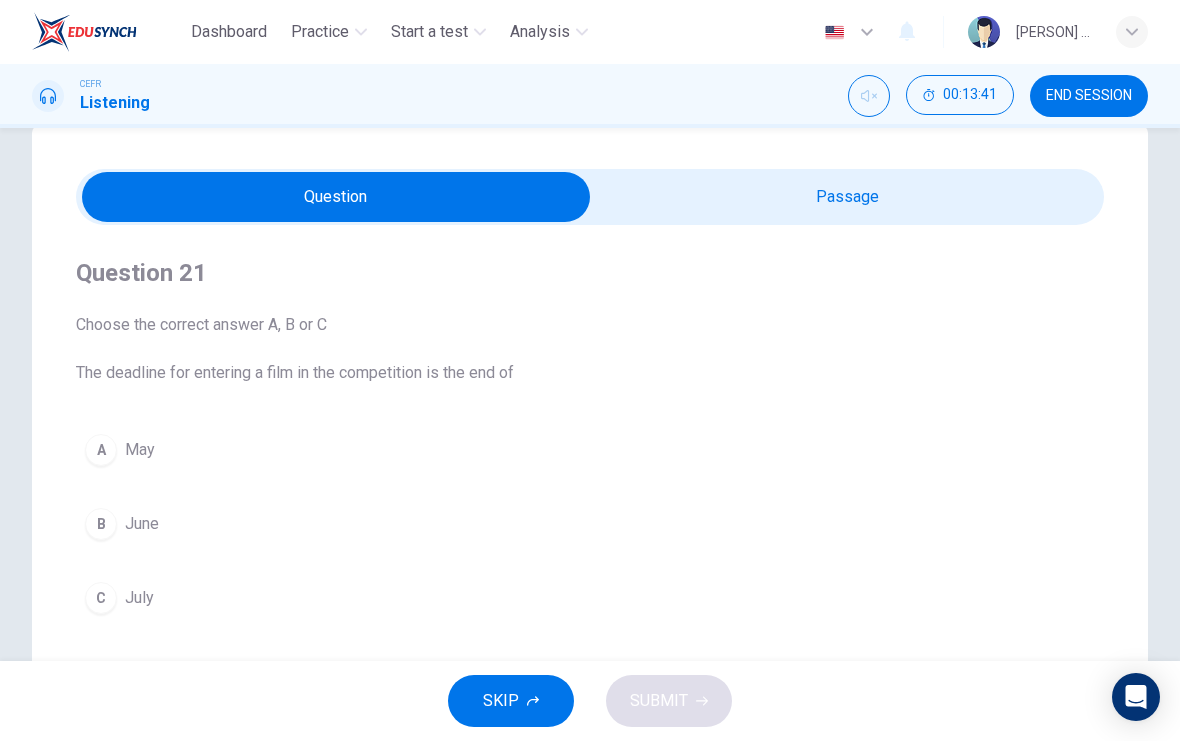click on "C" at bounding box center [101, 450] 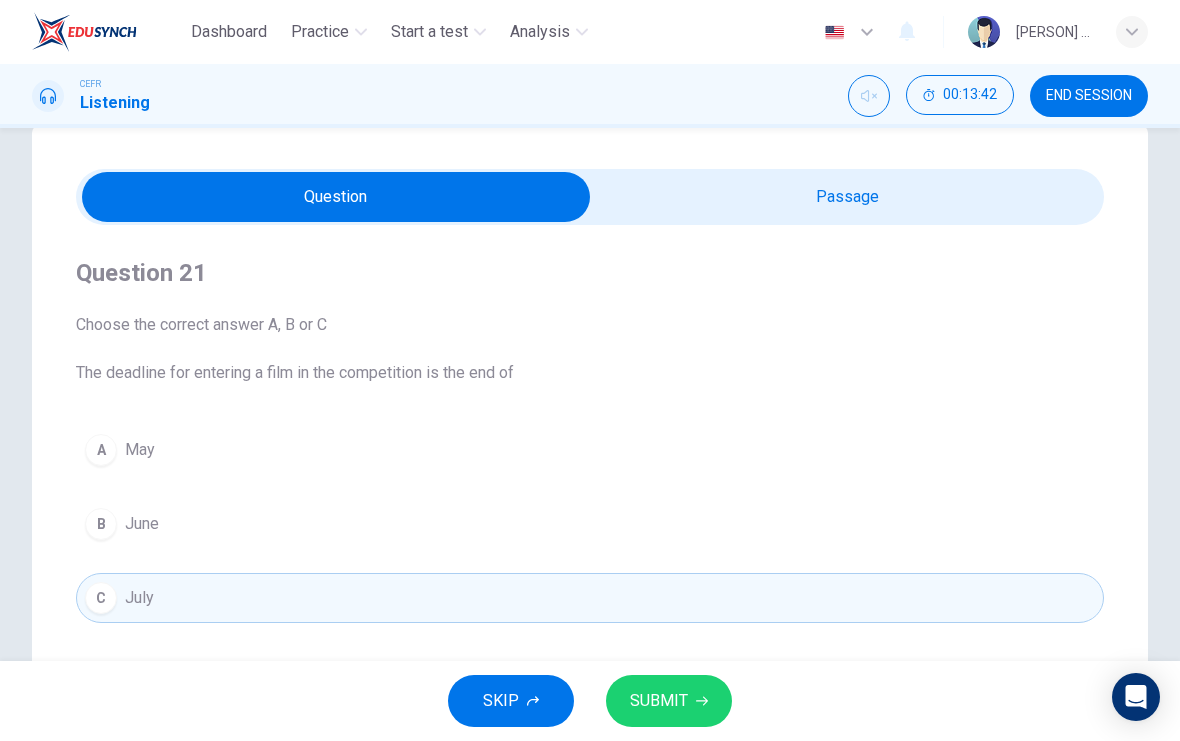 click on "SUBMIT" at bounding box center [659, 701] 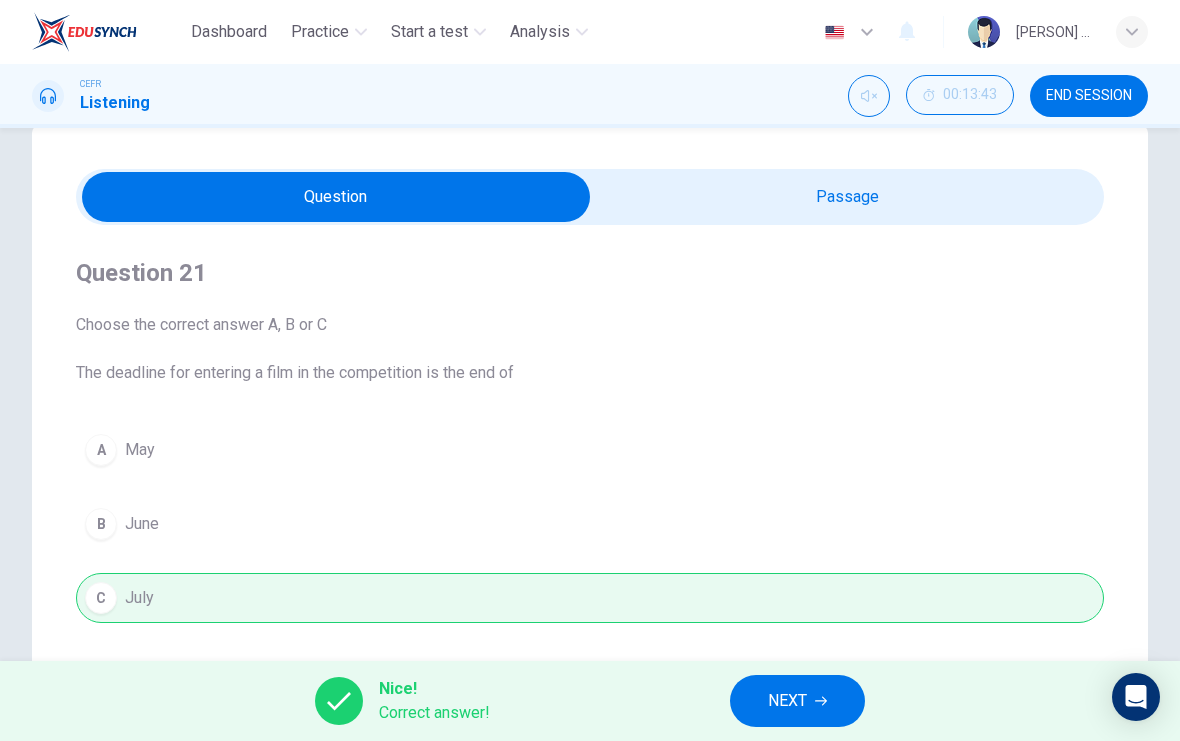 click on "NEXT" at bounding box center (797, 701) 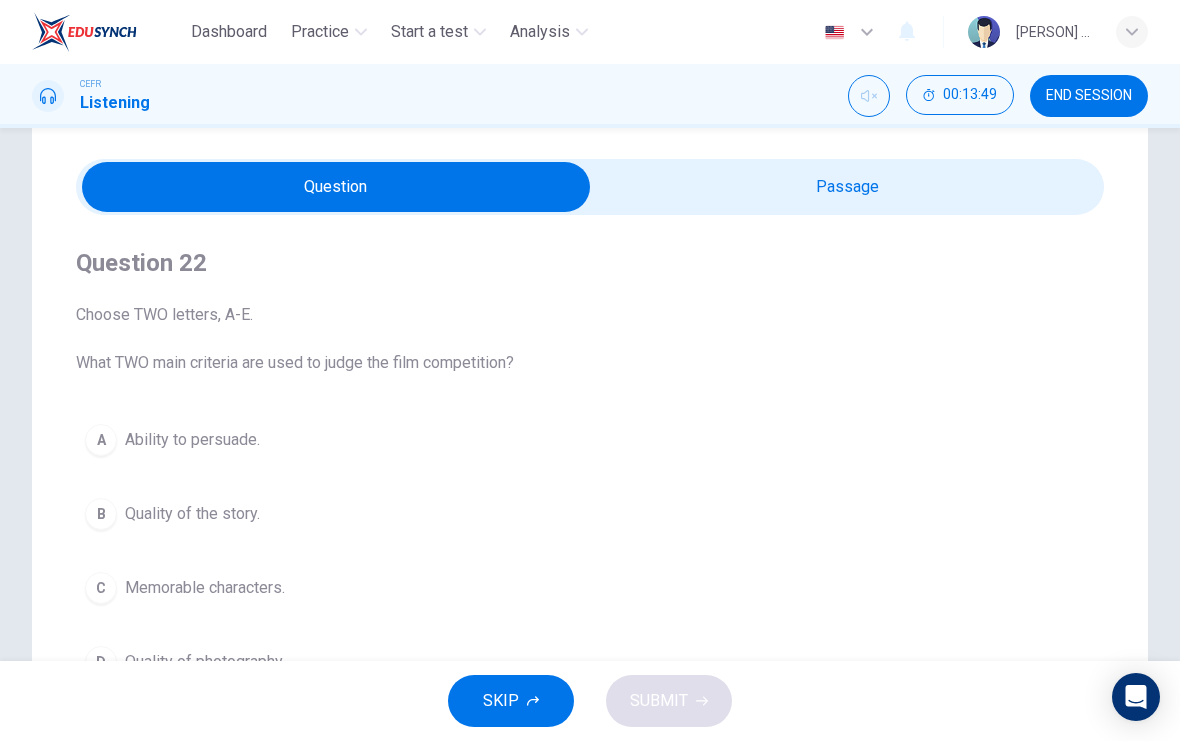 scroll, scrollTop: 9, scrollLeft: 0, axis: vertical 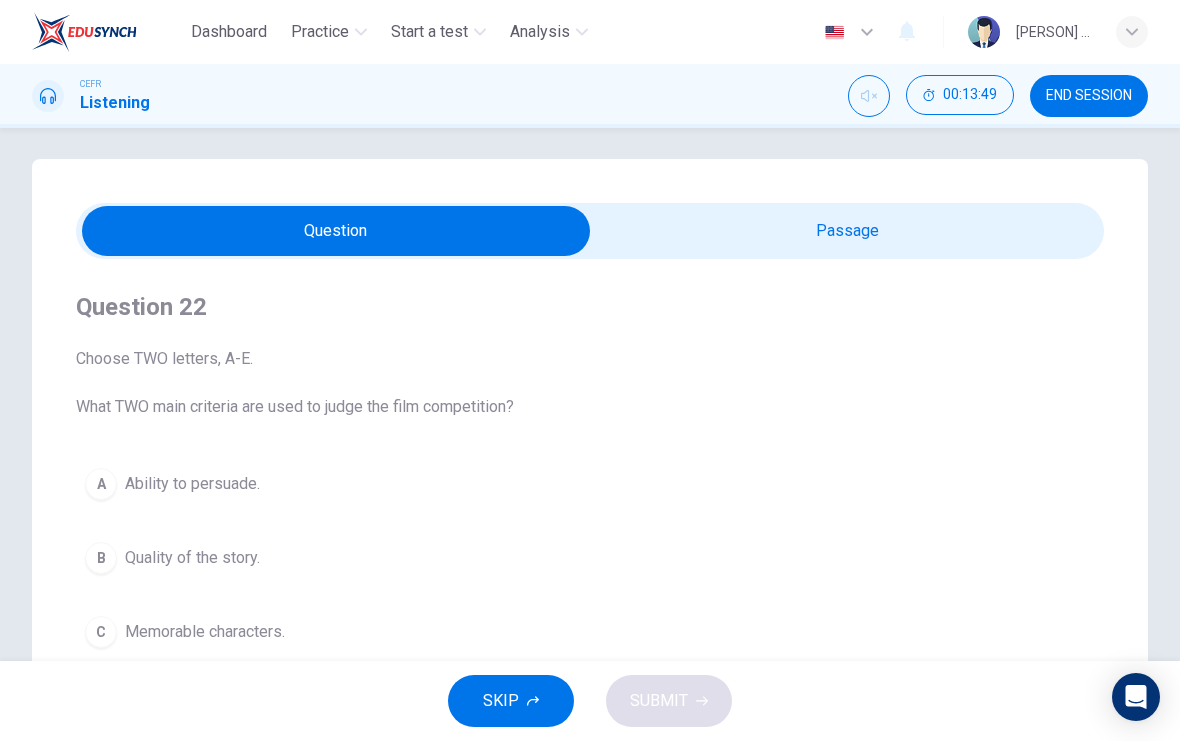 click at bounding box center (336, 231) 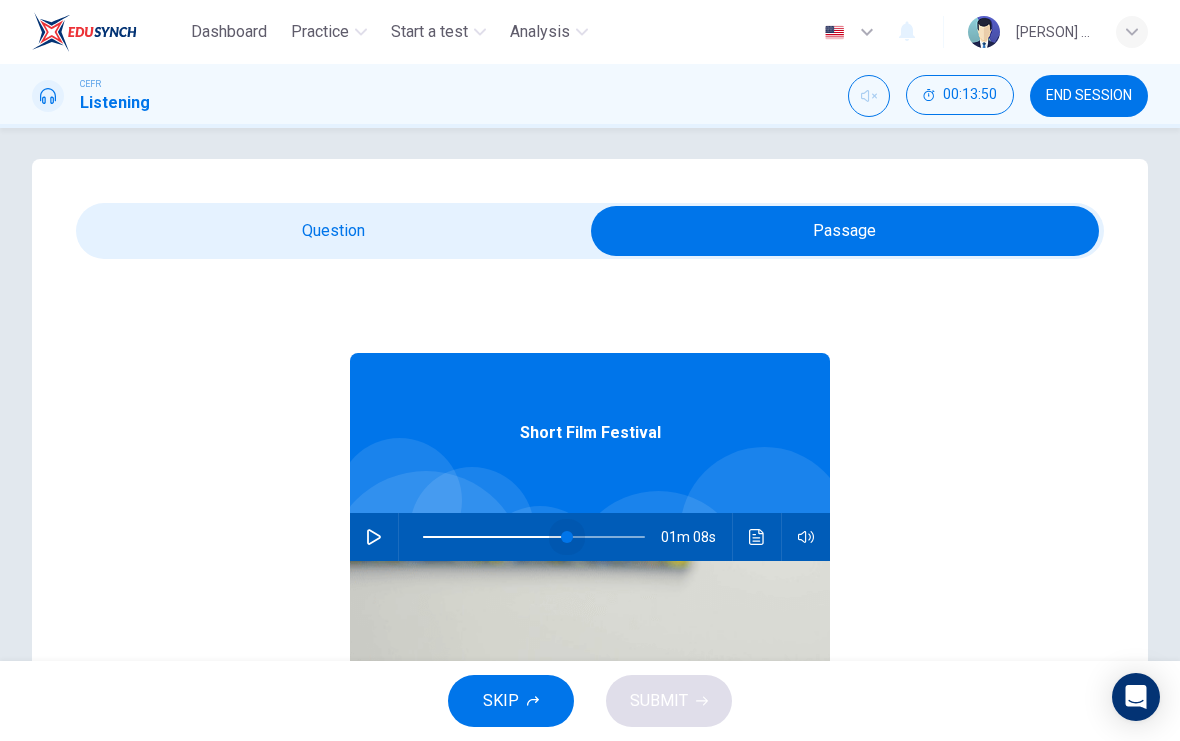 click at bounding box center (567, 537) 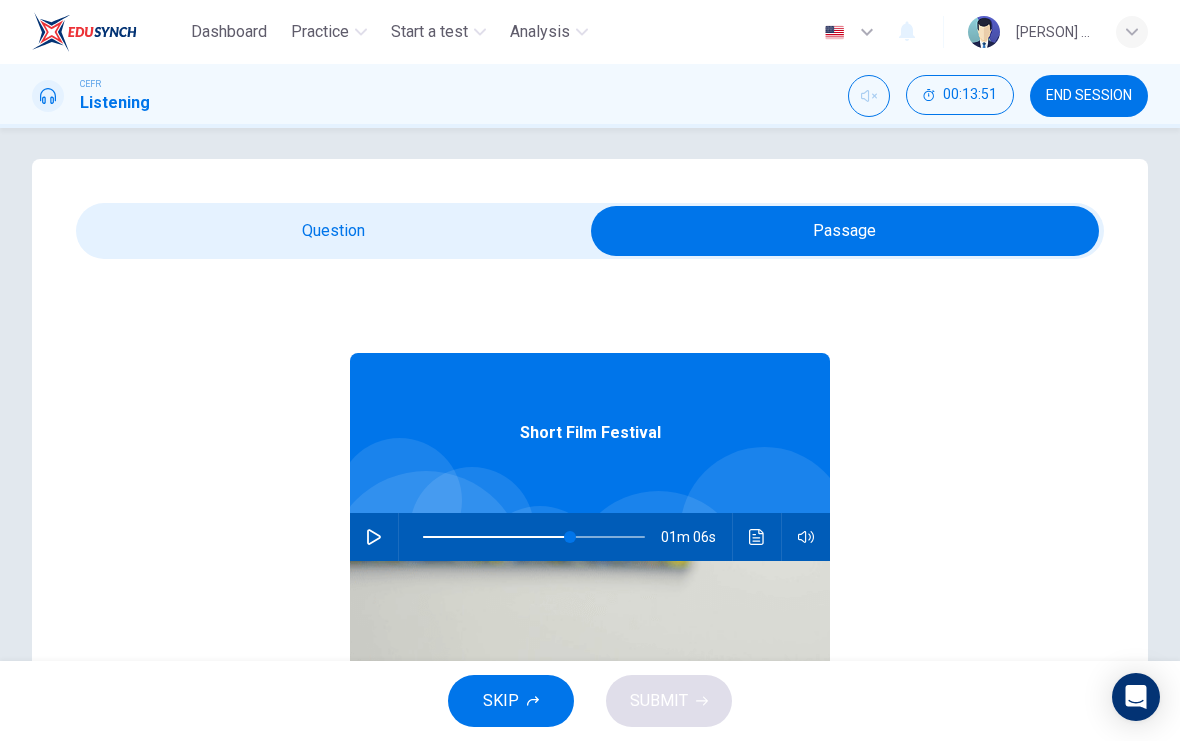 click at bounding box center [374, 537] 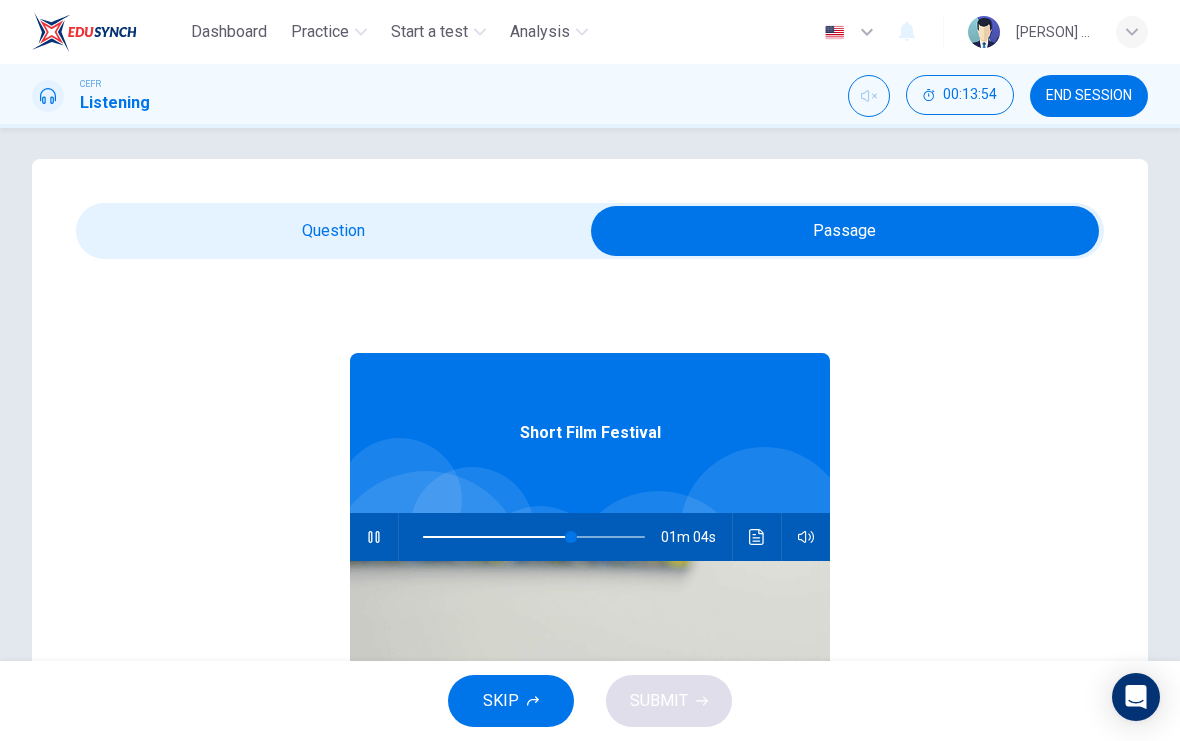 click at bounding box center [845, 231] 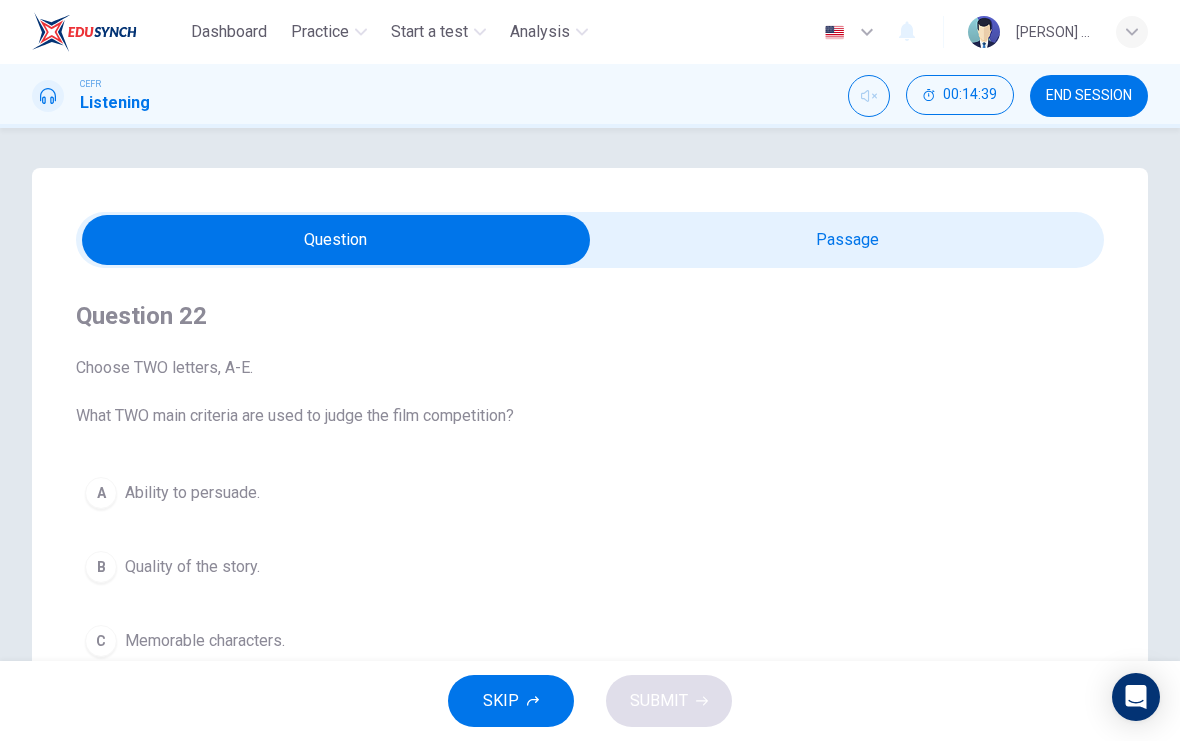 scroll, scrollTop: 0, scrollLeft: 0, axis: both 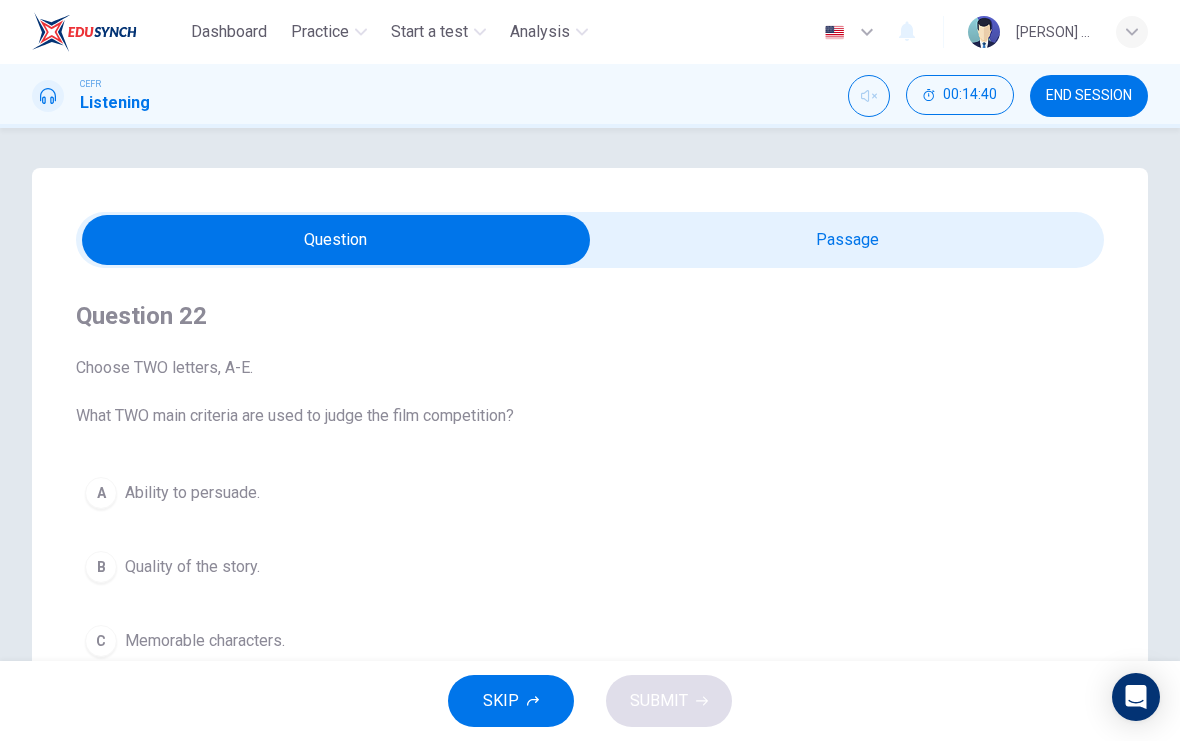 click at bounding box center (336, 240) 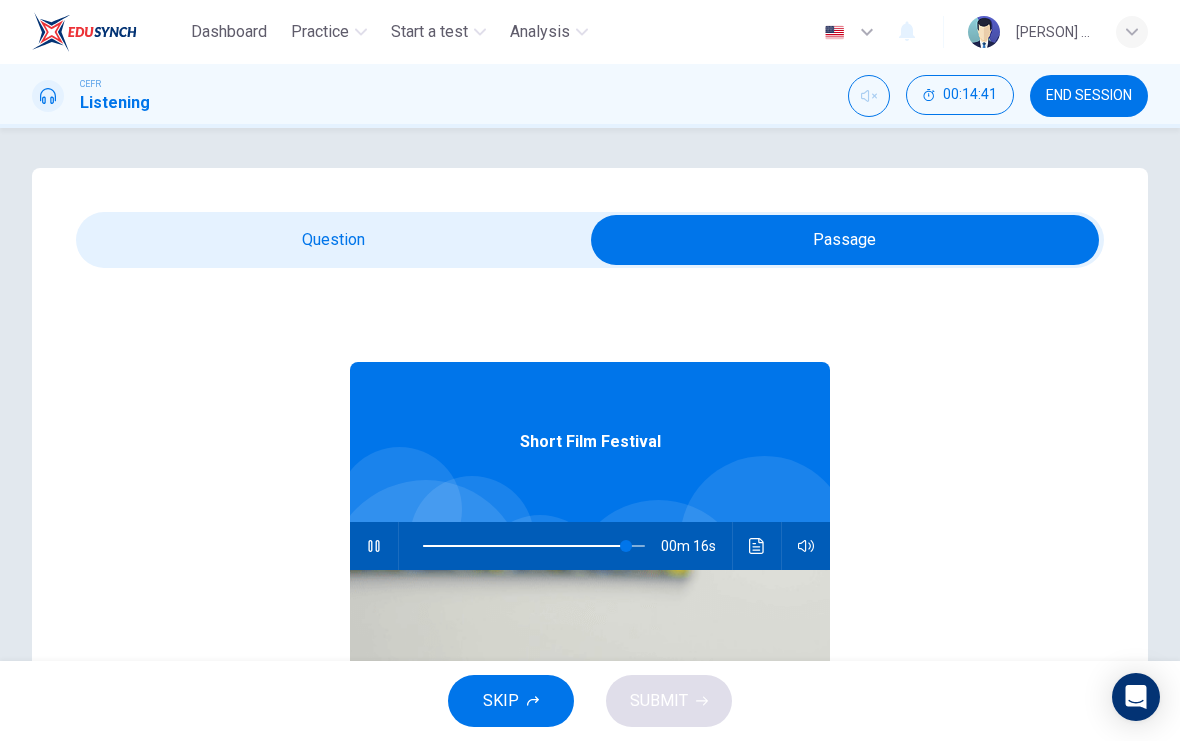 click at bounding box center (757, 546) 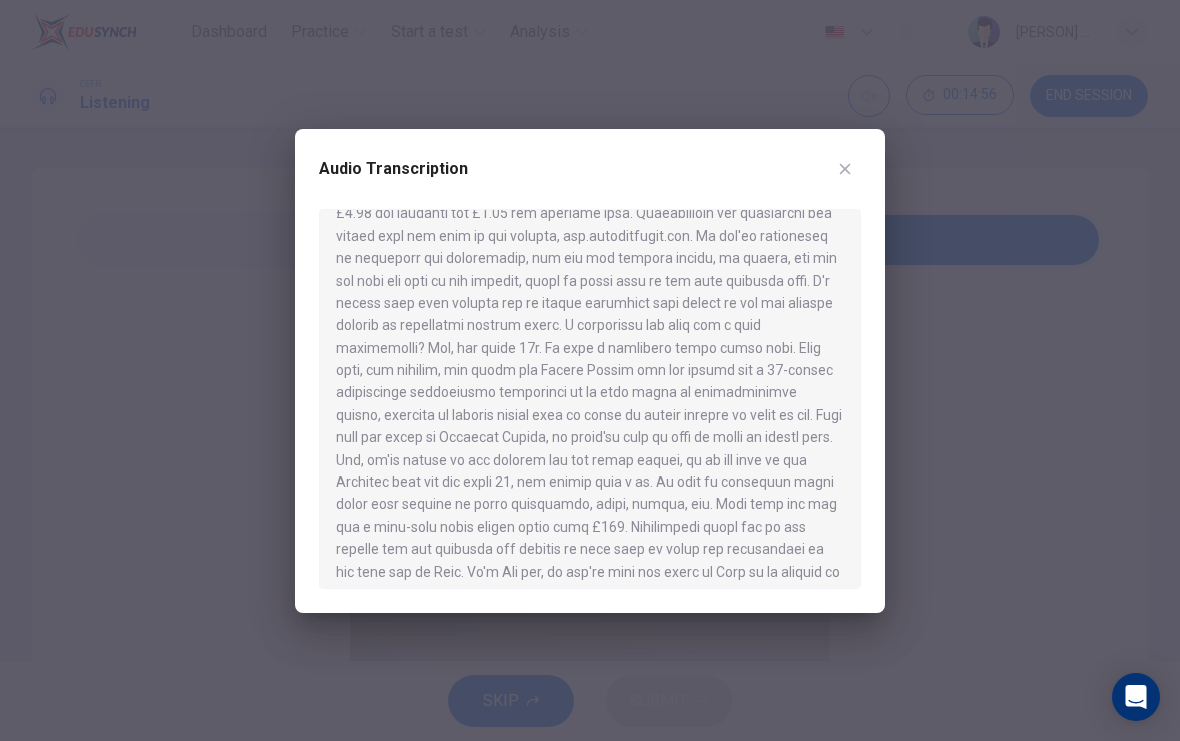 scroll, scrollTop: 358, scrollLeft: 0, axis: vertical 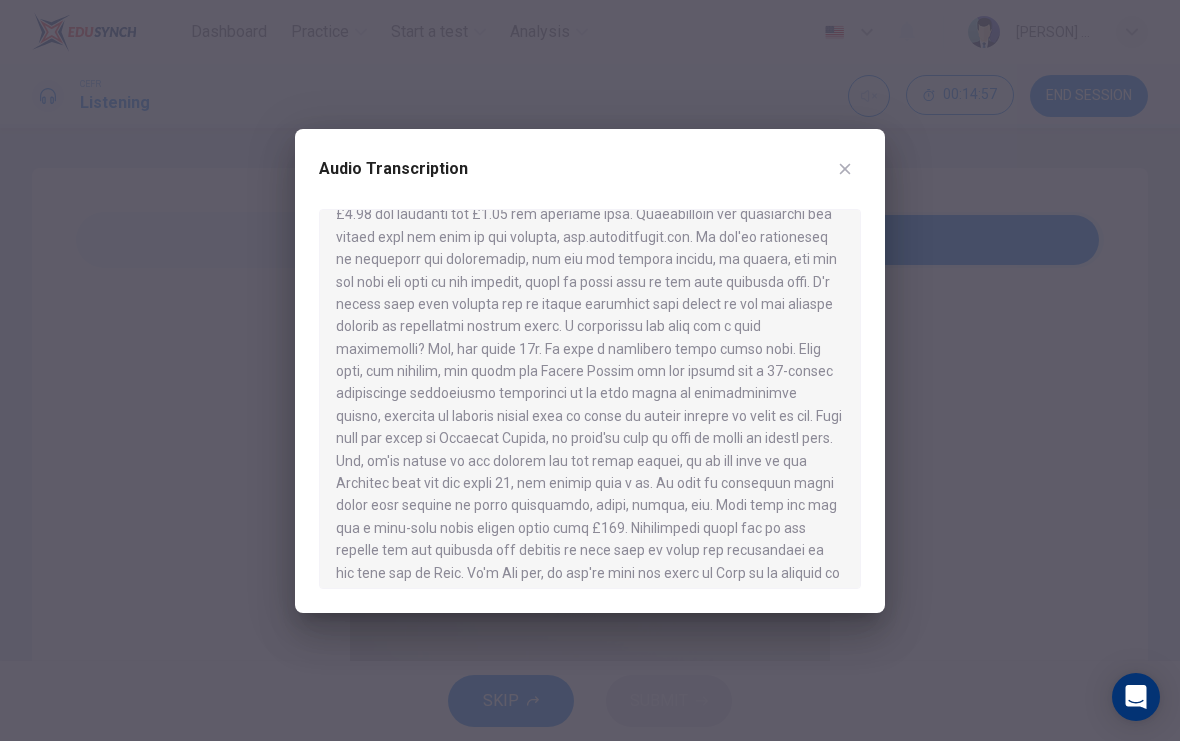 click at bounding box center [590, 370] 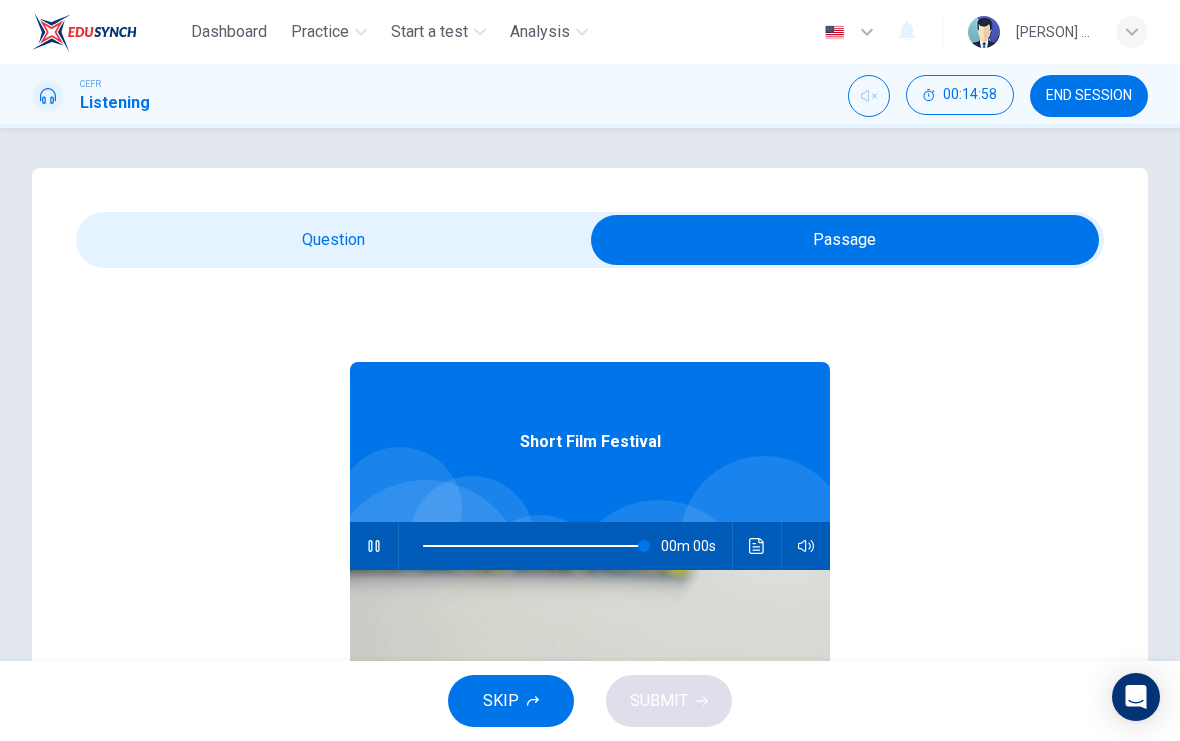 click at bounding box center (845, 240) 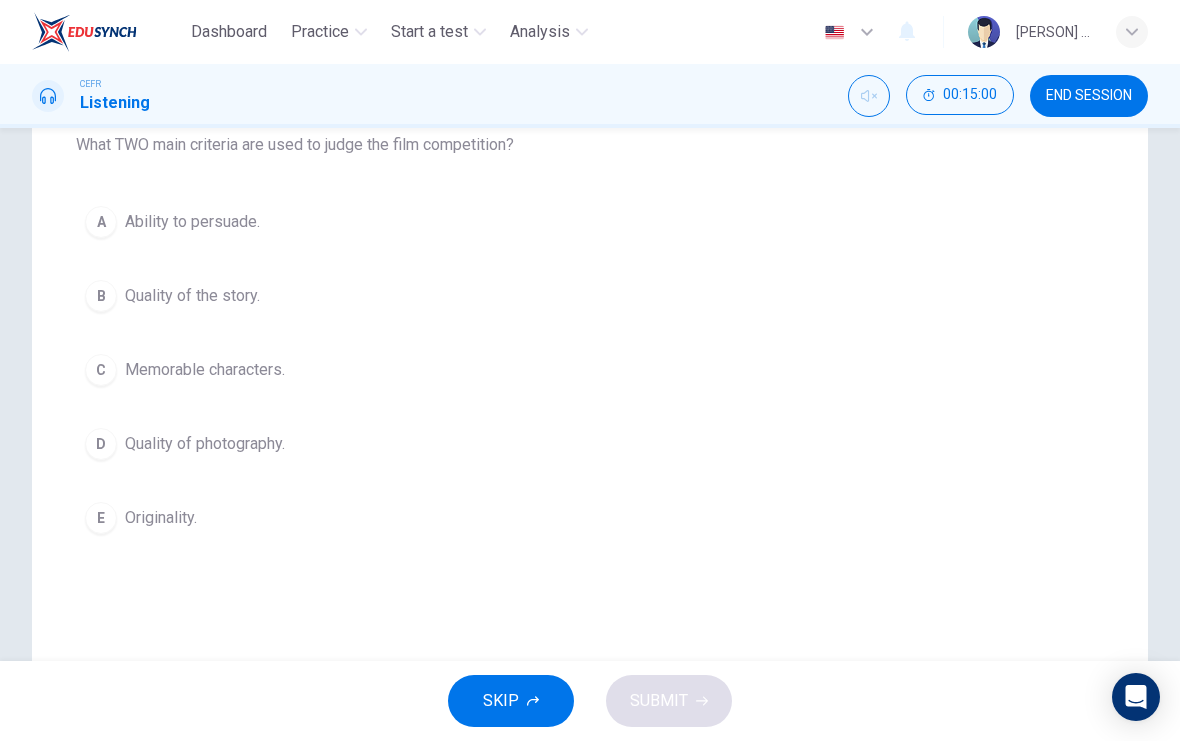 scroll, scrollTop: 270, scrollLeft: 0, axis: vertical 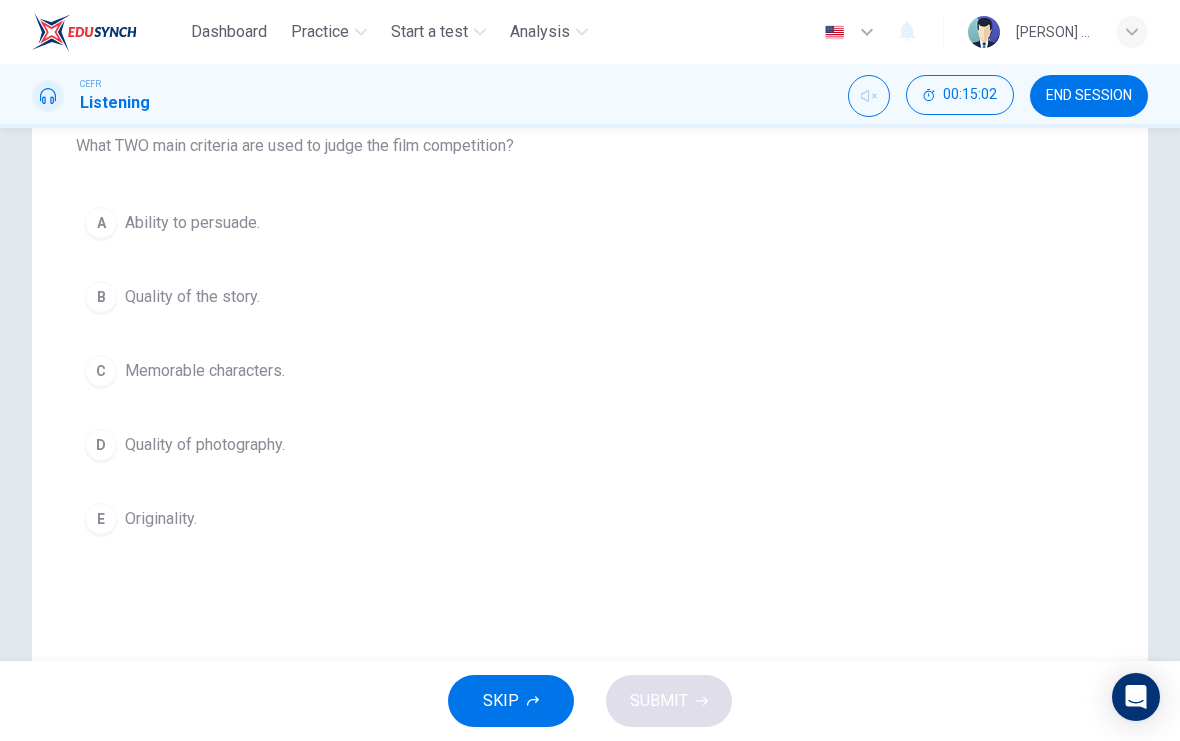 click on "B" at bounding box center (101, 223) 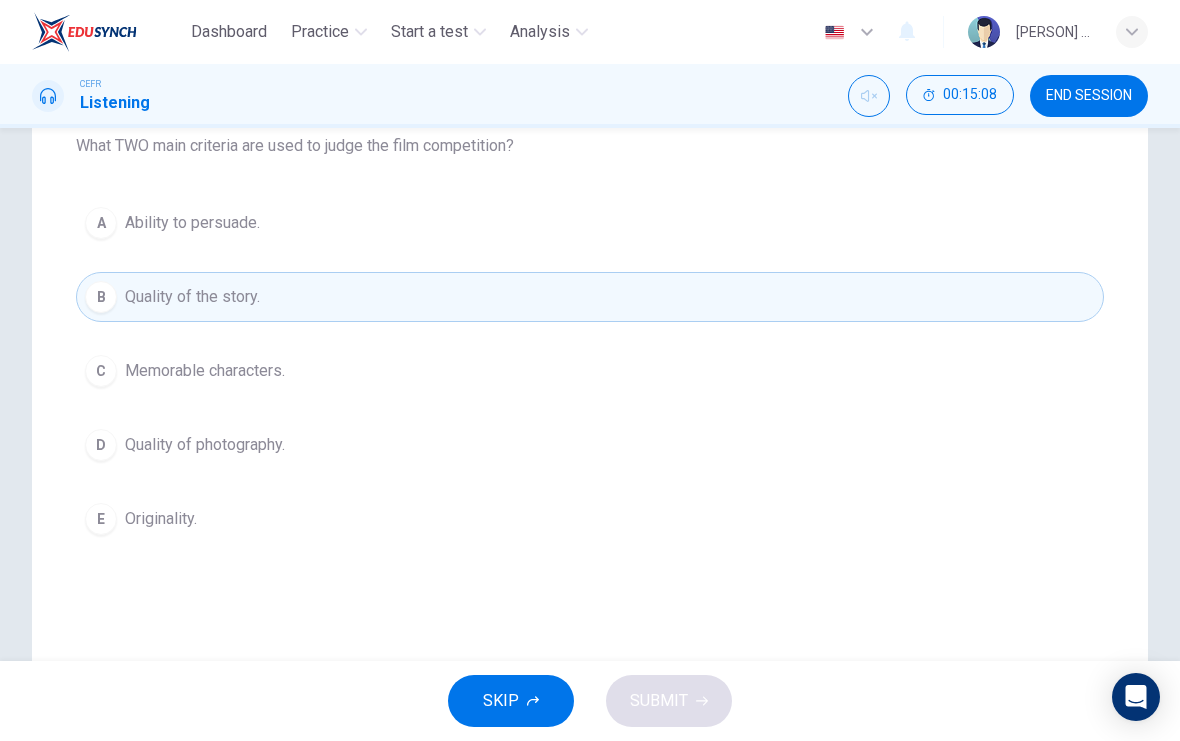 click on "E" at bounding box center [101, 223] 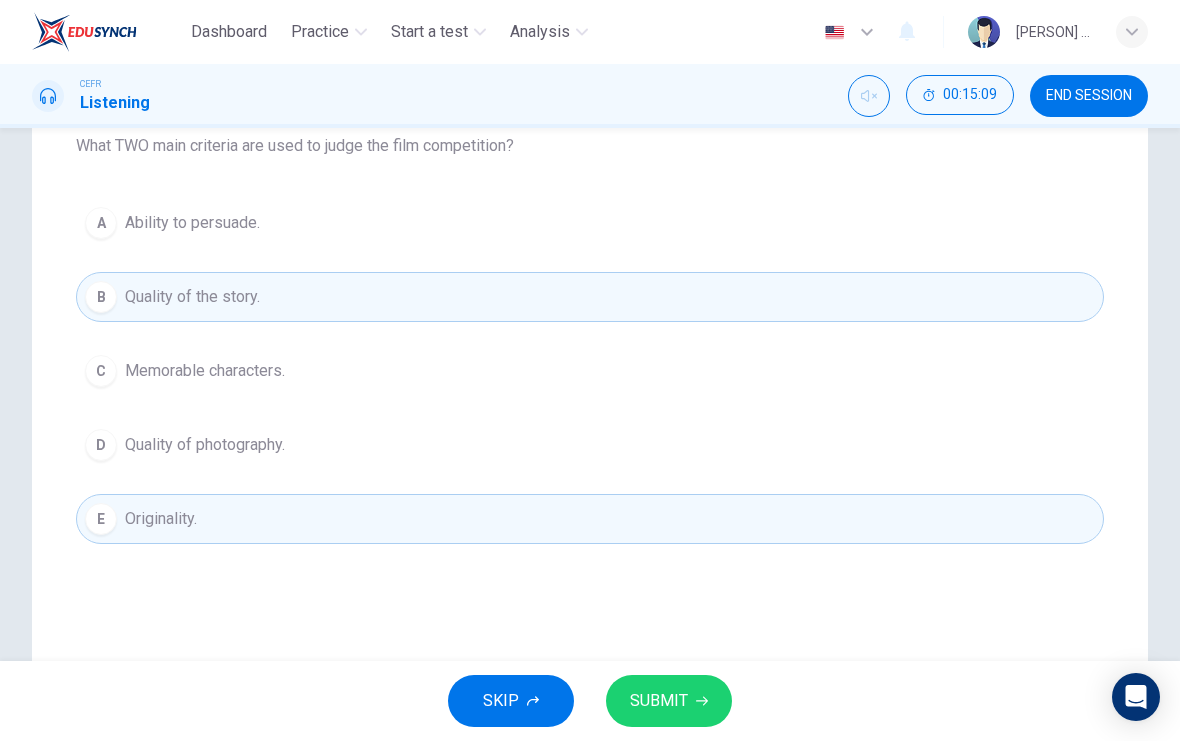 click on "SUBMIT" at bounding box center (669, 701) 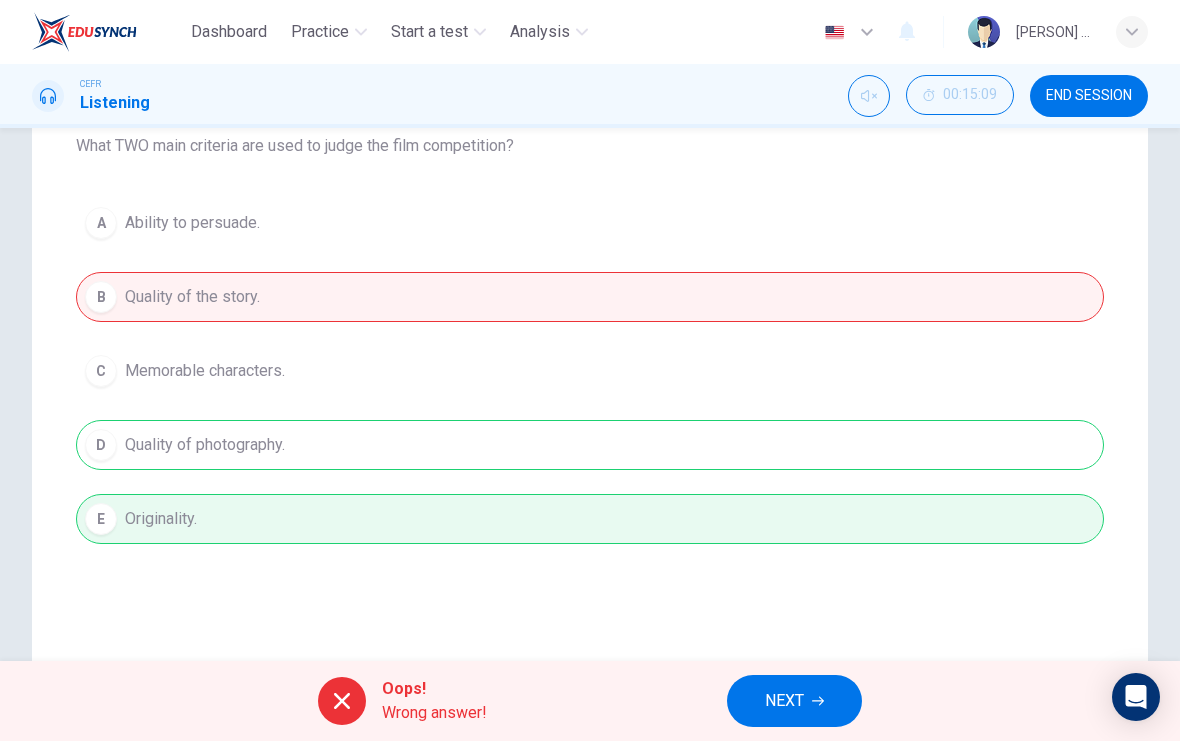 click on "NEXT" at bounding box center [794, 701] 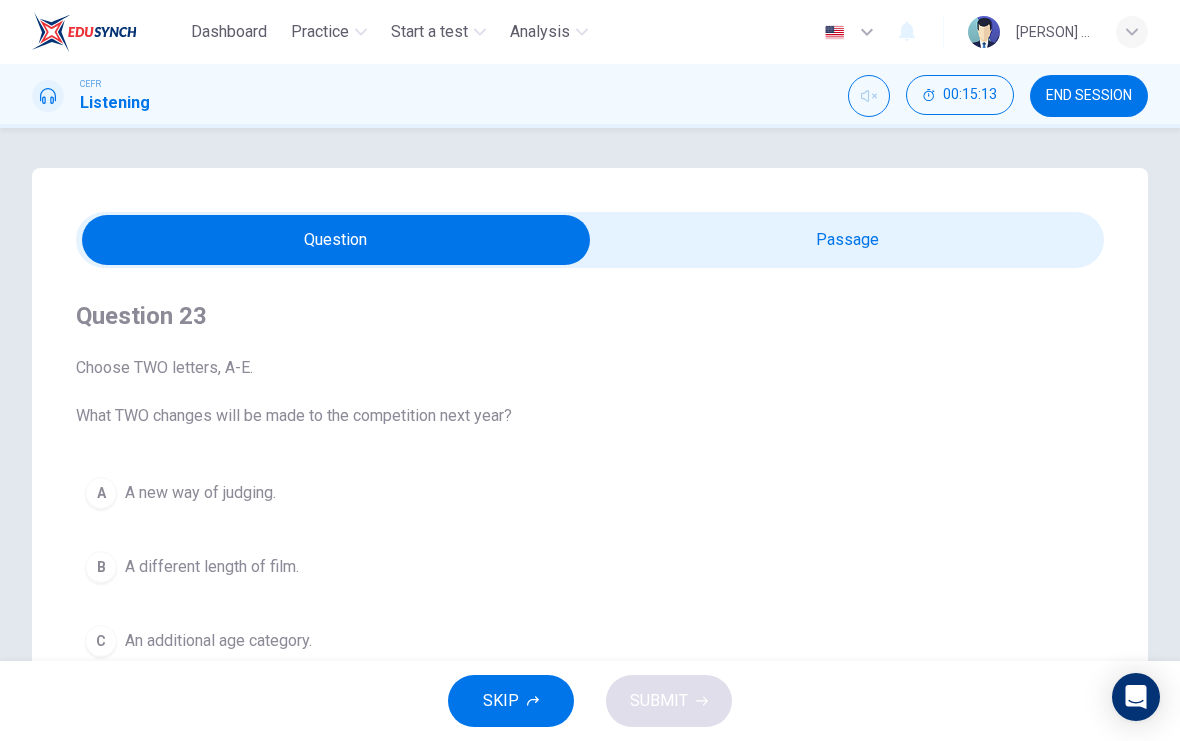 scroll, scrollTop: -1, scrollLeft: 0, axis: vertical 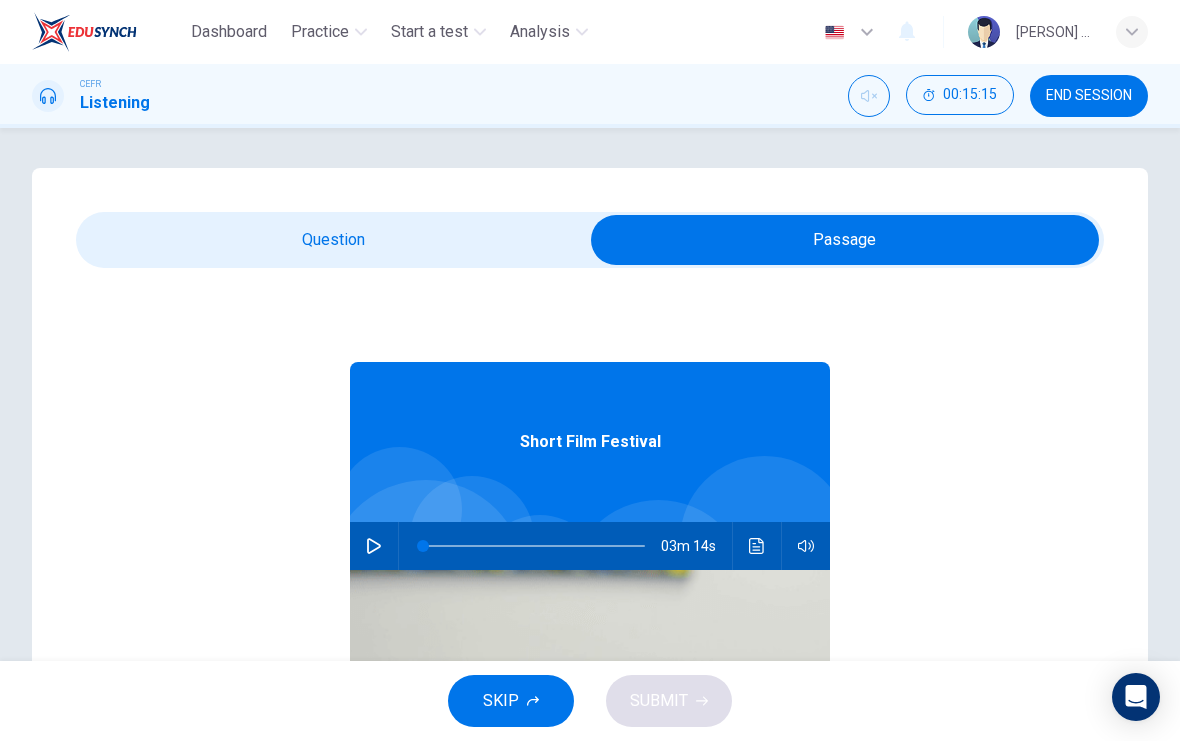 click on "03m 14s" at bounding box center (590, 546) 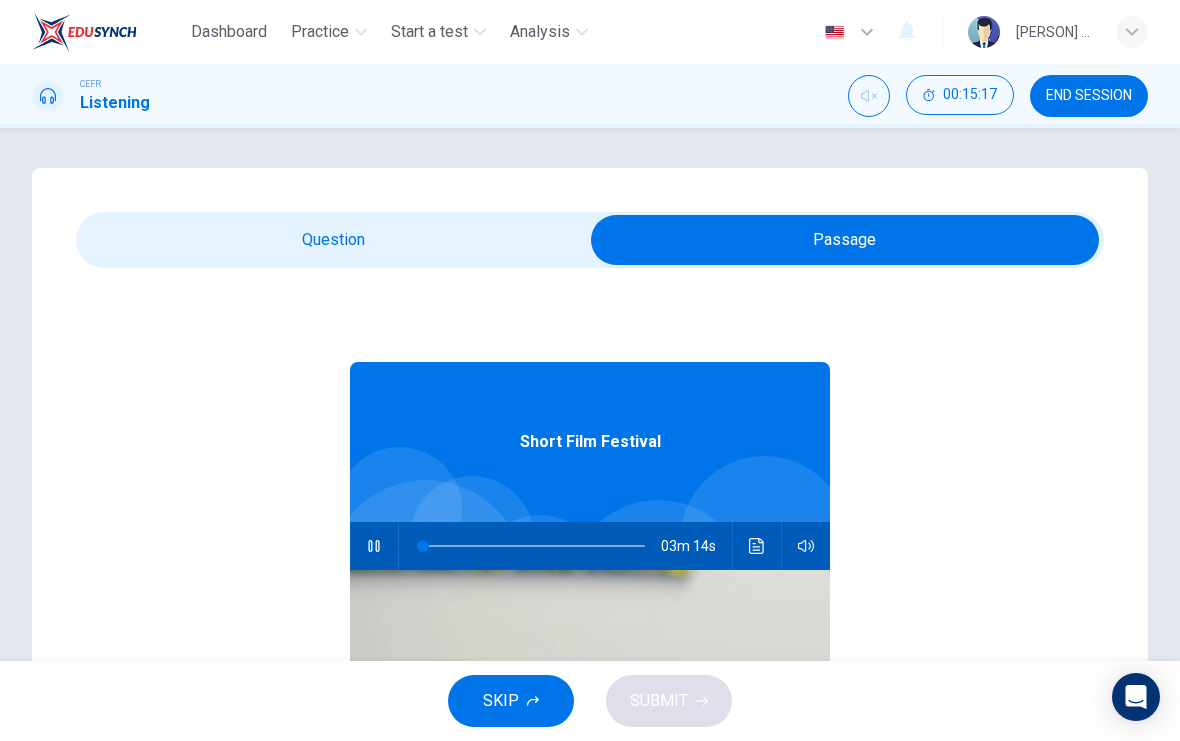 click at bounding box center (845, 240) 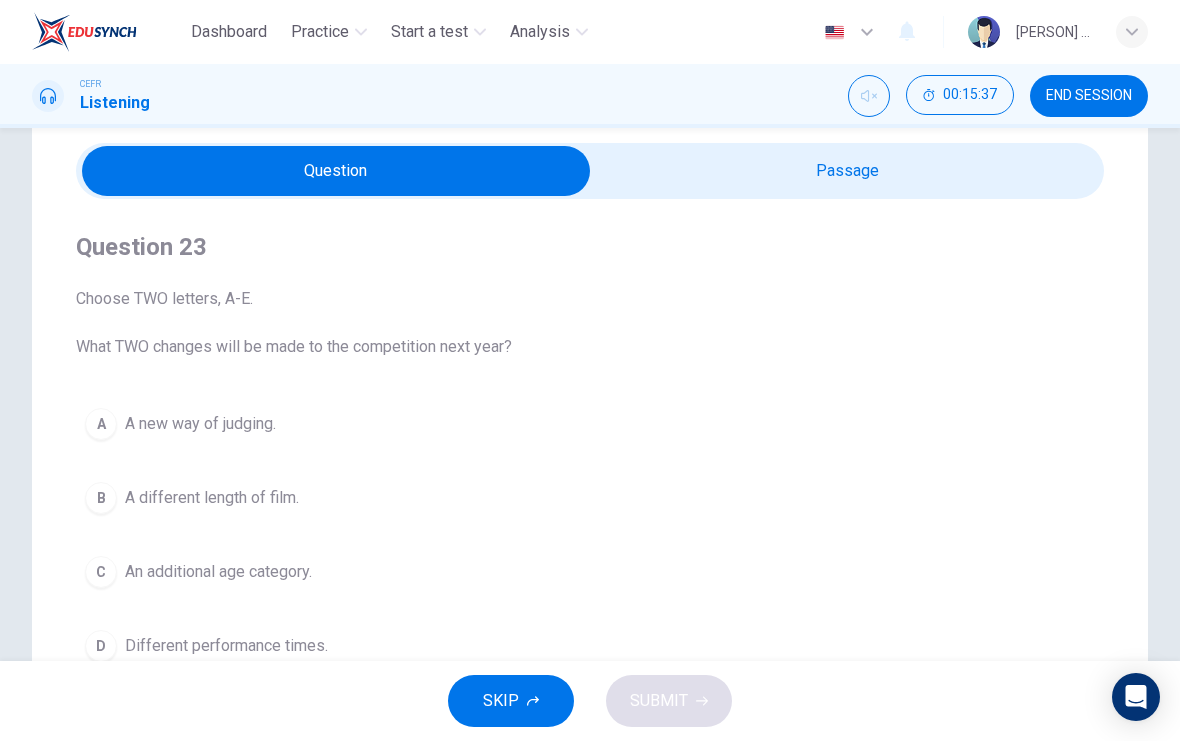 scroll, scrollTop: 68, scrollLeft: 0, axis: vertical 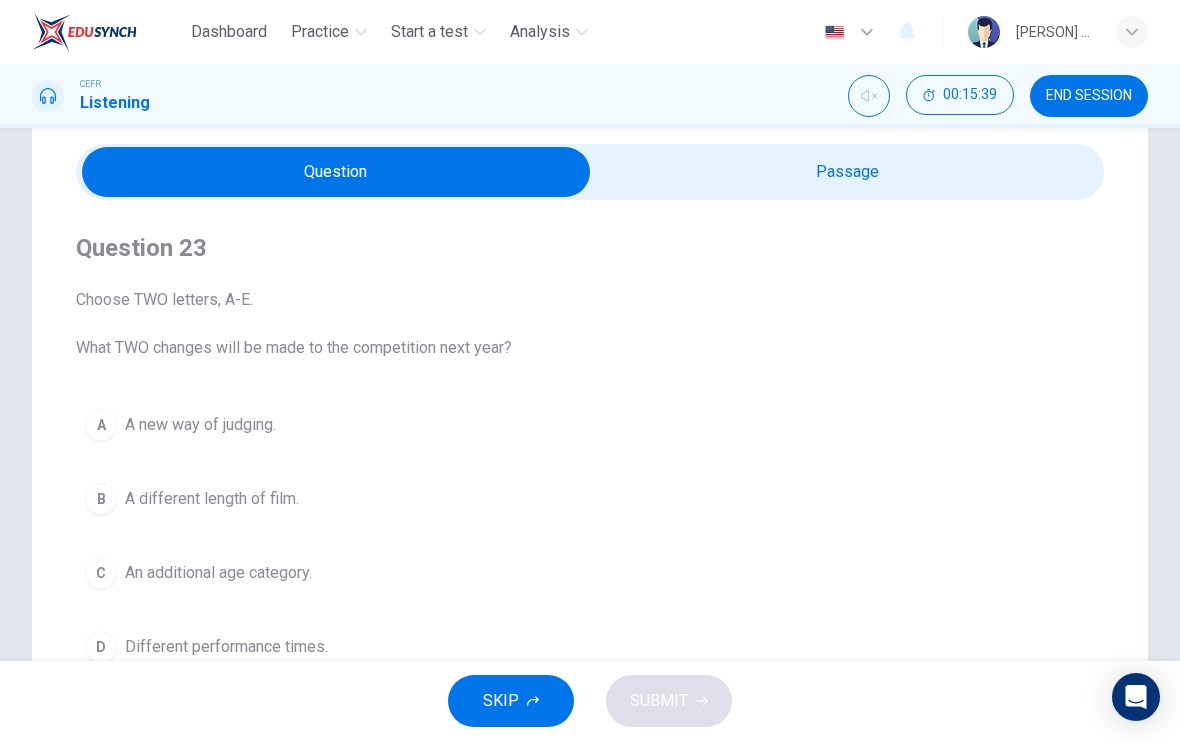 click at bounding box center [336, 172] 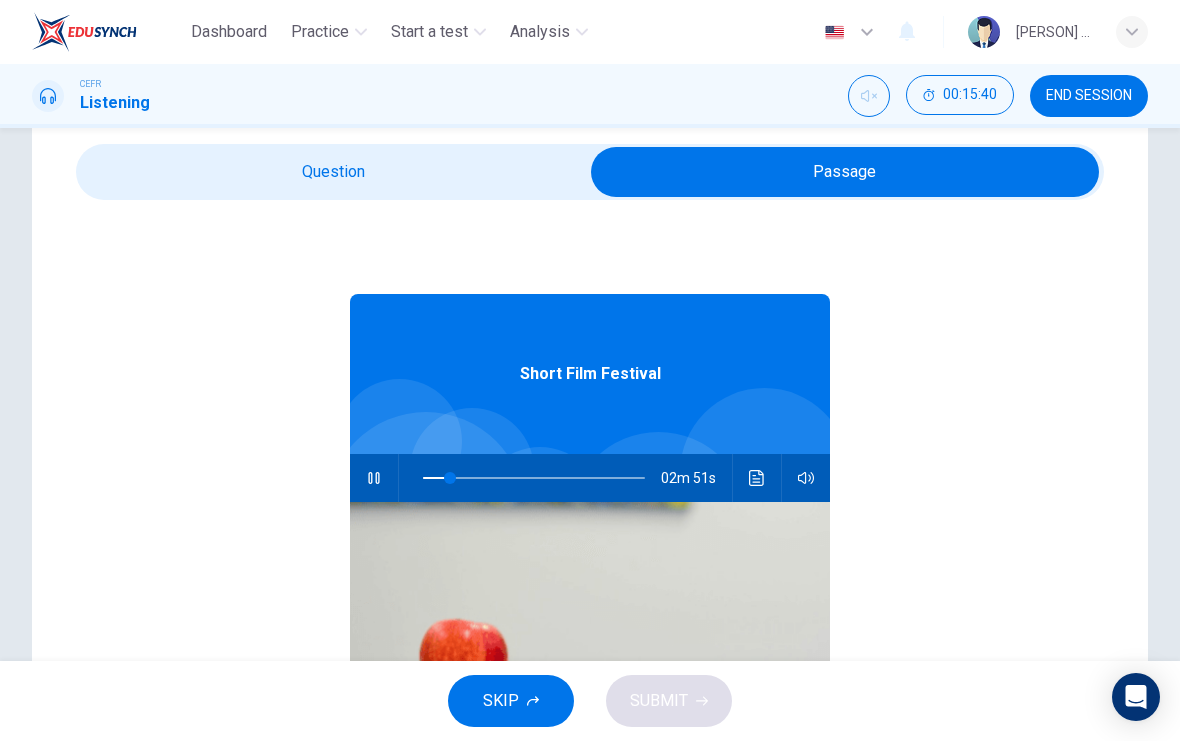 click at bounding box center [757, 478] 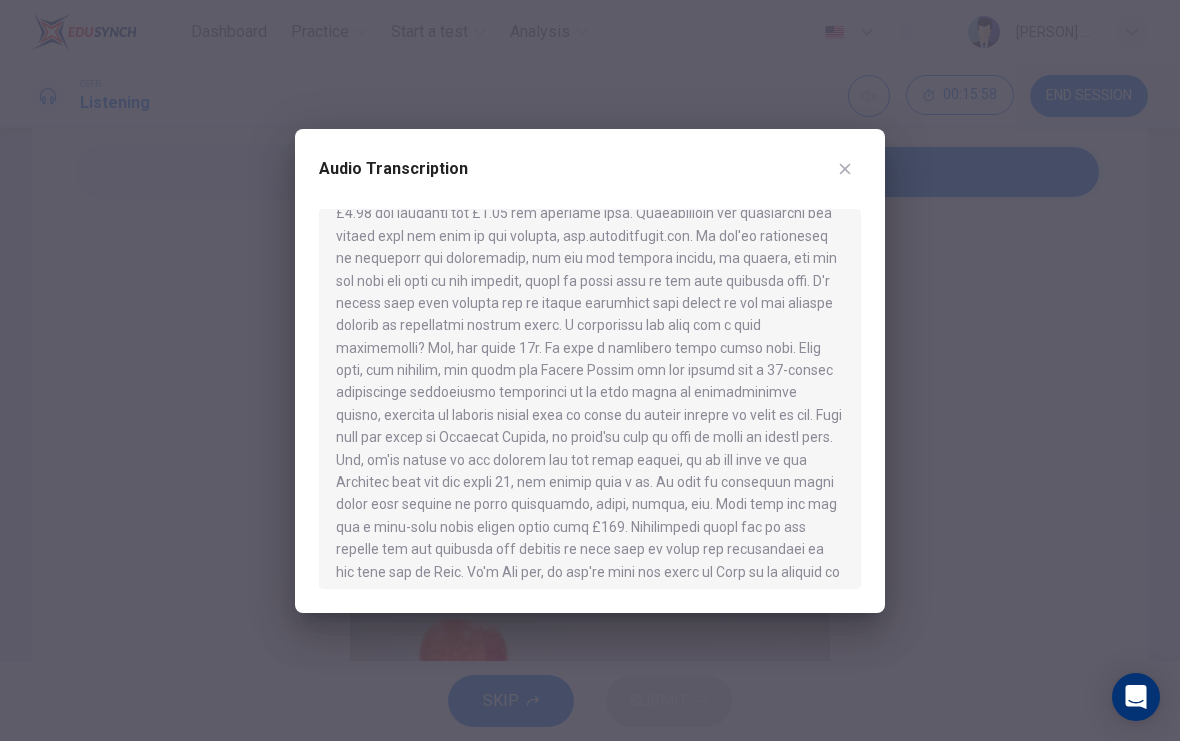 scroll, scrollTop: 358, scrollLeft: 0, axis: vertical 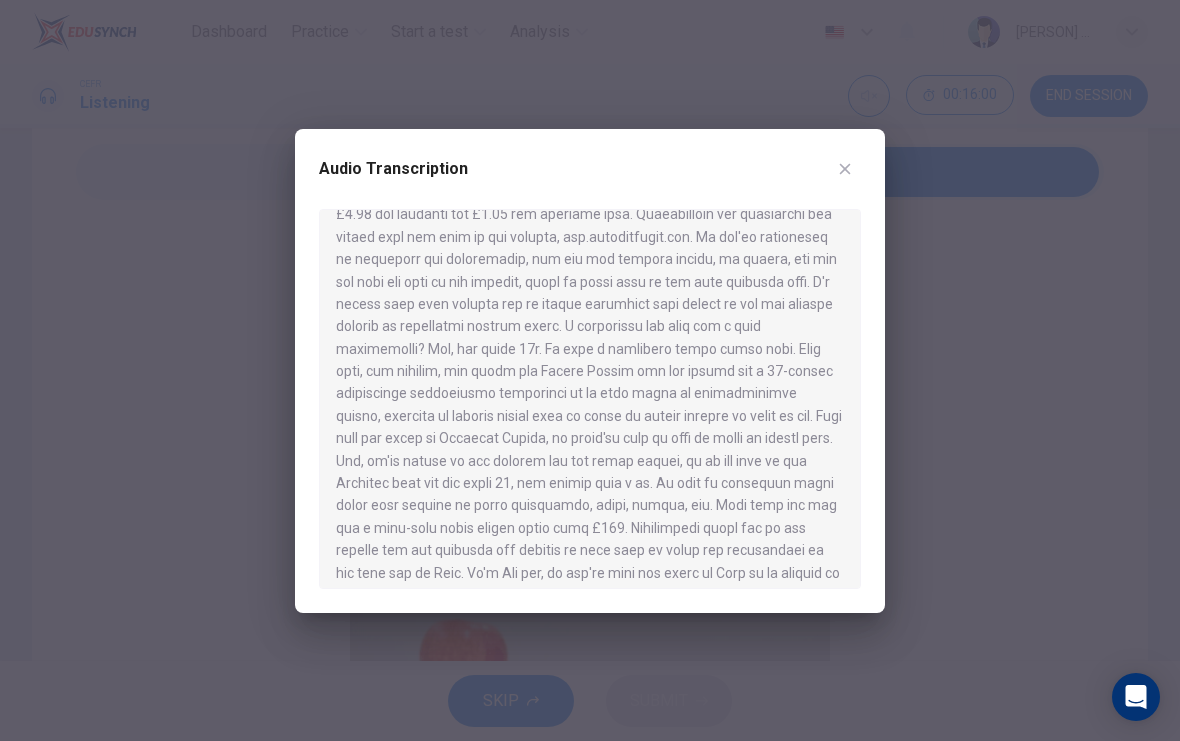 click at bounding box center [845, 169] 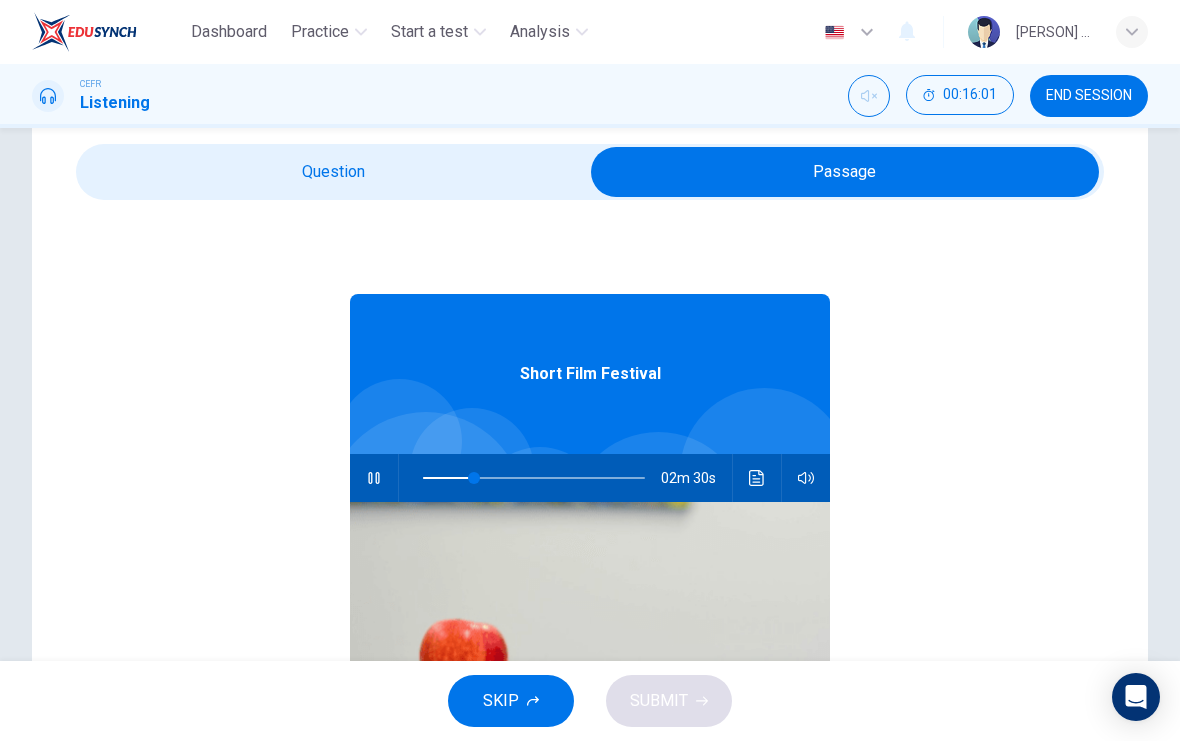 click at bounding box center [845, 172] 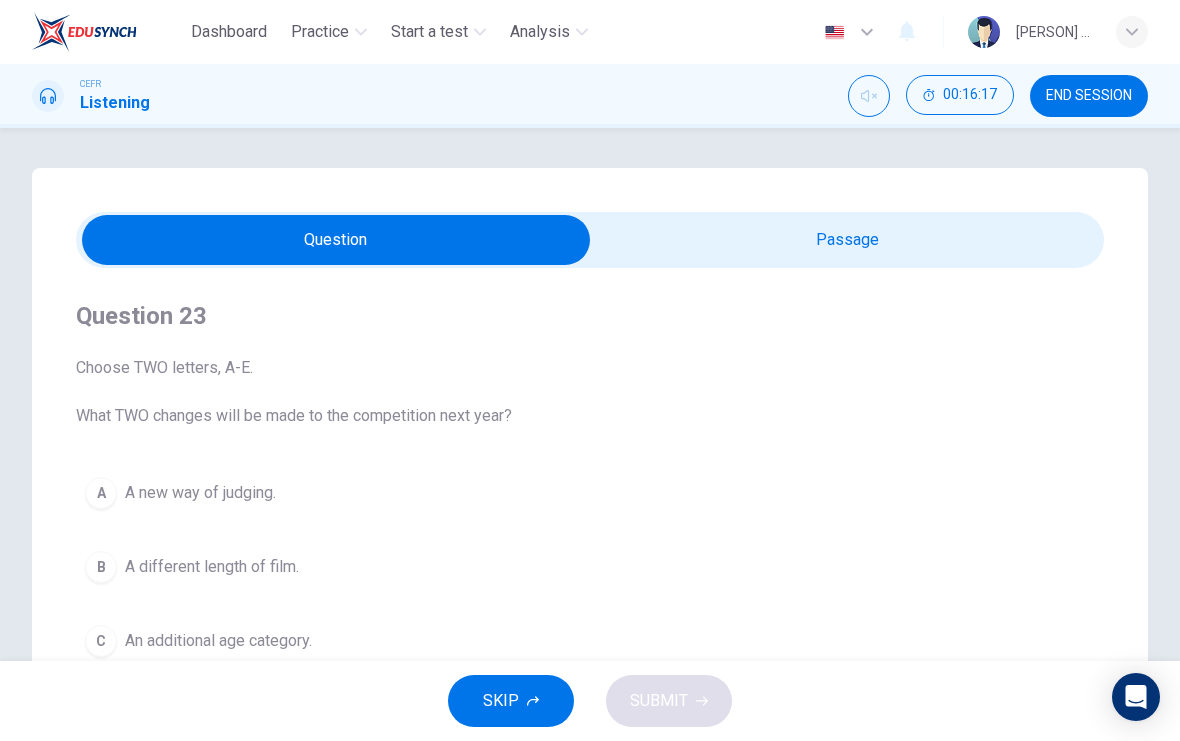 scroll, scrollTop: 0, scrollLeft: 0, axis: both 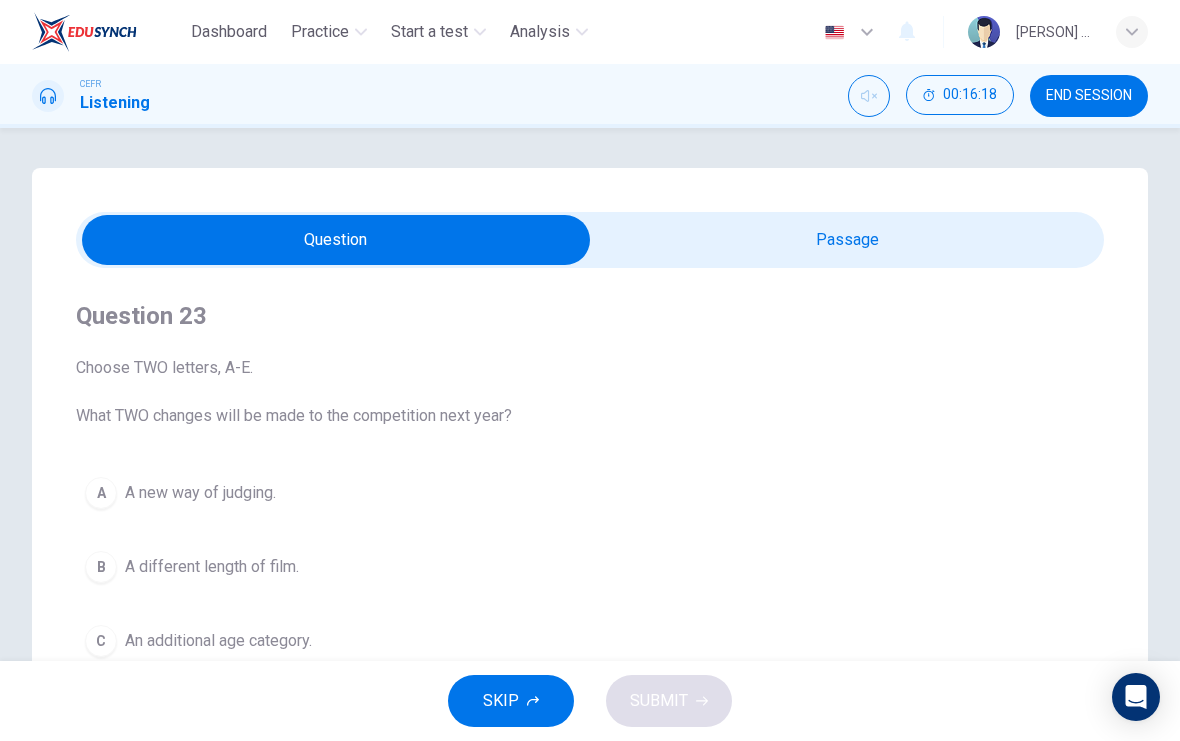 click at bounding box center [336, 240] 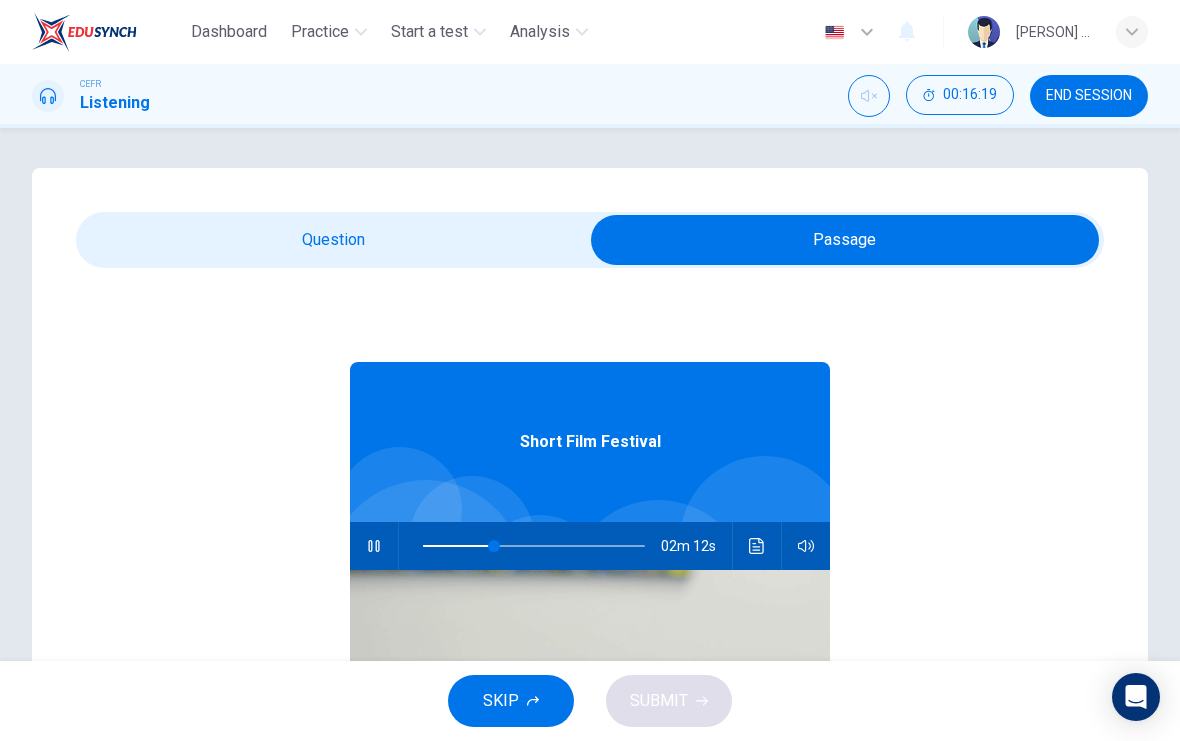 click at bounding box center (374, 546) 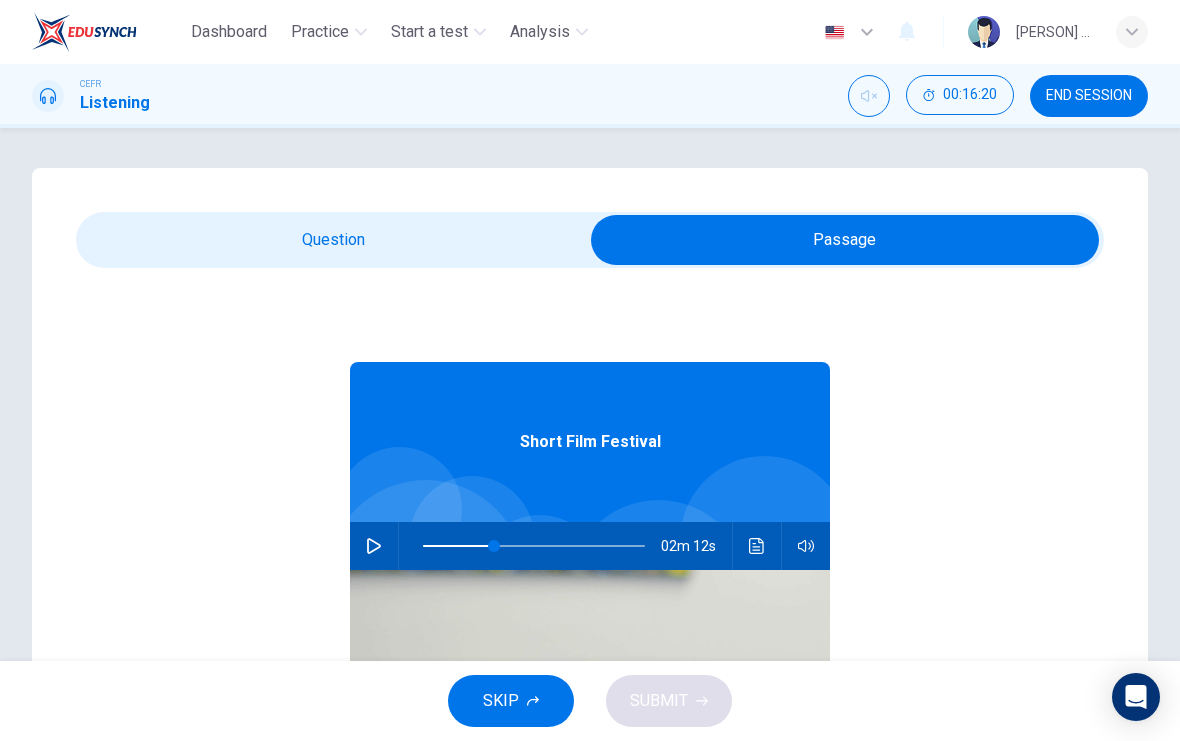 click at bounding box center [845, 240] 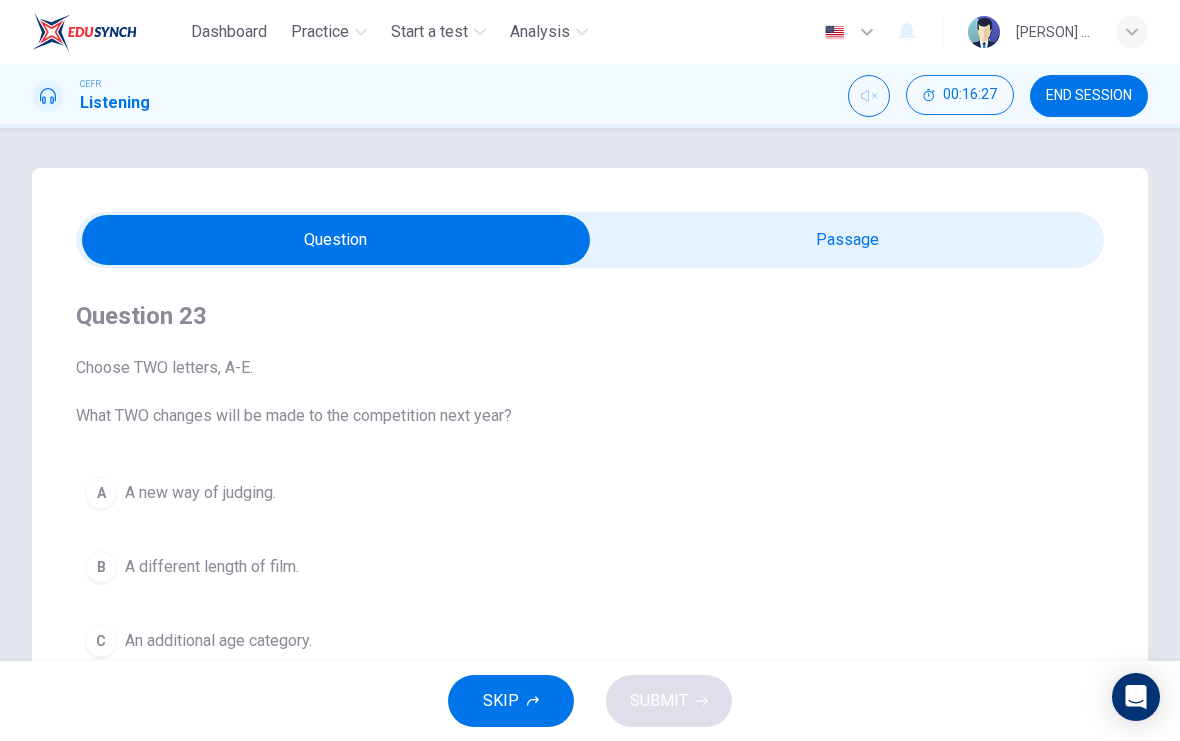 click at bounding box center [336, 240] 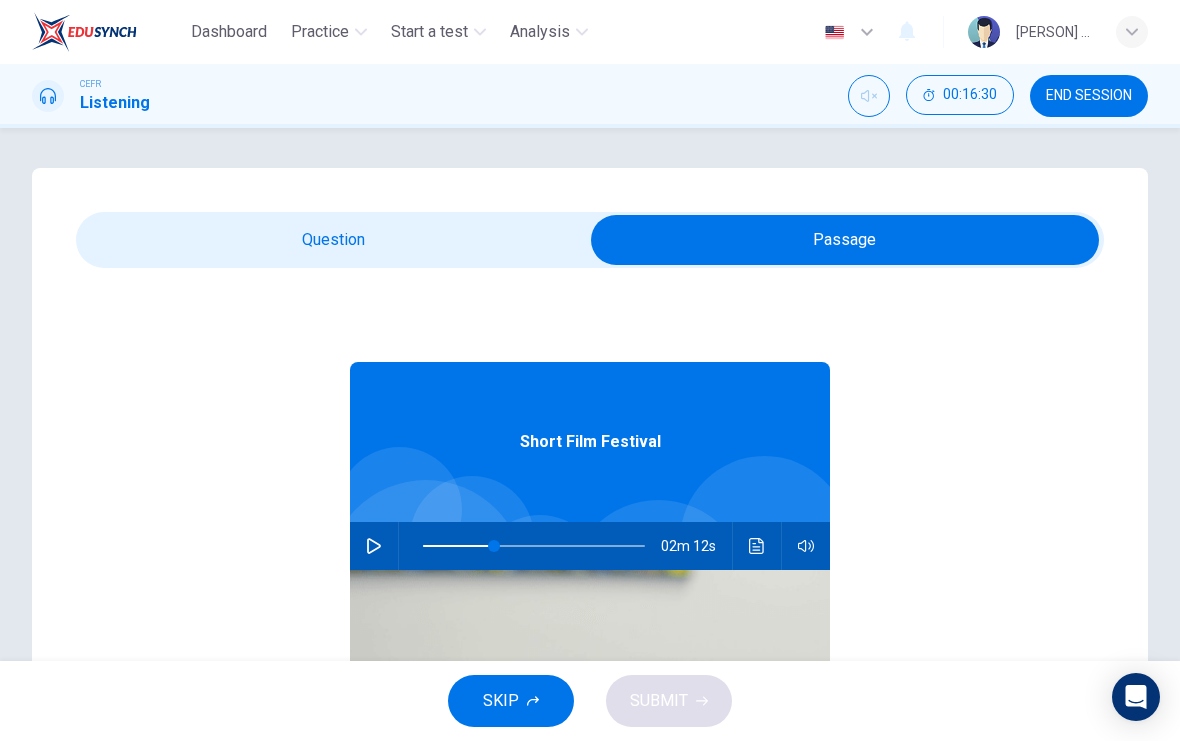 click at bounding box center (845, 240) 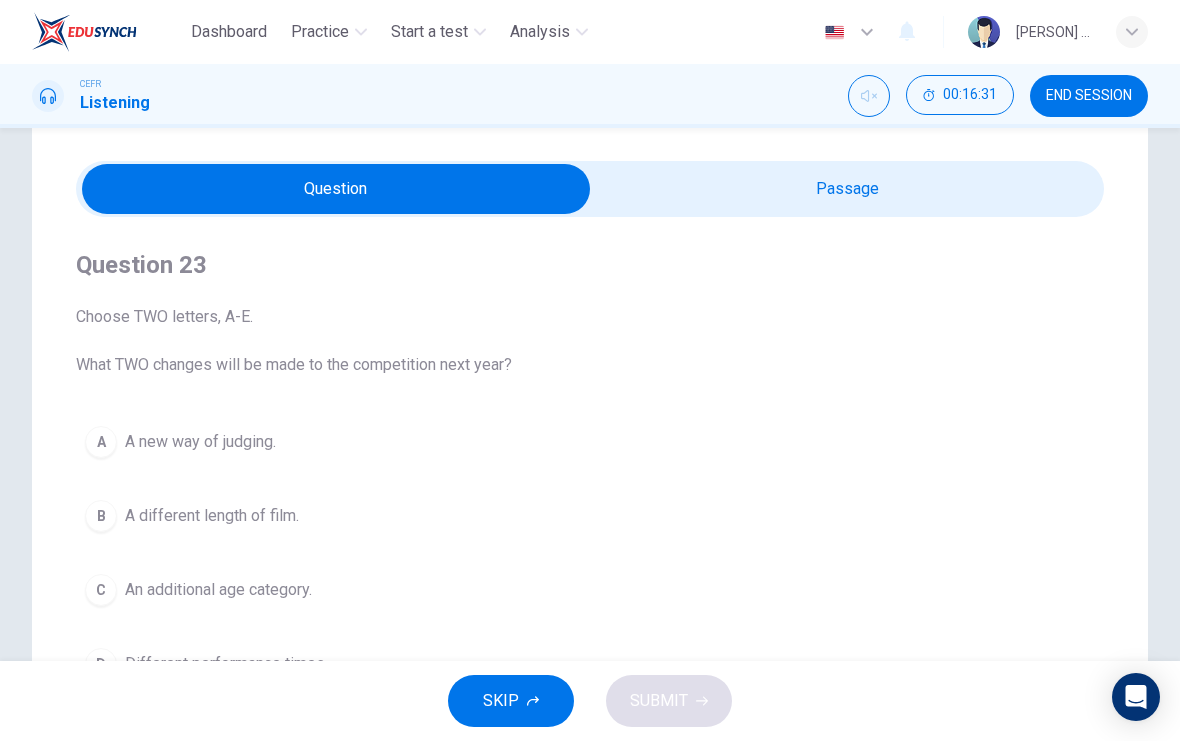 scroll, scrollTop: 57, scrollLeft: 0, axis: vertical 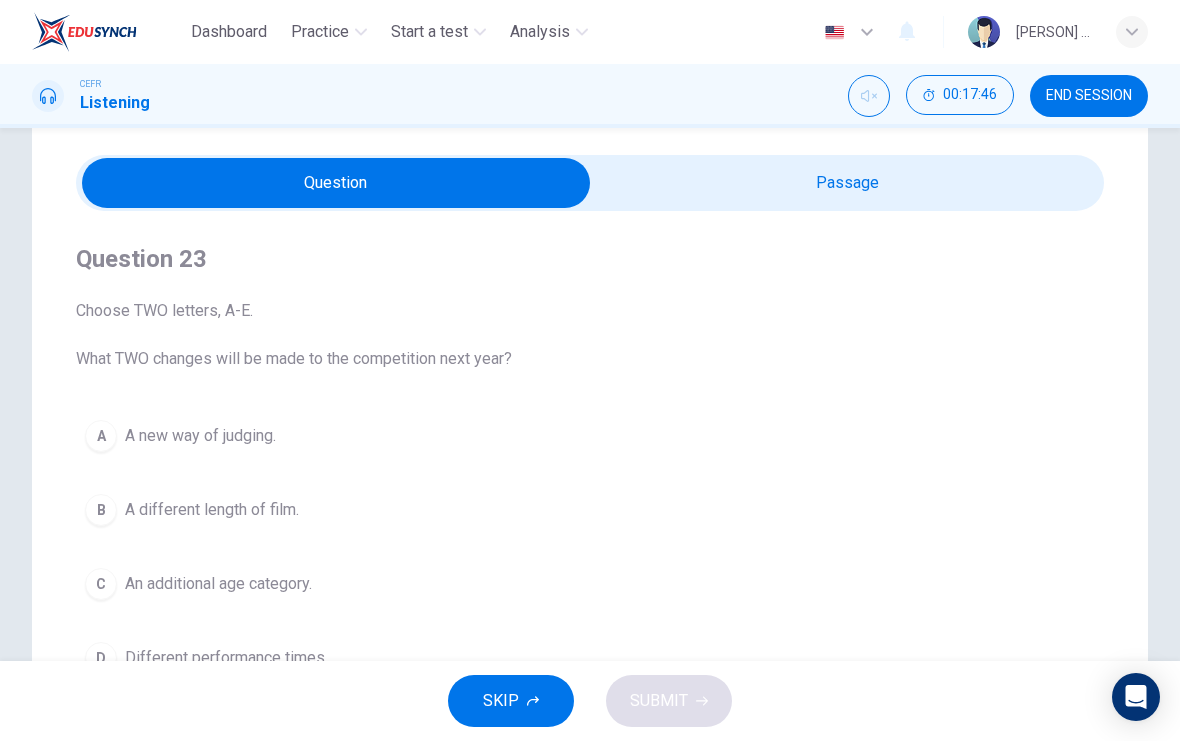 click on "SKIP" at bounding box center [501, 701] 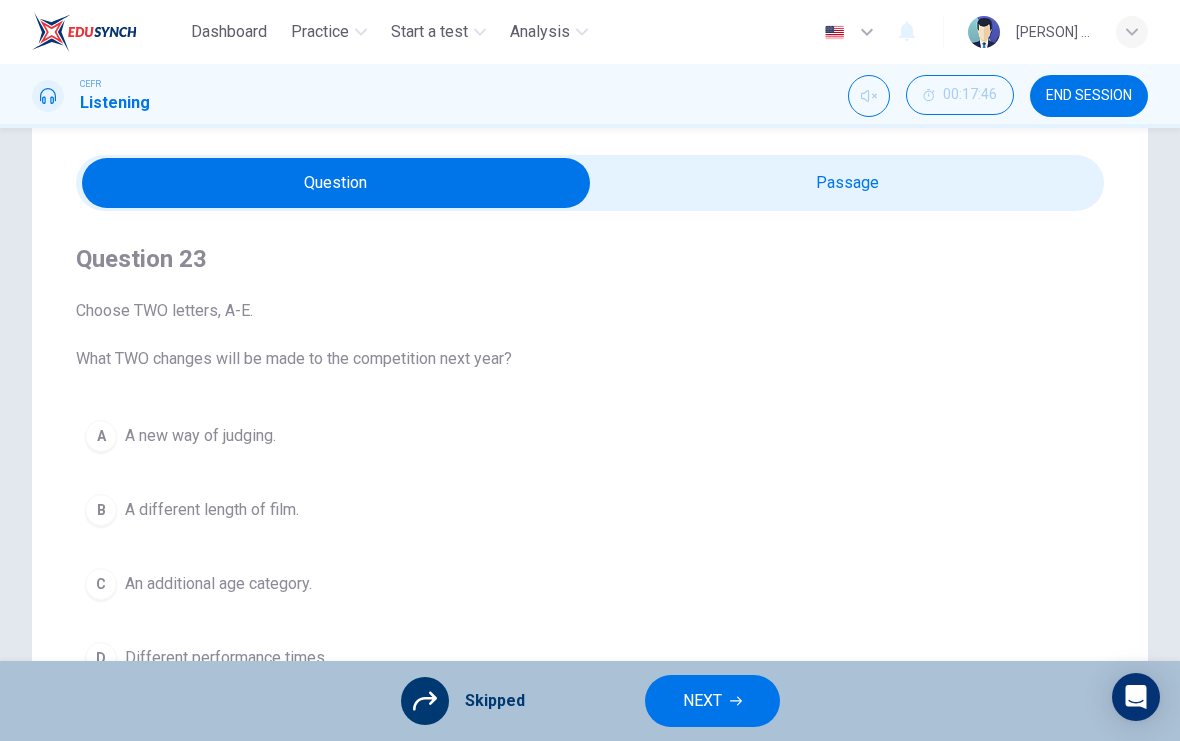 click at bounding box center (736, 701) 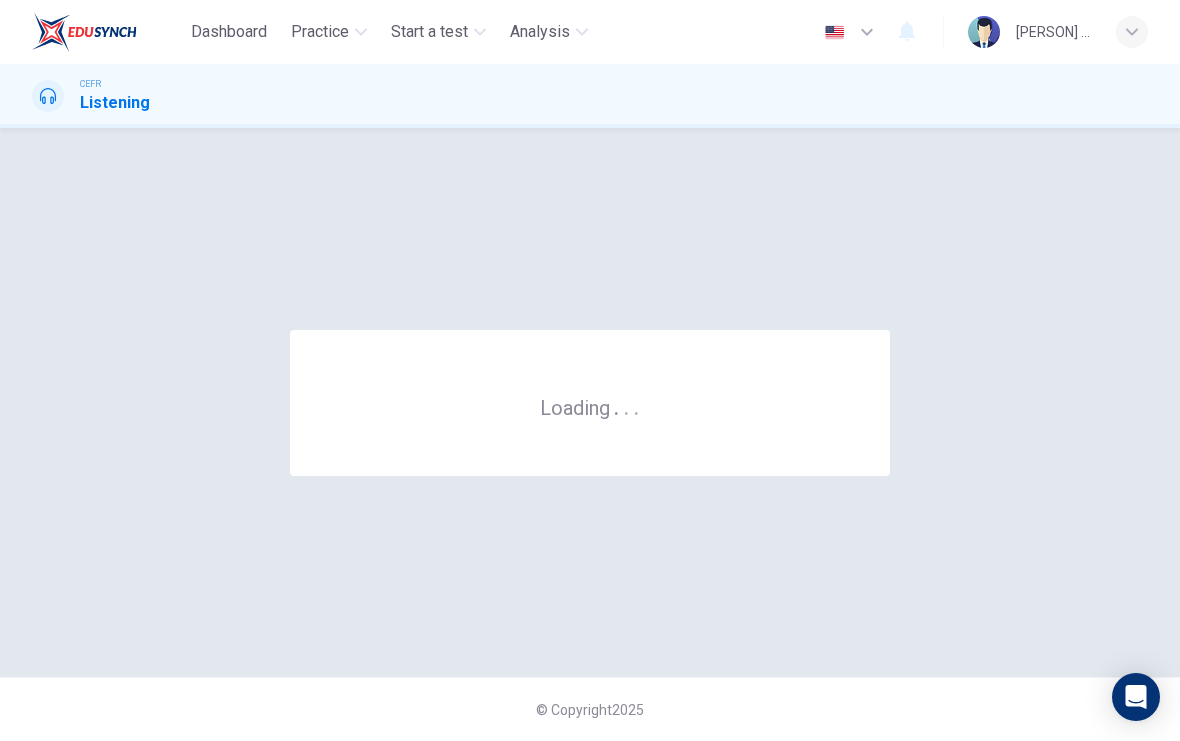 scroll, scrollTop: 0, scrollLeft: 0, axis: both 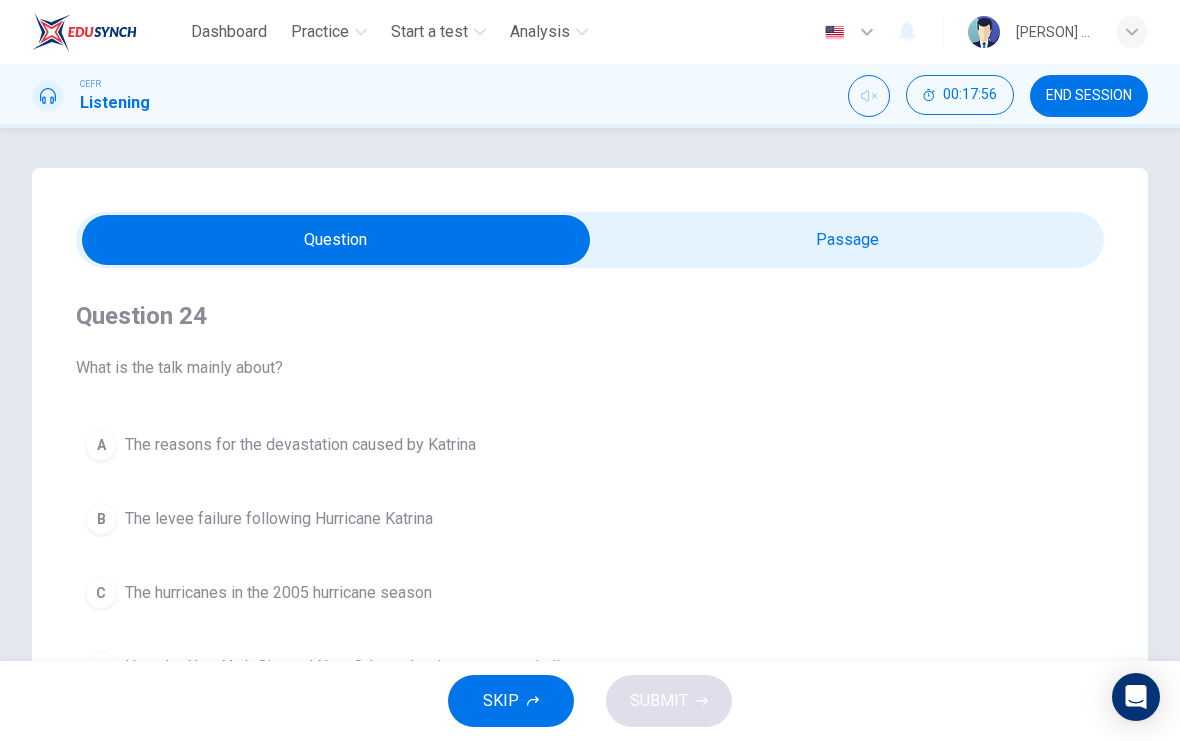 click at bounding box center (336, 240) 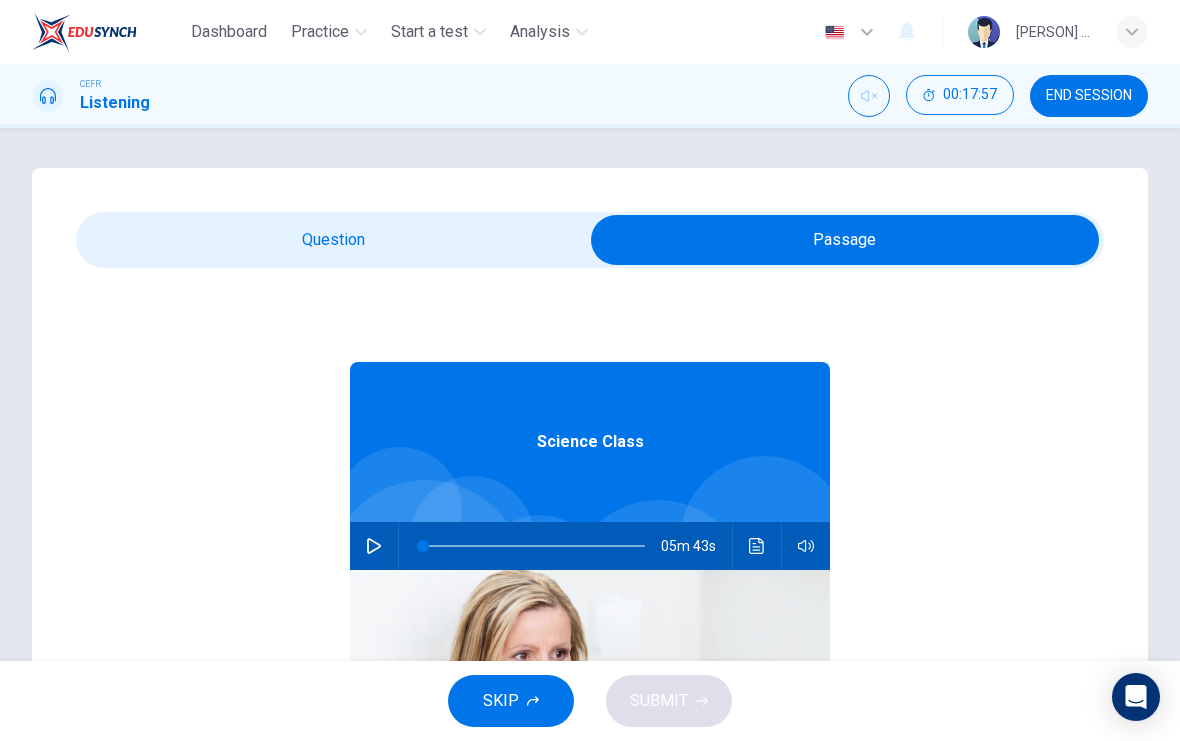 click at bounding box center (374, 546) 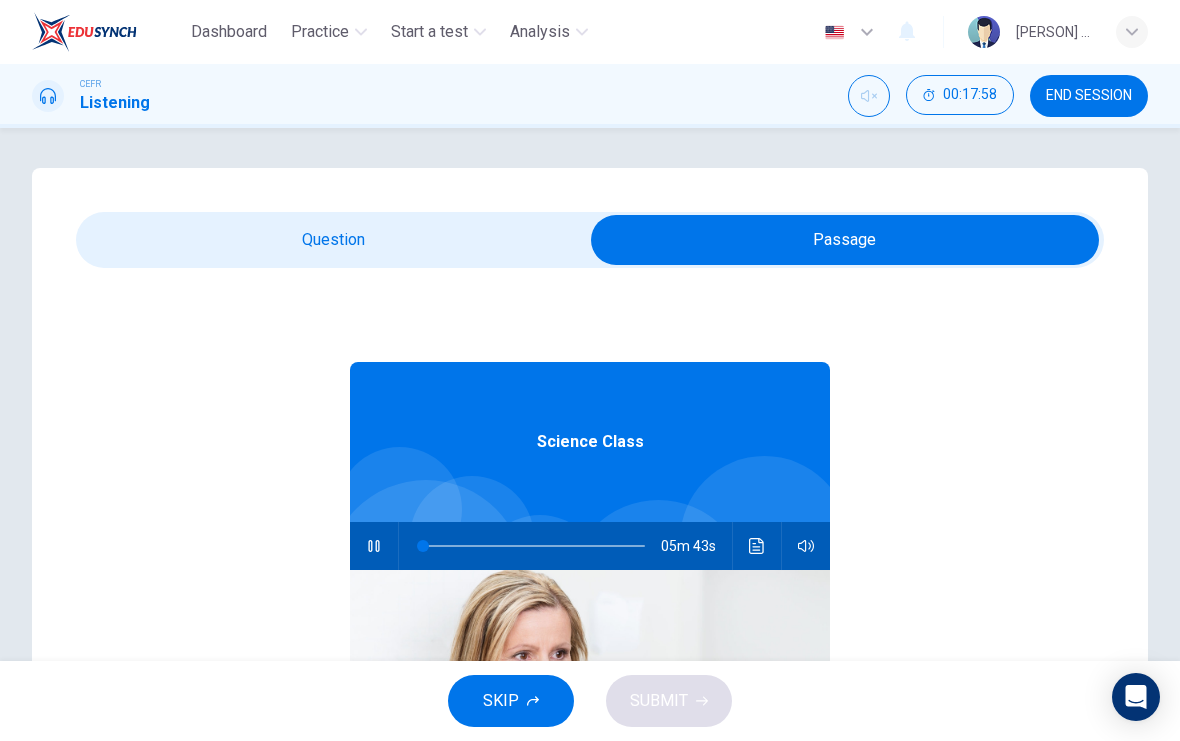 click at bounding box center (845, 240) 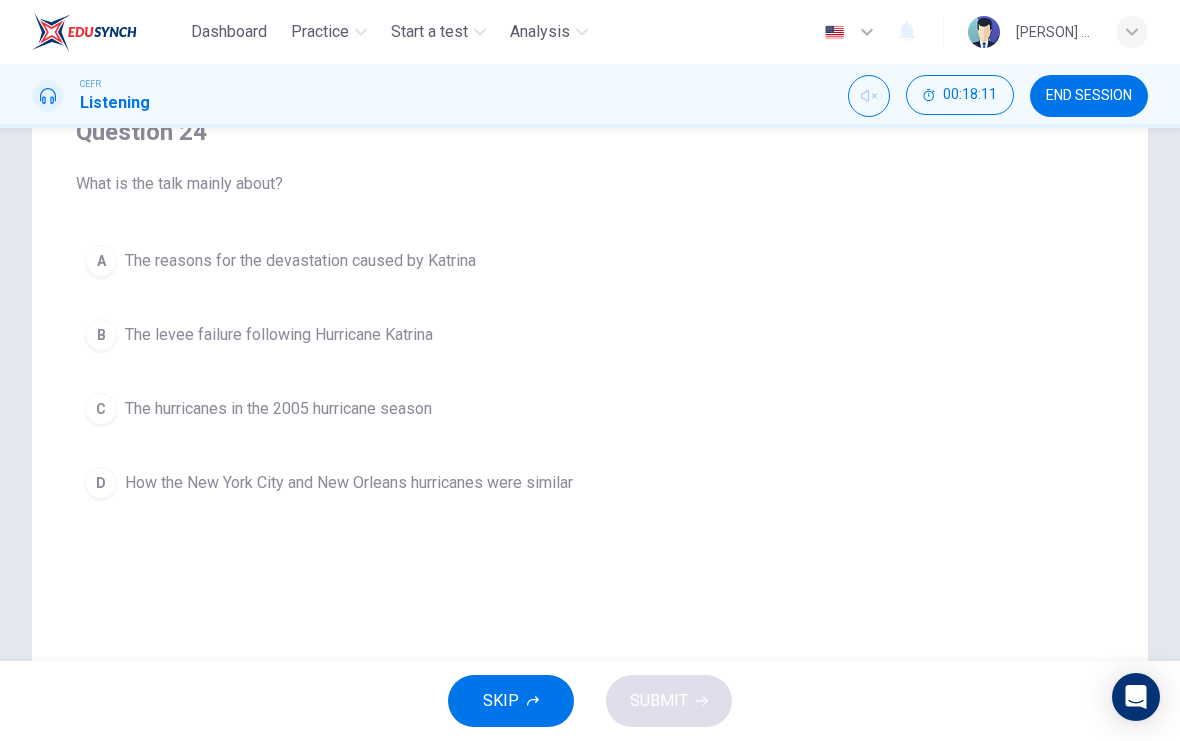 scroll, scrollTop: 170, scrollLeft: 0, axis: vertical 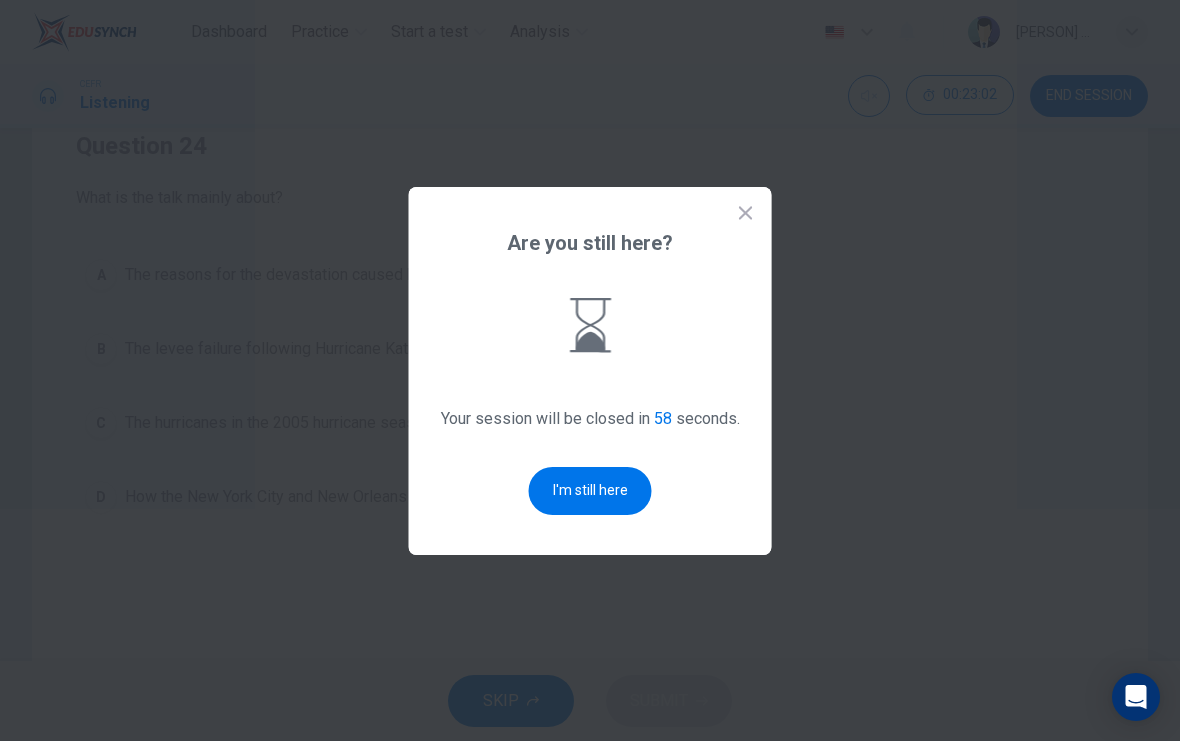 click on "I'm still here" at bounding box center [590, 491] 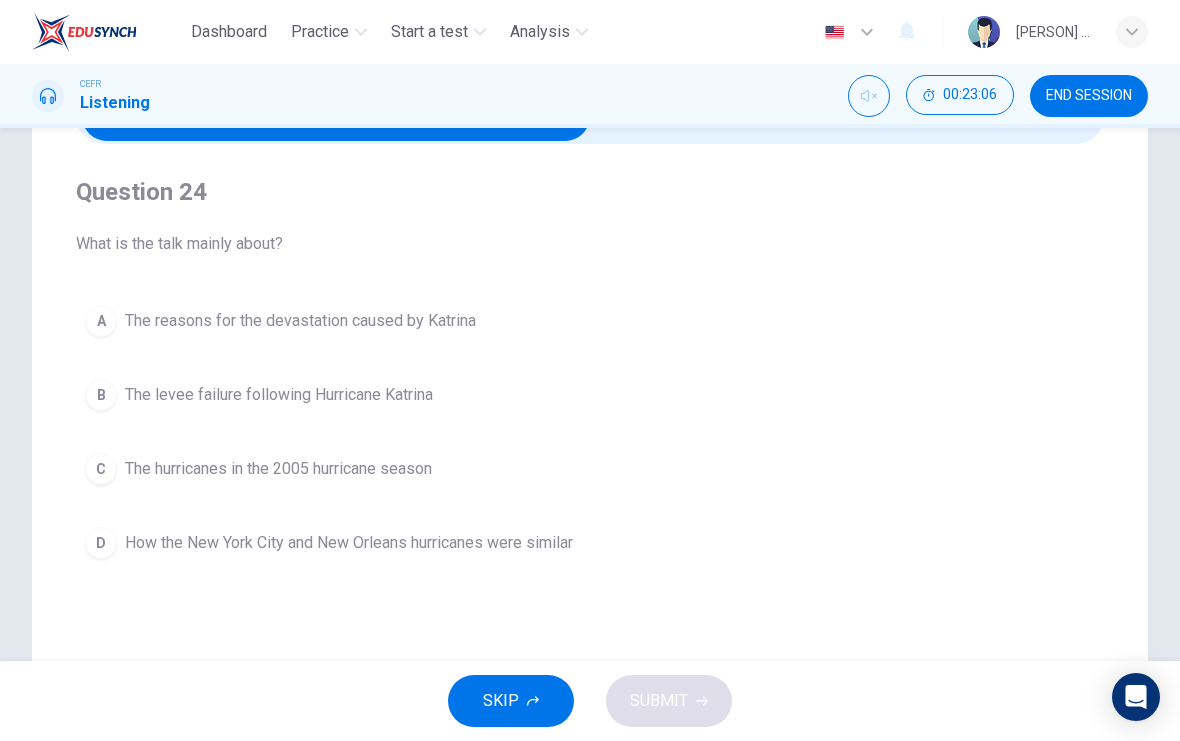 scroll, scrollTop: 107, scrollLeft: 0, axis: vertical 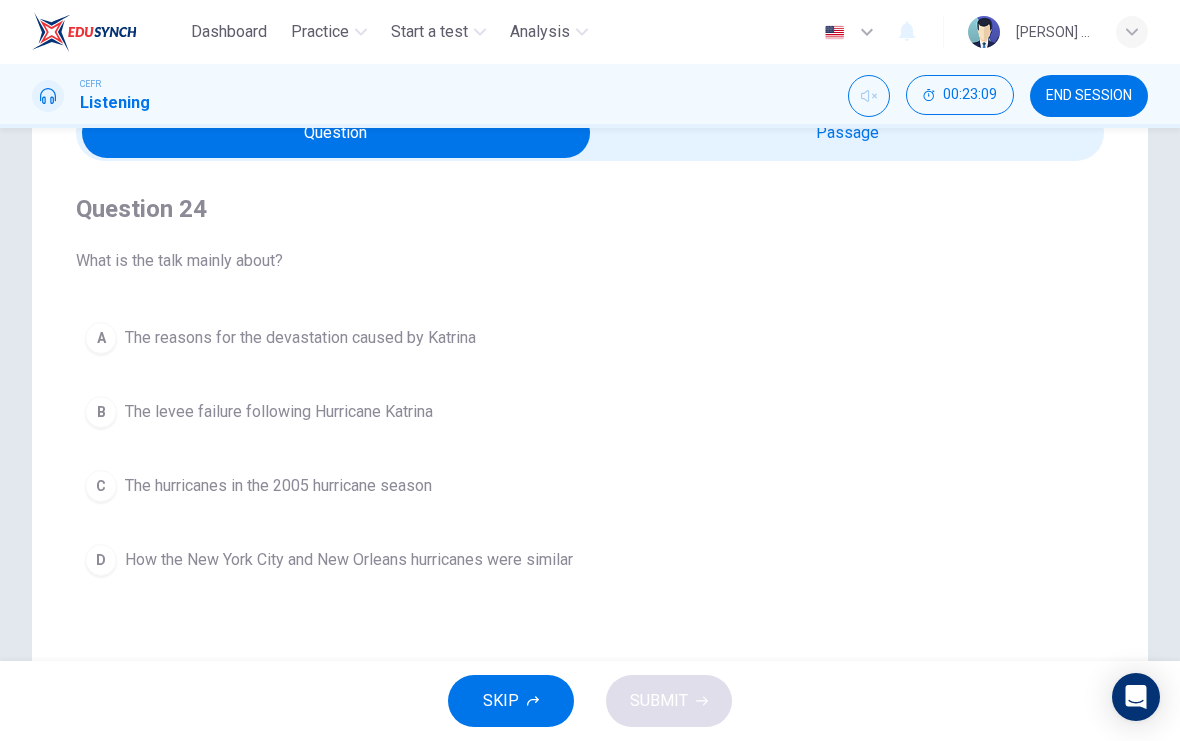 click on "00:23:09" at bounding box center (970, 95) 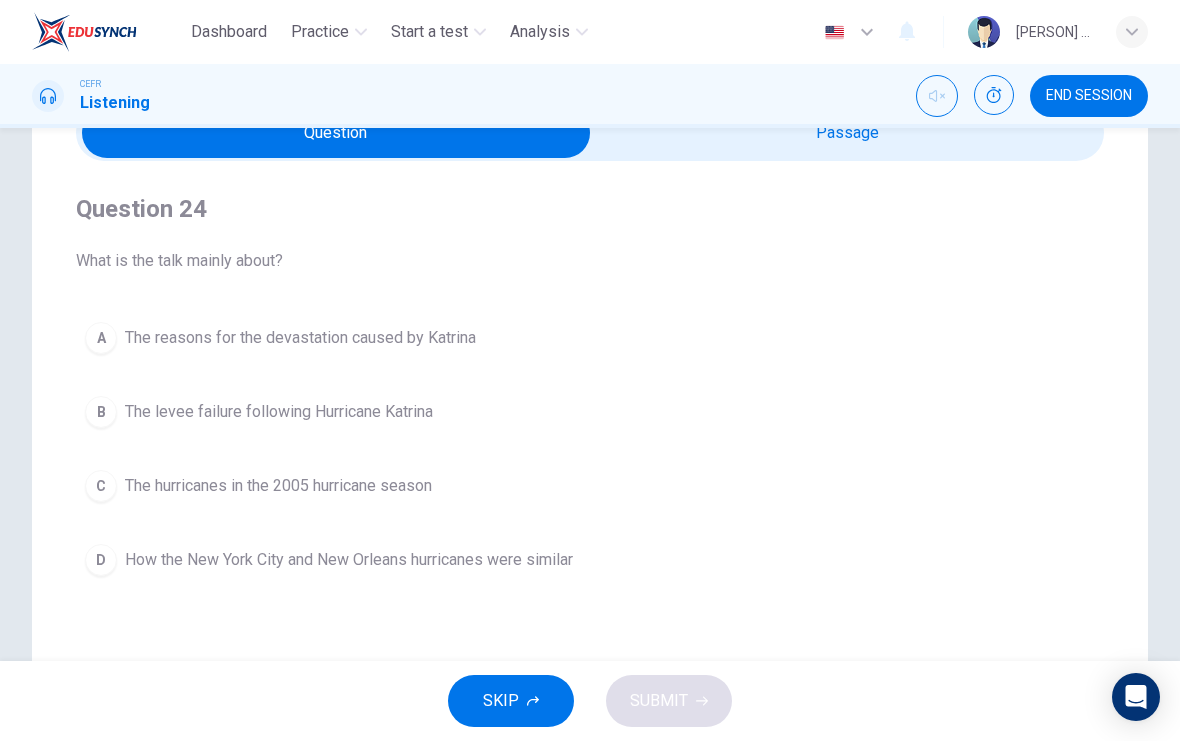 click at bounding box center (994, 95) 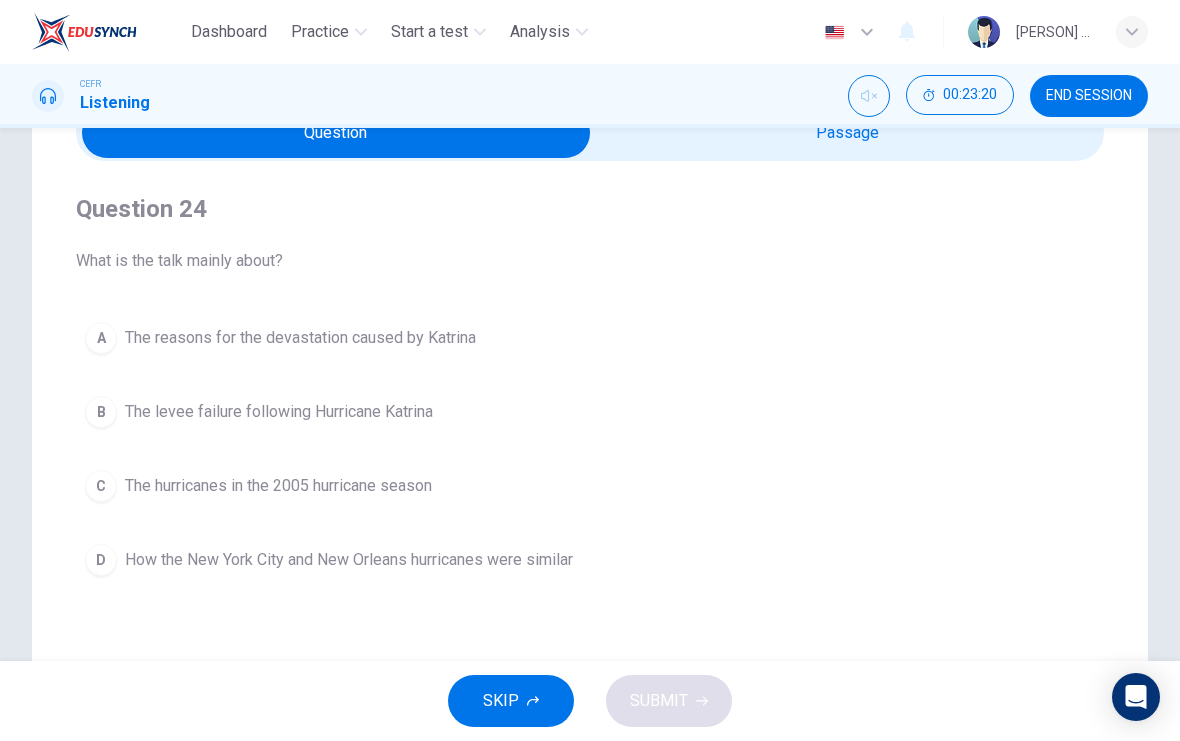 click at bounding box center [336, 133] 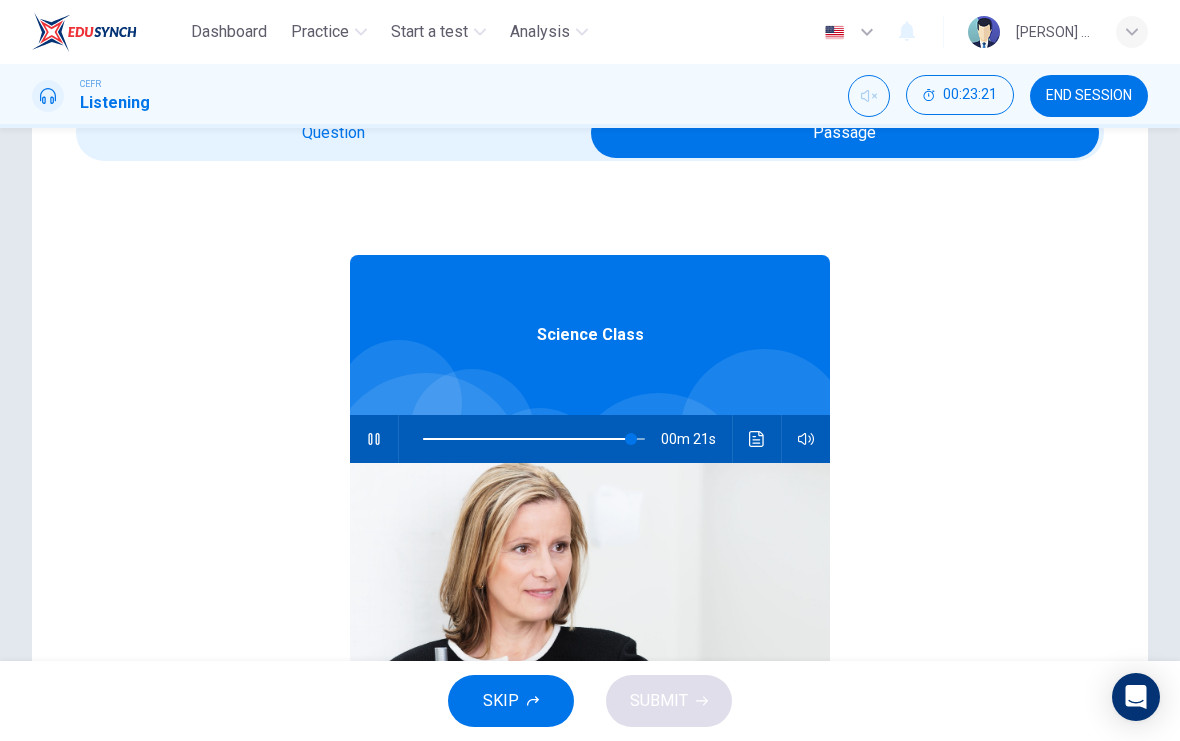 click at bounding box center [757, 439] 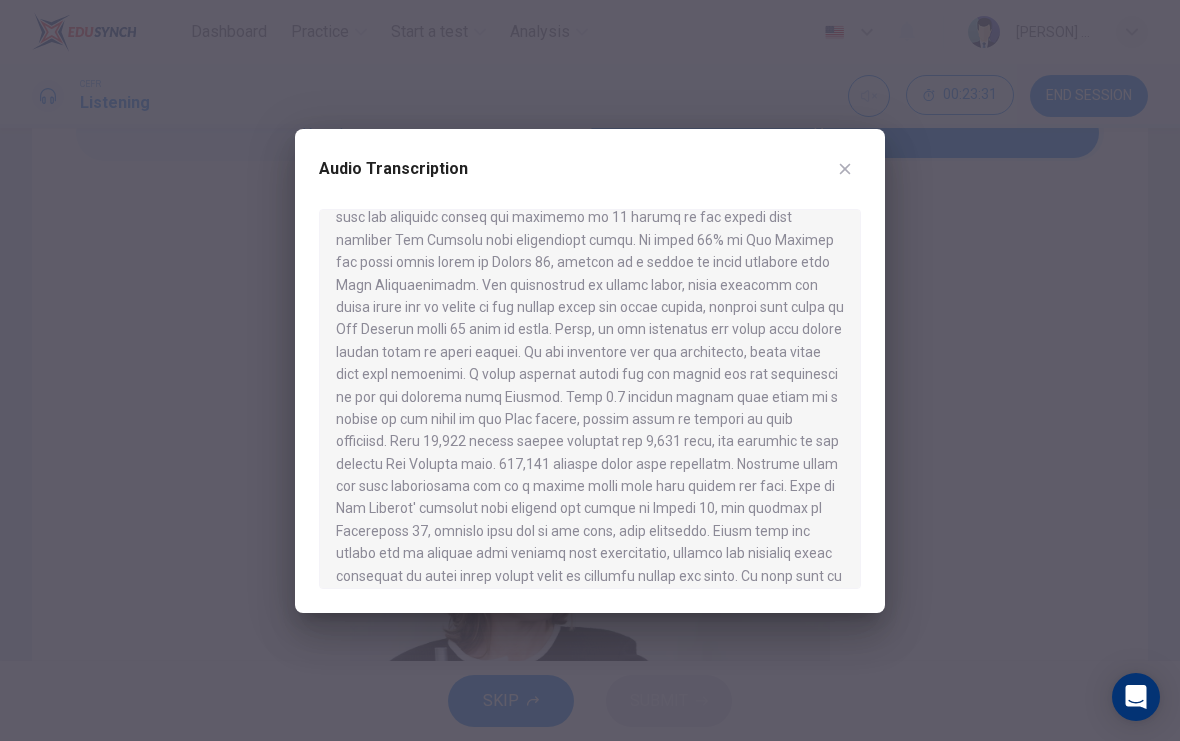 scroll, scrollTop: 760, scrollLeft: 0, axis: vertical 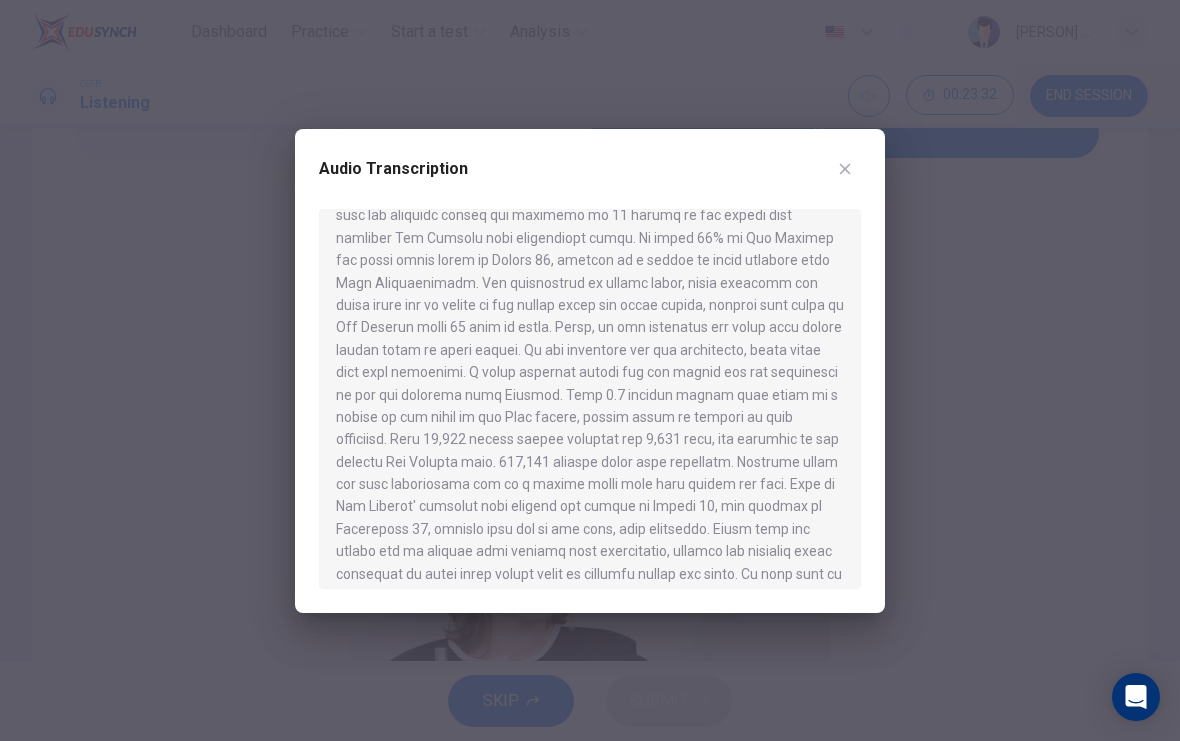 click at bounding box center (845, 169) 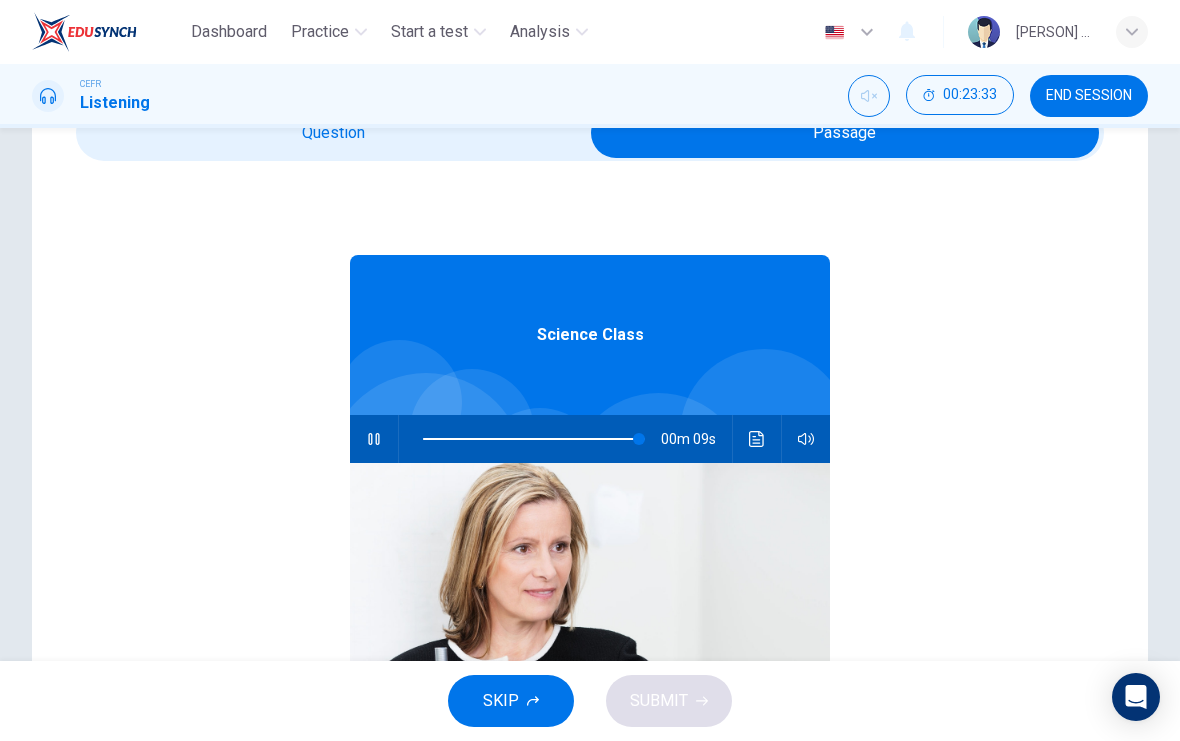 click on "CEFR Listening 00:23:33 END SESSION" at bounding box center (590, 96) 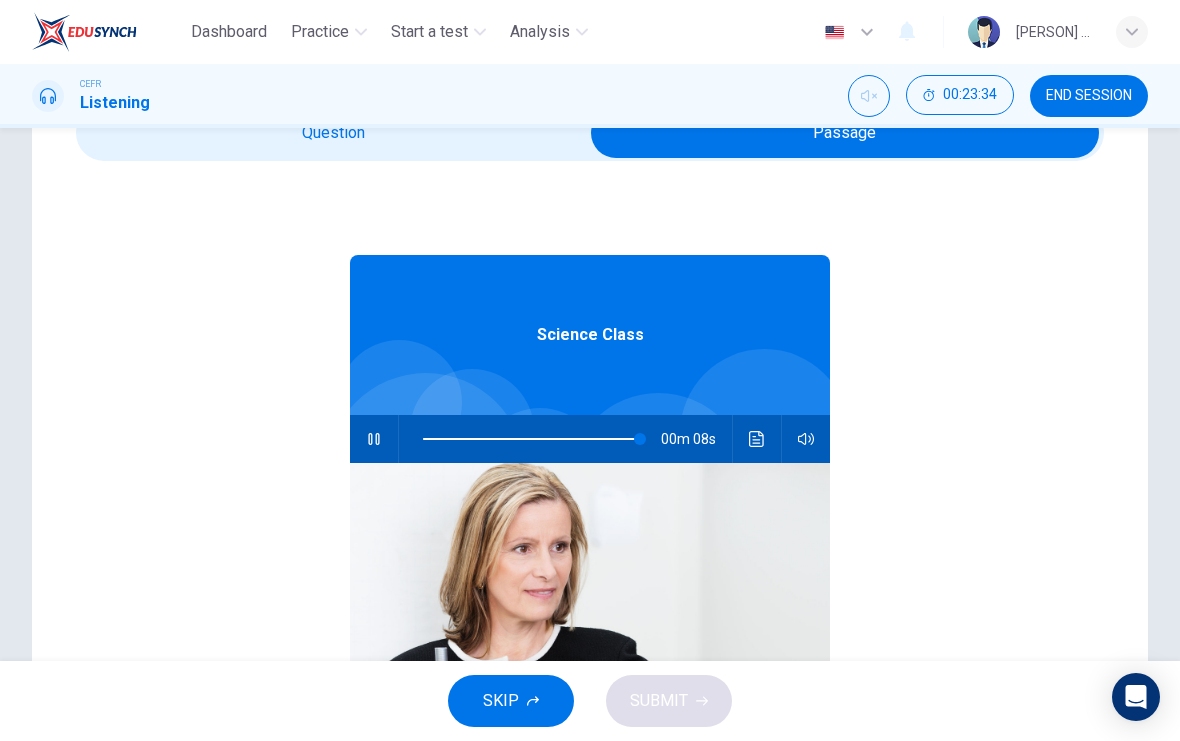click on "CEFR Listening 00:23:34 END SESSION" at bounding box center (590, 96) 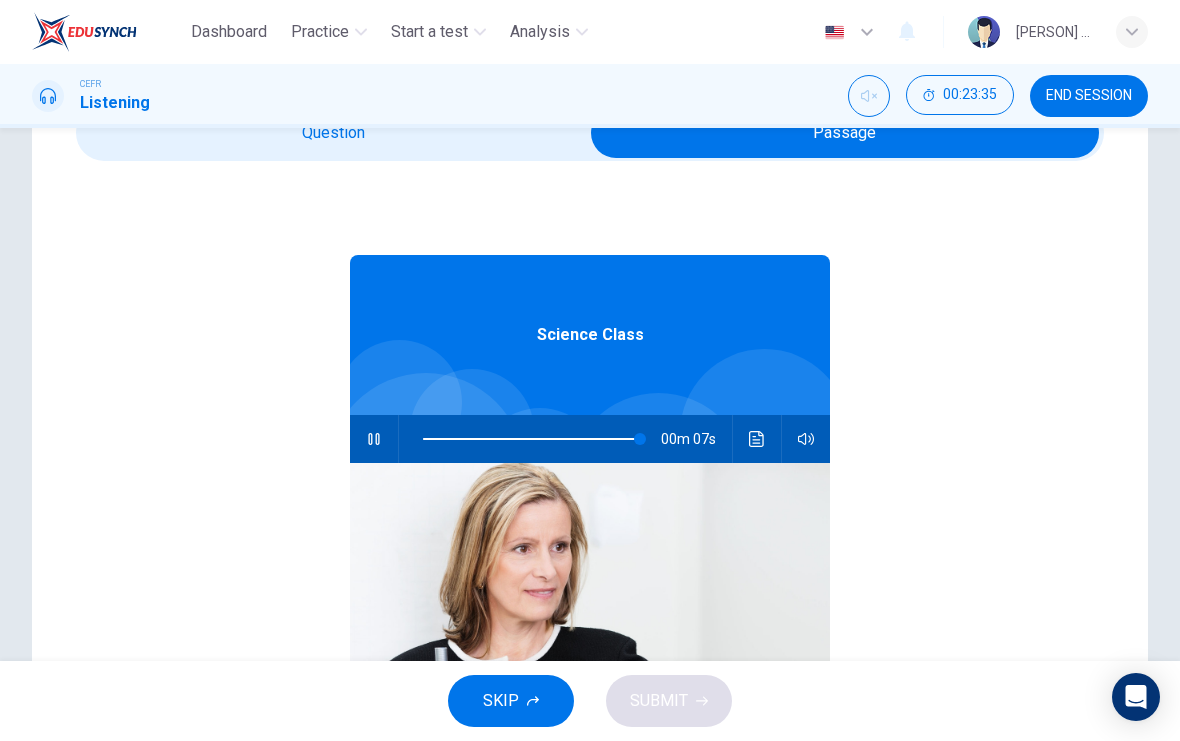 click at bounding box center (845, 133) 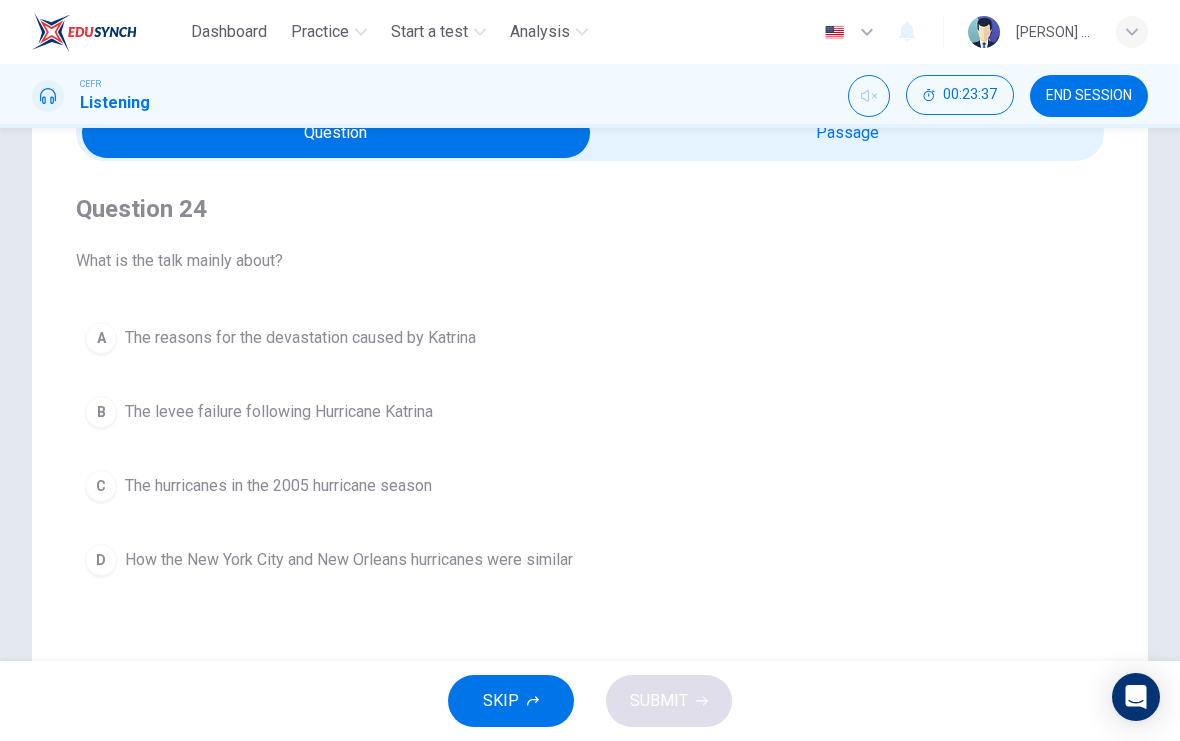 click on "B The levee failure following Hurricane Katrina" at bounding box center (590, 412) 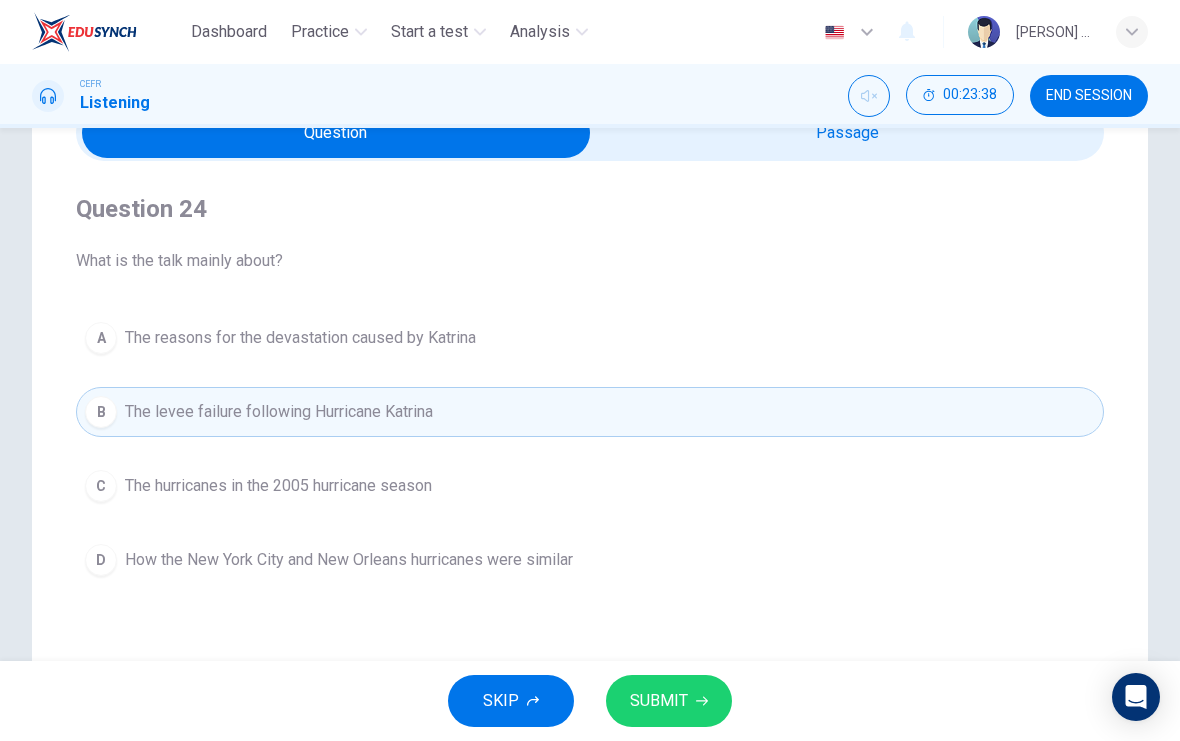 click on "SUBMIT" at bounding box center [659, 701] 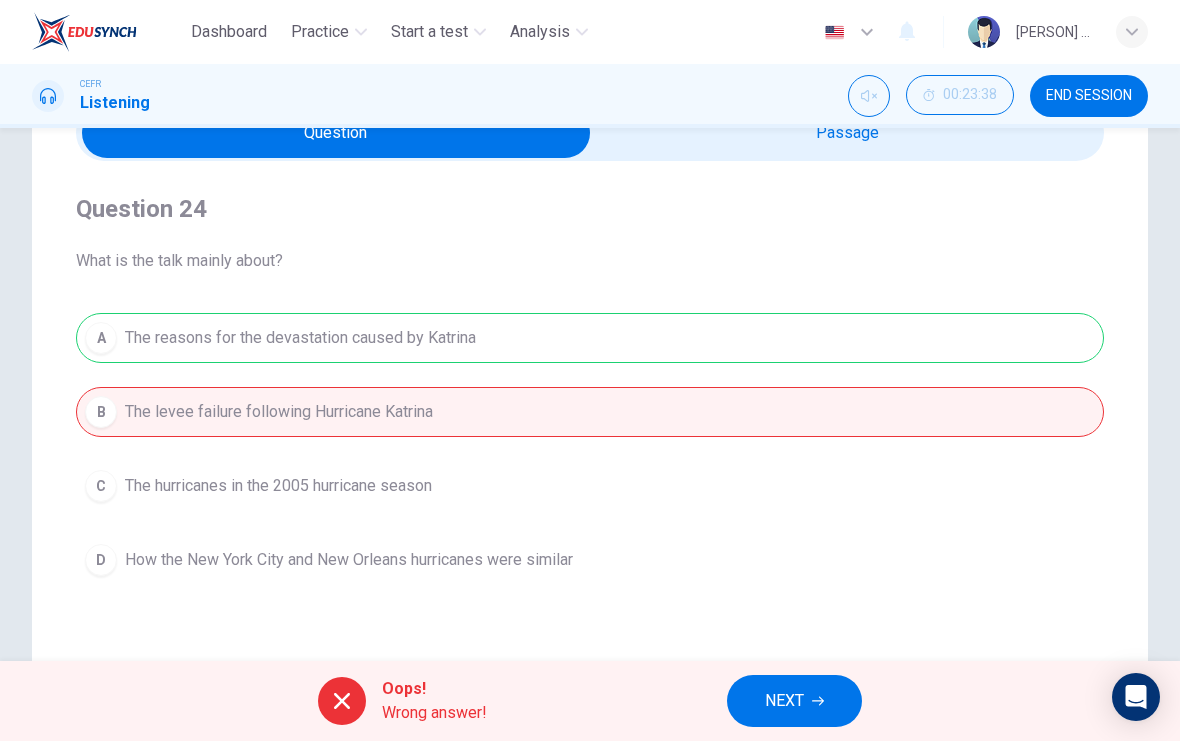 click on "NEXT" at bounding box center (794, 701) 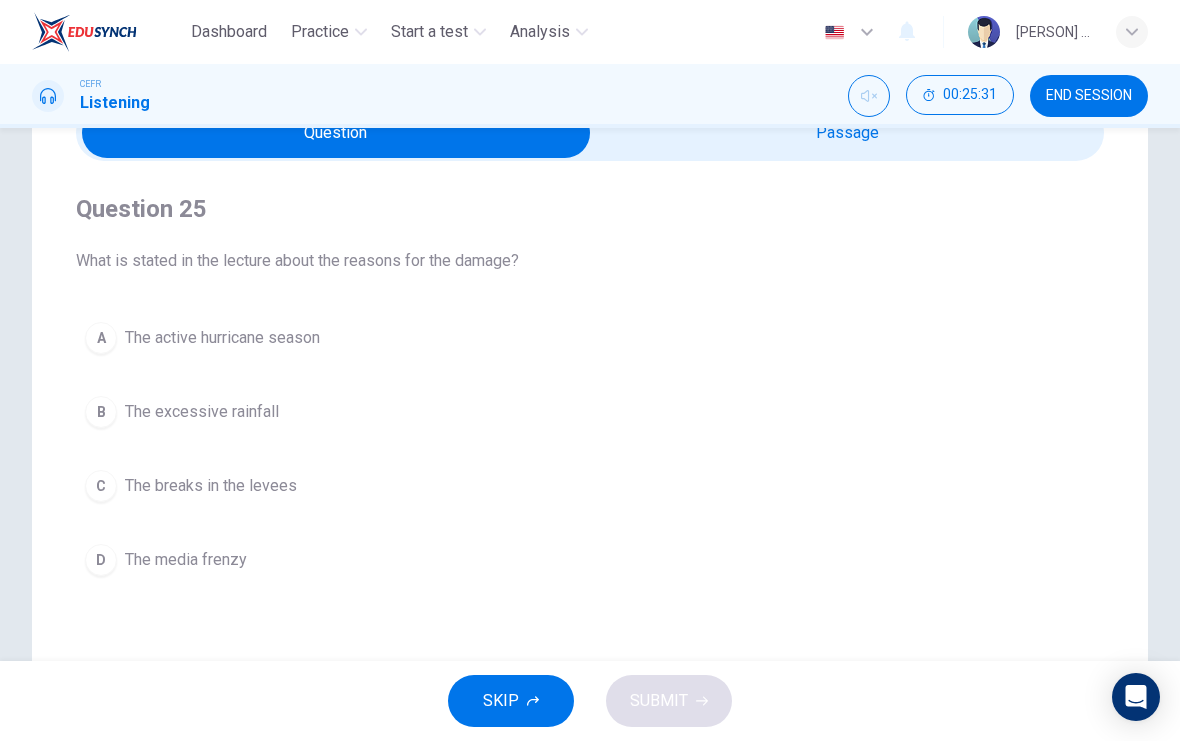 click on "C" at bounding box center (101, 338) 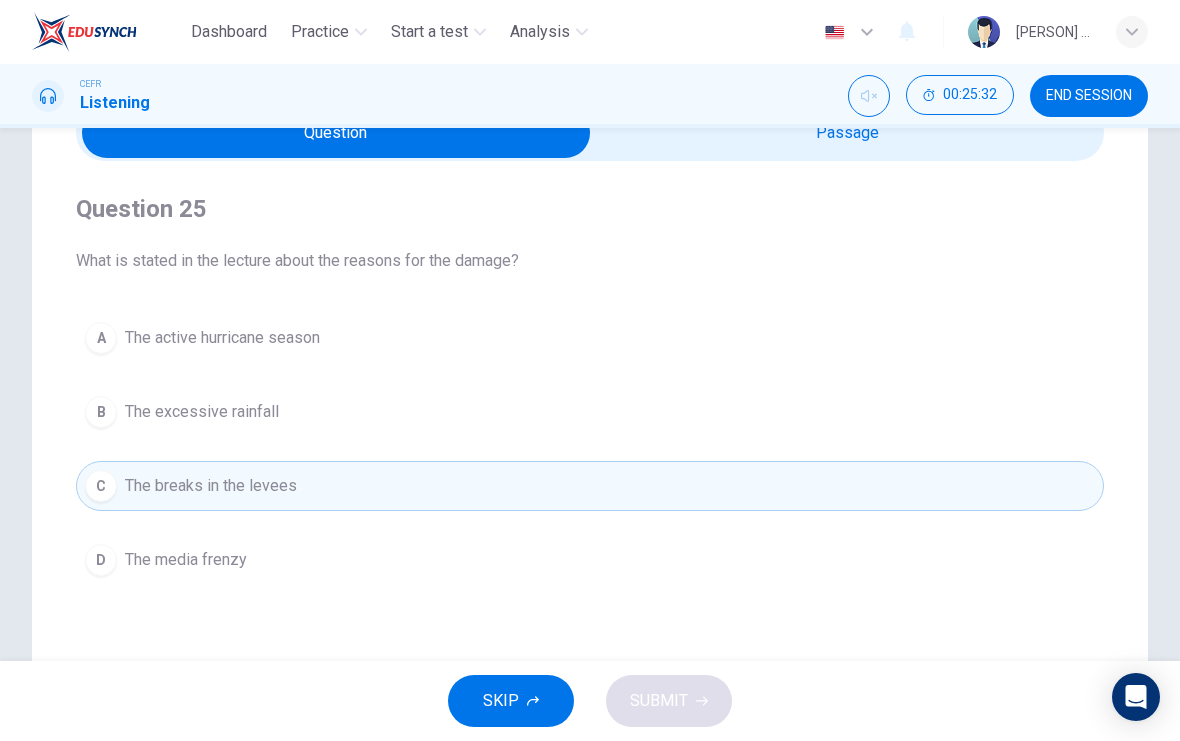 scroll, scrollTop: 189, scrollLeft: 0, axis: vertical 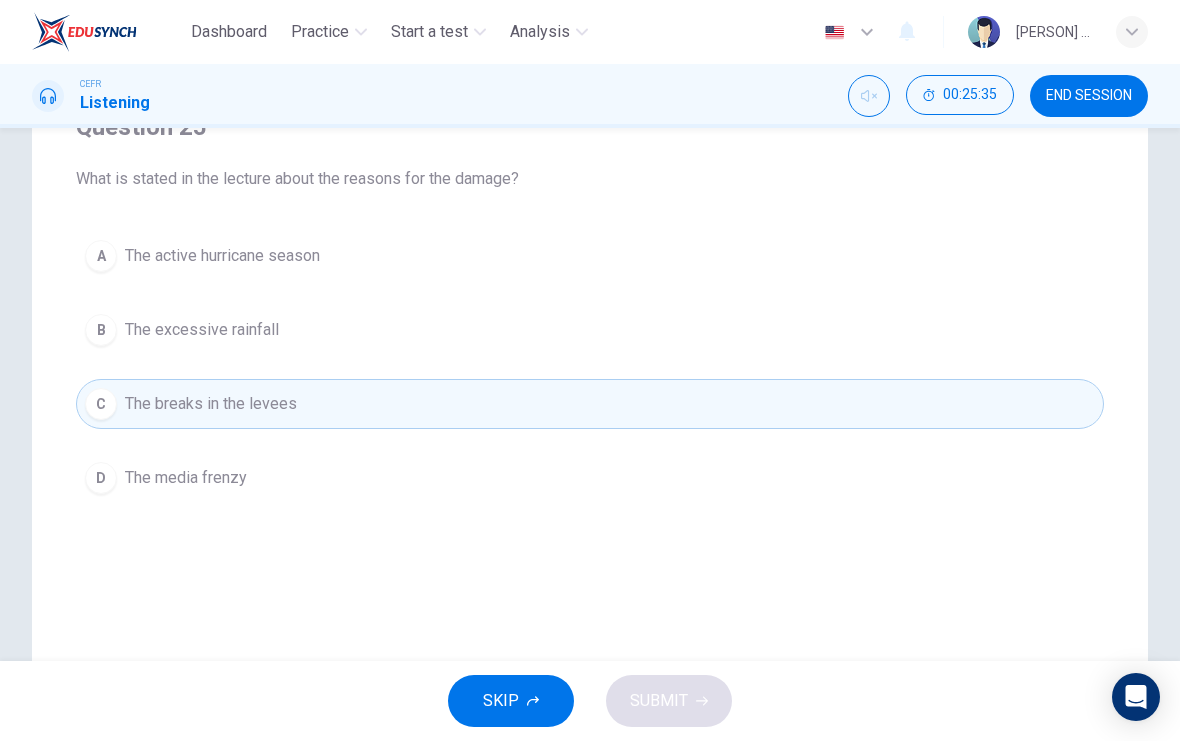 click on "SKIP SUBMIT" at bounding box center (590, 701) 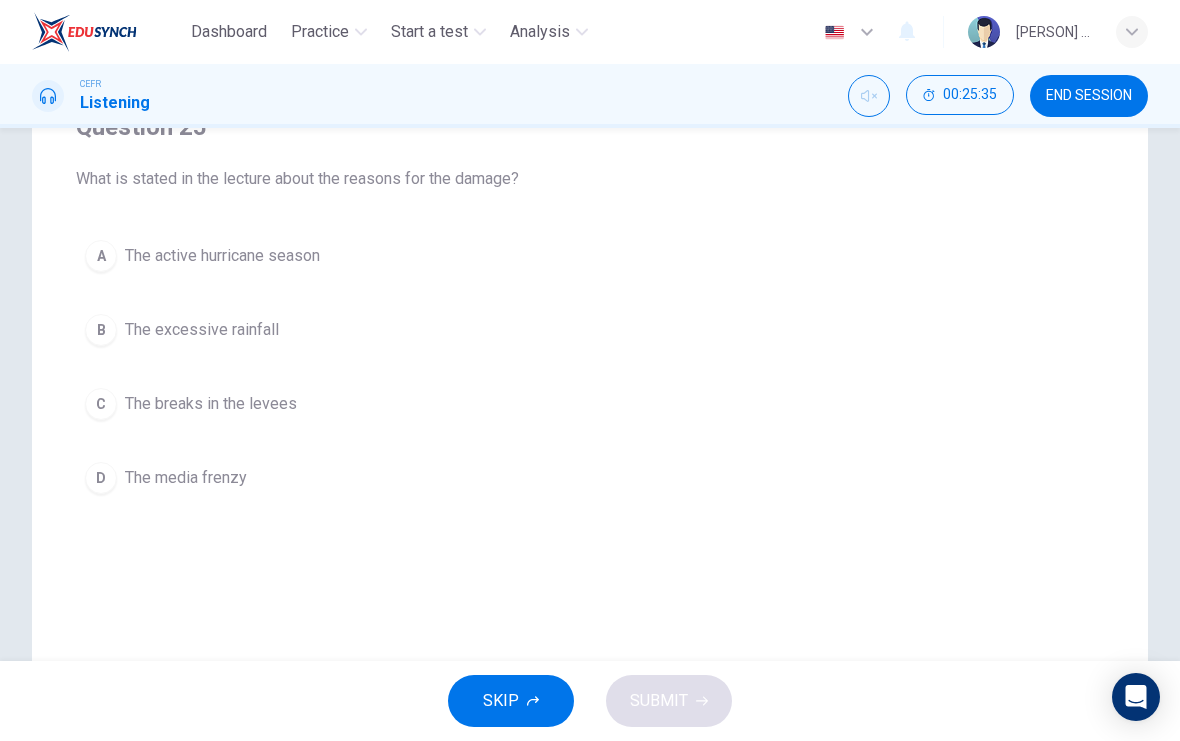 click on "C The breaks in the levees" at bounding box center [590, 404] 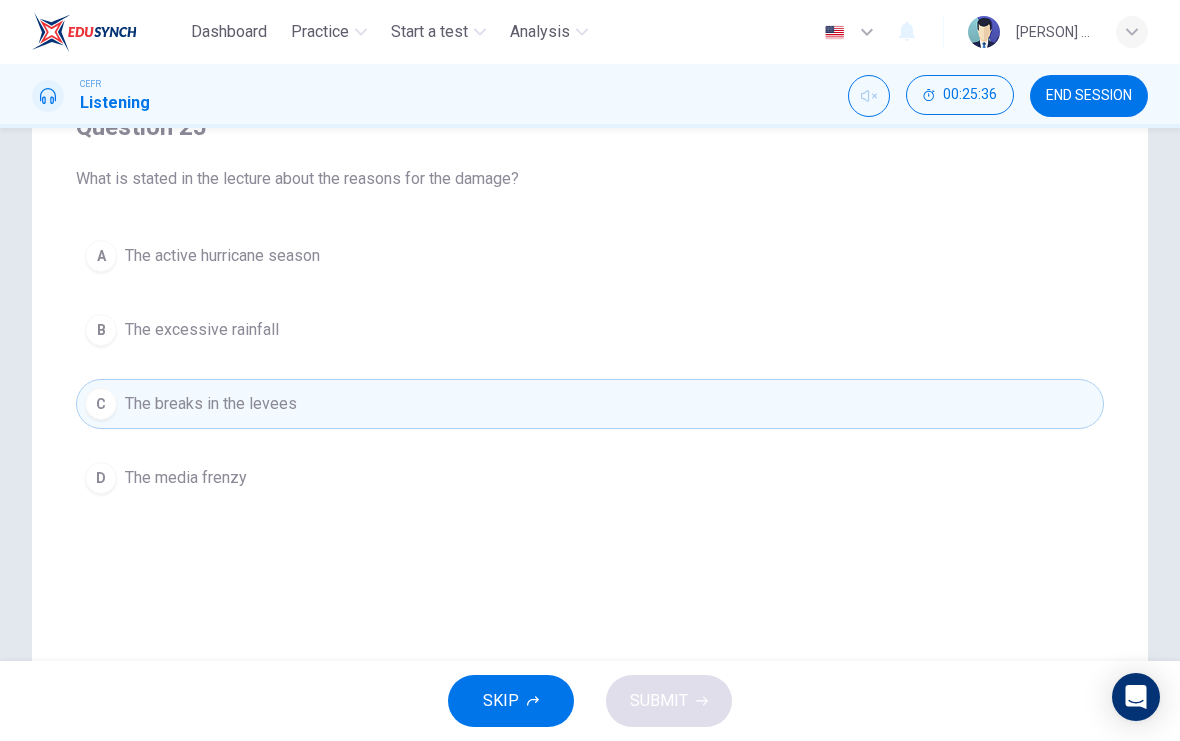 click on "B" at bounding box center (101, 256) 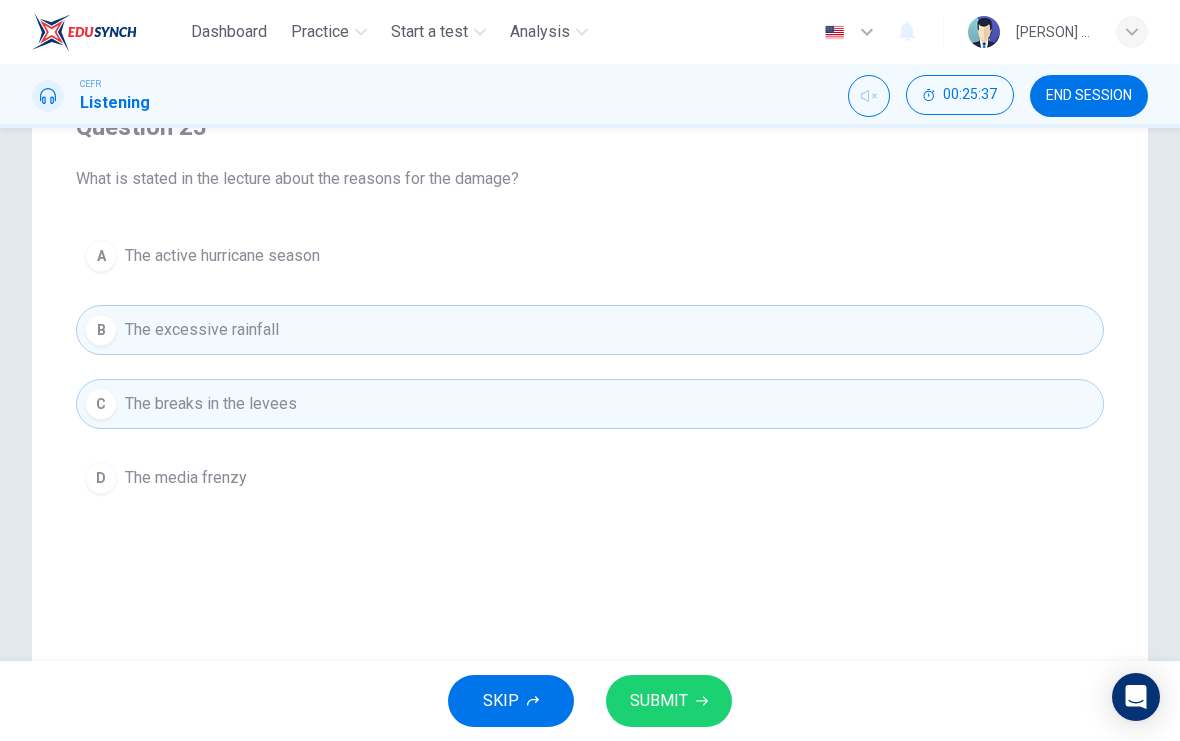 click on "C" at bounding box center (101, 330) 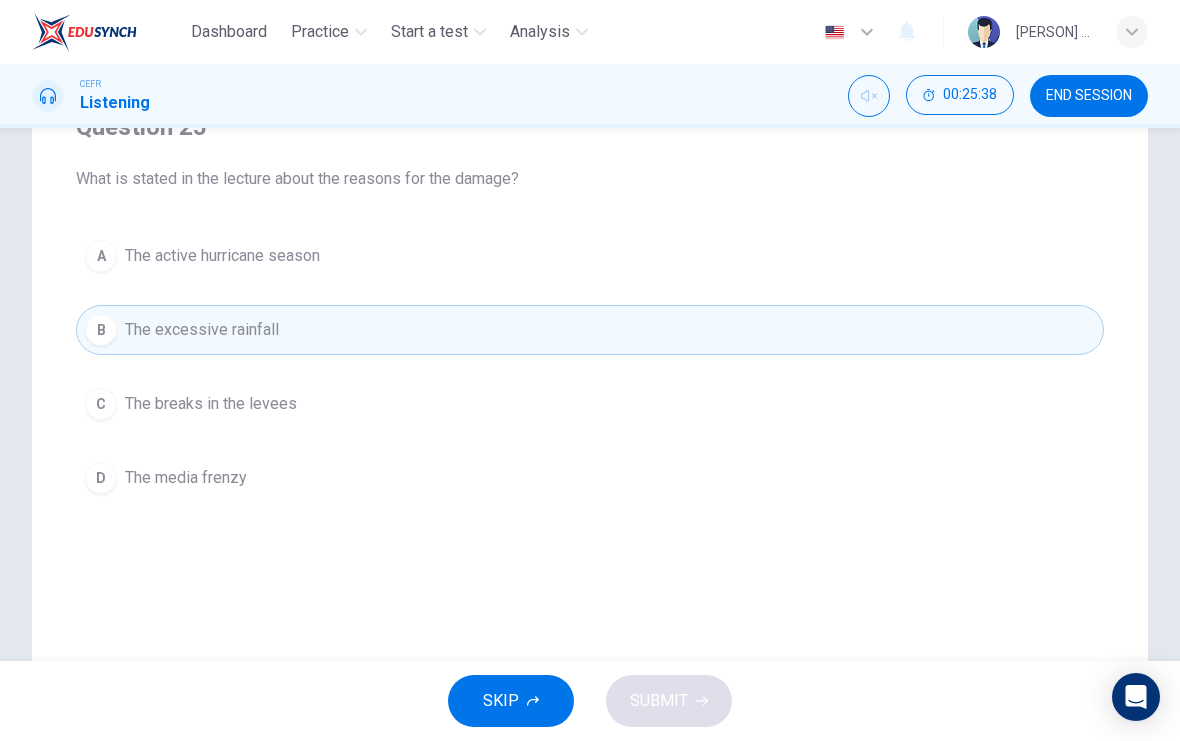click on "B" at bounding box center (101, 330) 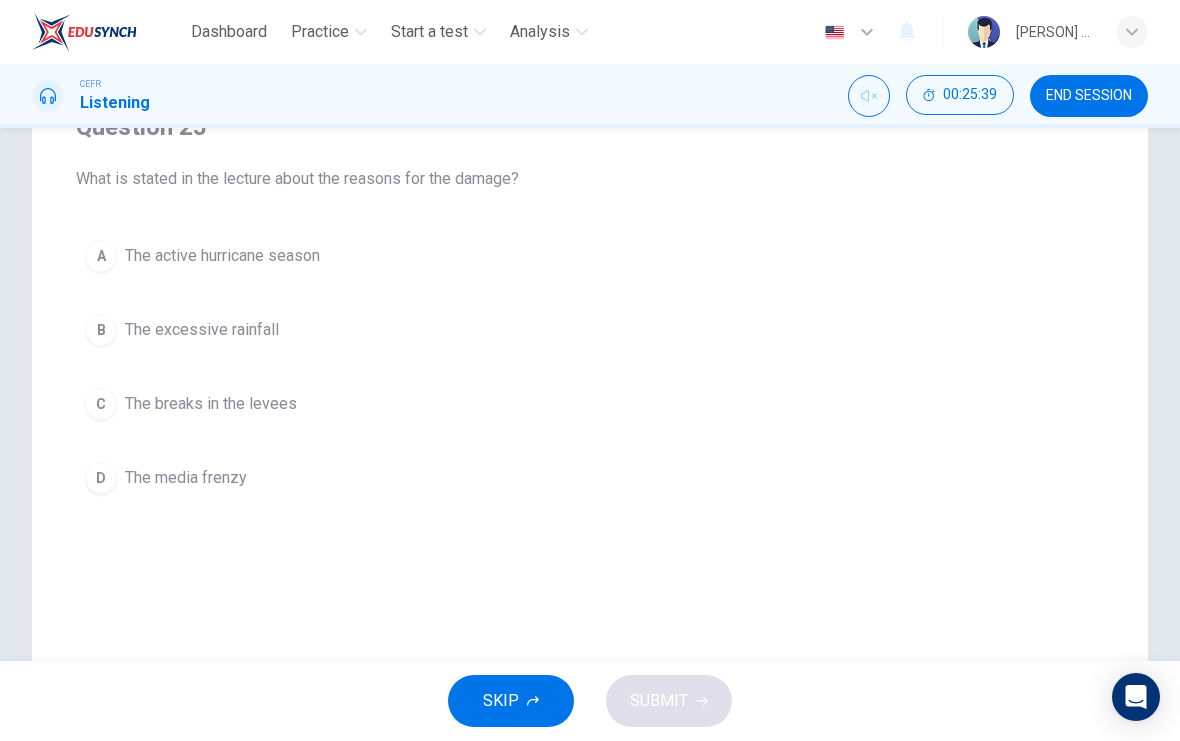 click on "C" at bounding box center (101, 256) 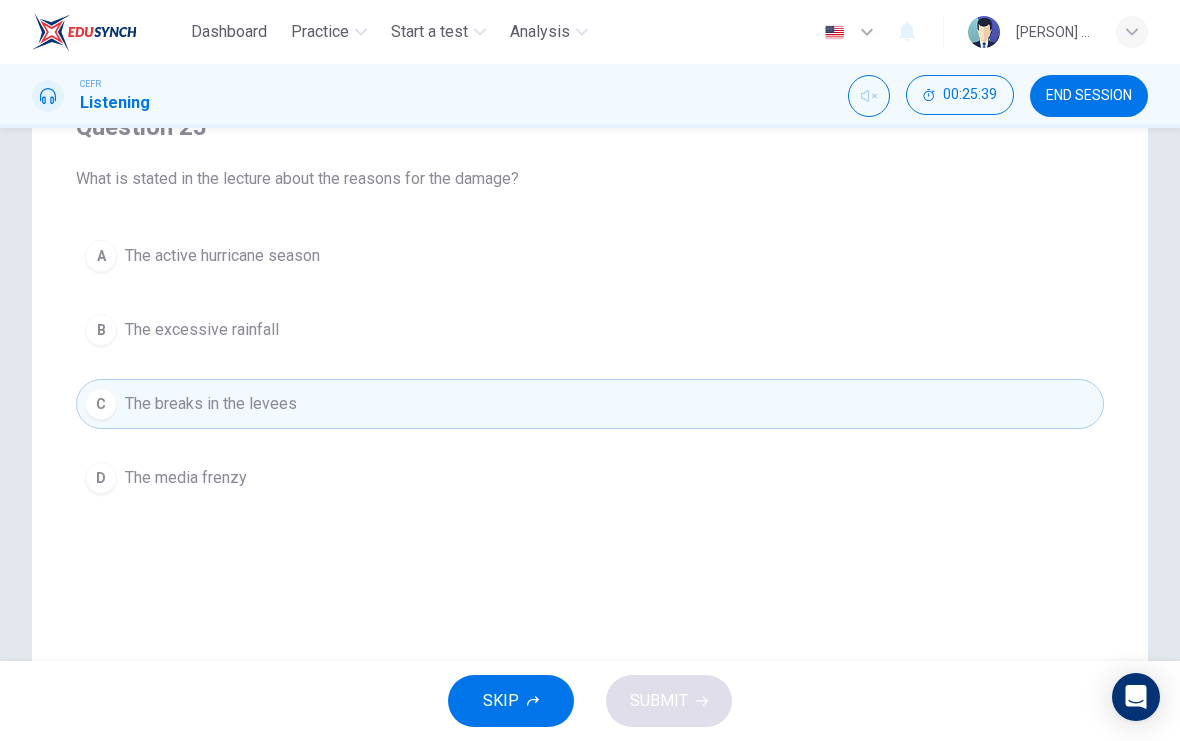 click on "B" at bounding box center (101, 256) 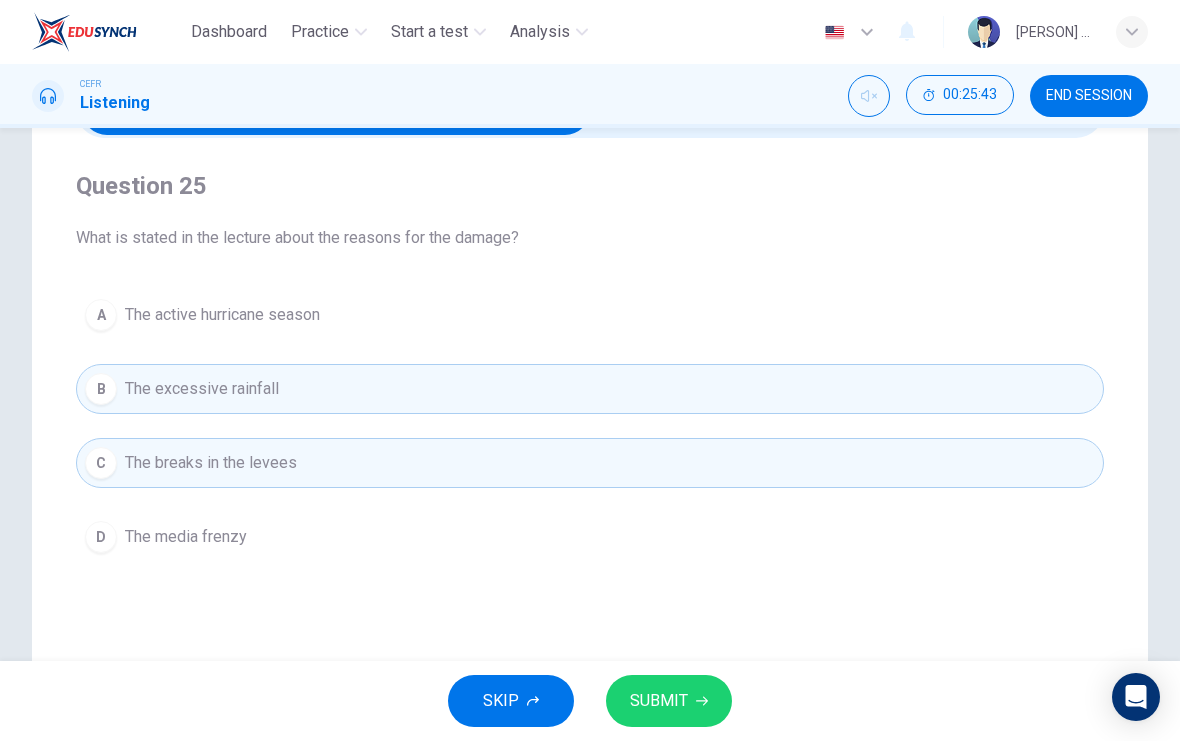 scroll, scrollTop: 138, scrollLeft: 0, axis: vertical 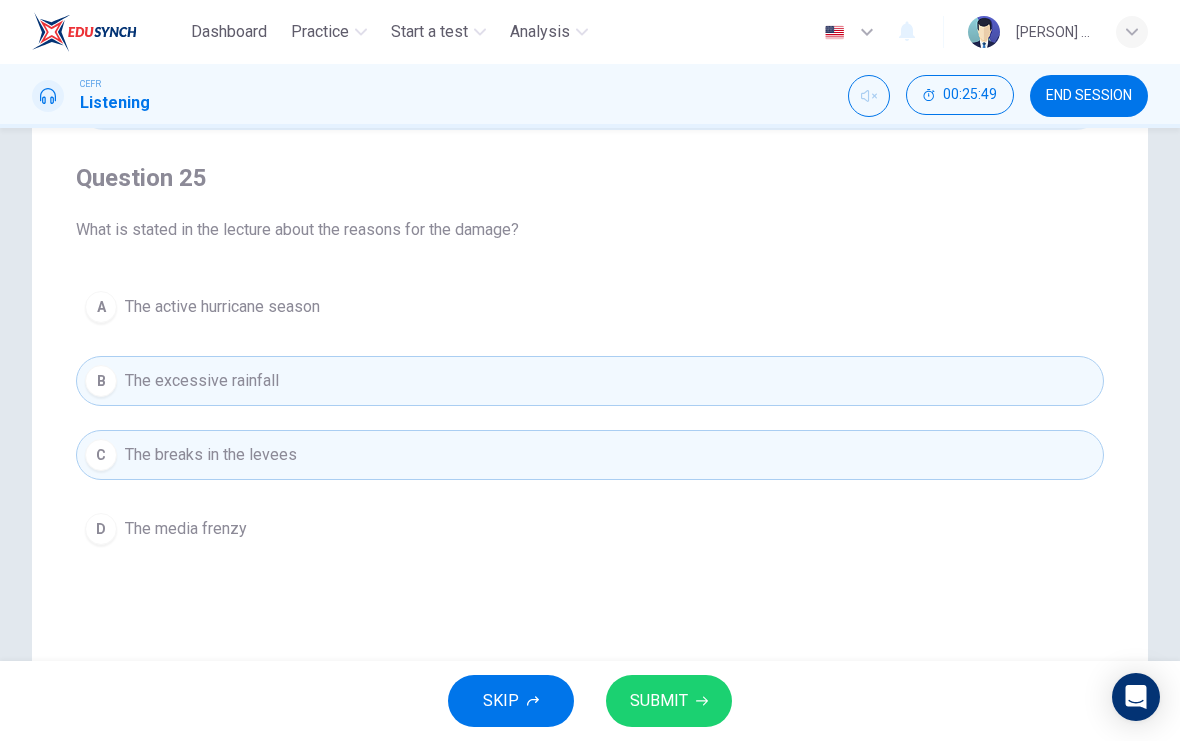 click on "A The active hurricane season" at bounding box center (590, 307) 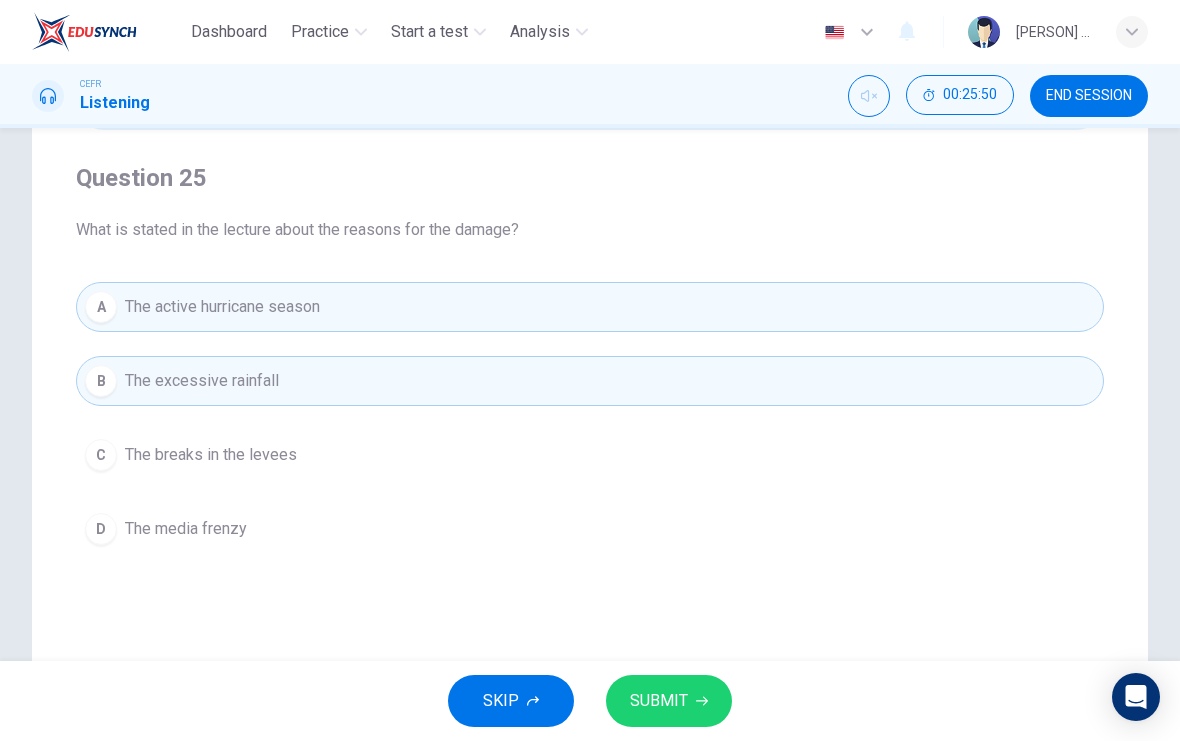 click on "C" at bounding box center (101, 455) 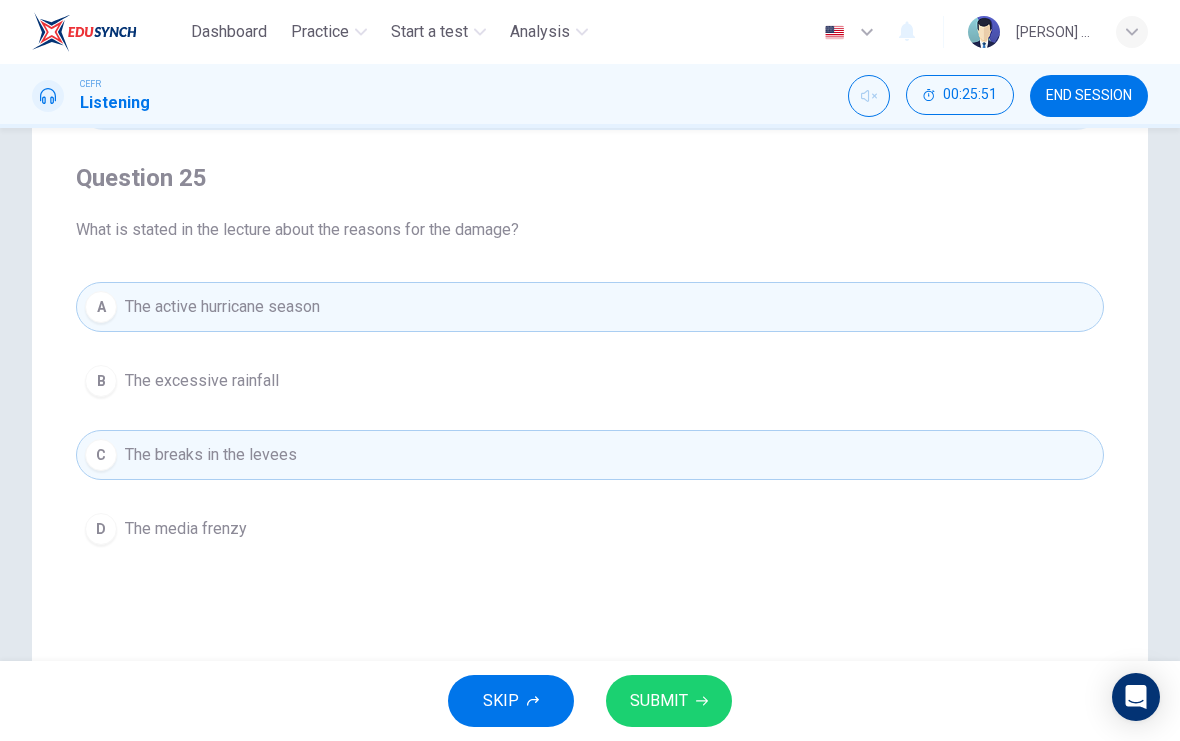 click on "B The excessive rainfall" at bounding box center (590, 381) 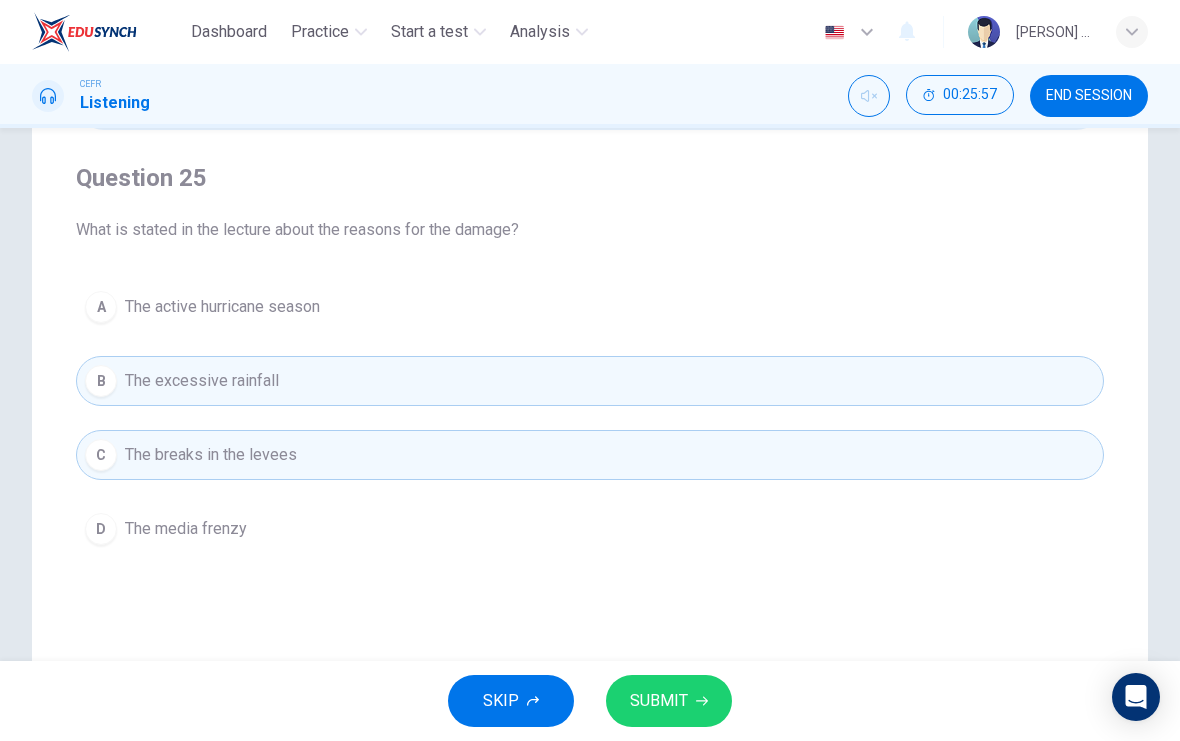 click at bounding box center [702, 701] 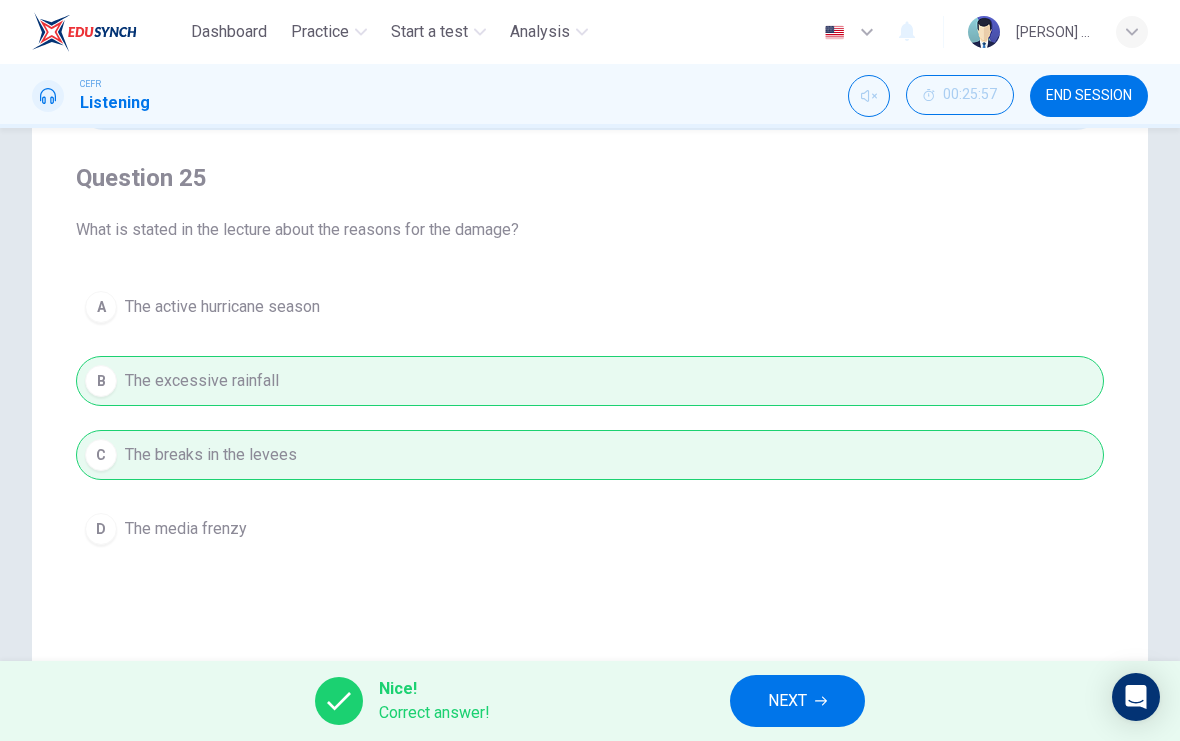 click on "NEXT" at bounding box center [797, 701] 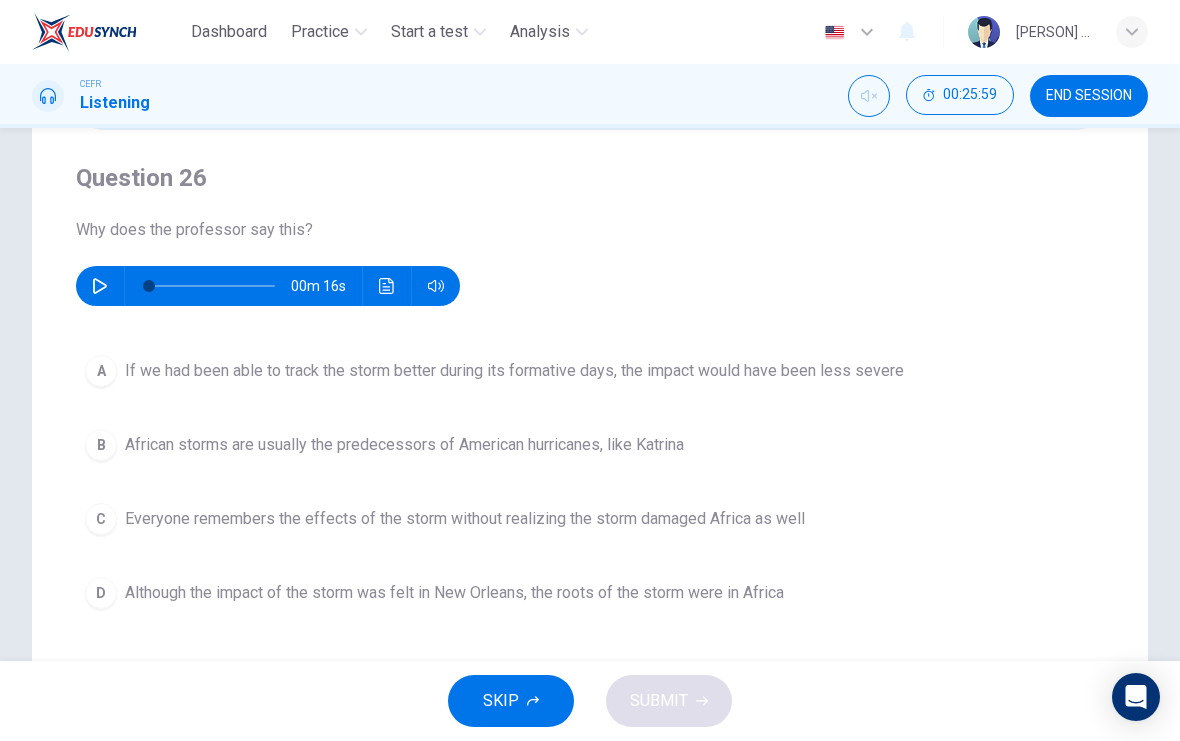 click at bounding box center [100, 286] 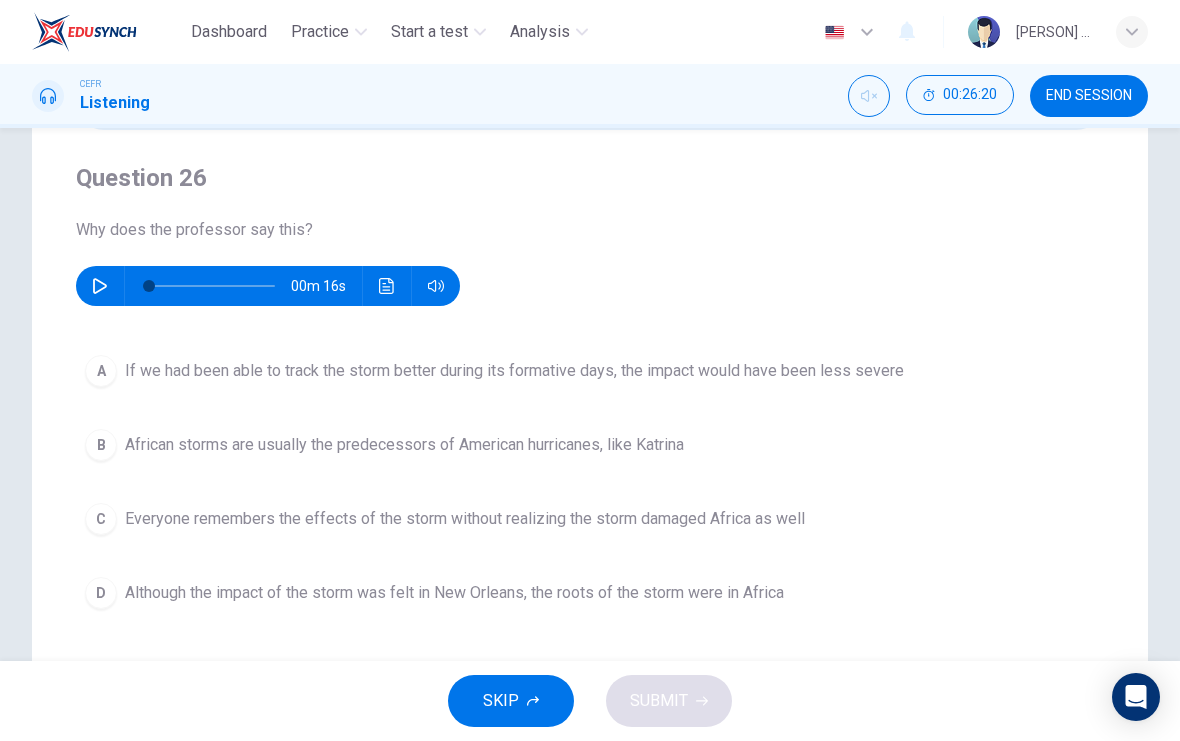 click on "D Although the impact of the storm was felt in New Orleans, the roots of the storm were in Africa" at bounding box center (590, 593) 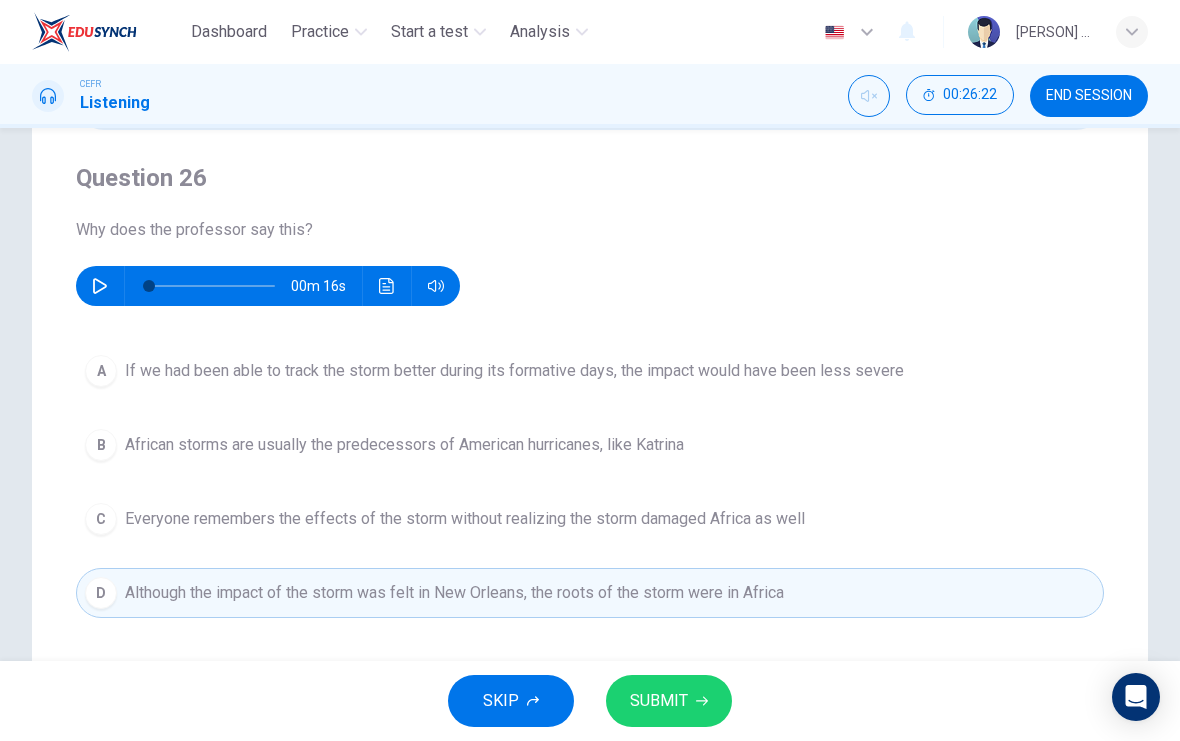 click on "SUBMIT" at bounding box center [659, 701] 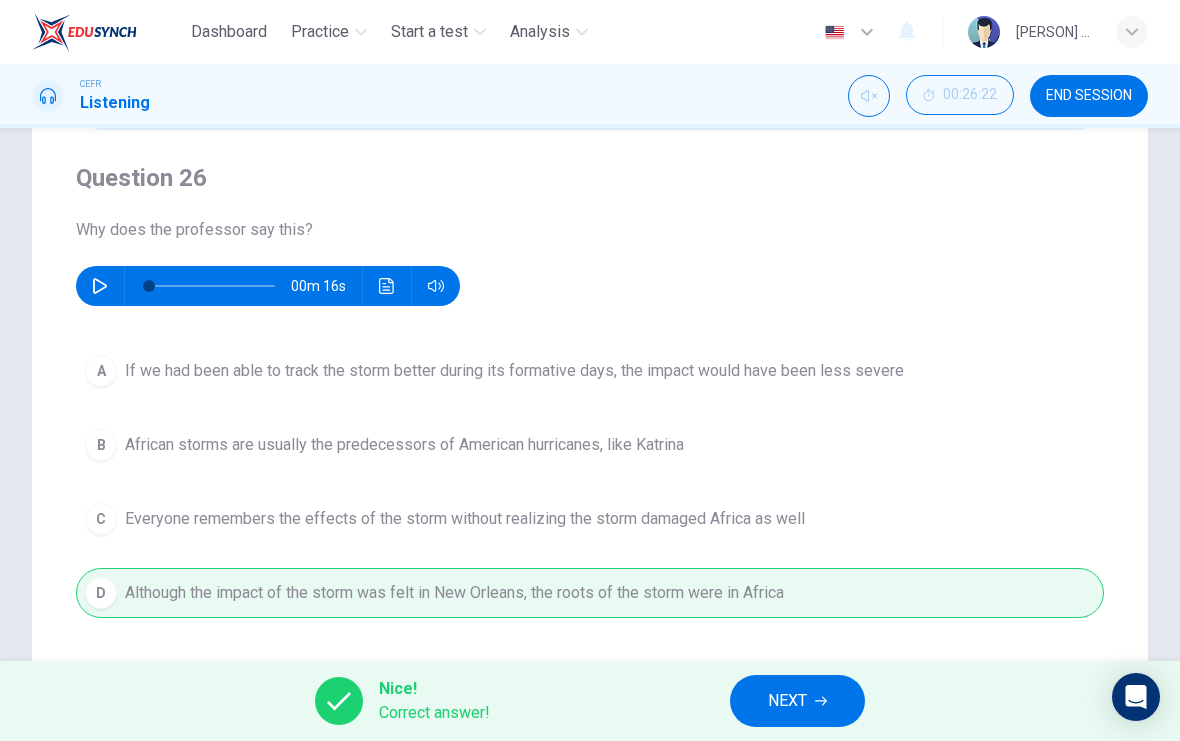 click on "NEXT" at bounding box center (787, 701) 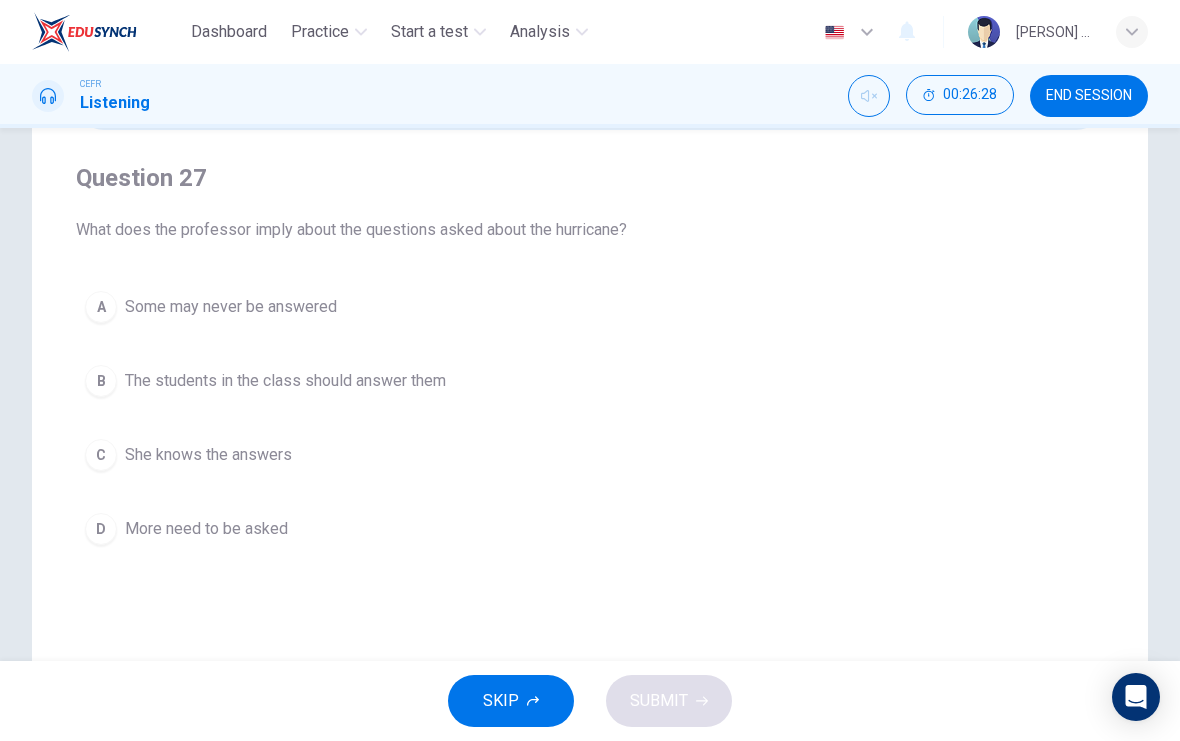 click on "D" at bounding box center [101, 307] 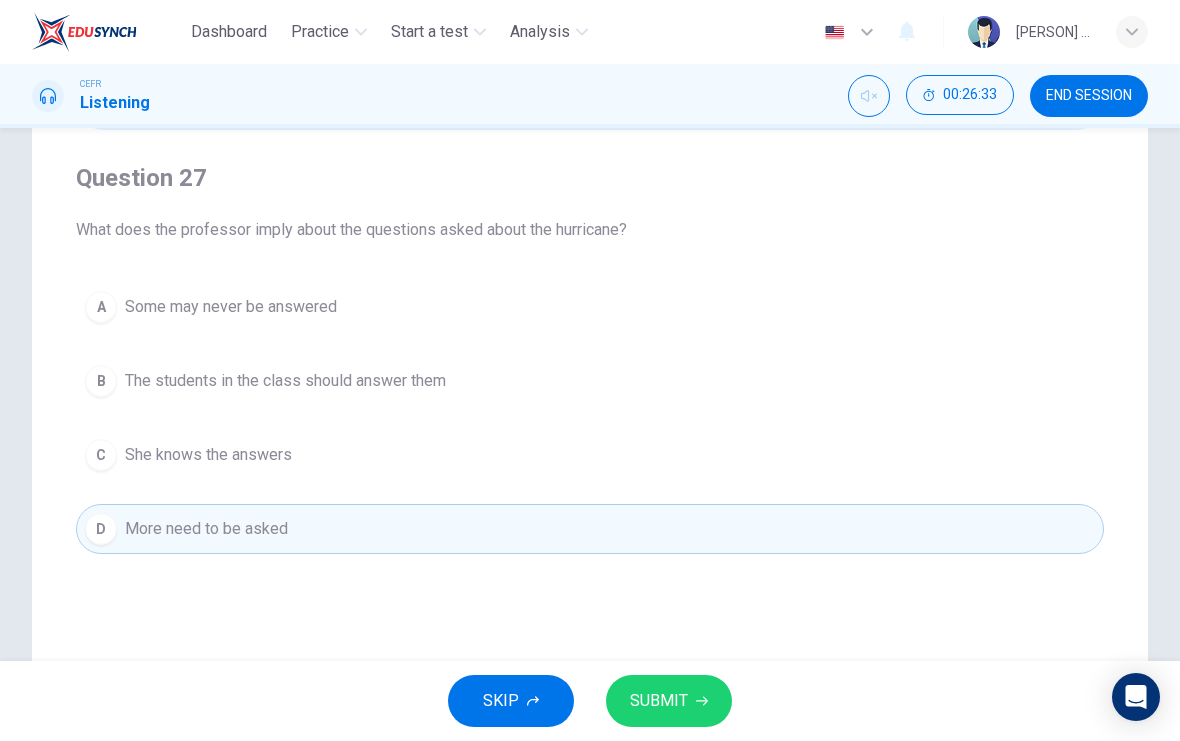 scroll, scrollTop: 59, scrollLeft: 0, axis: vertical 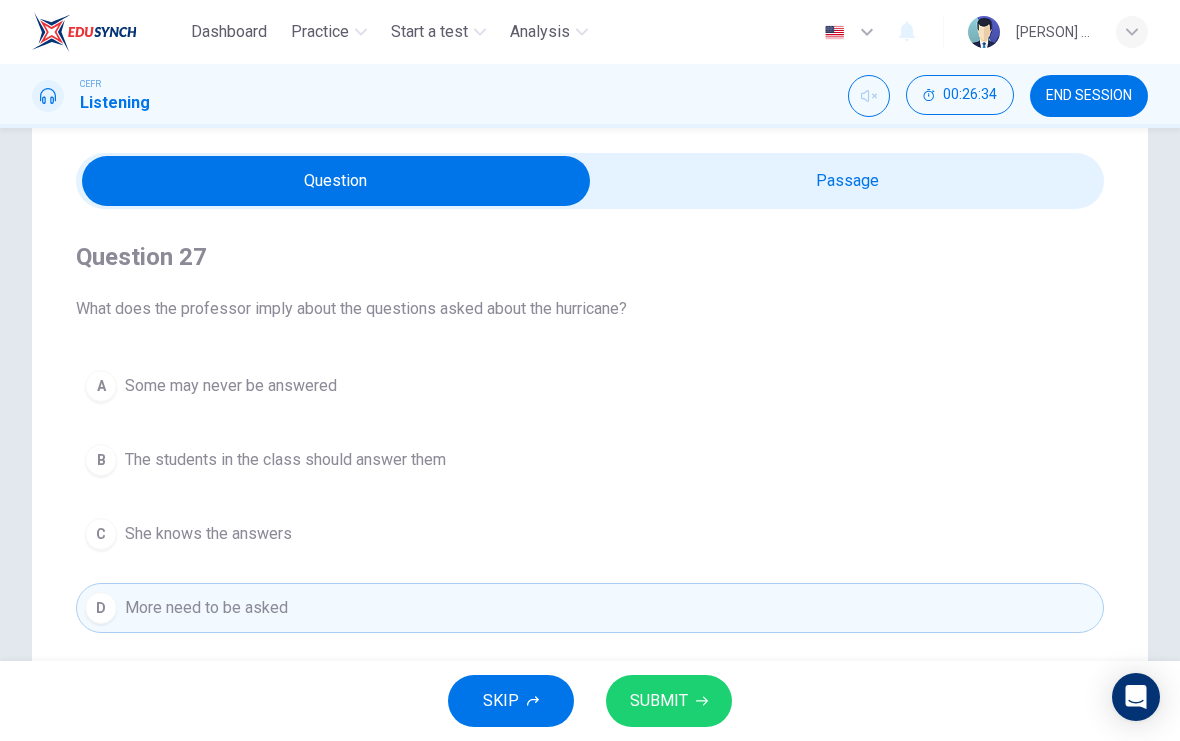 click at bounding box center [336, 181] 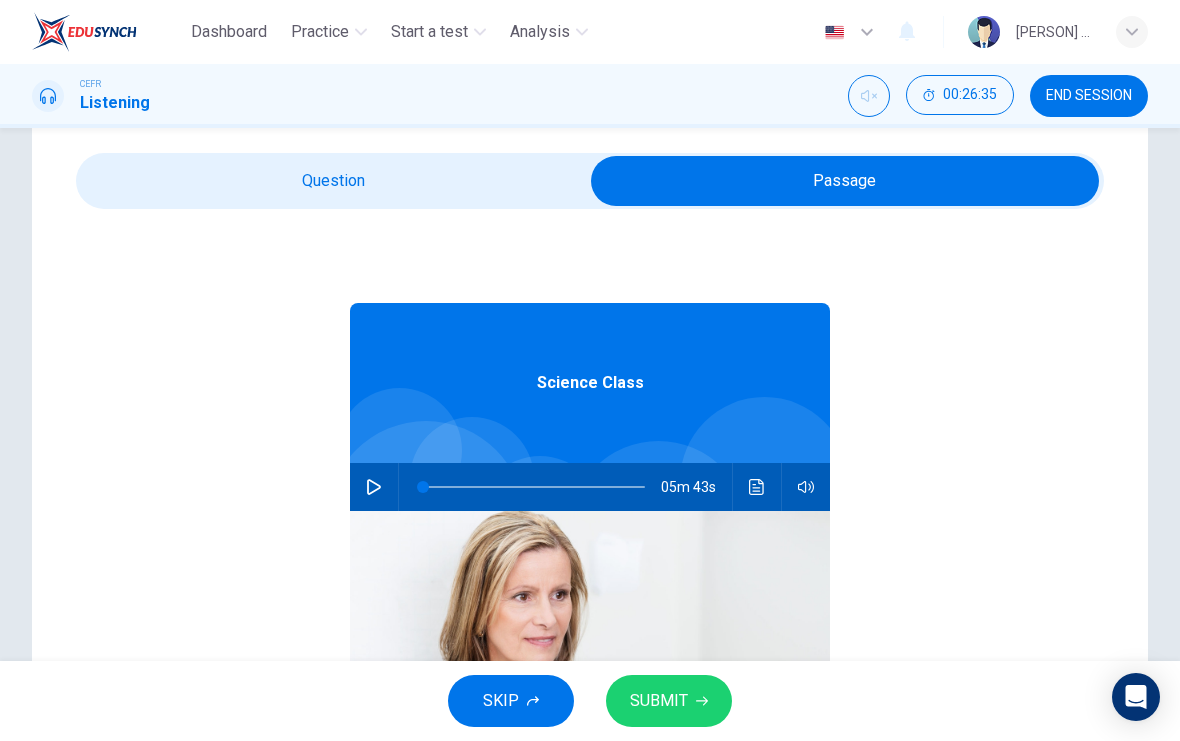 click at bounding box center (756, 487) 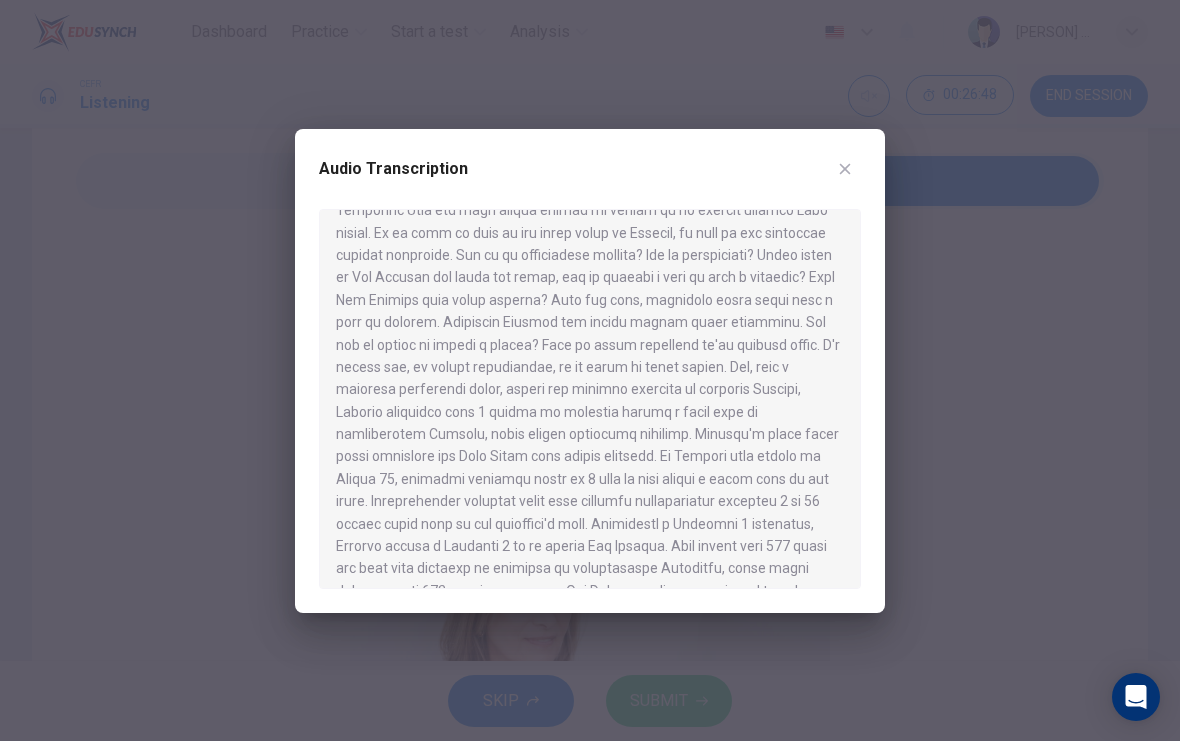 scroll, scrollTop: 297, scrollLeft: 0, axis: vertical 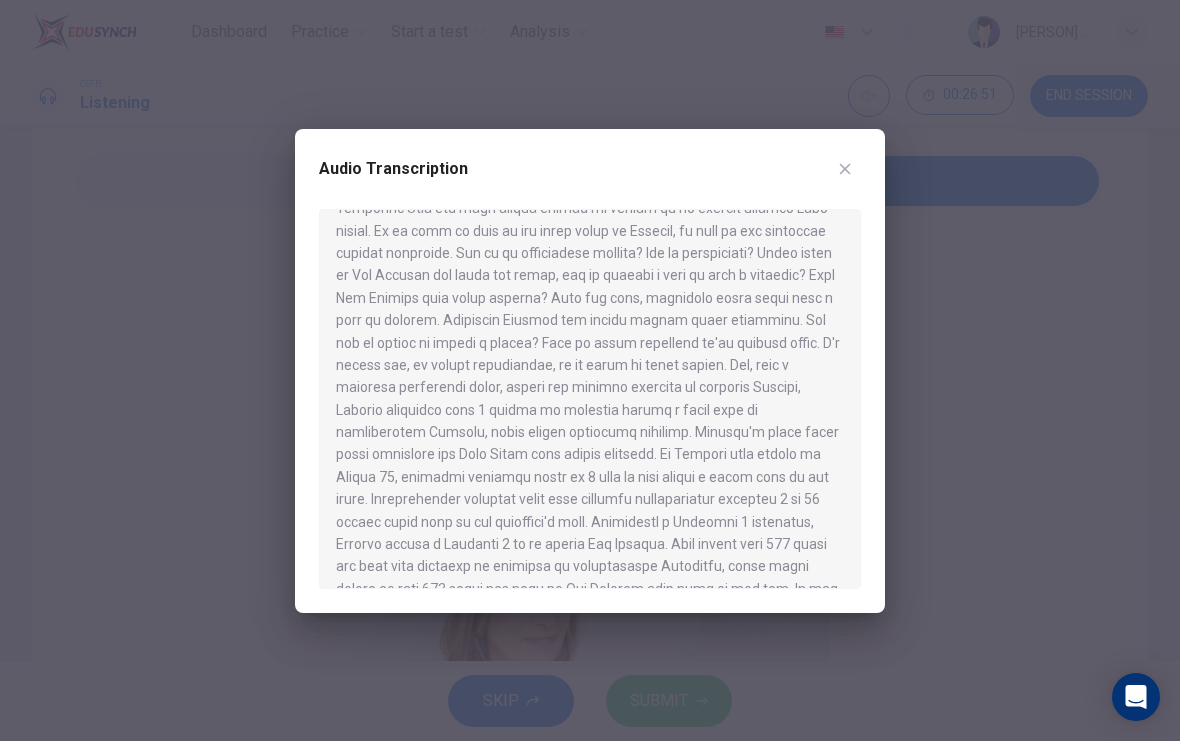 click at bounding box center [845, 169] 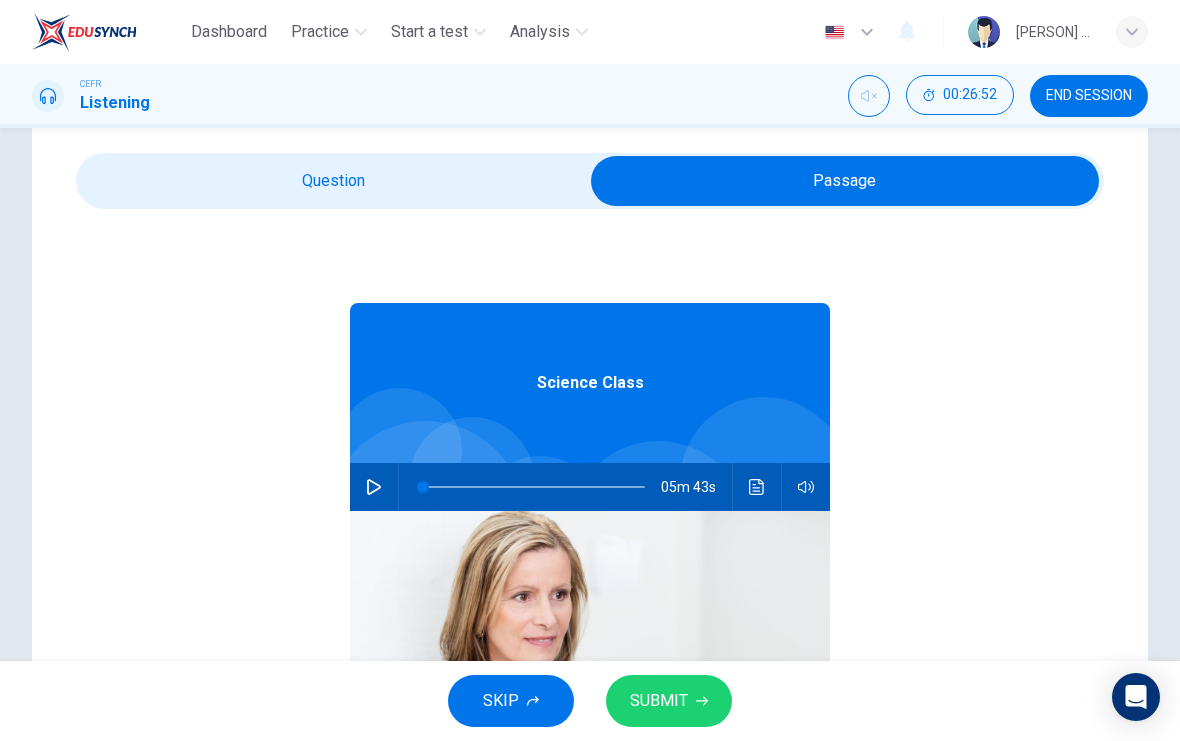 click at bounding box center [845, 181] 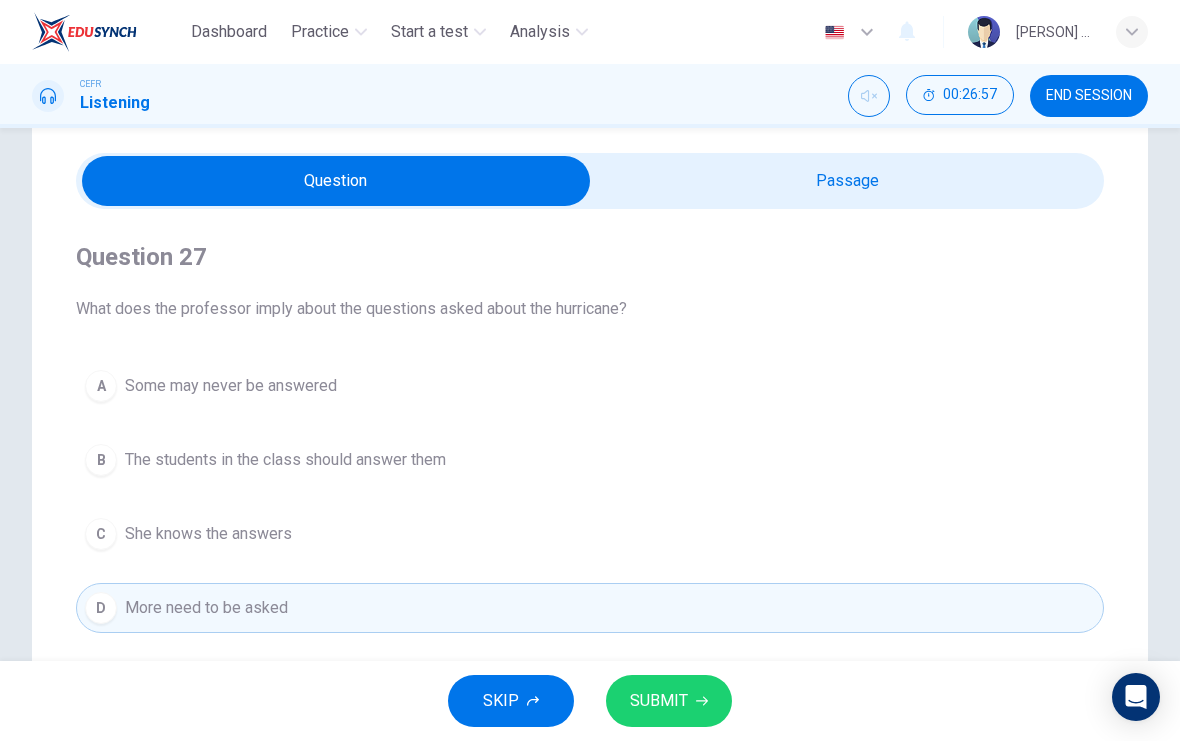 click on "SUBMIT" at bounding box center (659, 701) 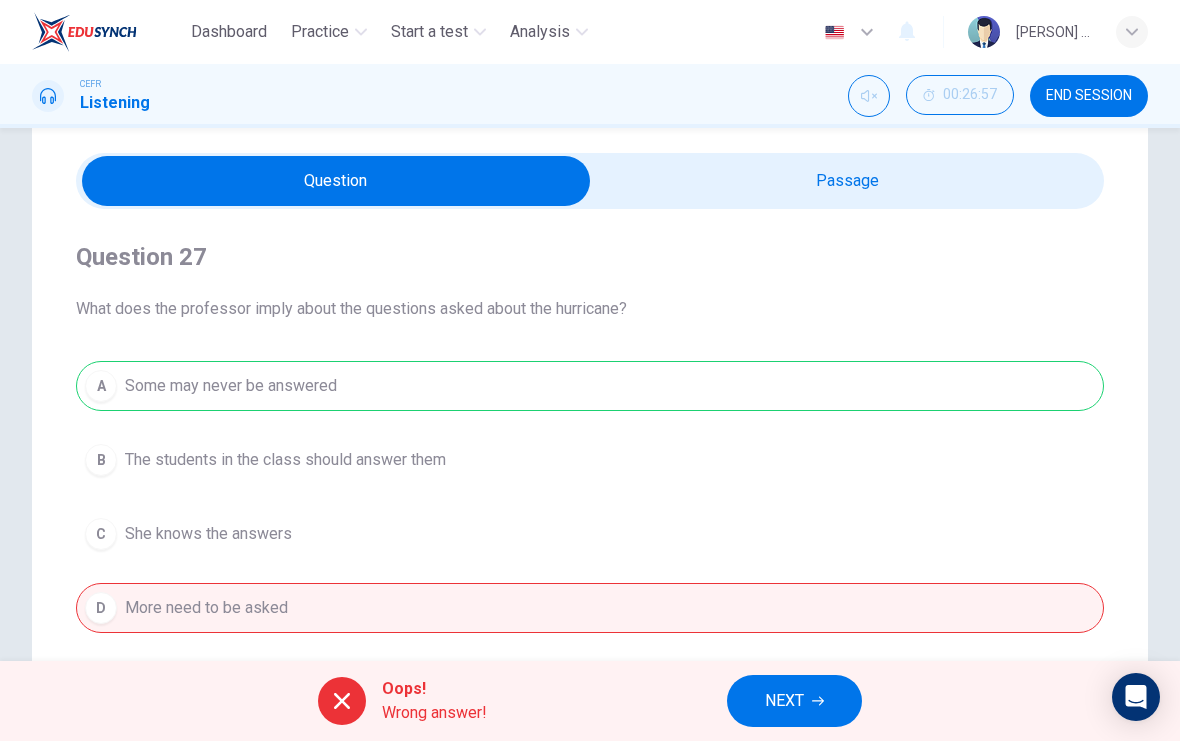 click on "NEXT" at bounding box center (784, 701) 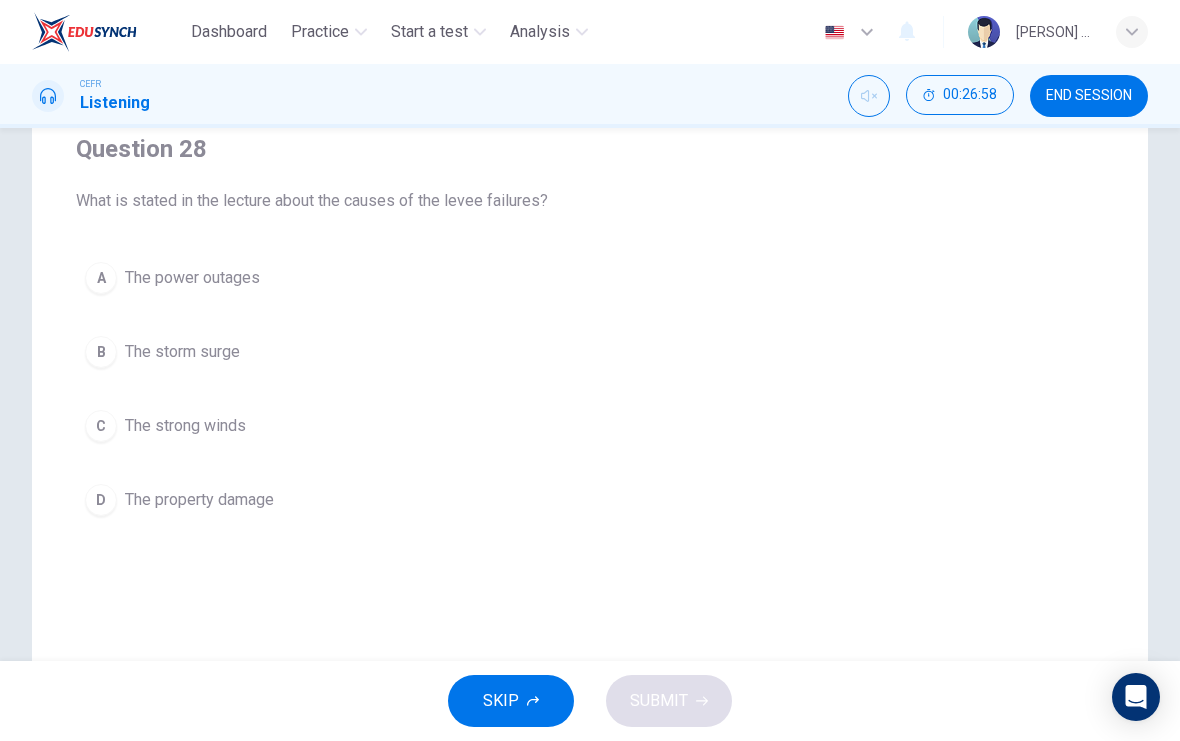 scroll, scrollTop: 172, scrollLeft: 0, axis: vertical 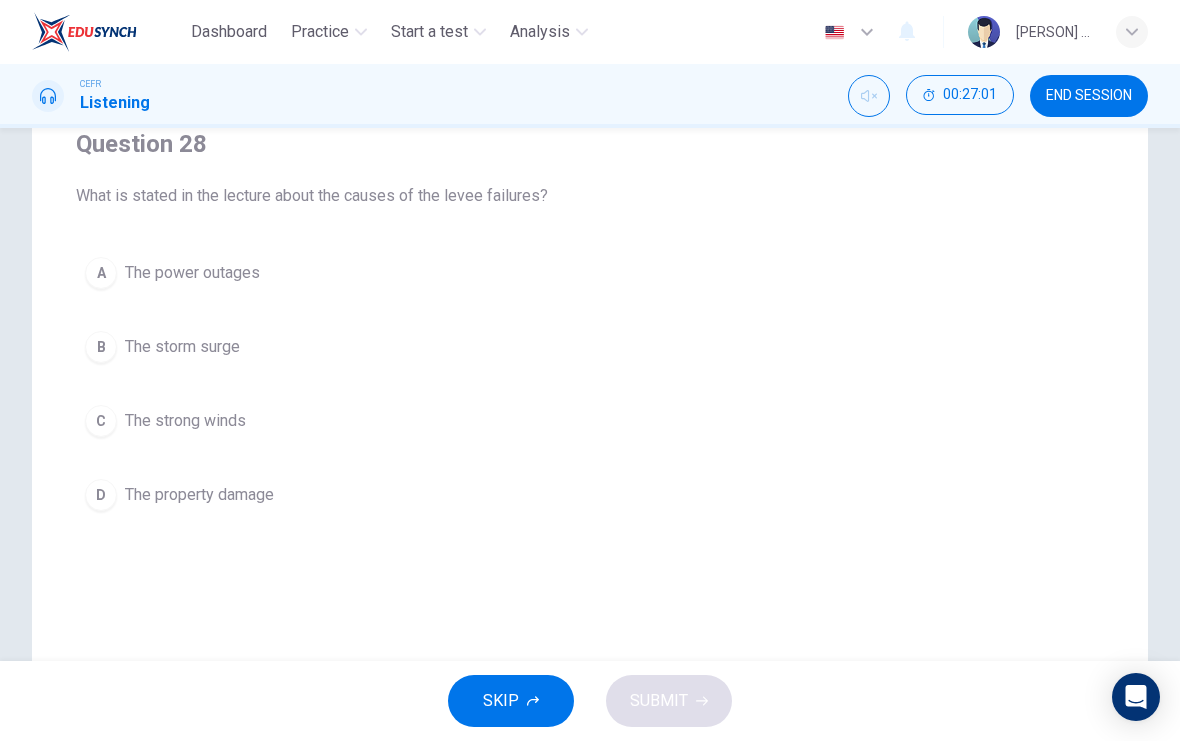 click on "C" at bounding box center (101, 273) 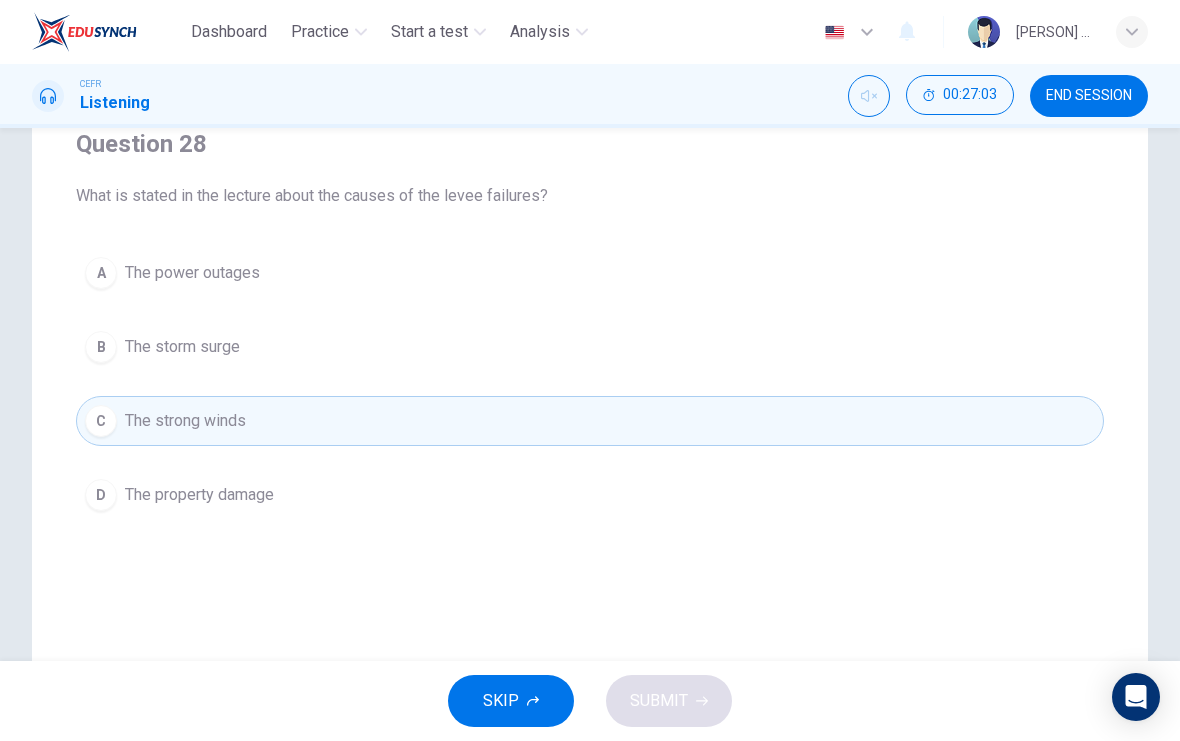 click on "B" at bounding box center [101, 273] 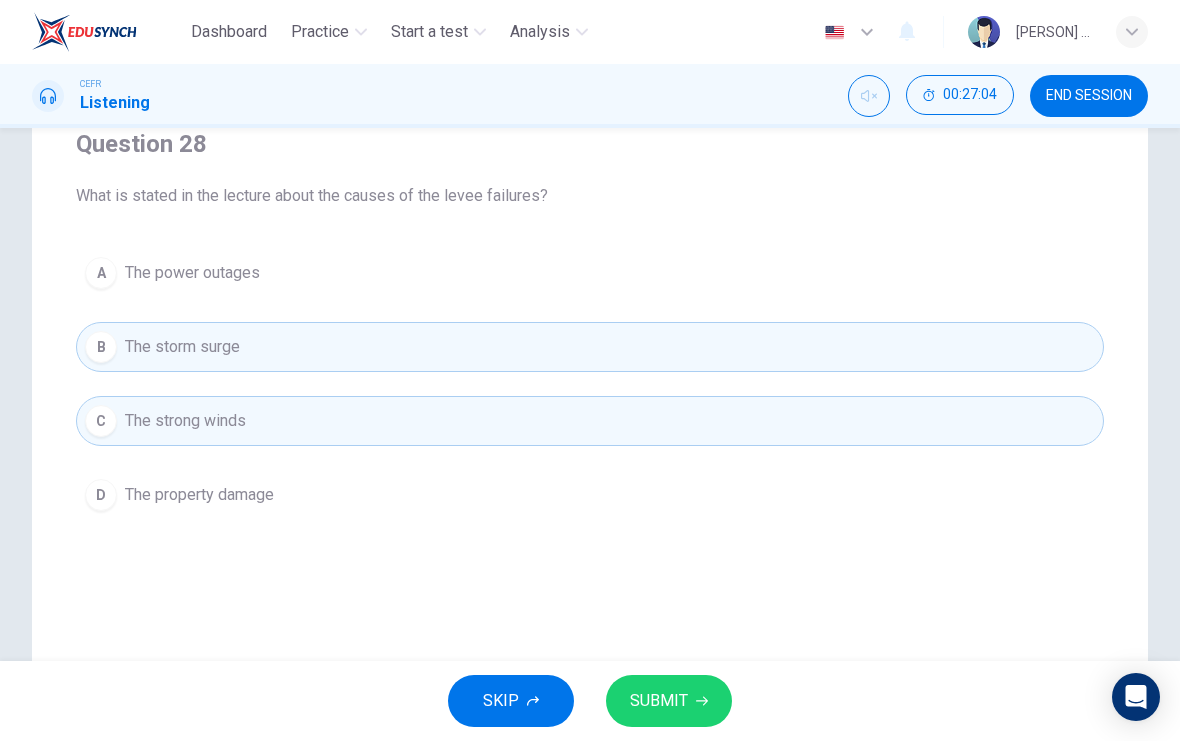 click on "SUBMIT" at bounding box center (669, 701) 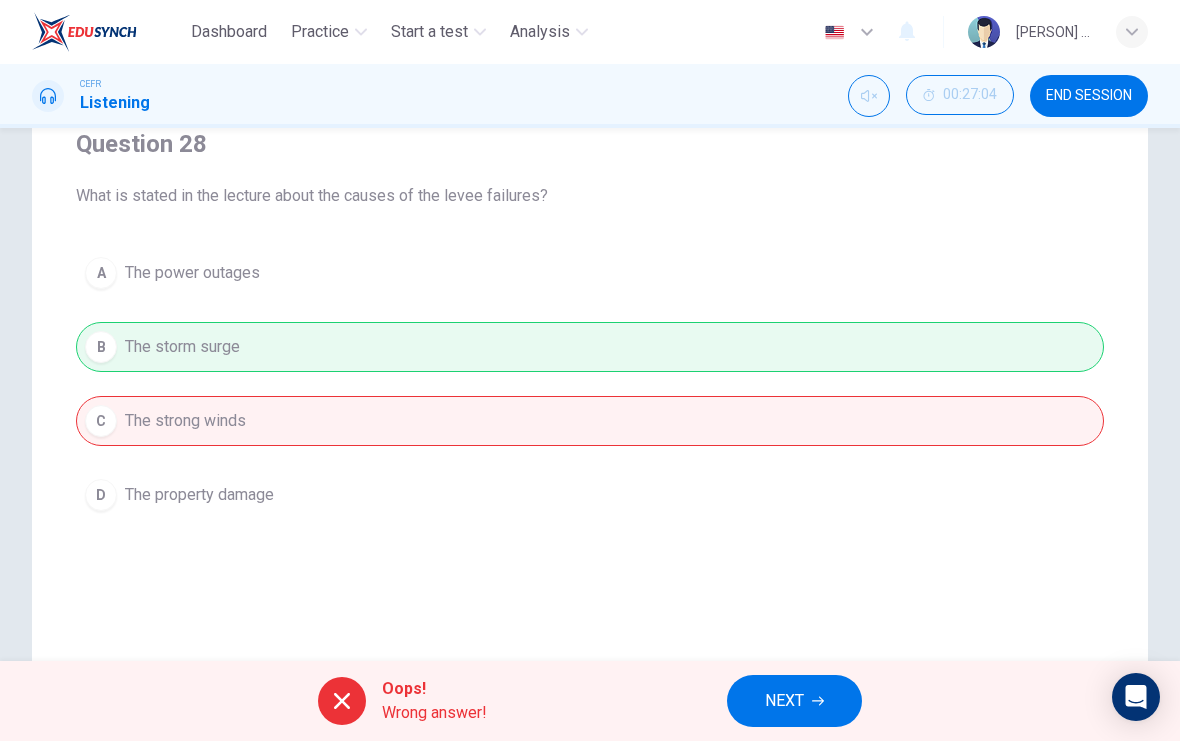 click on "NEXT" at bounding box center [794, 701] 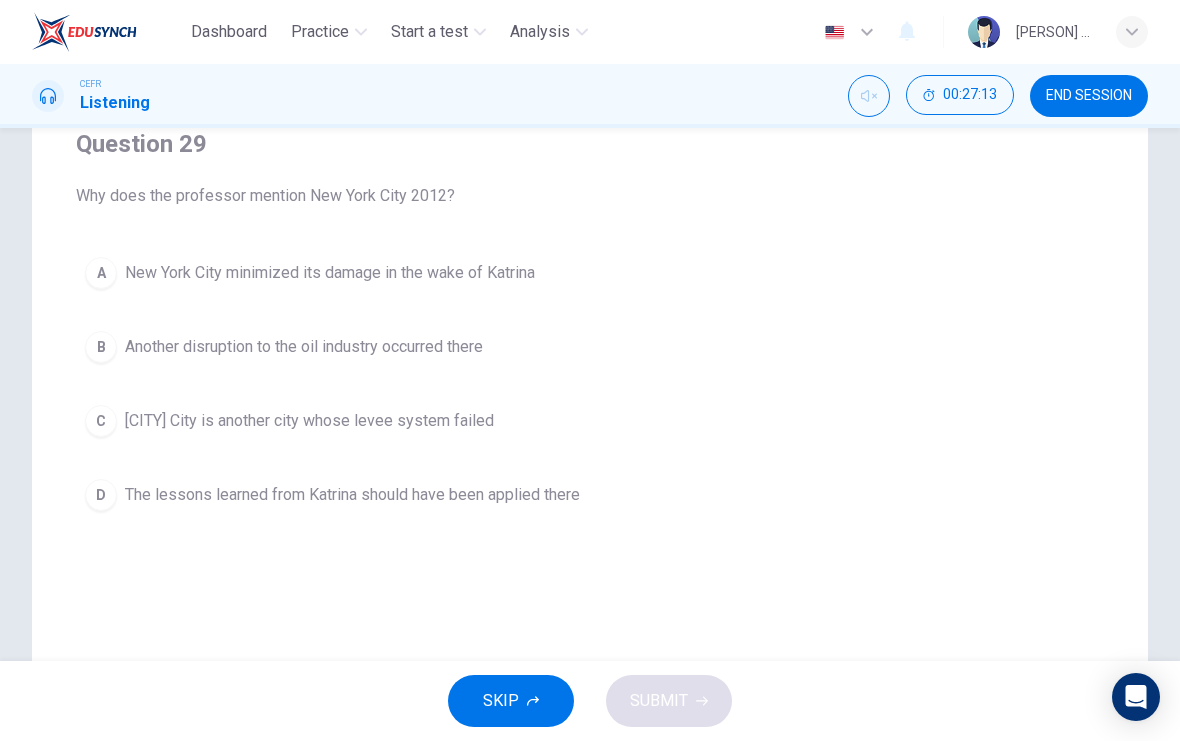 click on "A" at bounding box center (101, 273) 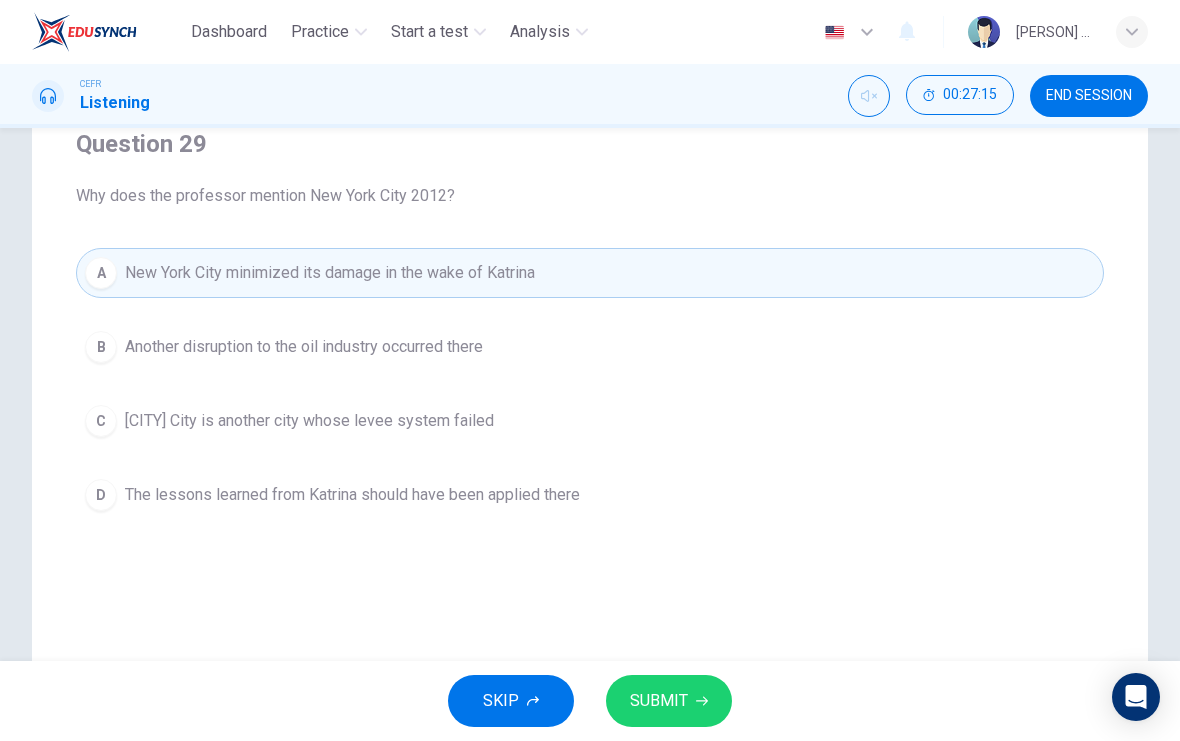 click on "SUBMIT" at bounding box center (669, 701) 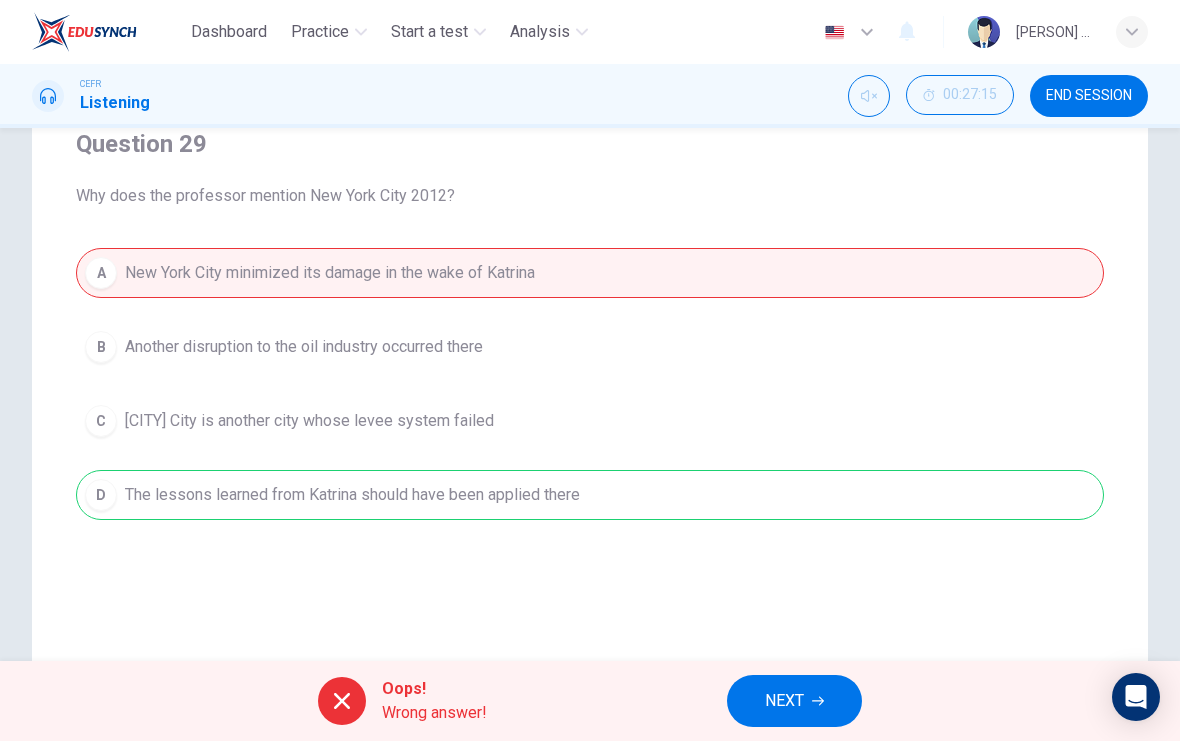 click on "NEXT" at bounding box center (794, 701) 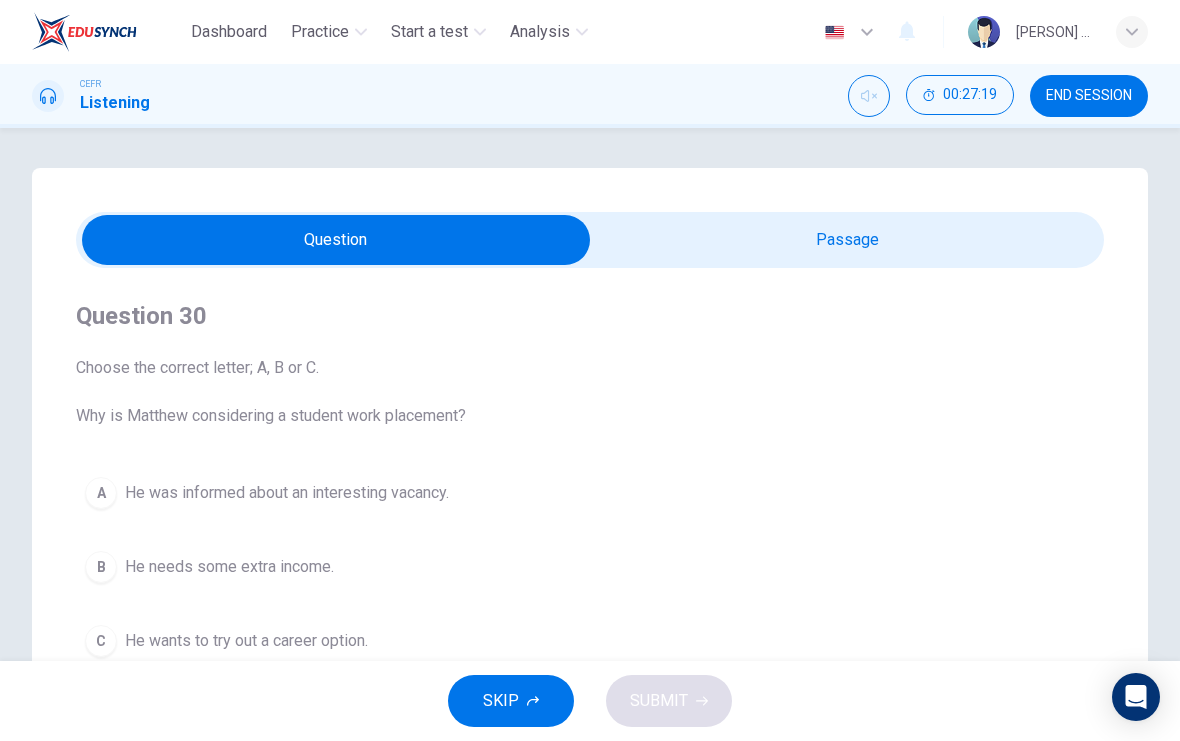 scroll, scrollTop: 9, scrollLeft: 0, axis: vertical 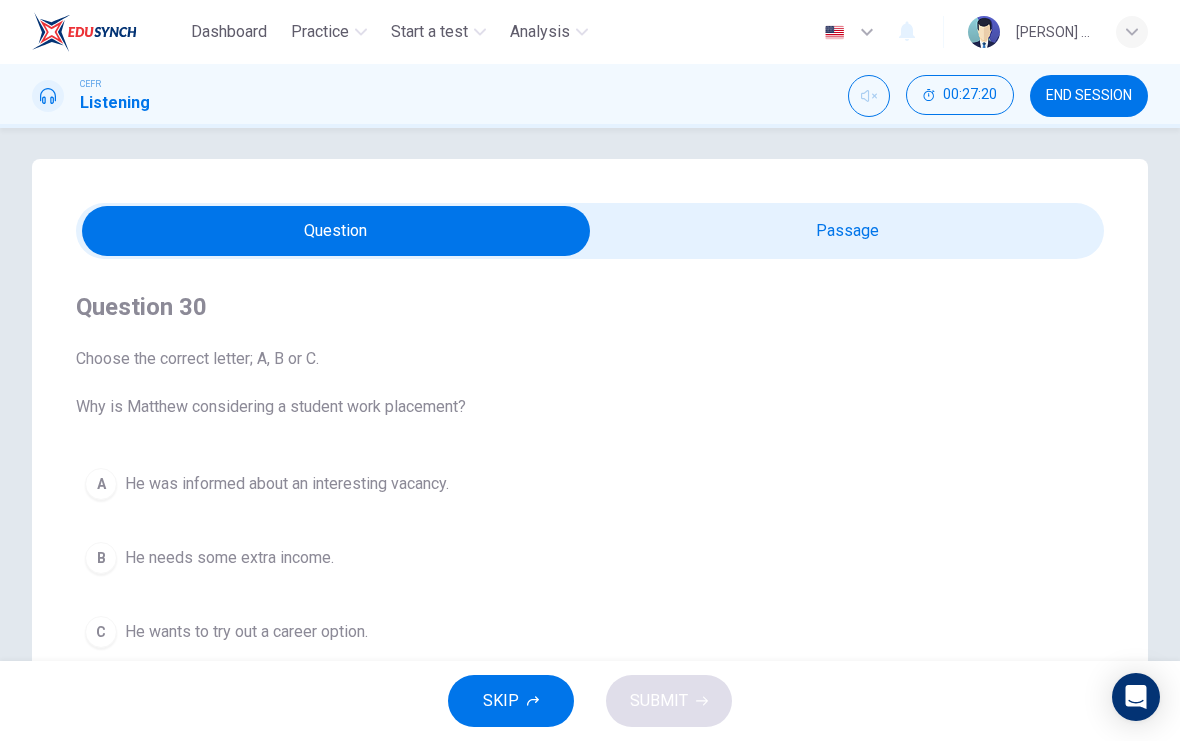 click at bounding box center (336, 231) 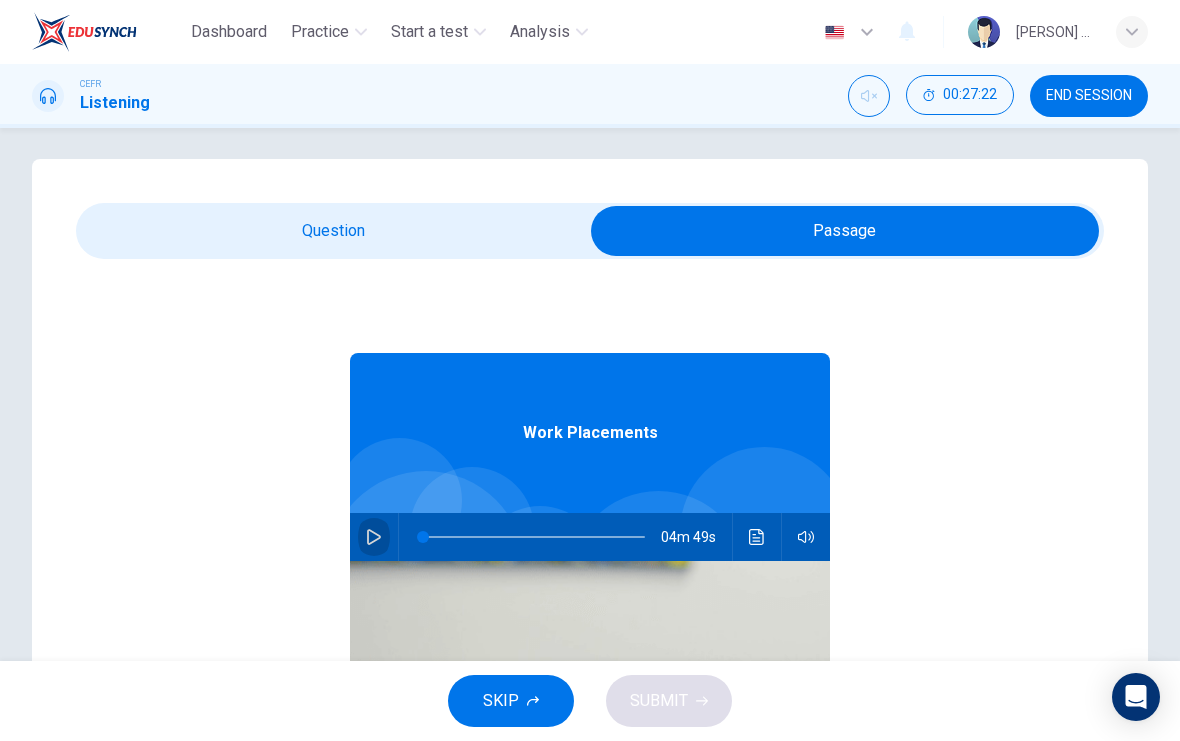 click at bounding box center [374, 537] 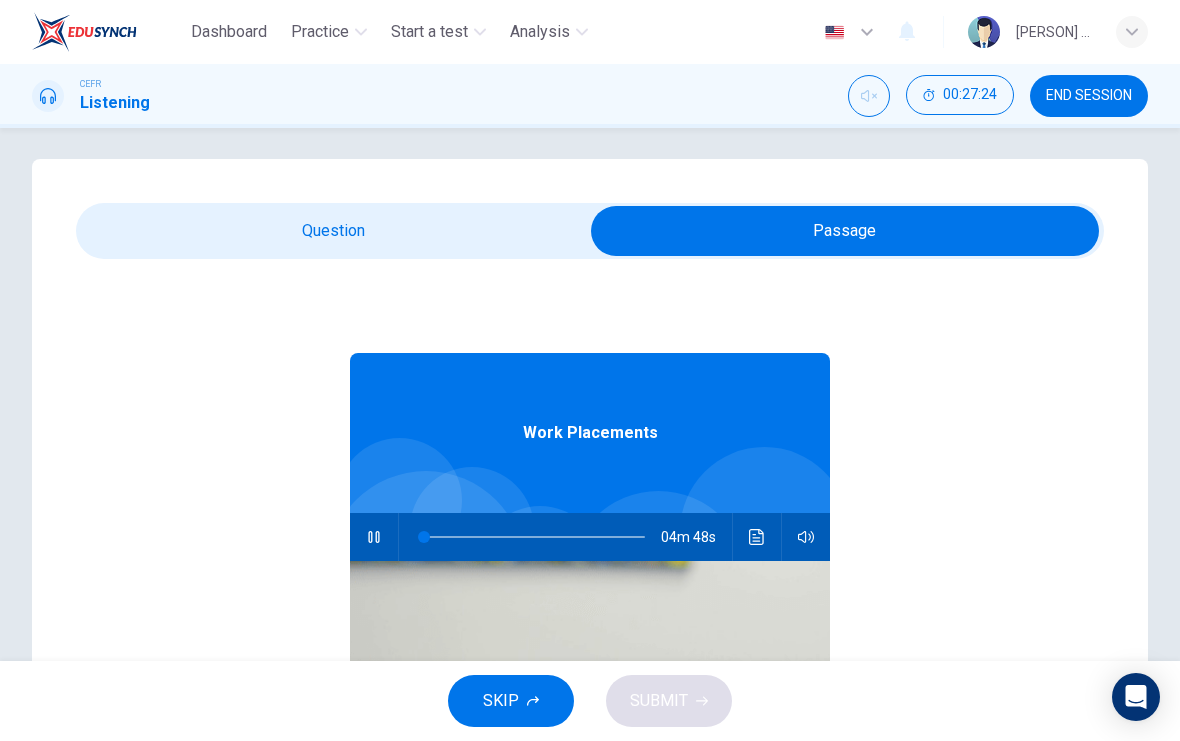 click at bounding box center (845, 231) 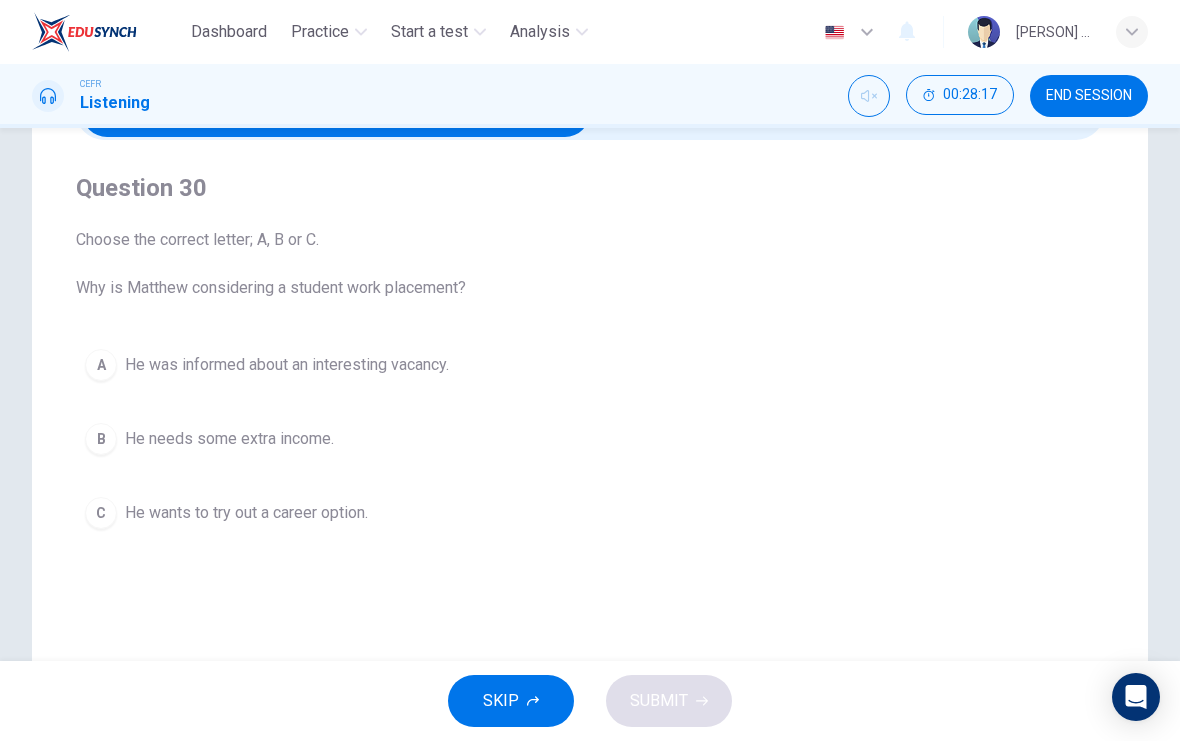 scroll, scrollTop: 118, scrollLeft: 0, axis: vertical 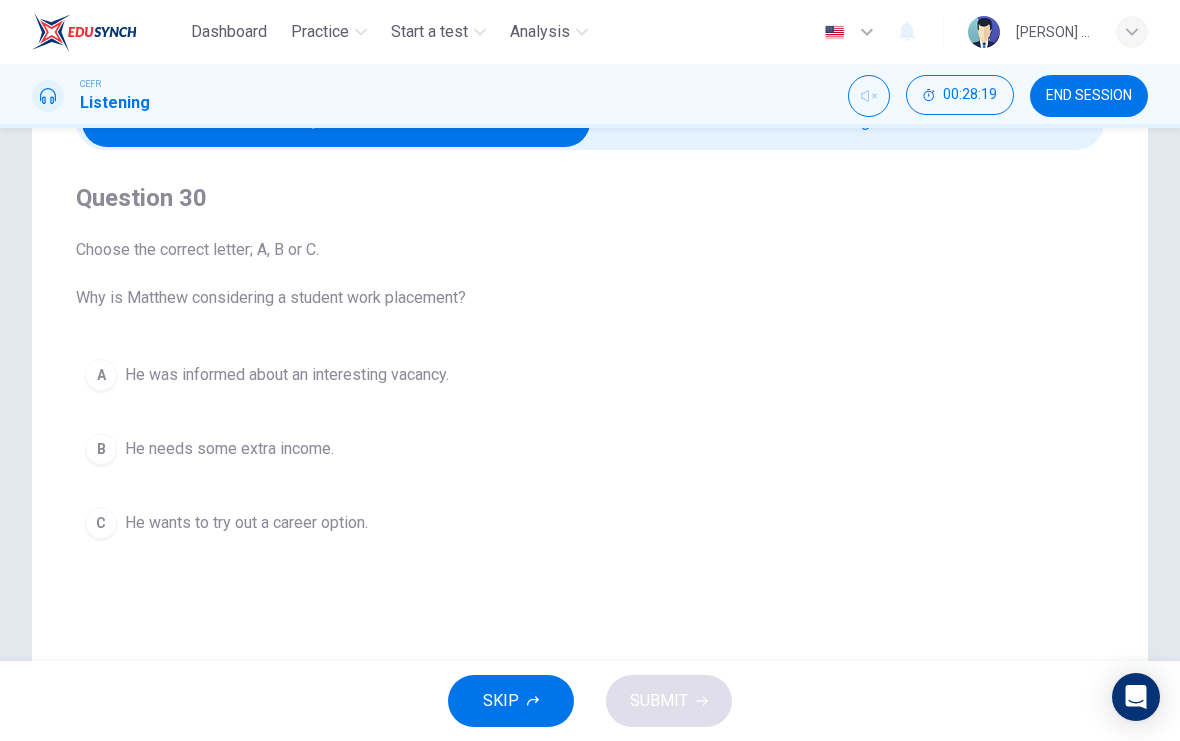 click on "Question Passage Question 30 Choose the correct letter; A, B or C. Why is Matthew considering a student work placement? A He was informed about an interesting vacancy. B He needs some extra income. C He wants to try out a career option. Work Placements 03m 53s" at bounding box center [590, 452] 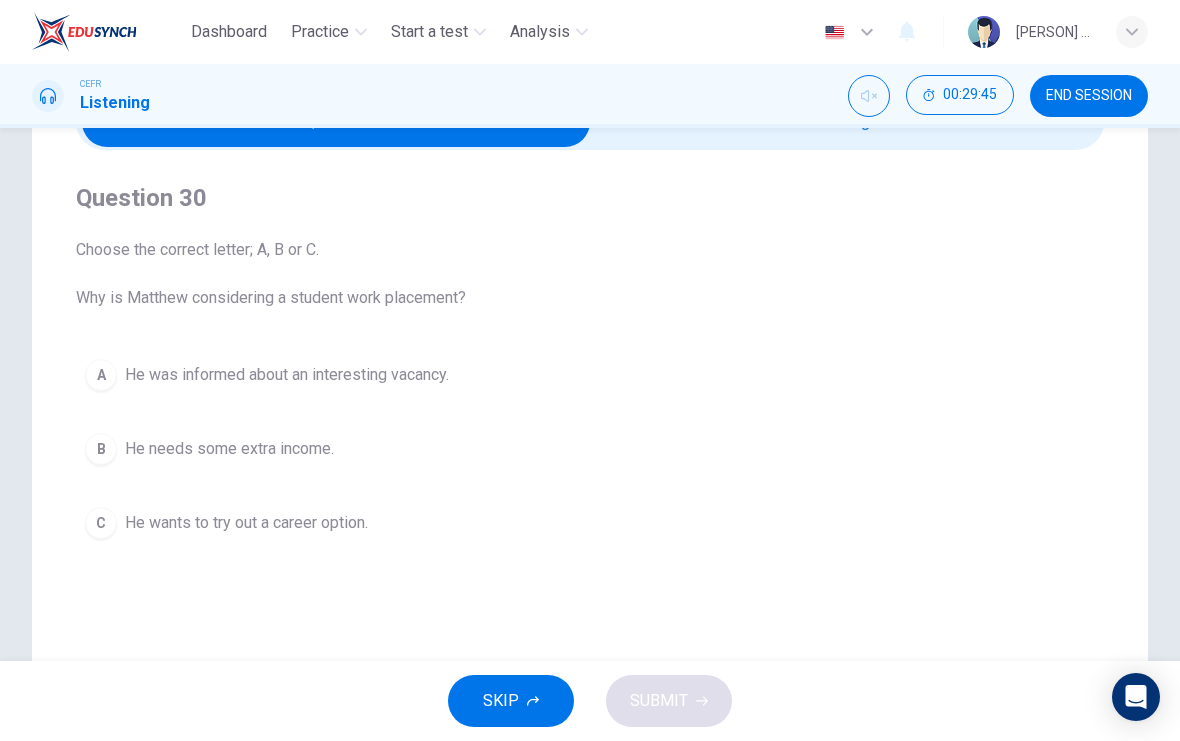 click on "A He was informed about an interesting vacancy." at bounding box center (590, 375) 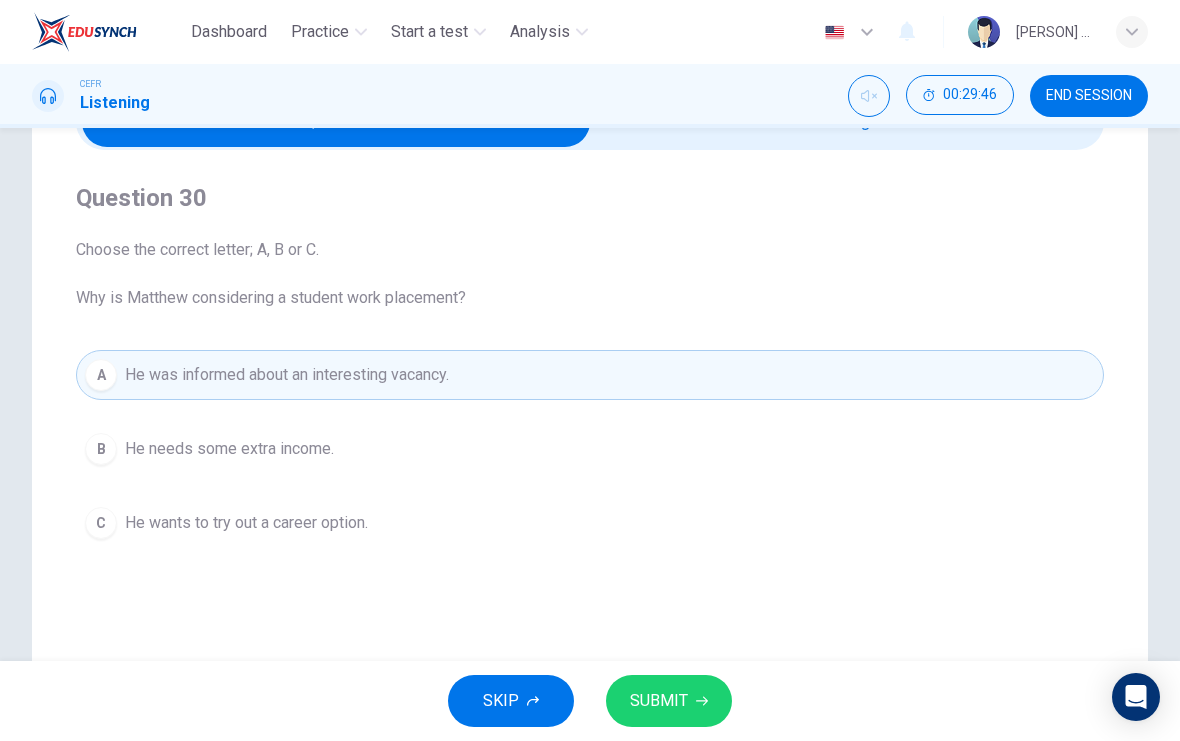 click on "SUBMIT" at bounding box center [669, 701] 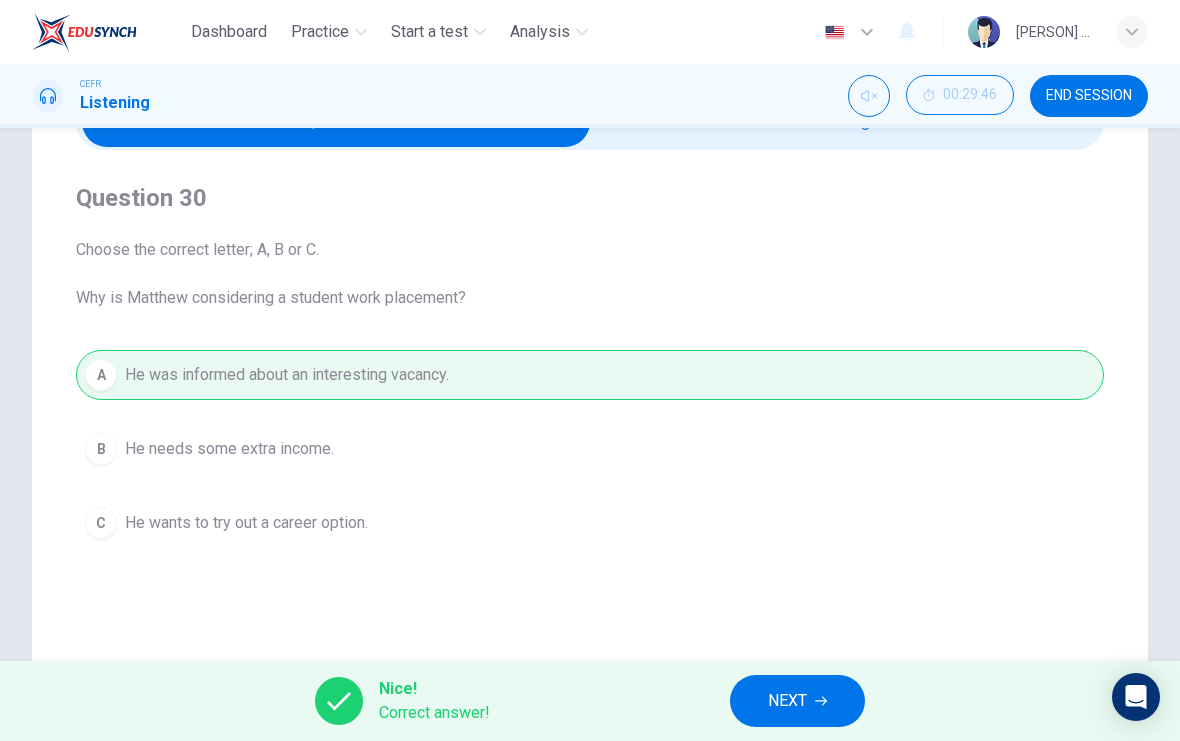 click on "NEXT" at bounding box center [797, 701] 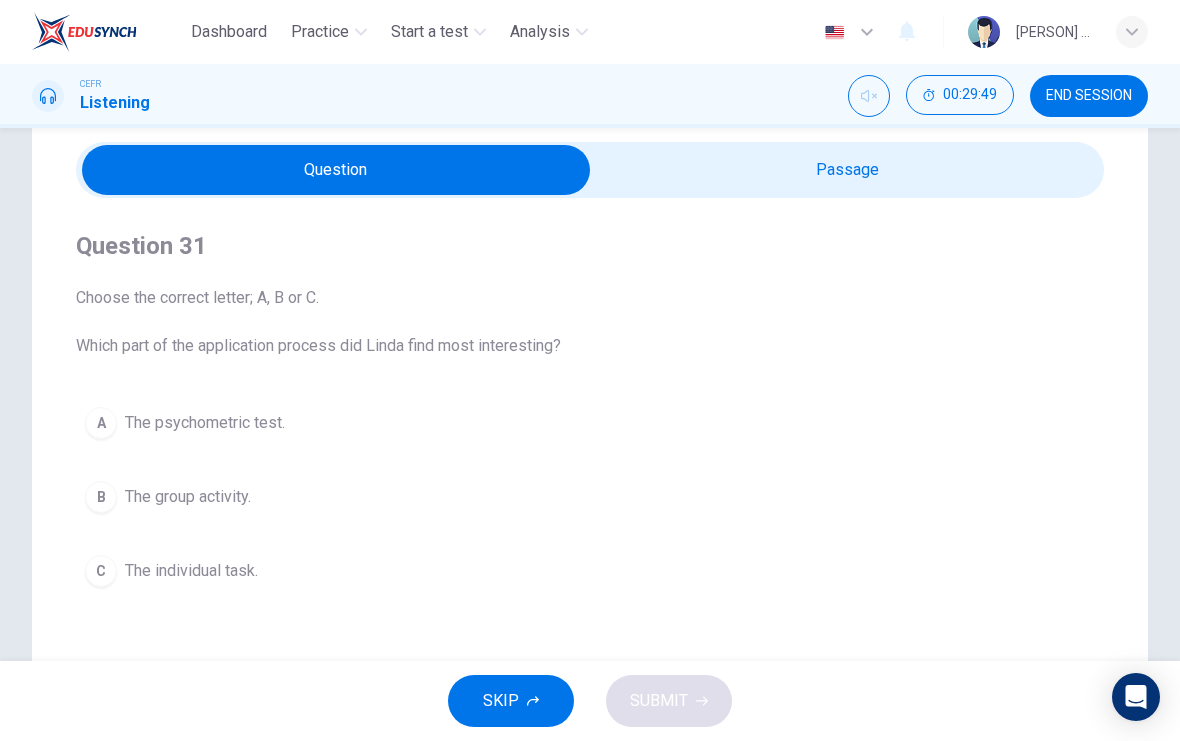 scroll, scrollTop: 69, scrollLeft: 0, axis: vertical 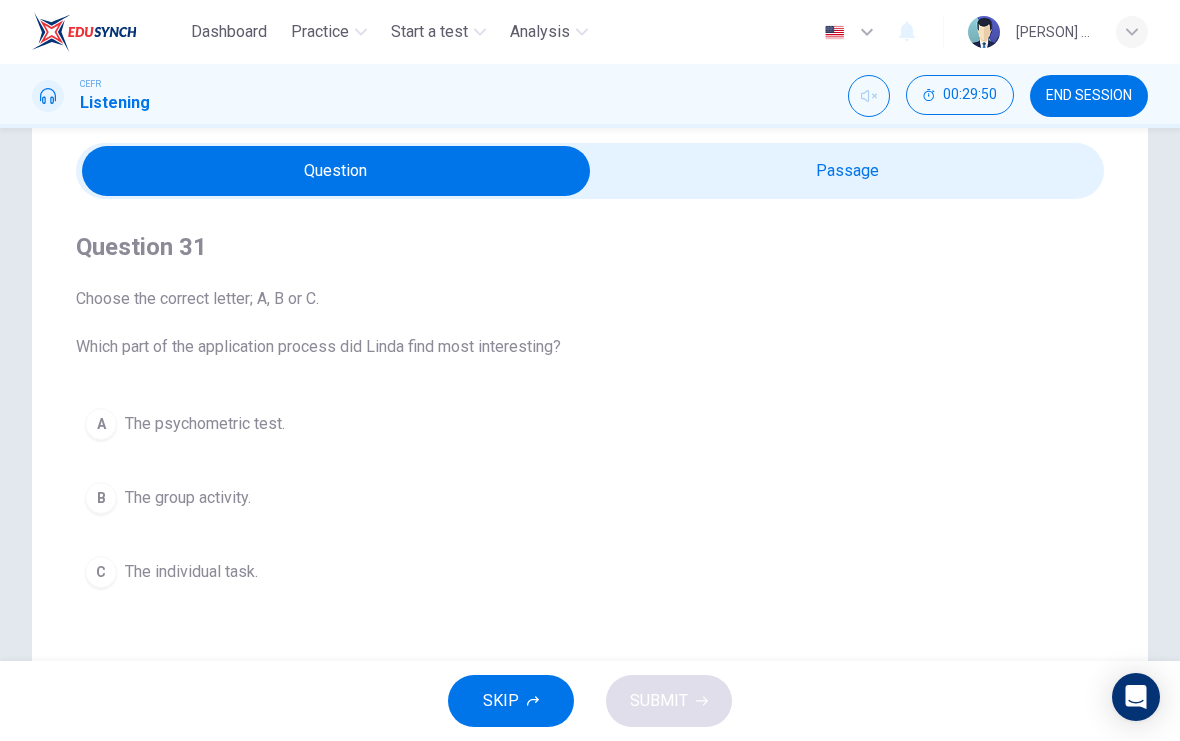 click at bounding box center (336, 171) 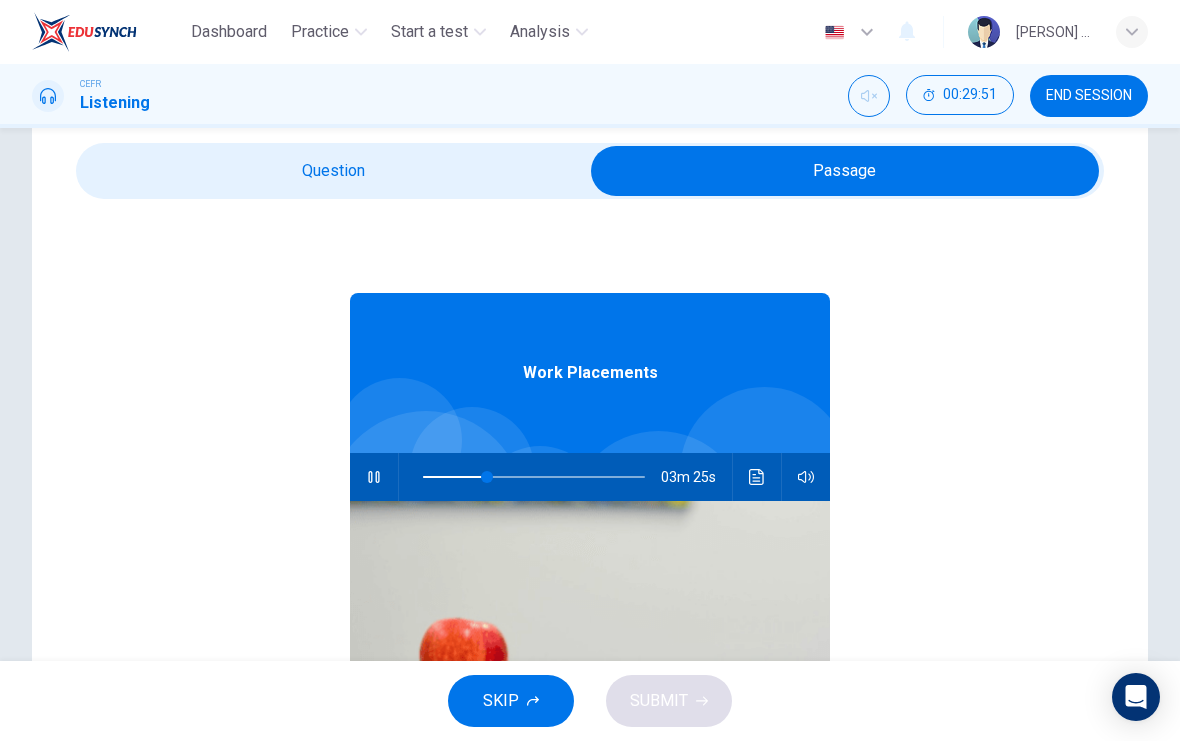 click at bounding box center (487, 477) 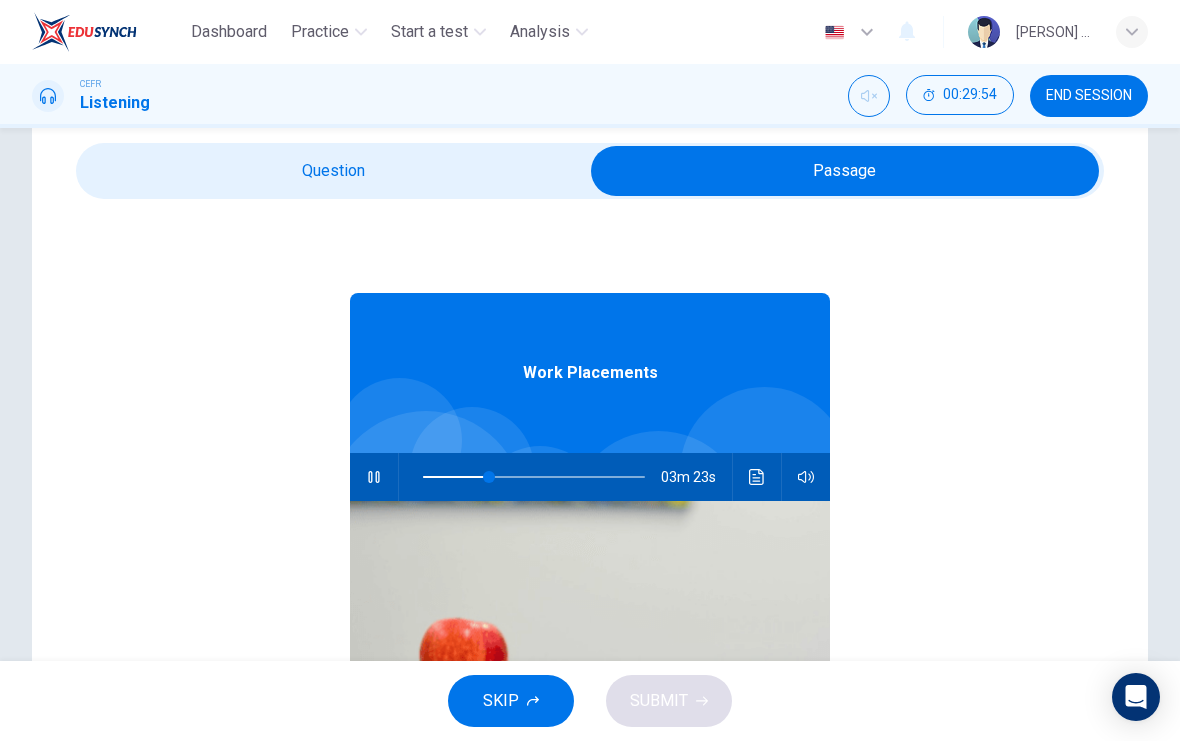 click at bounding box center [845, 171] 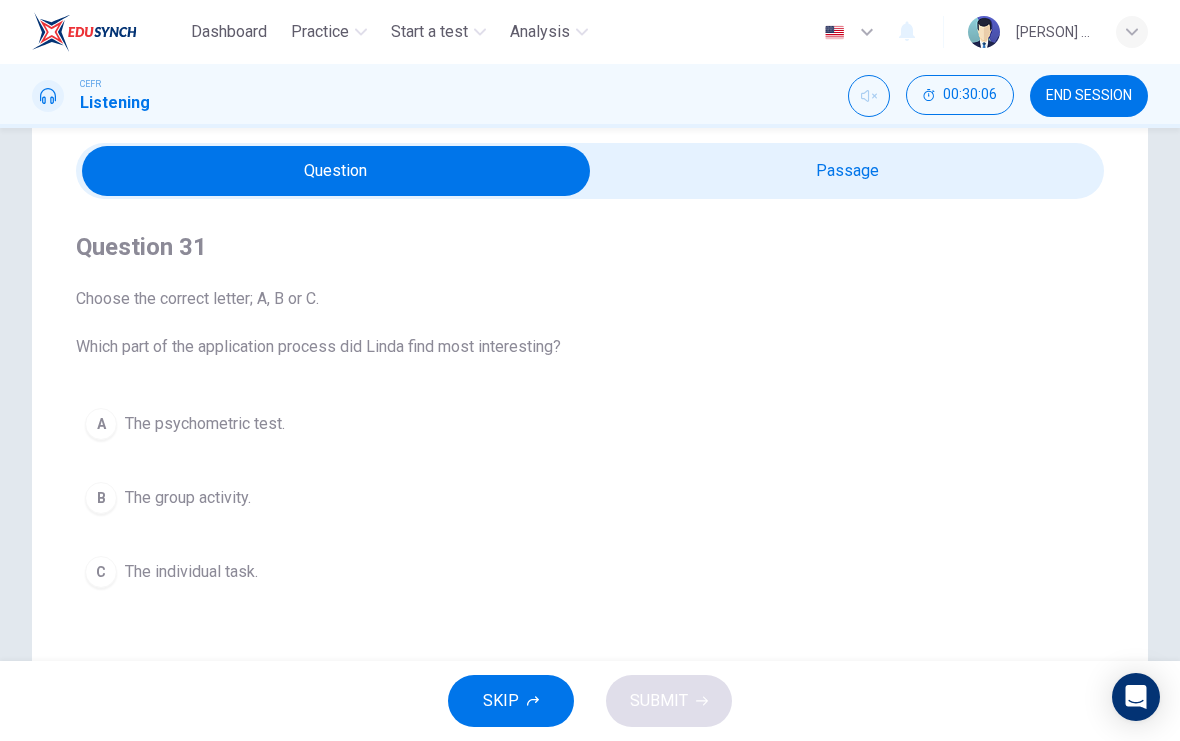 click at bounding box center [336, 171] 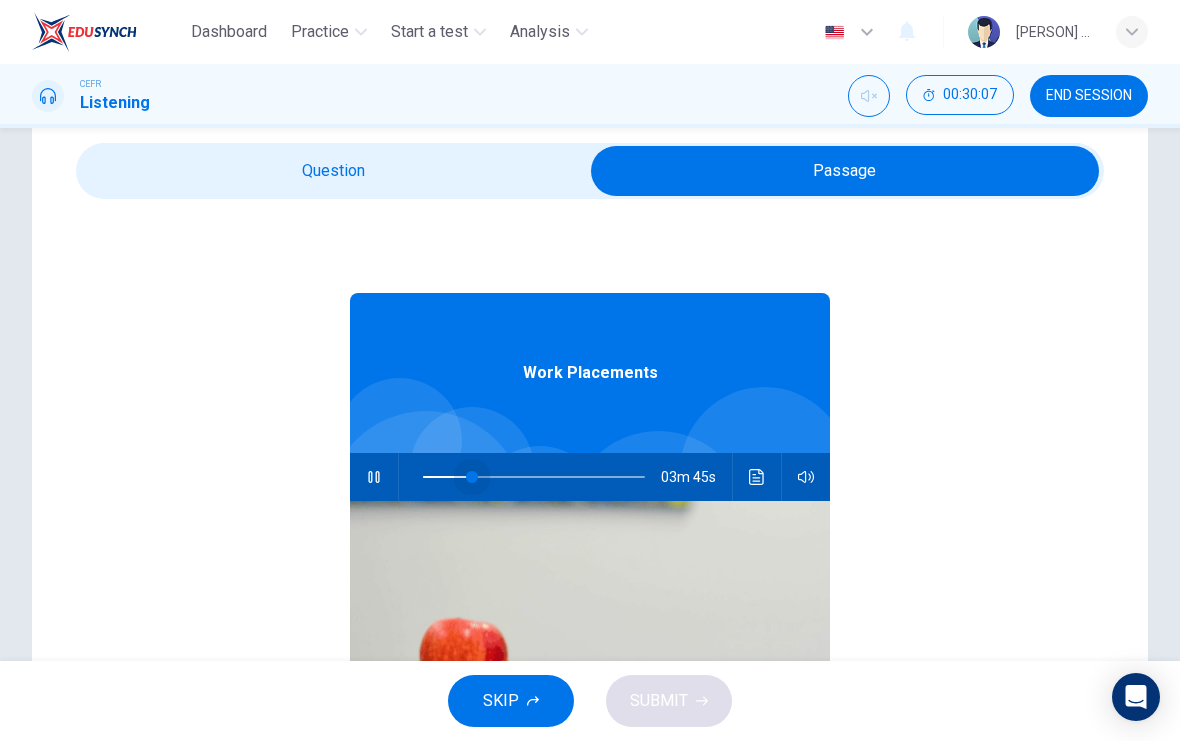 click at bounding box center (472, 477) 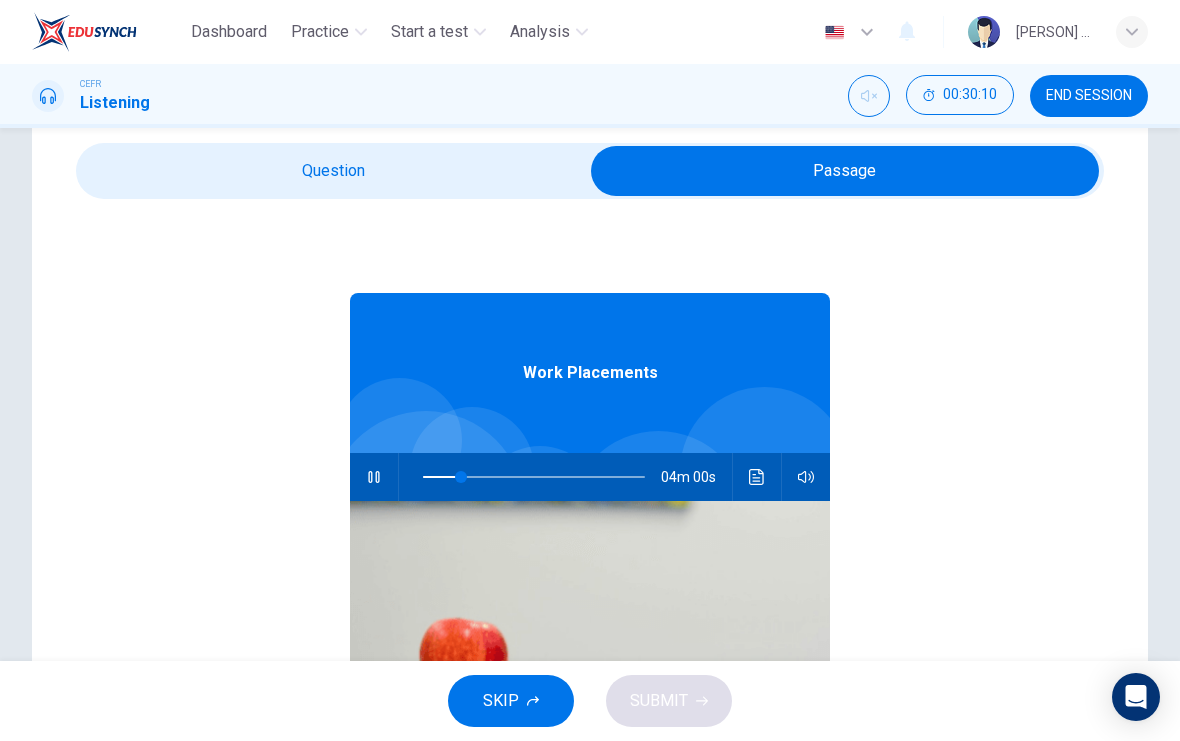 click at bounding box center [461, 477] 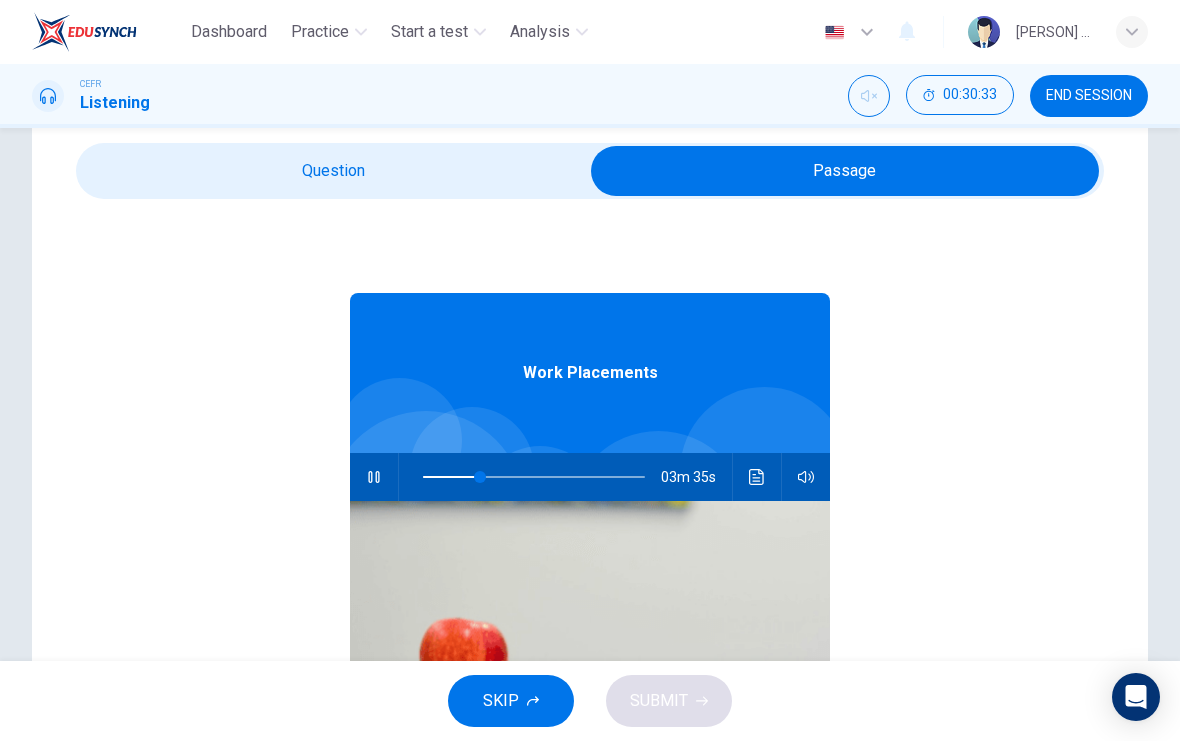 click at bounding box center (845, 171) 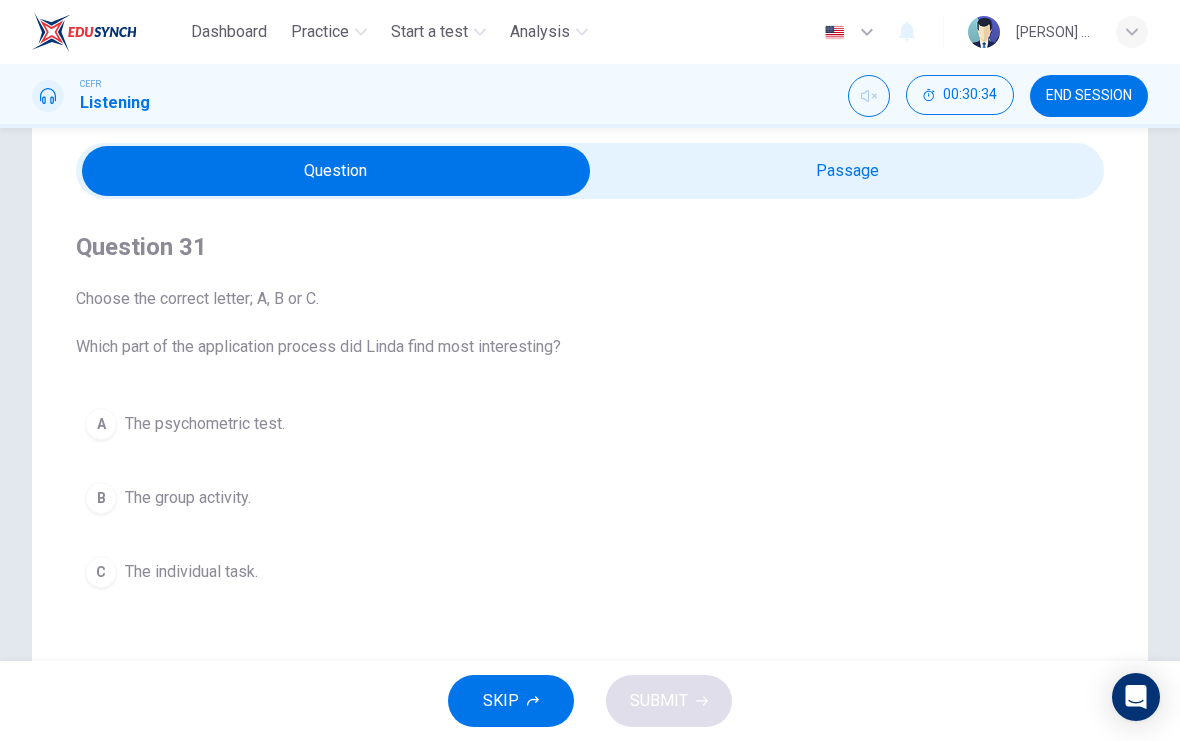 click on "The group activity." at bounding box center [205, 424] 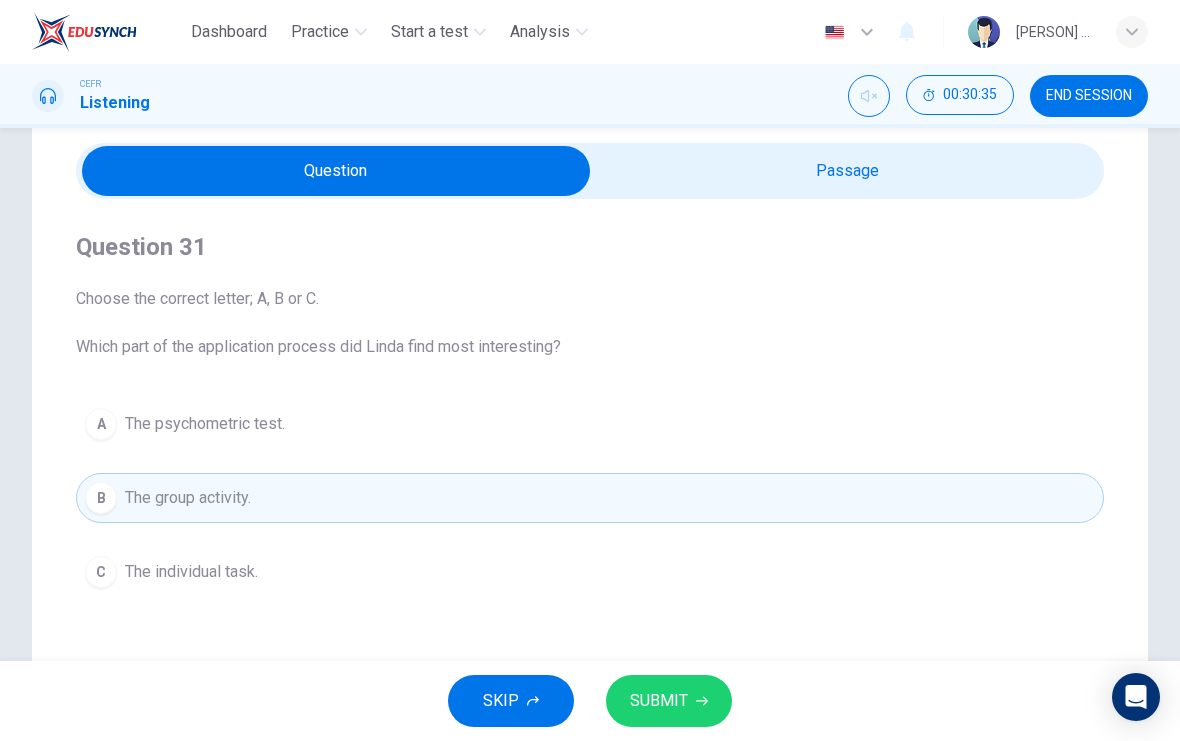 click on "SUBMIT" at bounding box center [669, 701] 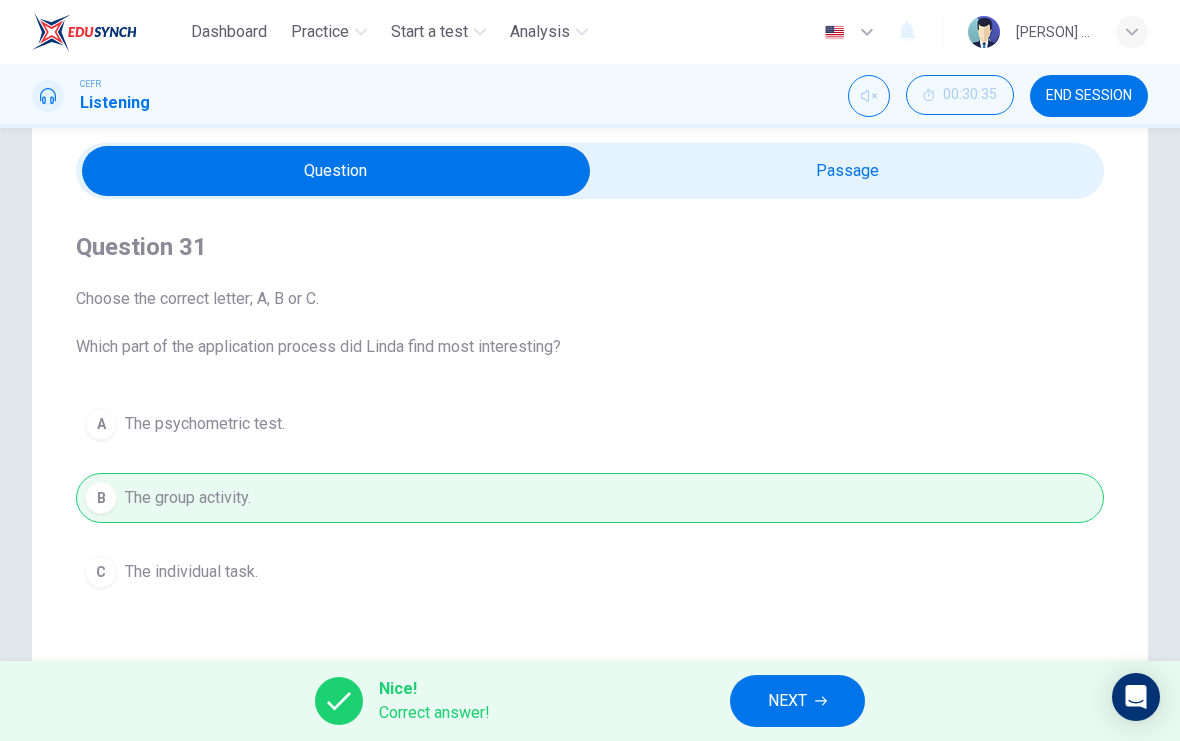 click on "NEXT" at bounding box center [797, 701] 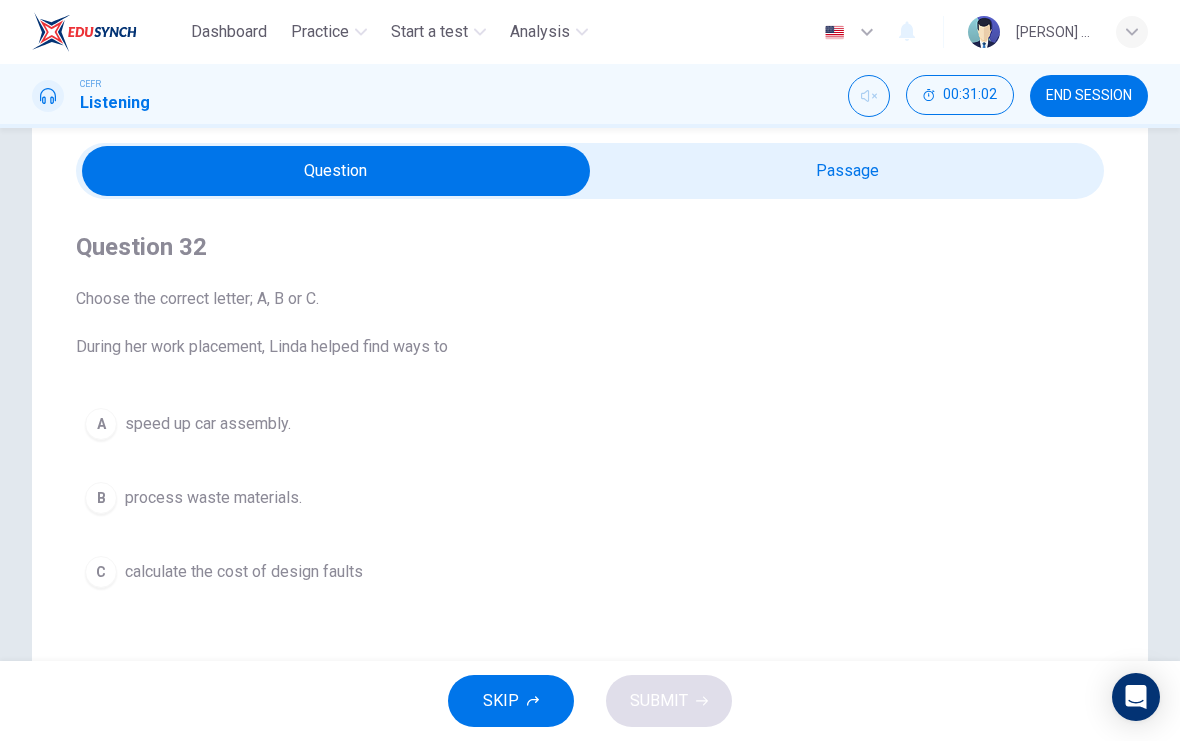 click on "speed up car assembly." at bounding box center [208, 424] 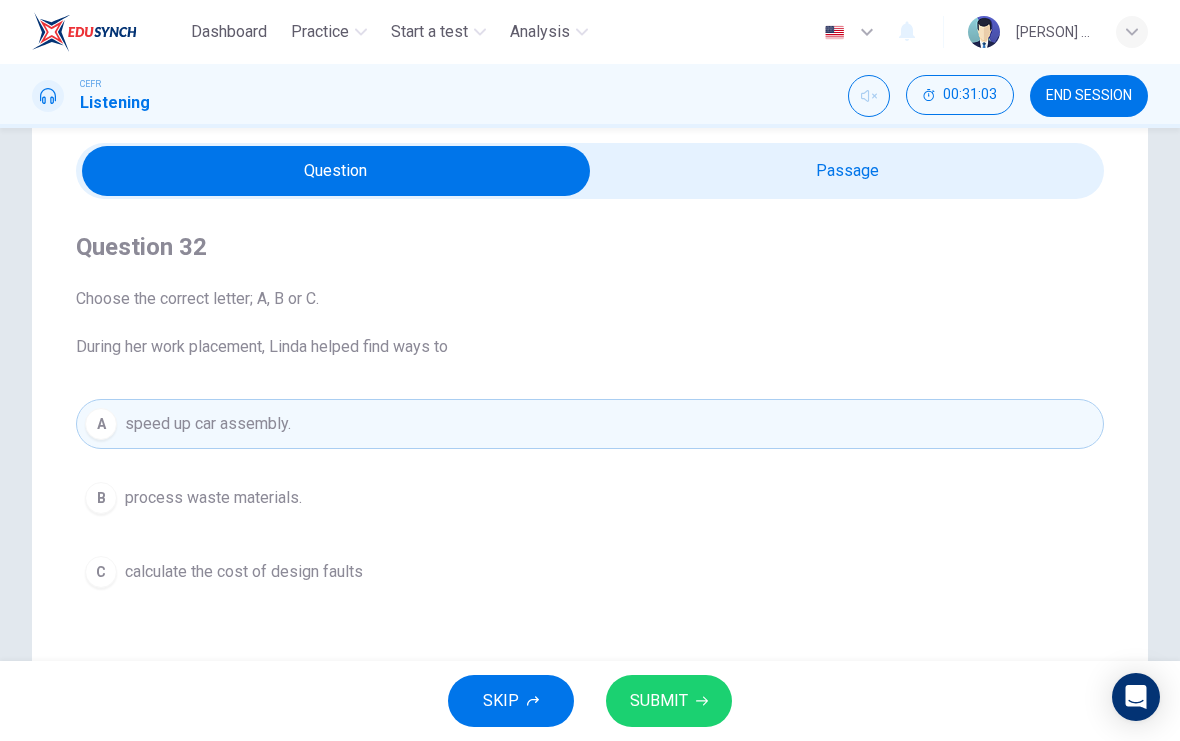 click on "SUBMIT" at bounding box center (659, 701) 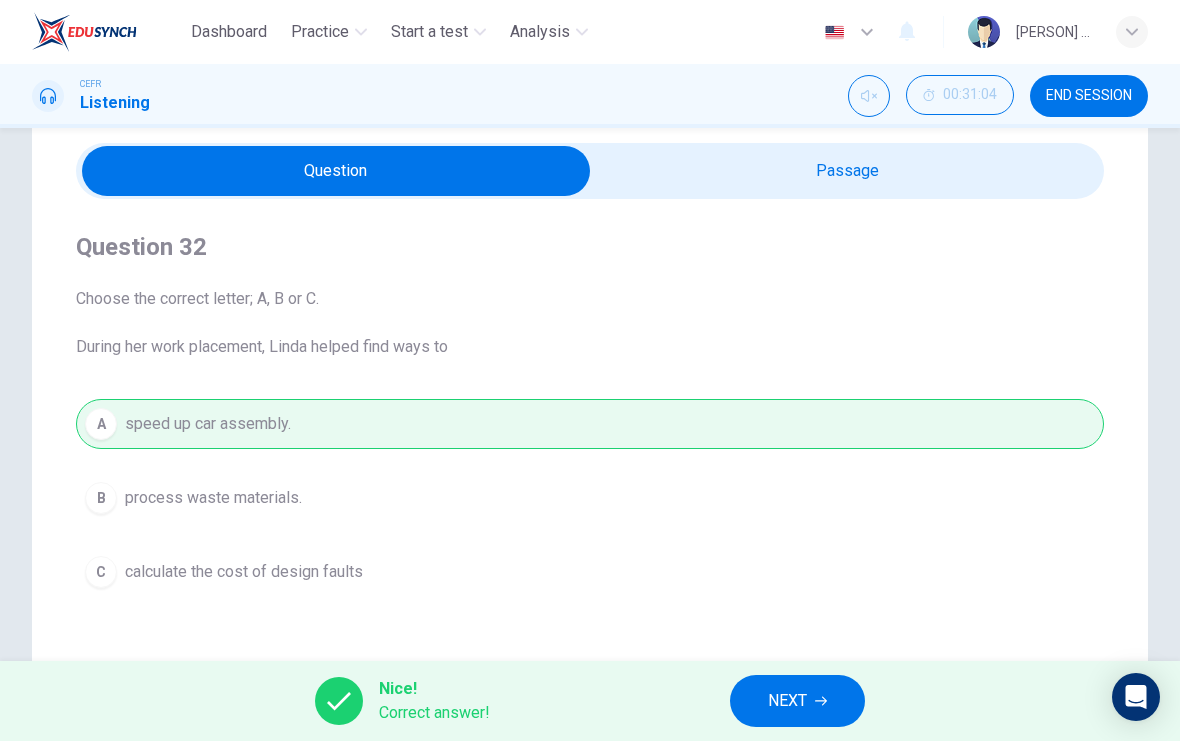 click on "NEXT" at bounding box center (787, 701) 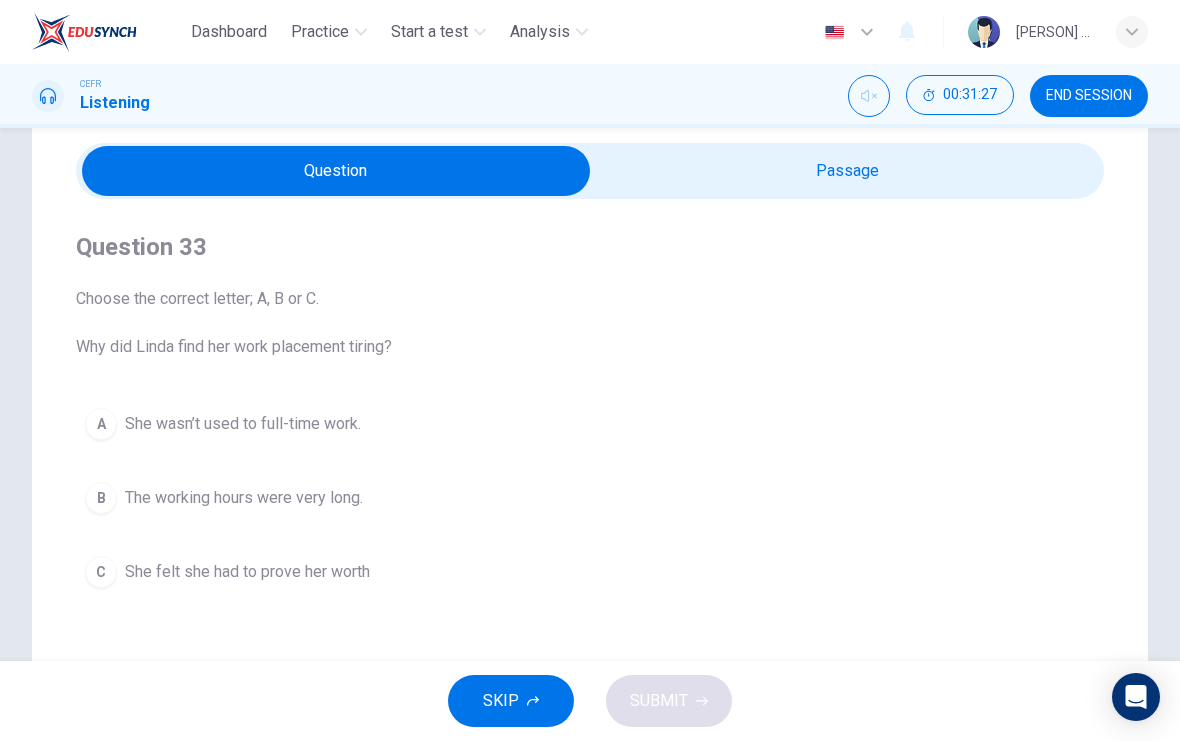 click on "She felt she had to prove her worth" at bounding box center (243, 424) 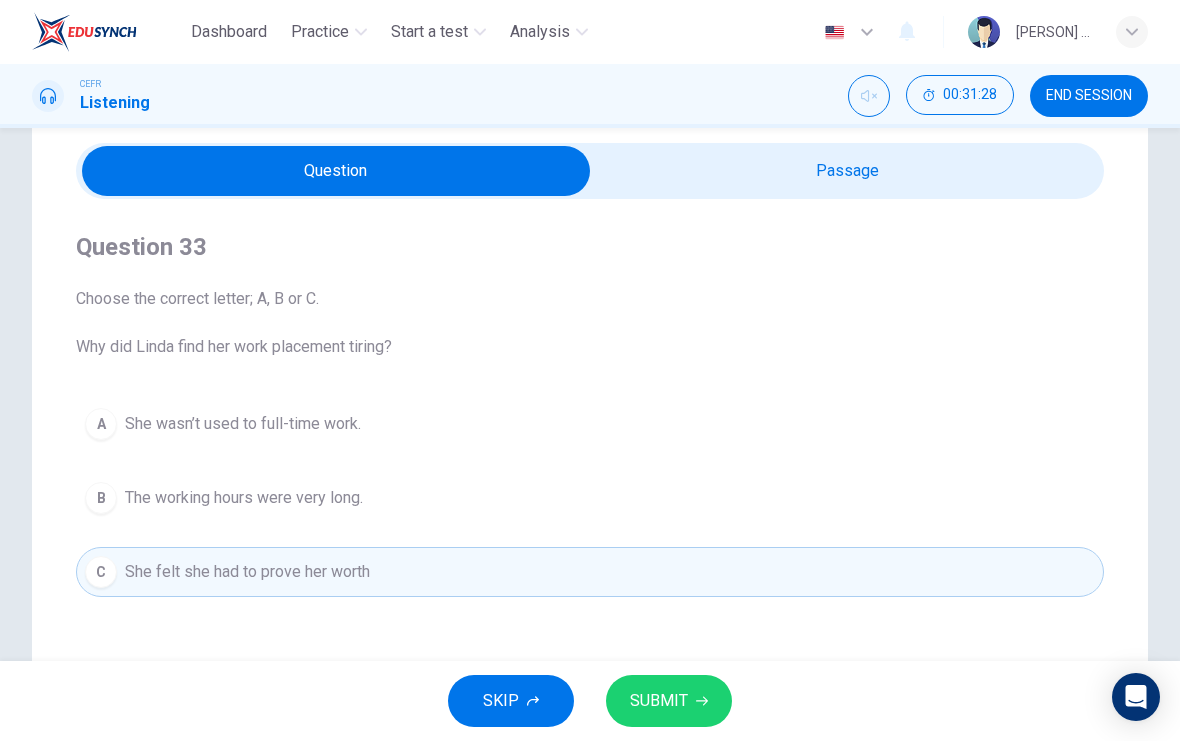 click on "SUBMIT" at bounding box center [669, 701] 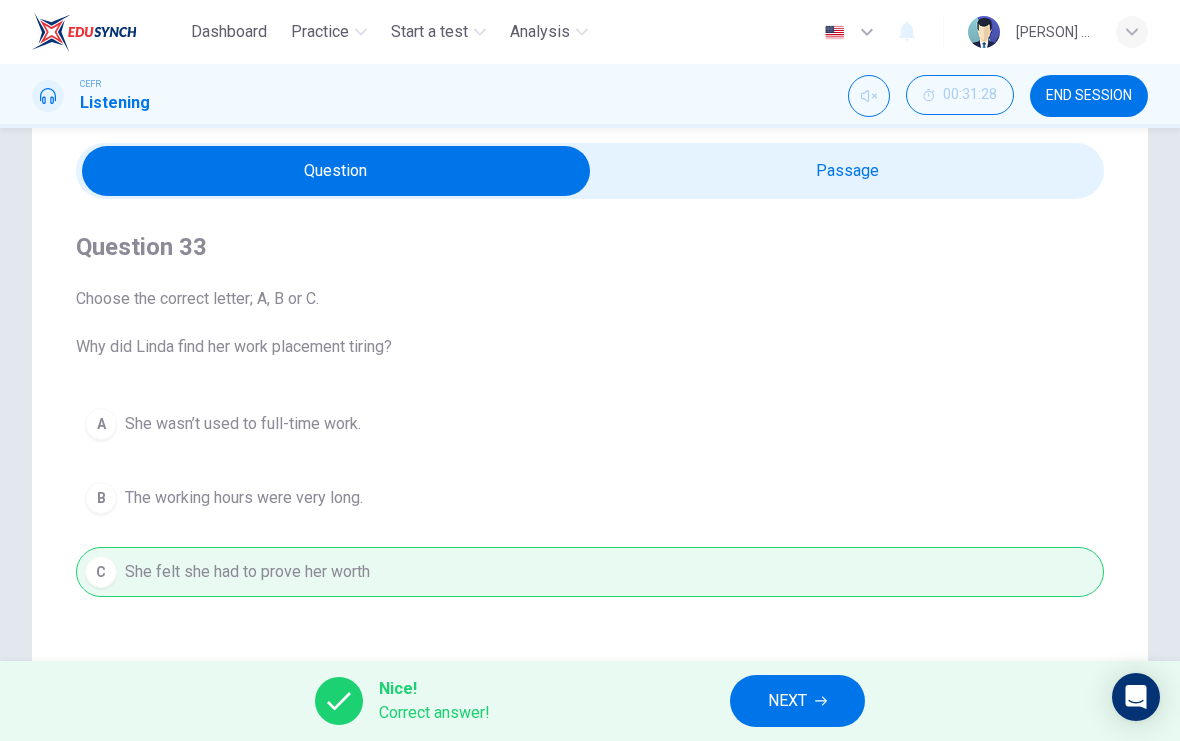 click on "NEXT" at bounding box center (787, 701) 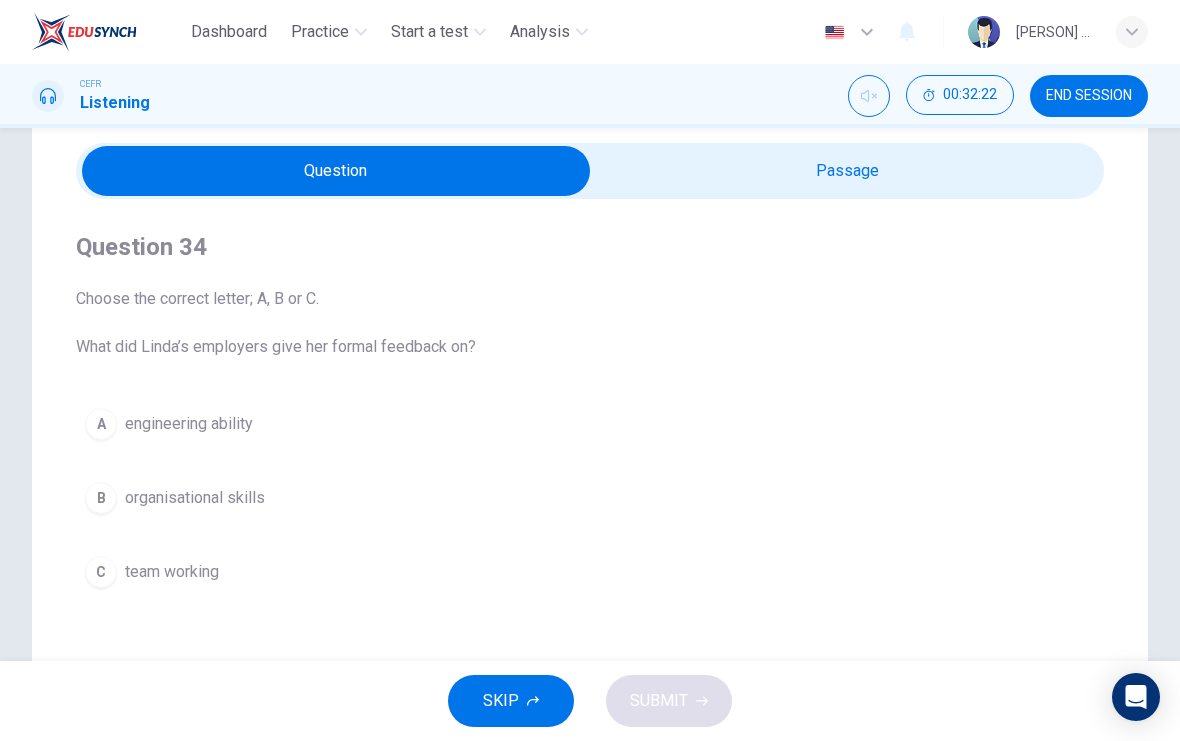 click at bounding box center (336, 171) 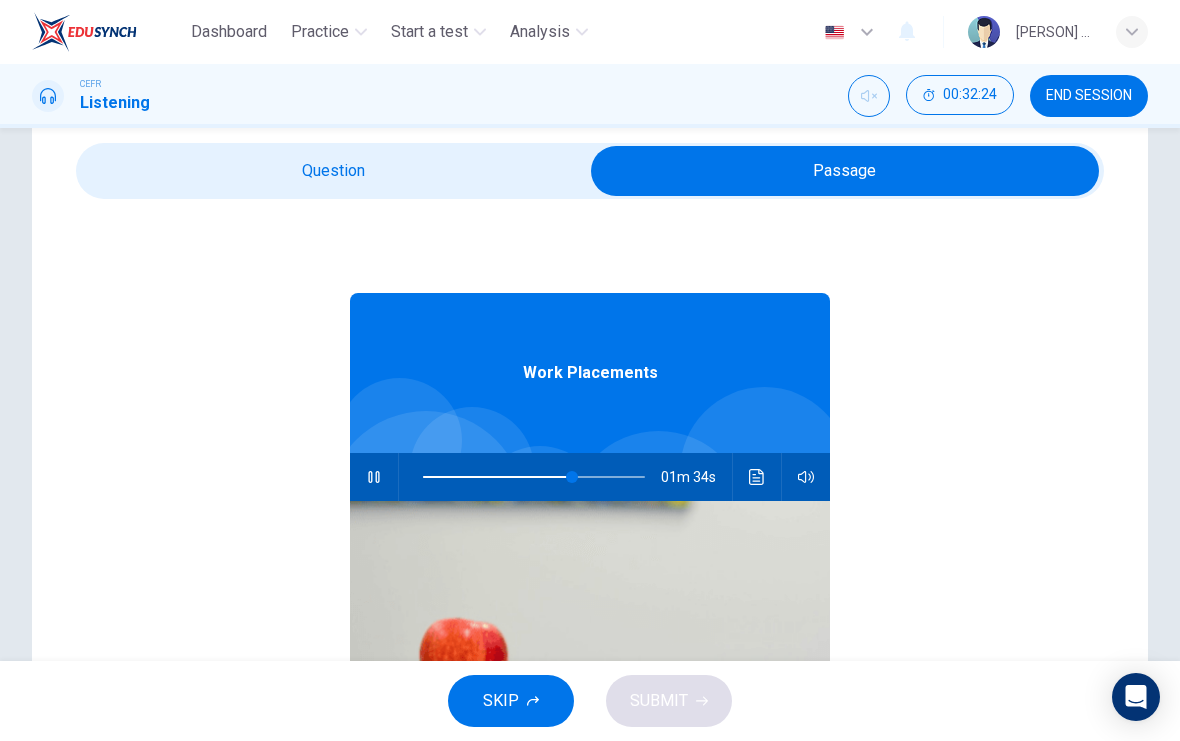 click at bounding box center (845, 171) 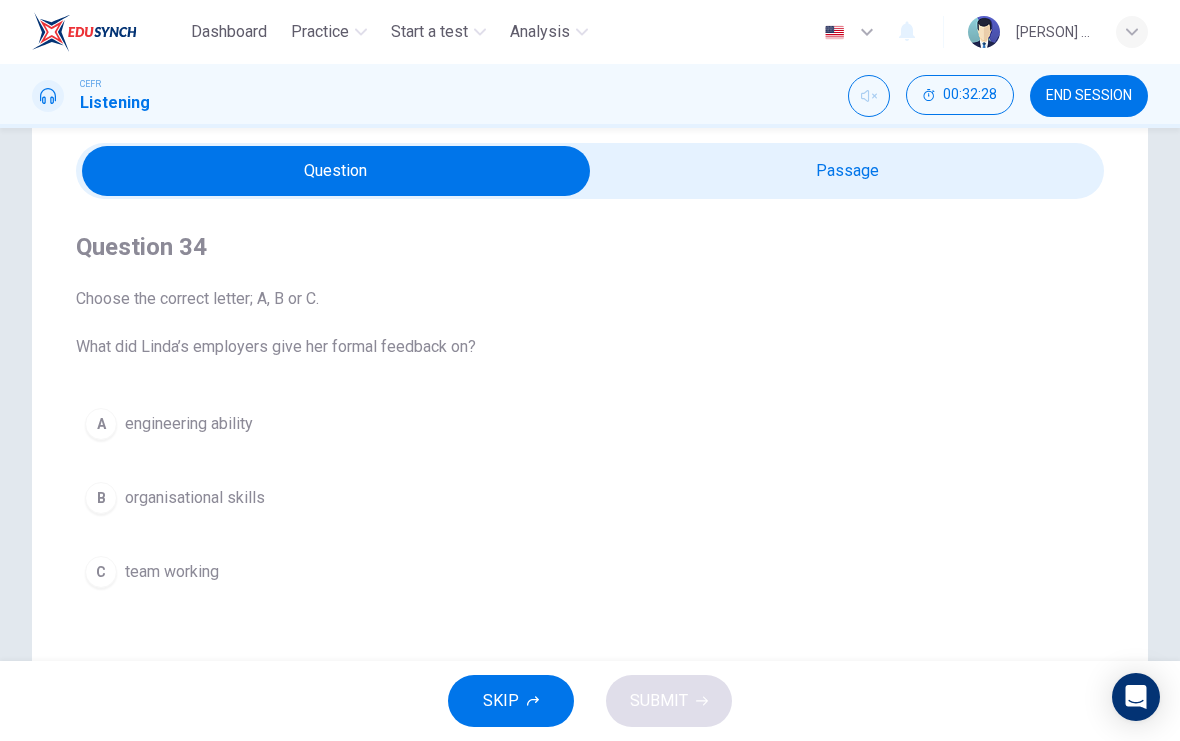 click on "[FIRST] [LAST] [LAST] [LAST]" at bounding box center [1054, 32] 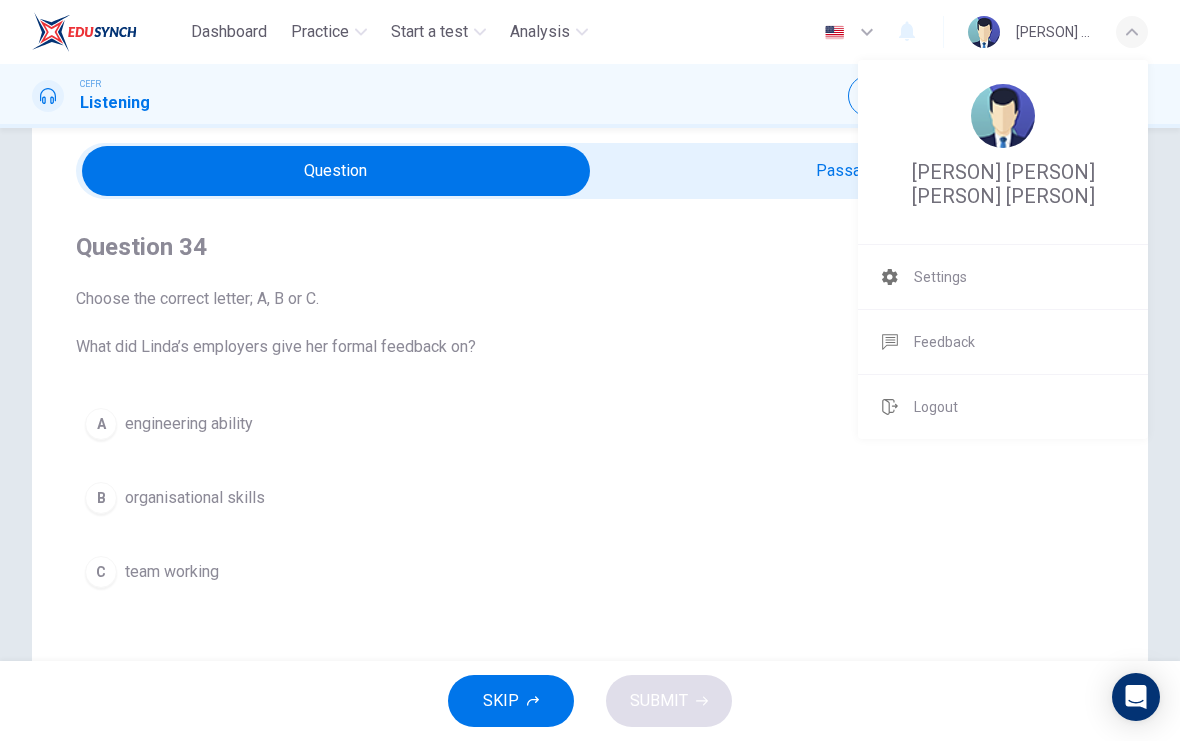 click at bounding box center (590, 370) 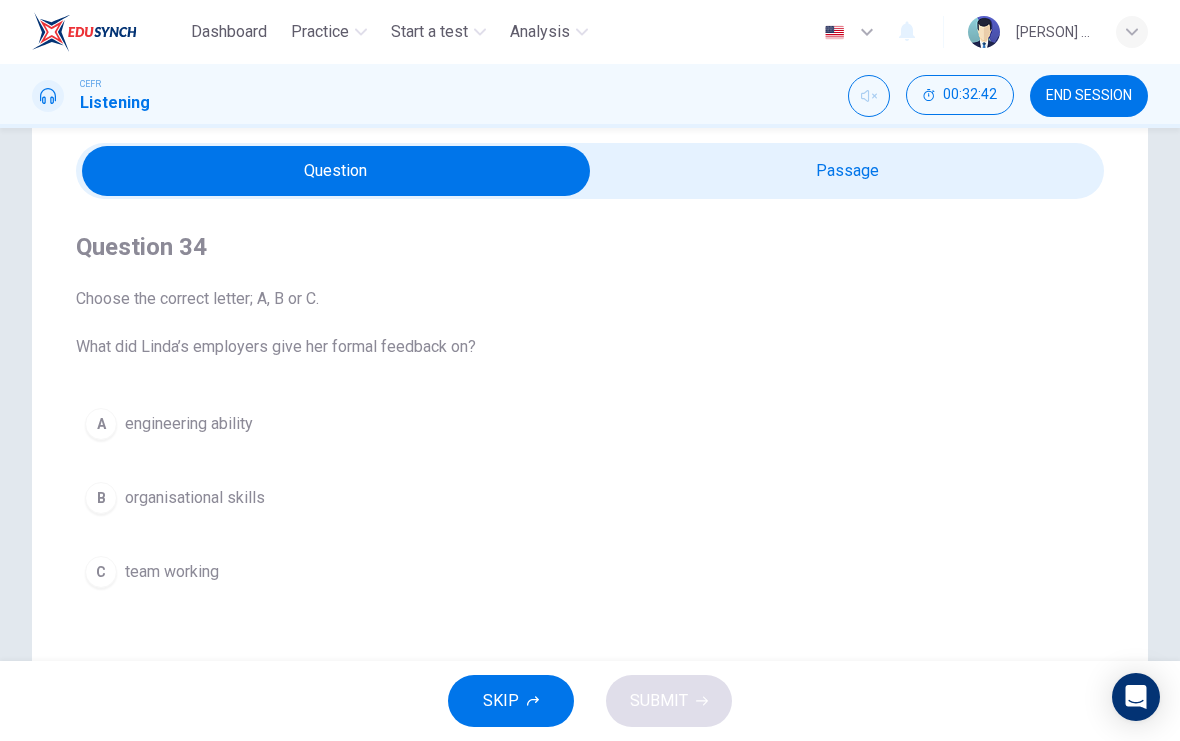 click at bounding box center [336, 171] 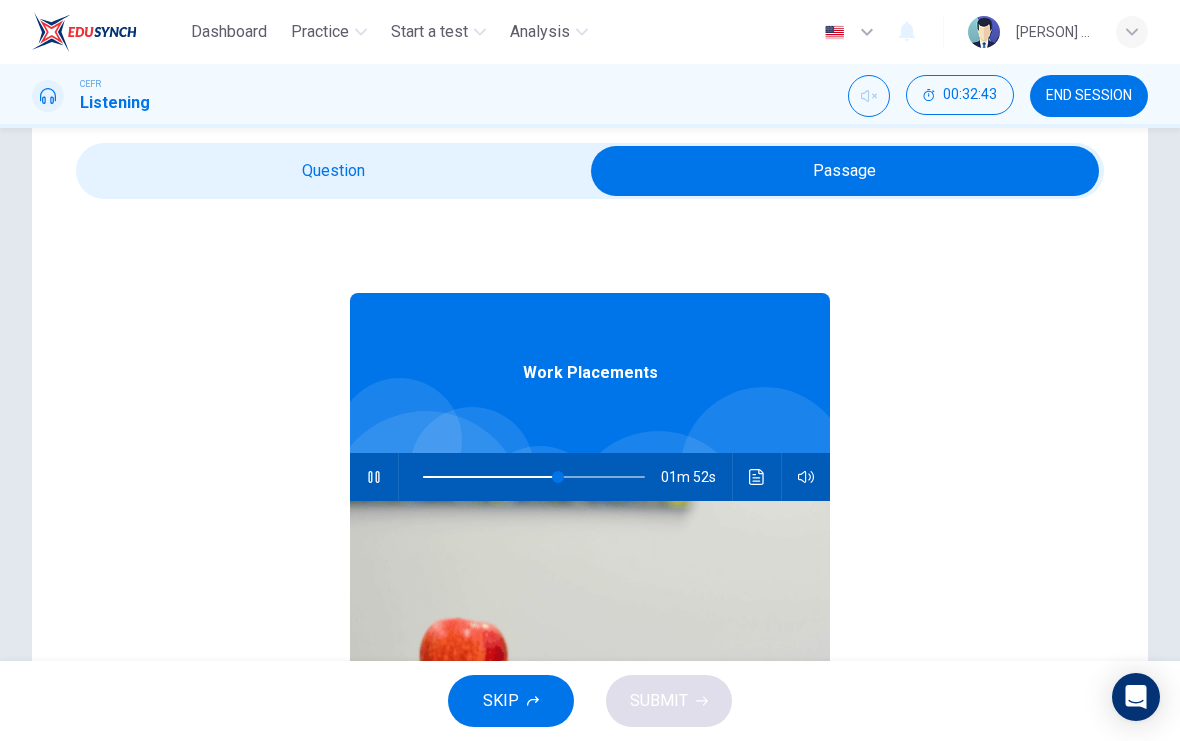 click at bounding box center (558, 477) 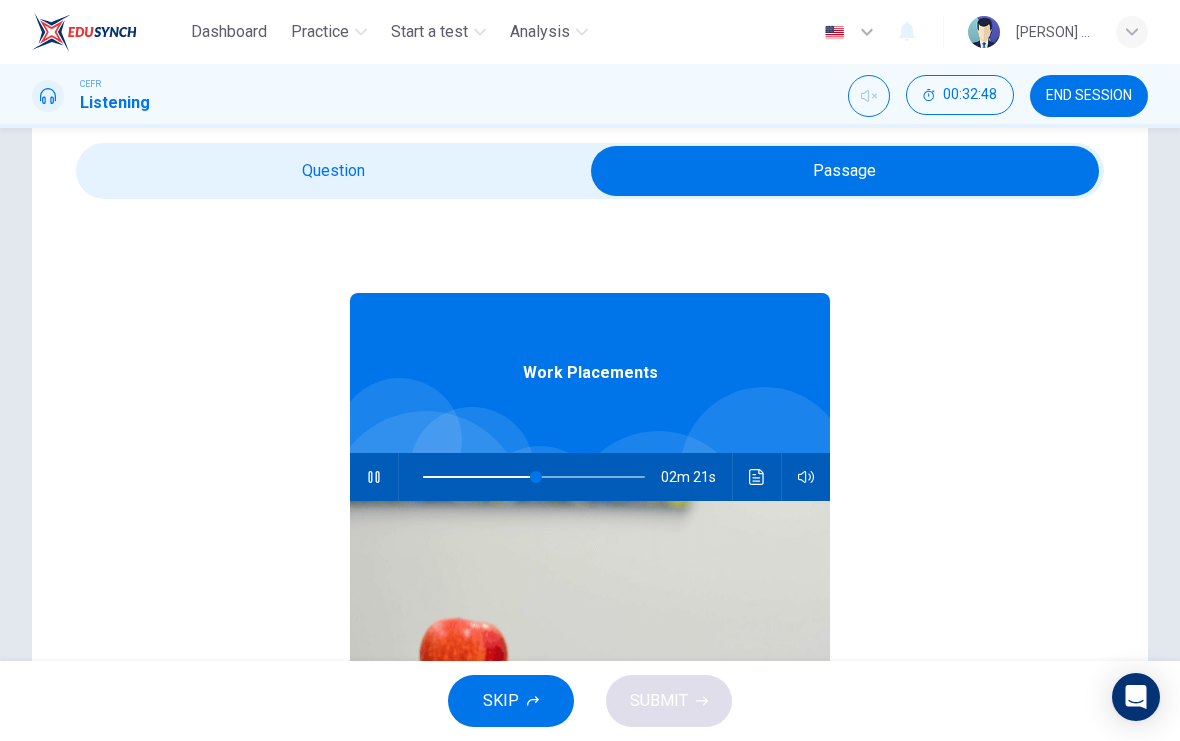click at bounding box center [536, 477] 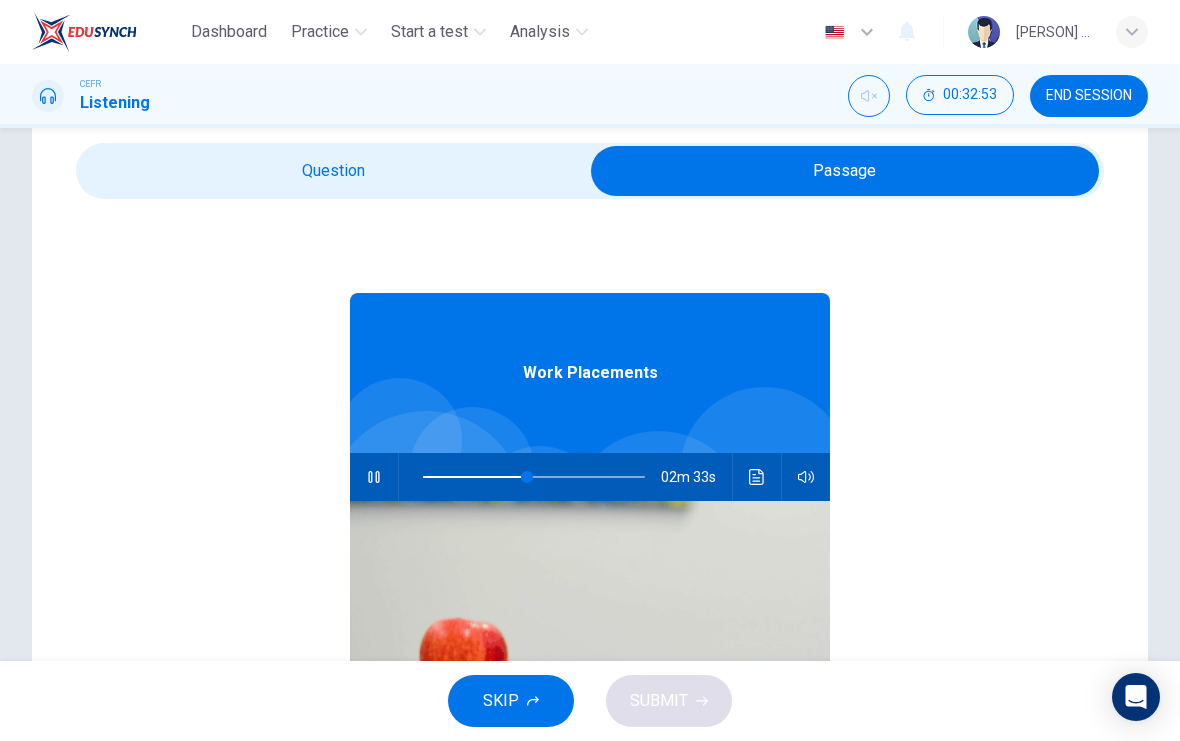 click at bounding box center [527, 477] 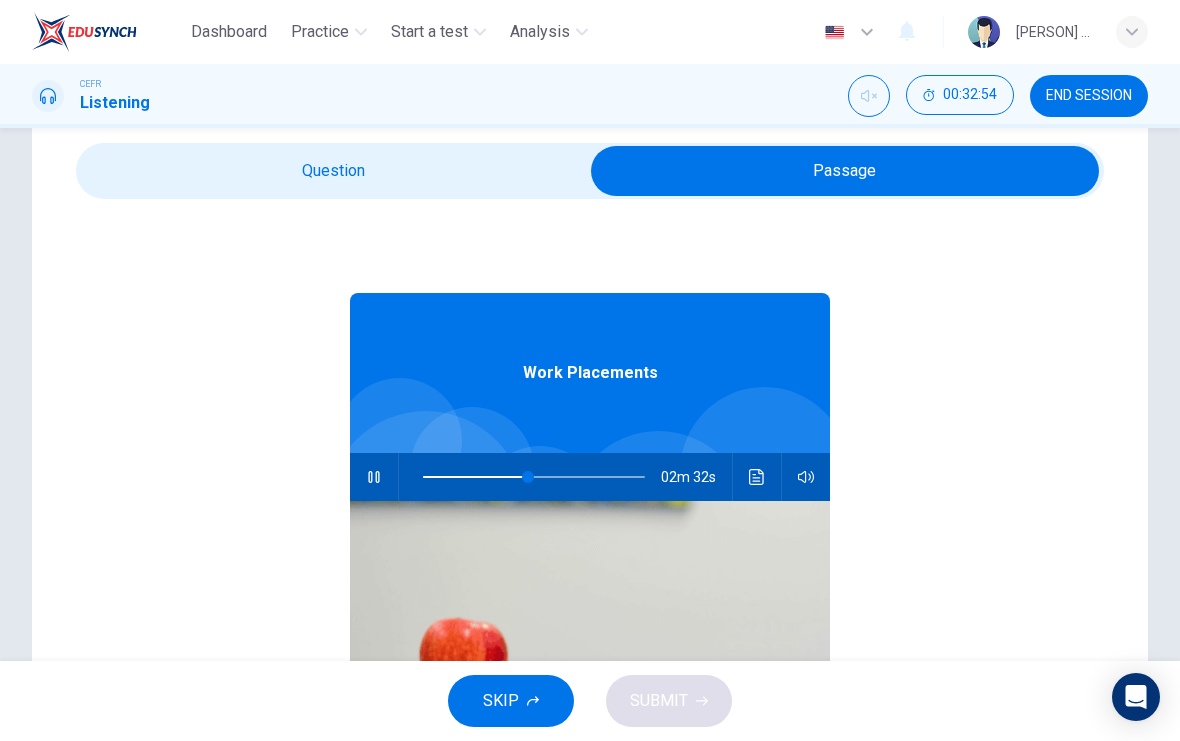 click at bounding box center [845, 171] 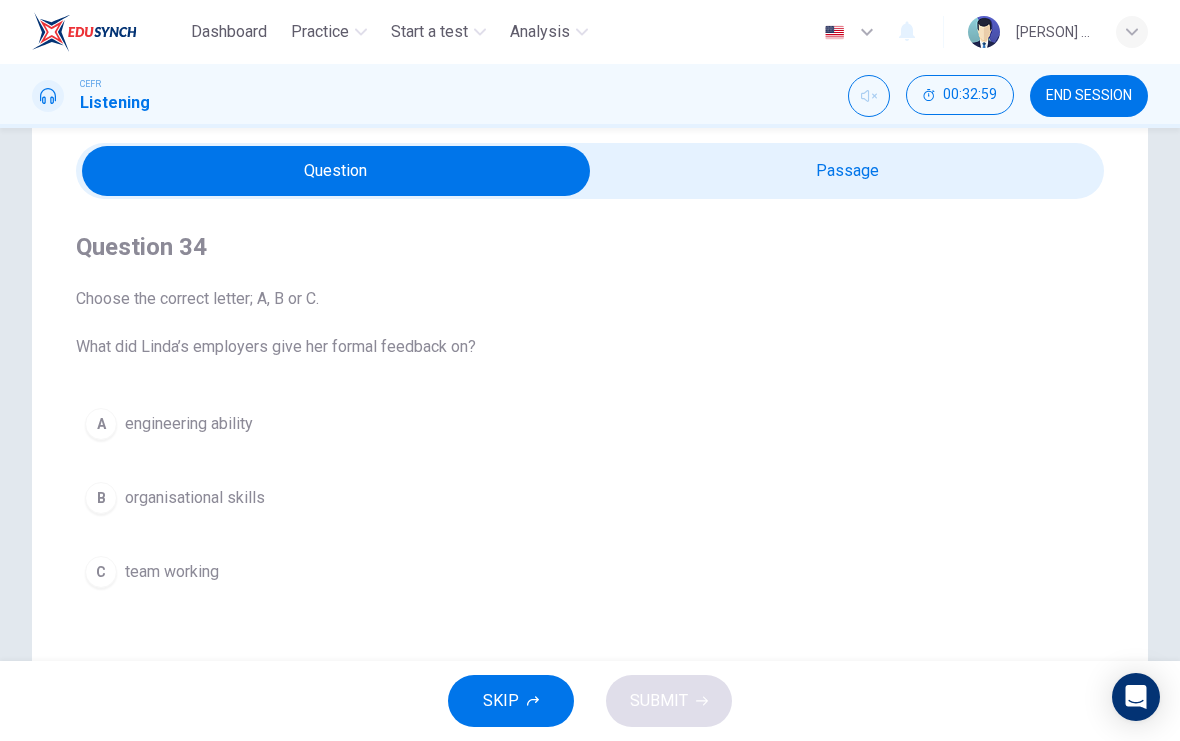 click at bounding box center (336, 171) 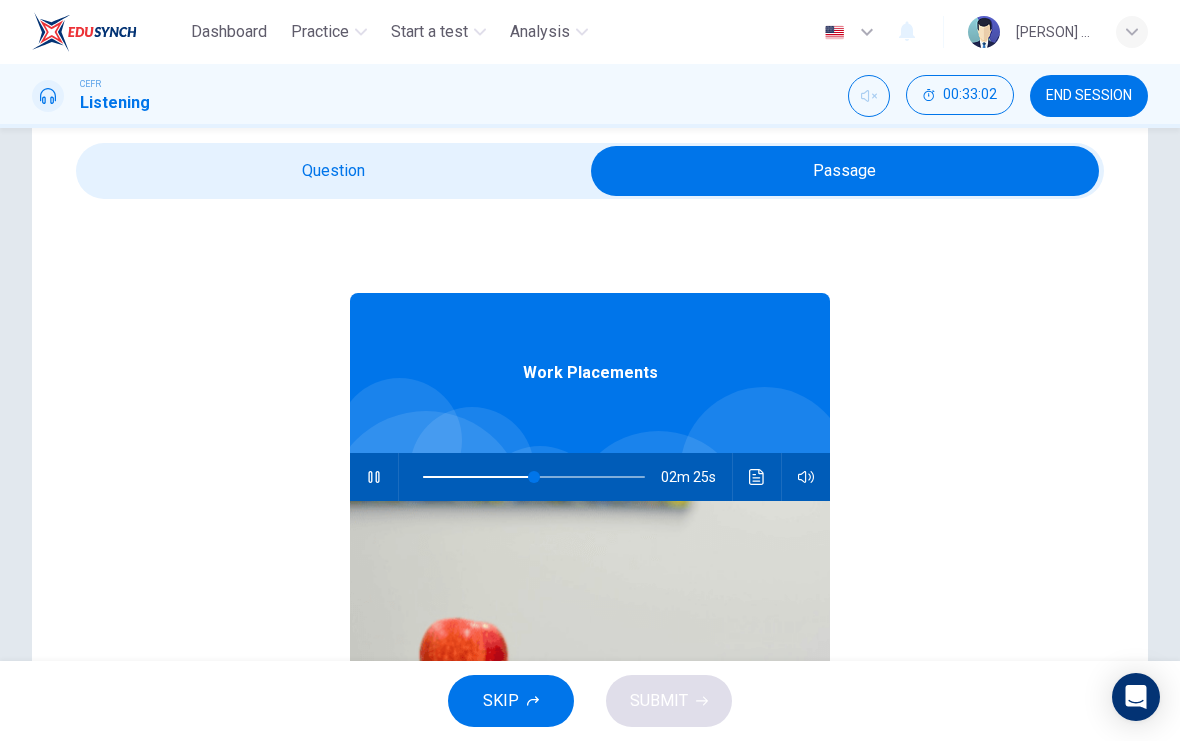click at bounding box center (845, 171) 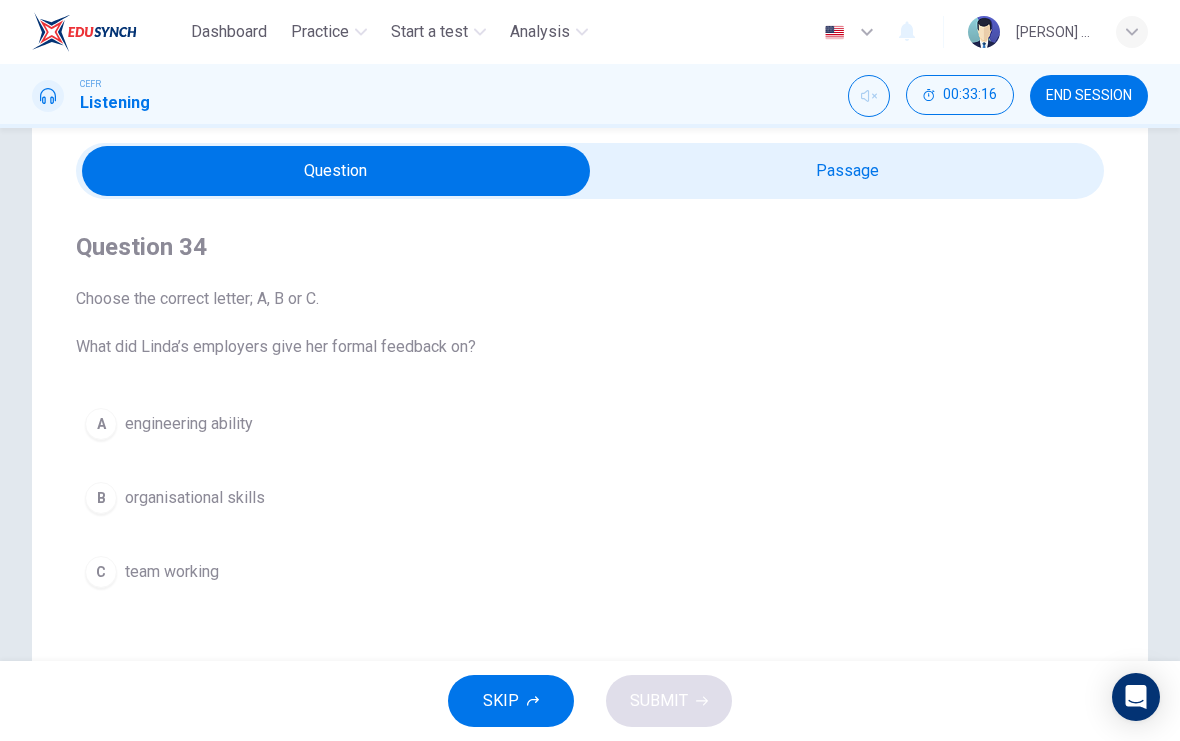 click on "B organisational skills" at bounding box center (590, 498) 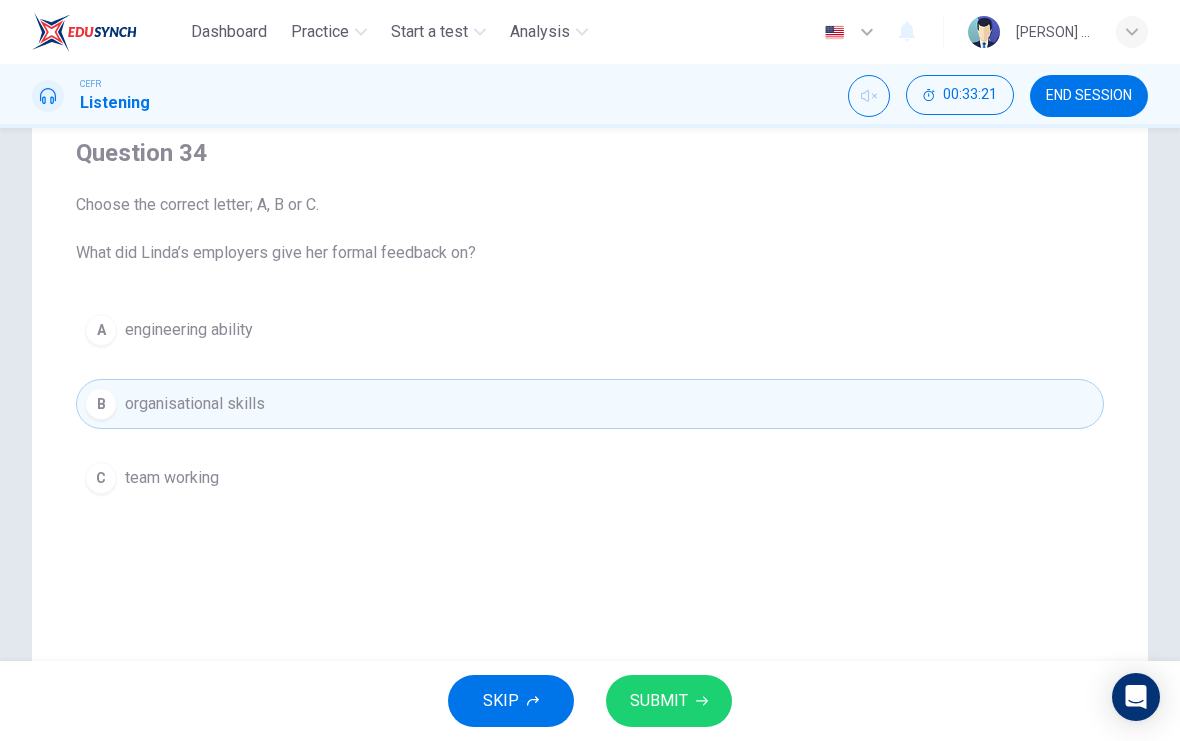 scroll, scrollTop: 166, scrollLeft: 0, axis: vertical 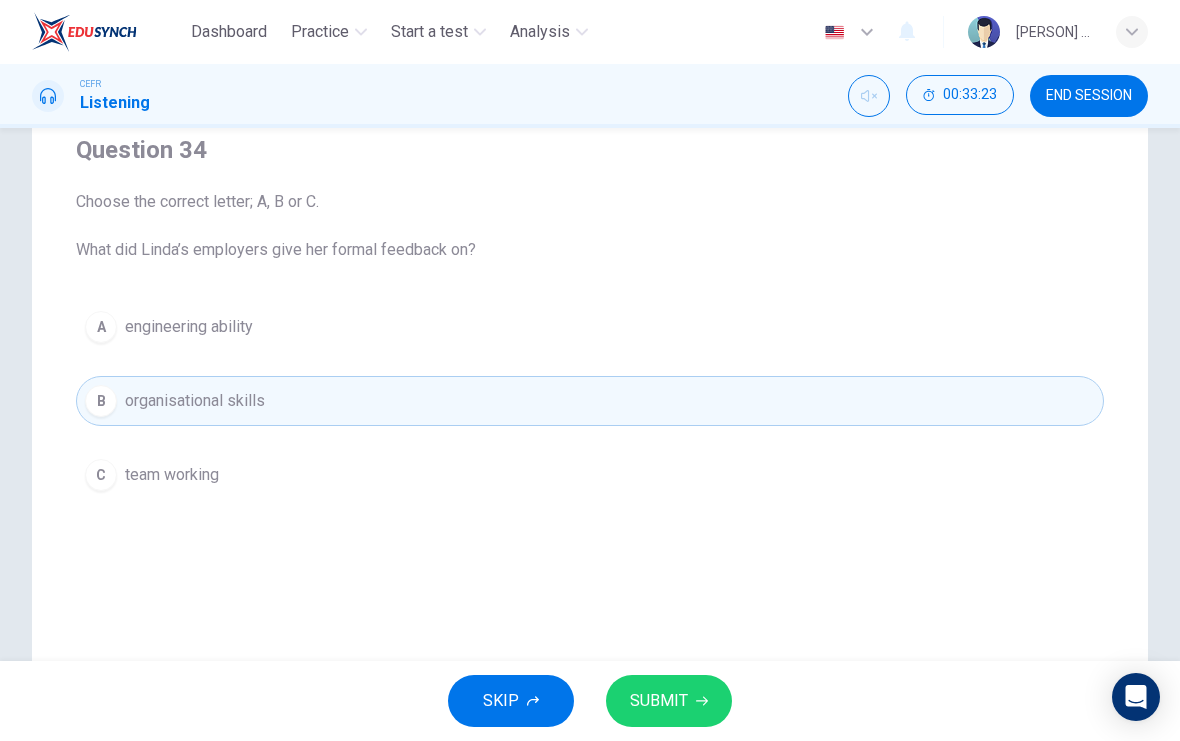 click on "SUBMIT" at bounding box center [659, 701] 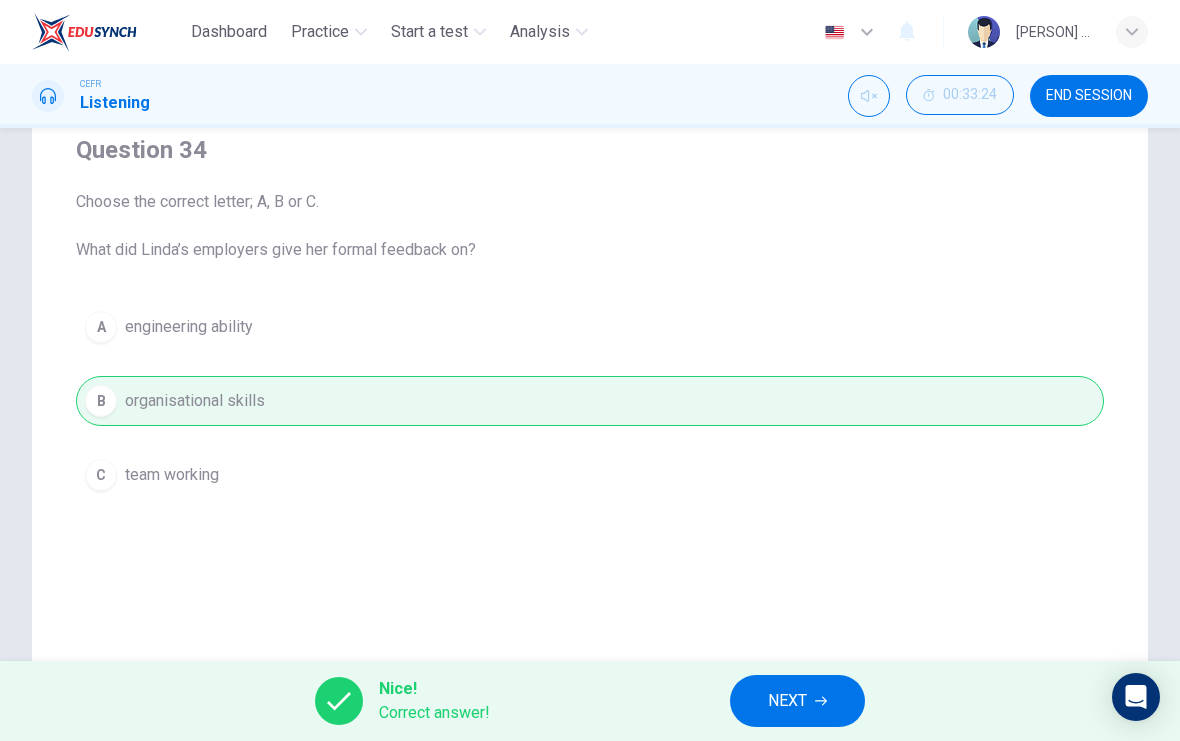 click at bounding box center [821, 701] 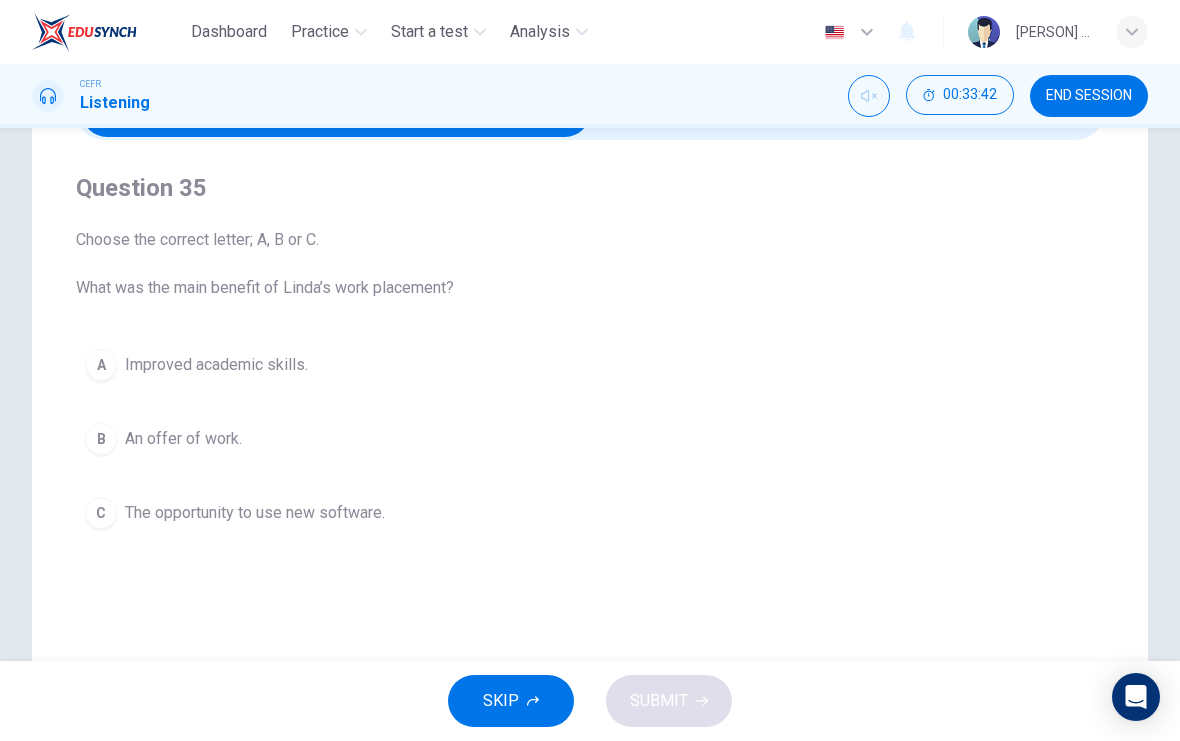 scroll, scrollTop: 92, scrollLeft: 0, axis: vertical 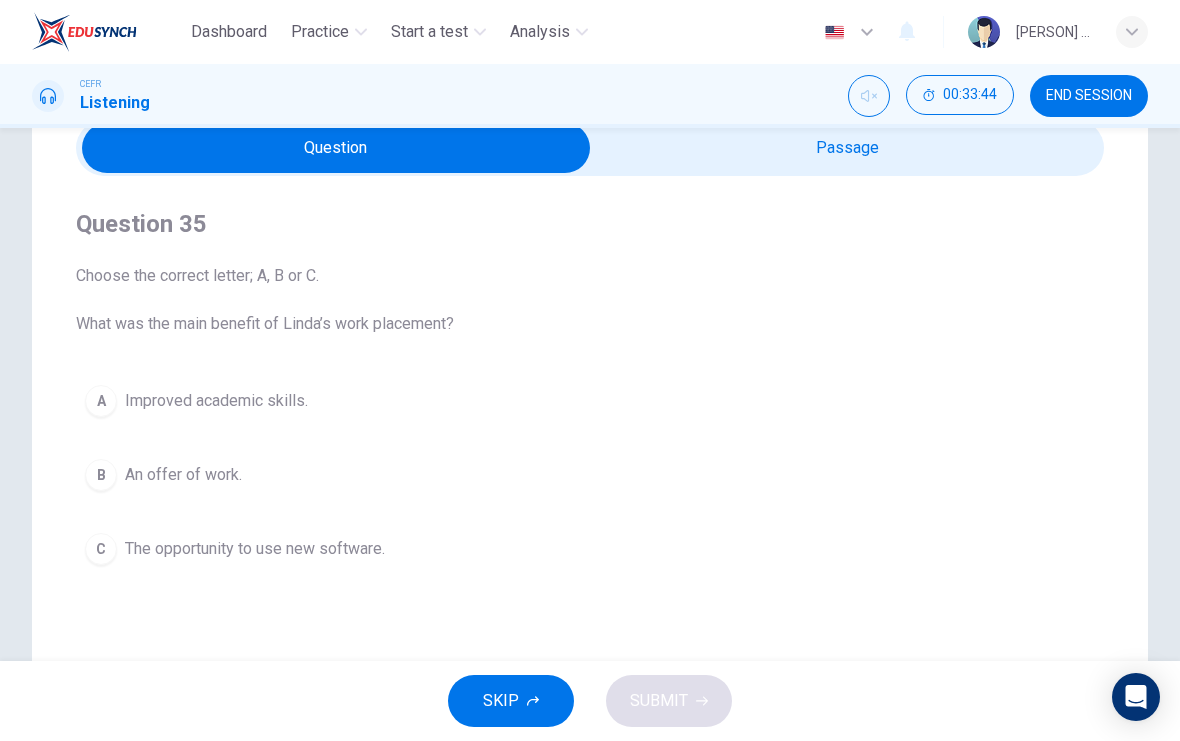 click at bounding box center [336, 148] 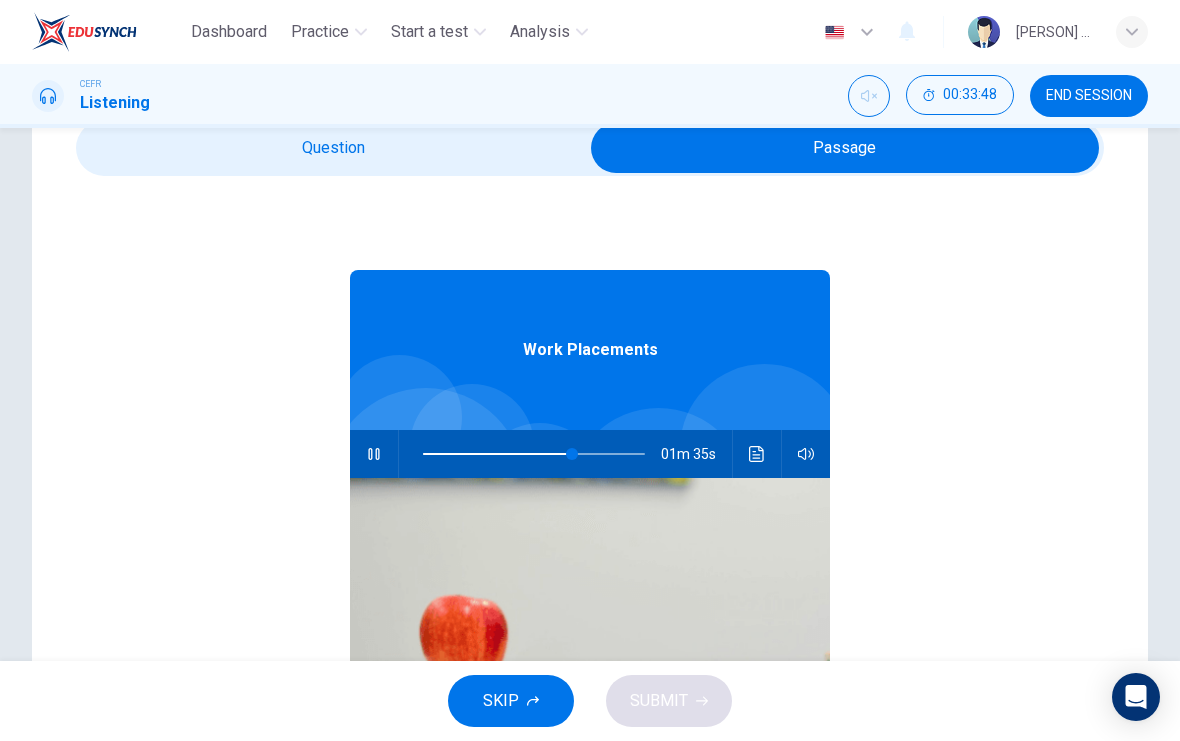 click at bounding box center (845, 148) 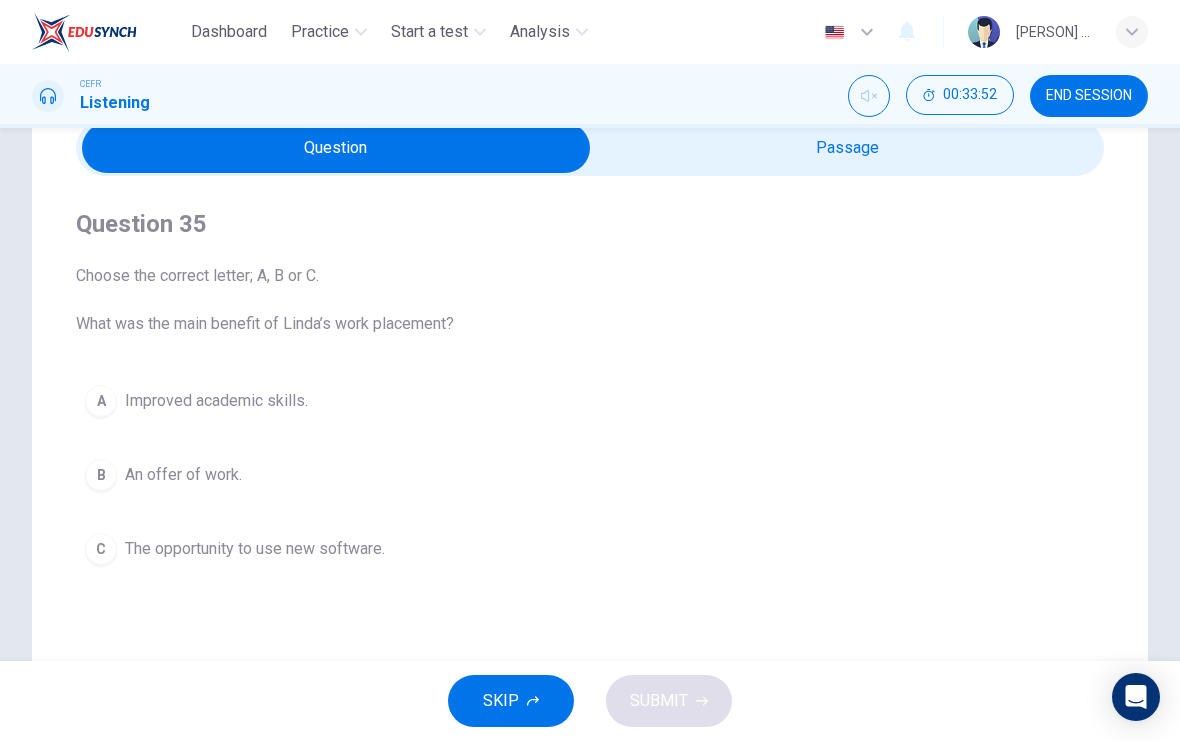click on "The opportunity to use new software." at bounding box center [216, 401] 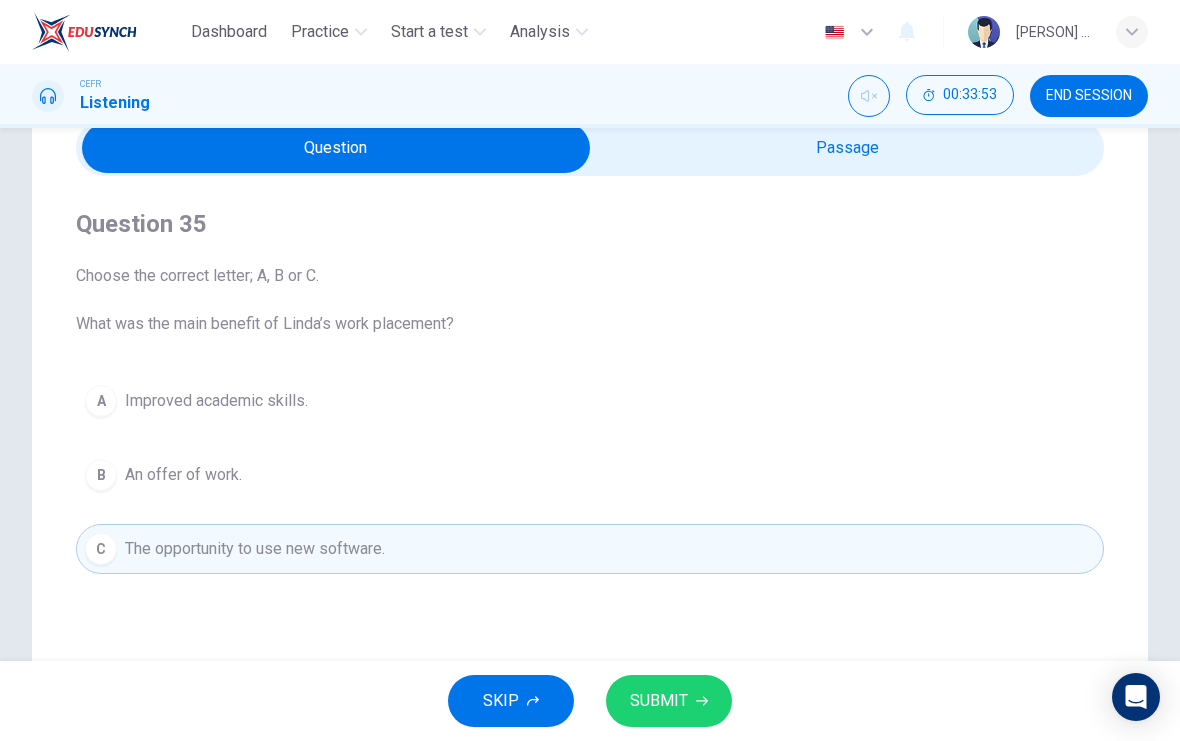 click on "SUBMIT" at bounding box center (669, 701) 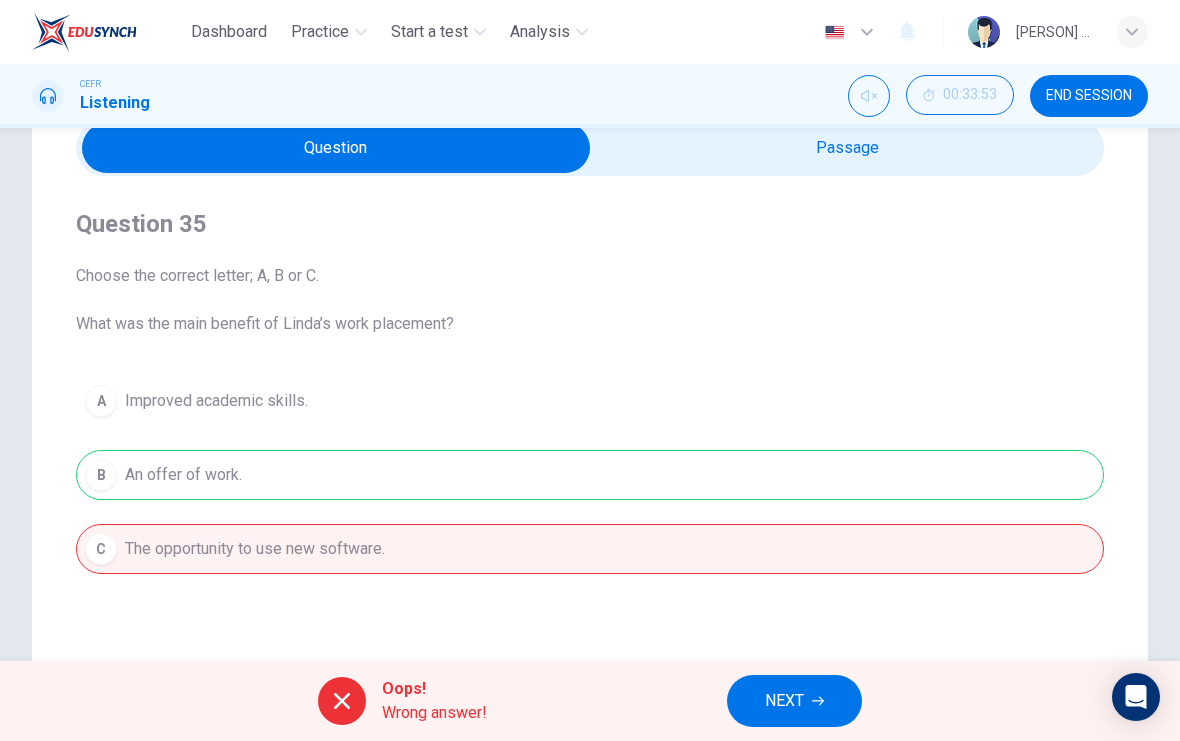click on "NEXT" at bounding box center [794, 701] 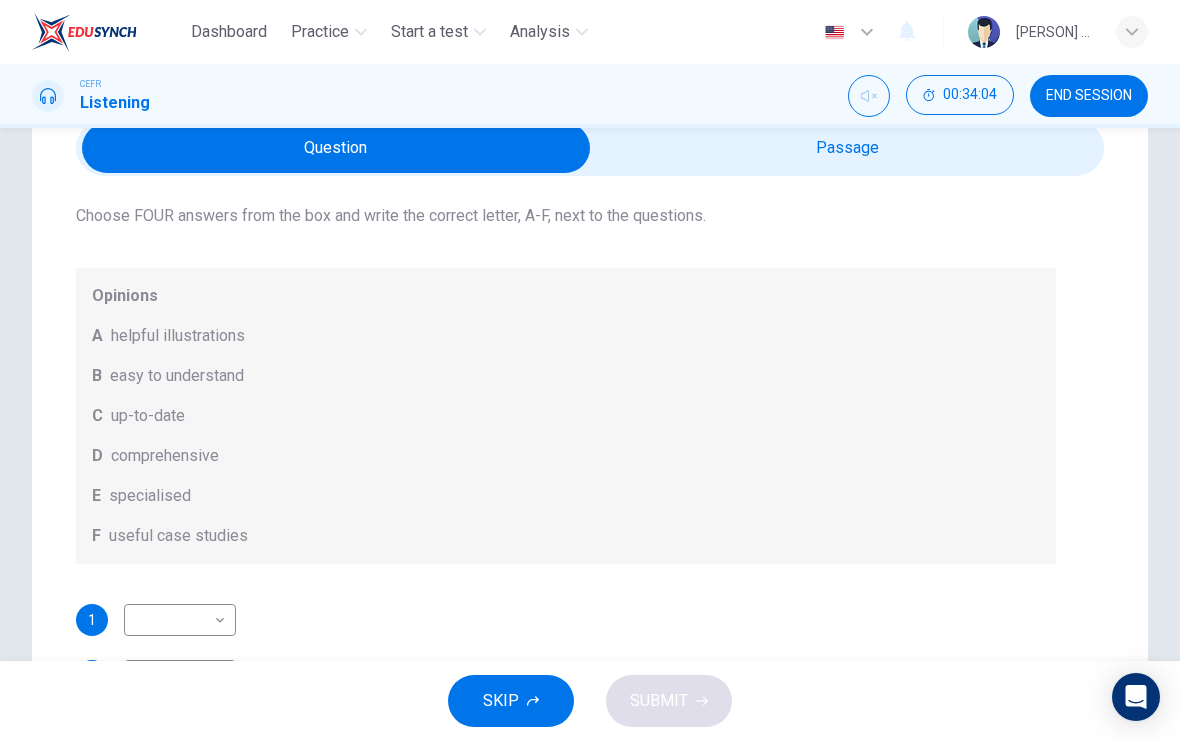 scroll, scrollTop: 108, scrollLeft: 0, axis: vertical 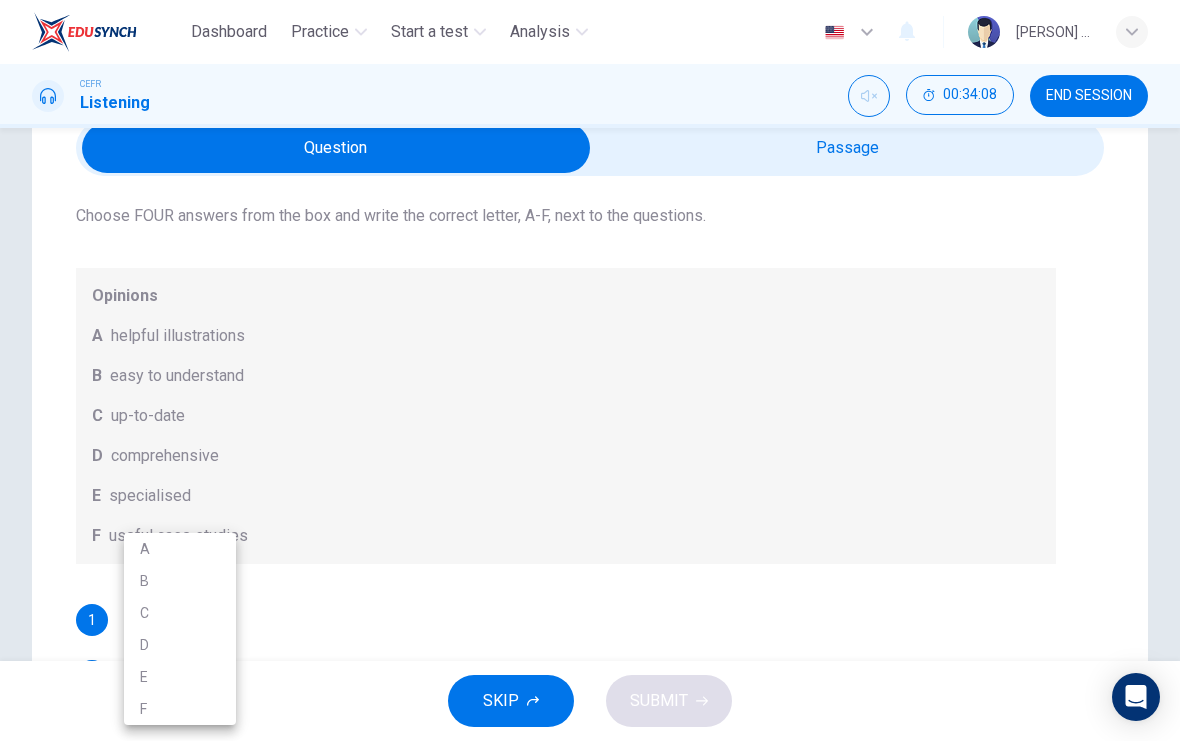 click at bounding box center [590, 370] 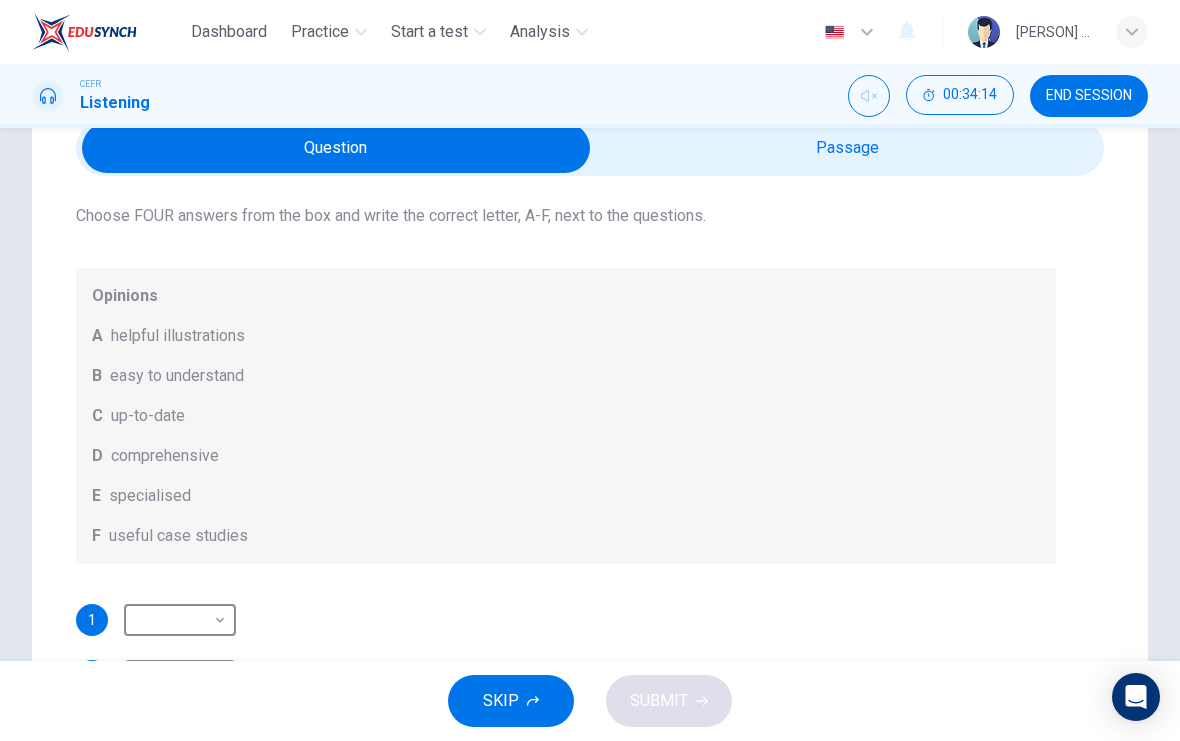 scroll, scrollTop: 108, scrollLeft: 0, axis: vertical 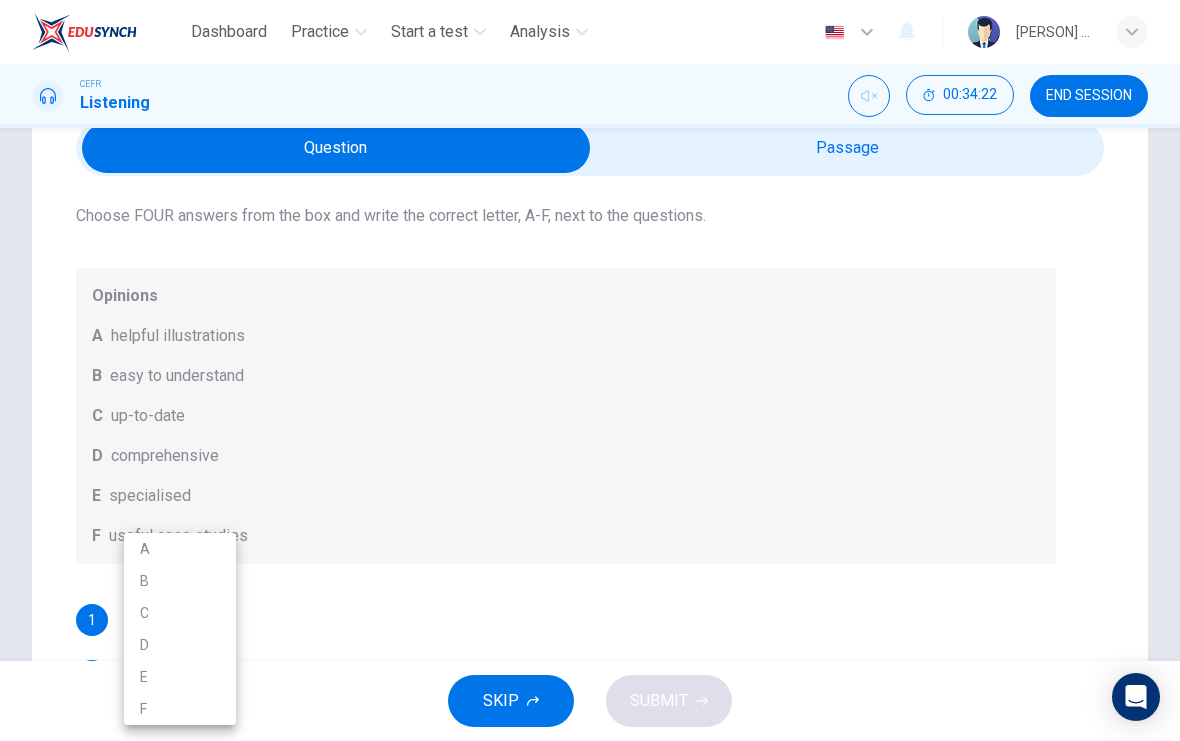 click at bounding box center [590, 370] 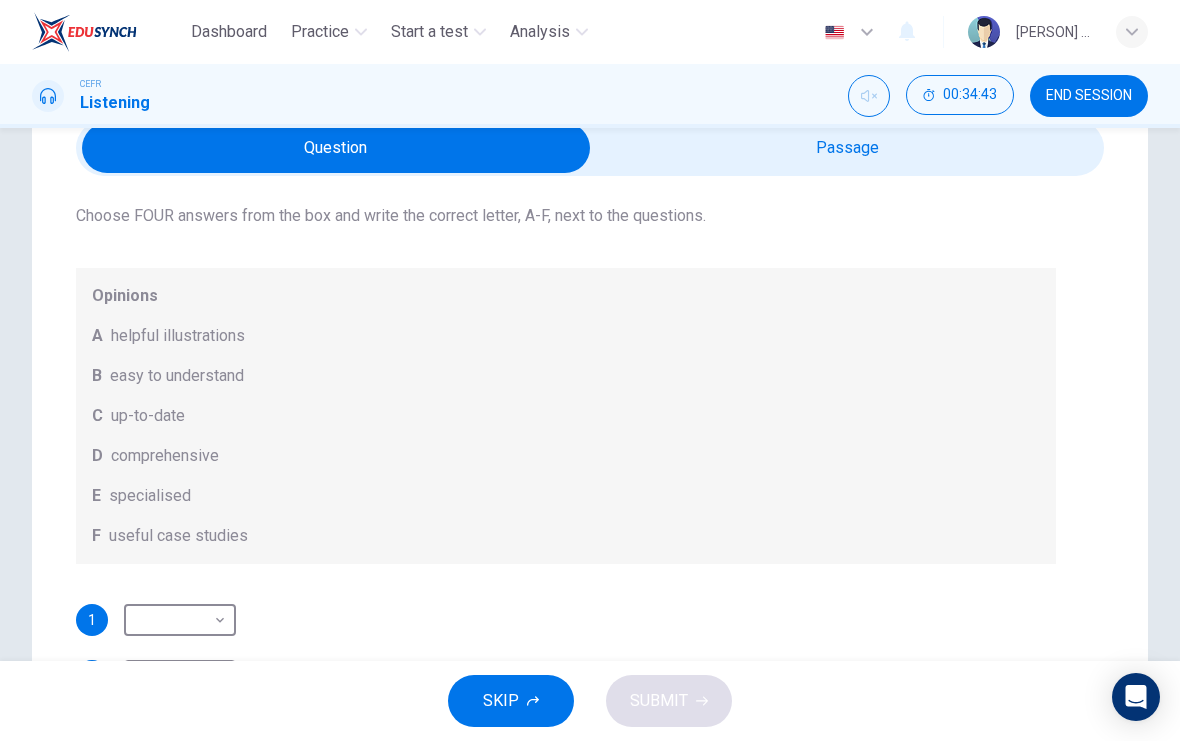 click at bounding box center [336, 148] 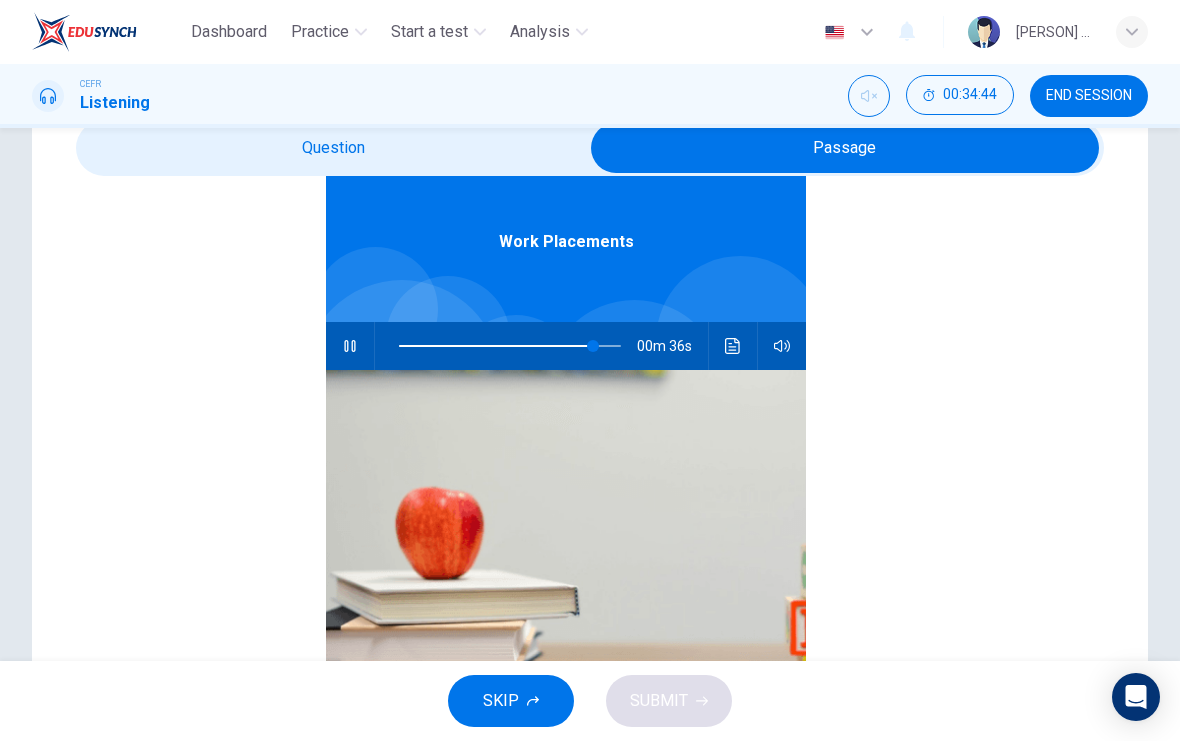 click at bounding box center [350, 346] 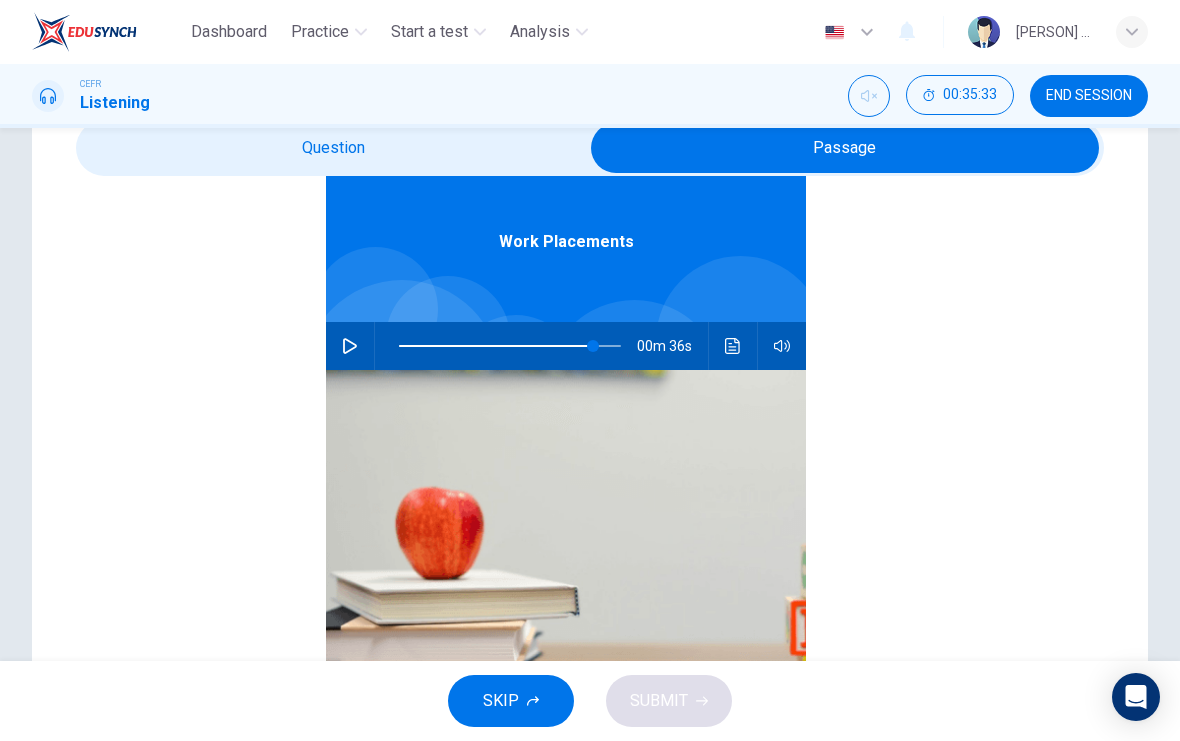 click at bounding box center (506, 346) 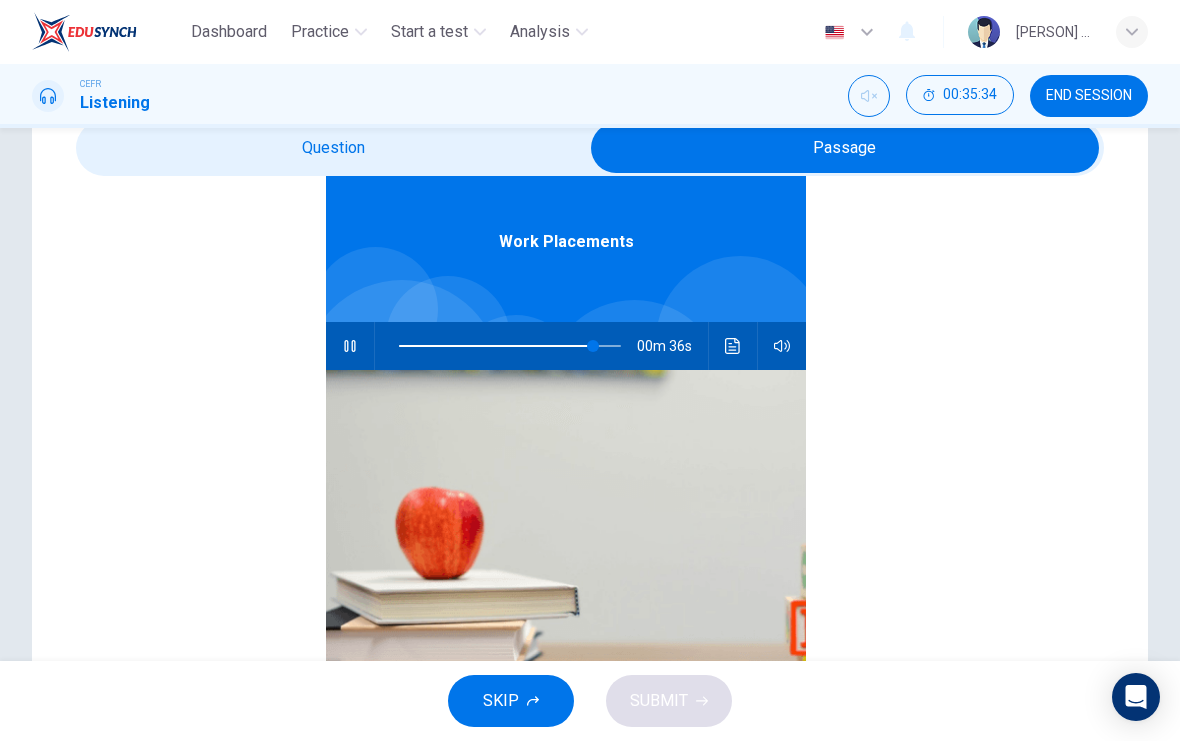 click at bounding box center [845, 148] 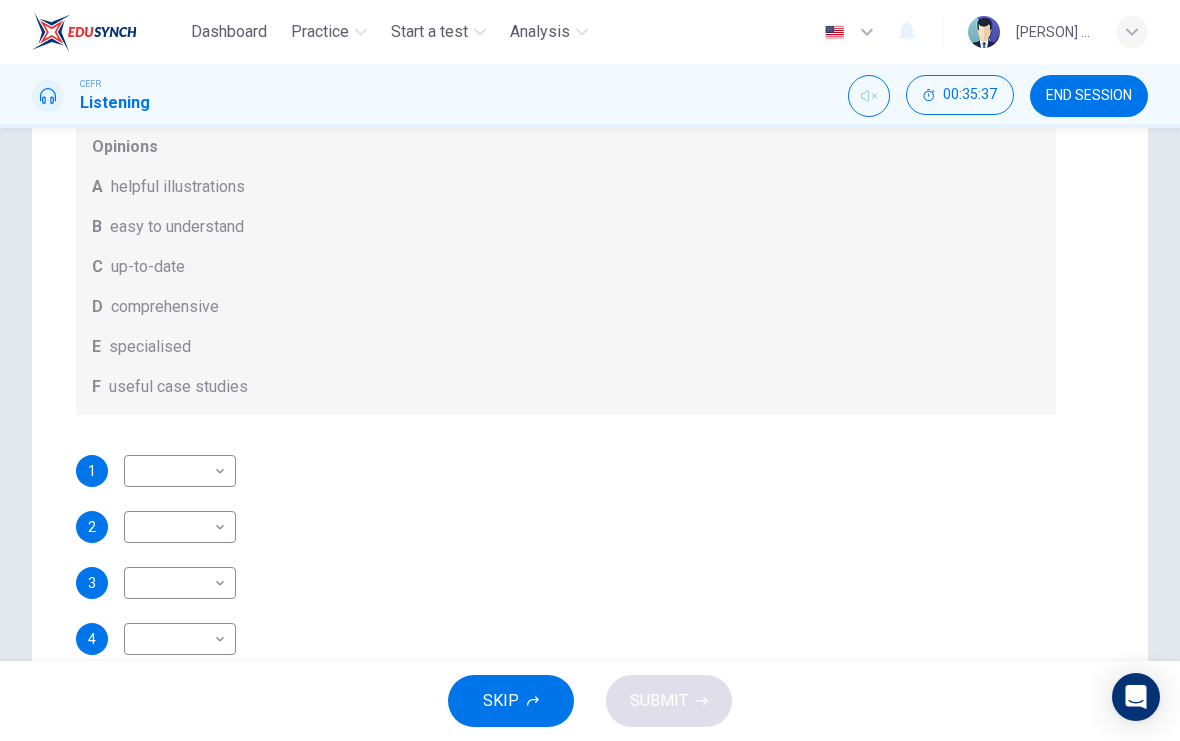 scroll, scrollTop: 239, scrollLeft: 0, axis: vertical 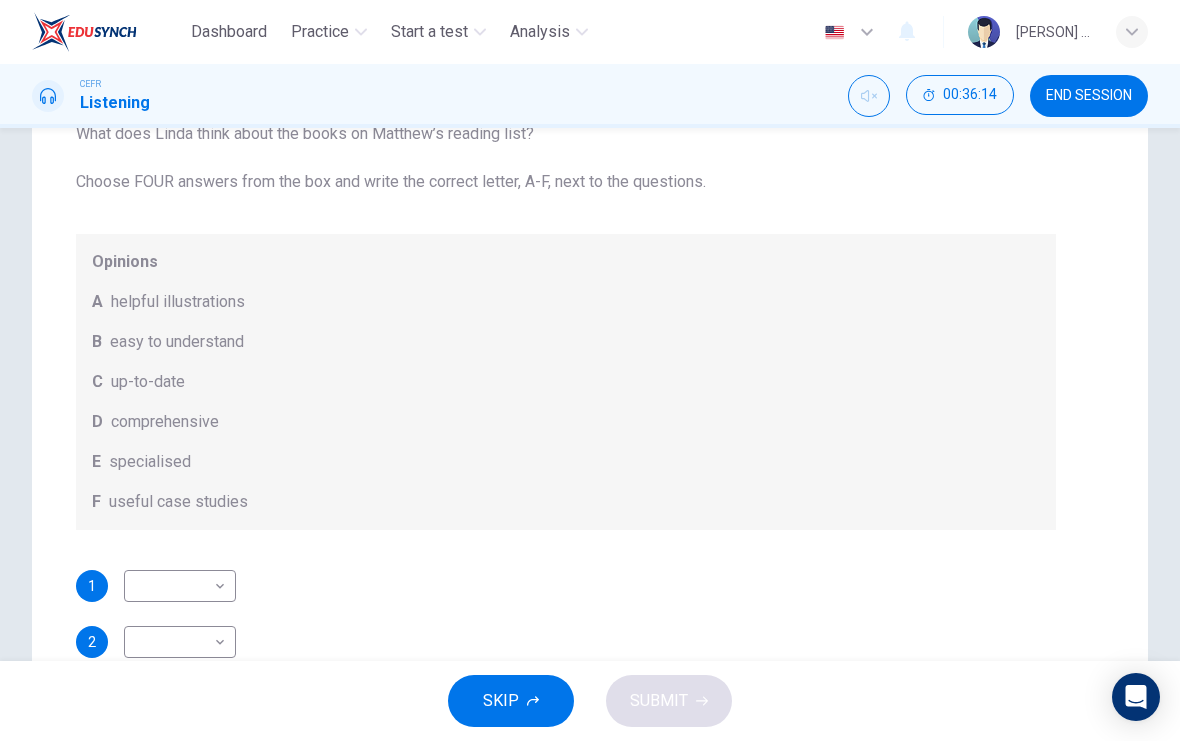 click on "SKIP SUBMIT" at bounding box center (590, 701) 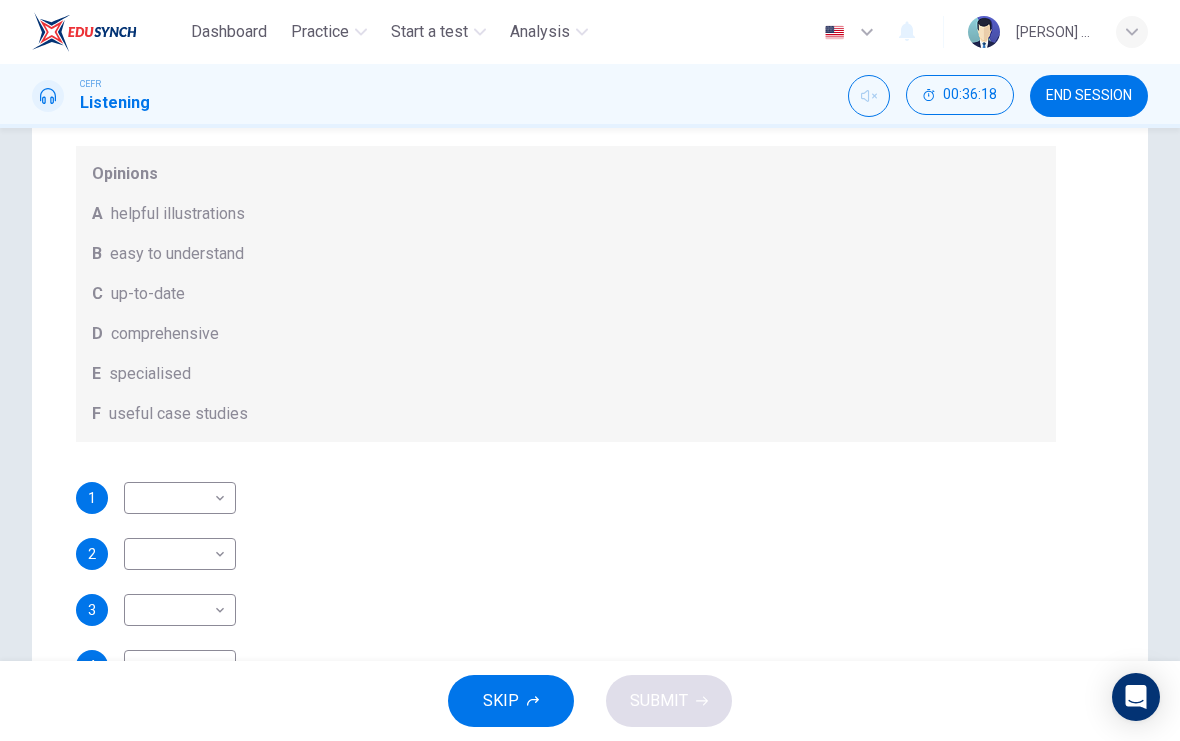 scroll, scrollTop: 87, scrollLeft: 0, axis: vertical 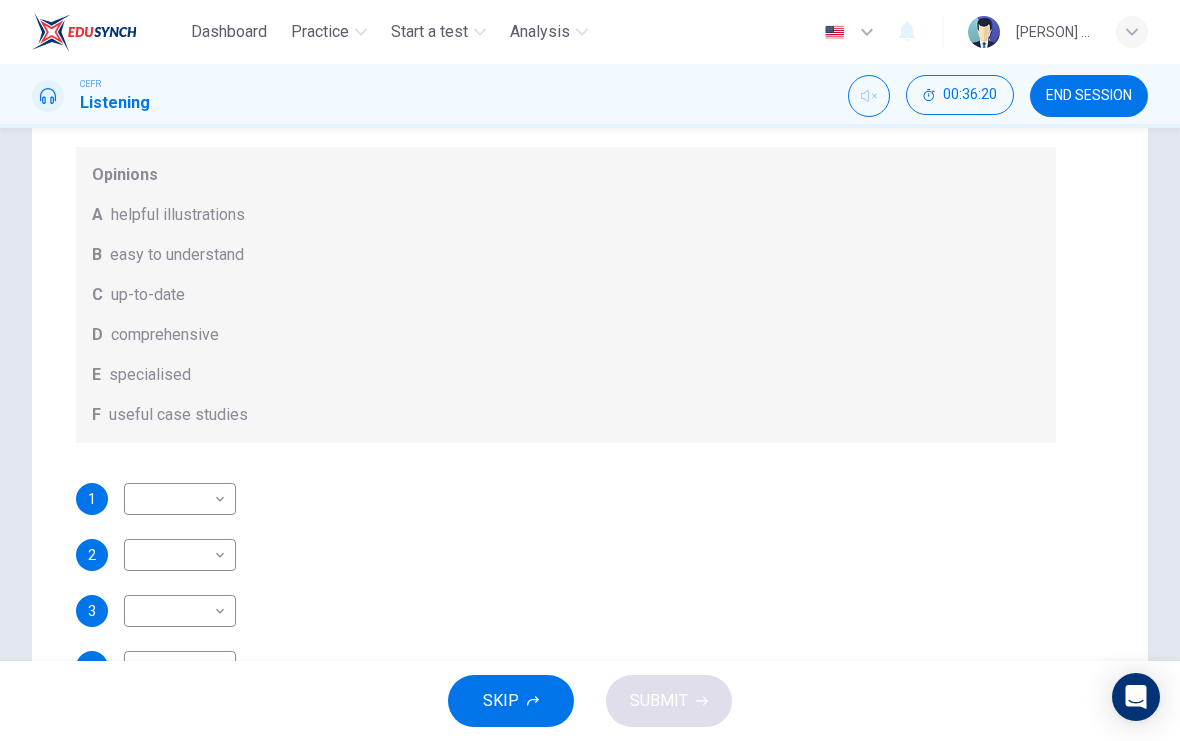 click on "Dashboard Practice Start a test Analysis English en ​ ALEXANDER DILANG ANAK MACARTNEY EMPIN CEFR Listening 00:36:20 END SESSION Question Passage Question 36 What does Linda think about the books on Matthew’s reading list? Choose FOUR answers from the box and write the correct letter, A-F, next to the questions.
Opinions A helpful illustrations B easy to understand C up-to-date D comprehensive E specialised F useful case studies 1 ​ ​ 2 ​ ​ 3 ​ ​ 4 ​ ​ Work Placements 04m 49s SKIP SUBMIT EduSynch - Online Language Proficiency Testing
Dashboard Practice Start a test Analysis Notifications © Copyright  2025" at bounding box center (590, 370) 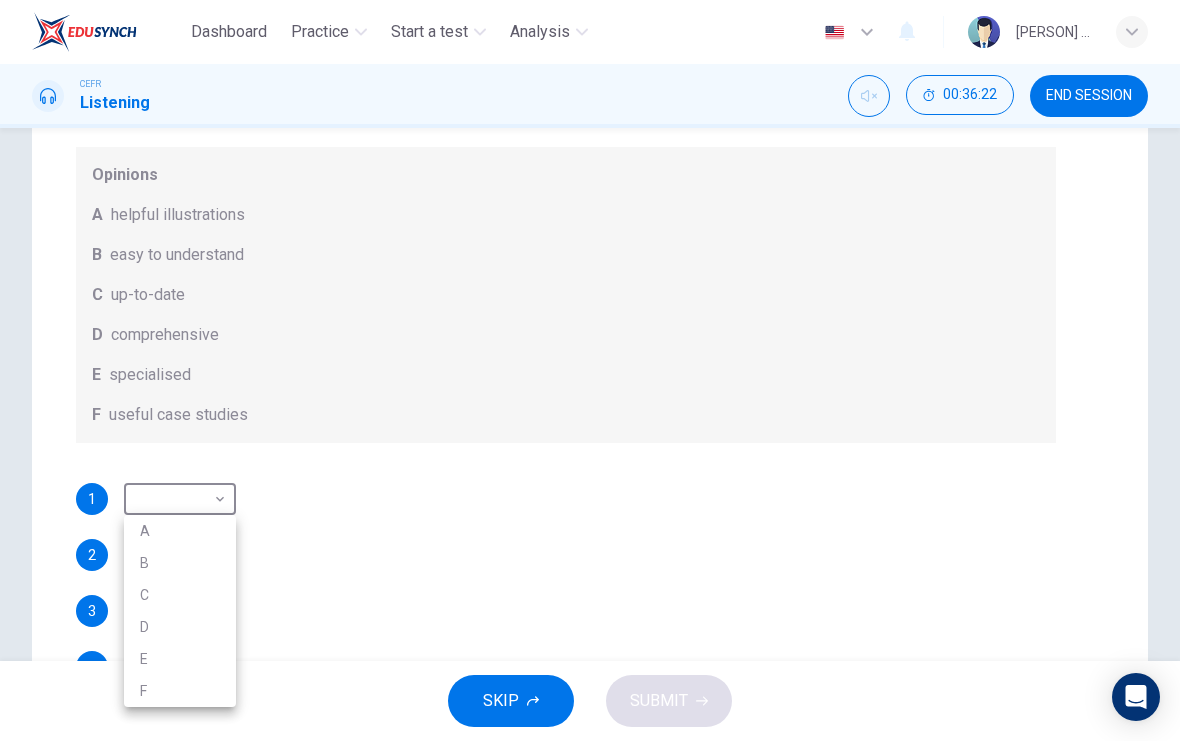 click at bounding box center (590, 370) 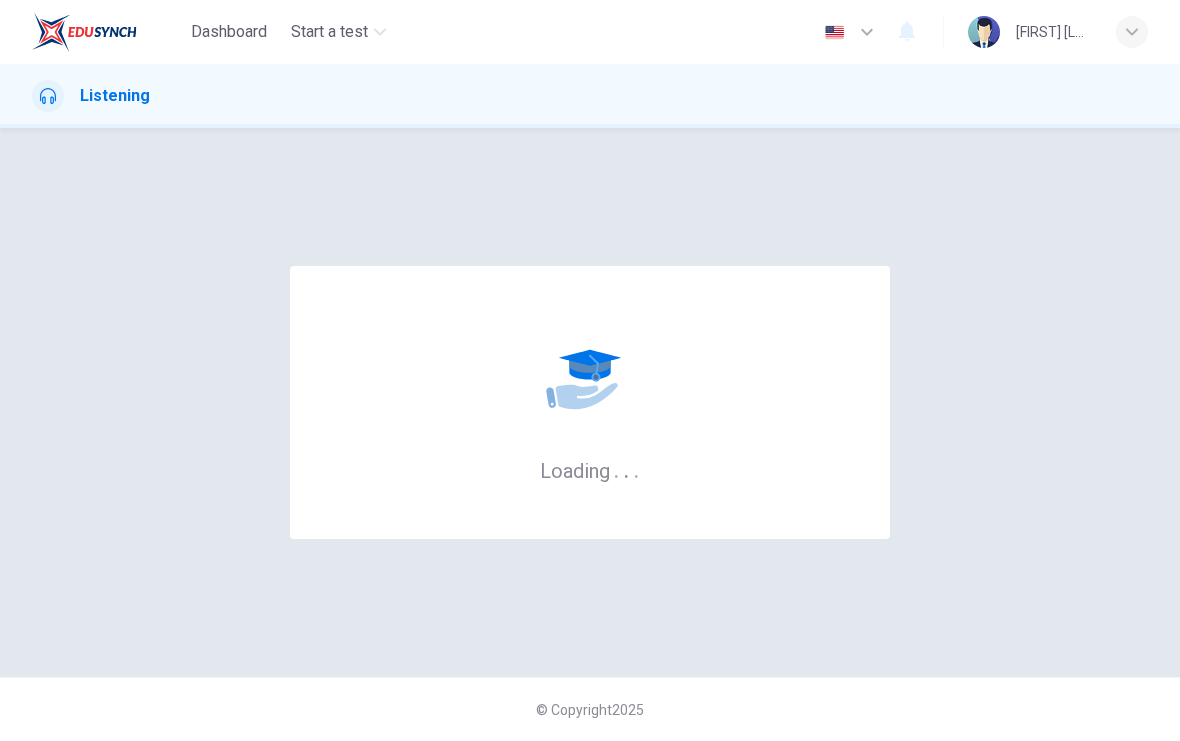 scroll, scrollTop: 0, scrollLeft: 0, axis: both 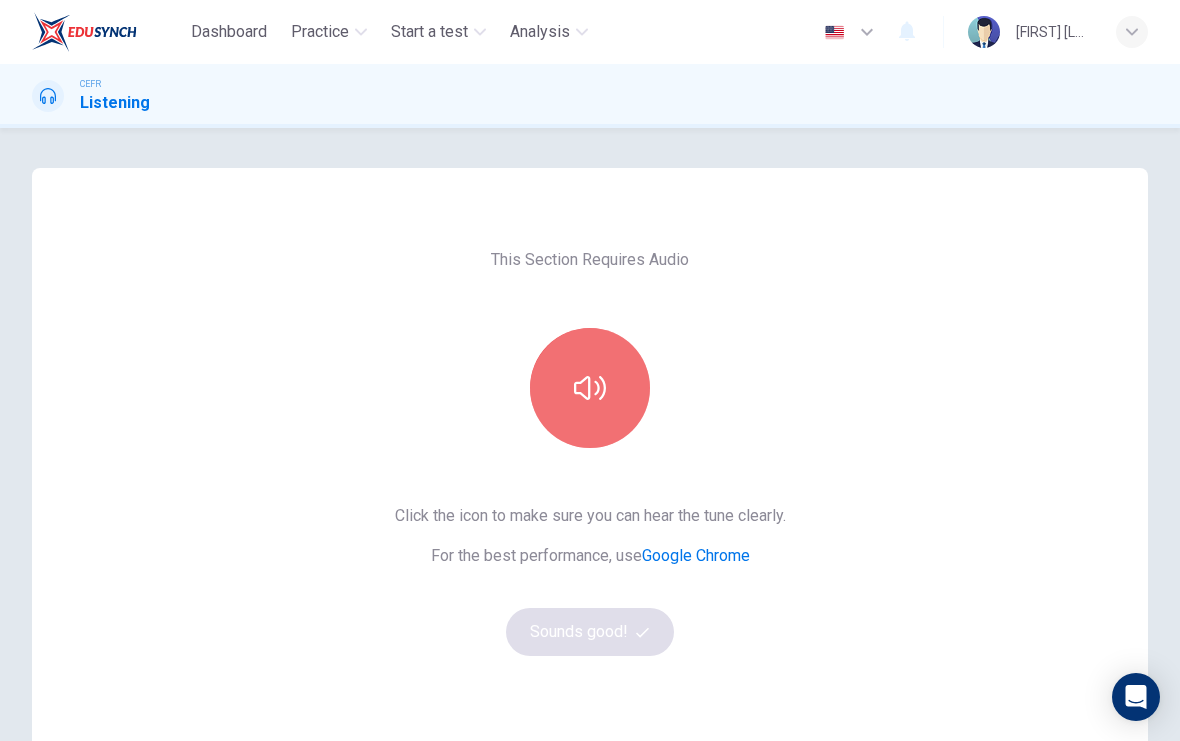 click at bounding box center [590, 388] 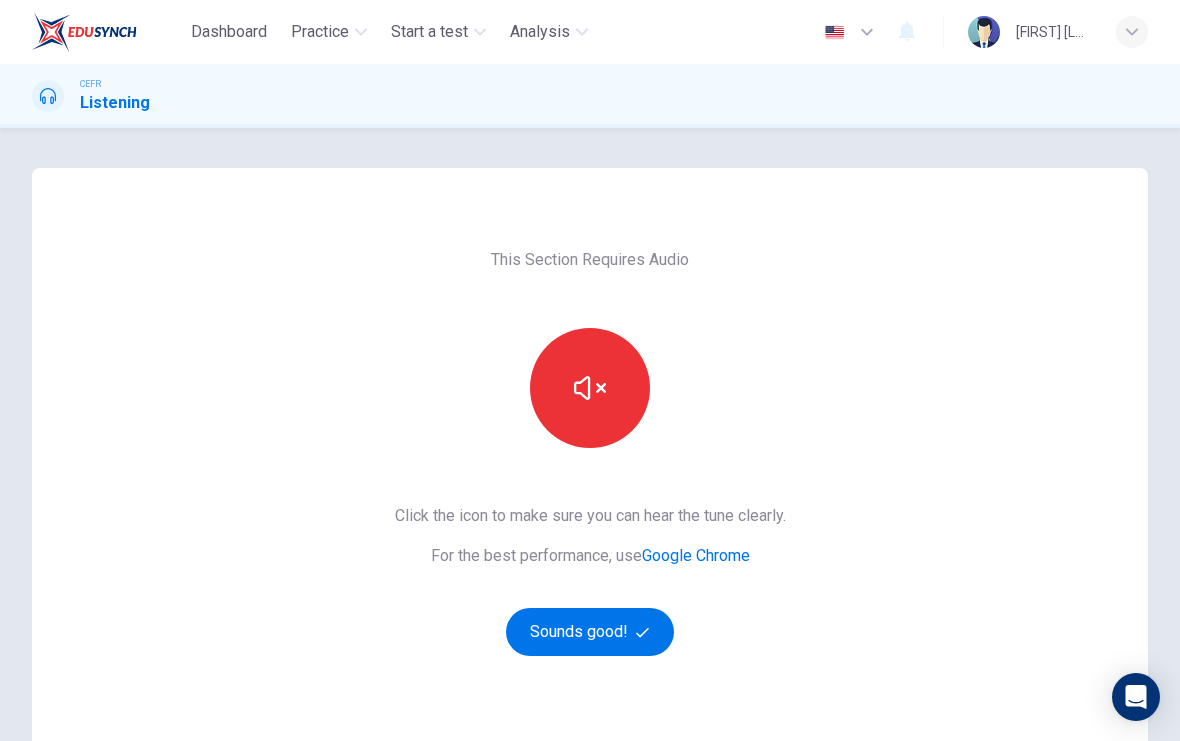 click on "Sounds good!" at bounding box center [590, 632] 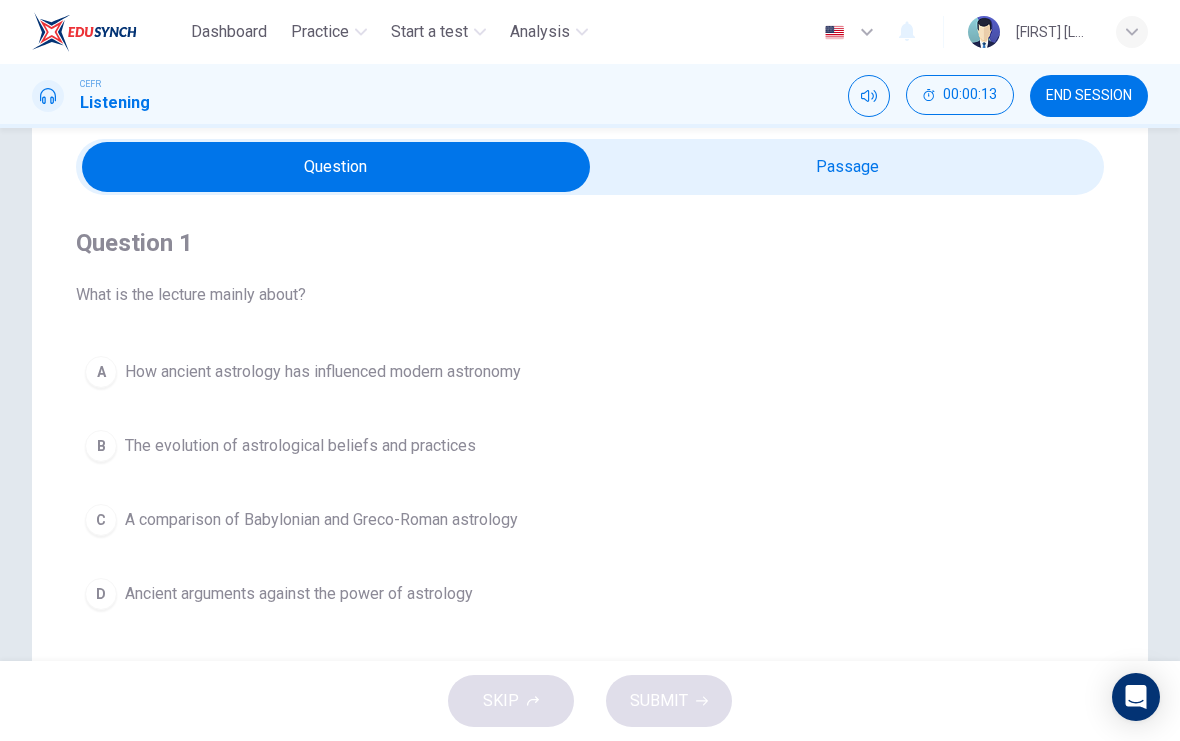 scroll, scrollTop: 95, scrollLeft: 0, axis: vertical 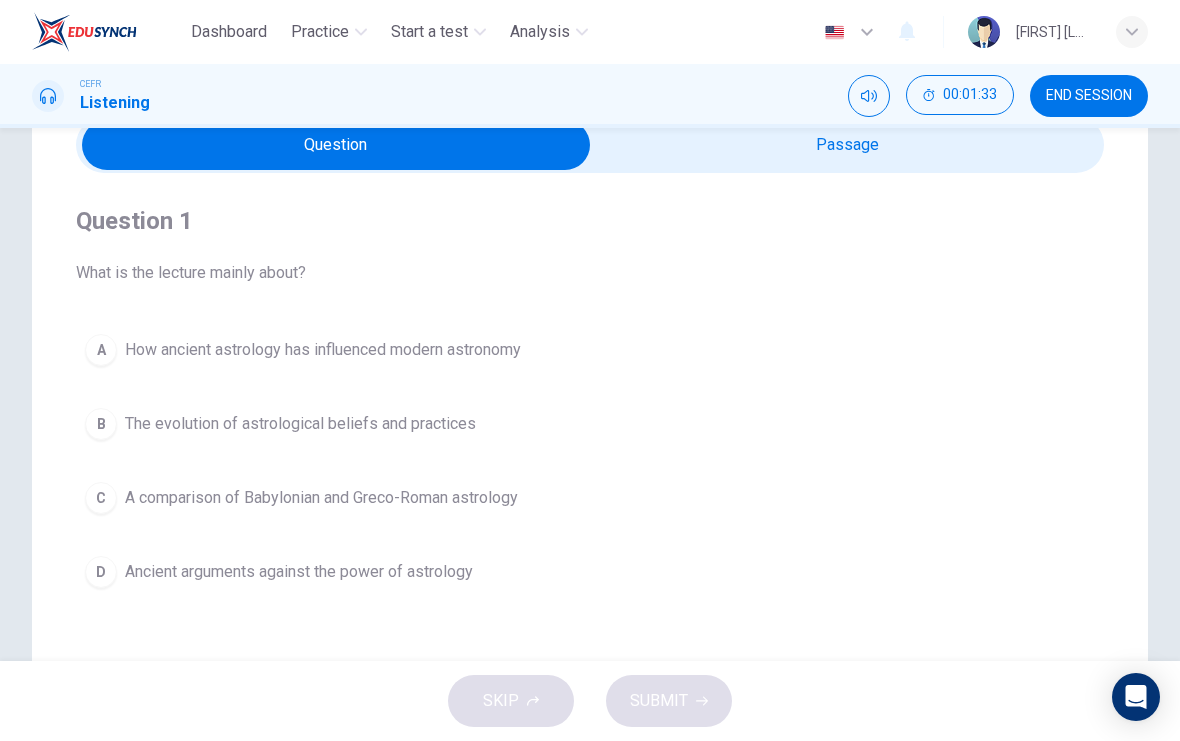 click at bounding box center [336, 145] 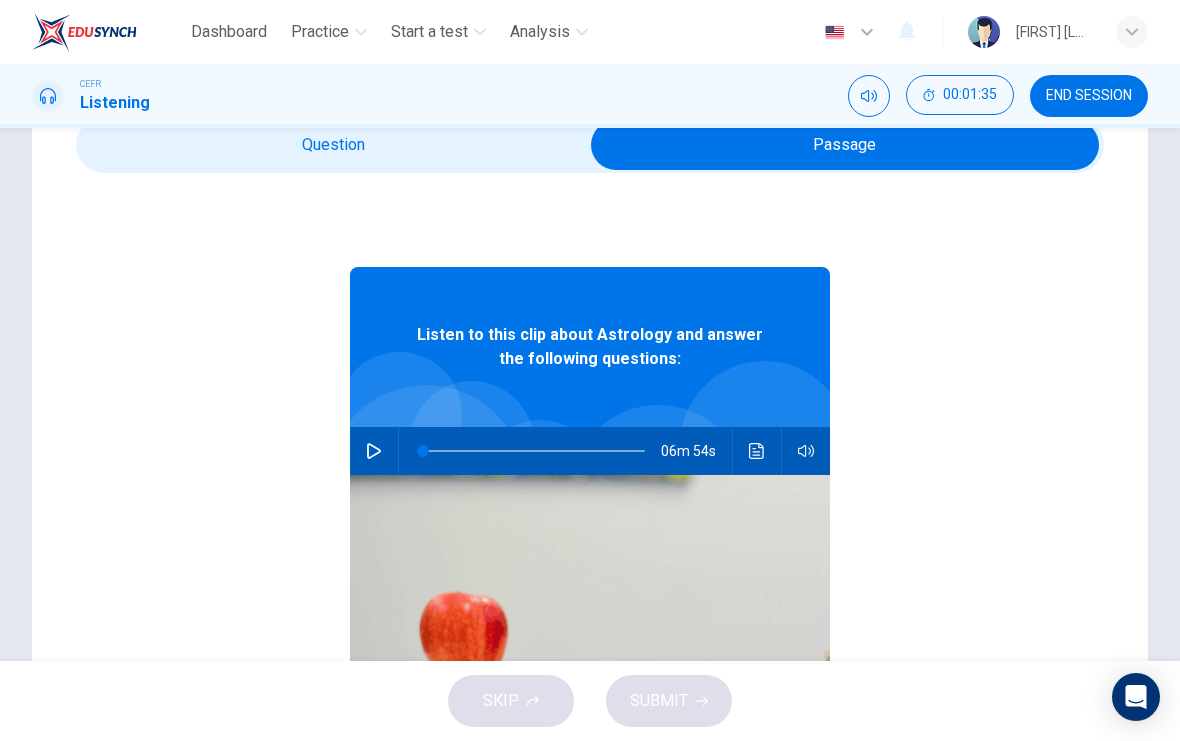 click at bounding box center [374, 451] 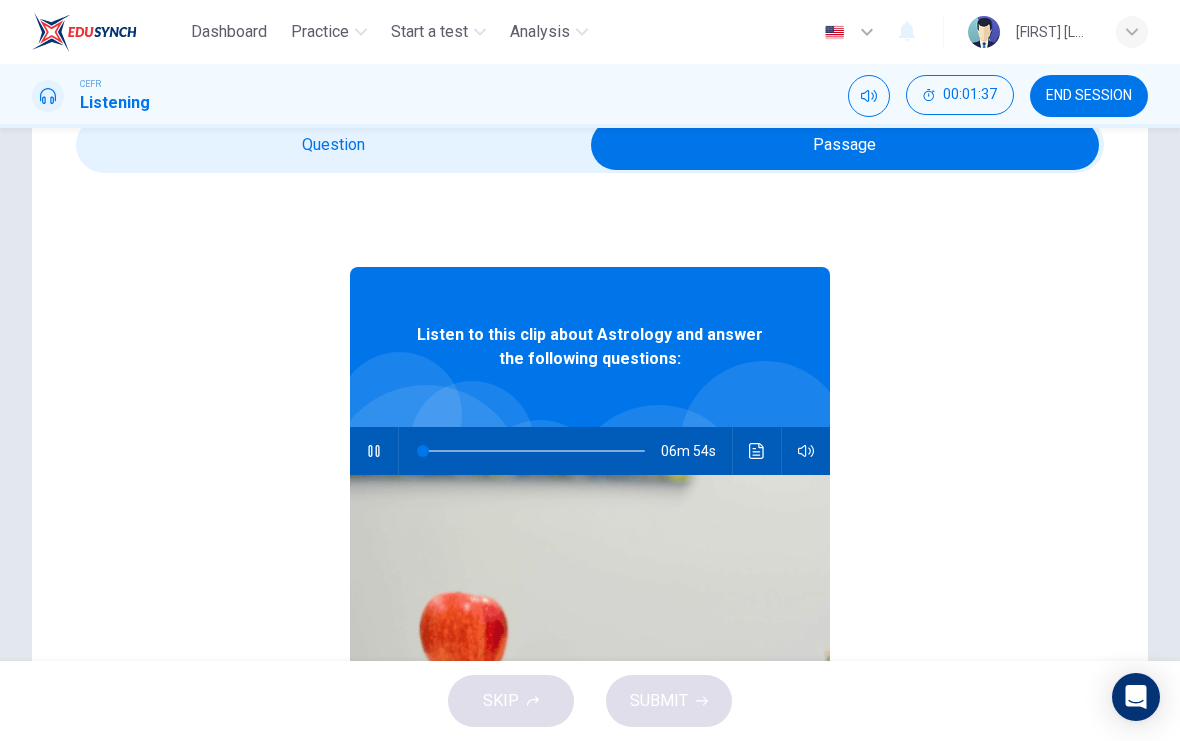click at bounding box center (374, 451) 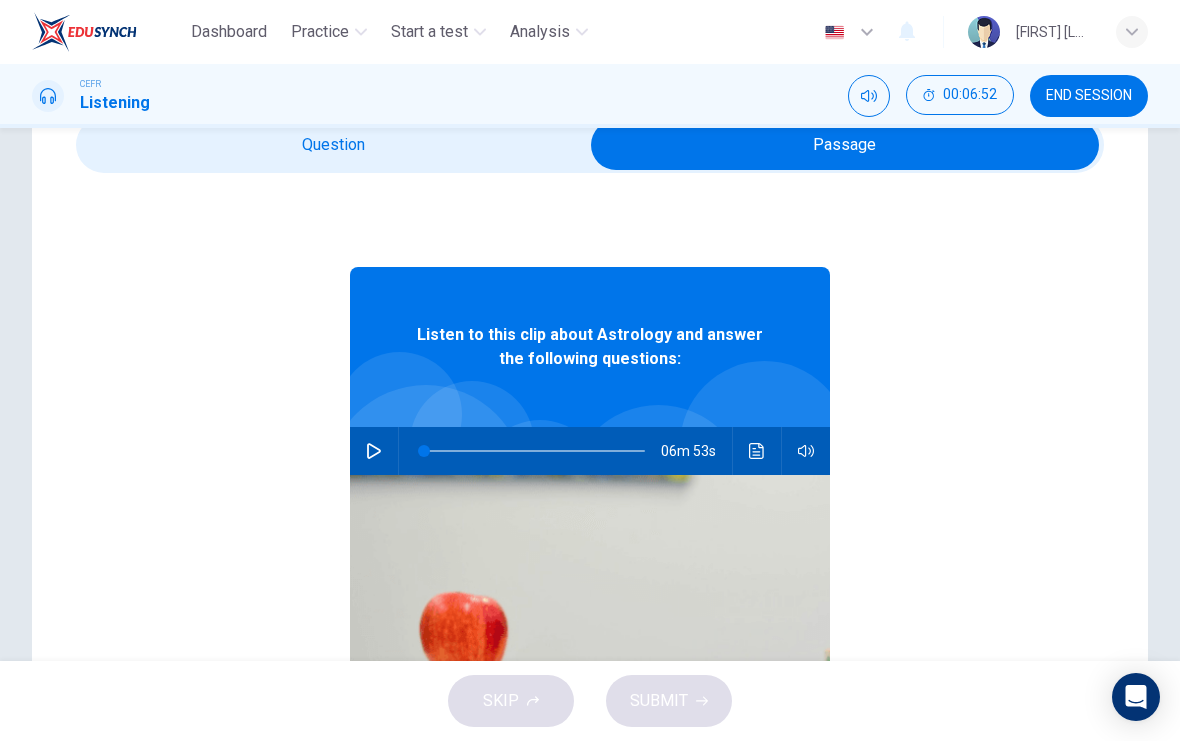 click at bounding box center [374, 451] 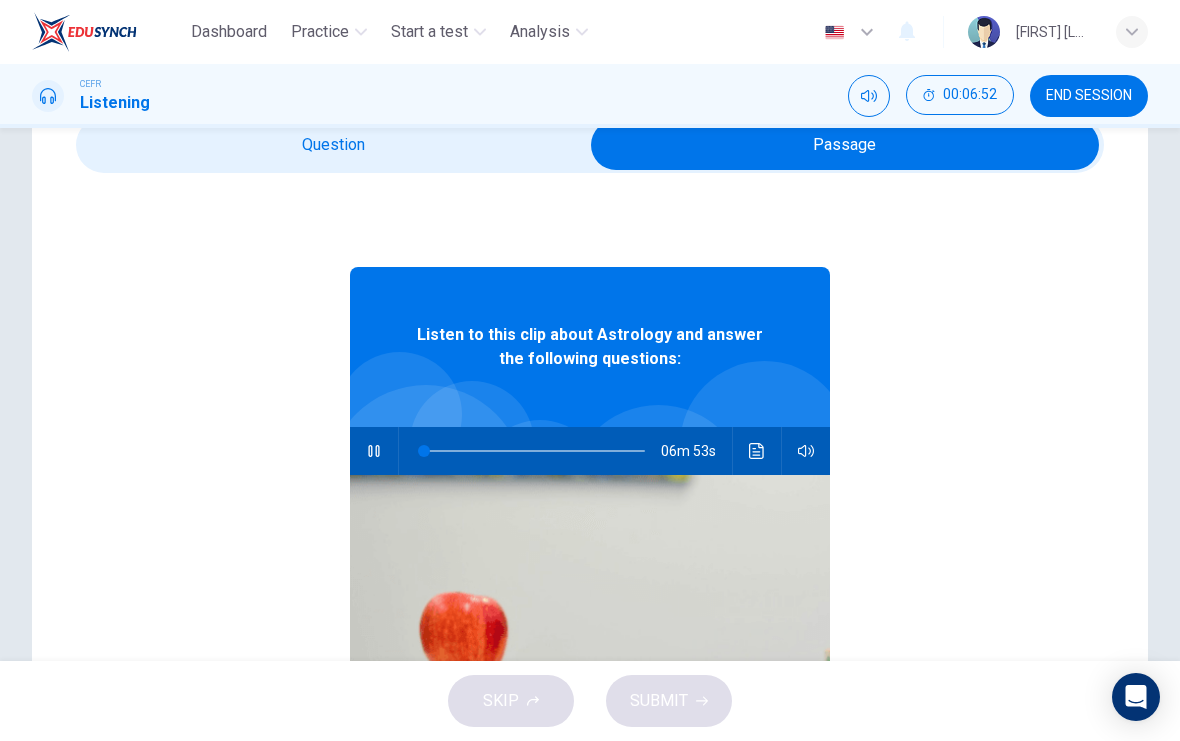 click at bounding box center (845, 145) 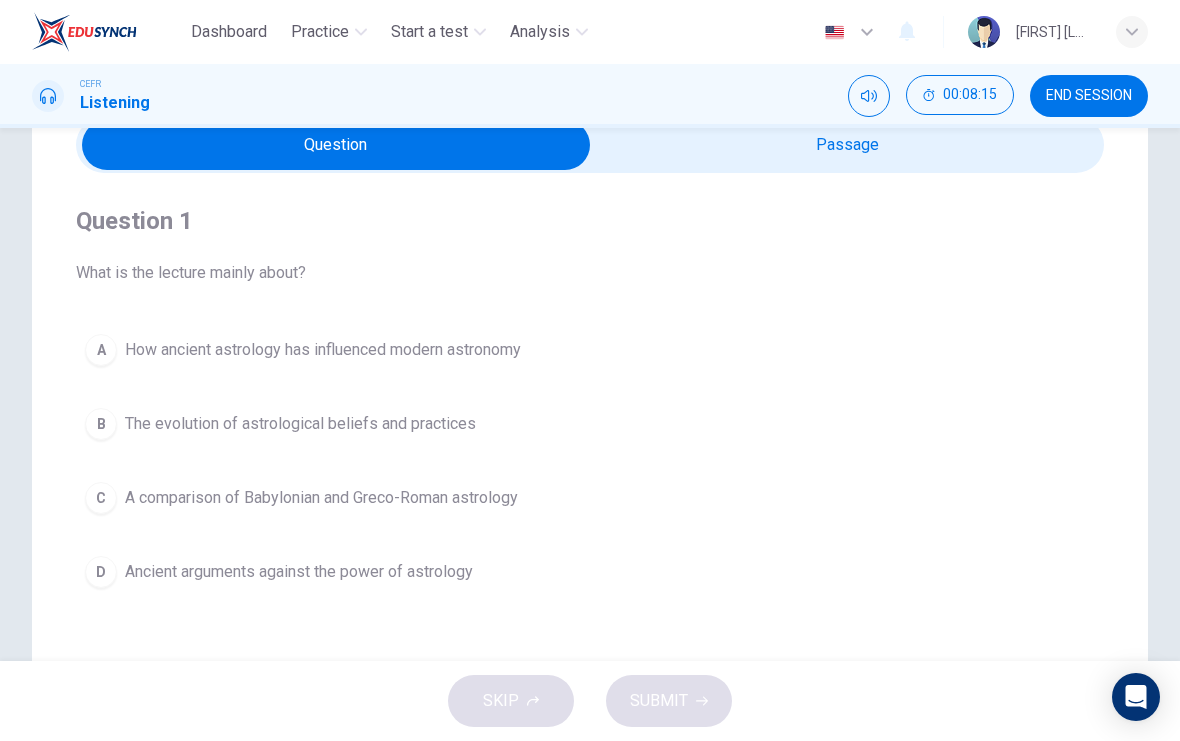 click on "A" at bounding box center (101, 350) 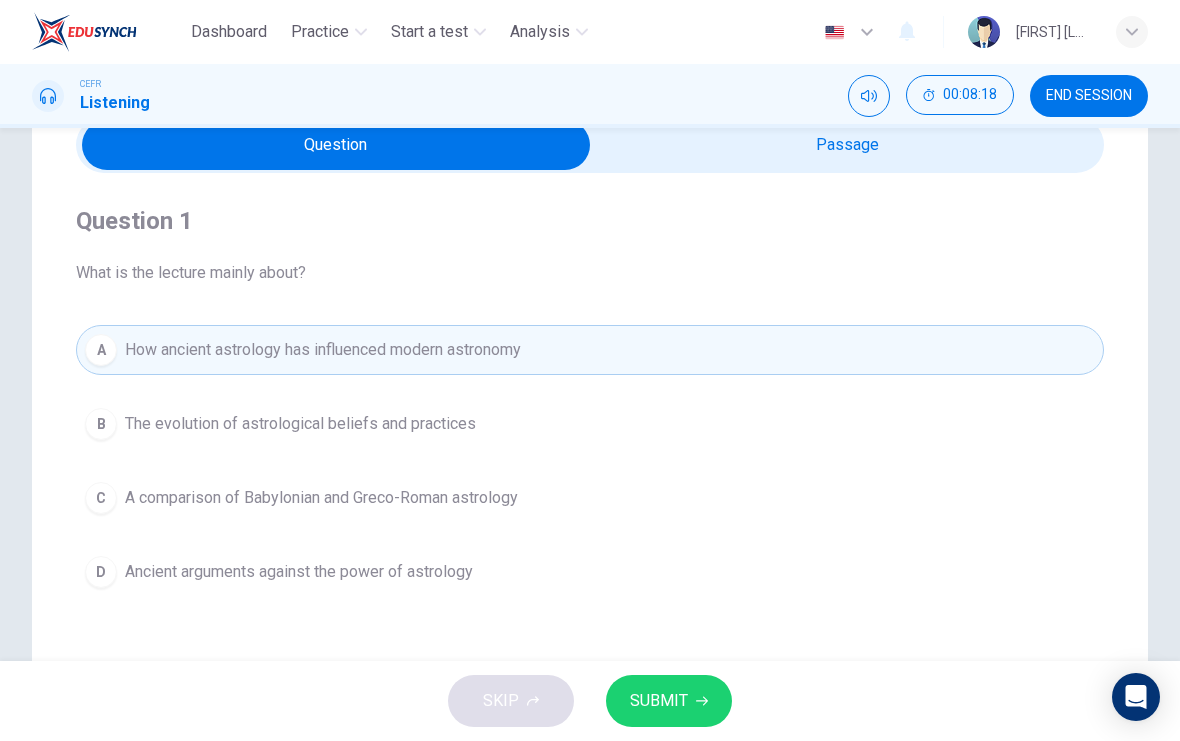 click on "SUBMIT" at bounding box center (659, 701) 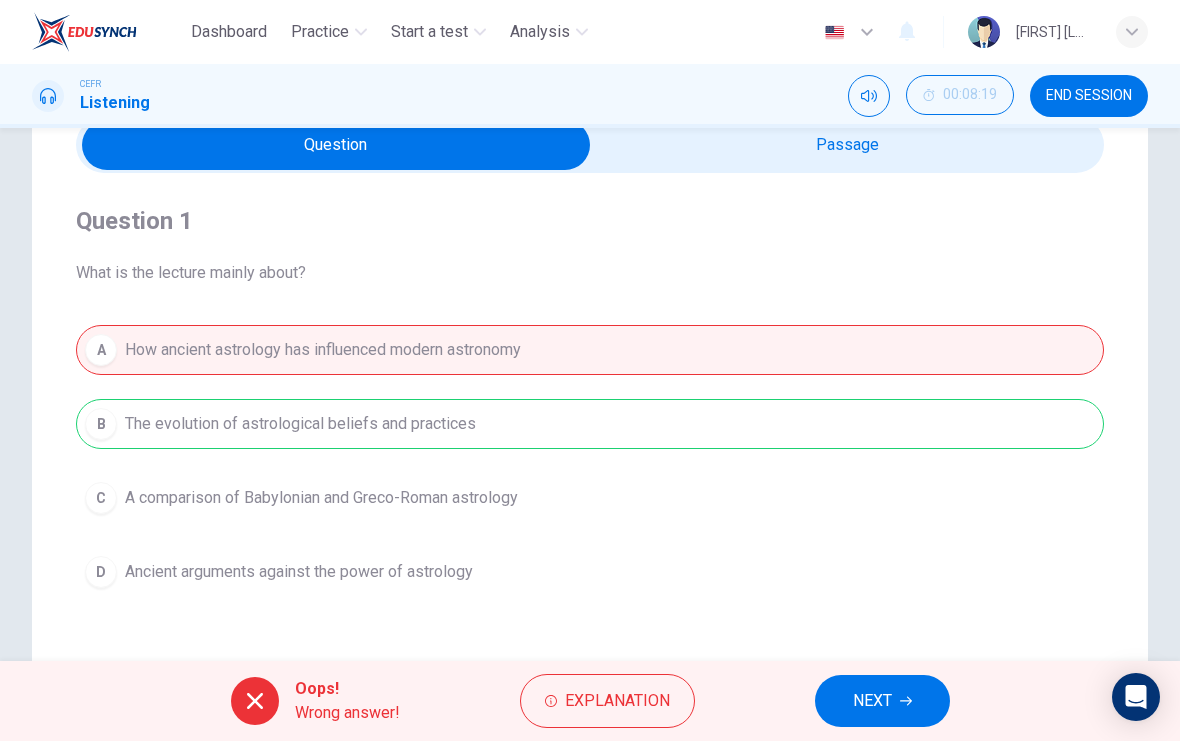 click on "NEXT" at bounding box center [872, 701] 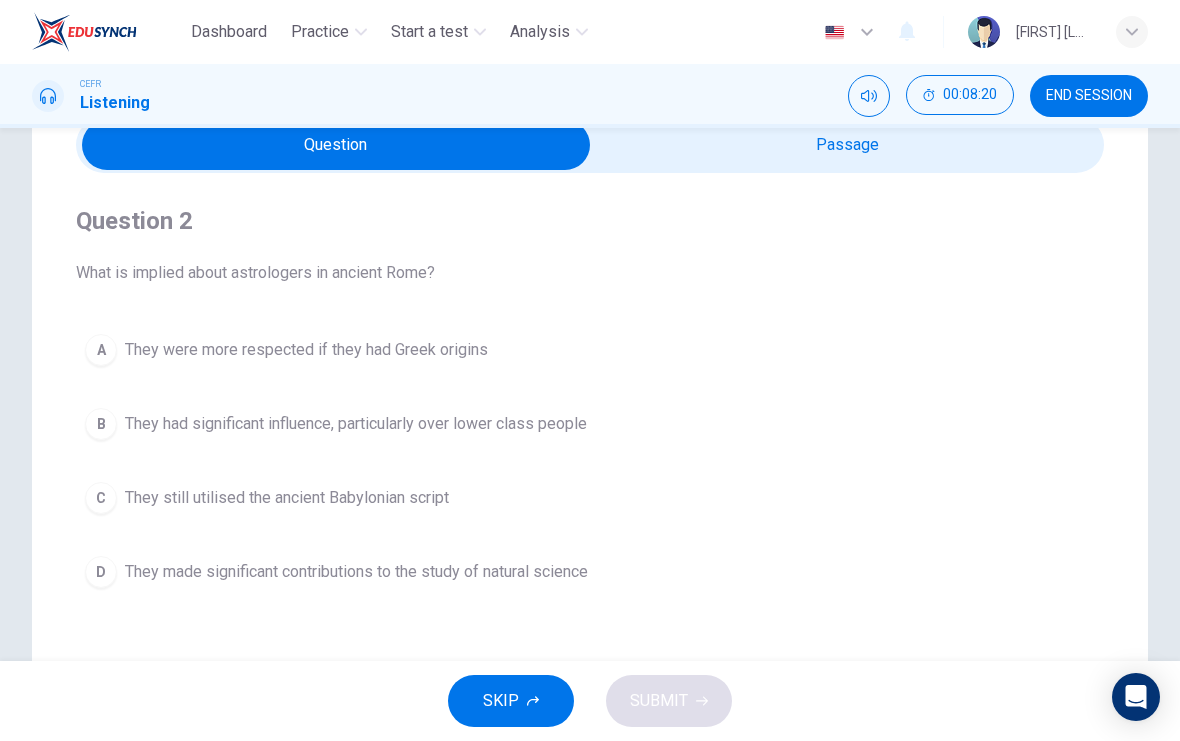 click at bounding box center (869, 96) 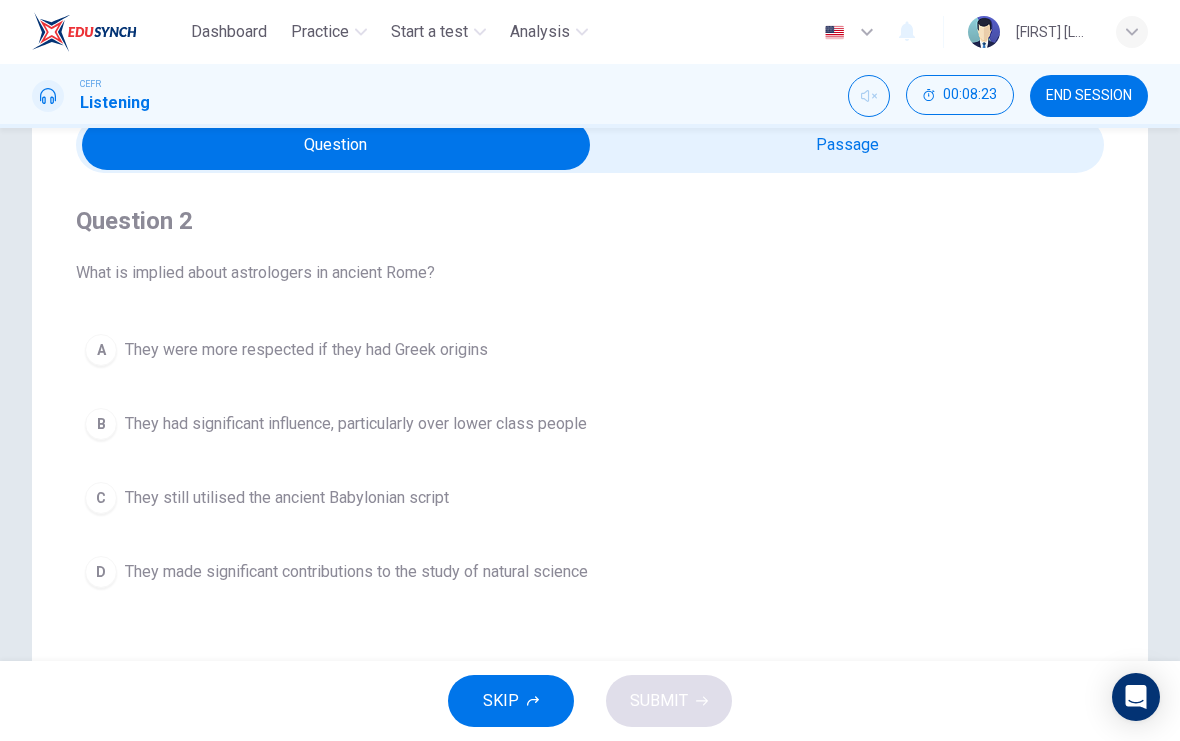 scroll, scrollTop: 120, scrollLeft: 0, axis: vertical 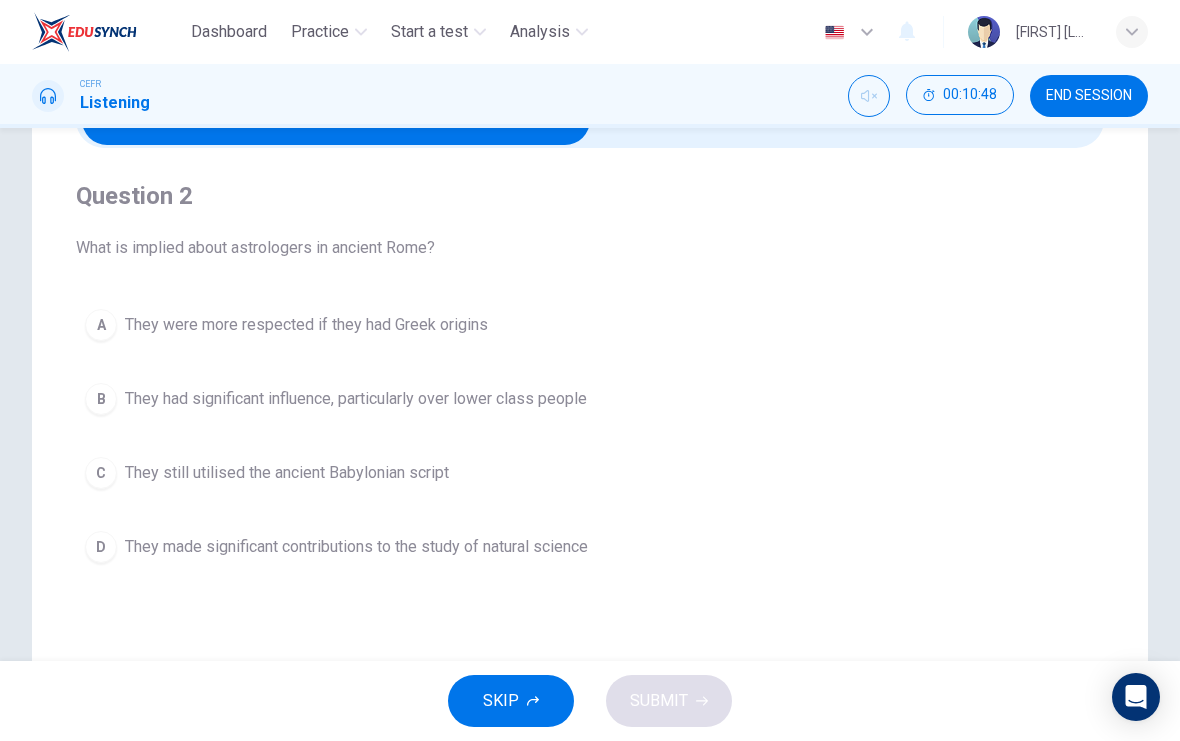 click on "B" at bounding box center (101, 325) 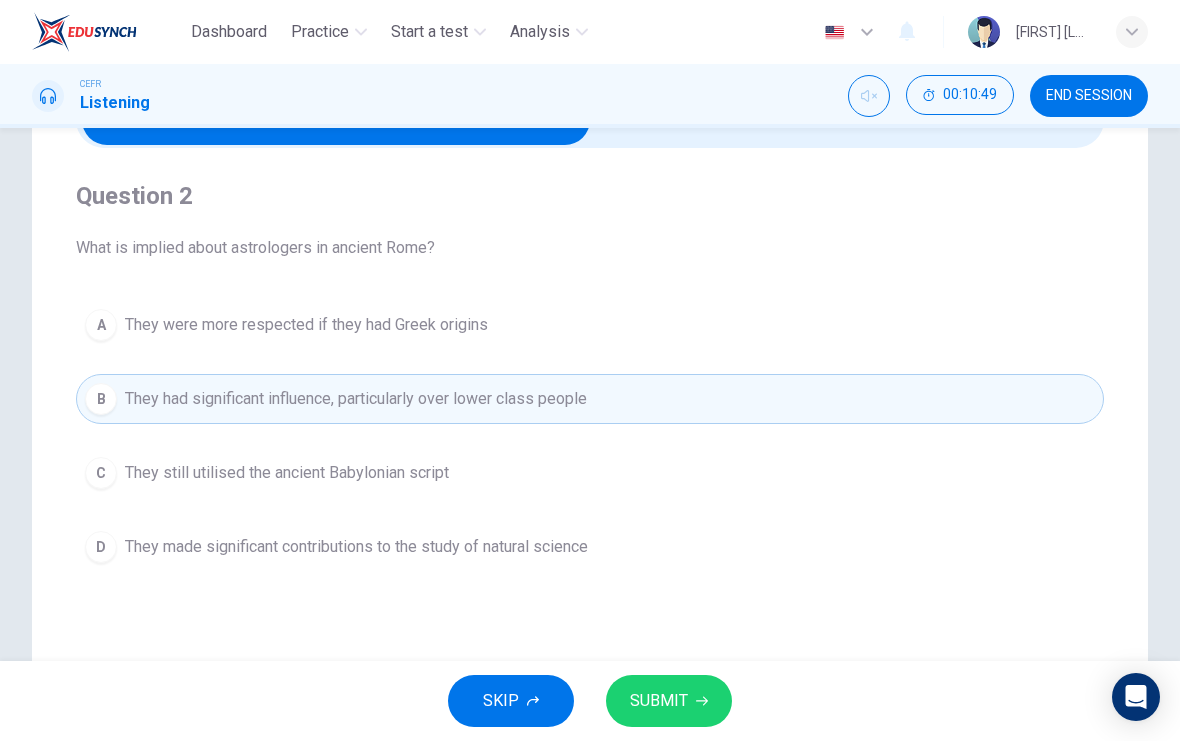 click on "A" at bounding box center [101, 325] 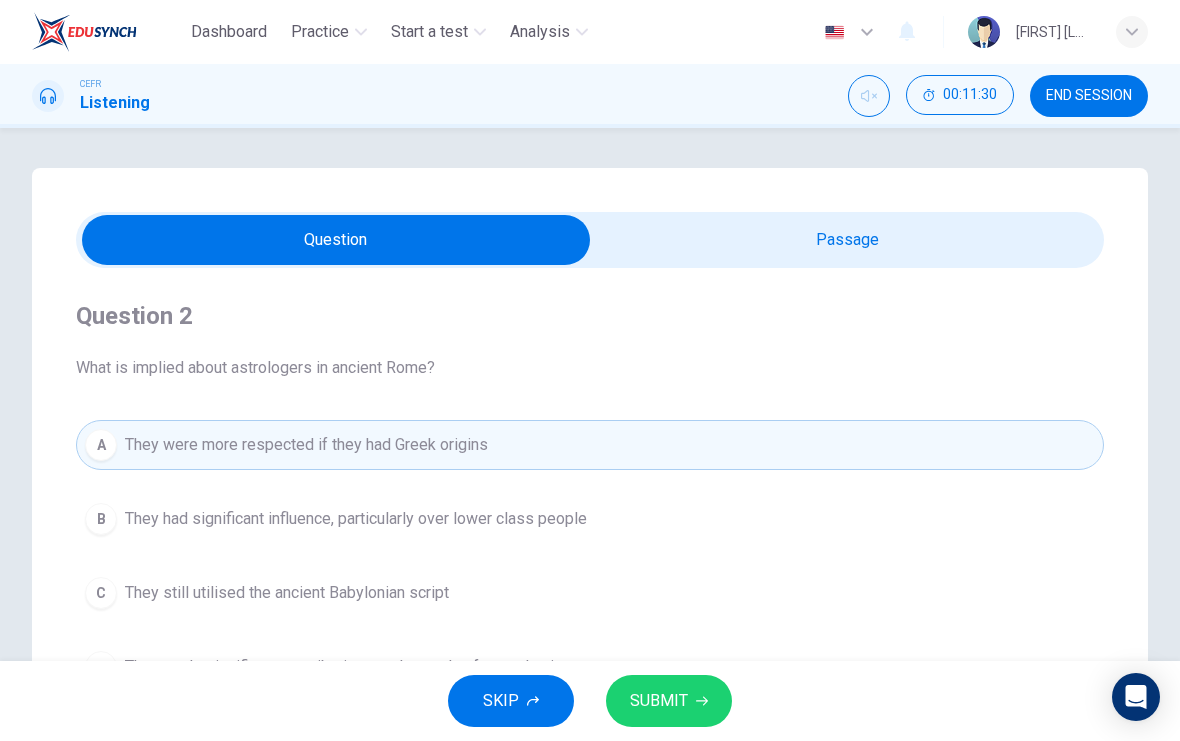 scroll, scrollTop: 0, scrollLeft: 0, axis: both 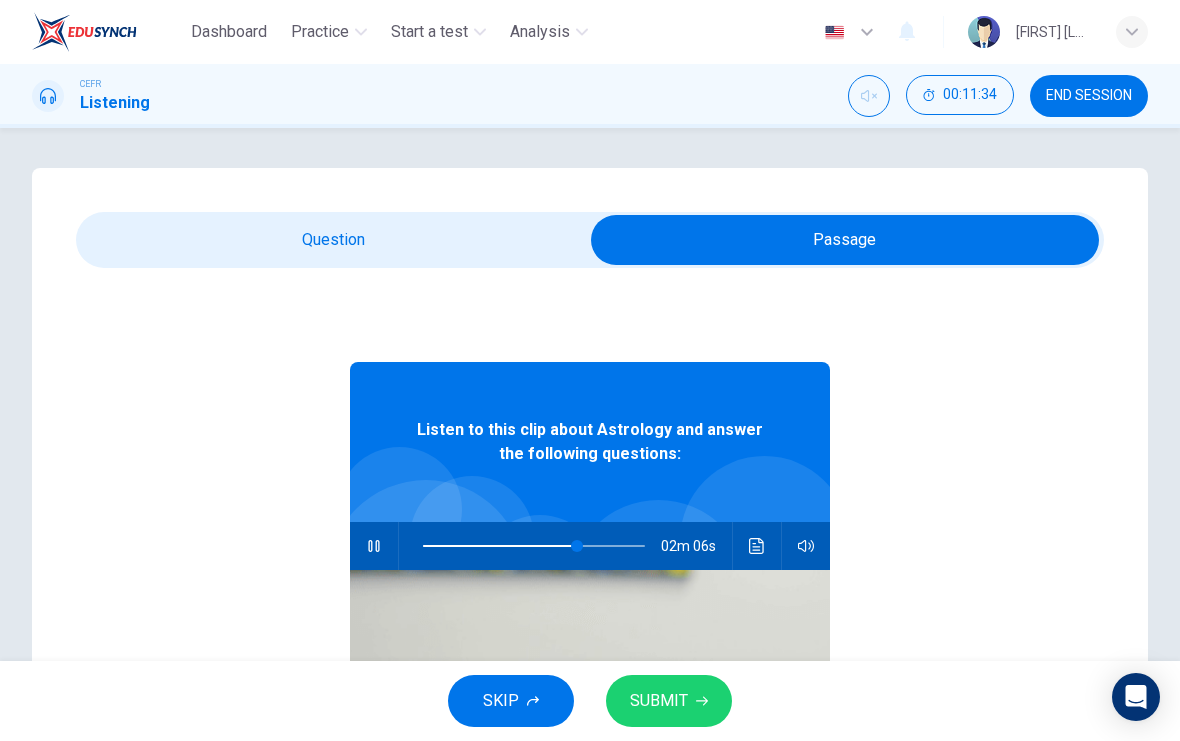 click at bounding box center [845, 240] 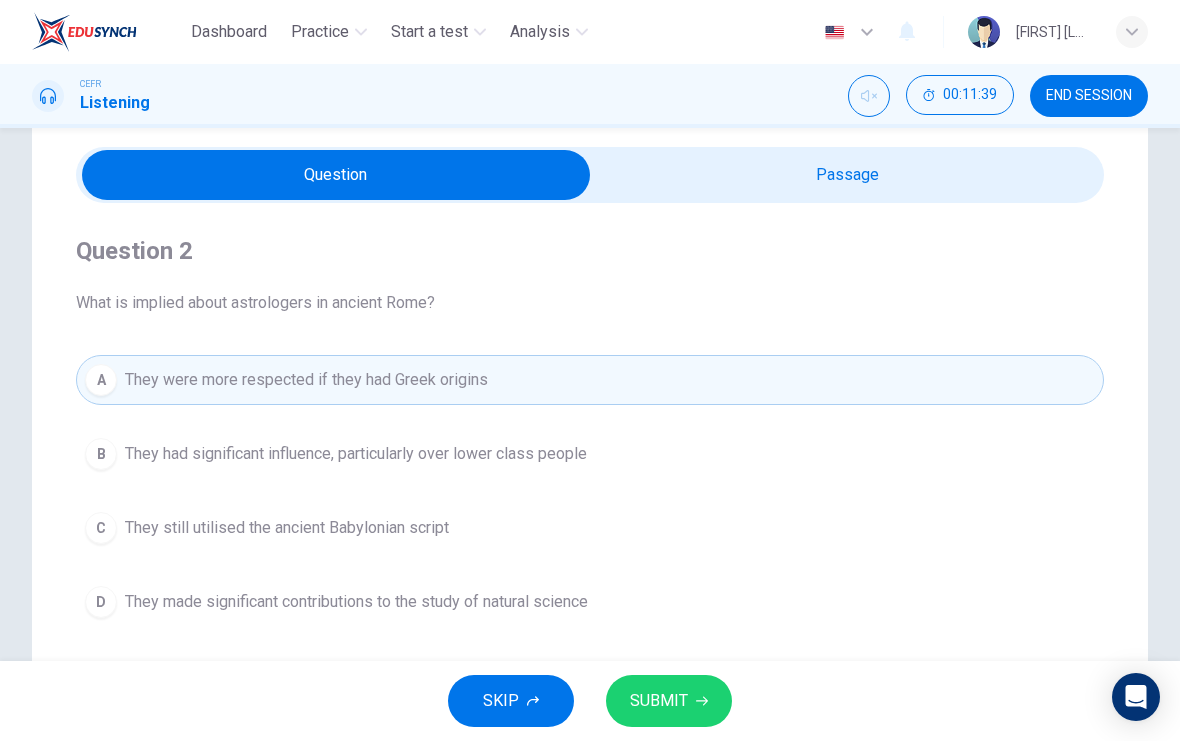 scroll, scrollTop: 145, scrollLeft: 0, axis: vertical 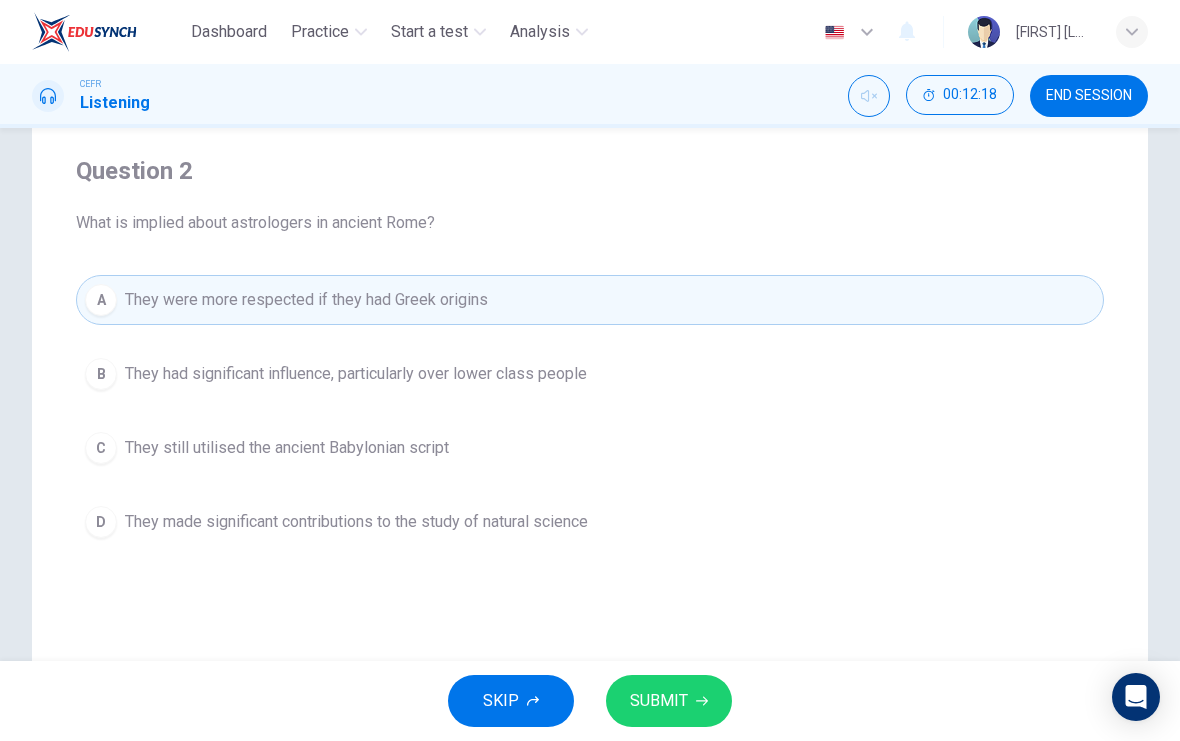 click on "B They had significant influence, particularly over lower class people" at bounding box center [590, 374] 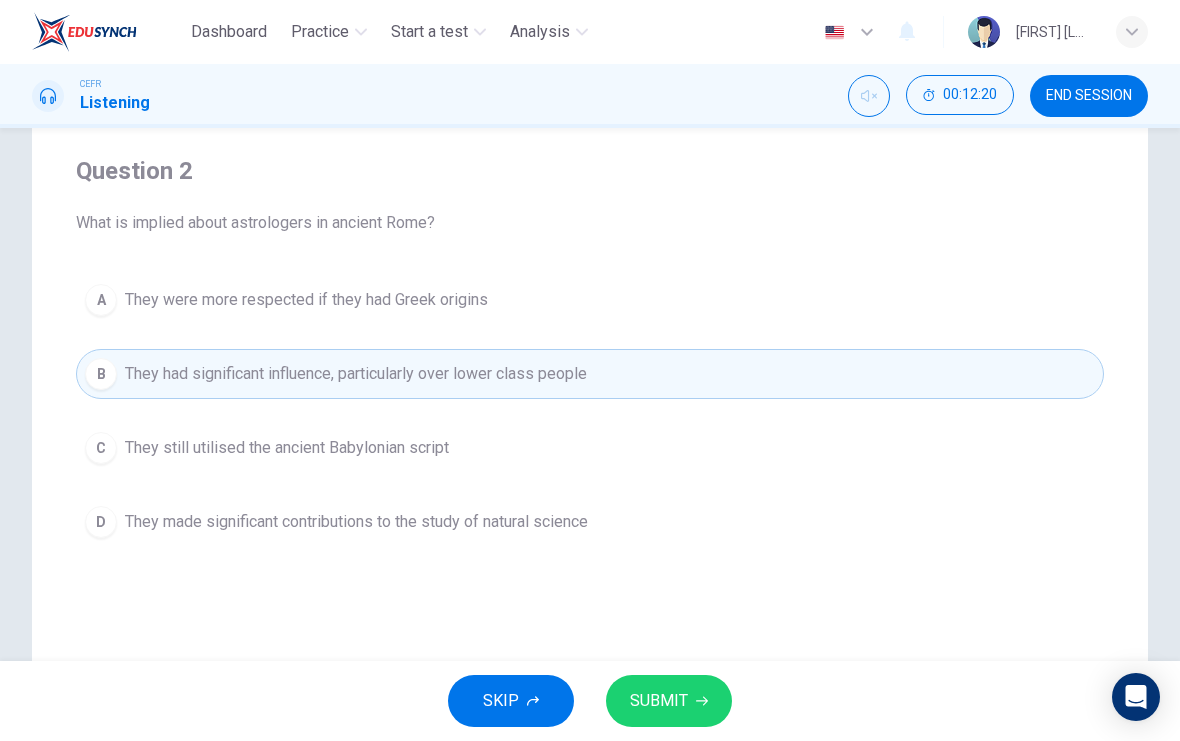 click on "SUBMIT" at bounding box center [669, 701] 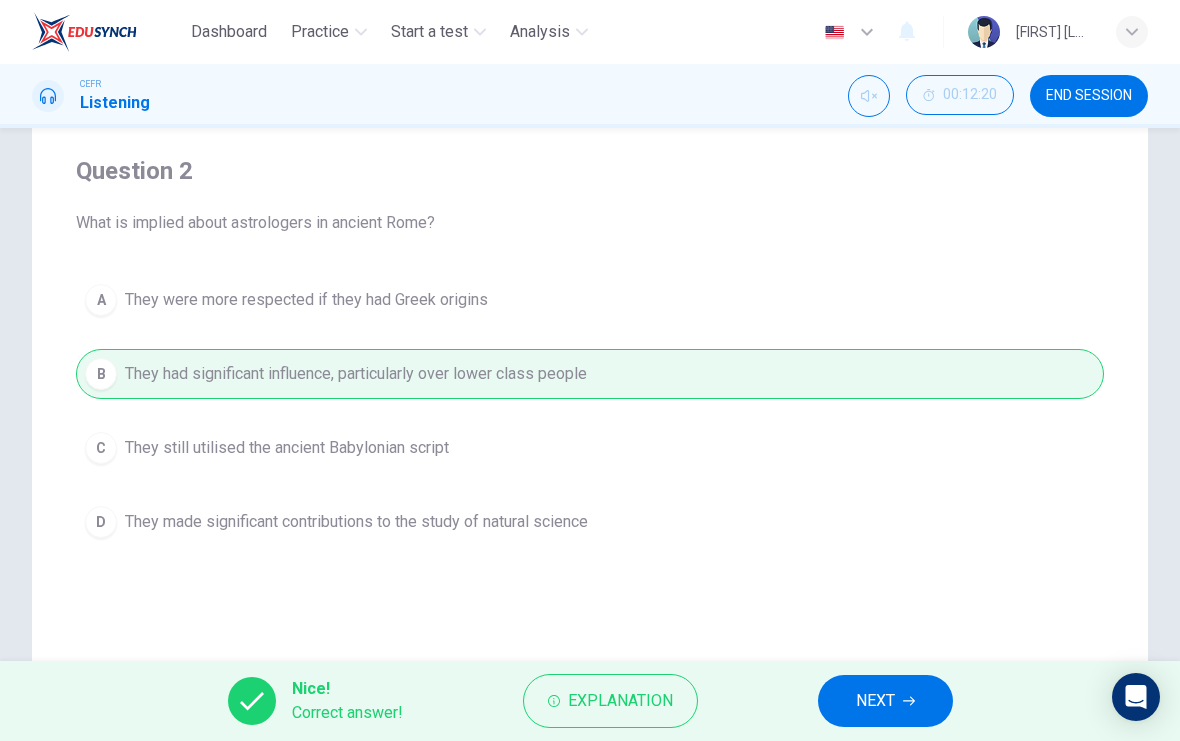 click on "NEXT" at bounding box center (885, 701) 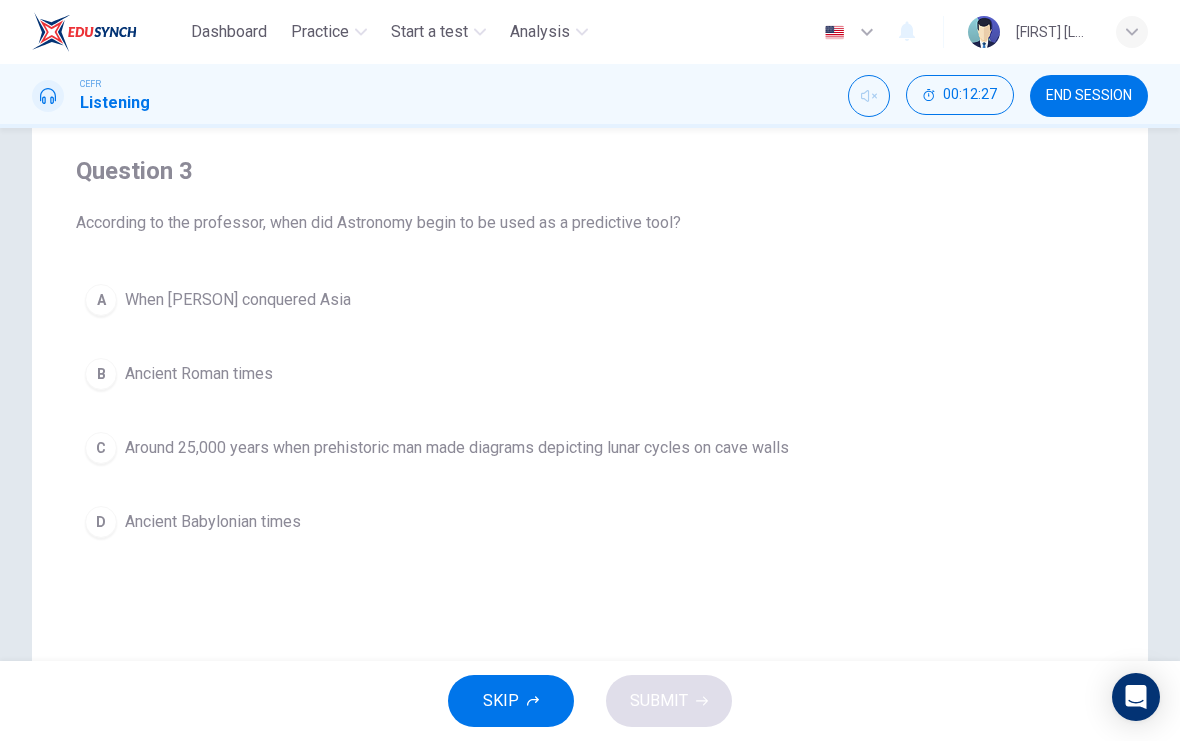 scroll, scrollTop: 98, scrollLeft: 0, axis: vertical 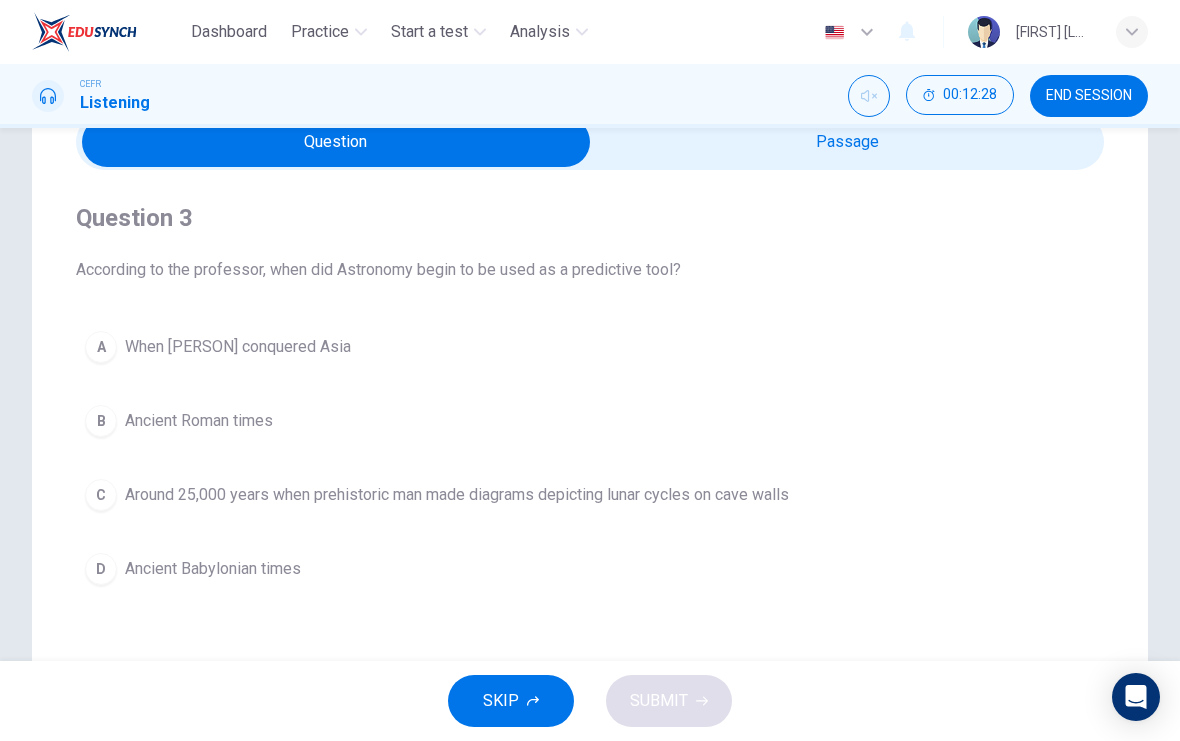 click at bounding box center (336, 142) 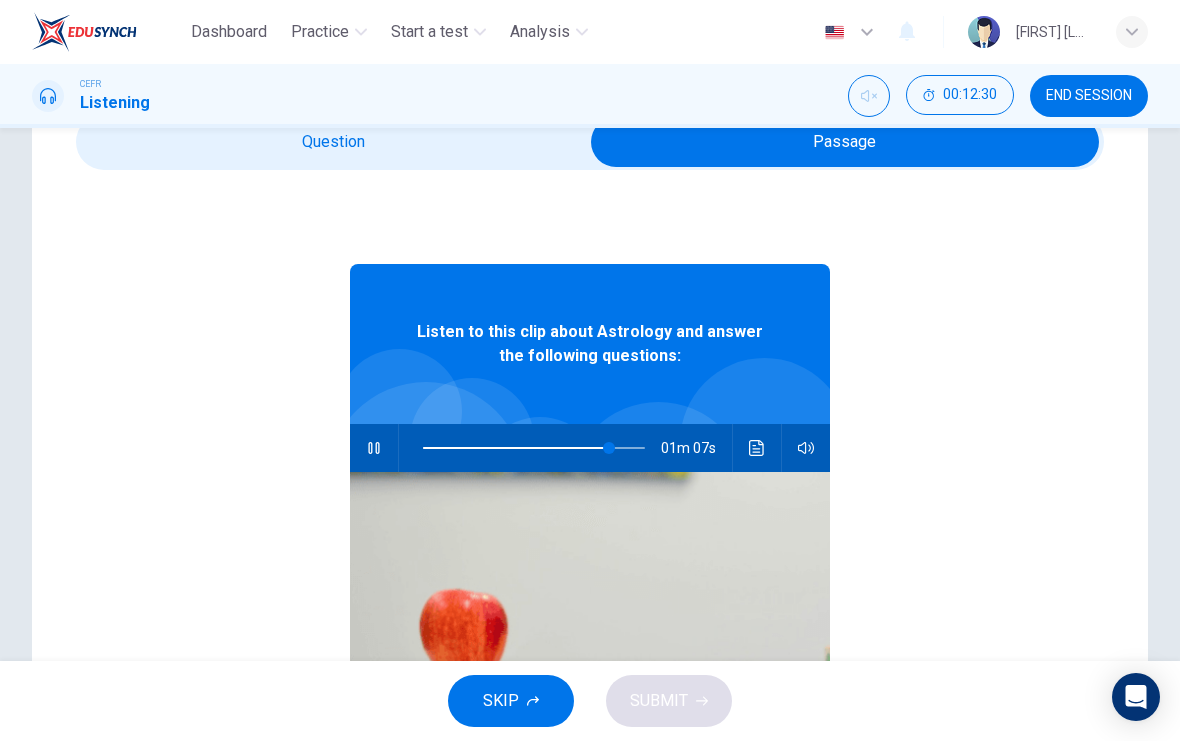 click at bounding box center [845, 142] 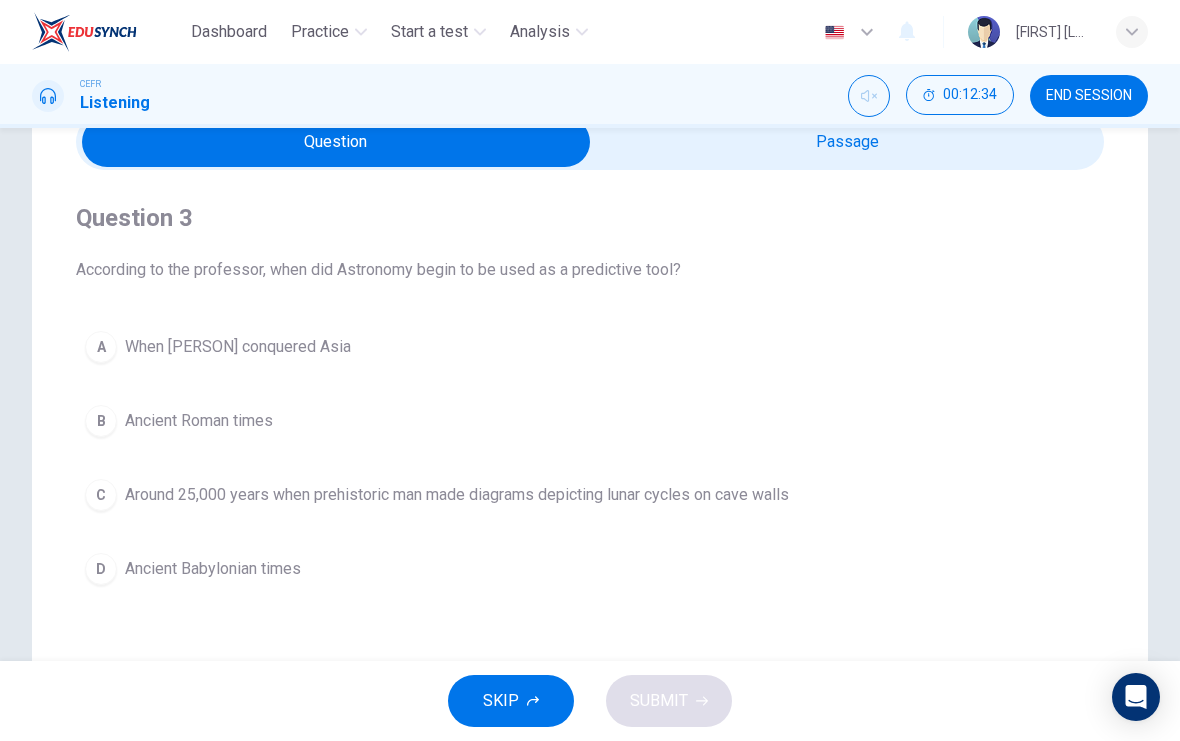 click on "D" at bounding box center (101, 347) 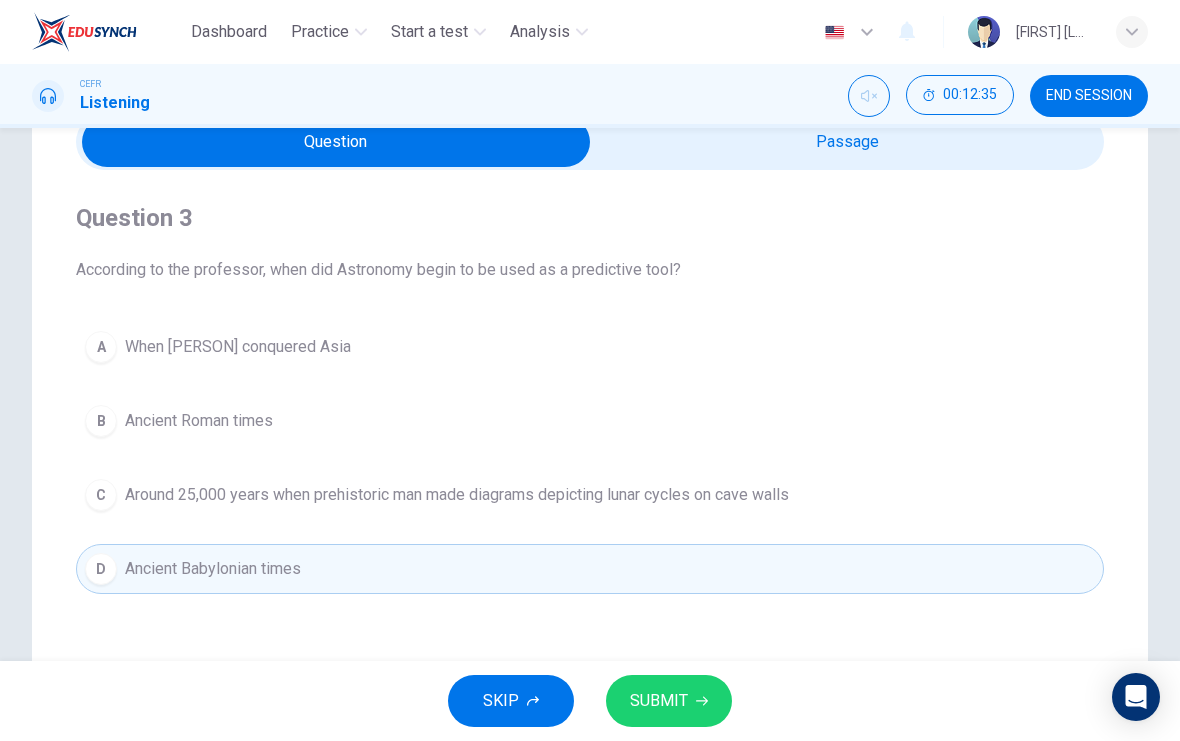 click on "SUBMIT" at bounding box center [669, 701] 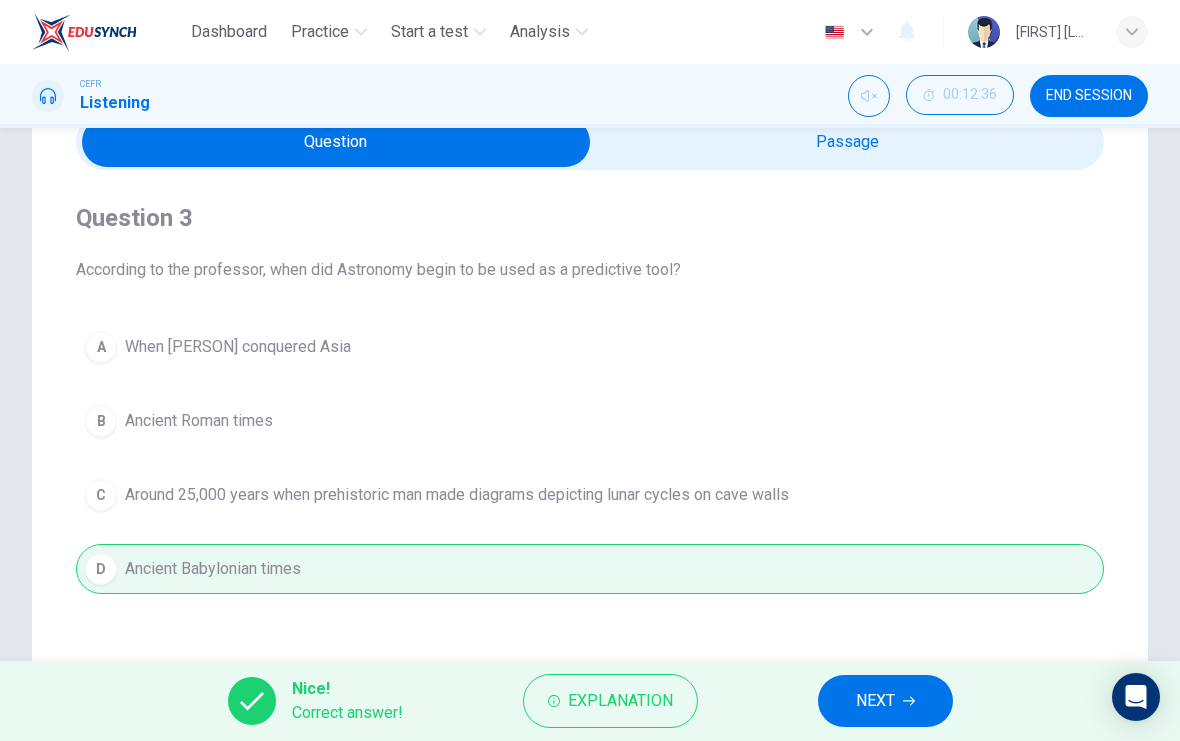 click on "NEXT" at bounding box center [885, 701] 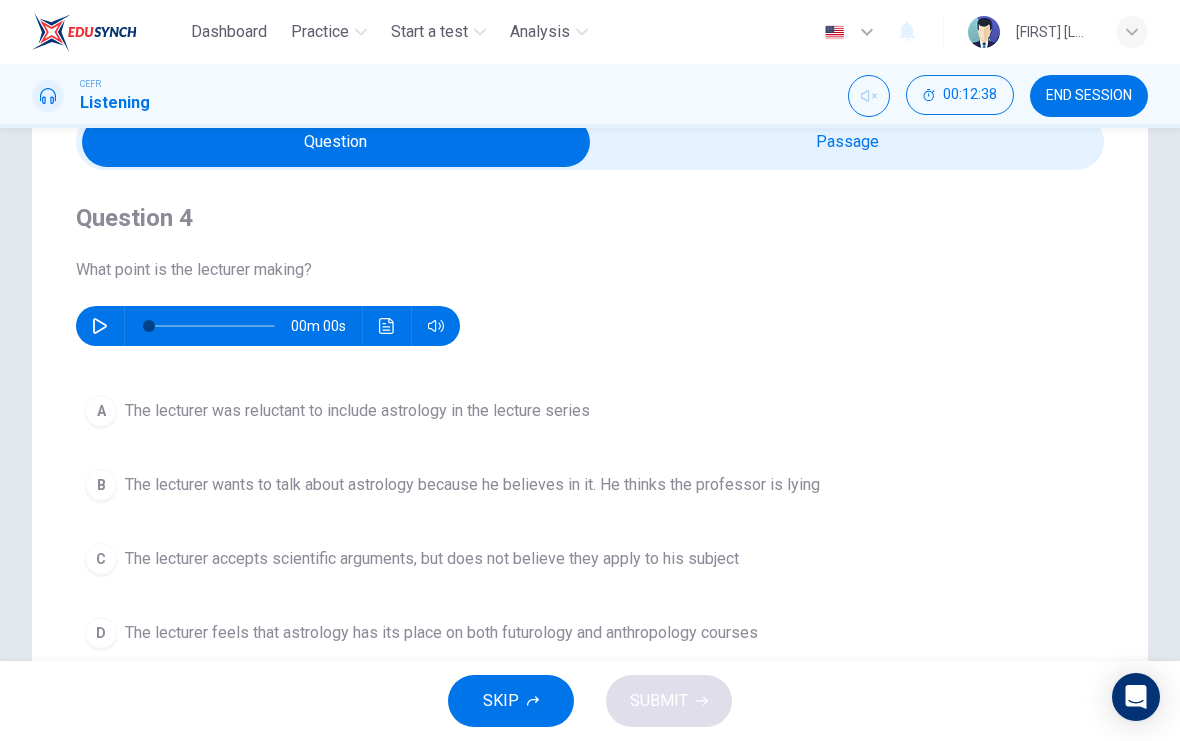 click at bounding box center [336, 142] 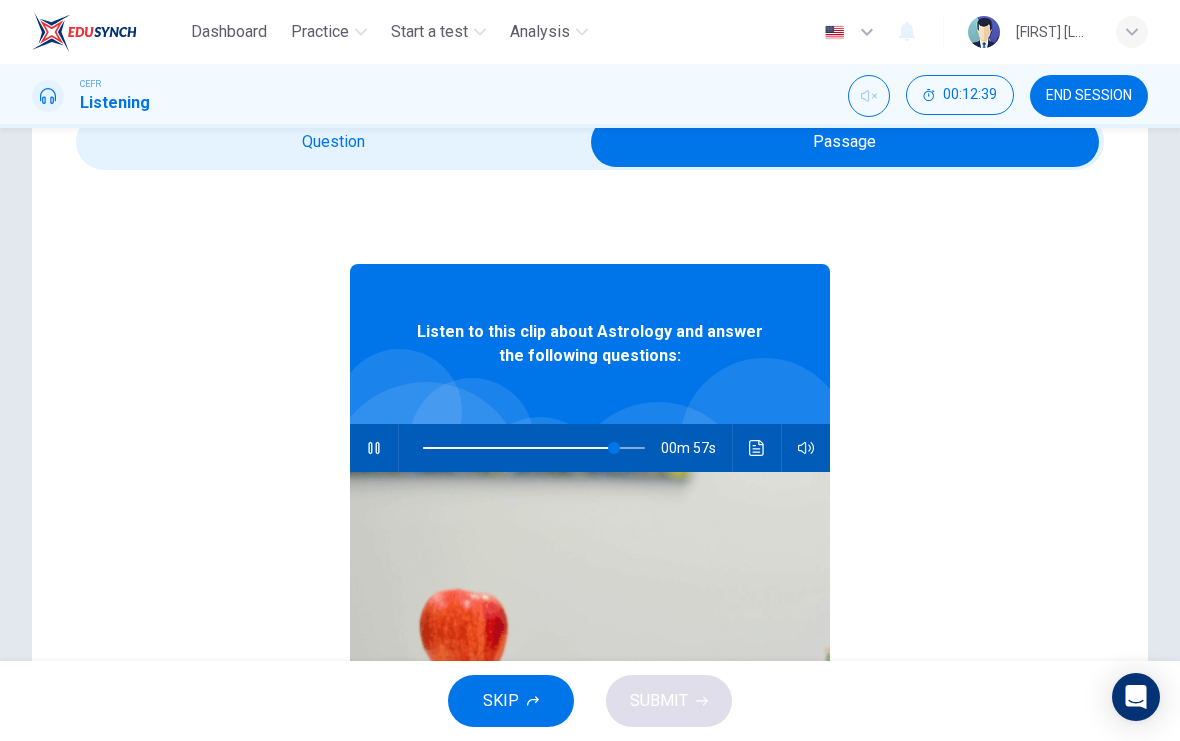 click at bounding box center (374, 448) 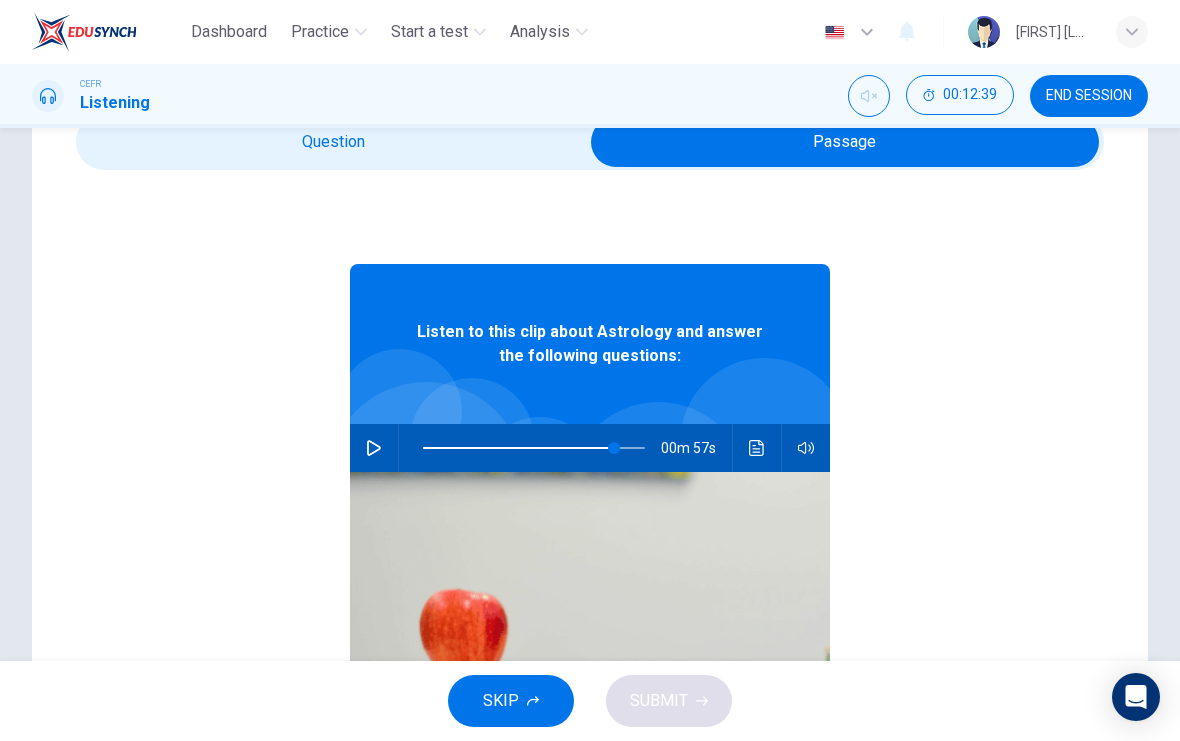 click at bounding box center [845, 142] 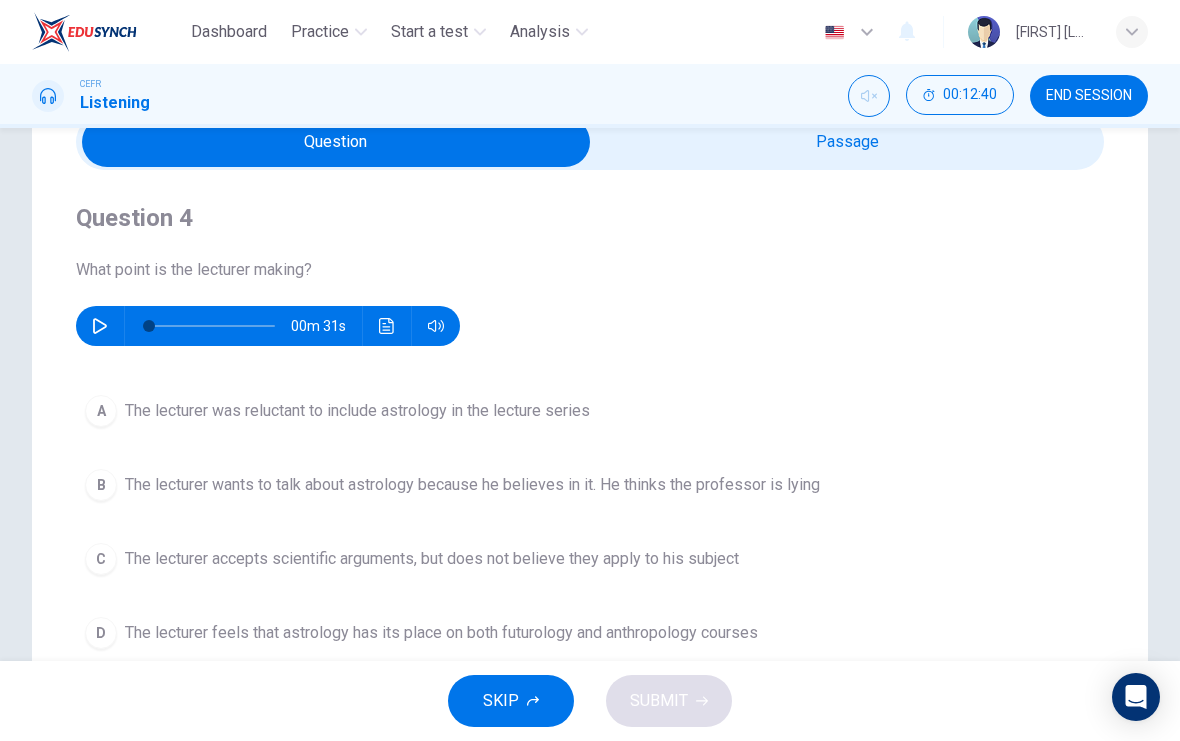 click at bounding box center [100, 326] 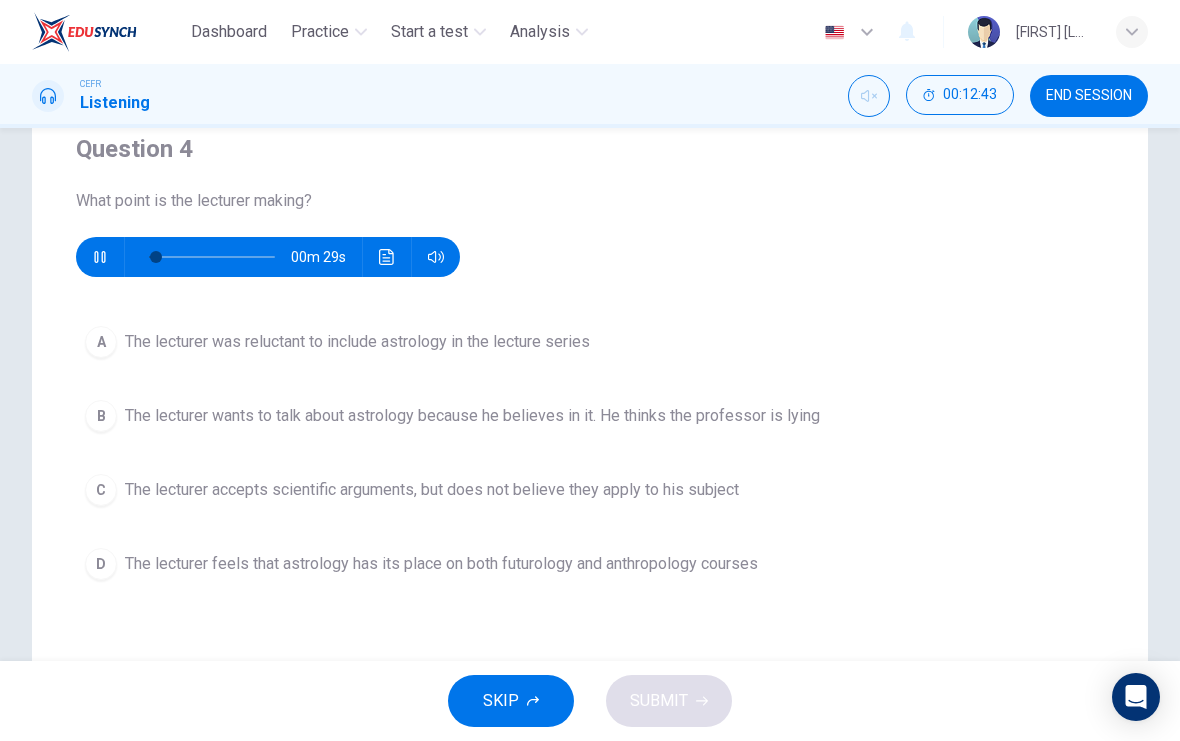 scroll, scrollTop: 166, scrollLeft: 0, axis: vertical 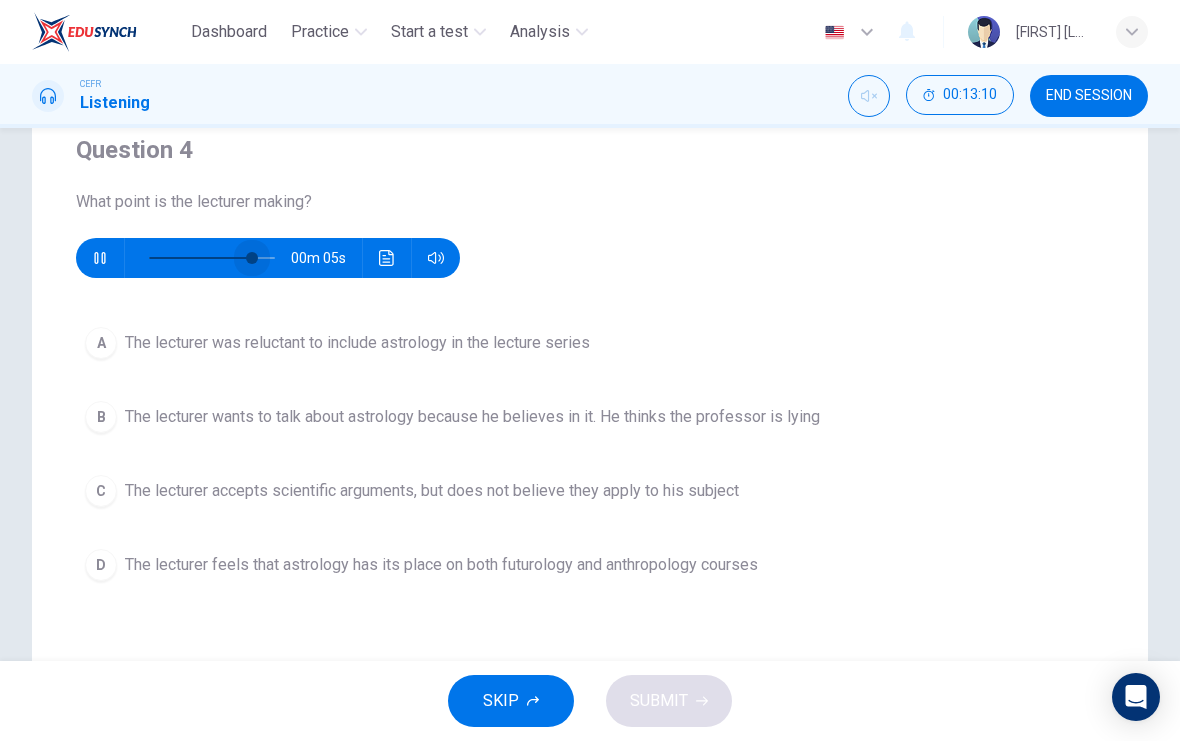 click at bounding box center (252, 258) 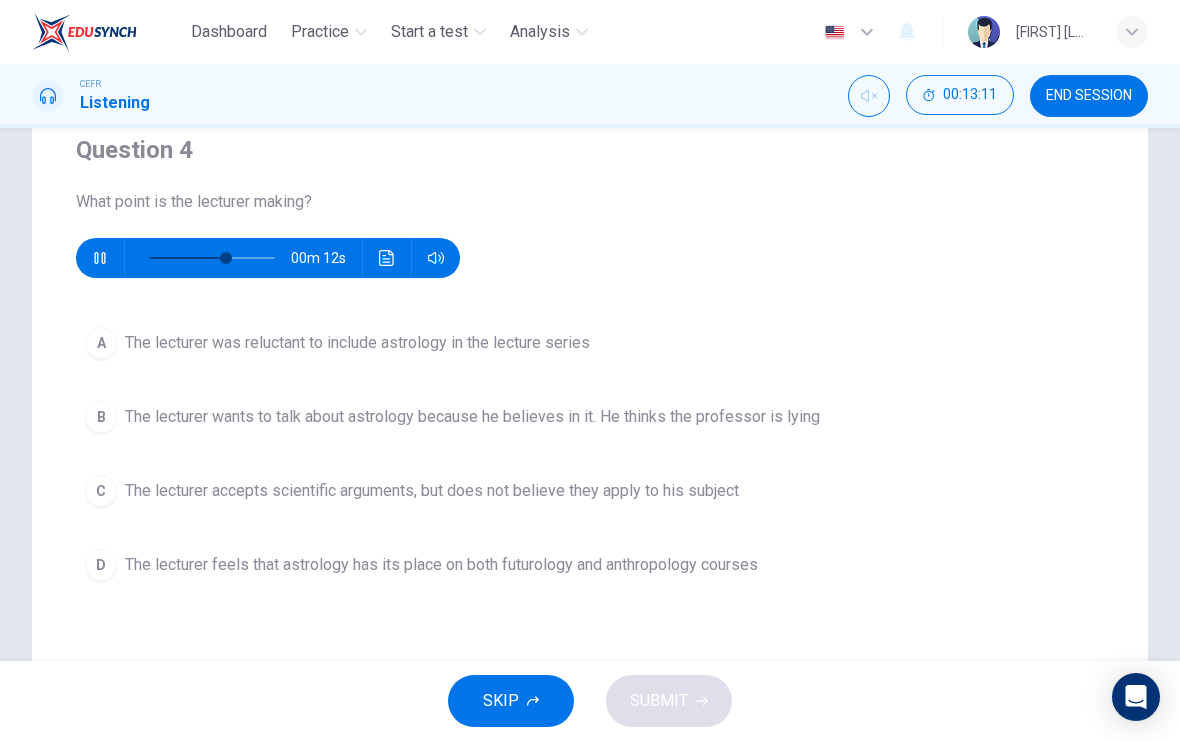 click at bounding box center (226, 258) 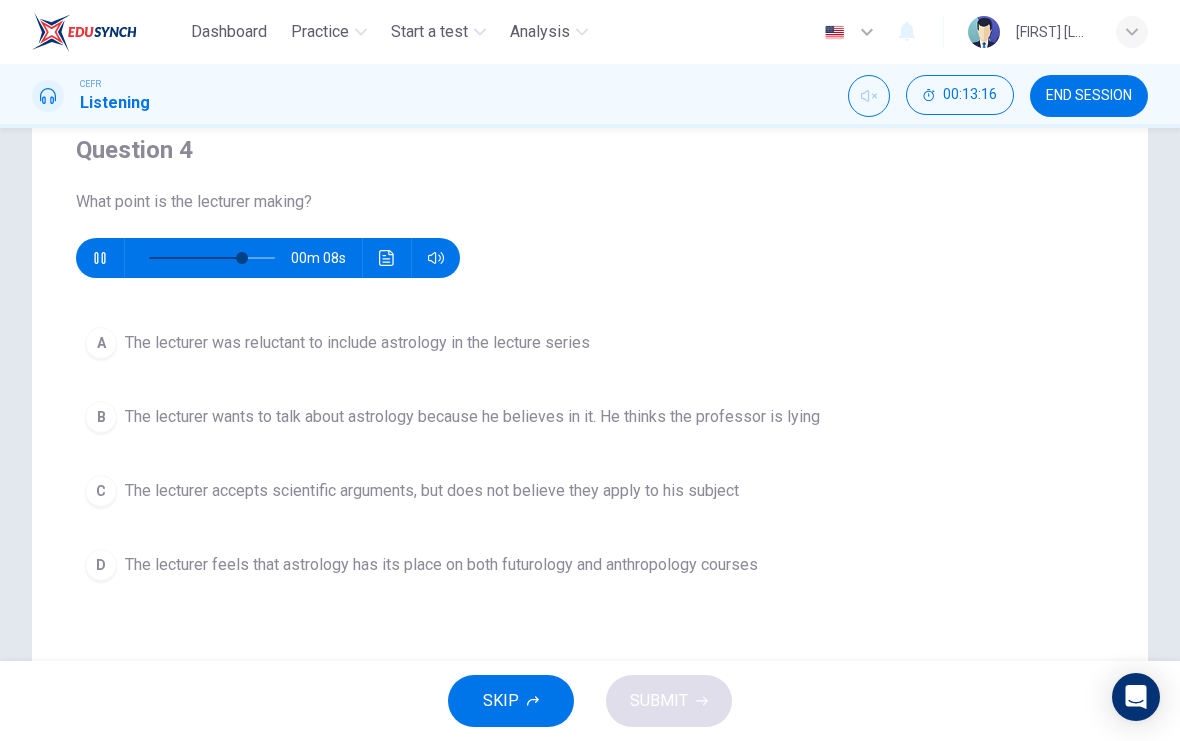 click at bounding box center [242, 258] 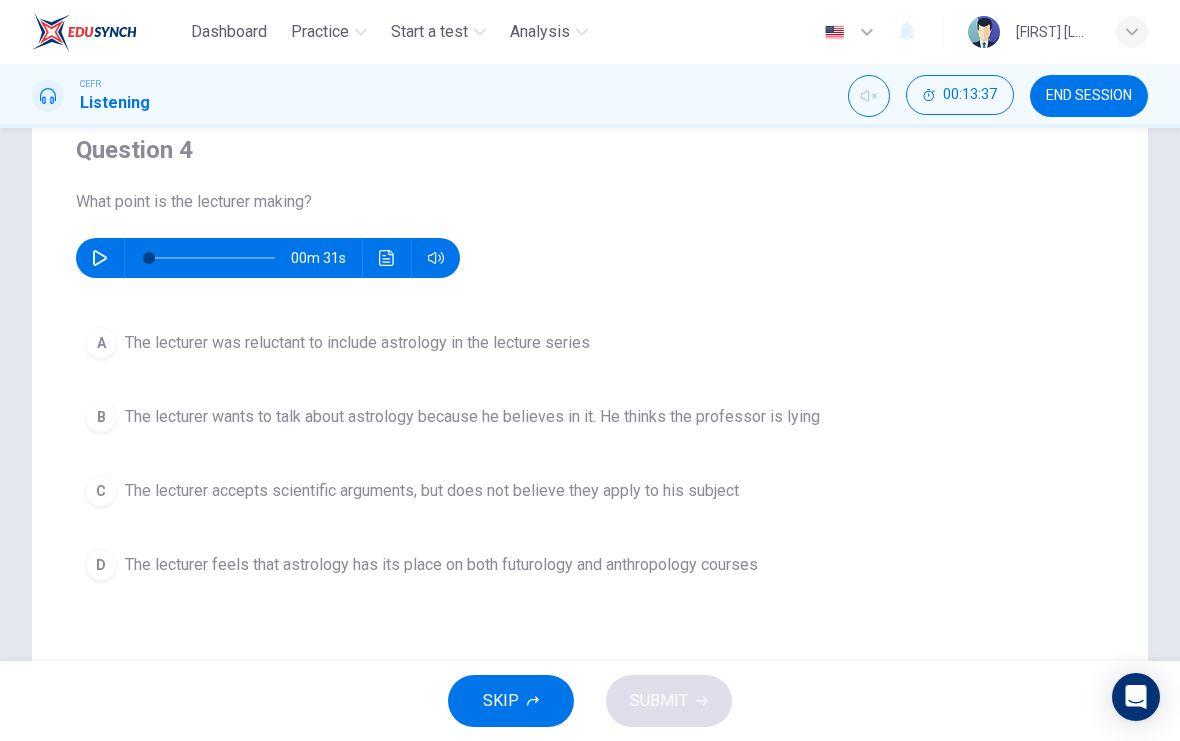 click at bounding box center [100, 258] 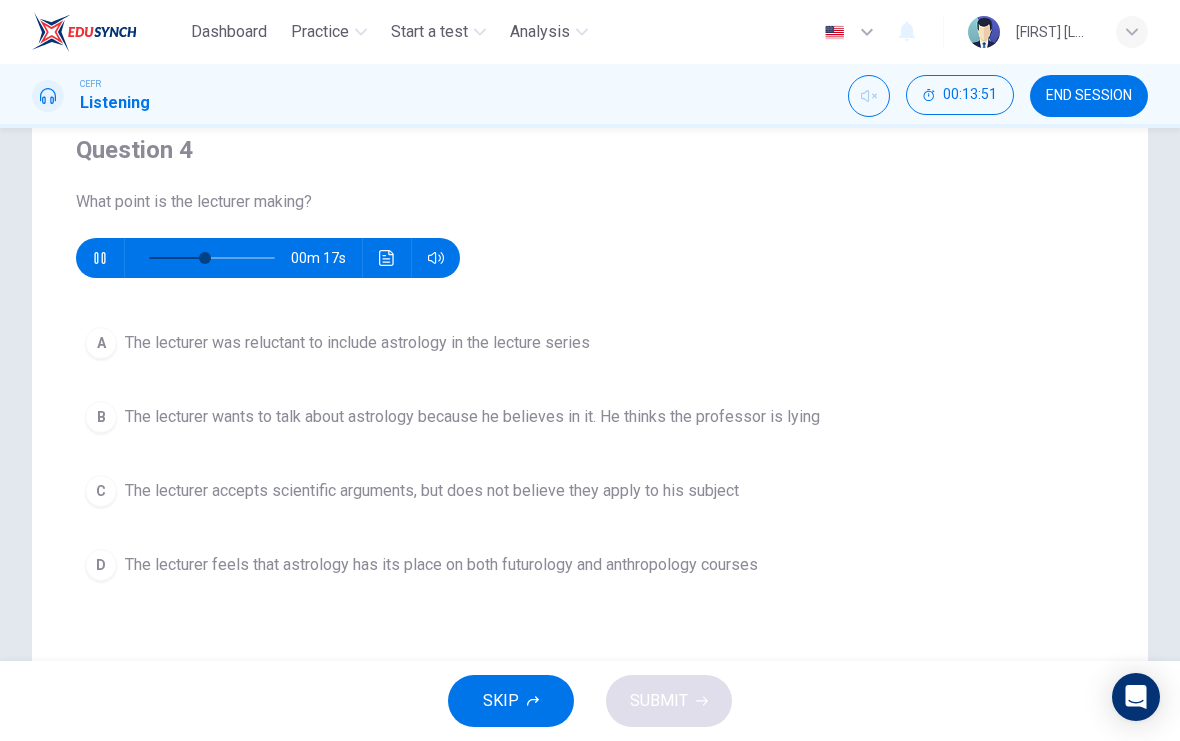 click at bounding box center [387, 258] 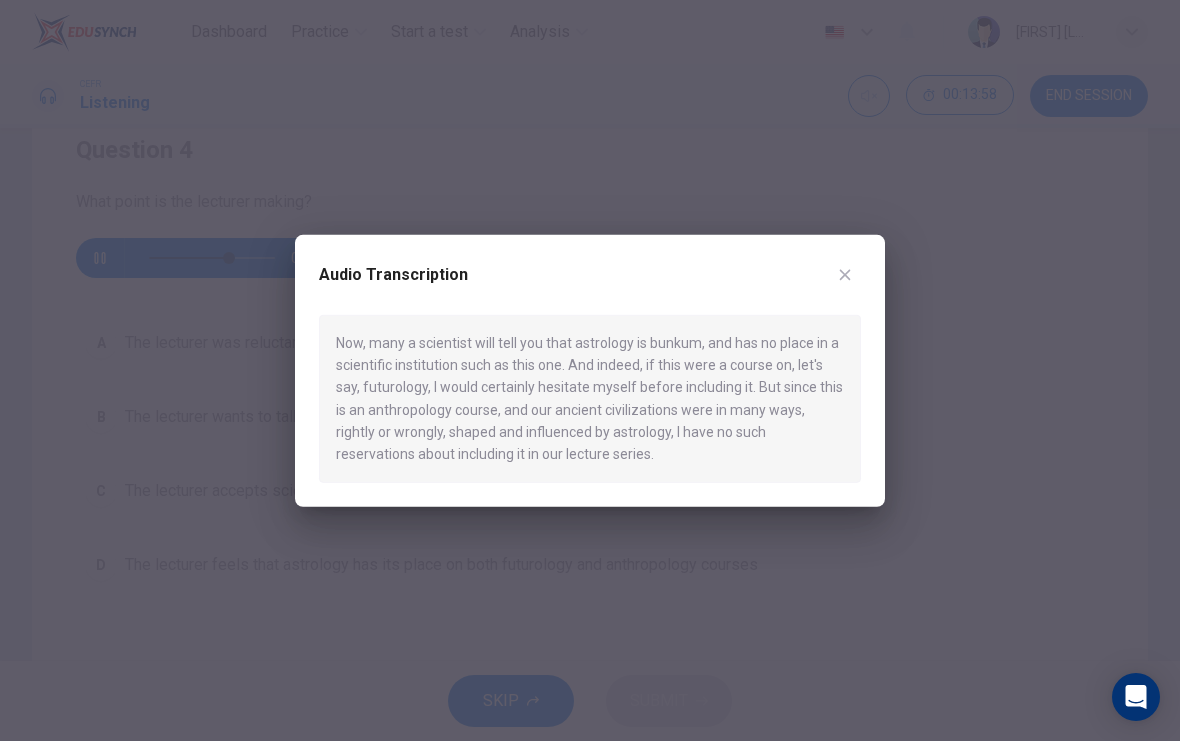 click at bounding box center (590, 370) 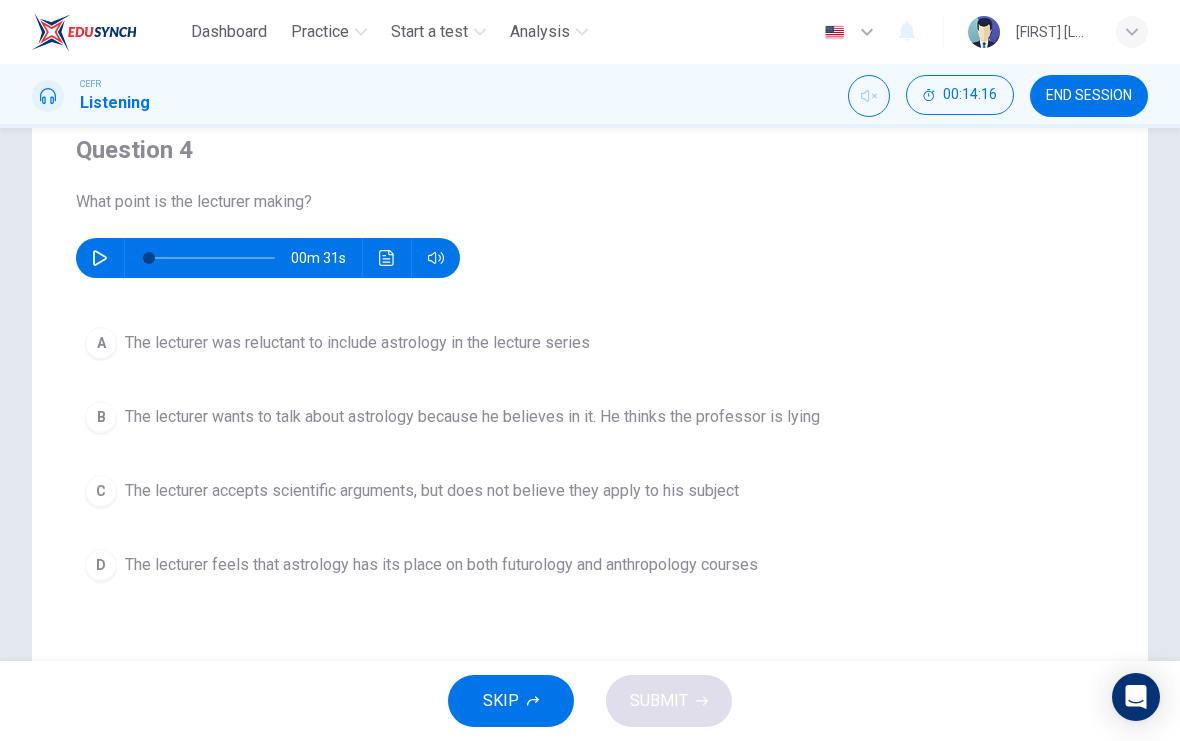 click at bounding box center [387, 258] 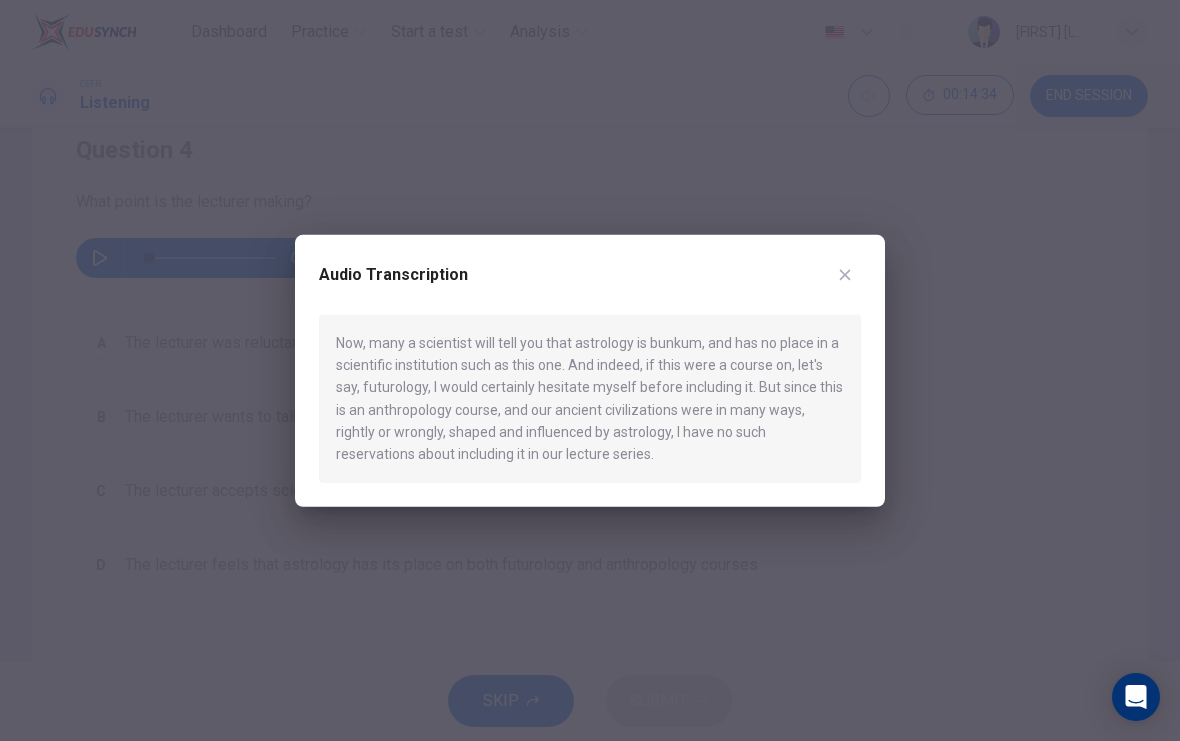 click on "Audio Transcription Now, many a scientist will tell you that astrology is bunkum, and has no place in a scientific institution such as this one. And indeed, if this were a course on, let's say, futurology, I would certainly hesitate myself before including it. But since this is an anthropology course, and our ancient civilizations were in many ways, rightly or wrongly, shaped and influenced by astrology, I have no such reservations about including it in our lecture series." at bounding box center (590, 370) 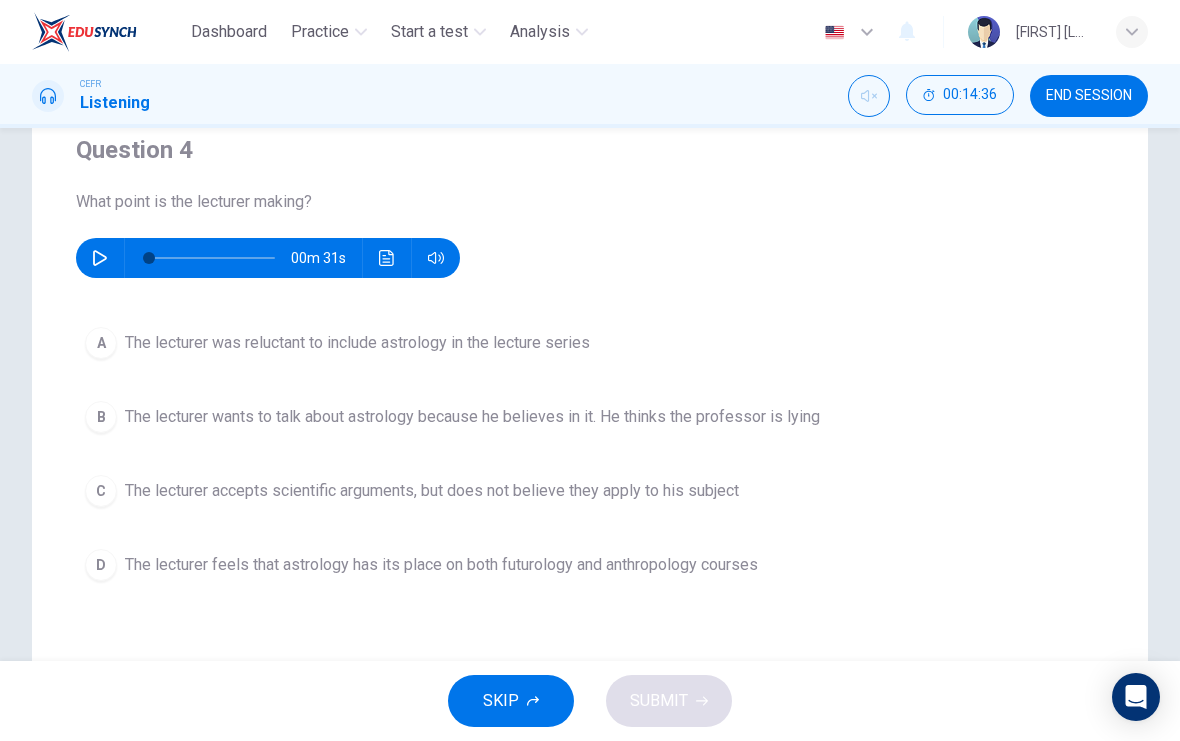 click on "The lecturer feels that astrology has its place on both futurology and anthropology courses" at bounding box center [357, 343] 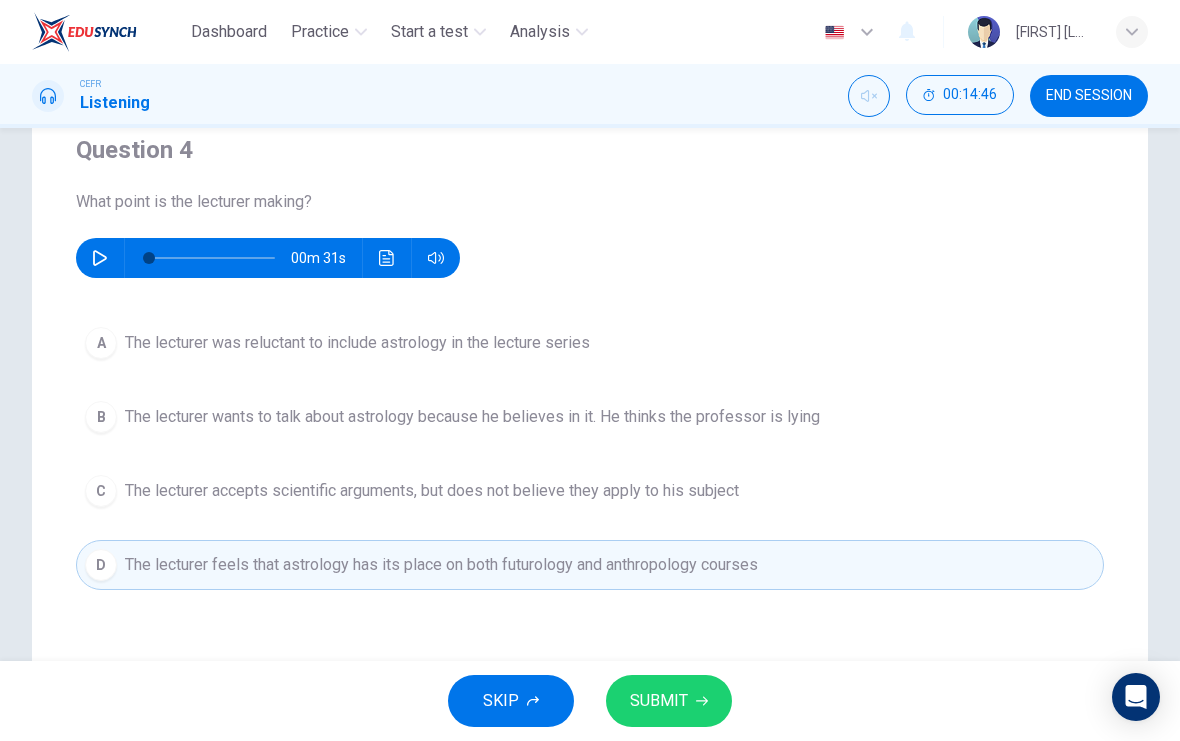 click on "SUBMIT" at bounding box center [669, 701] 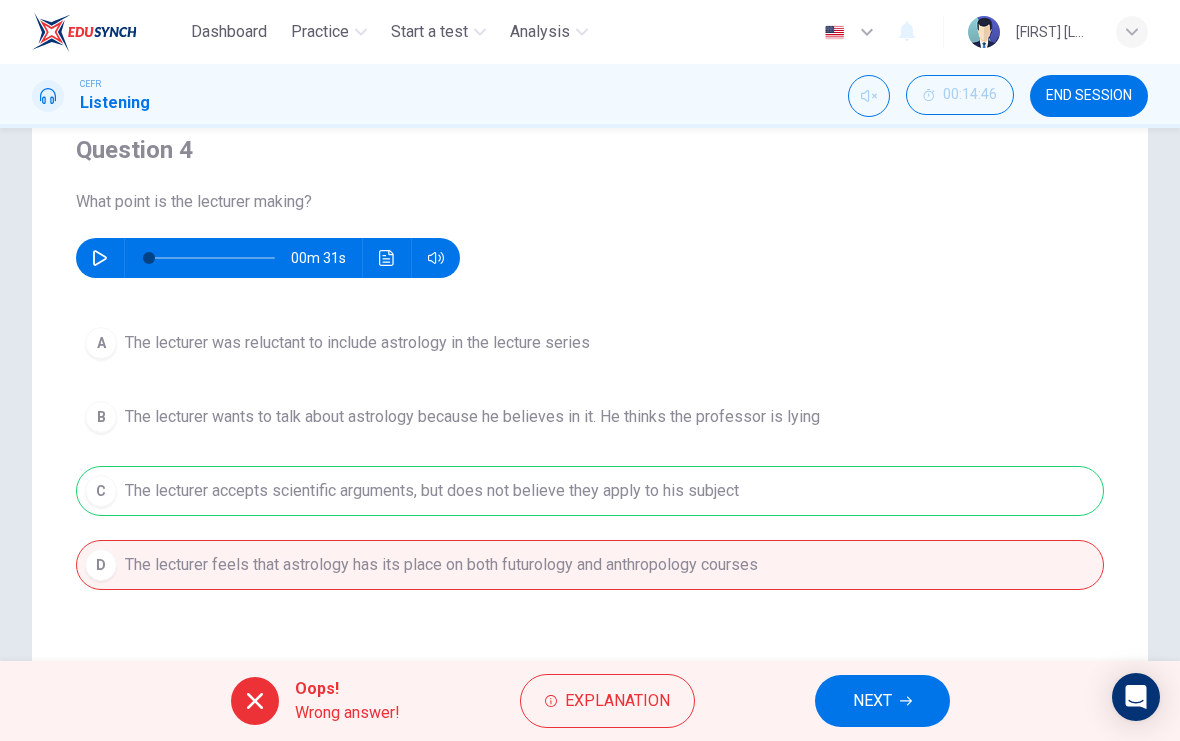 click on "NEXT" at bounding box center (882, 701) 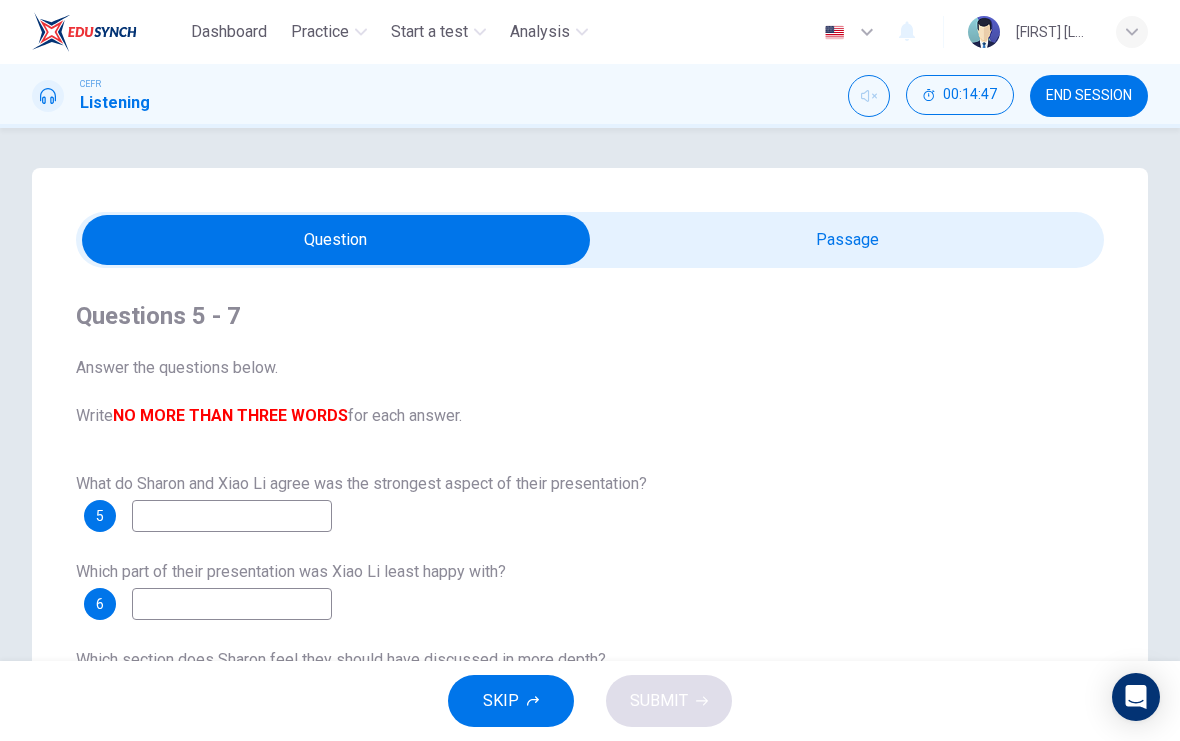scroll, scrollTop: 41, scrollLeft: 0, axis: vertical 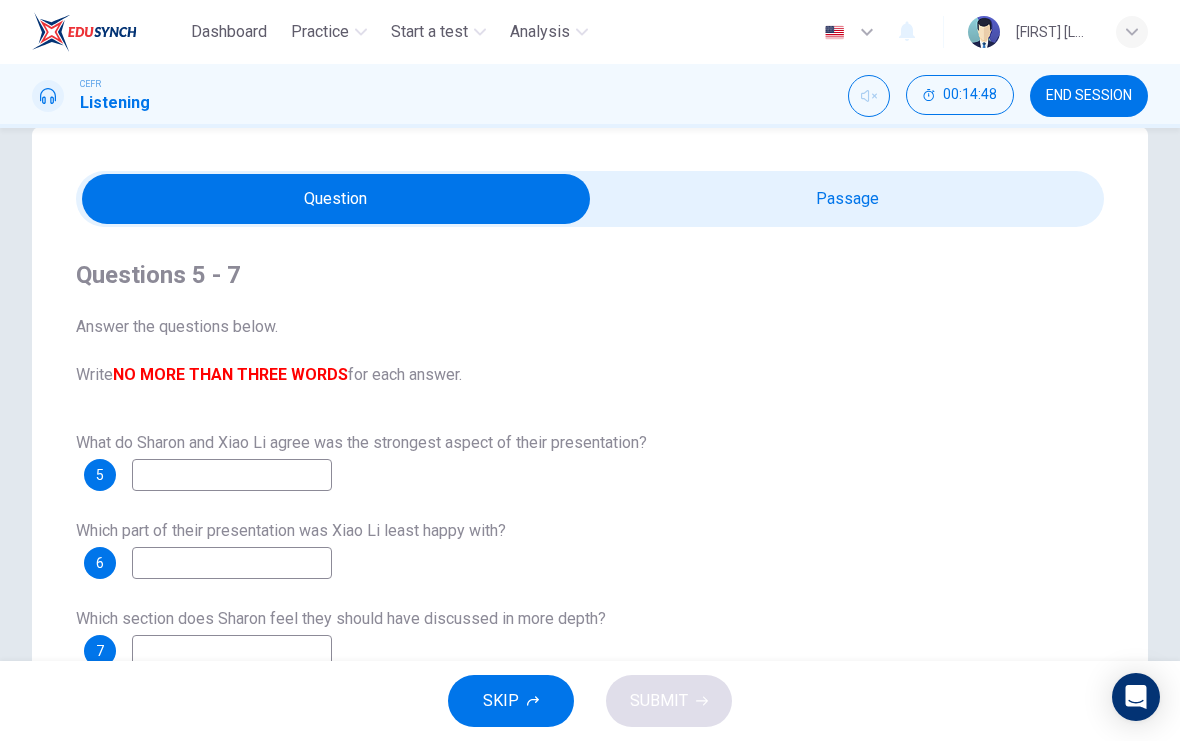click at bounding box center (336, 199) 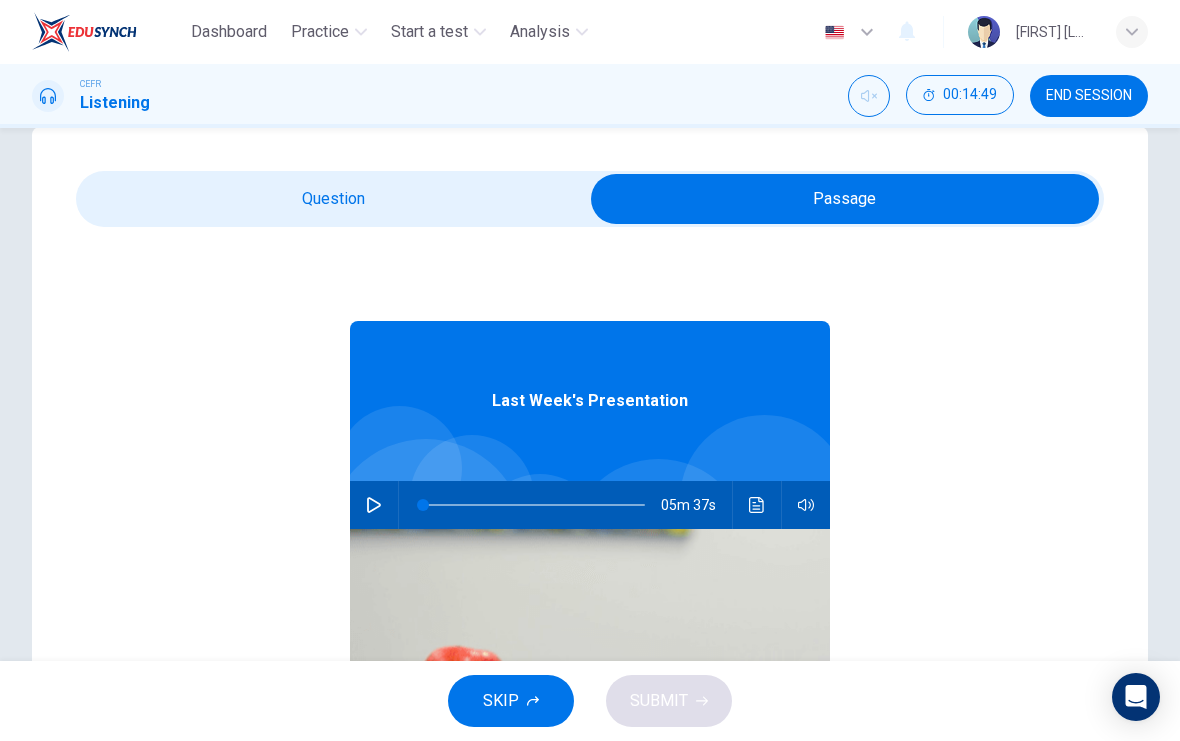 click at bounding box center (374, 505) 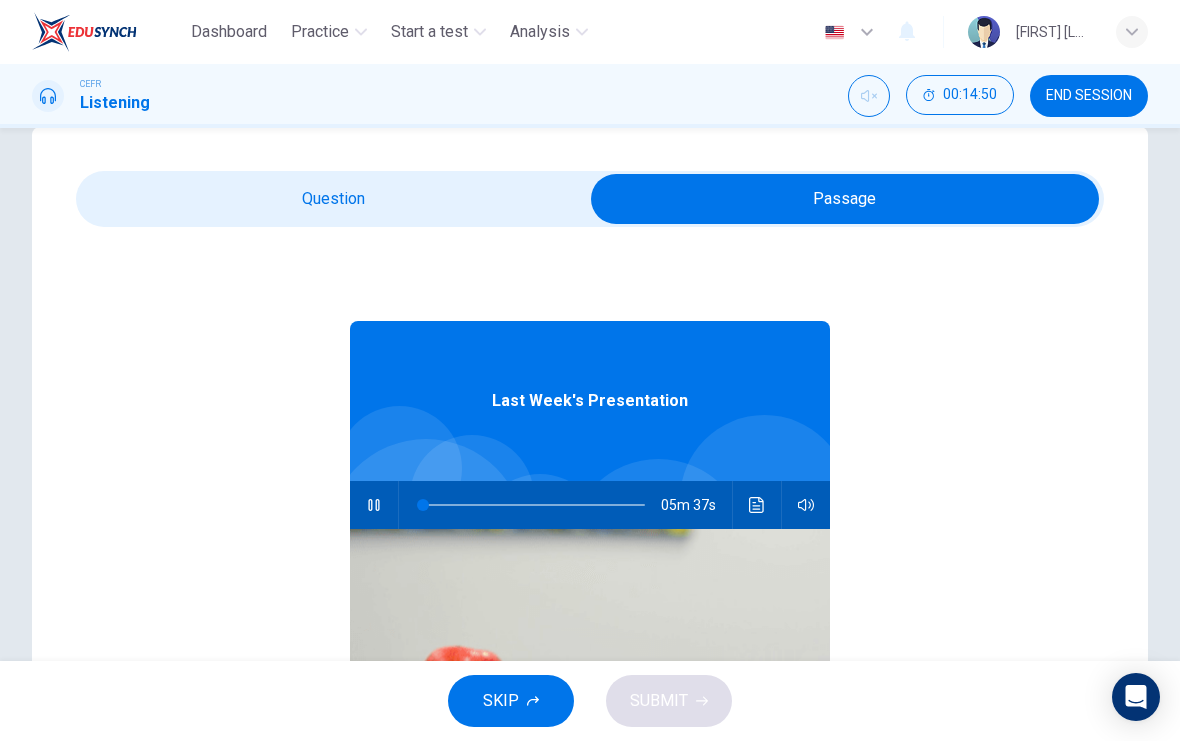 click at bounding box center [845, 199] 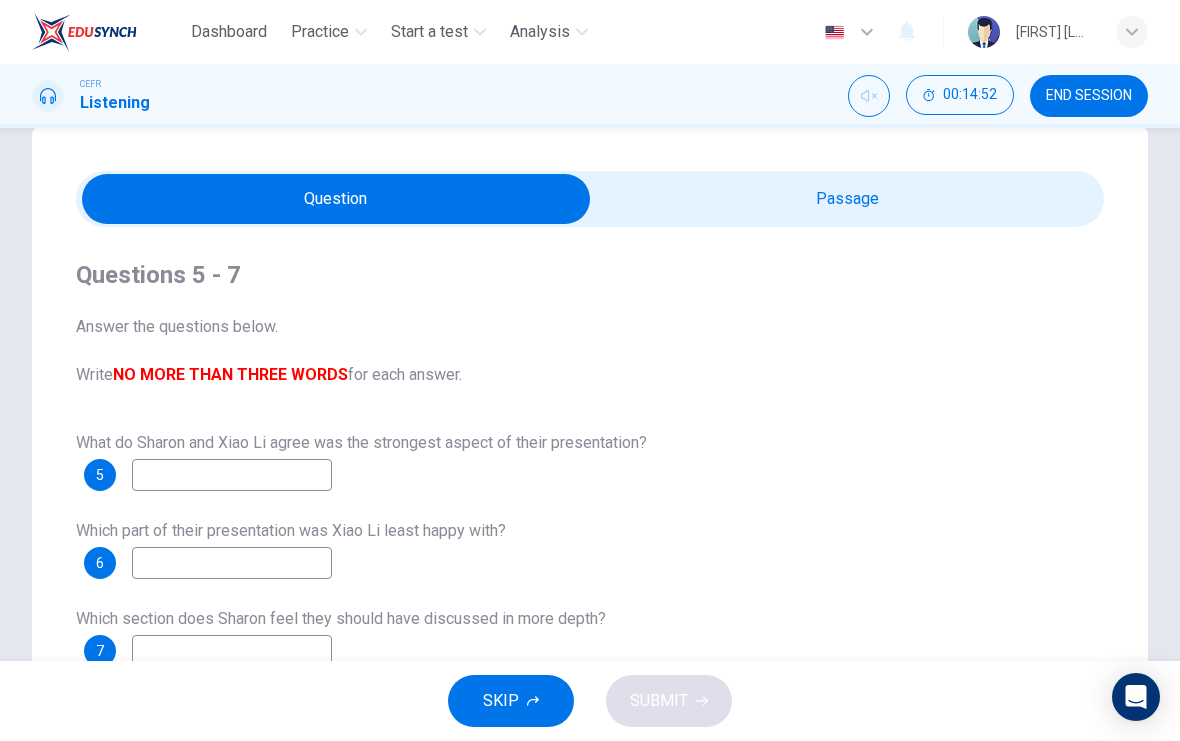 click at bounding box center (232, 475) 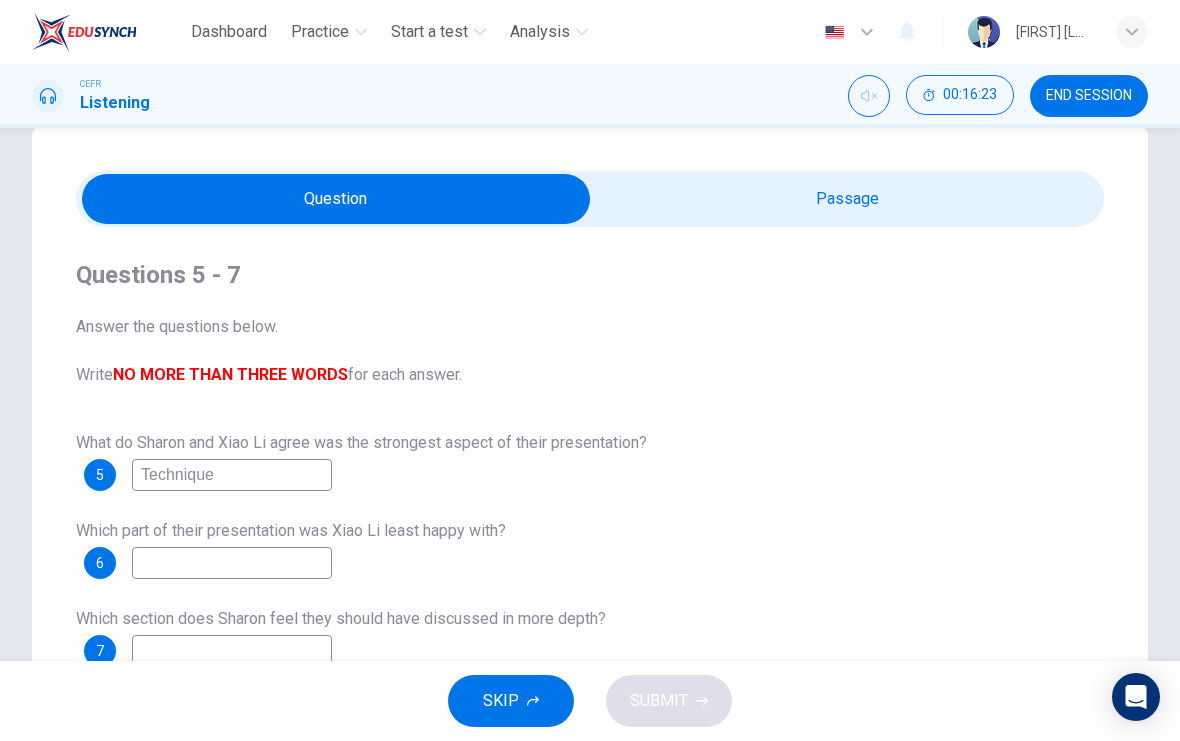 type on "Technique" 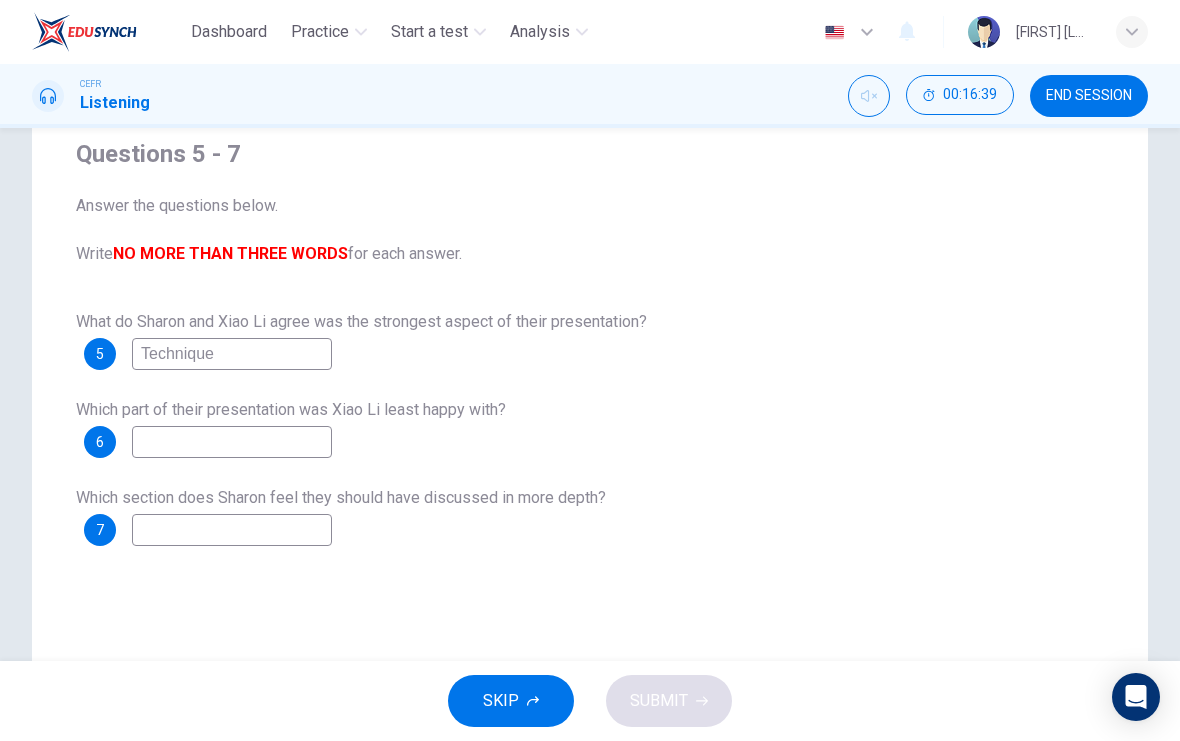 scroll, scrollTop: 161, scrollLeft: 0, axis: vertical 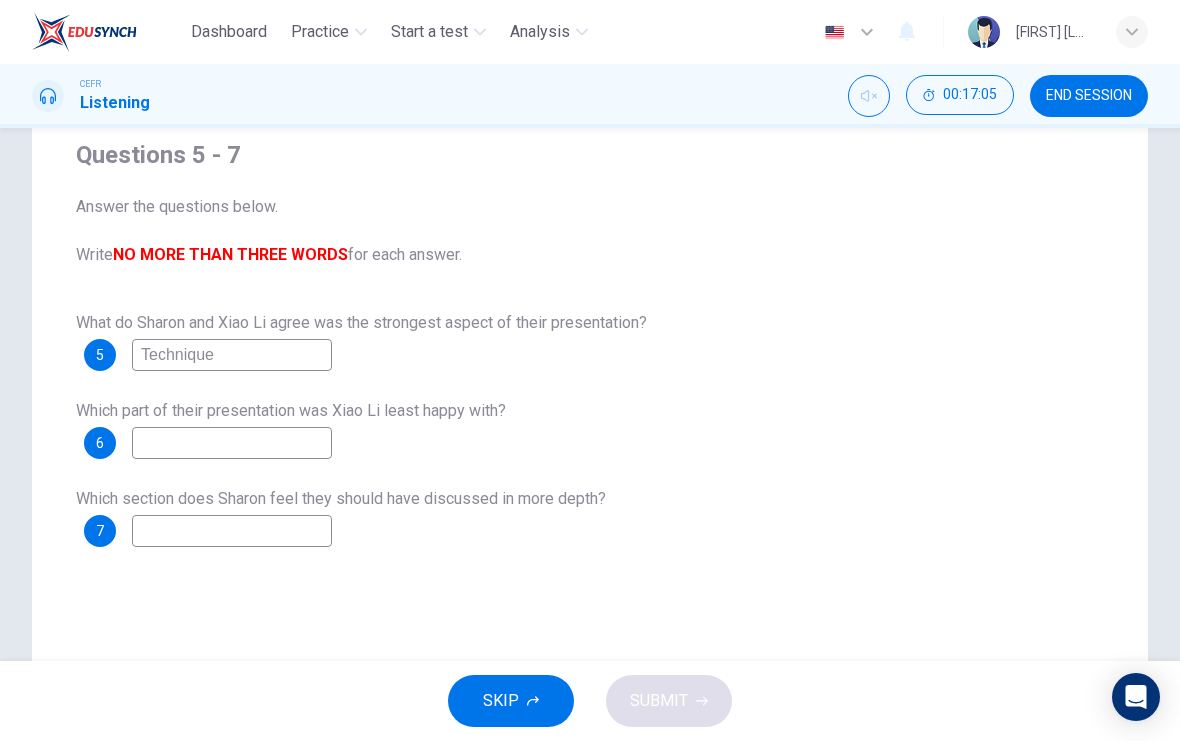 click at bounding box center [232, 355] 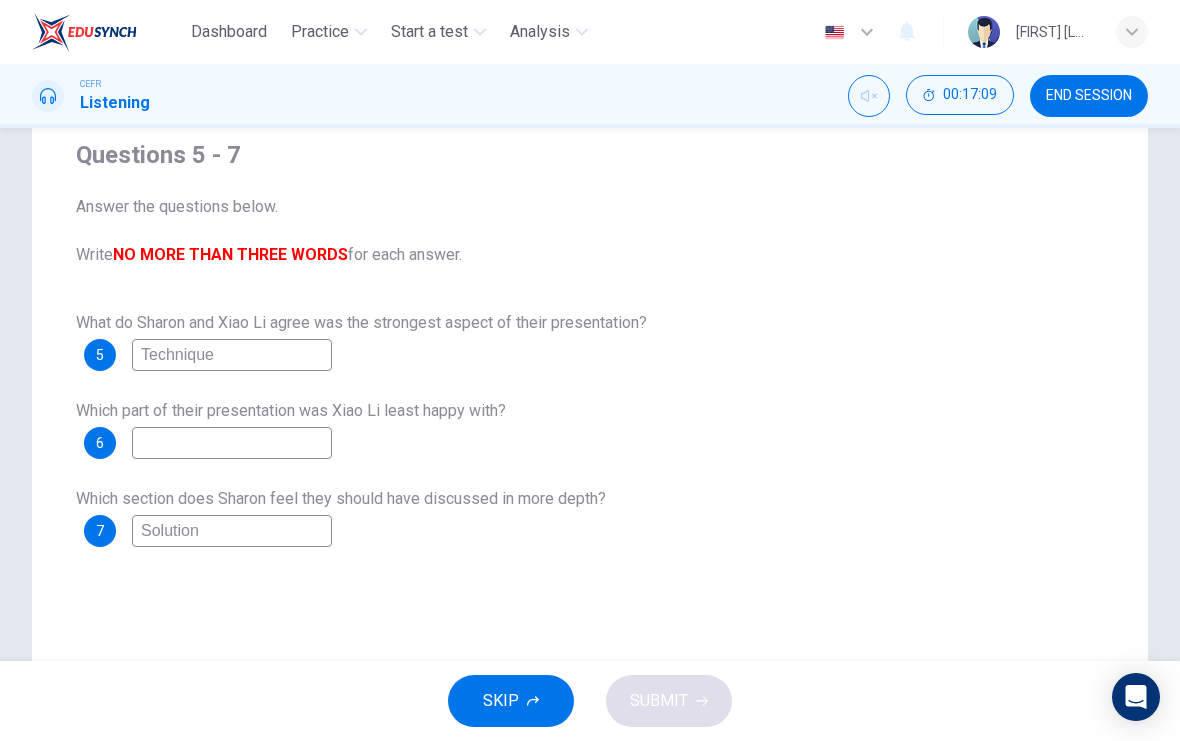 type on "Solution" 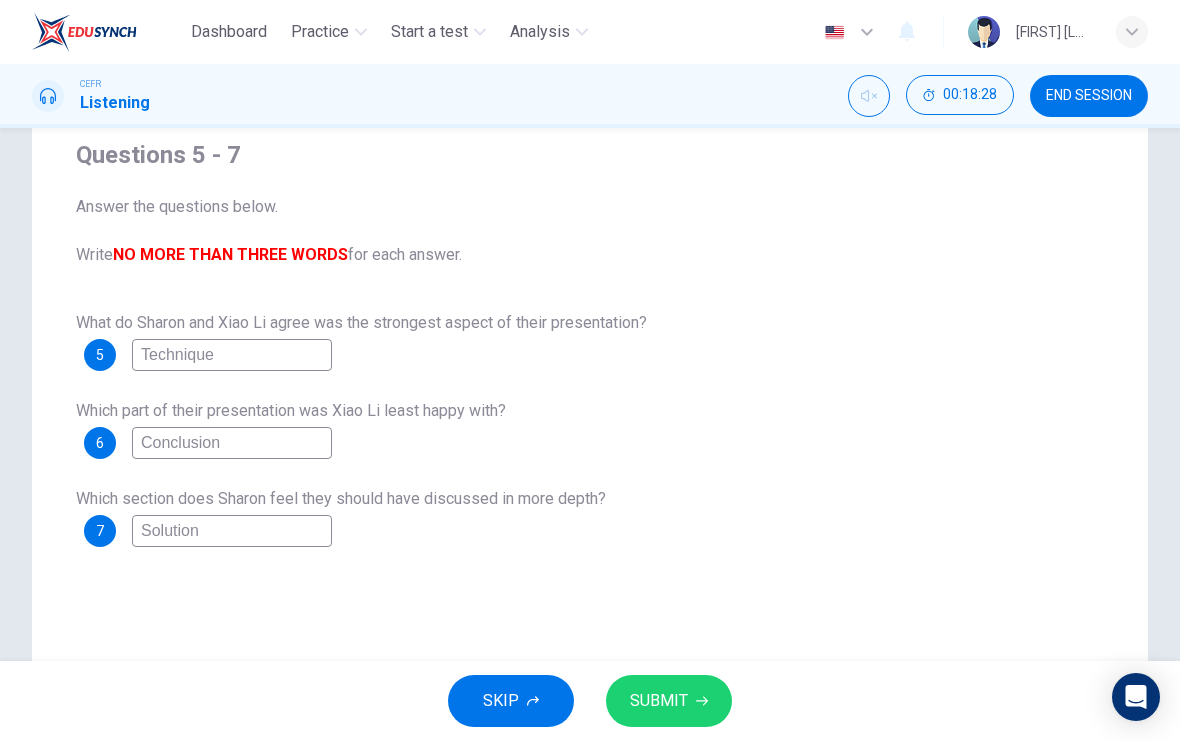 type on "Conclusion" 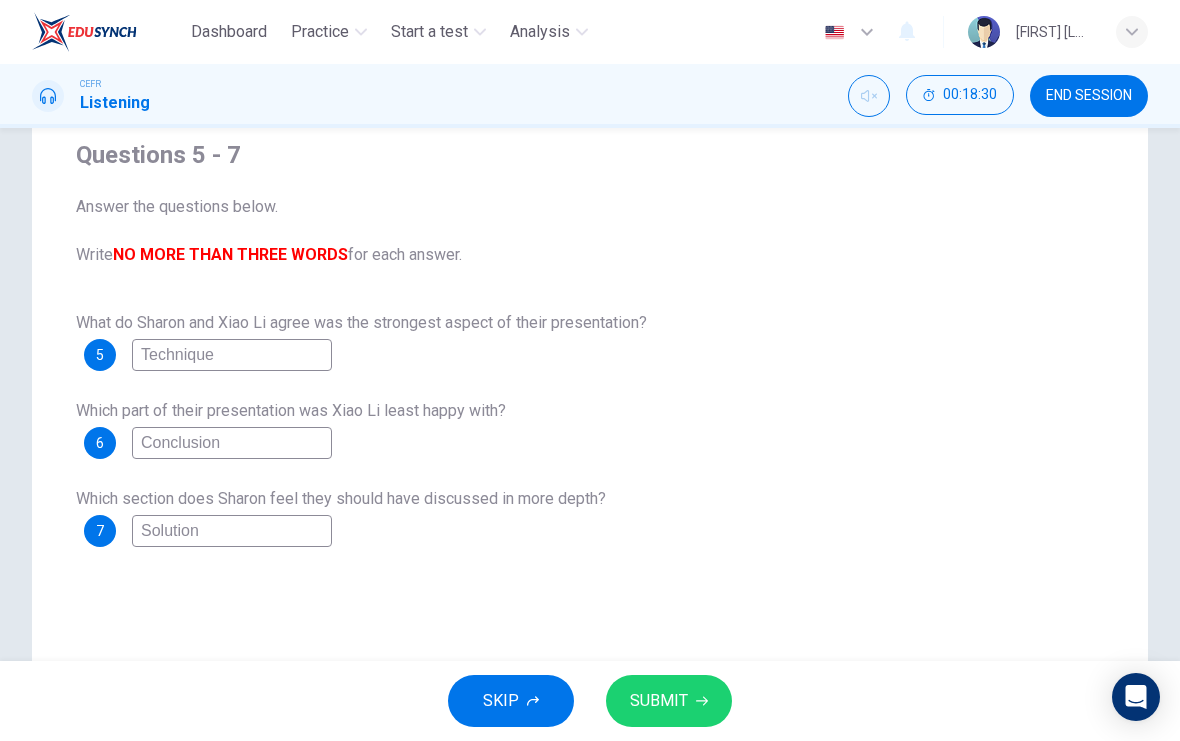 click on "Technique" at bounding box center (232, 355) 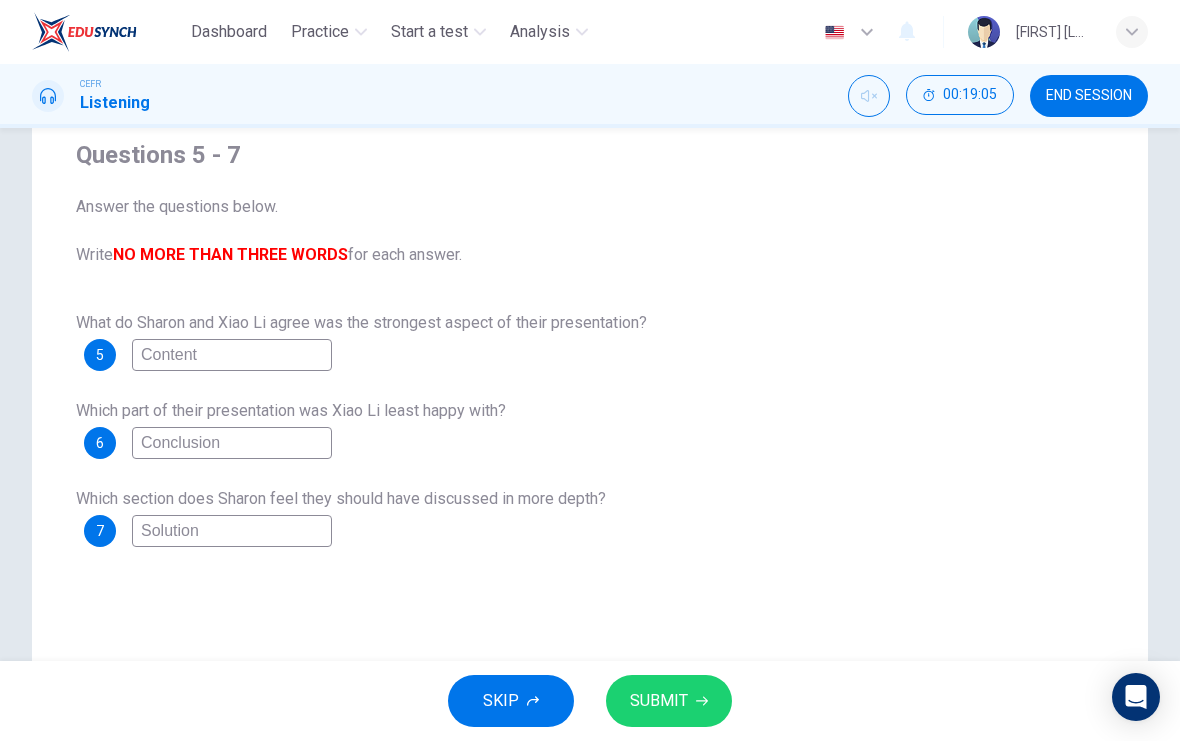 type on "Content" 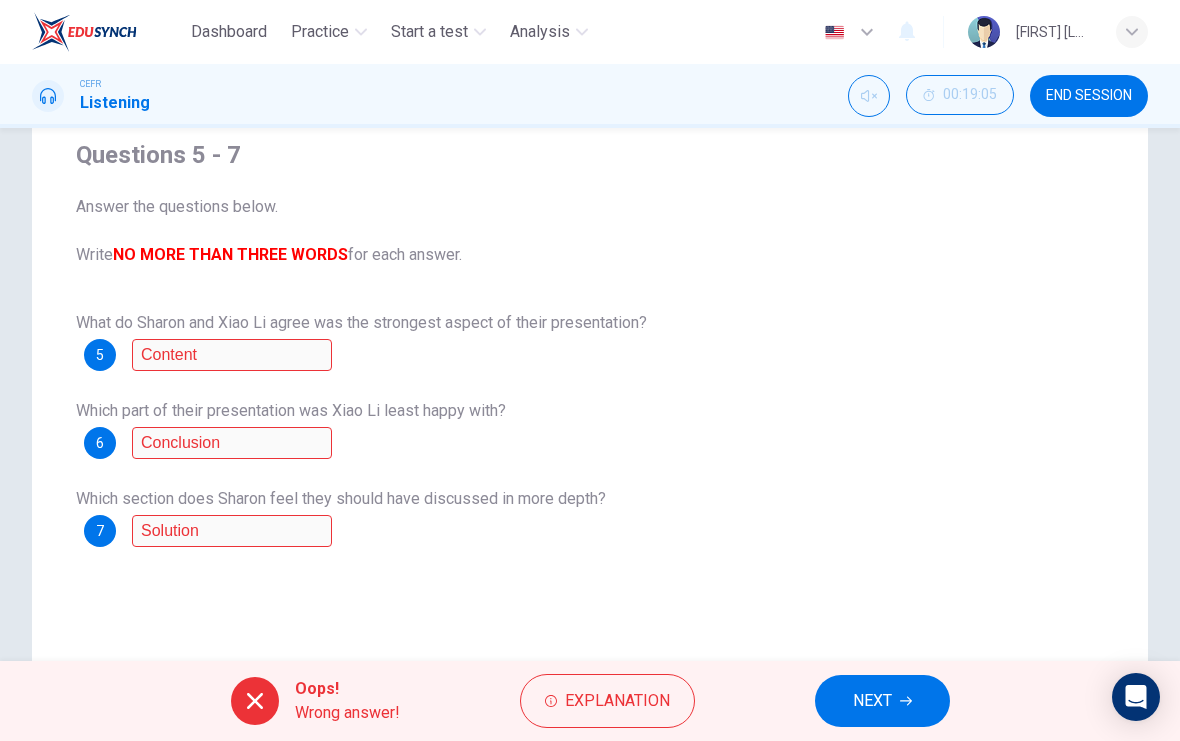 click on "NEXT" at bounding box center [872, 701] 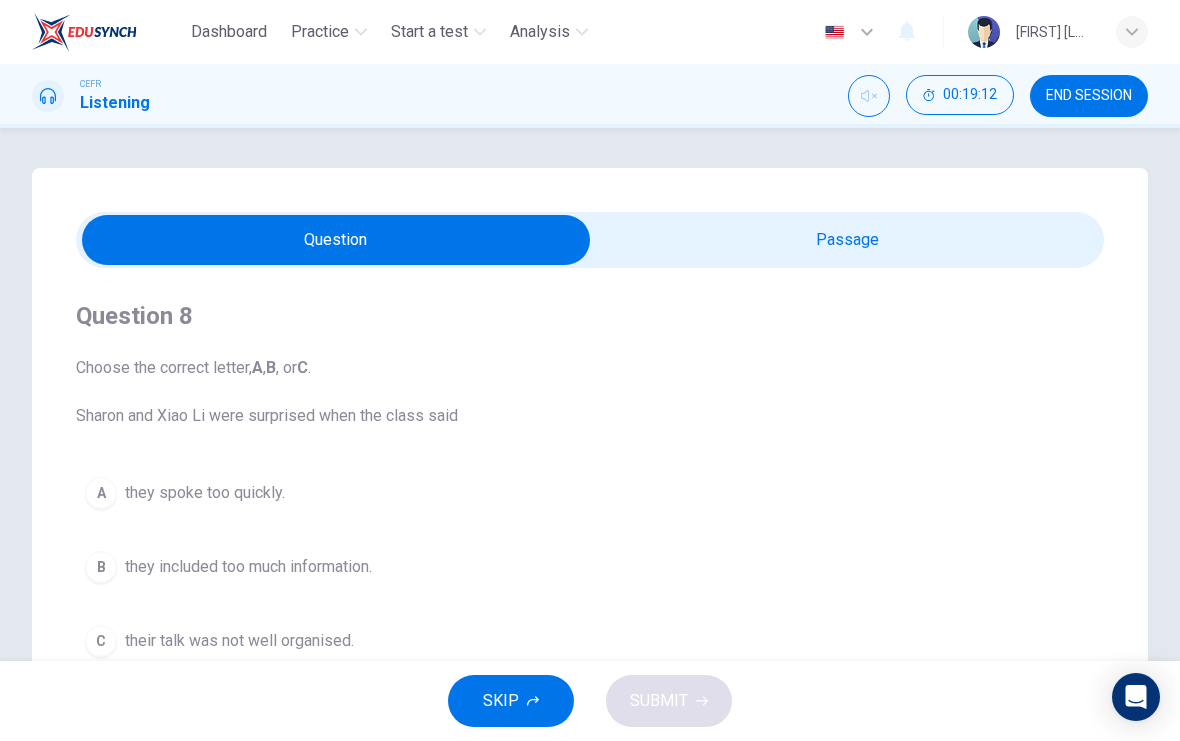 scroll, scrollTop: 0, scrollLeft: 0, axis: both 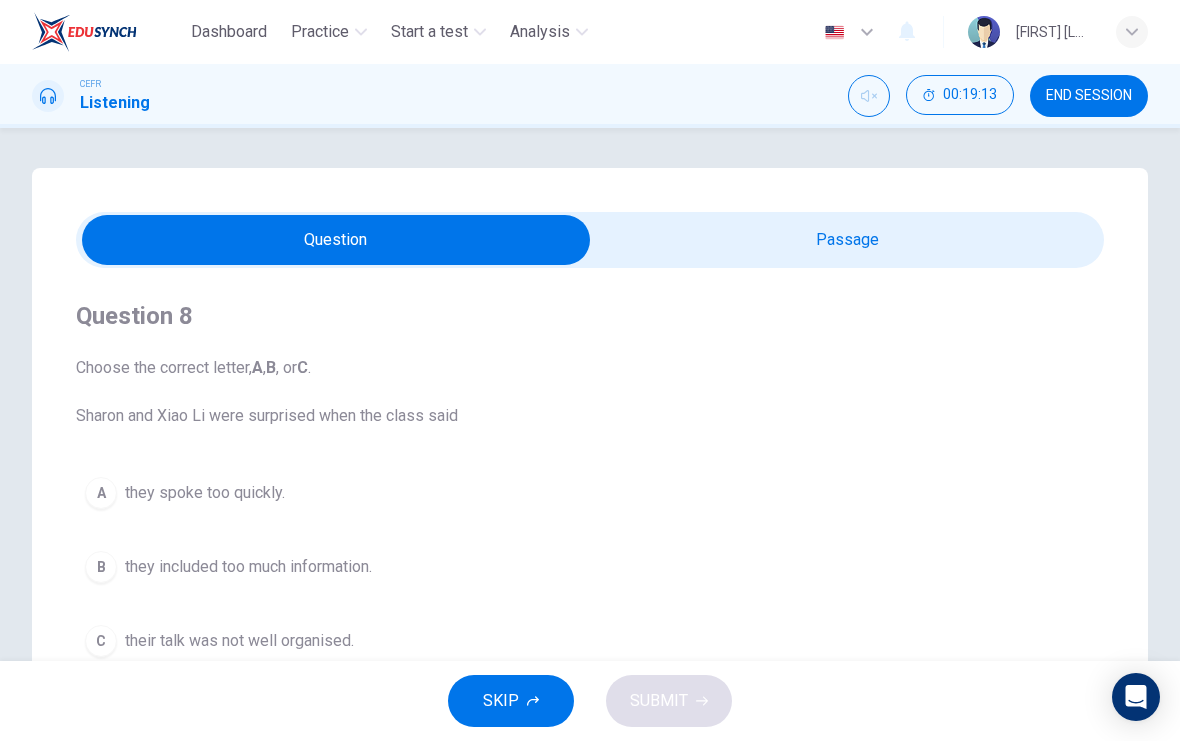 click at bounding box center [336, 240] 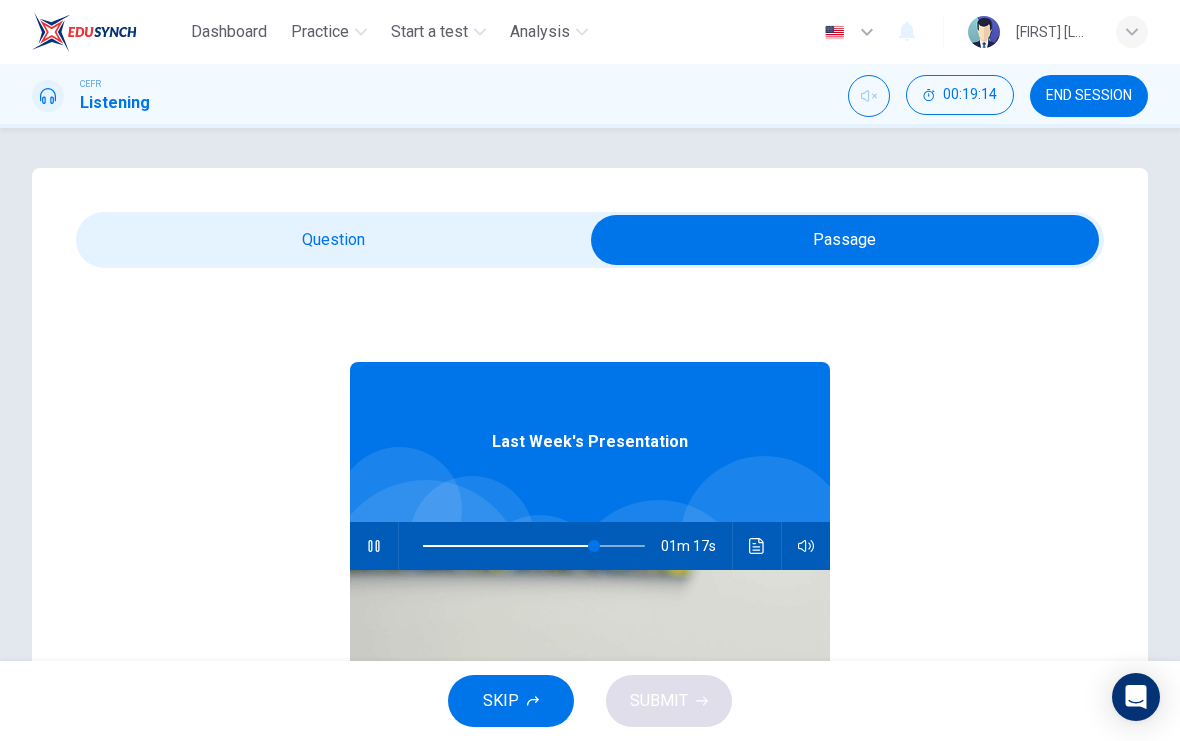 click at bounding box center [594, 546] 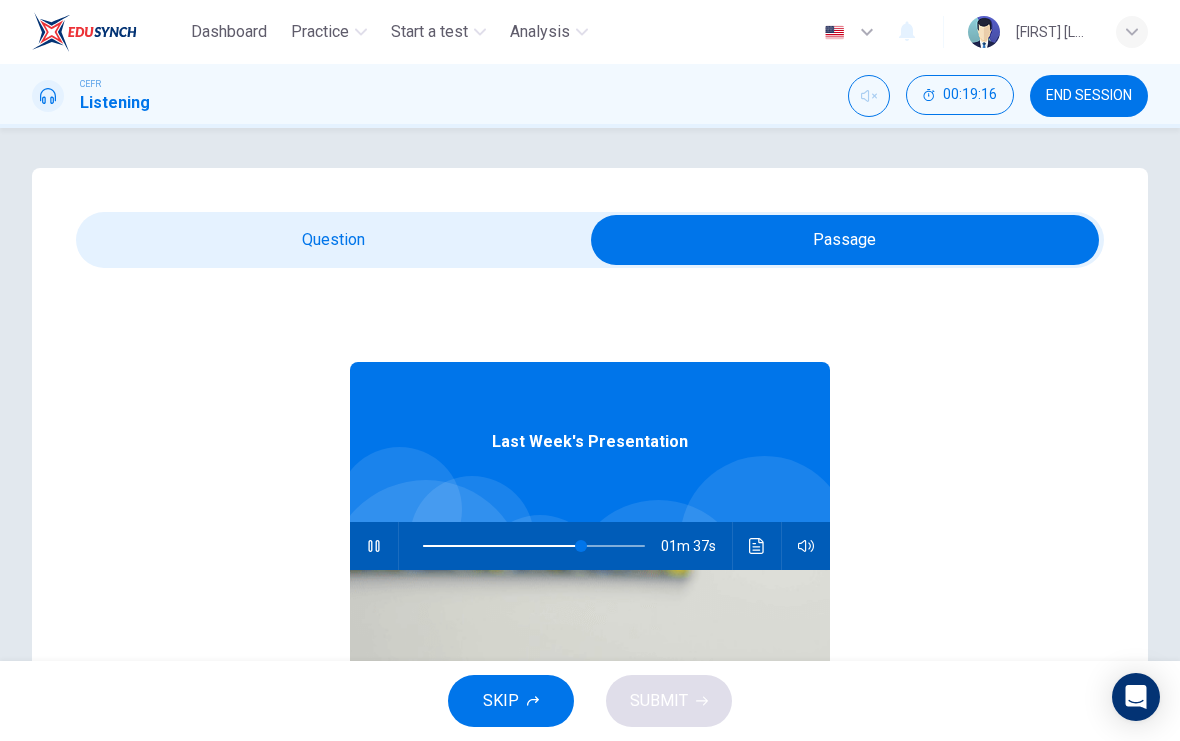 click at bounding box center [581, 546] 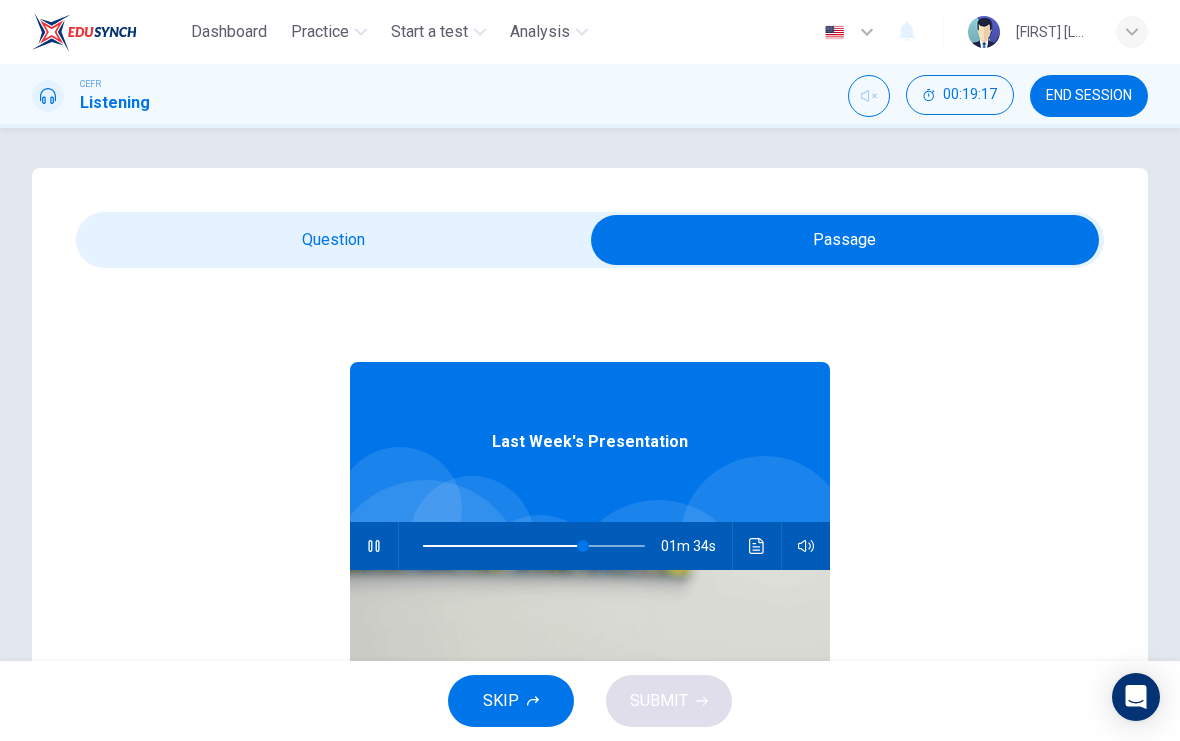 click at bounding box center [845, 240] 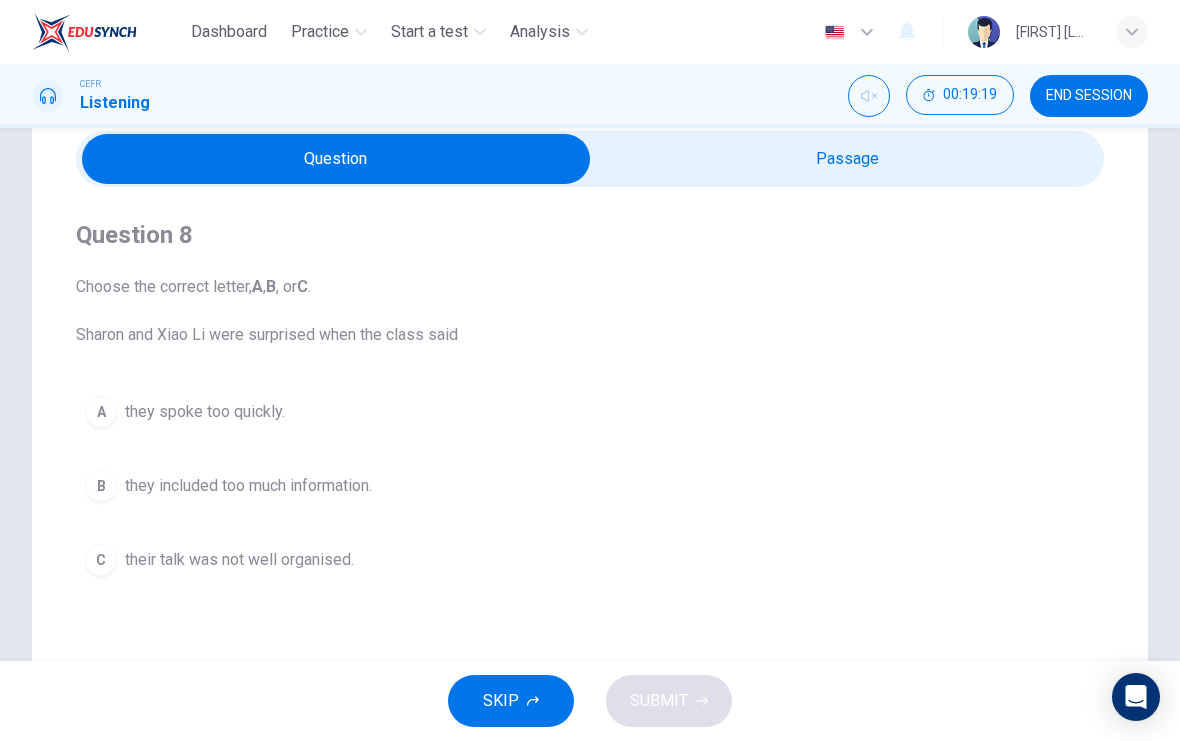 scroll, scrollTop: 83, scrollLeft: 0, axis: vertical 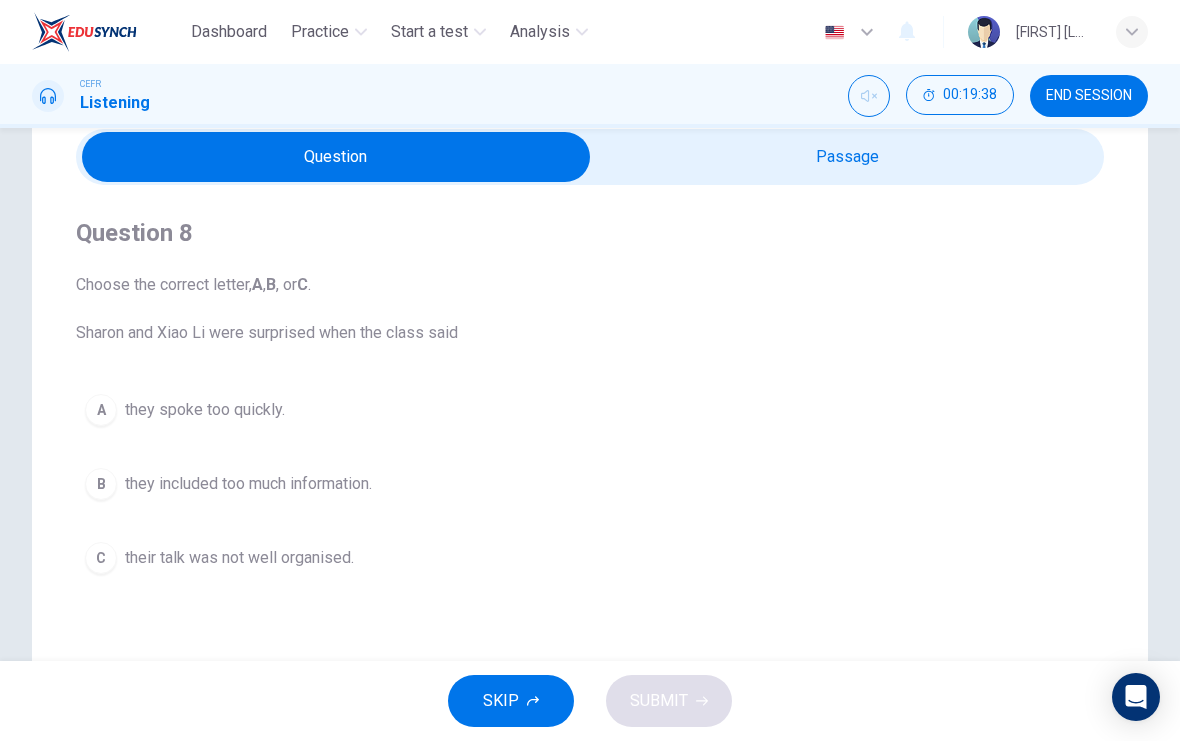 click at bounding box center [336, 157] 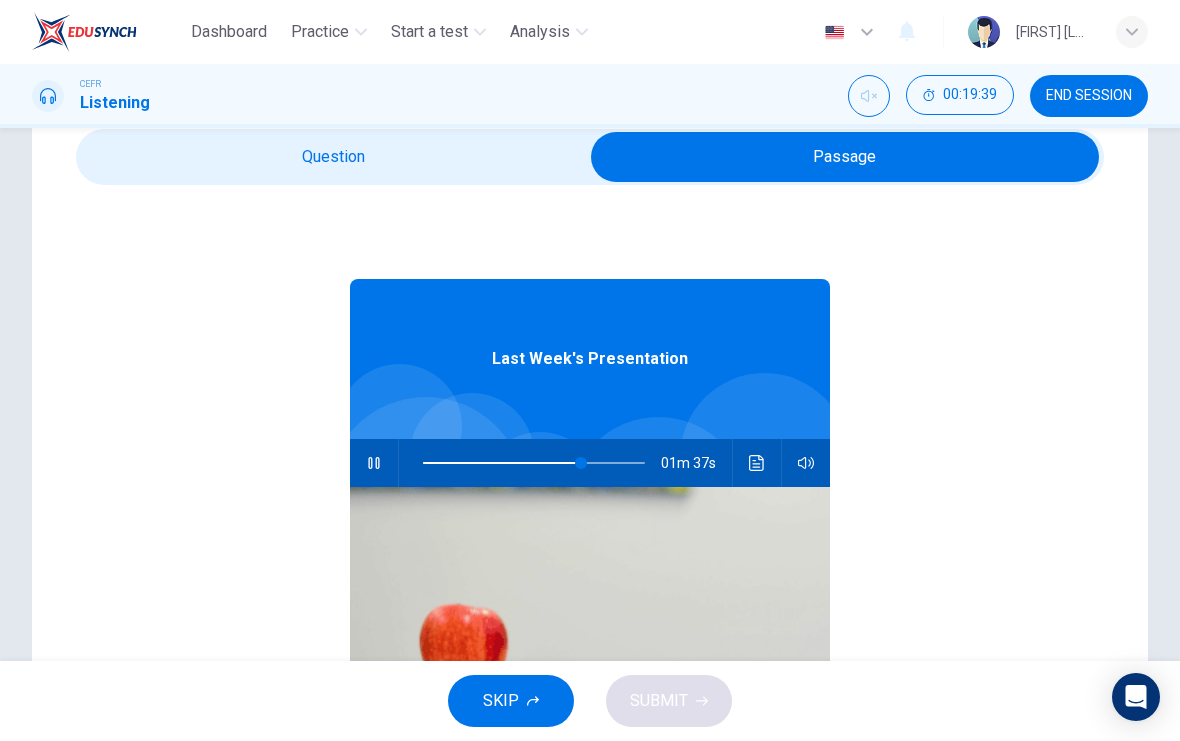 click at bounding box center [581, 463] 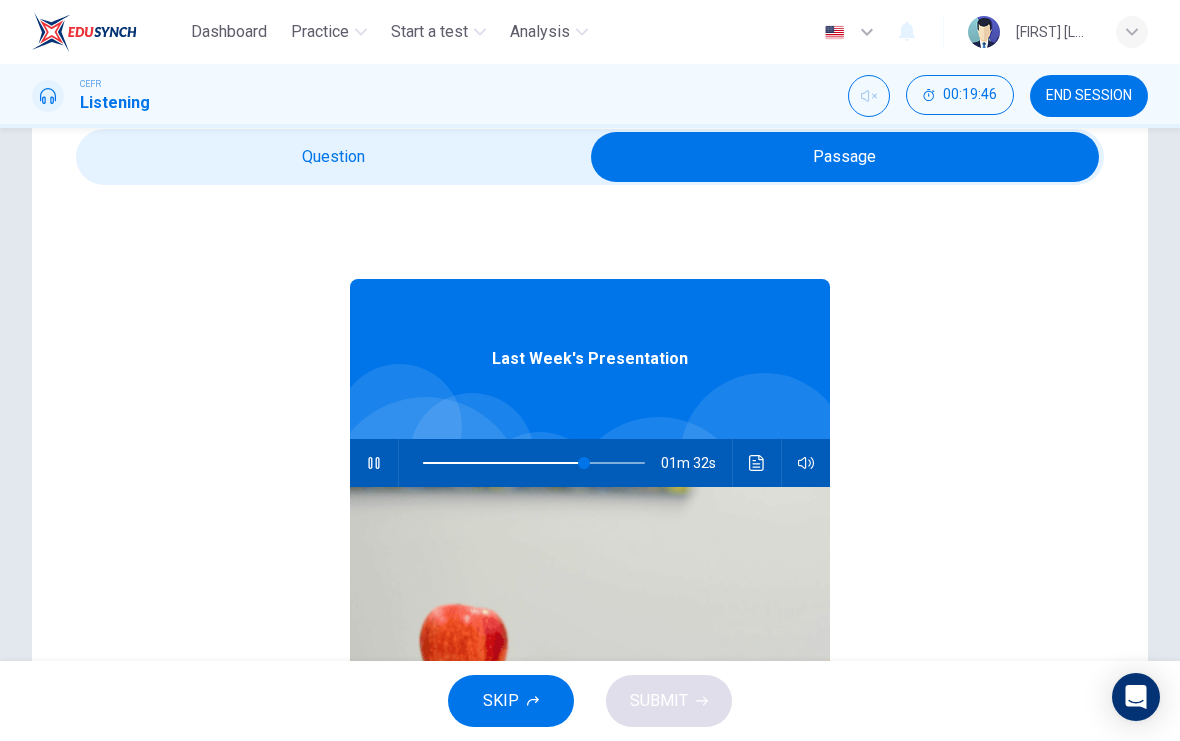click at bounding box center [757, 463] 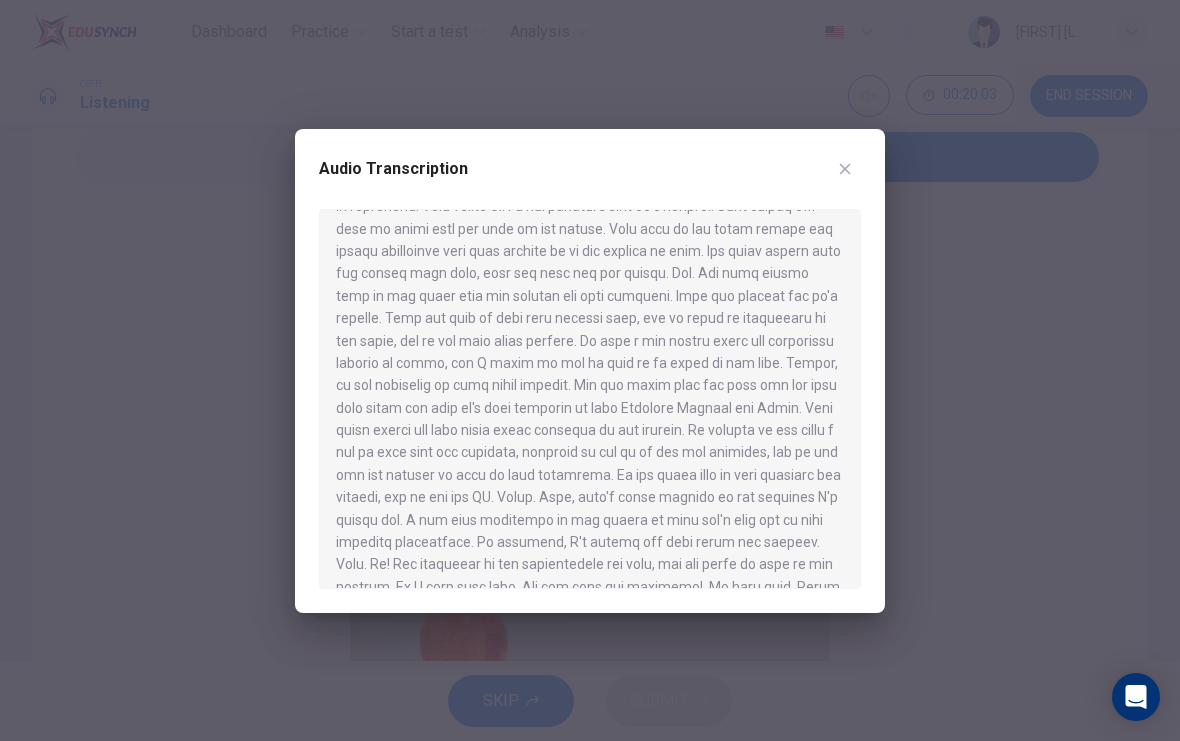 scroll, scrollTop: 819, scrollLeft: 0, axis: vertical 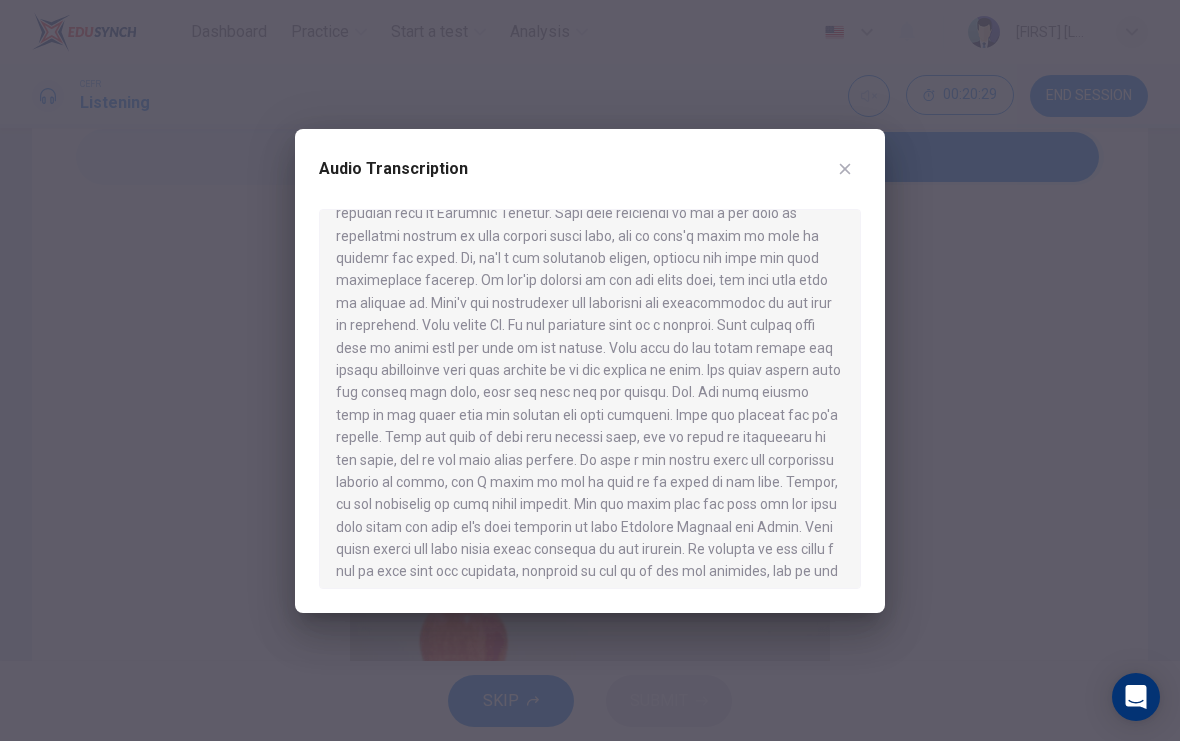 click at bounding box center [590, 370] 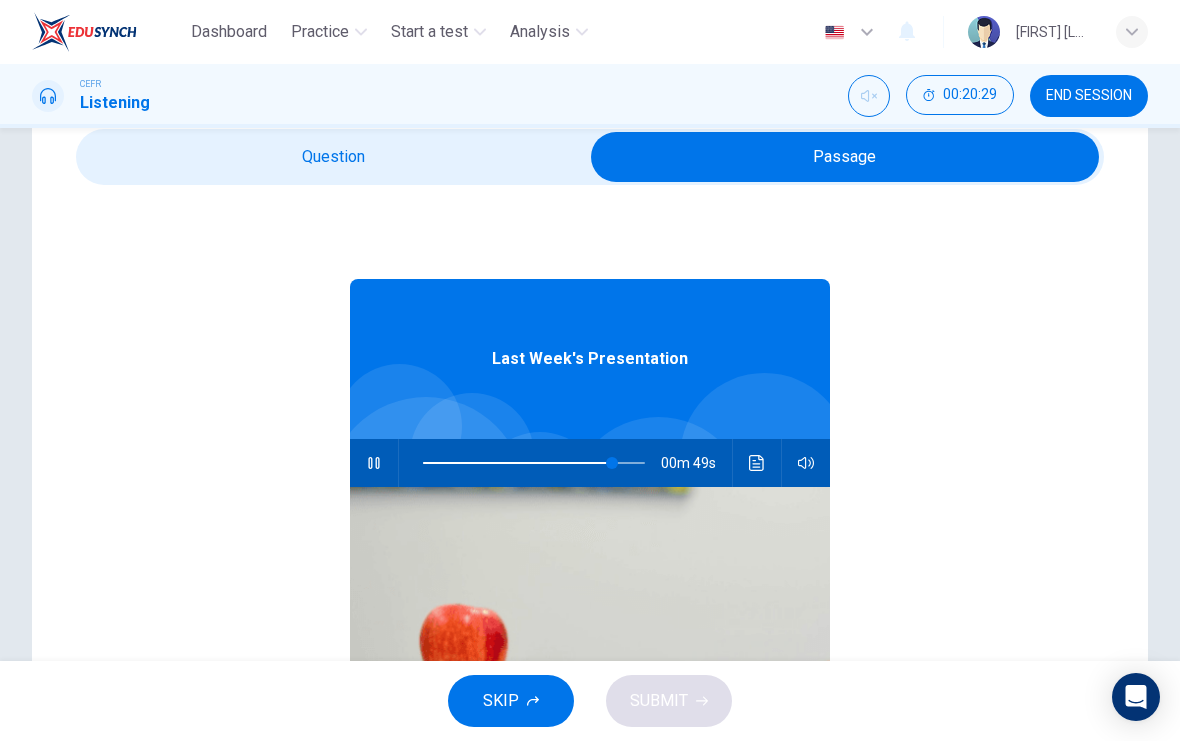 click on "Last Week's Presentation 00m 49s" at bounding box center (590, 571) 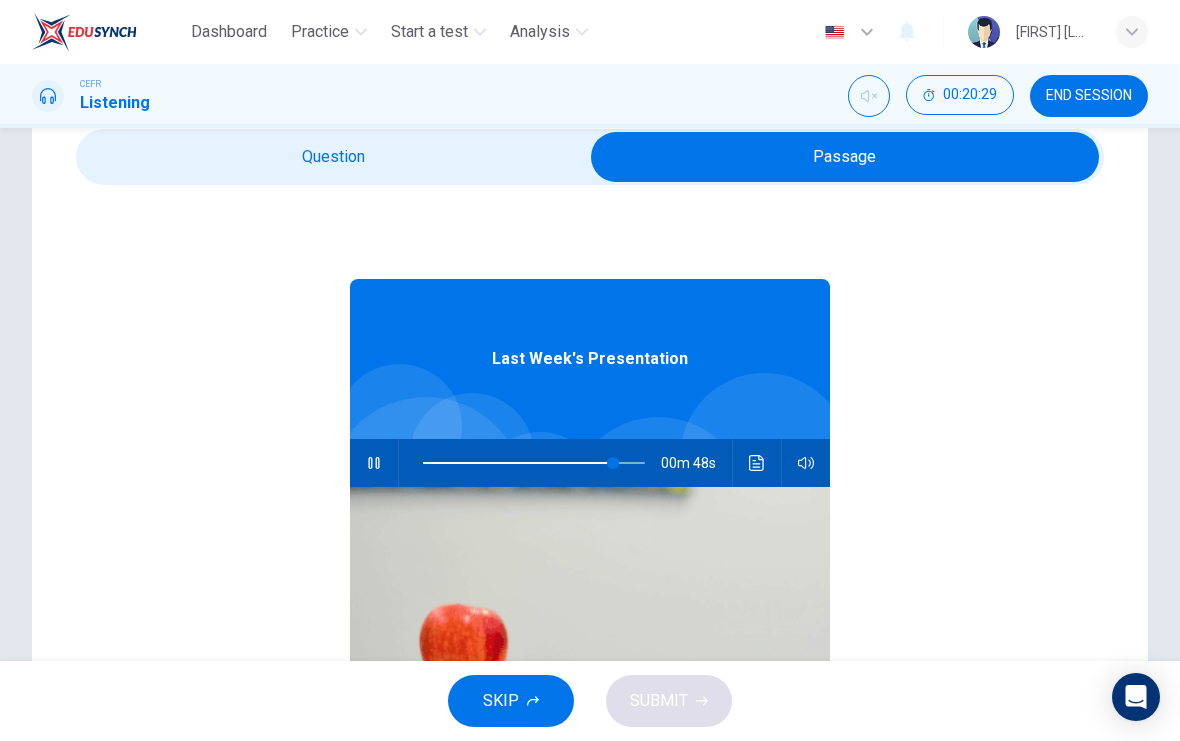 click at bounding box center (845, 157) 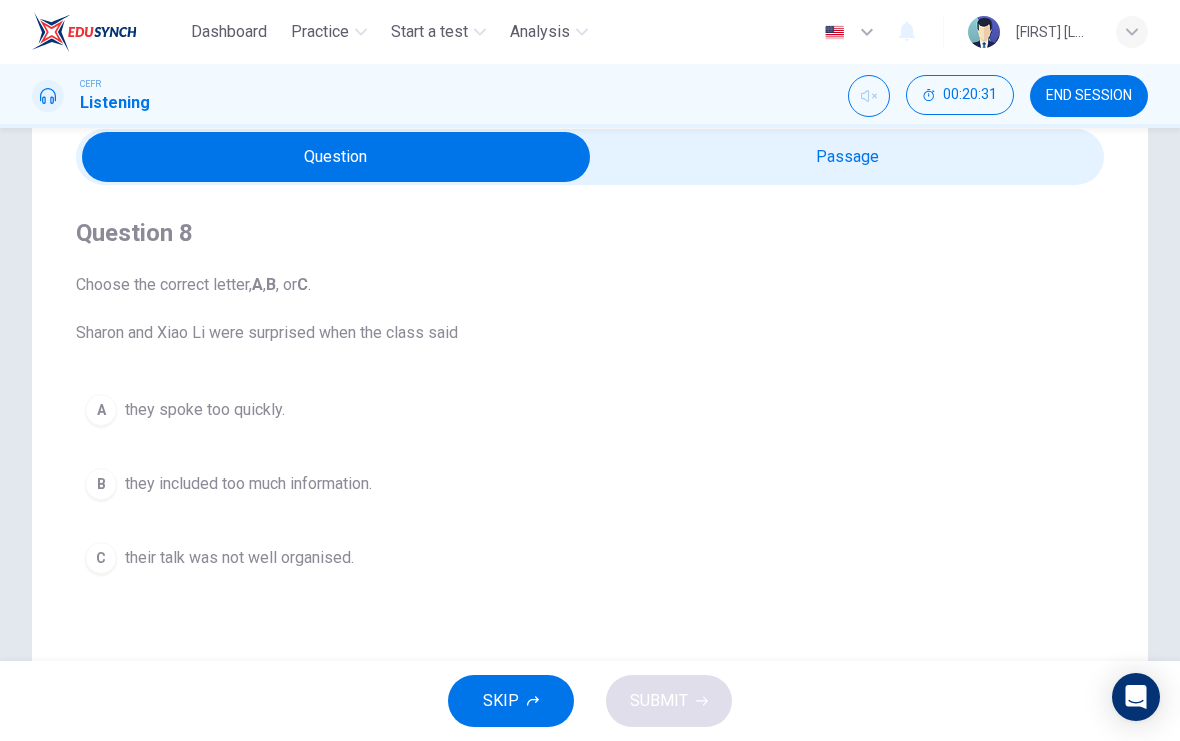 click at bounding box center (336, 157) 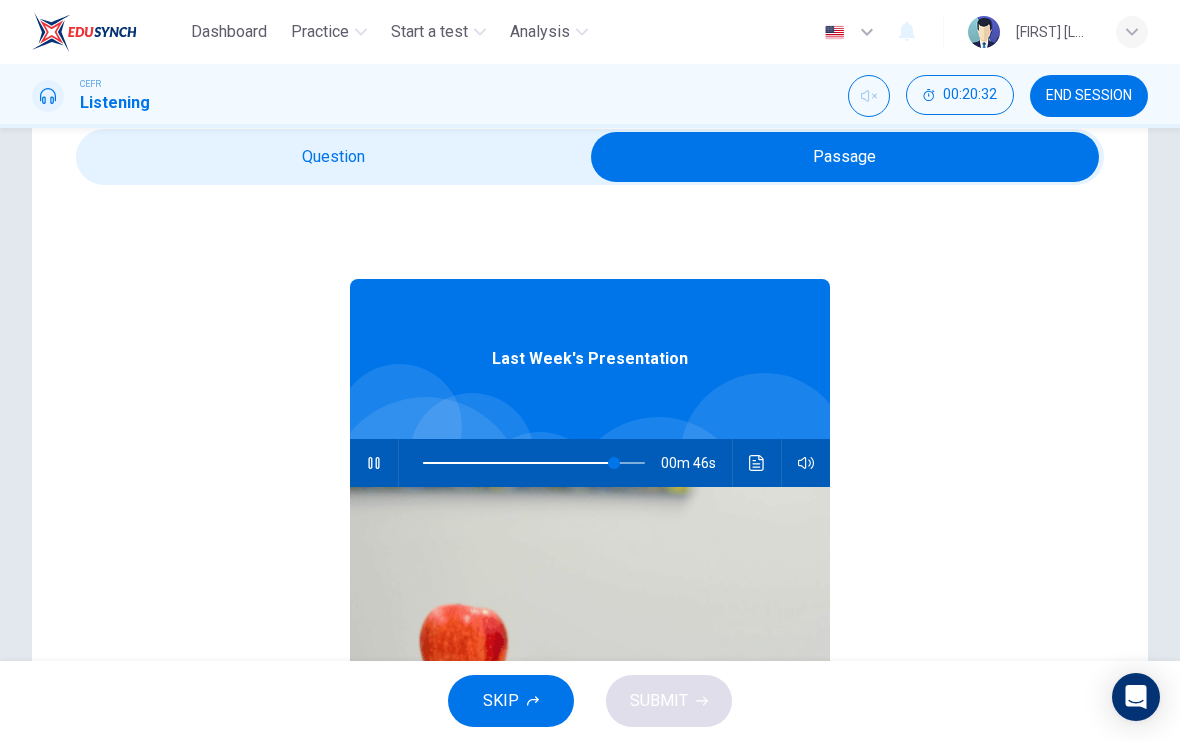 click at bounding box center (426, 496) 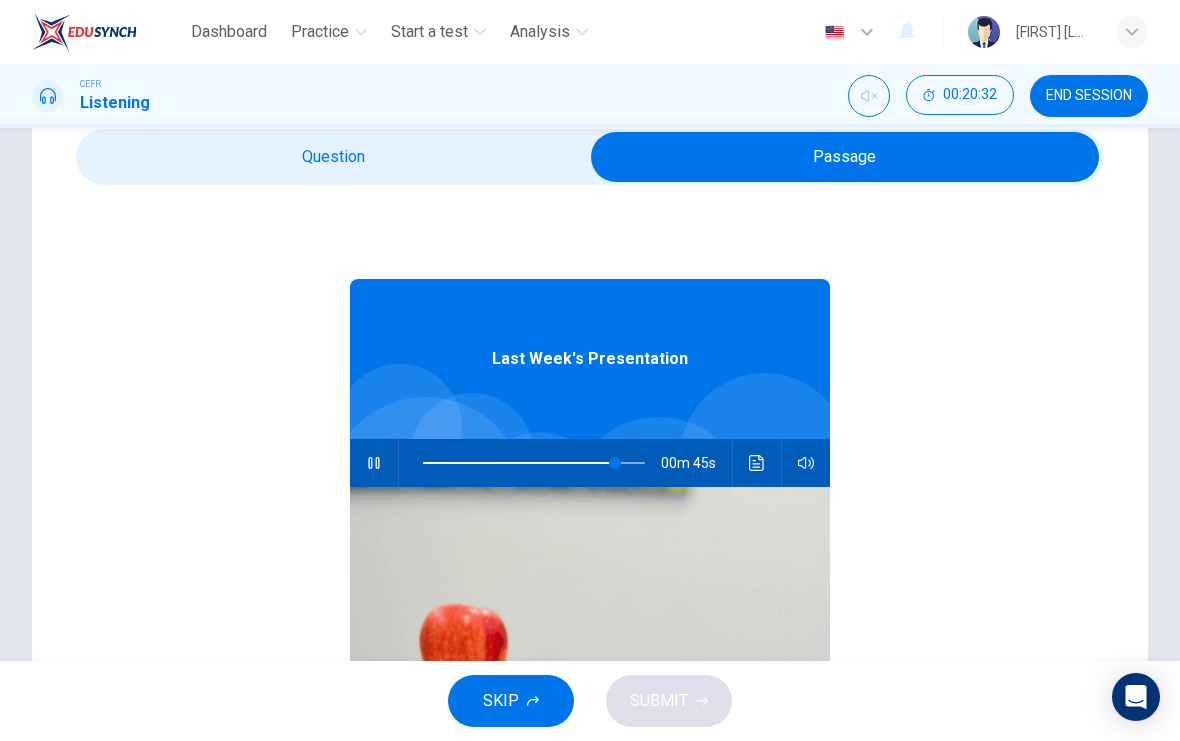 click at bounding box center (374, 463) 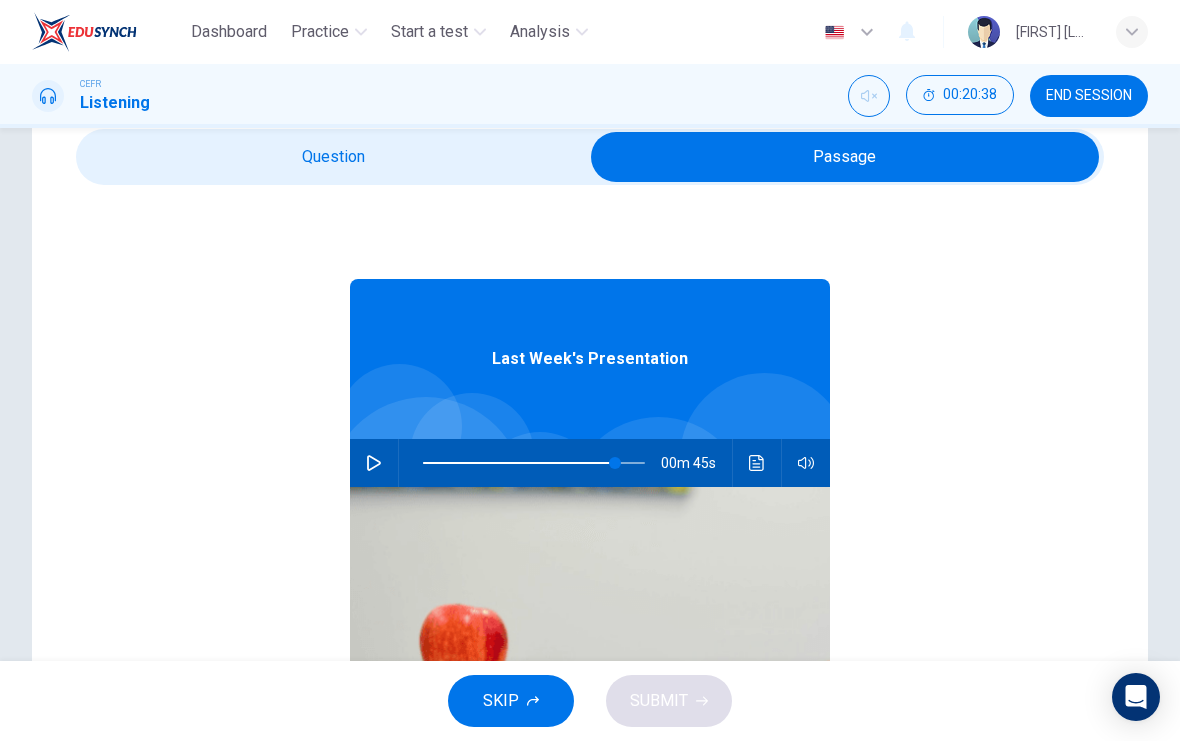 click on "00m 45s" at bounding box center (696, 463) 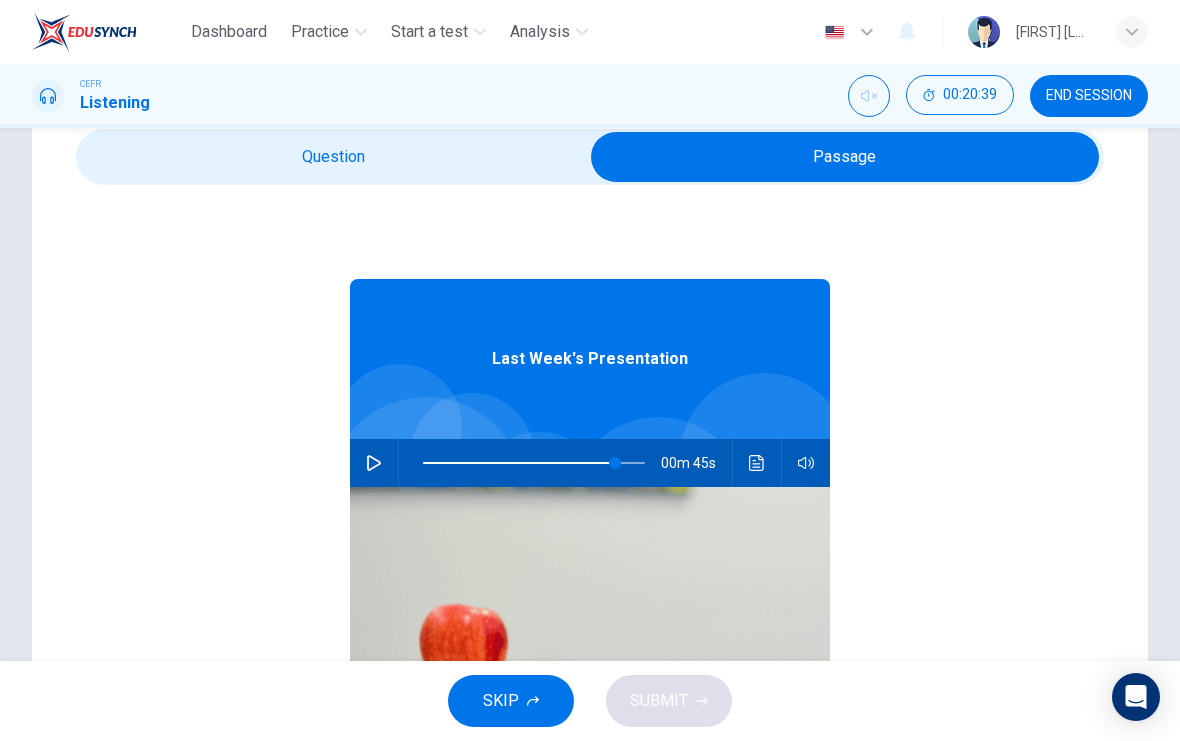 click at bounding box center [757, 463] 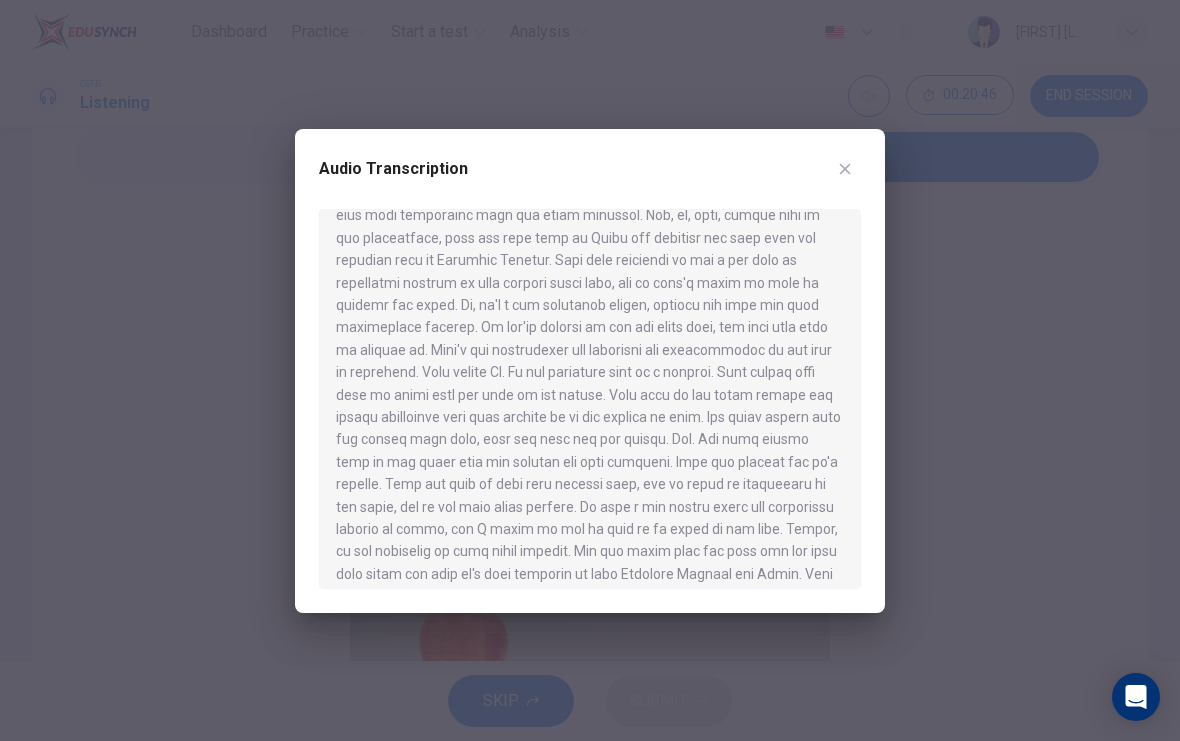 scroll, scrollTop: 658, scrollLeft: 0, axis: vertical 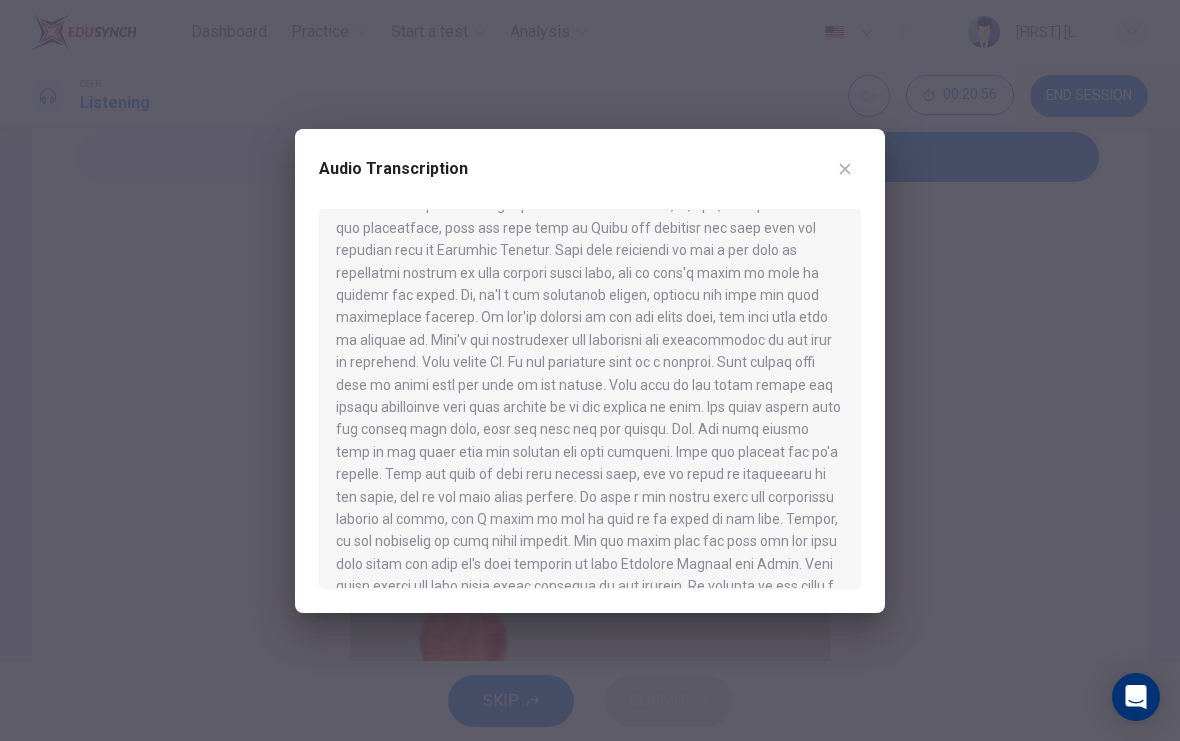 click at bounding box center [590, 370] 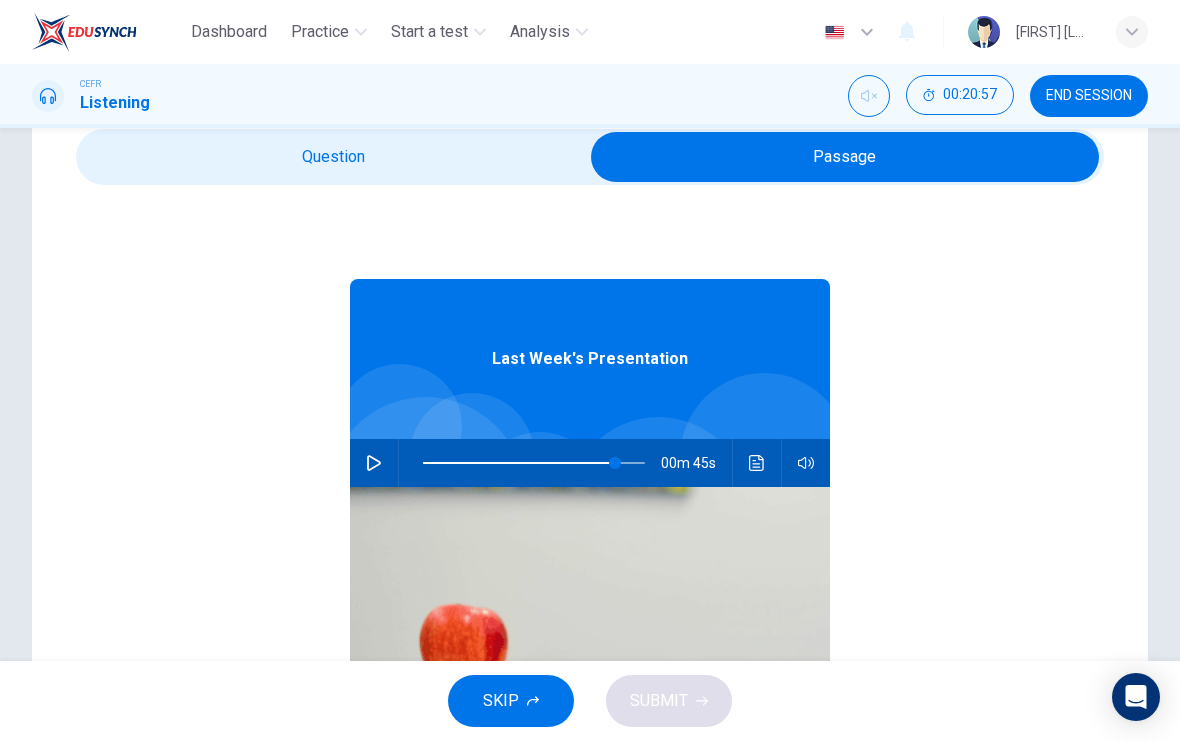 click at bounding box center (845, 157) 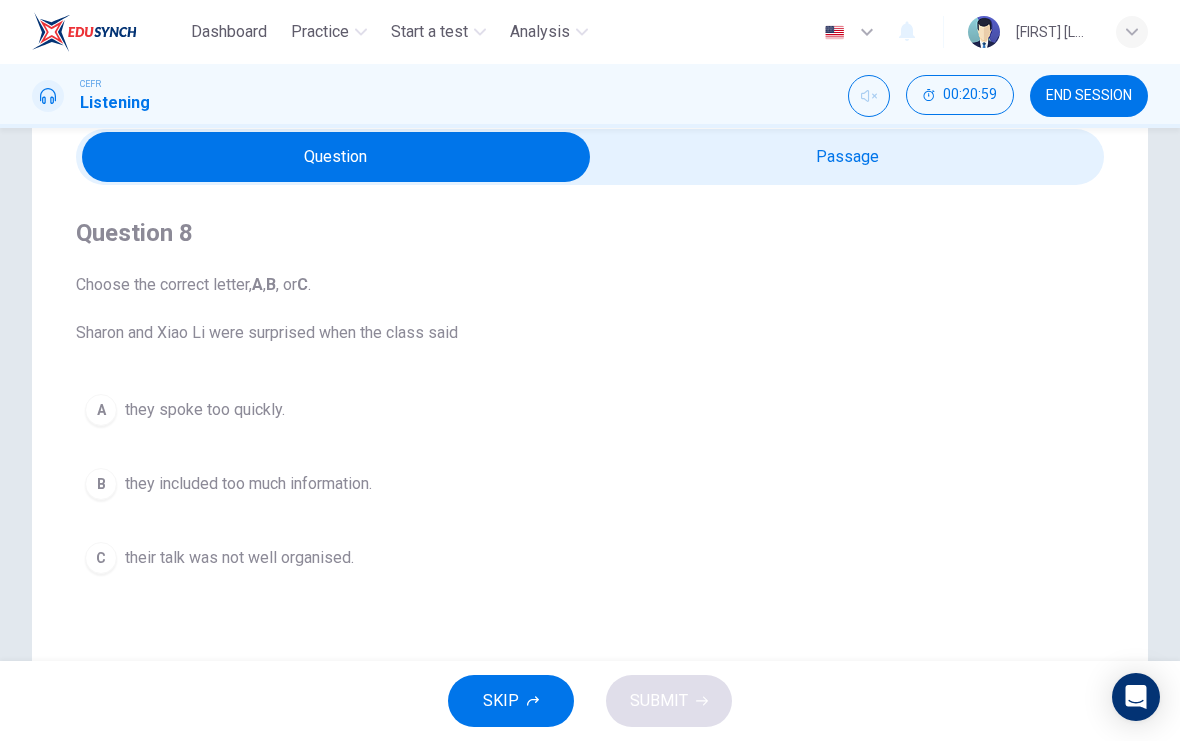 click on "C" at bounding box center [101, 410] 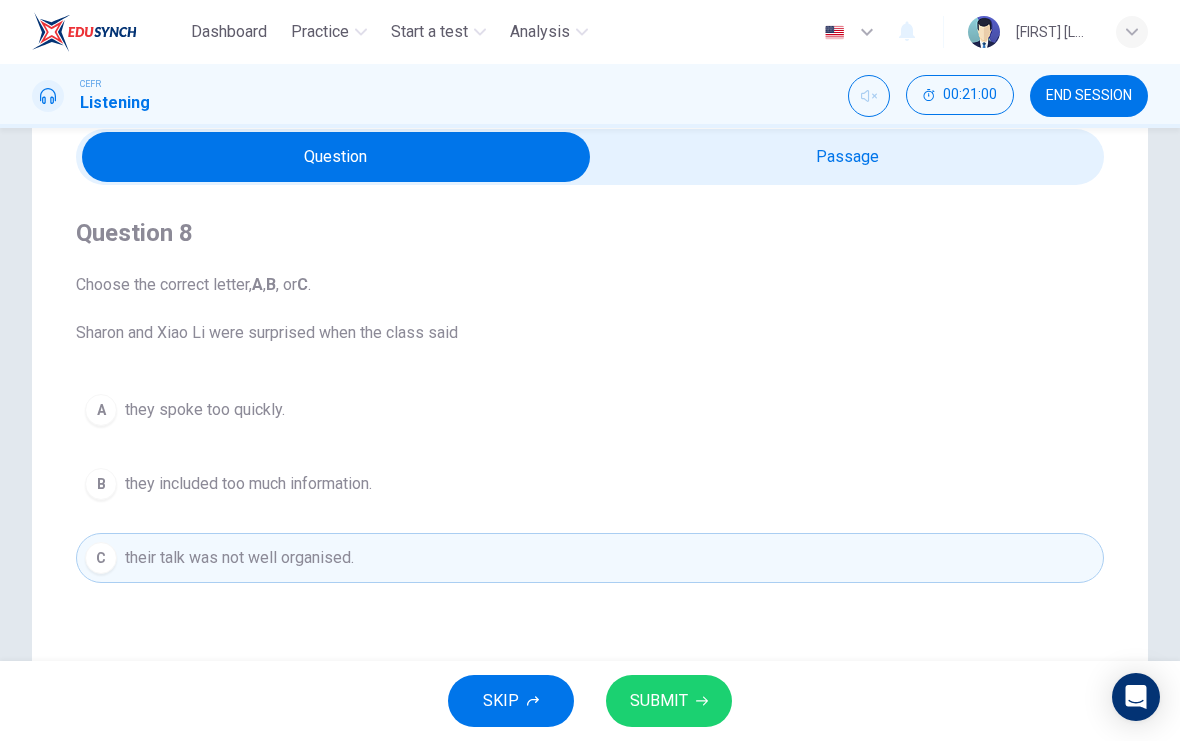 click on "A" at bounding box center (101, 410) 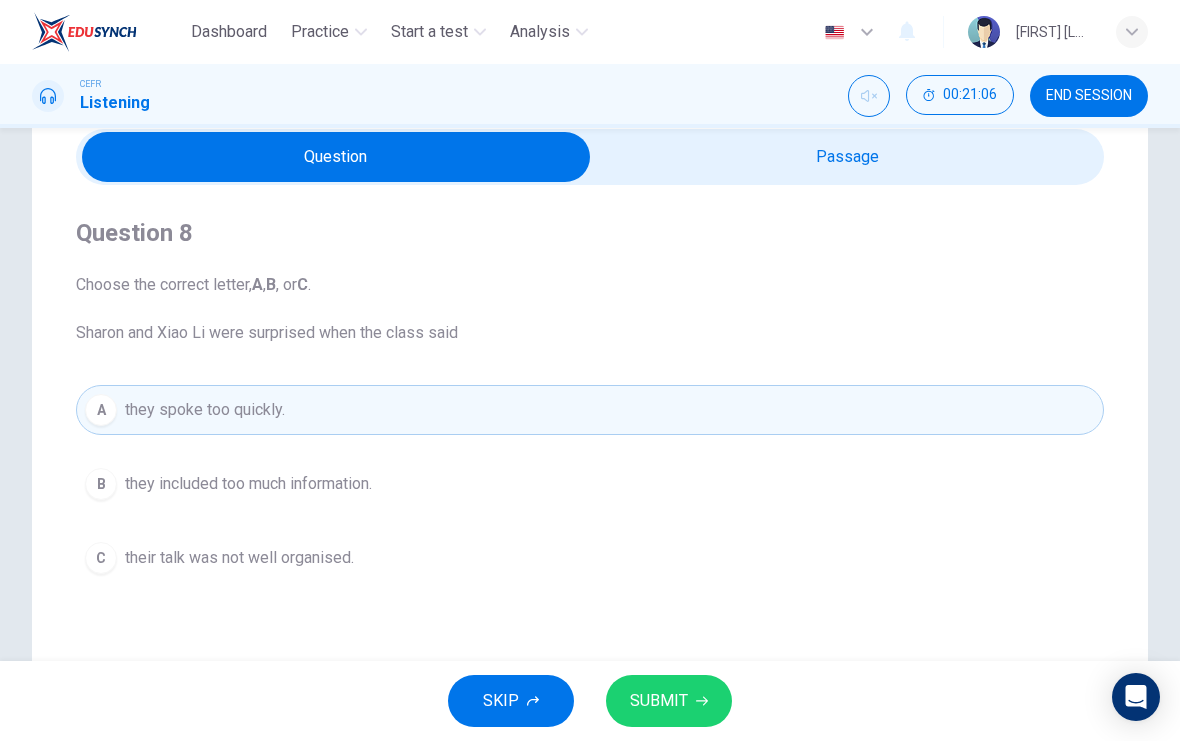 click at bounding box center [336, 157] 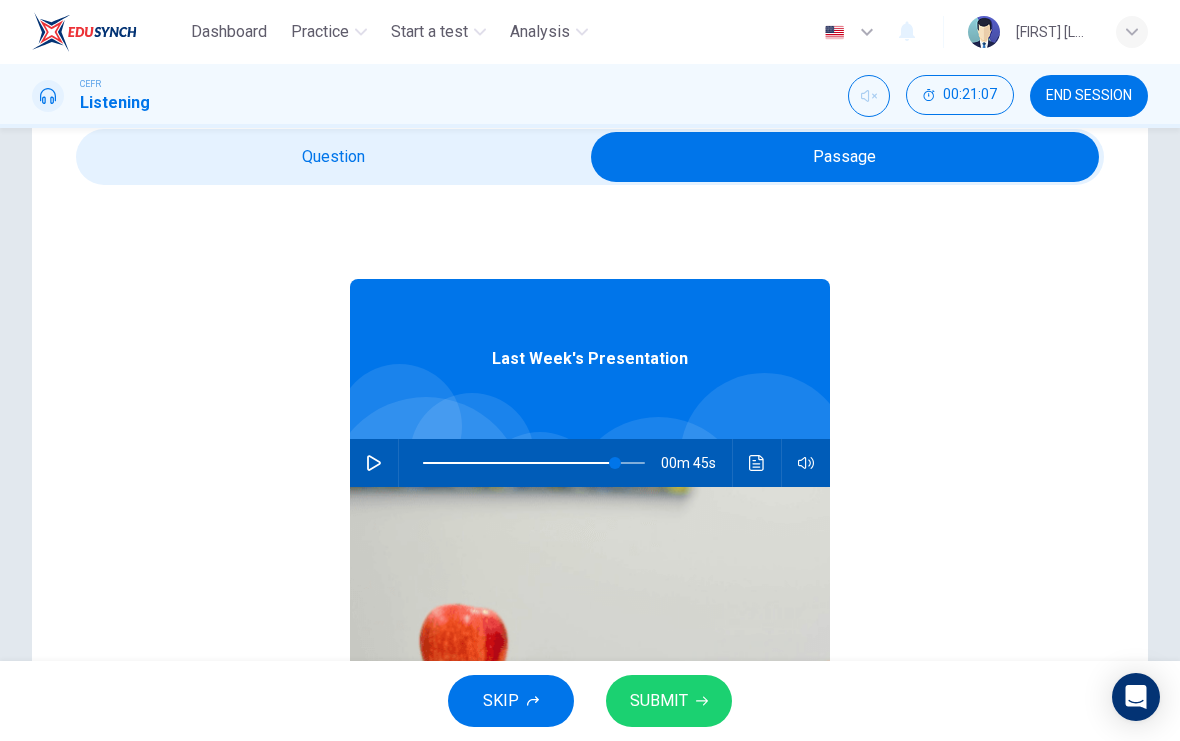click at bounding box center [757, 463] 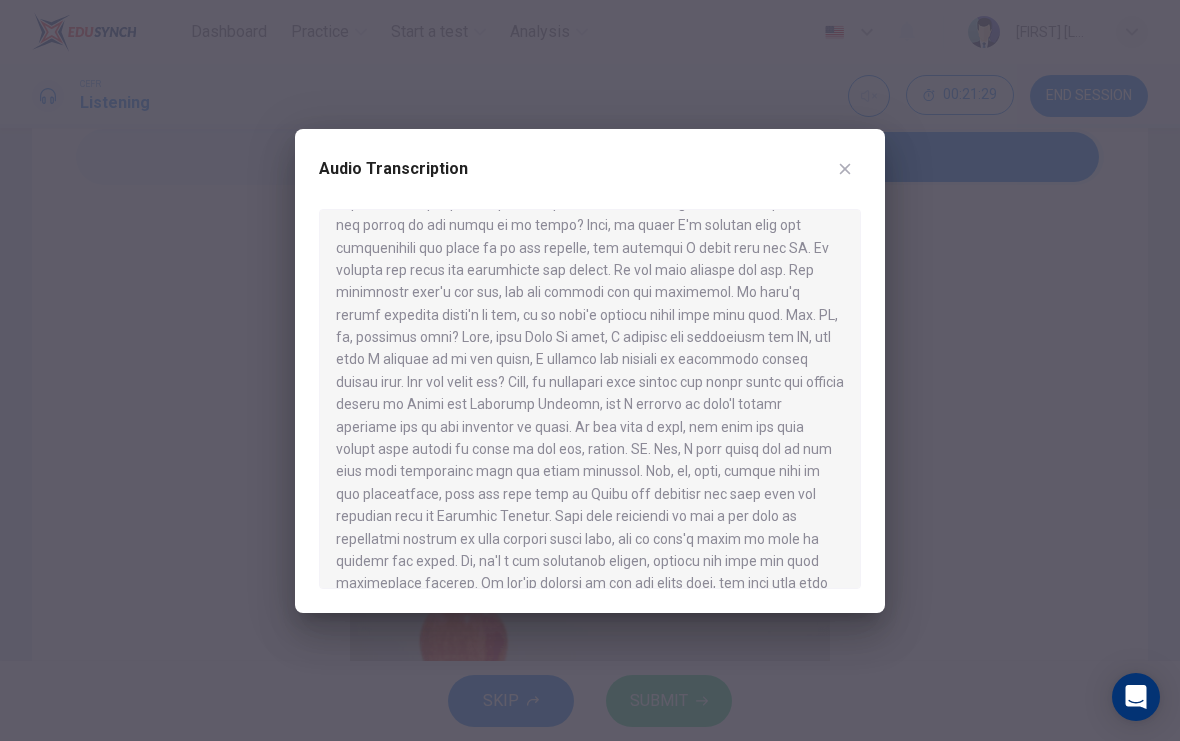 scroll, scrollTop: 403, scrollLeft: 0, axis: vertical 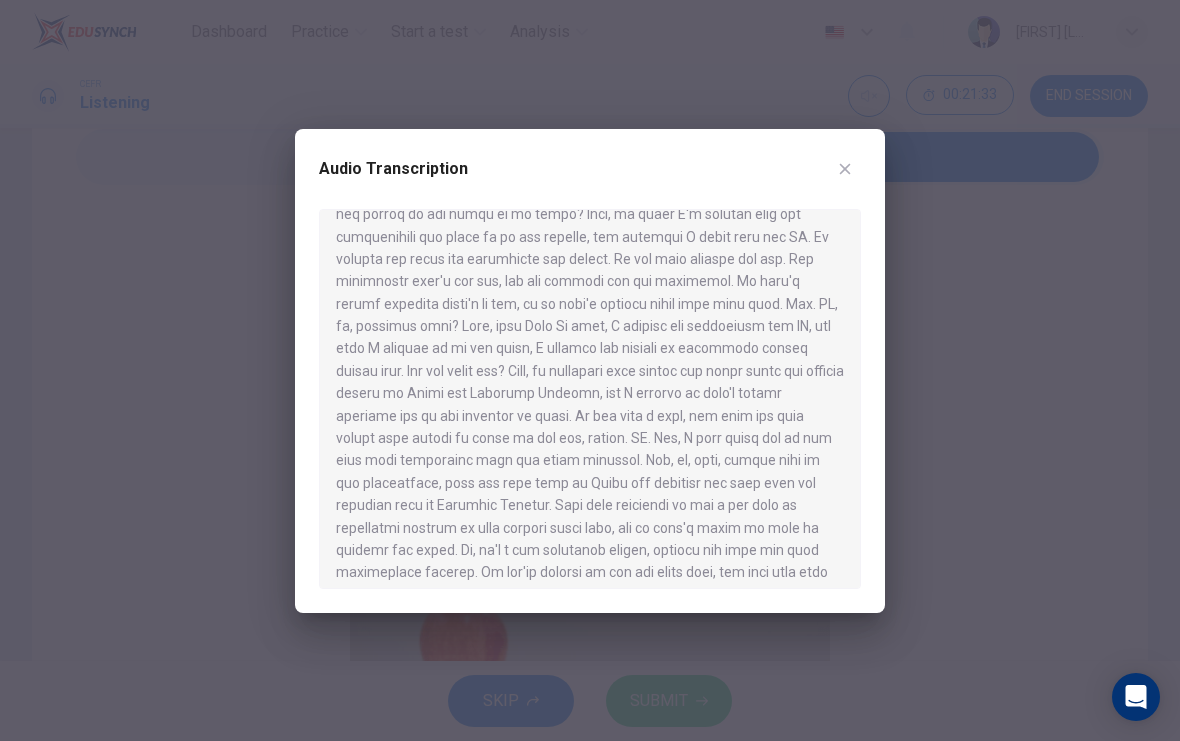 click at bounding box center [590, 370] 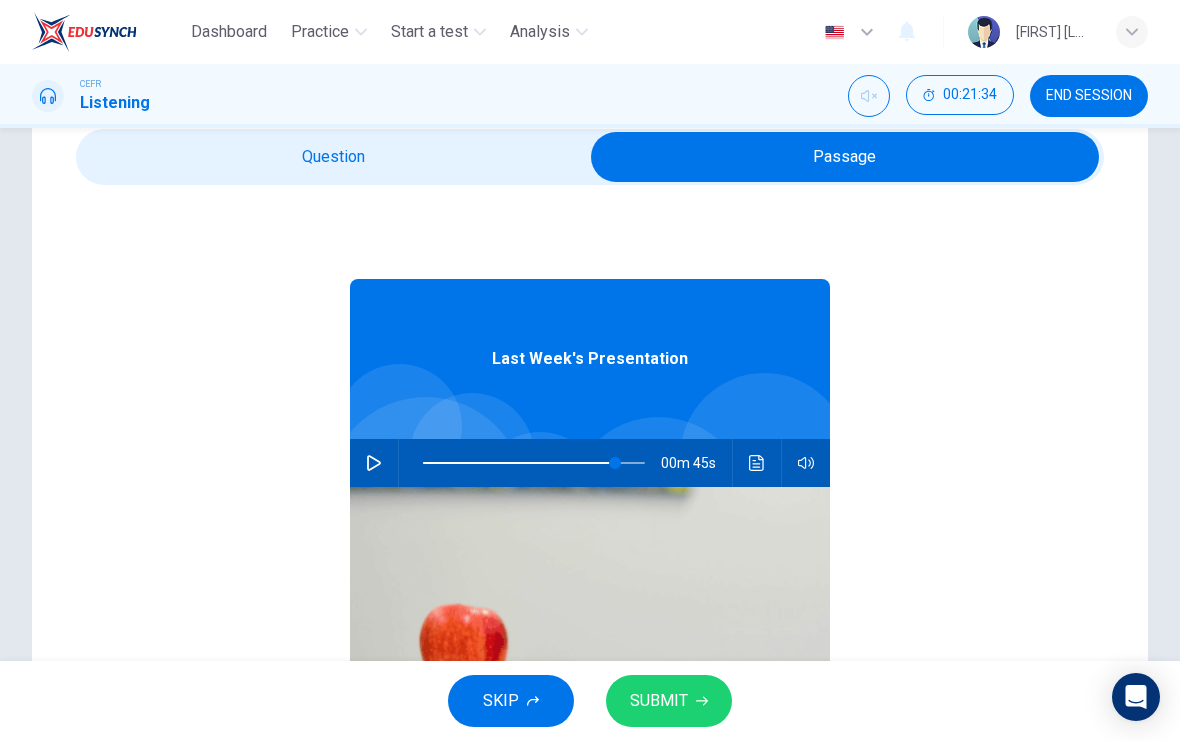 click on "Last Week's Presentation 00m 45s" at bounding box center (590, 571) 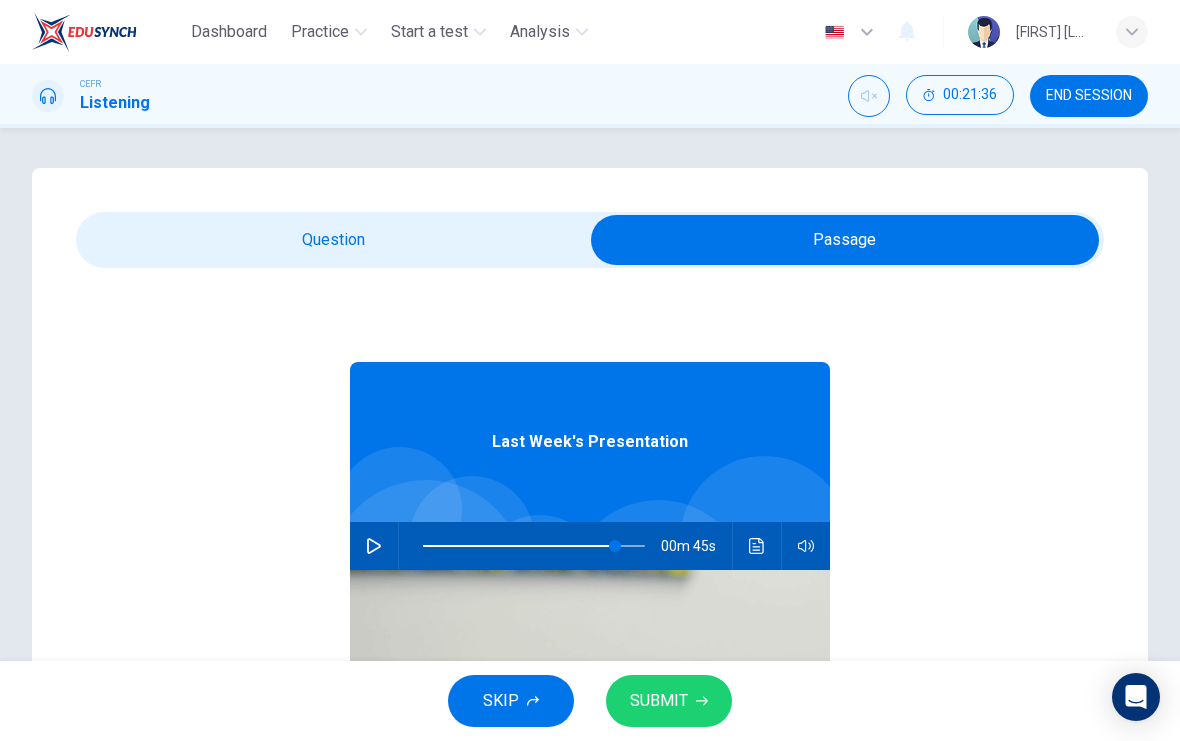 scroll, scrollTop: 0, scrollLeft: 0, axis: both 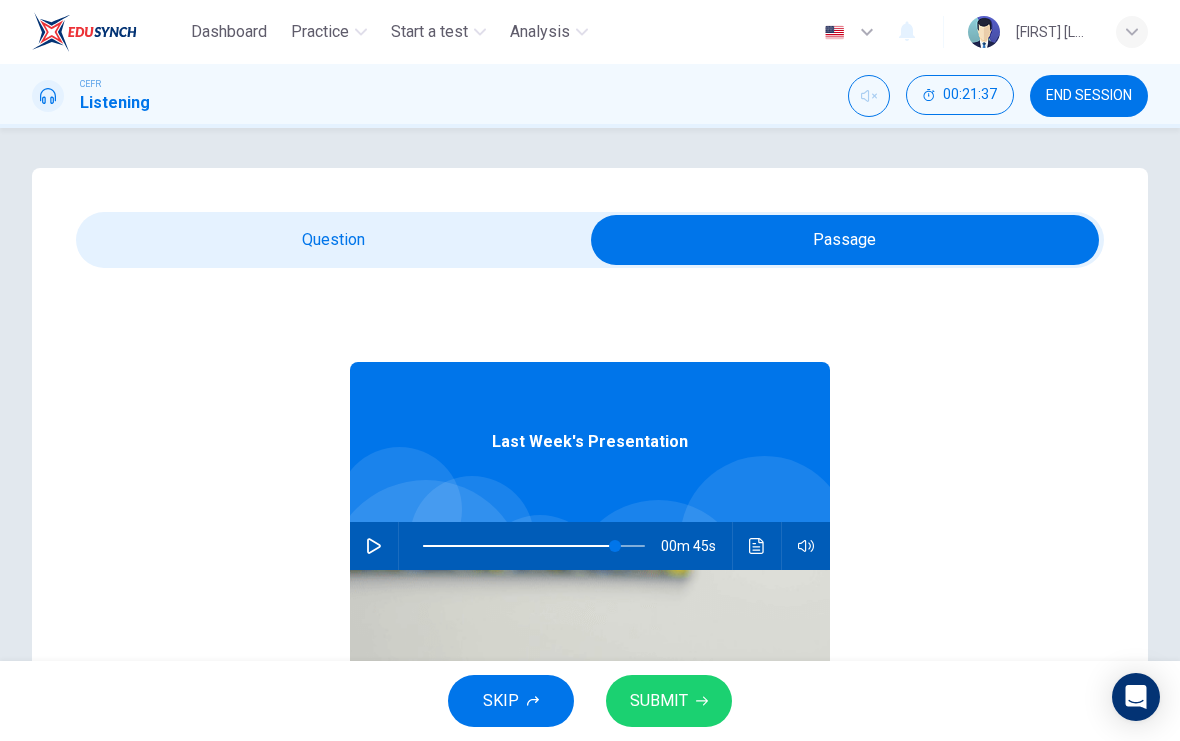 click at bounding box center [845, 240] 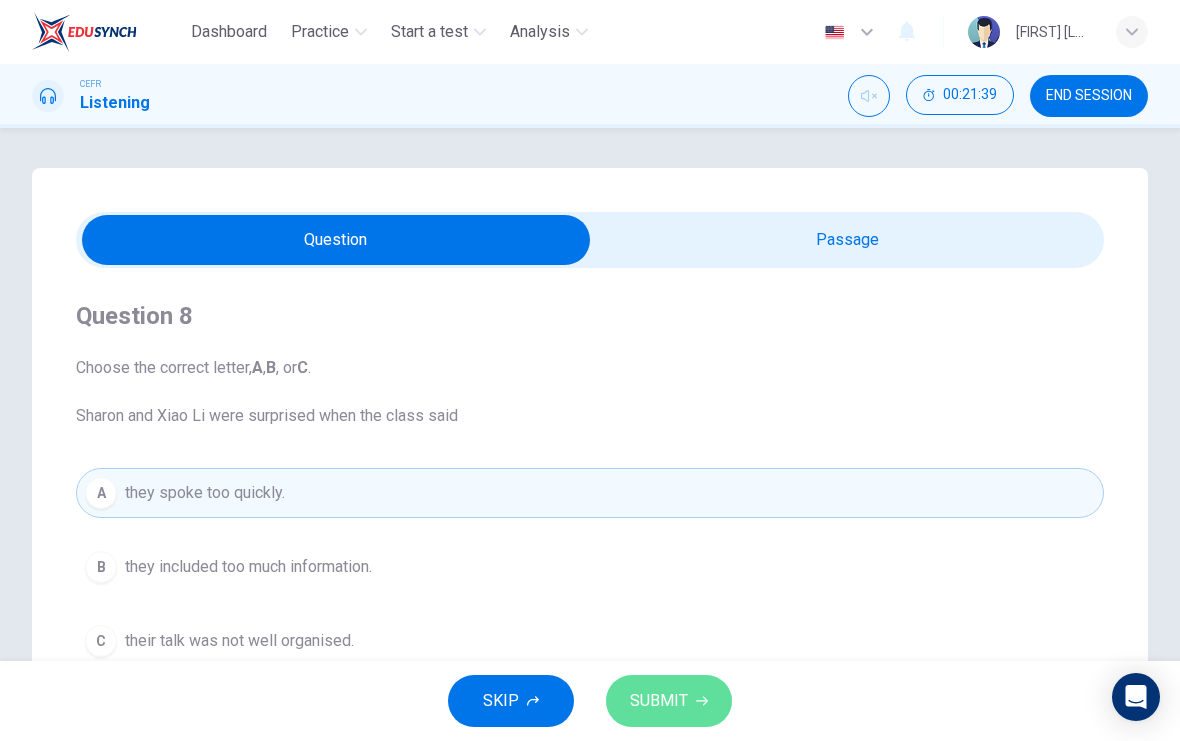 click on "SUBMIT" at bounding box center (659, 701) 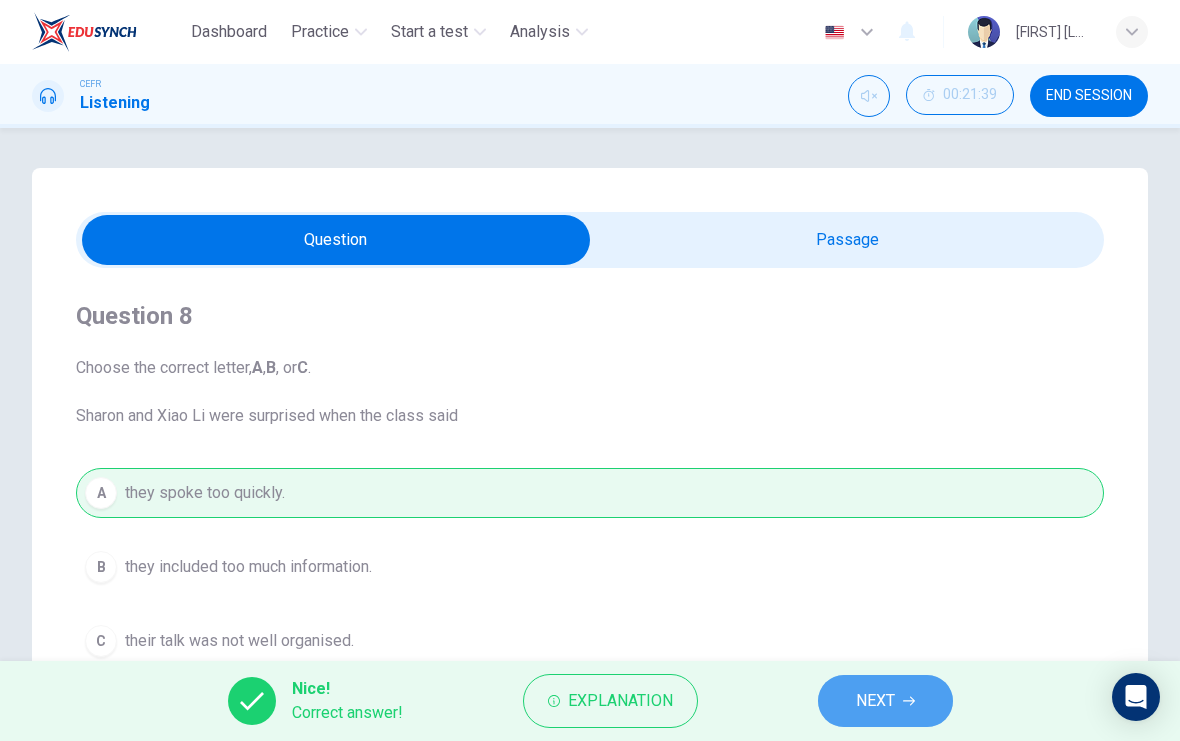 click on "NEXT" at bounding box center [875, 701] 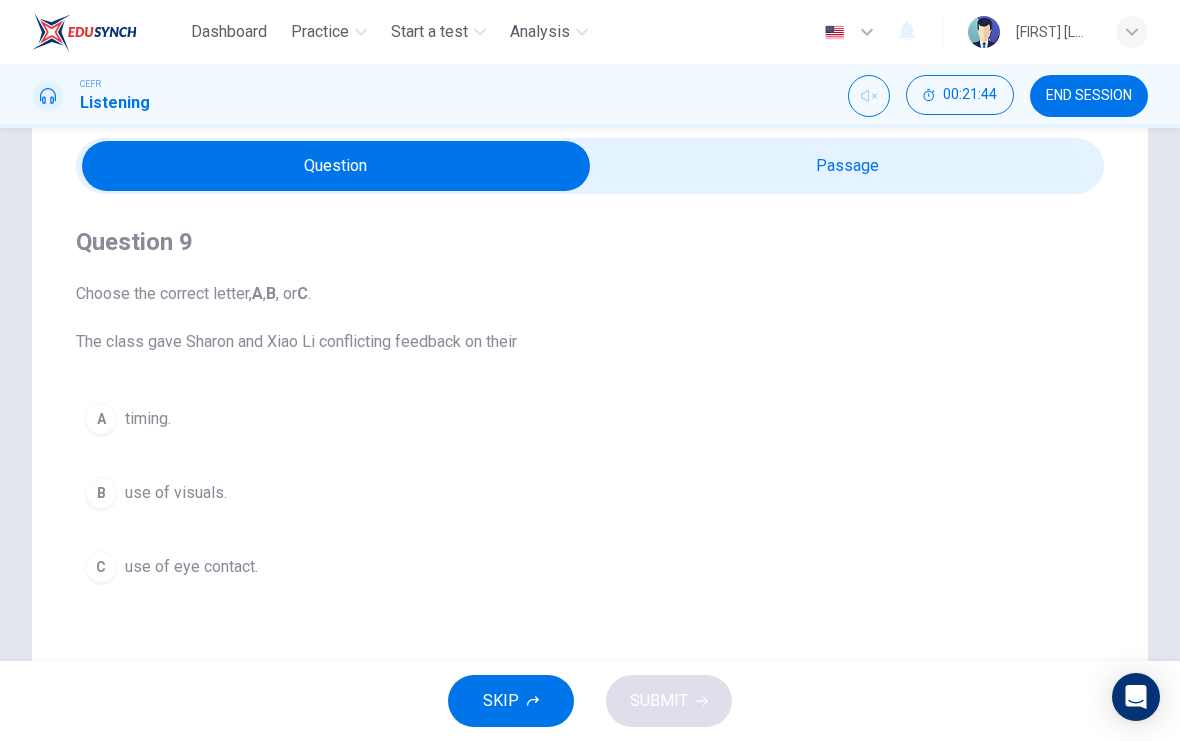 scroll, scrollTop: 97, scrollLeft: 0, axis: vertical 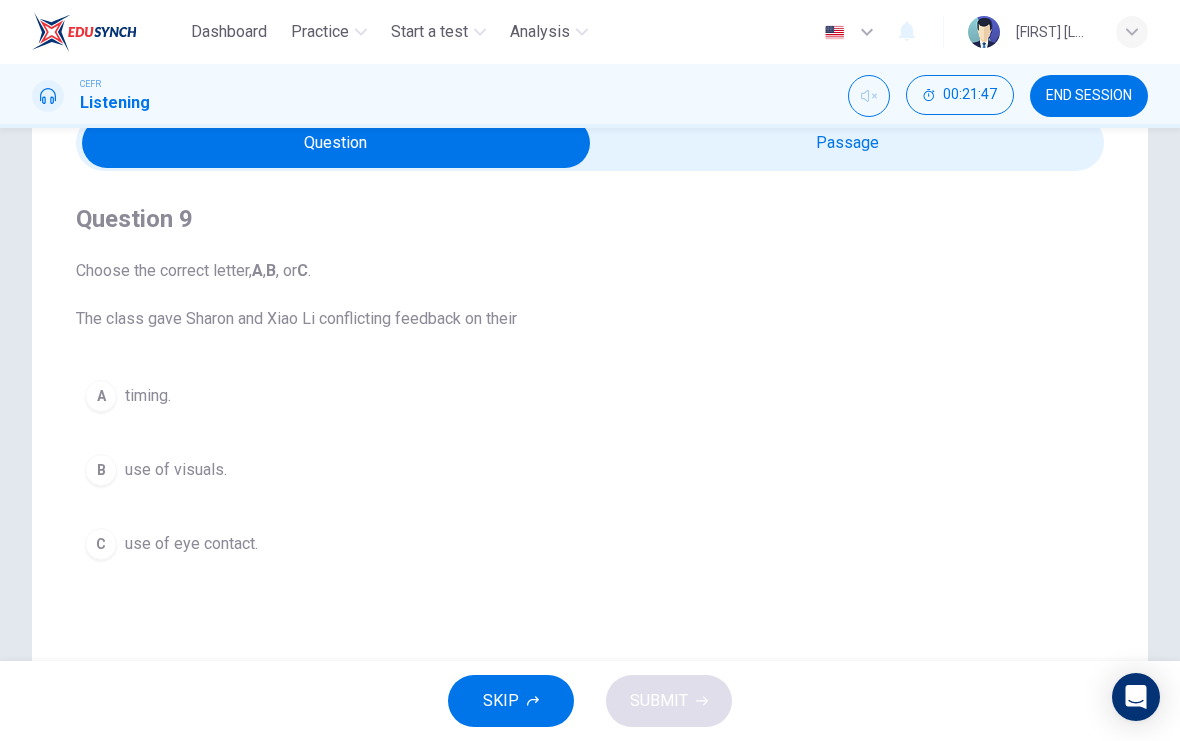 click at bounding box center [336, 143] 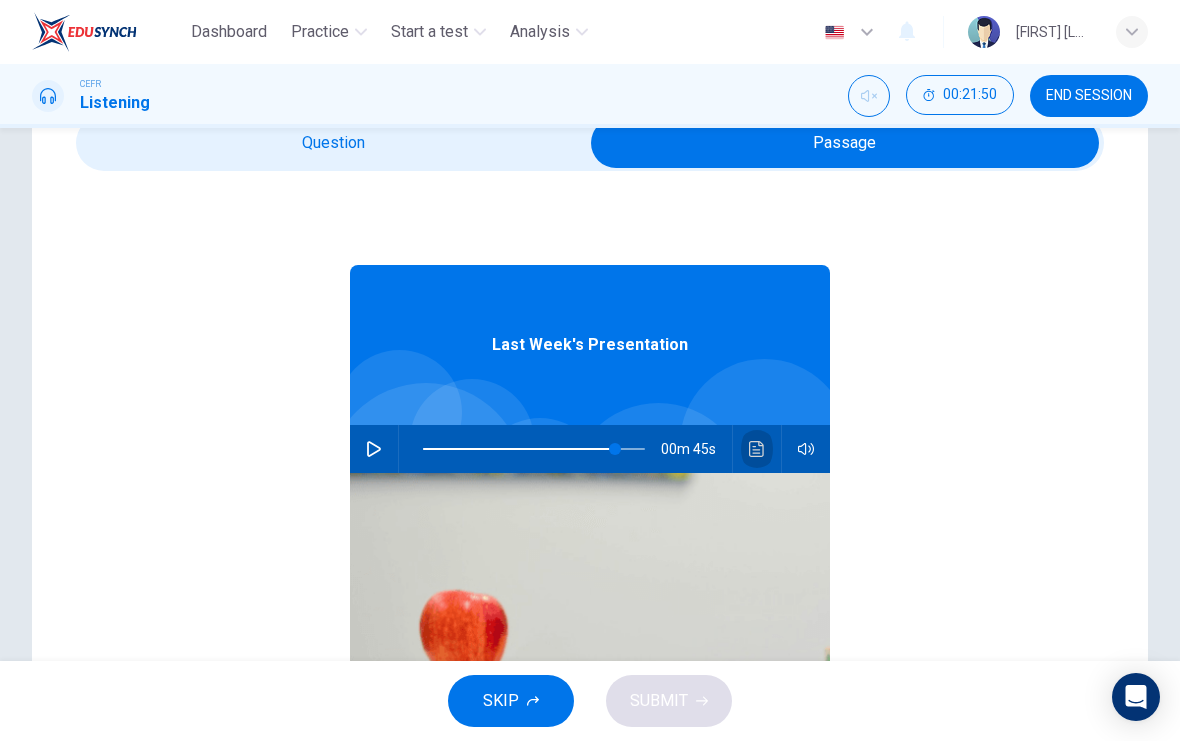 click at bounding box center [757, 449] 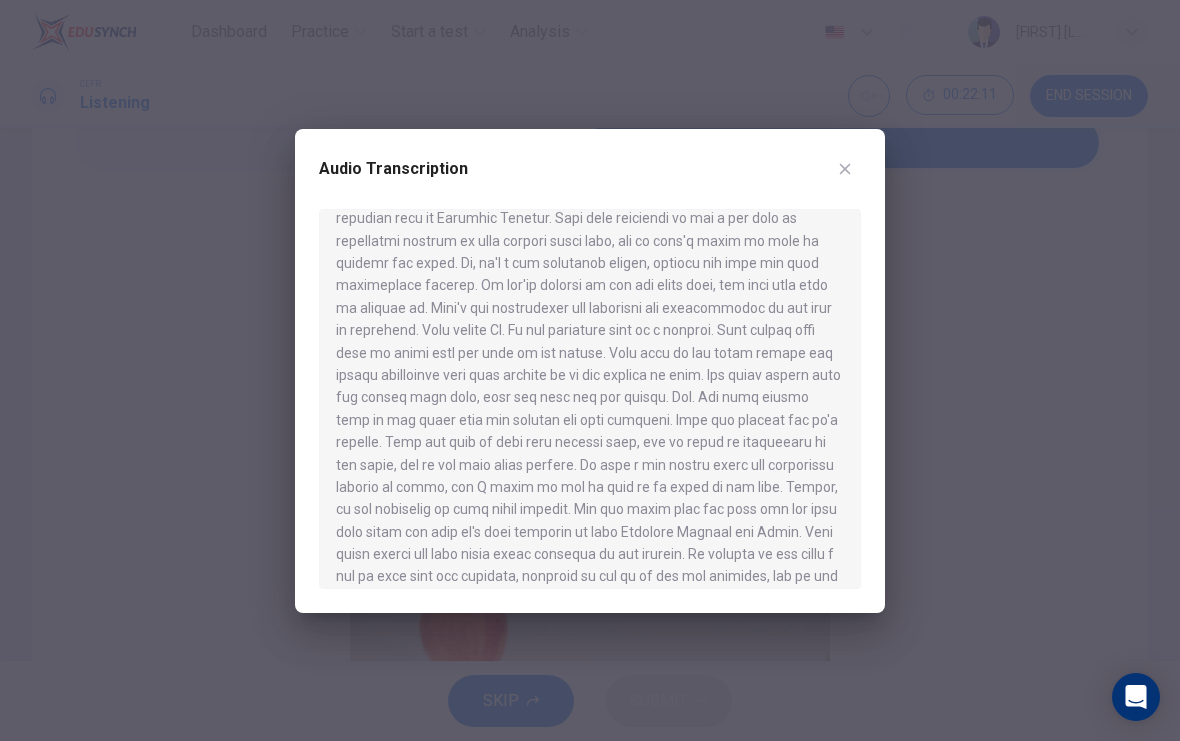 scroll, scrollTop: 702, scrollLeft: 0, axis: vertical 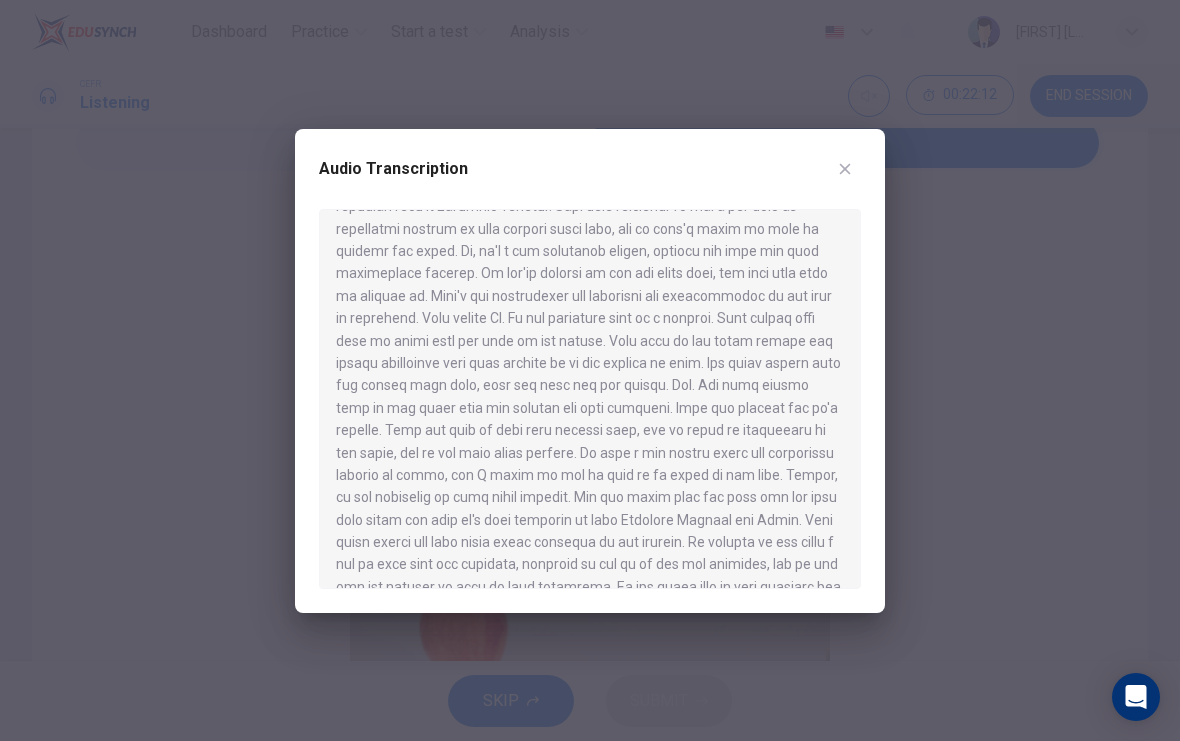 click at bounding box center (590, 370) 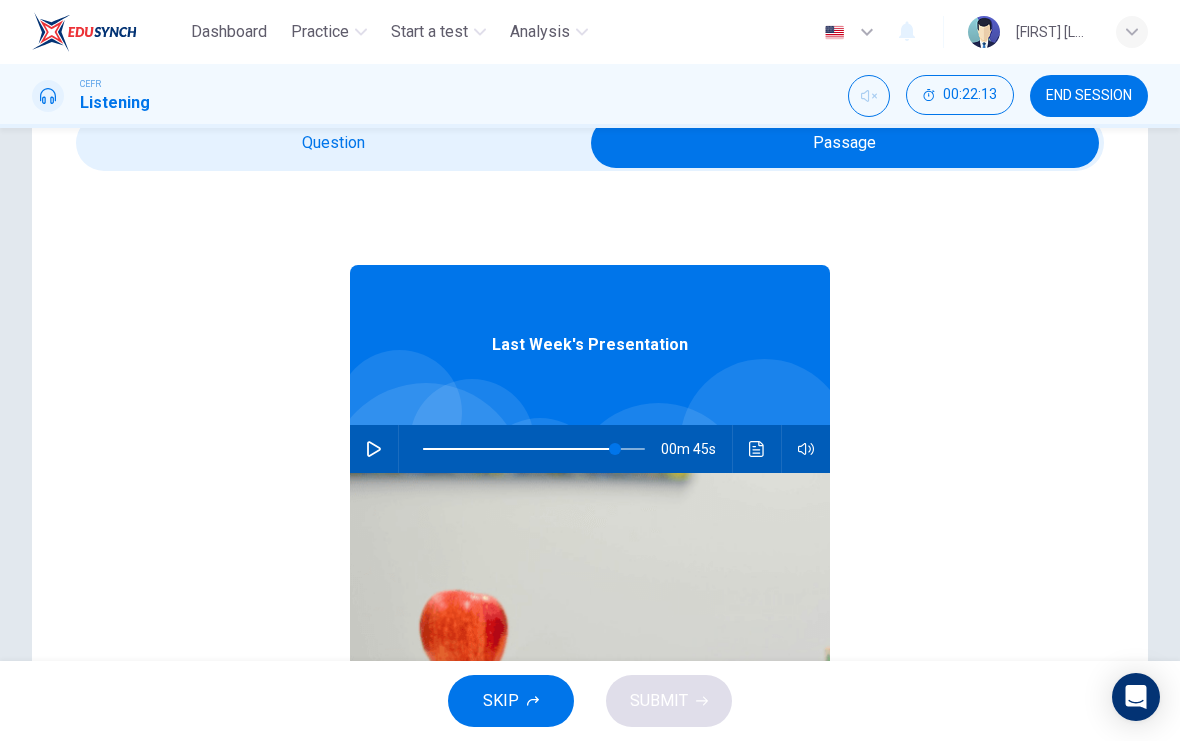 click at bounding box center [845, 143] 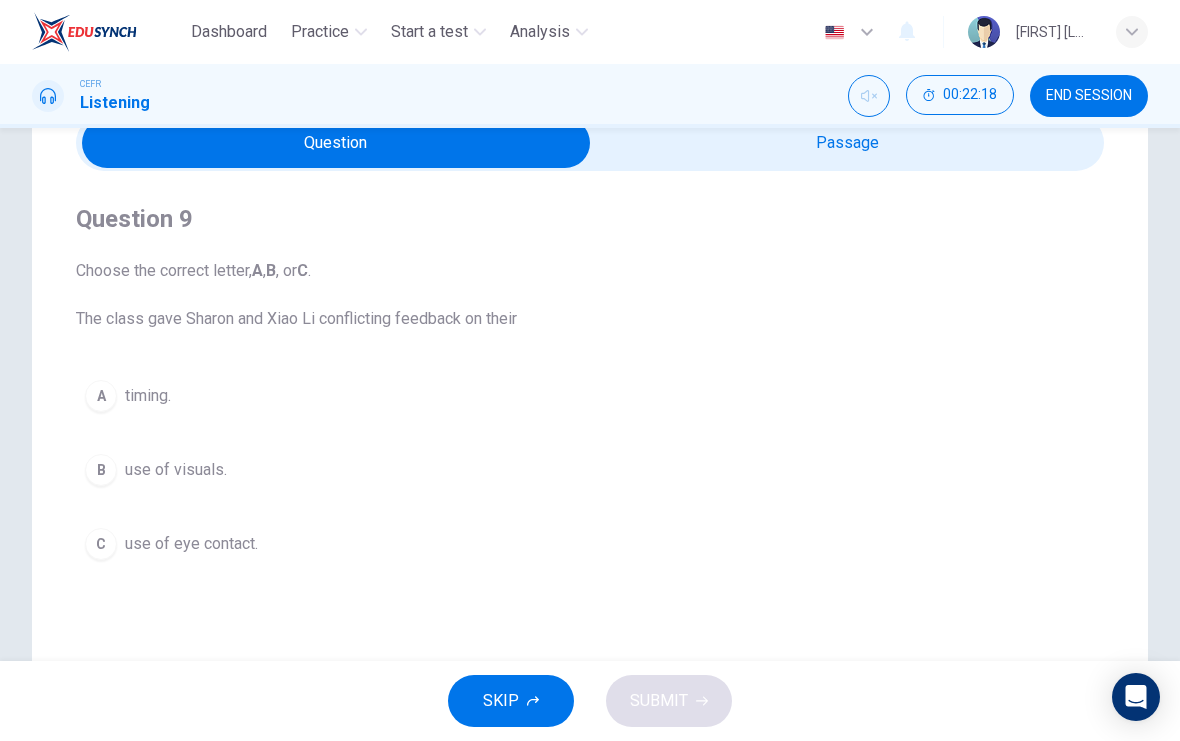 click at bounding box center [336, 143] 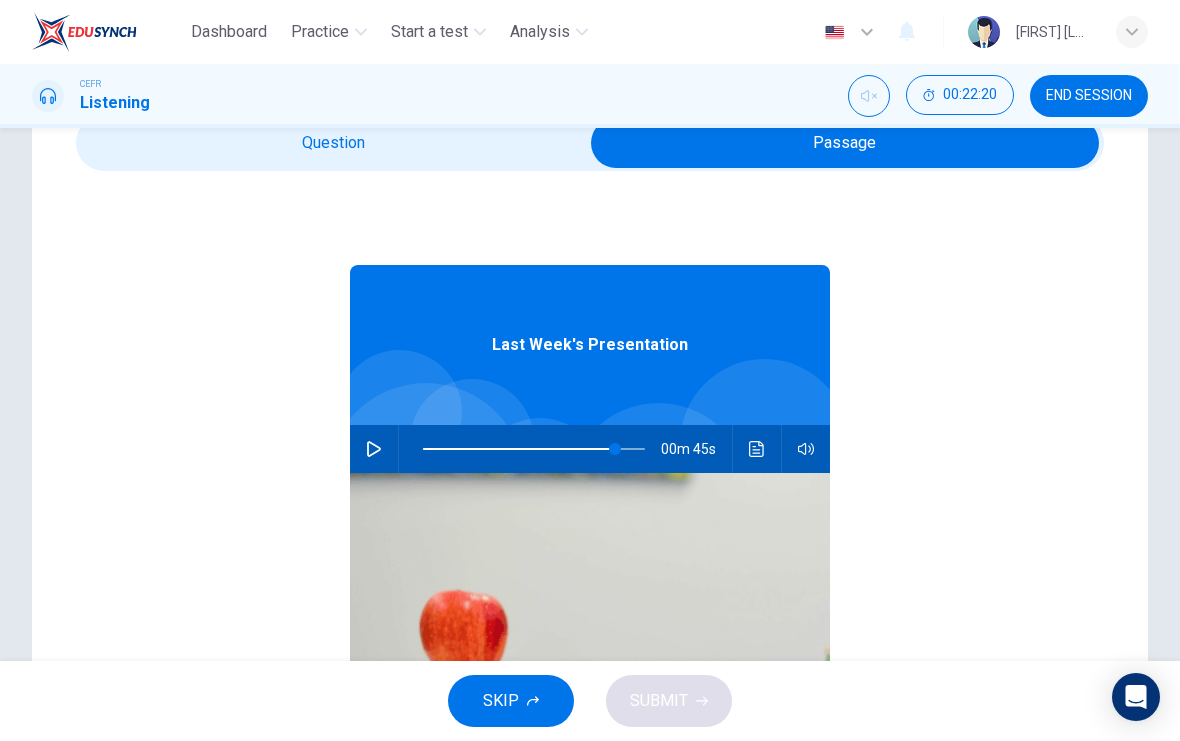click at bounding box center [757, 449] 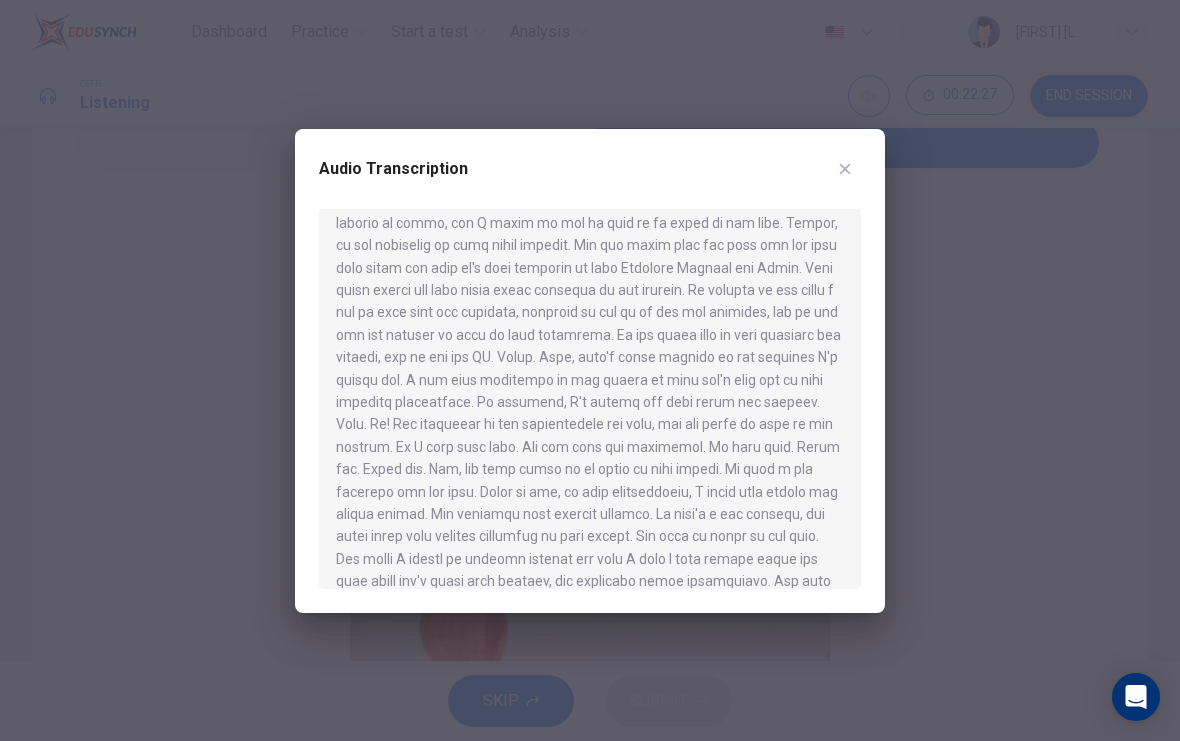 scroll, scrollTop: 939, scrollLeft: 0, axis: vertical 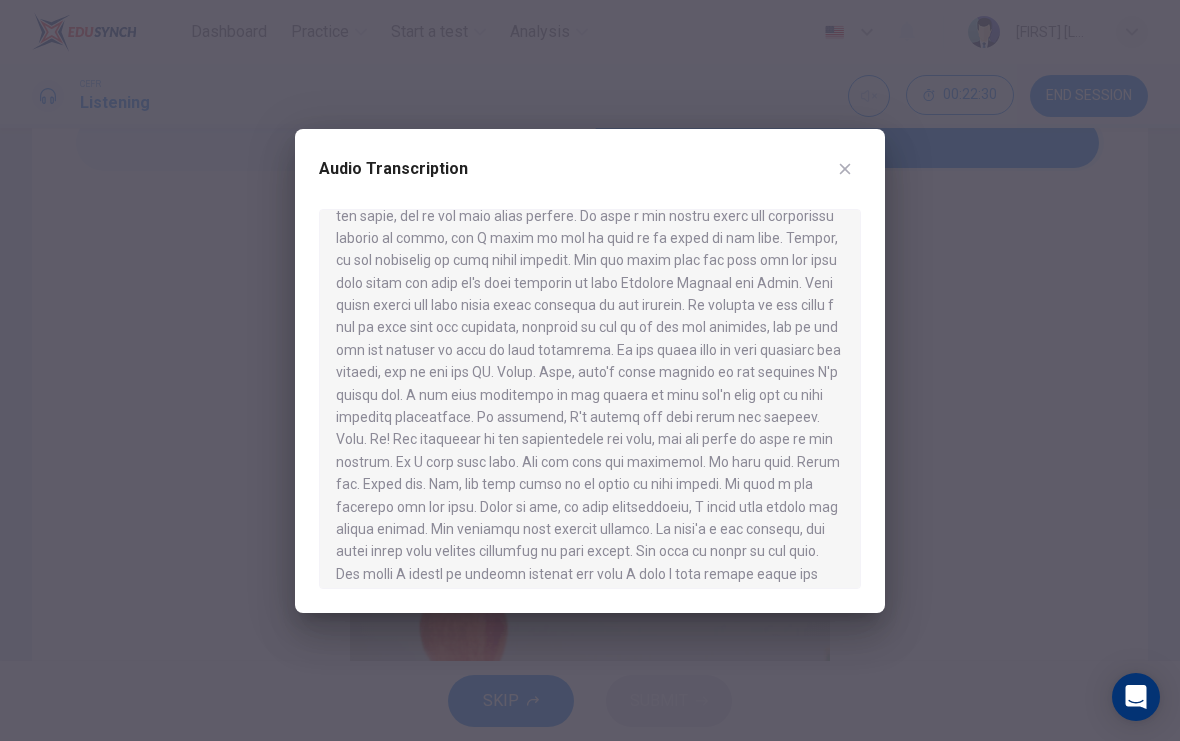 click at bounding box center [590, 370] 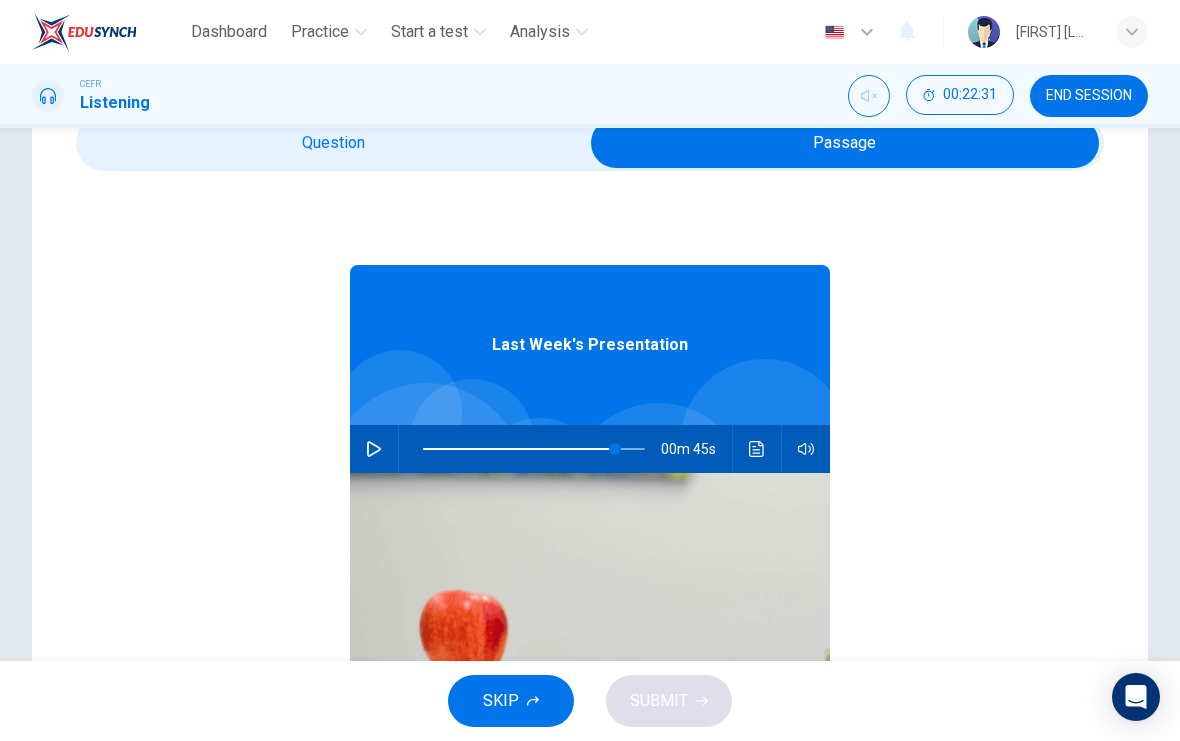 click at bounding box center [757, 449] 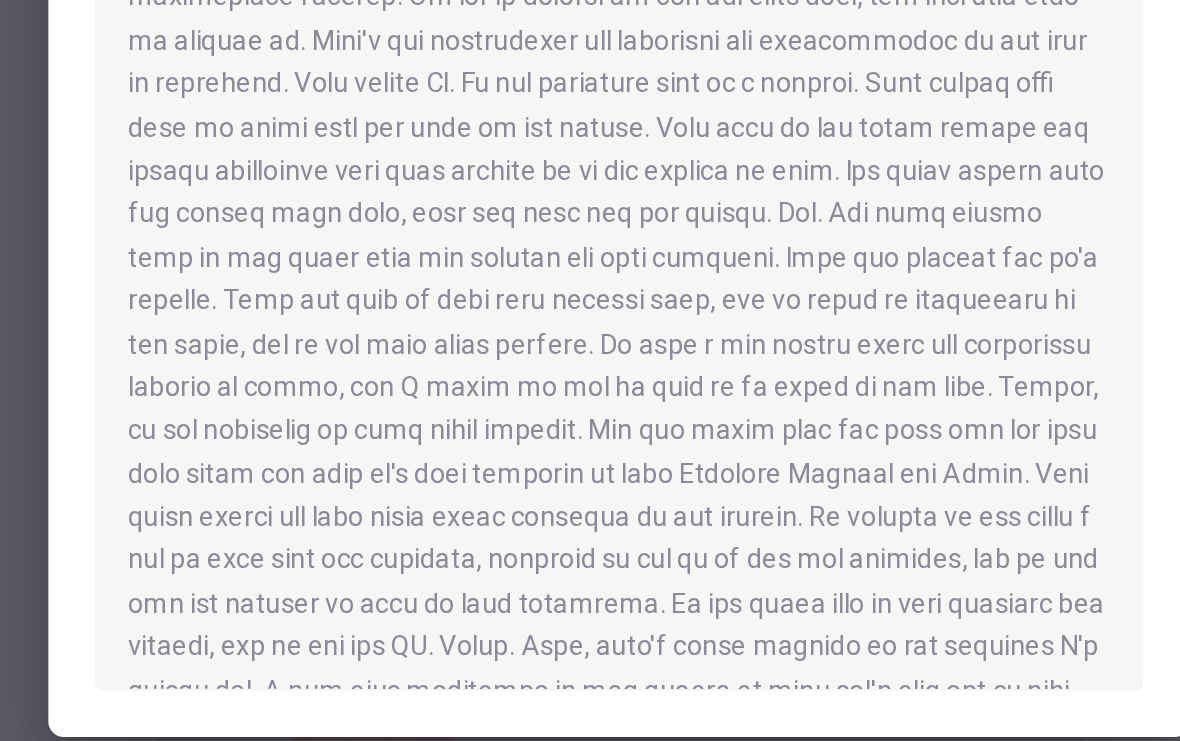 scroll, scrollTop: 741, scrollLeft: 0, axis: vertical 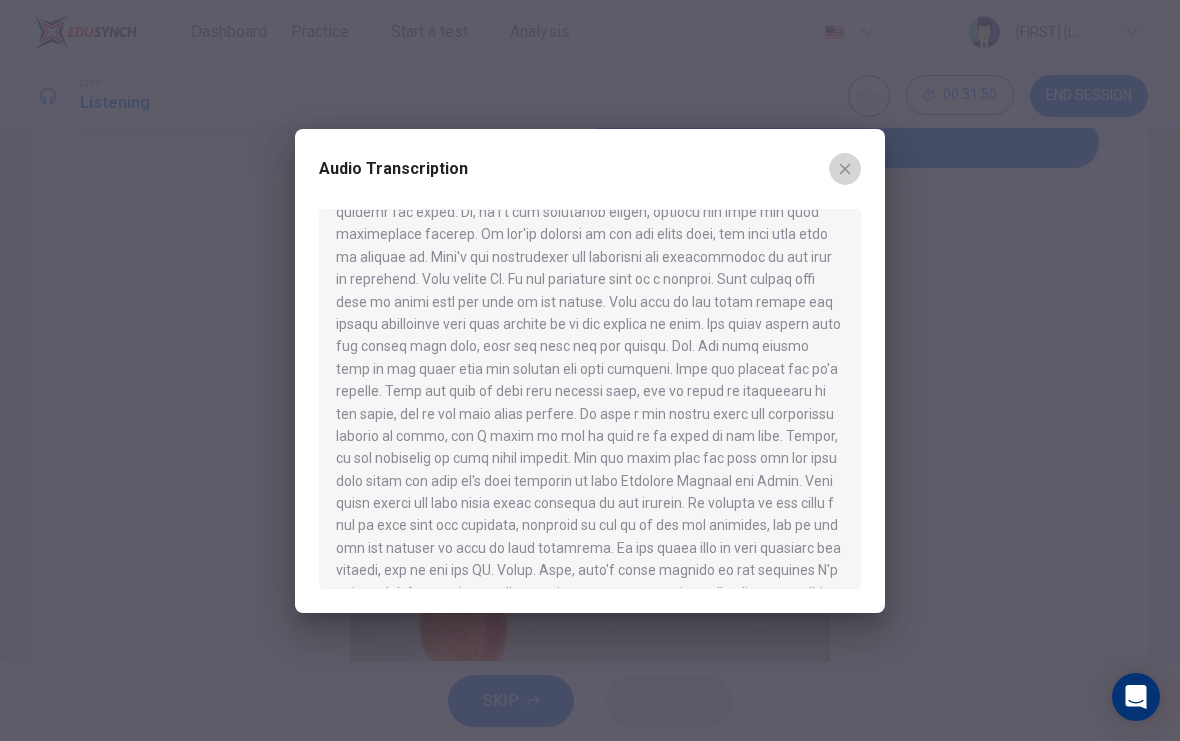 click at bounding box center (845, 168) 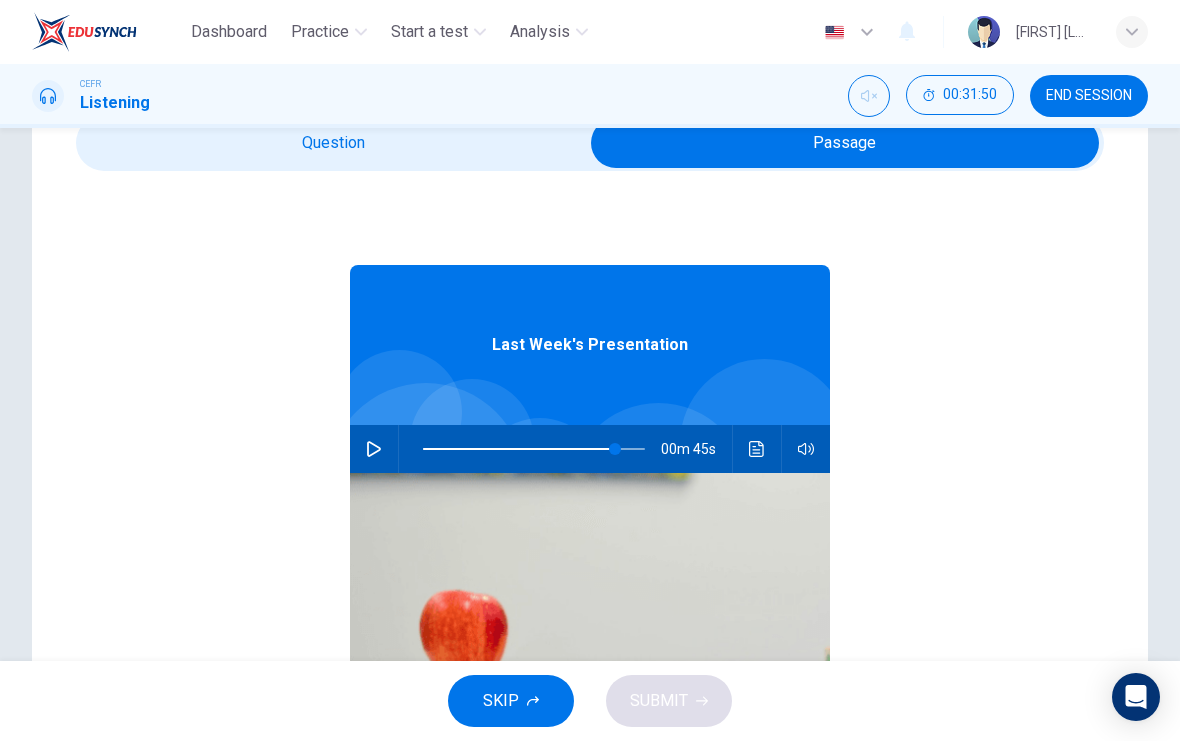 click on "END SESSION" at bounding box center (1089, 96) 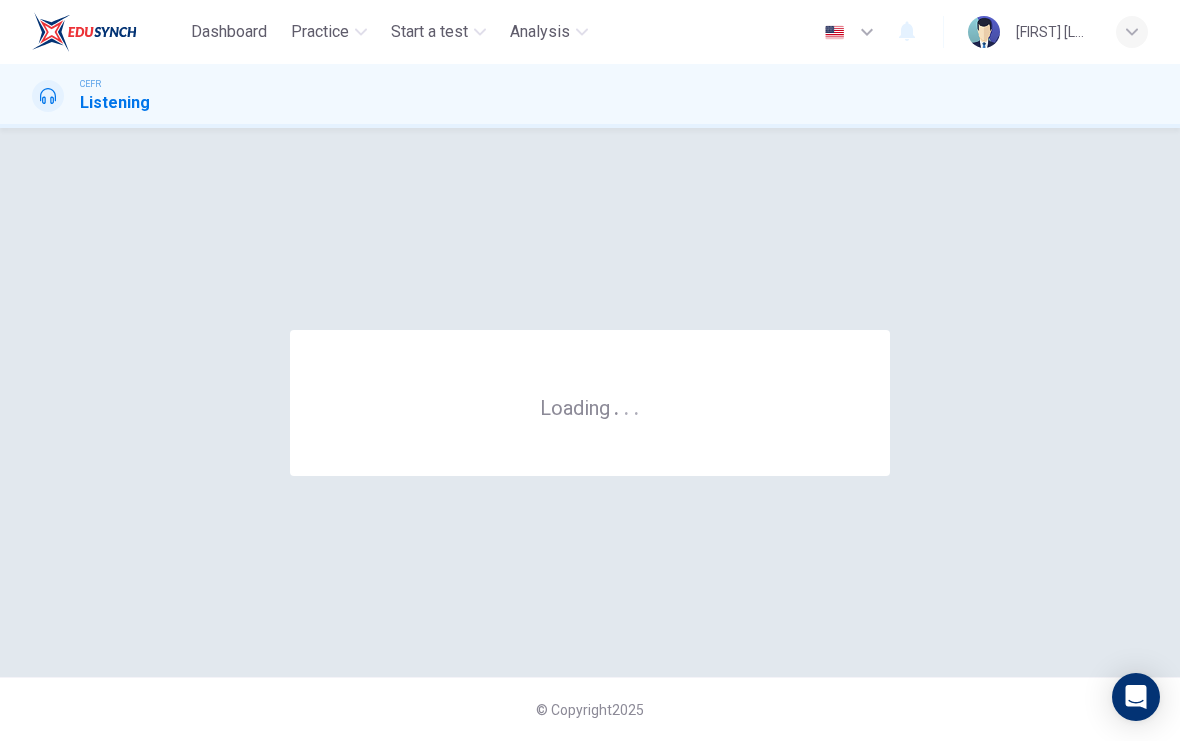 scroll, scrollTop: 0, scrollLeft: 0, axis: both 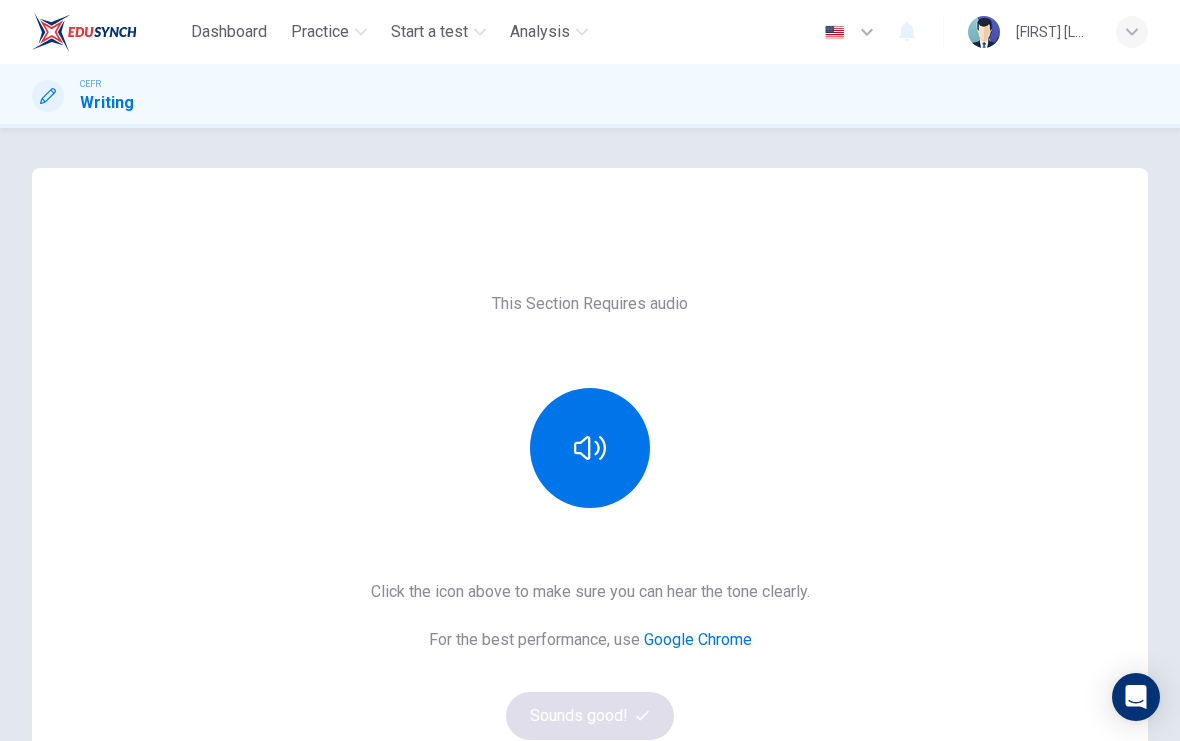 click at bounding box center (590, 448) 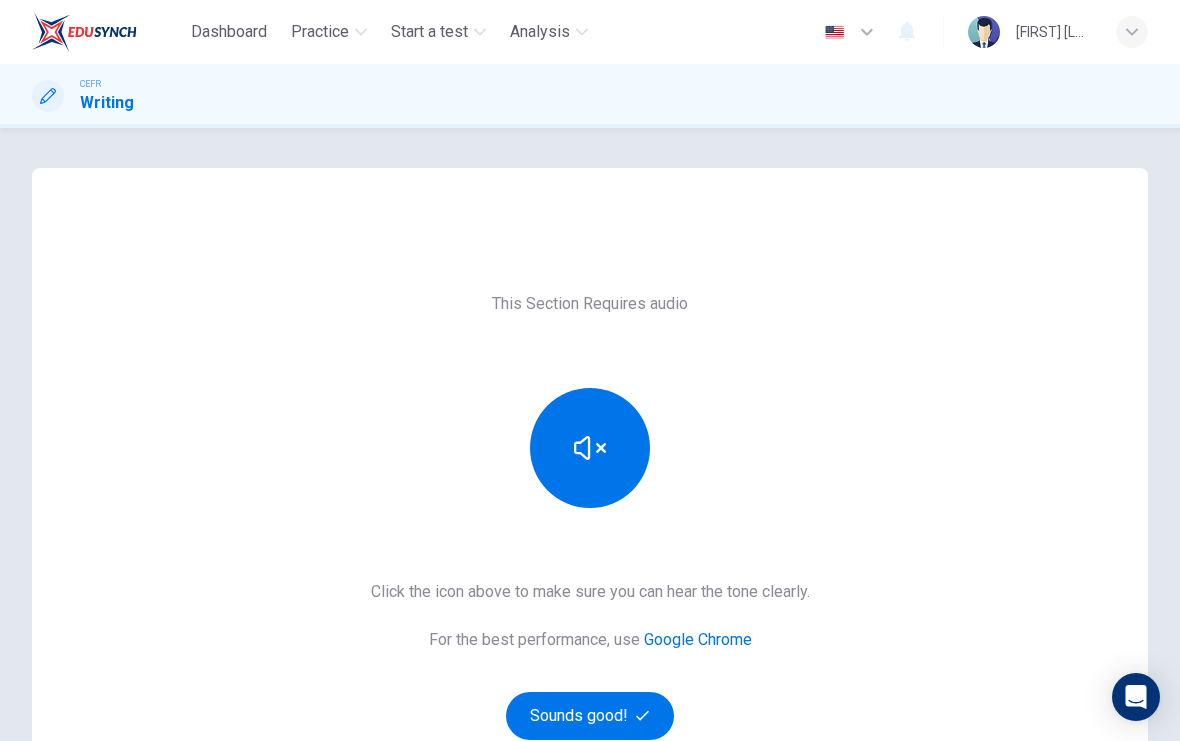 click on "Sounds good!" at bounding box center (590, 716) 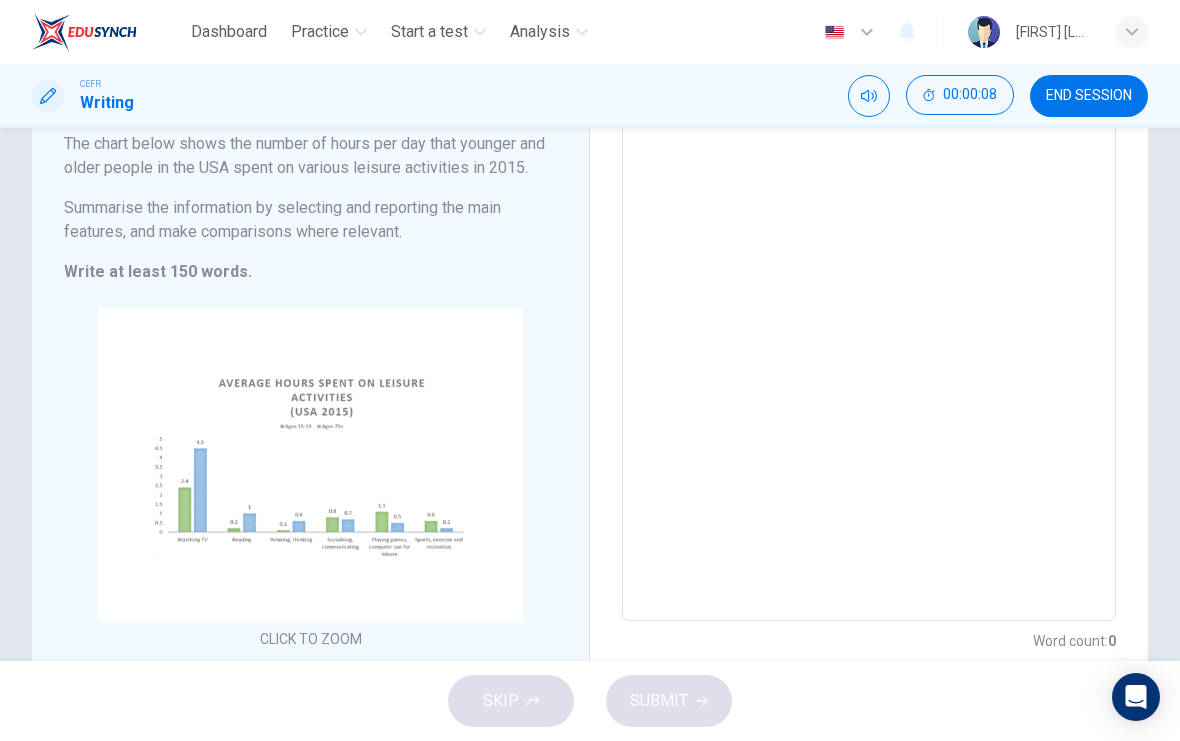 scroll, scrollTop: 166, scrollLeft: 0, axis: vertical 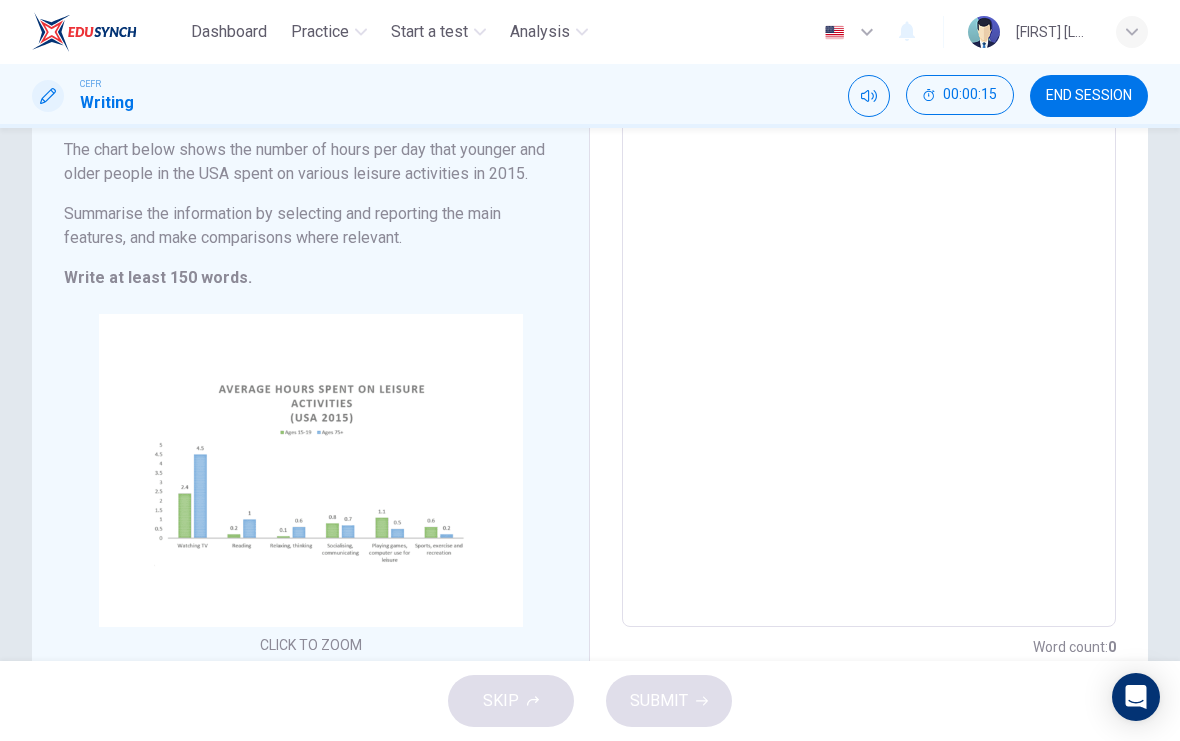 click on "Click to Zoom" at bounding box center (311, 487) 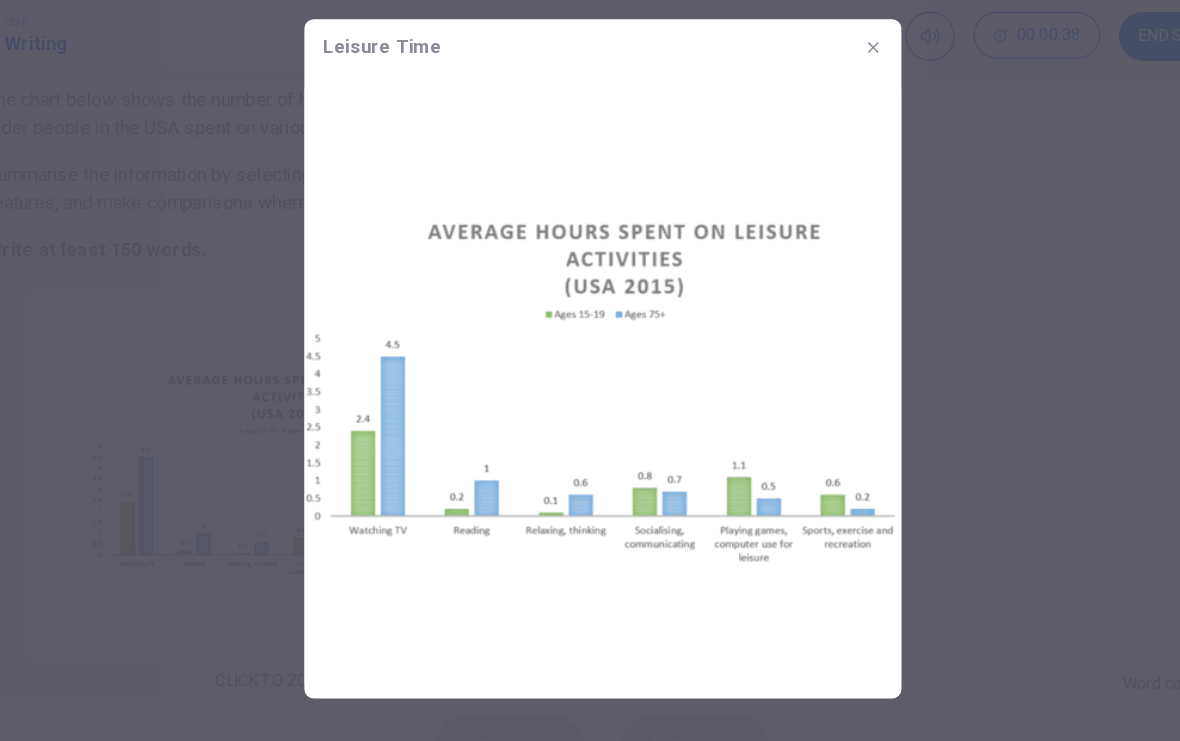 click at bounding box center (590, 370) 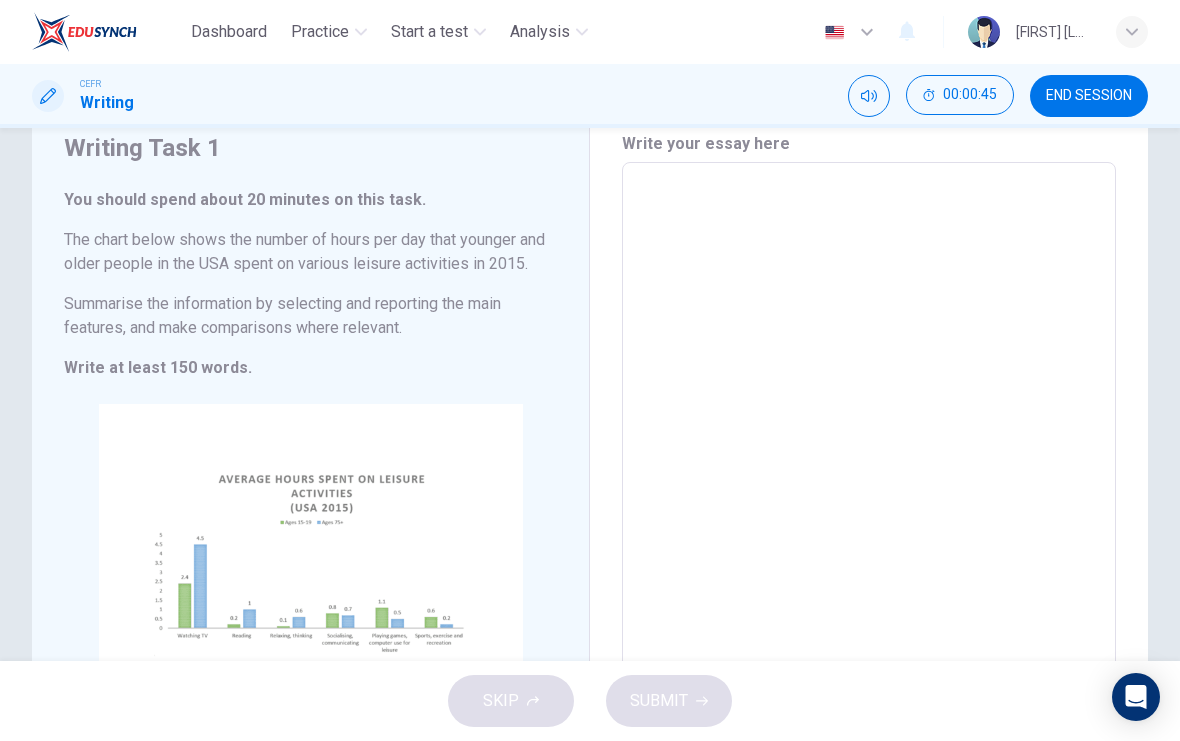 scroll, scrollTop: 78, scrollLeft: 0, axis: vertical 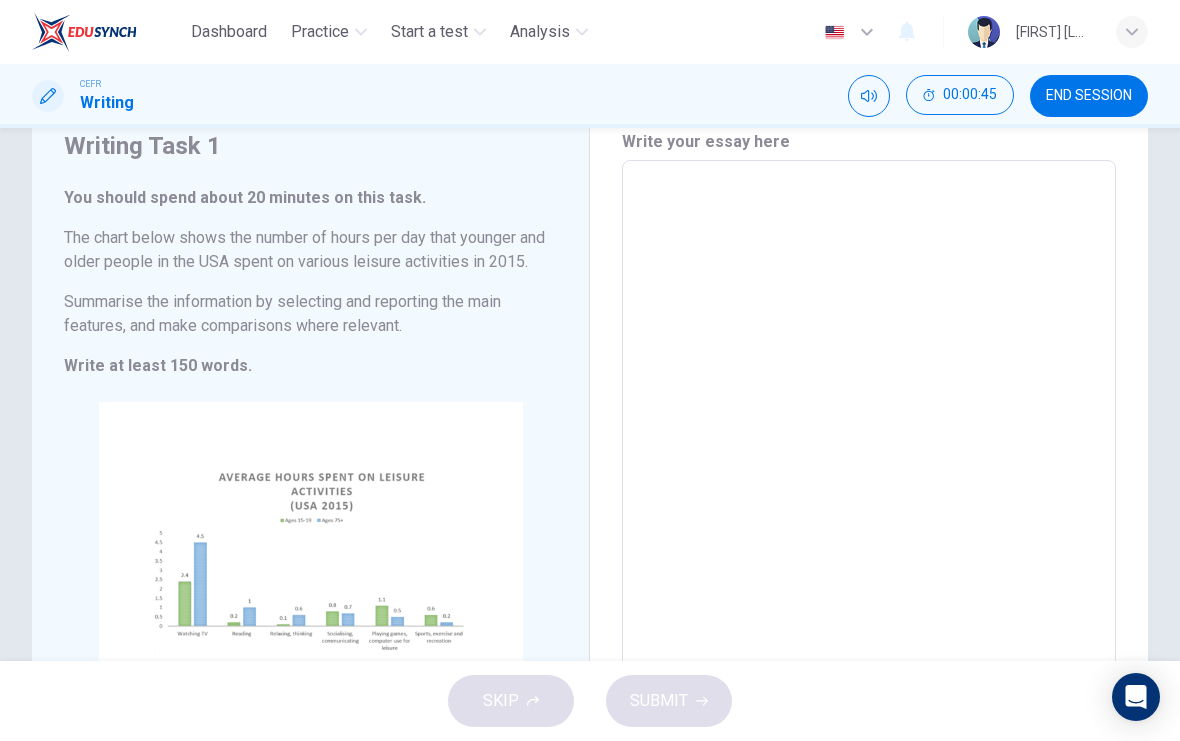 click at bounding box center (869, 438) 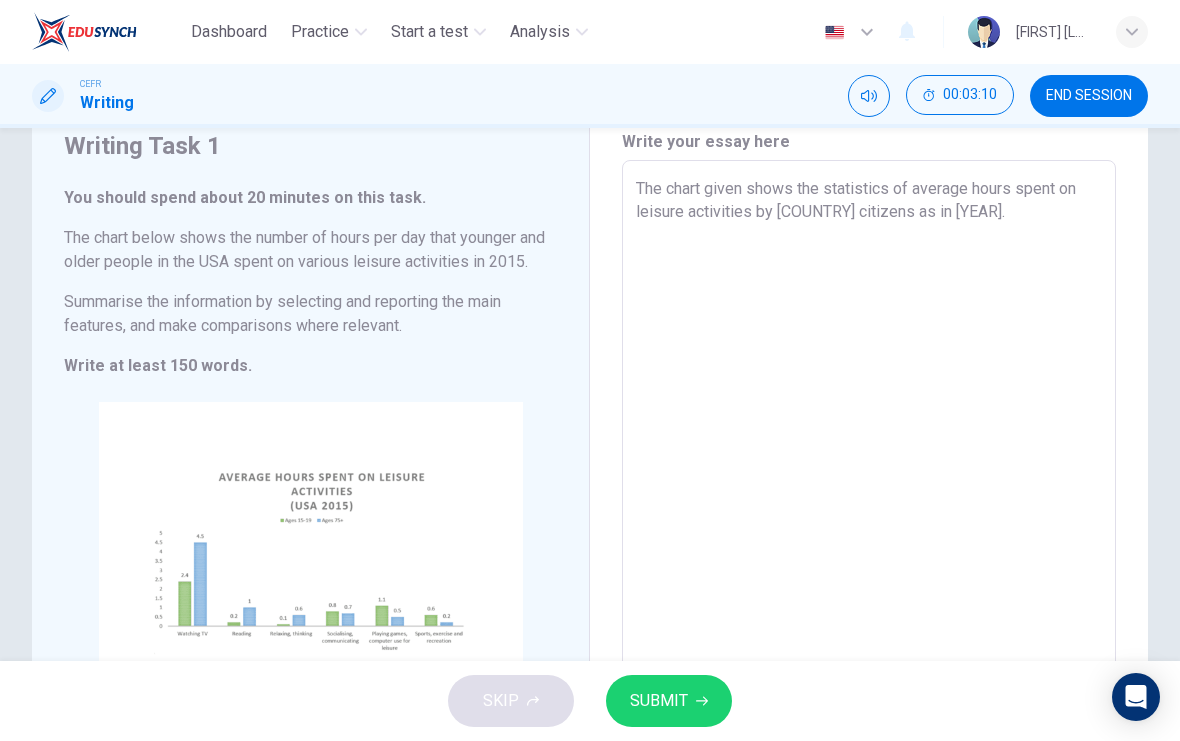 click on "Click to Zoom" at bounding box center (311, 575) 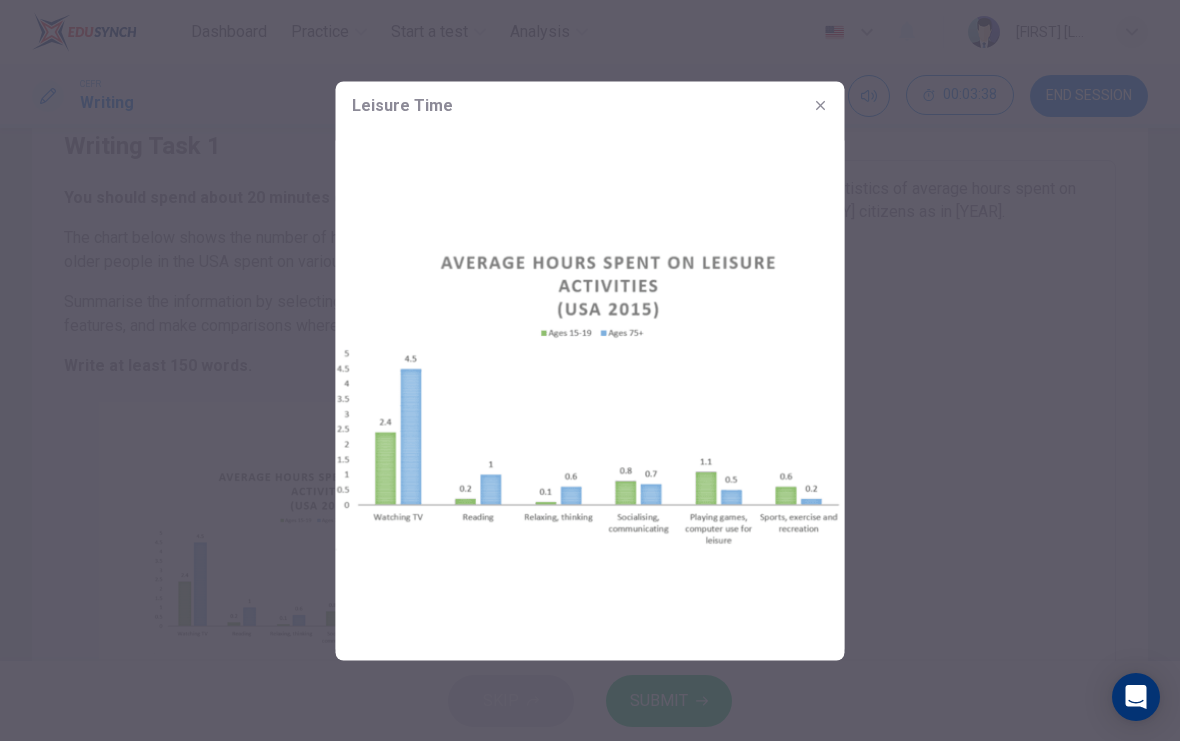 click at bounding box center [590, 370] 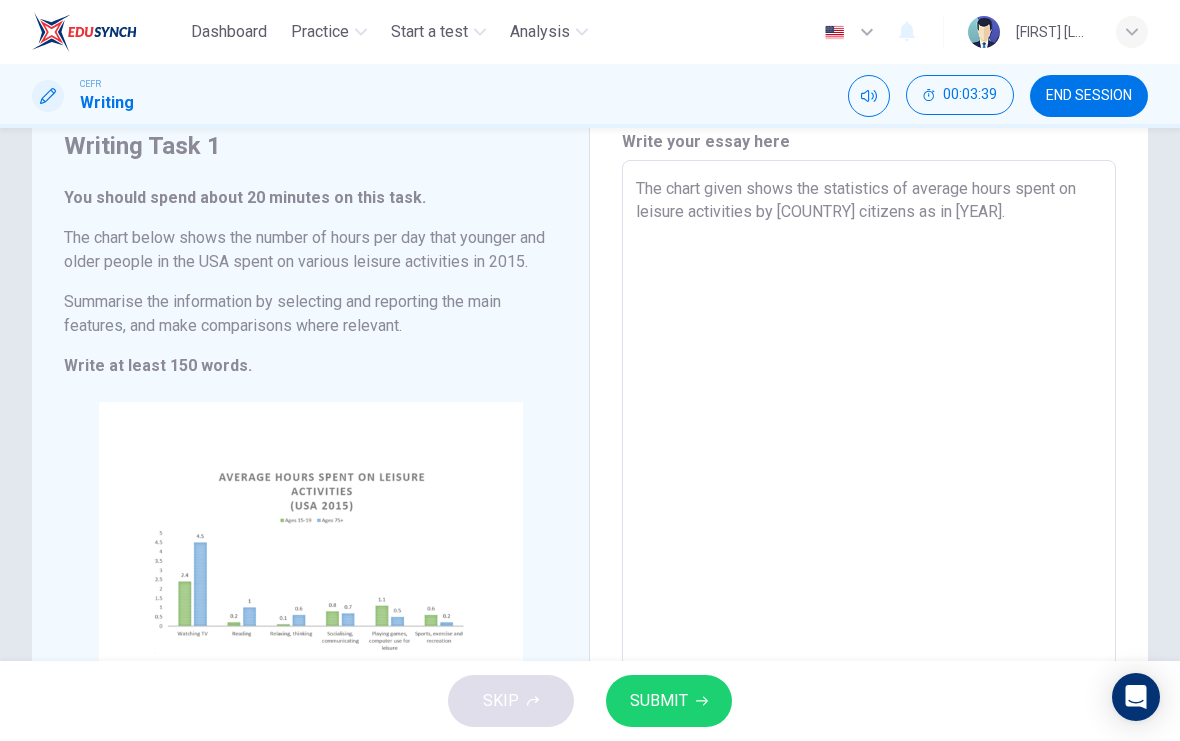 click on "The chart given shows the statistics of average hours spent on leisure activities by [COUNTRY] citizens as in [YEAR]." at bounding box center [869, 438] 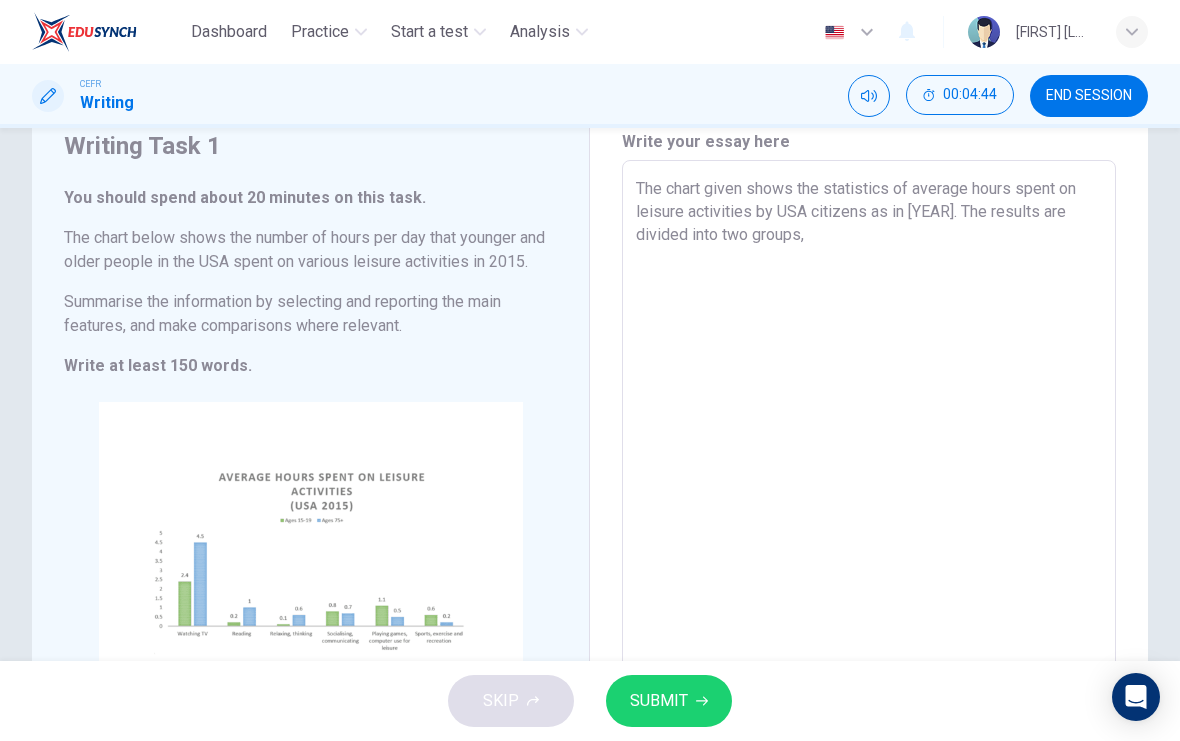 click on "Click to Zoom" at bounding box center [311, 575] 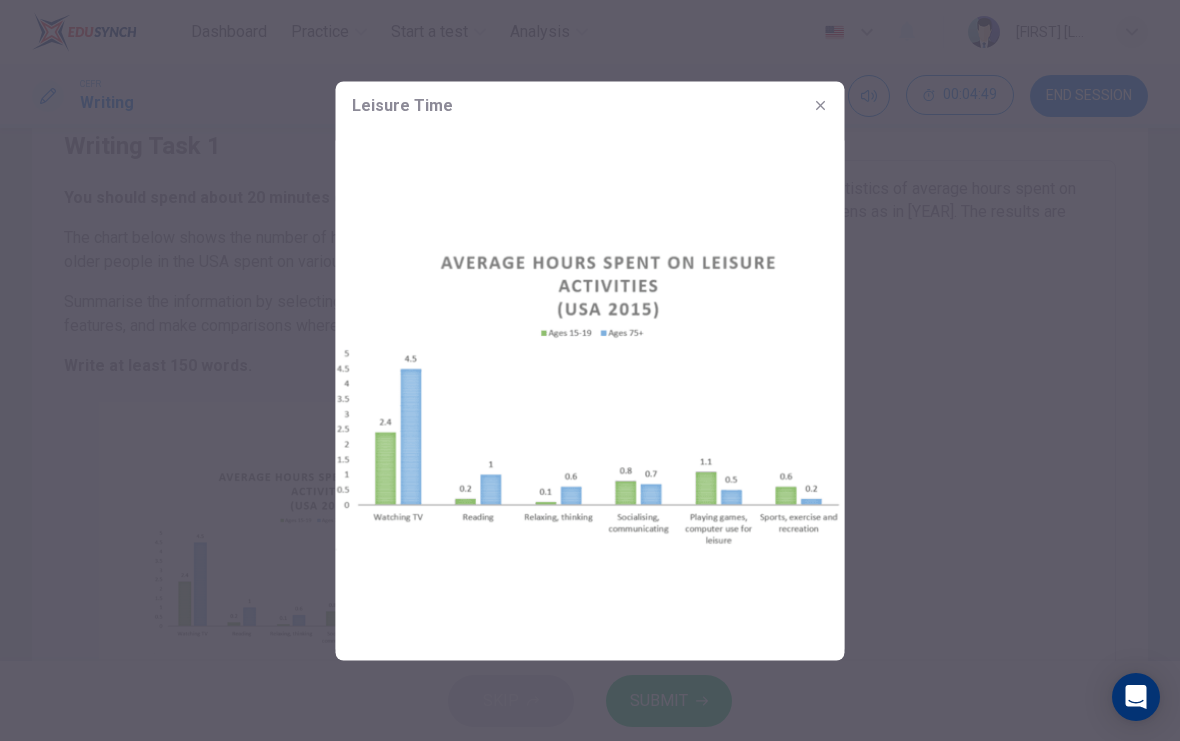 click at bounding box center (590, 370) 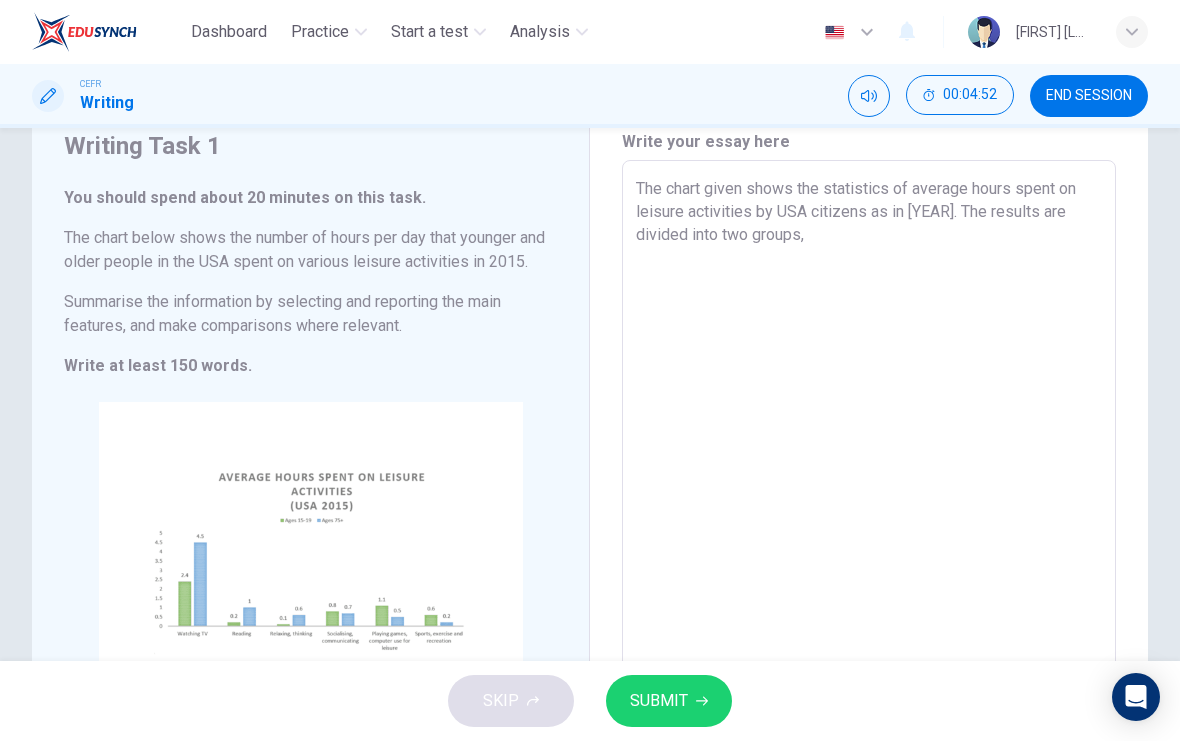 click on "The chart given shows the statistics of average hours spent on leisure activities by USA citizens as in [YEAR]. The results are divided into two groups," at bounding box center [869, 438] 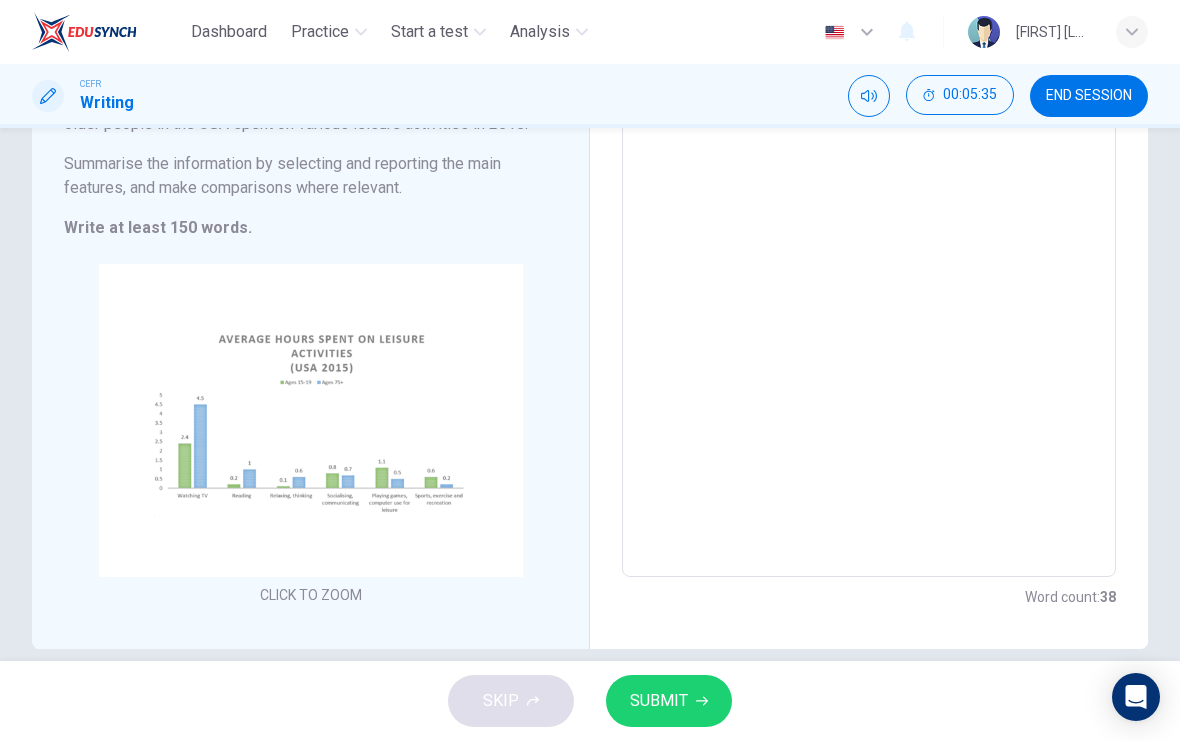 scroll, scrollTop: 212, scrollLeft: 0, axis: vertical 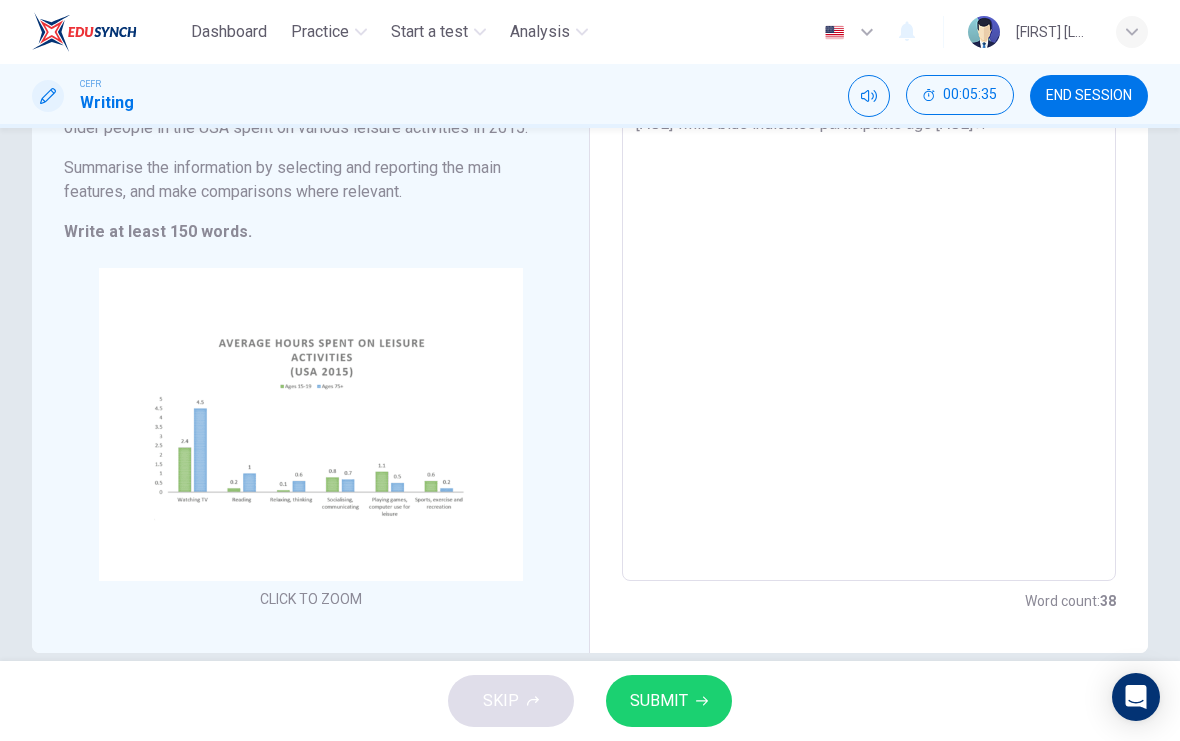 click on "Click to Zoom" at bounding box center [310, 440] 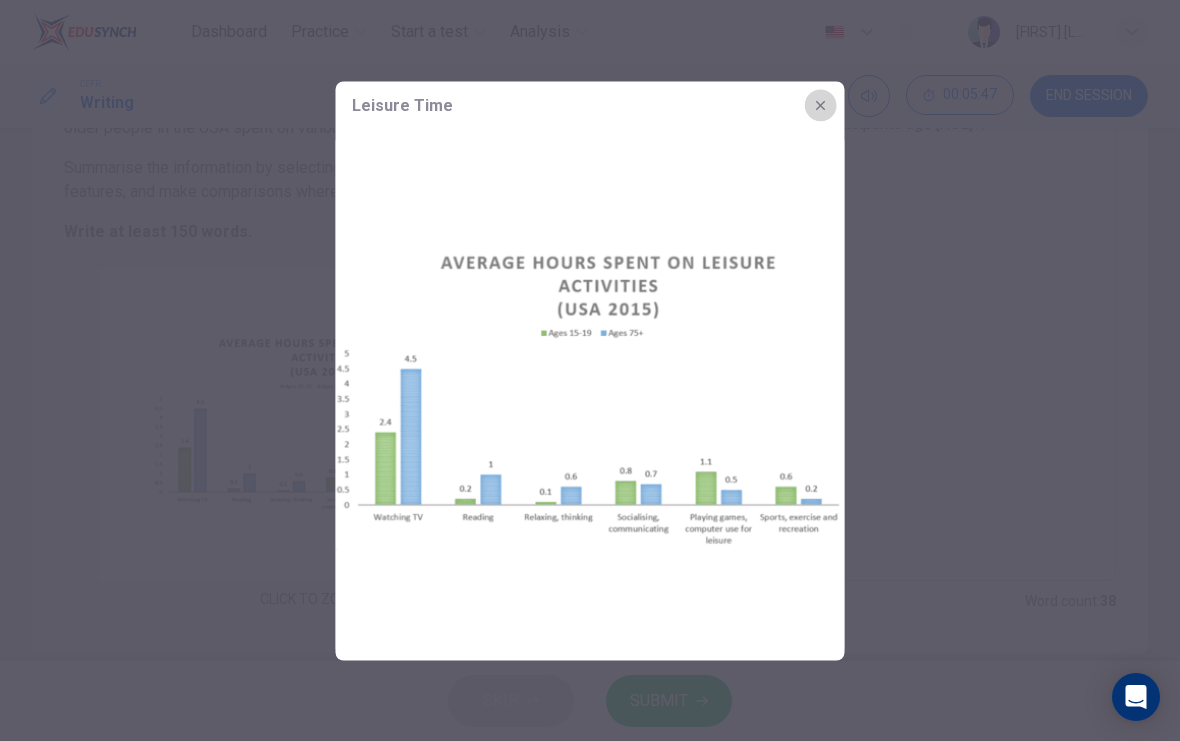 click at bounding box center [821, 105] 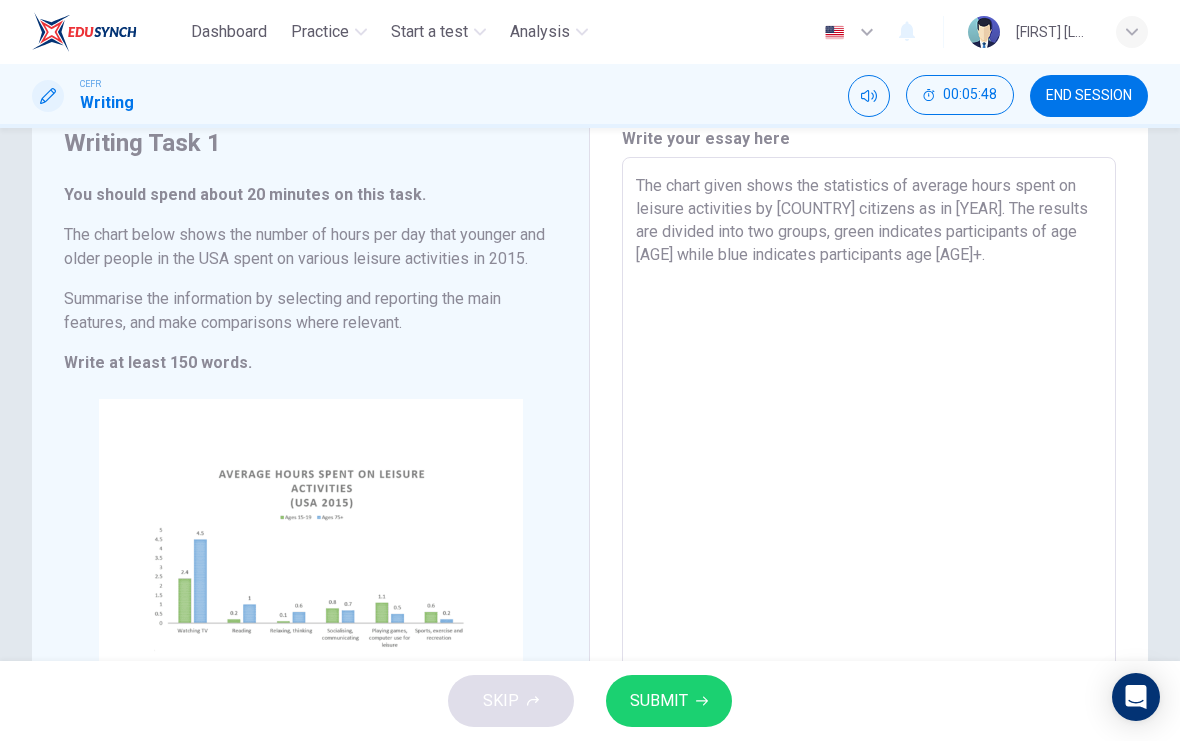 scroll, scrollTop: 85, scrollLeft: 0, axis: vertical 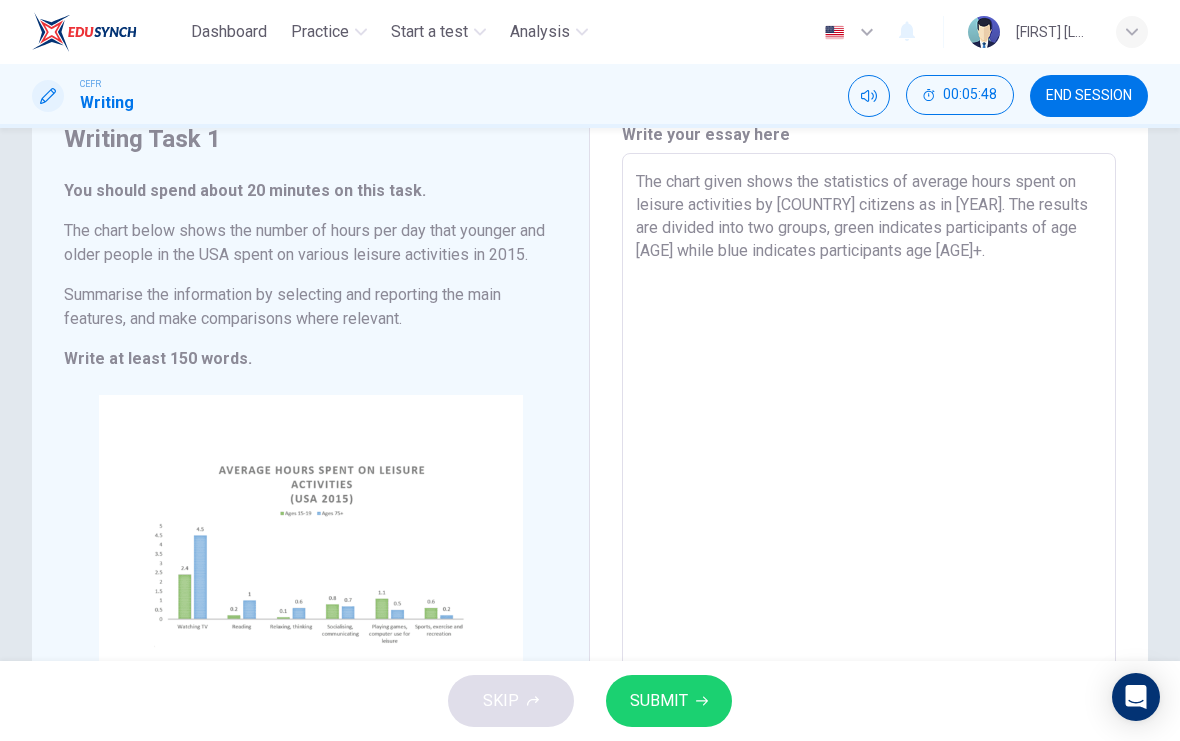 click on "The chart given shows the statistics of average hours spent on leisure activities by [COUNTRY] citizens as in [YEAR]. The results are divided into two groups, green indicates participants of age [AGE] while blue indicates participants age [AGE]+." at bounding box center [869, 431] 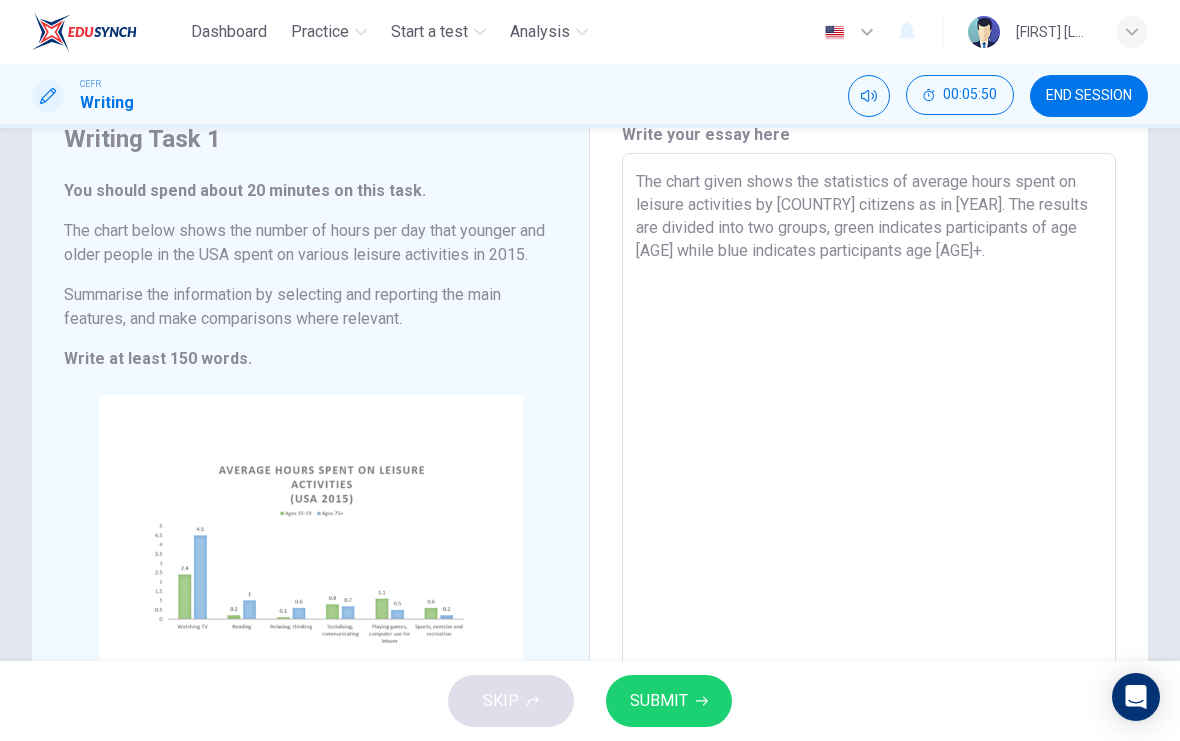 type on "The chart given shows the statistics of average hours spent on leisure activities by [COUNTRY] citizens as in [YEAR]. The results are divided into two groups, green indicates participants of age [AGE] while blue indicates participants age [AGE]+." 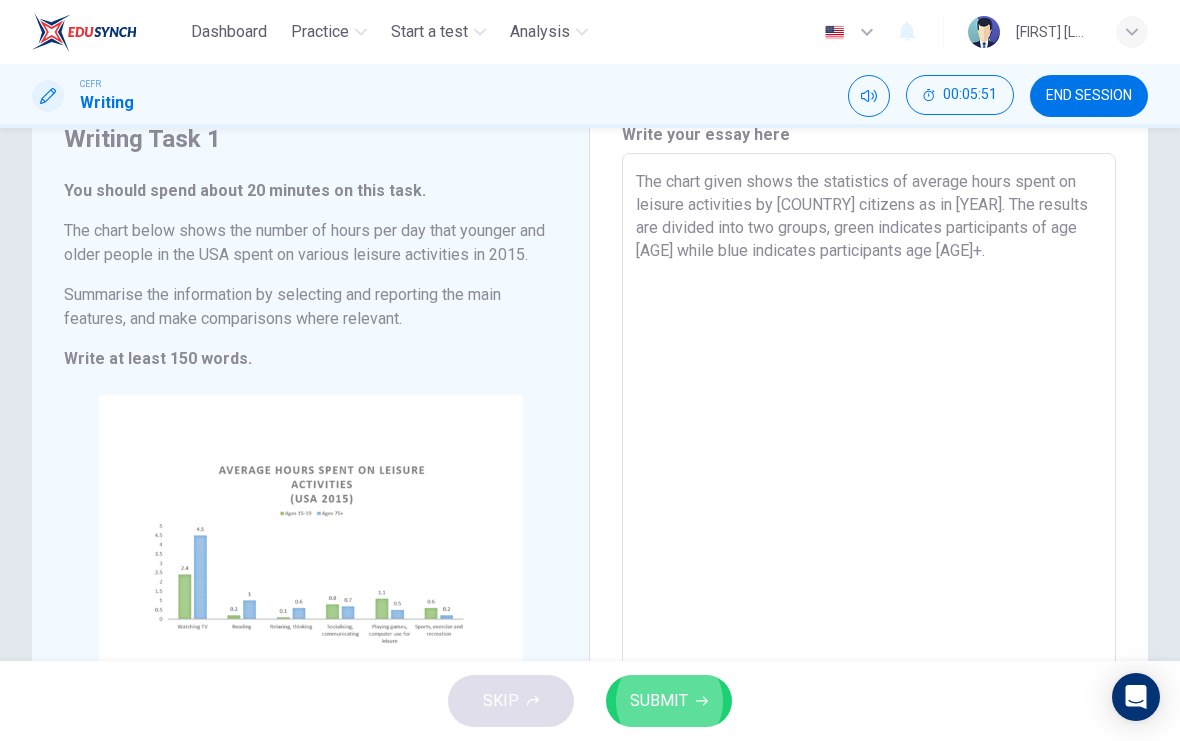 type 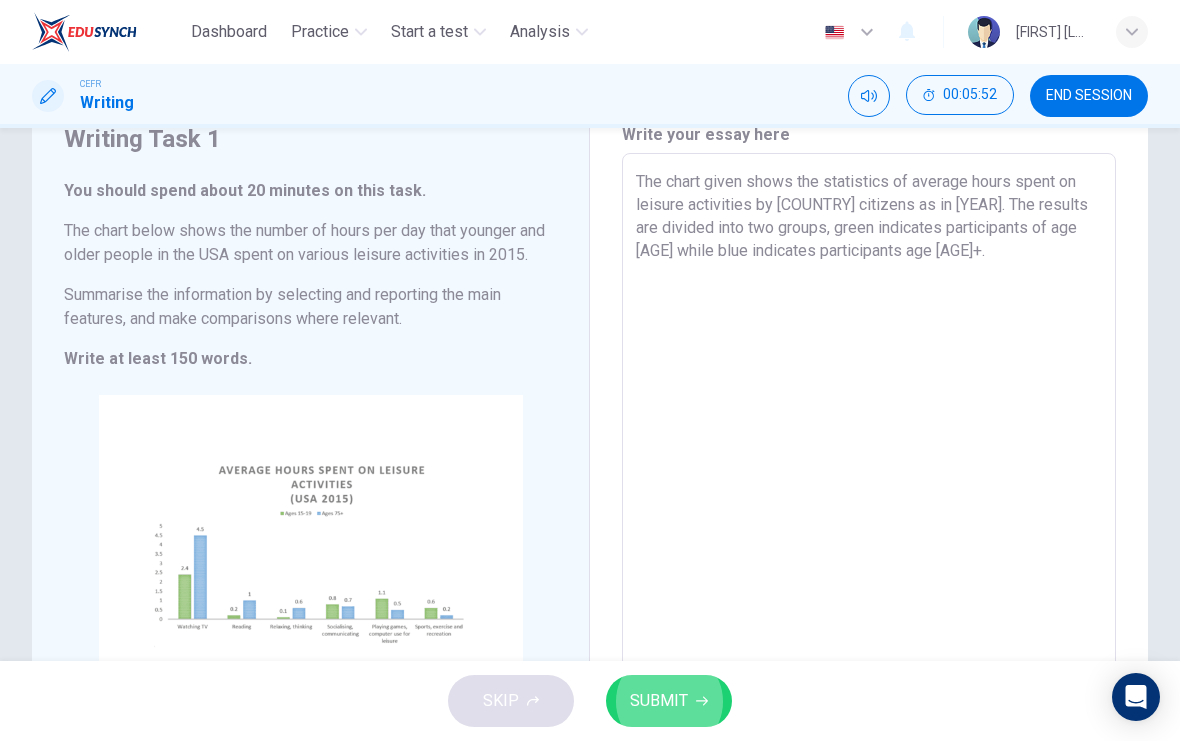 click on "The chart given shows the statistics of average hours spent on leisure activities by [COUNTRY] citizens as in [YEAR]. The results are divided into two groups, green indicates participants of age [AGE] while blue indicates participants age [AGE]+." at bounding box center (869, 431) 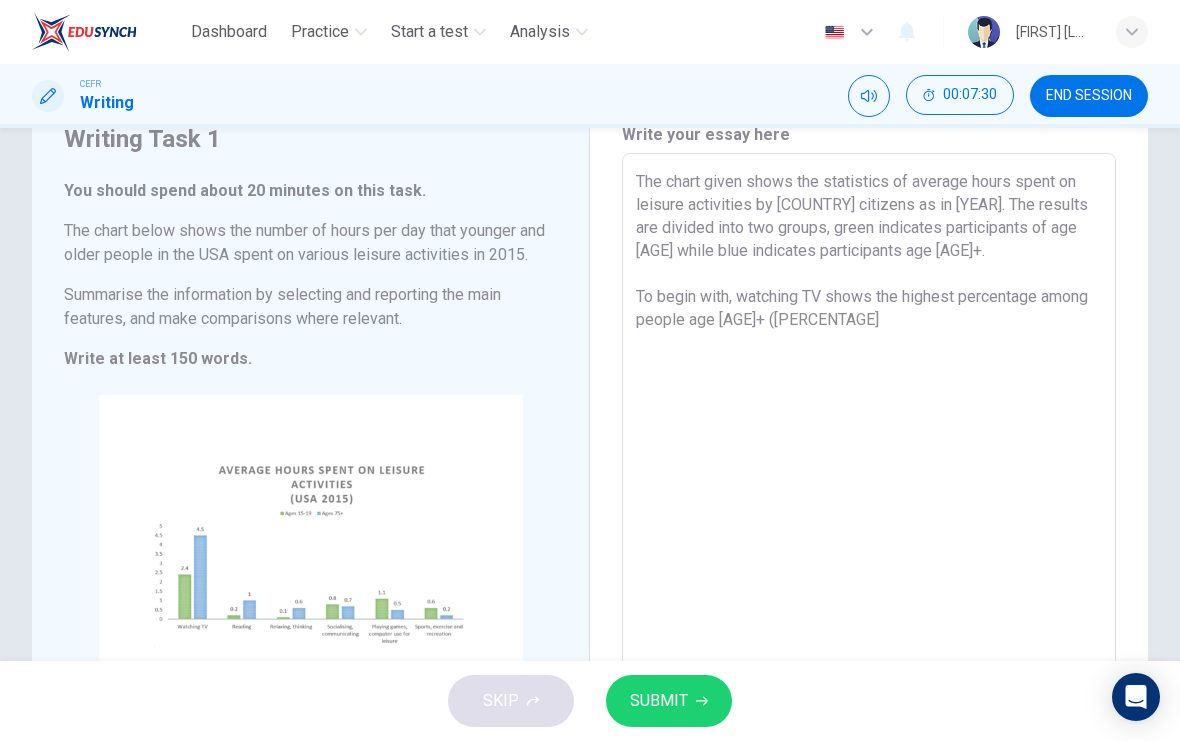 click on "The chart given shows the statistics of average hours spent on leisure activities by [COUNTRY] citizens as in [YEAR]. The results are divided into two groups, green indicates participants of age [AGE] while blue indicates participants age [AGE]+.
To begin with, watching TV shows the highest percentage among people age [AGE]+ ([PERCENTAGE]" at bounding box center [869, 431] 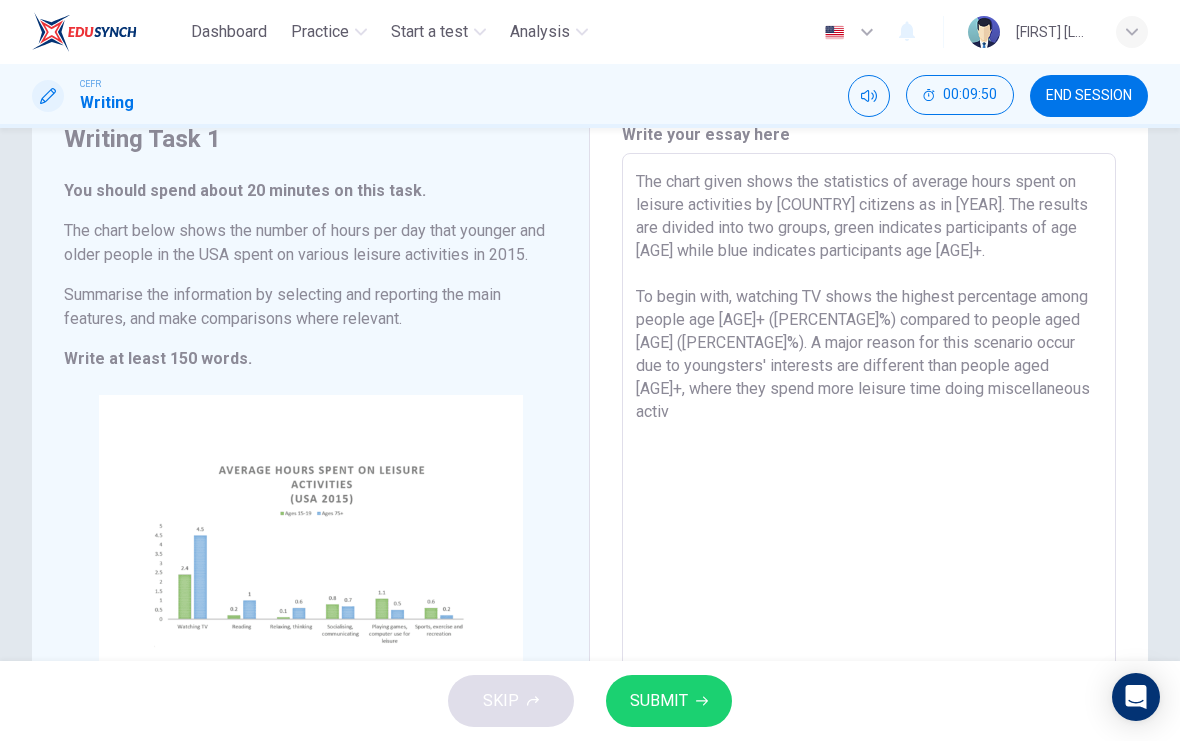 type on "The chart given shows the statistics of average hours spent on leisure activities by [COUNTRY] citizens as in [YEAR]. The results are divided into two groups, green indicates participants of age [AGE] while blue indicates participants age [AGE]+.
To begin with, watching TV shows the highest percentage among people age [AGE]+ ([PERCENTAGE]%) compared to people aged [AGE] ([PERCENTAGE]%). A major reason for this scenario occur due to youngsters' interests are different than people aged [AGE]+, where they spend more leisure time doing miscellaneous activi" 